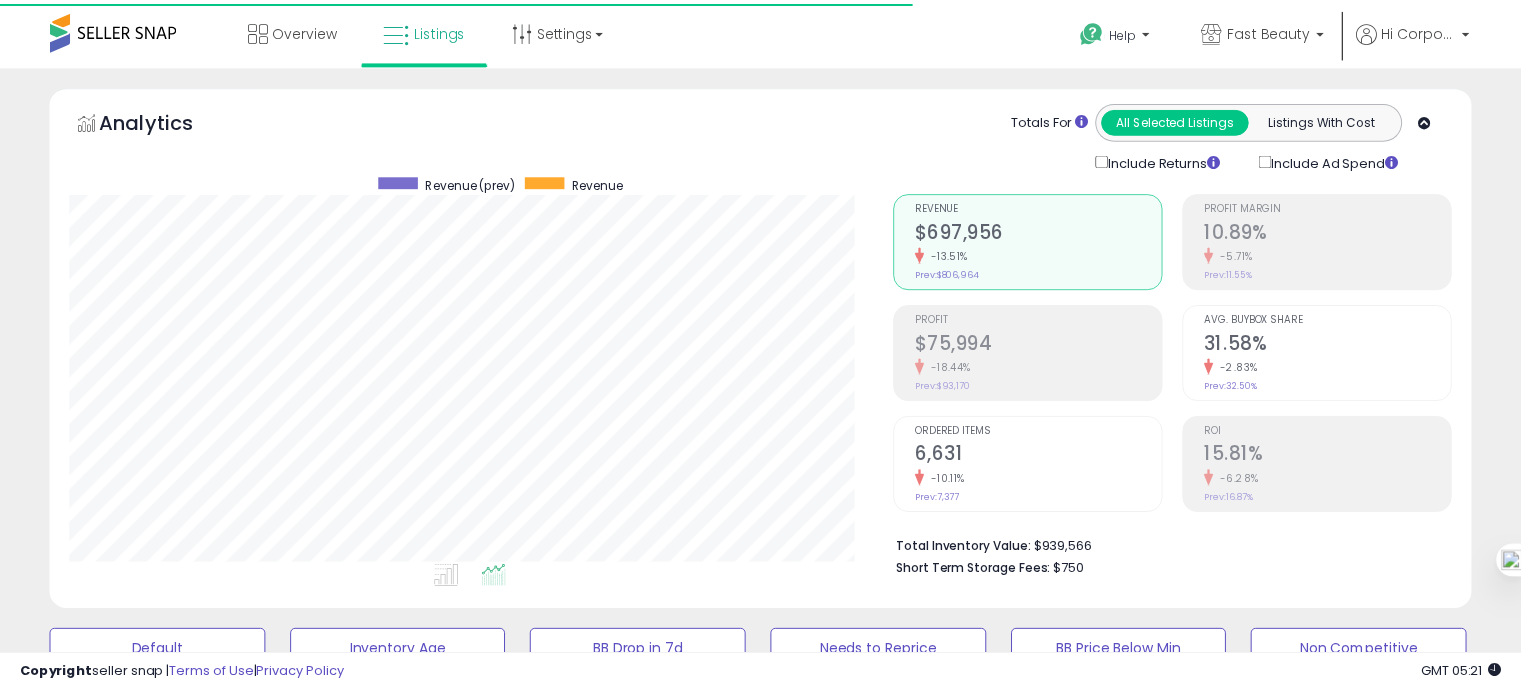 scroll, scrollTop: 0, scrollLeft: 0, axis: both 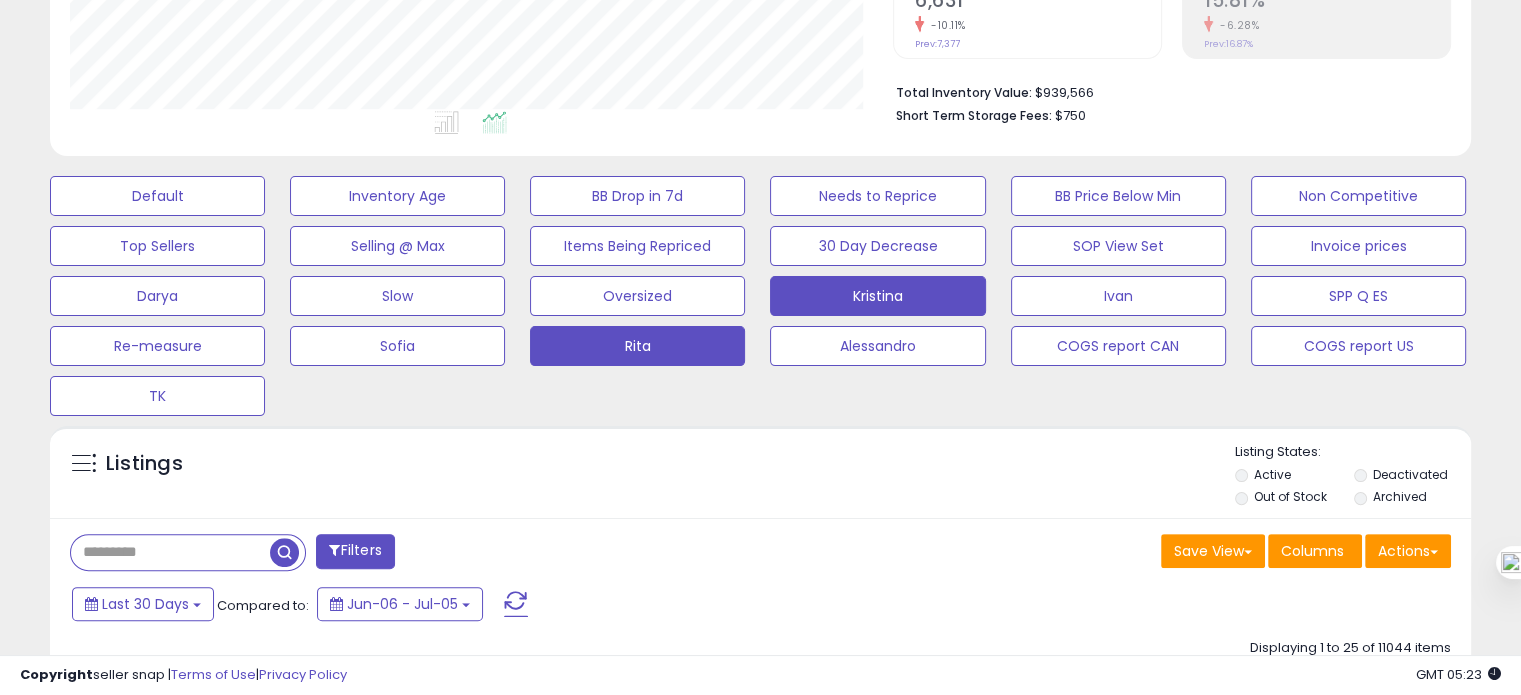click on "Rita" at bounding box center [157, 196] 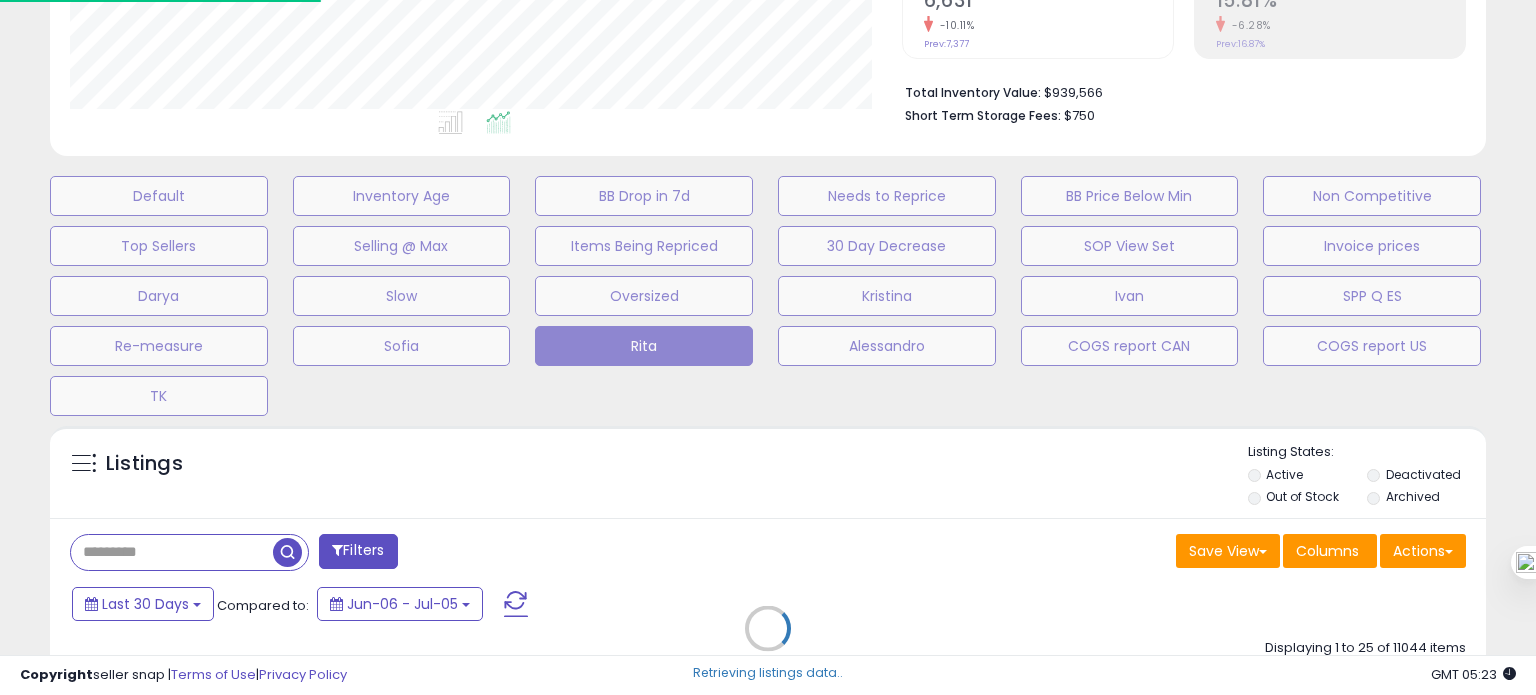 scroll, scrollTop: 999589, scrollLeft: 999168, axis: both 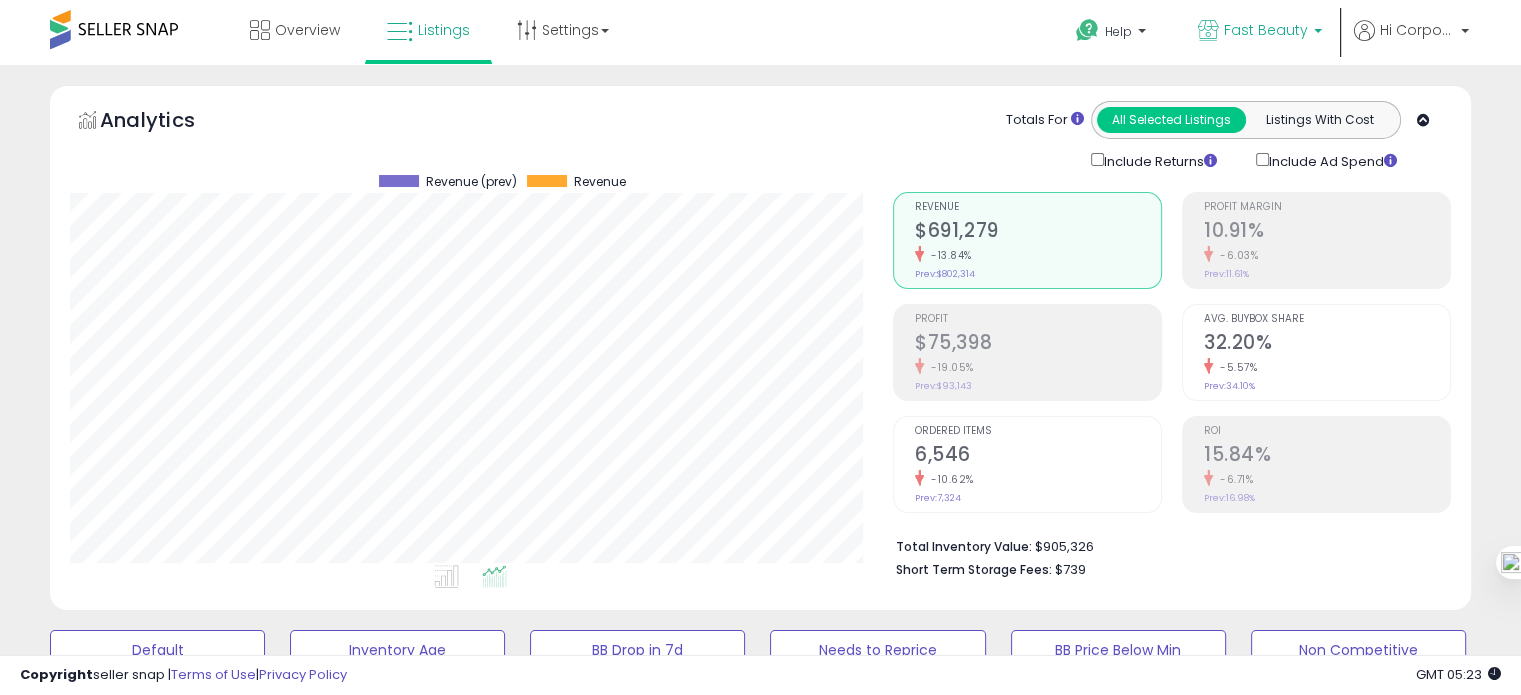 click on "Fast Beauty" at bounding box center (1266, 30) 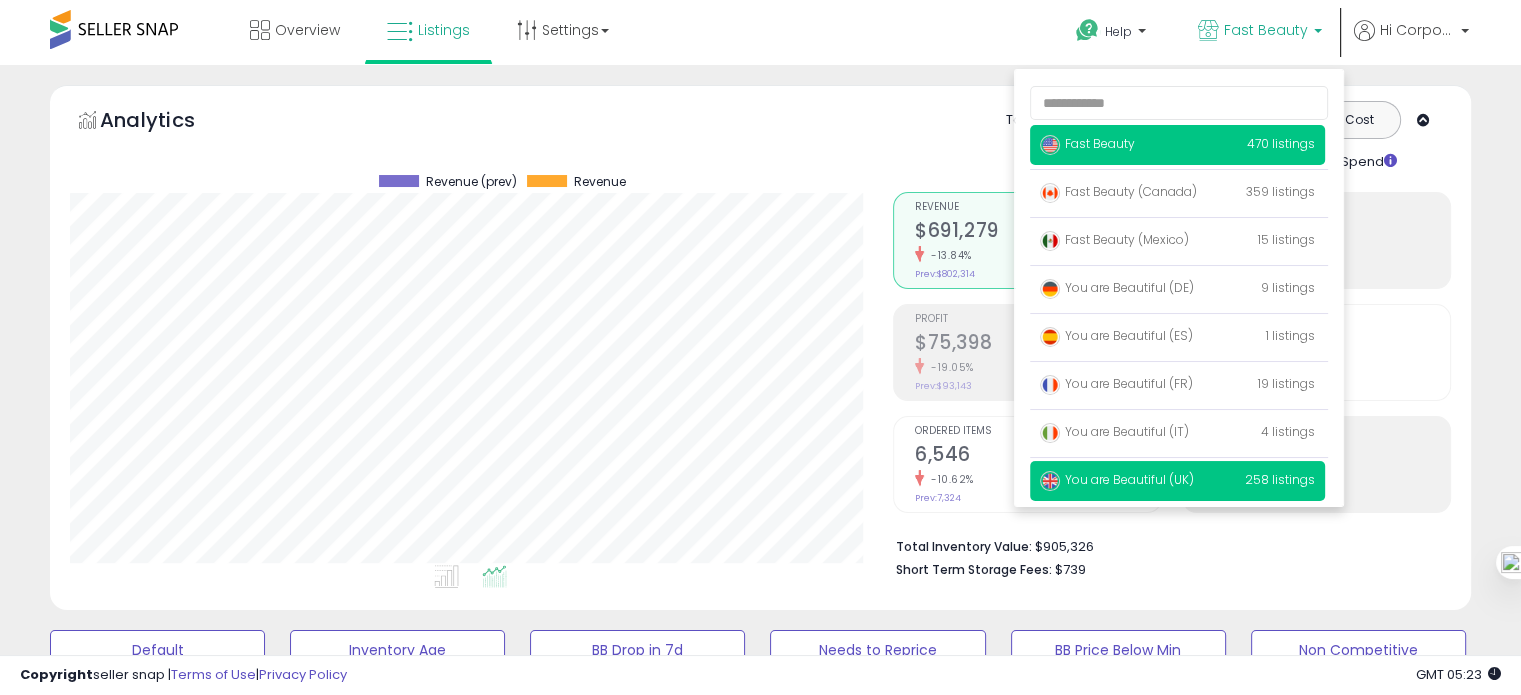 click on "You are Beautiful (UK)" at bounding box center (1117, 479) 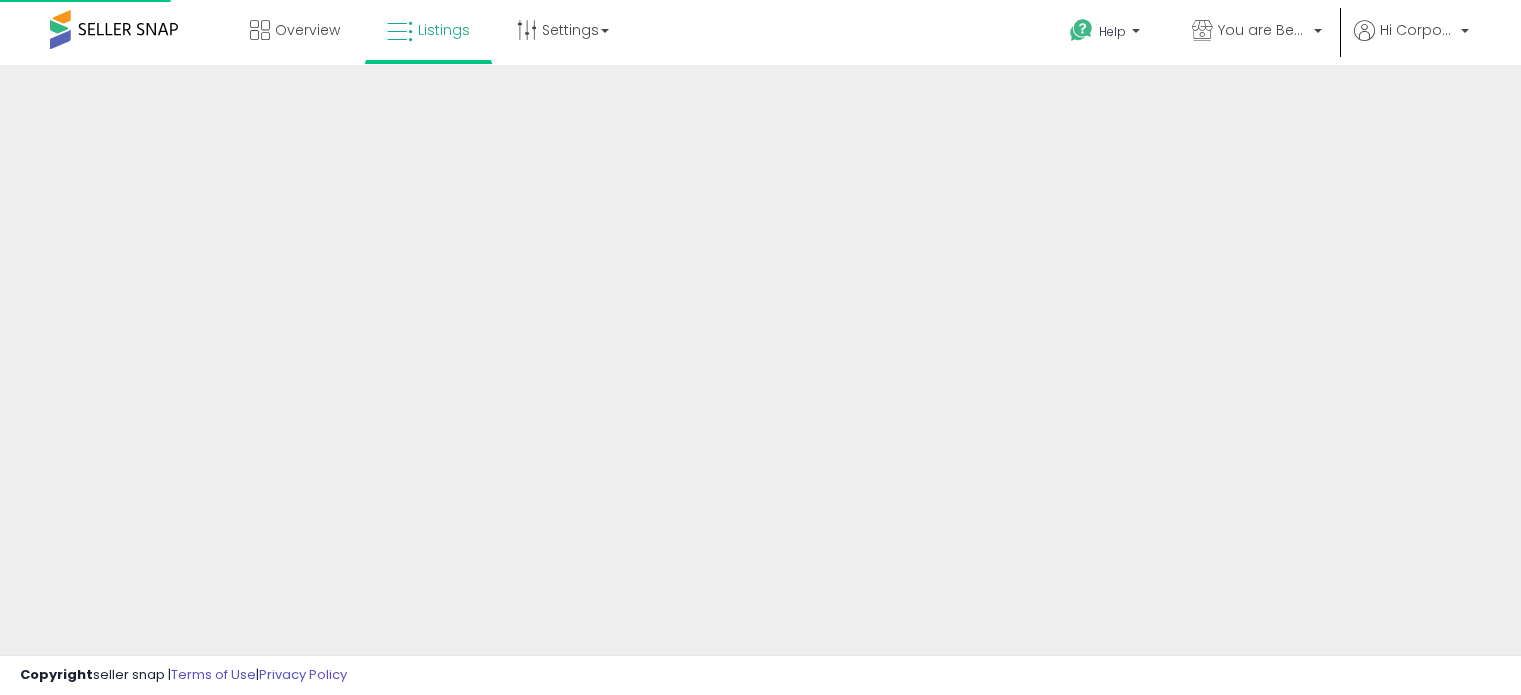 scroll, scrollTop: 0, scrollLeft: 0, axis: both 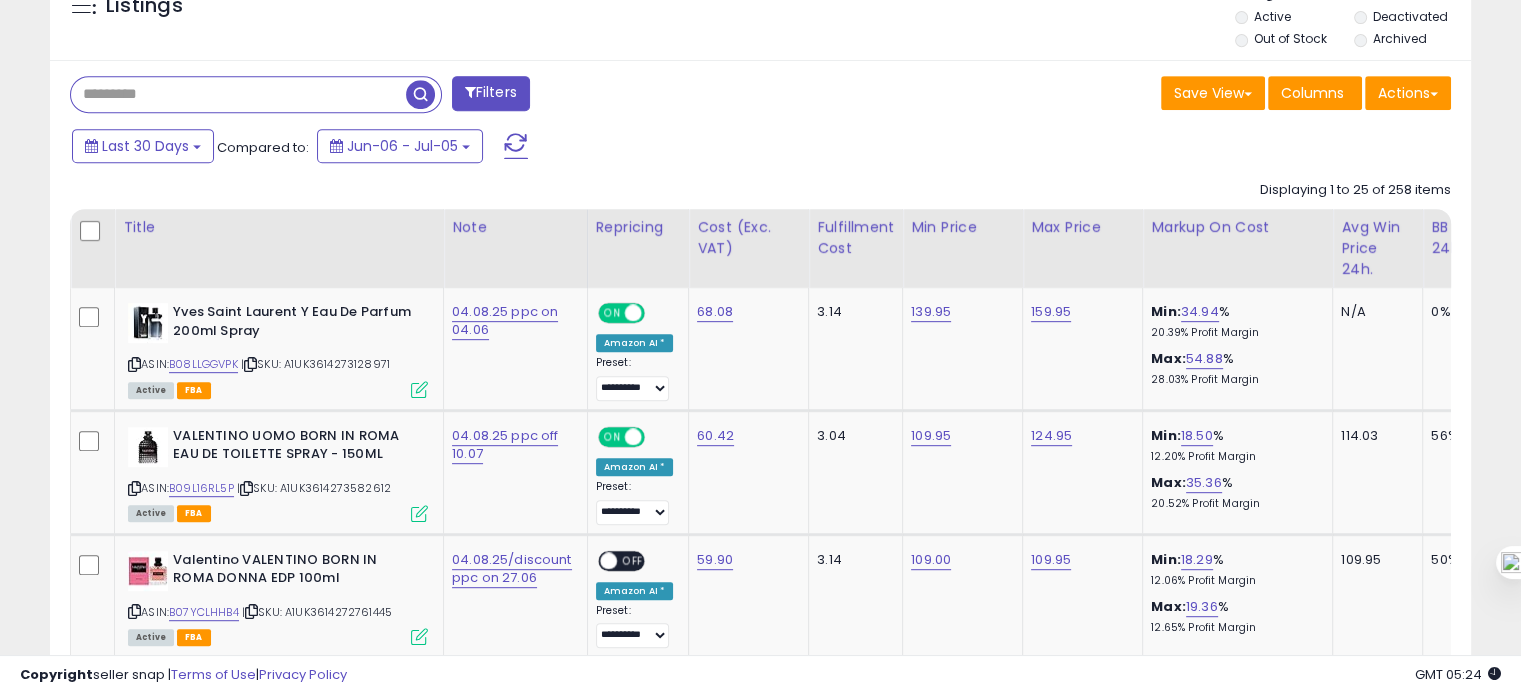 click at bounding box center (238, 94) 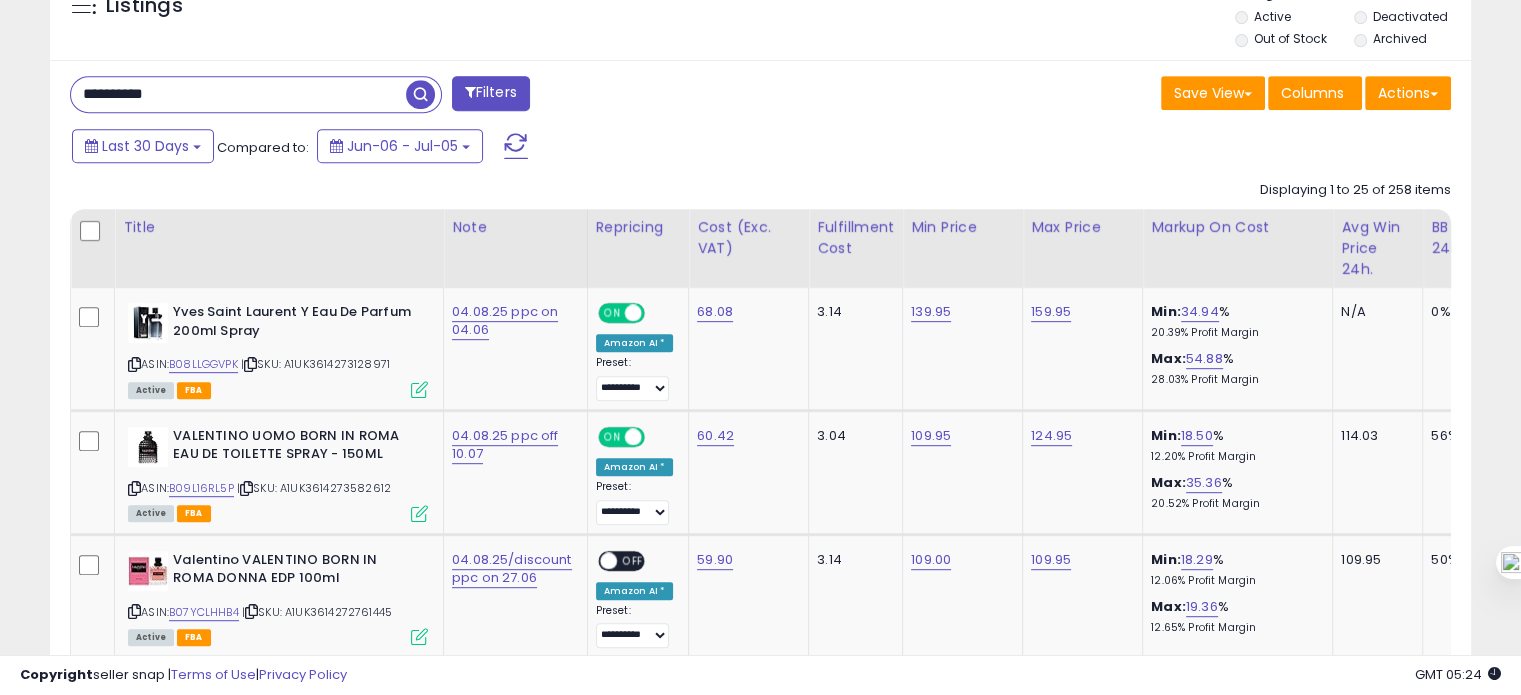 type on "**********" 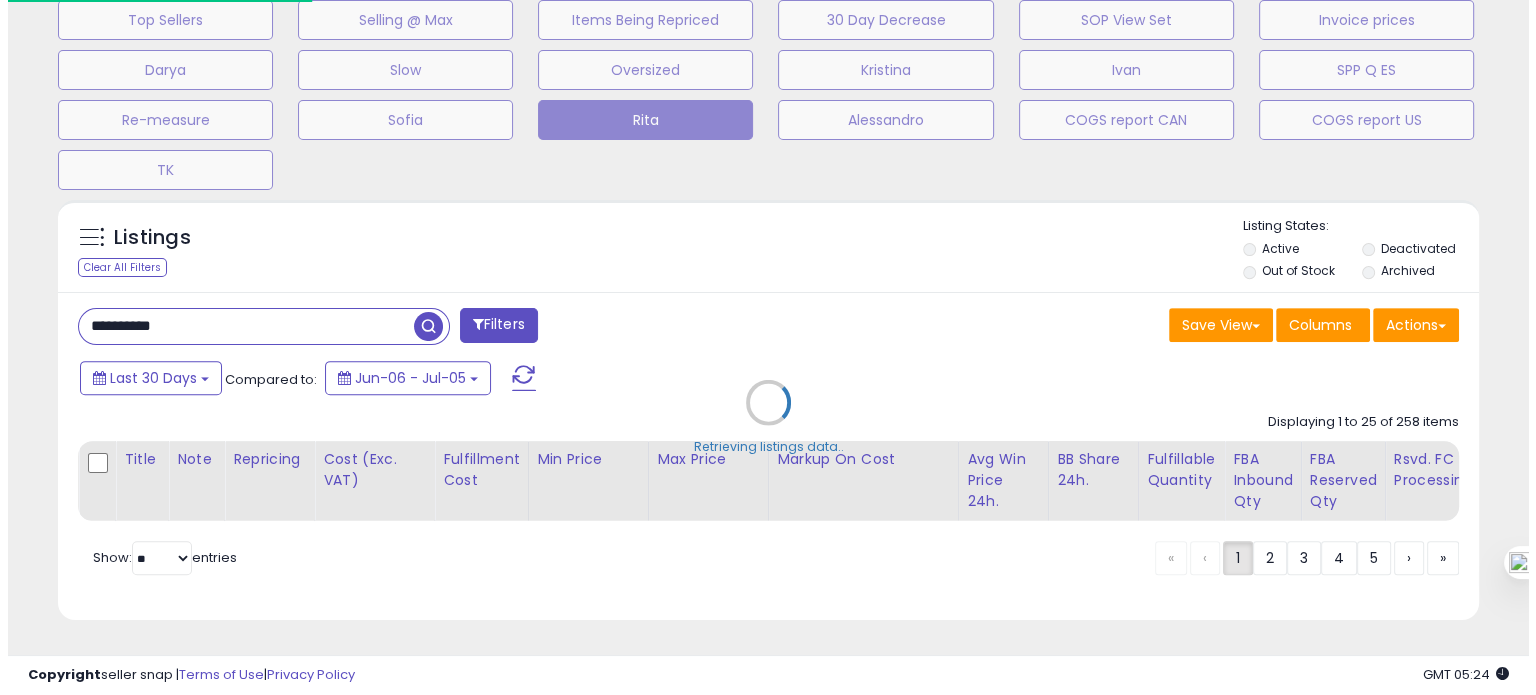 scroll, scrollTop: 693, scrollLeft: 0, axis: vertical 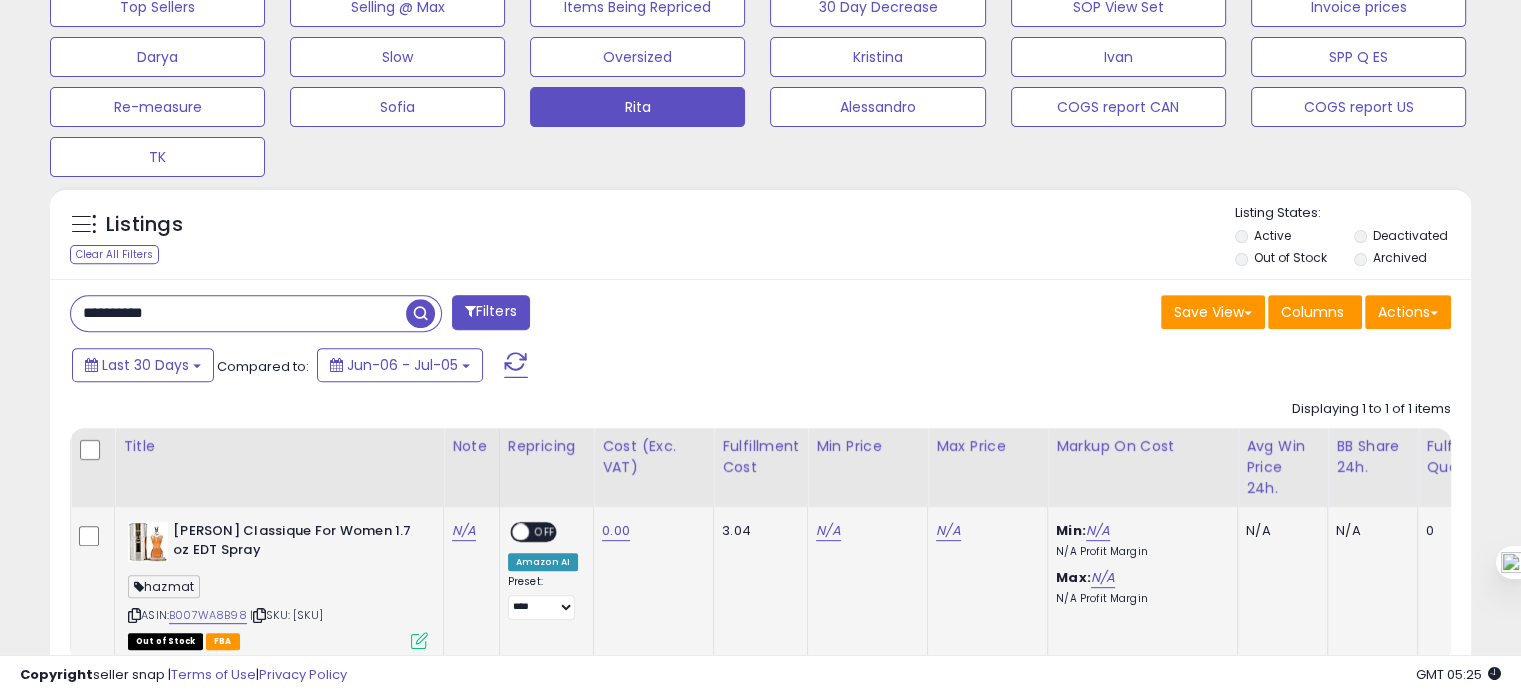 click on "ASIN:  B007WA8B98    |   SKU: A1UK3423470317152 Out of Stock FBA" at bounding box center (278, 584) 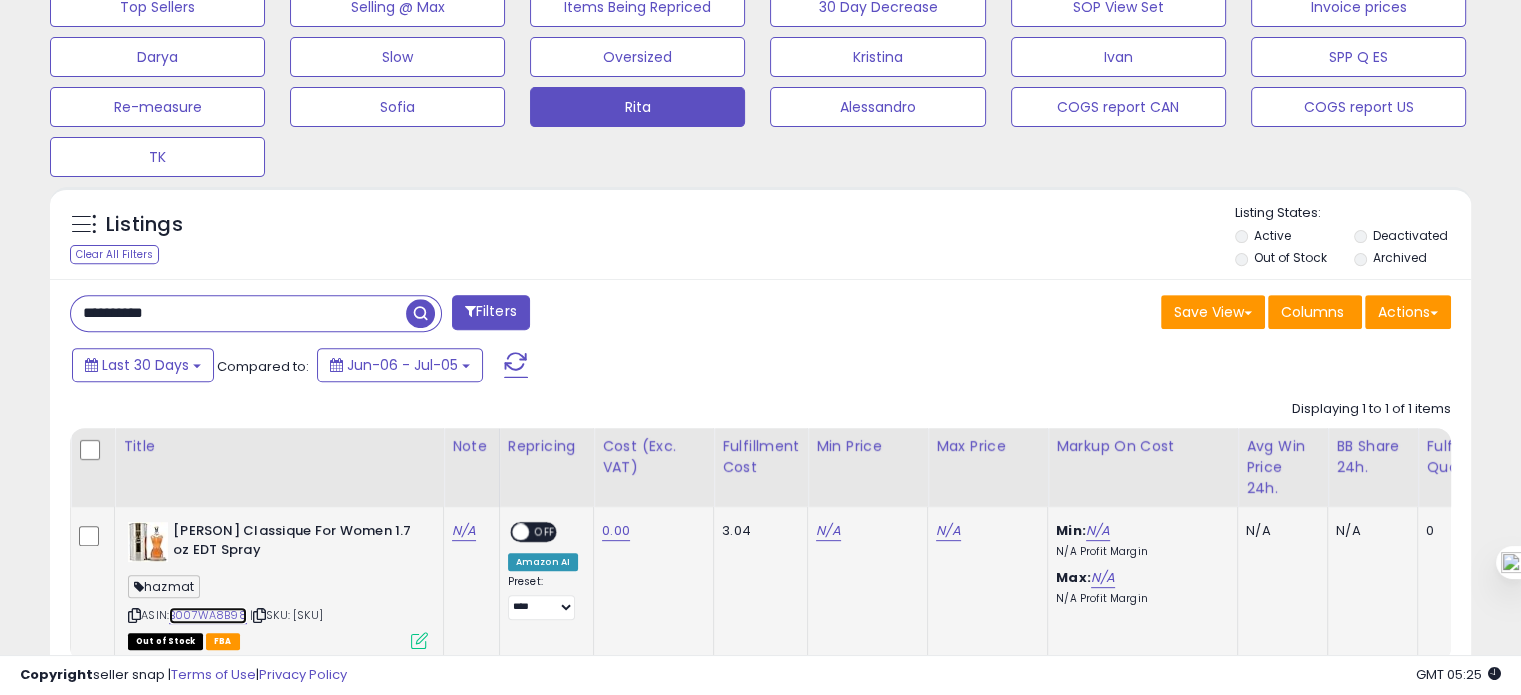 click on "B007WA8B98" at bounding box center (208, 615) 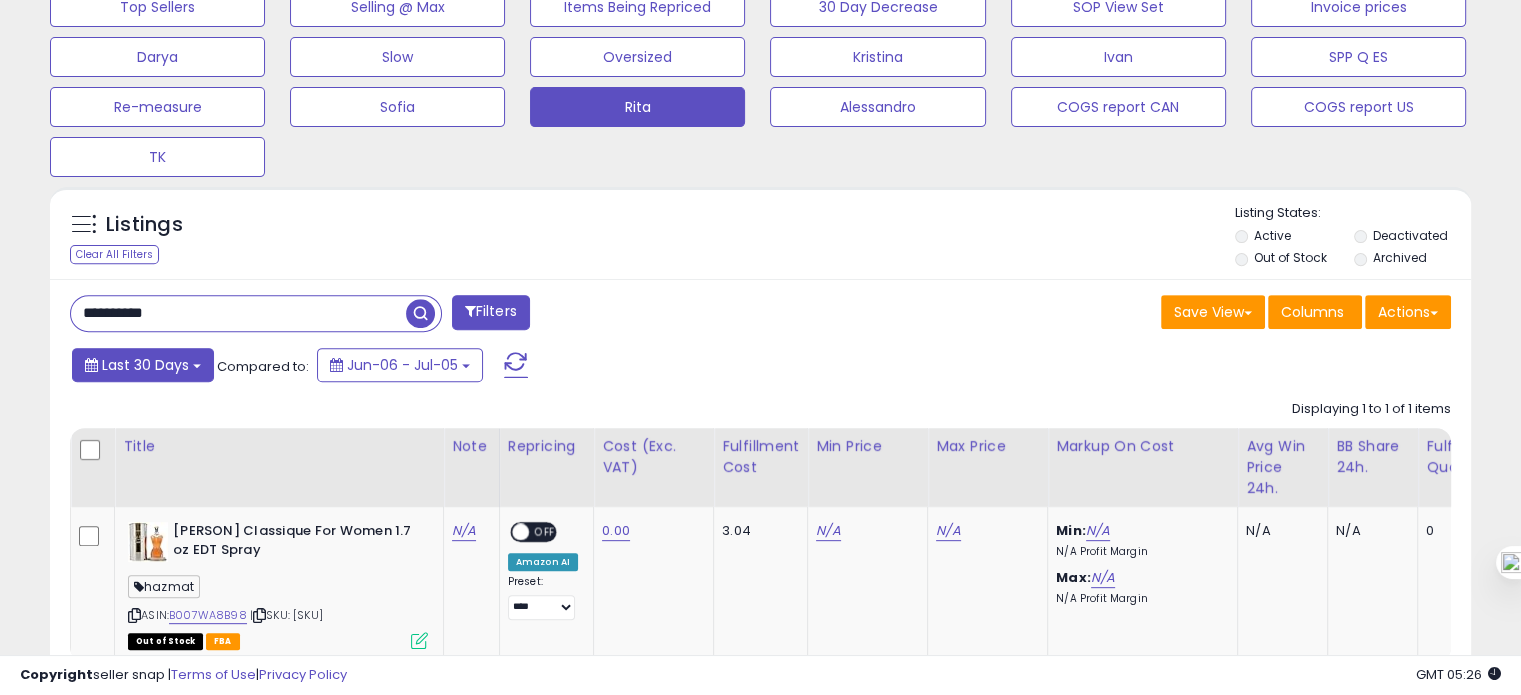 click on "Last 30 Days" at bounding box center [145, 365] 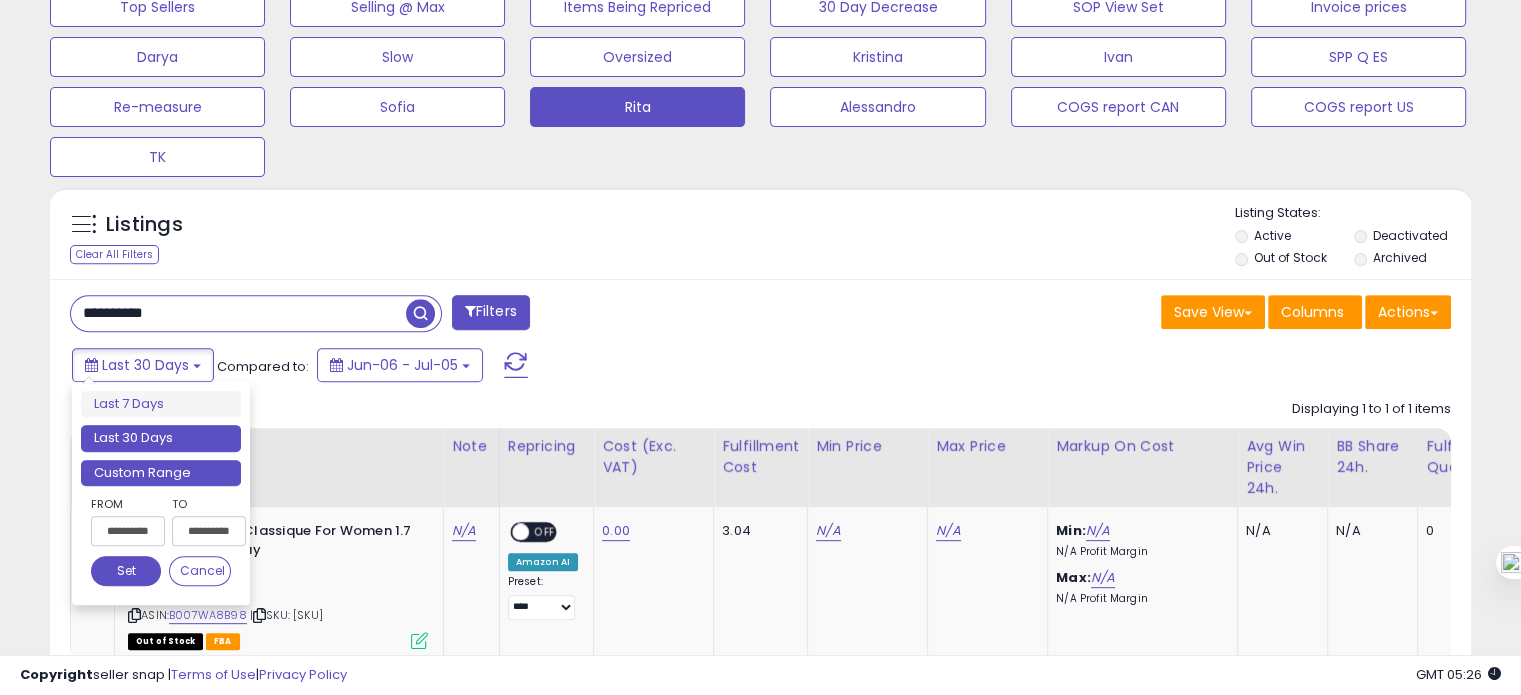 click on "Custom Range" at bounding box center (161, 473) 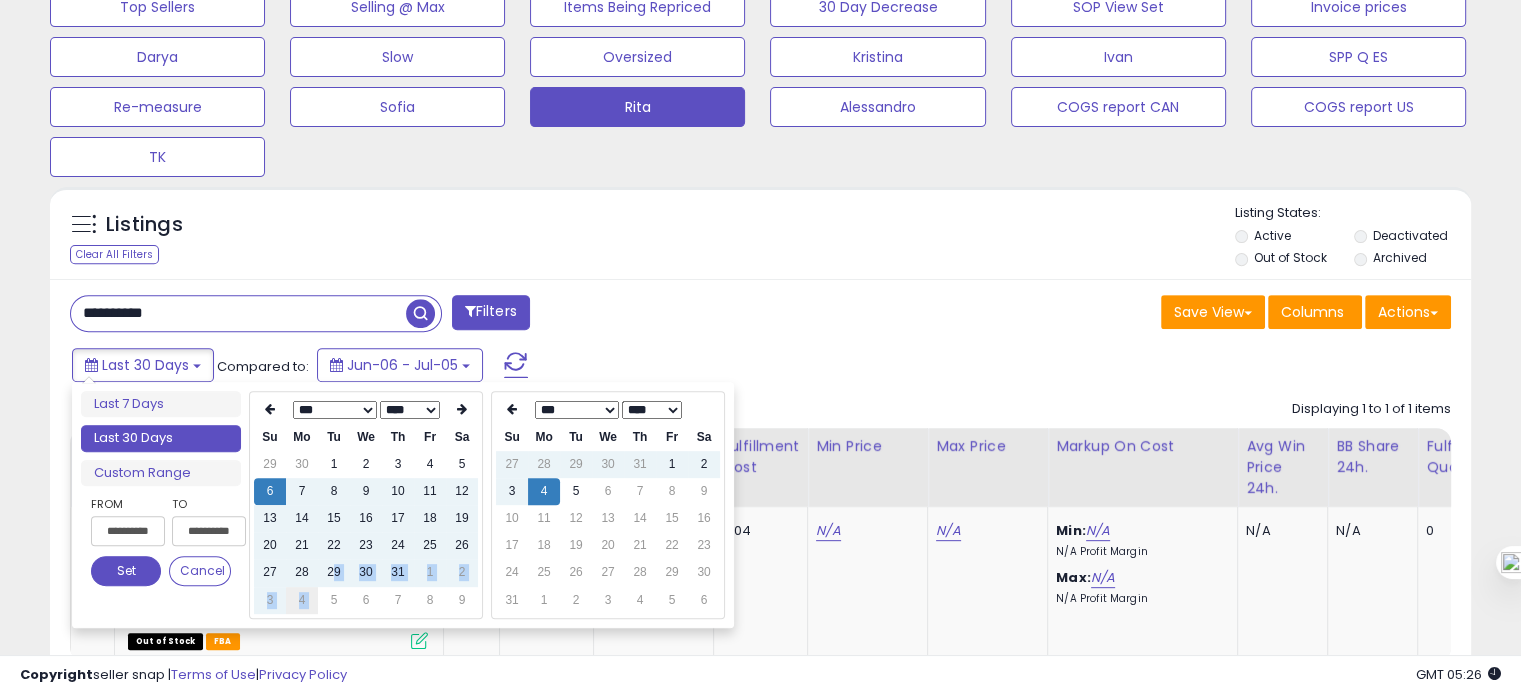 type on "**********" 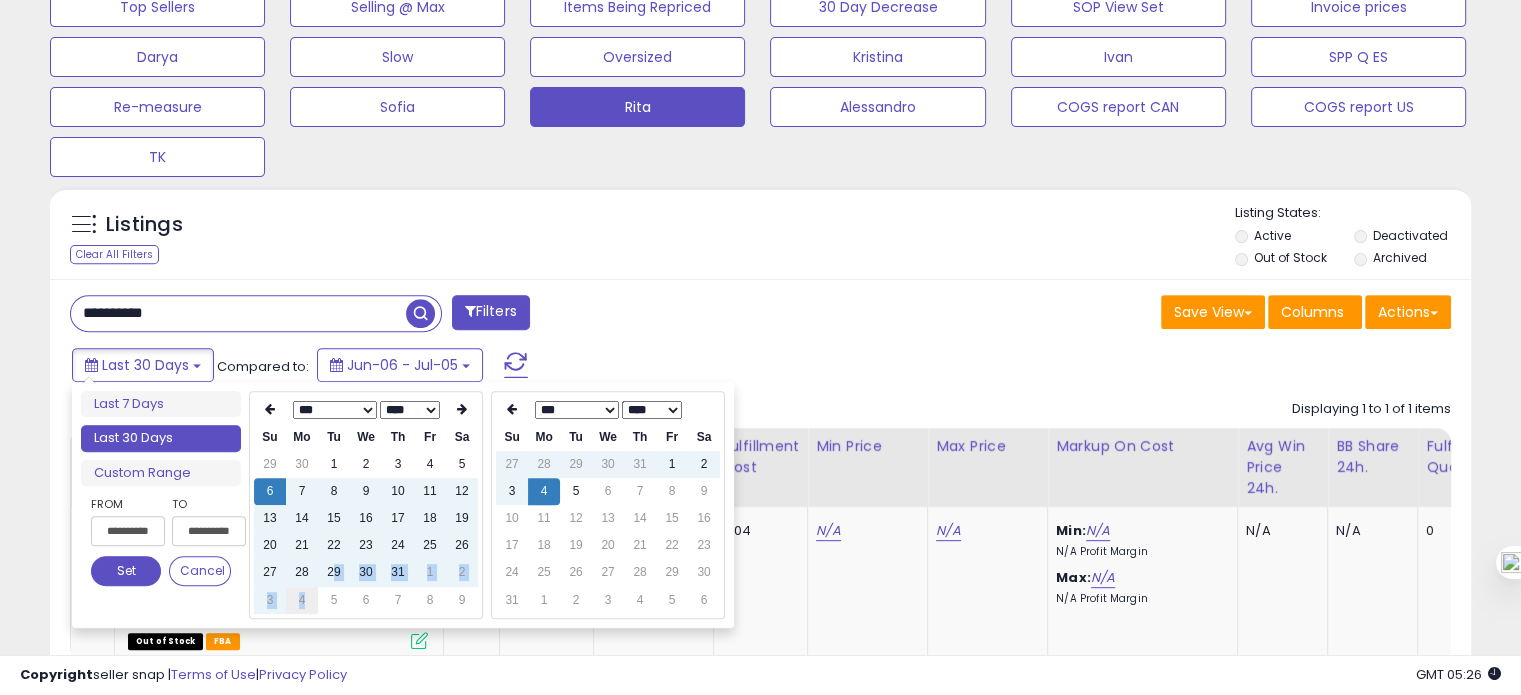 drag, startPoint x: 335, startPoint y: 585, endPoint x: 309, endPoint y: 602, distance: 31.06445 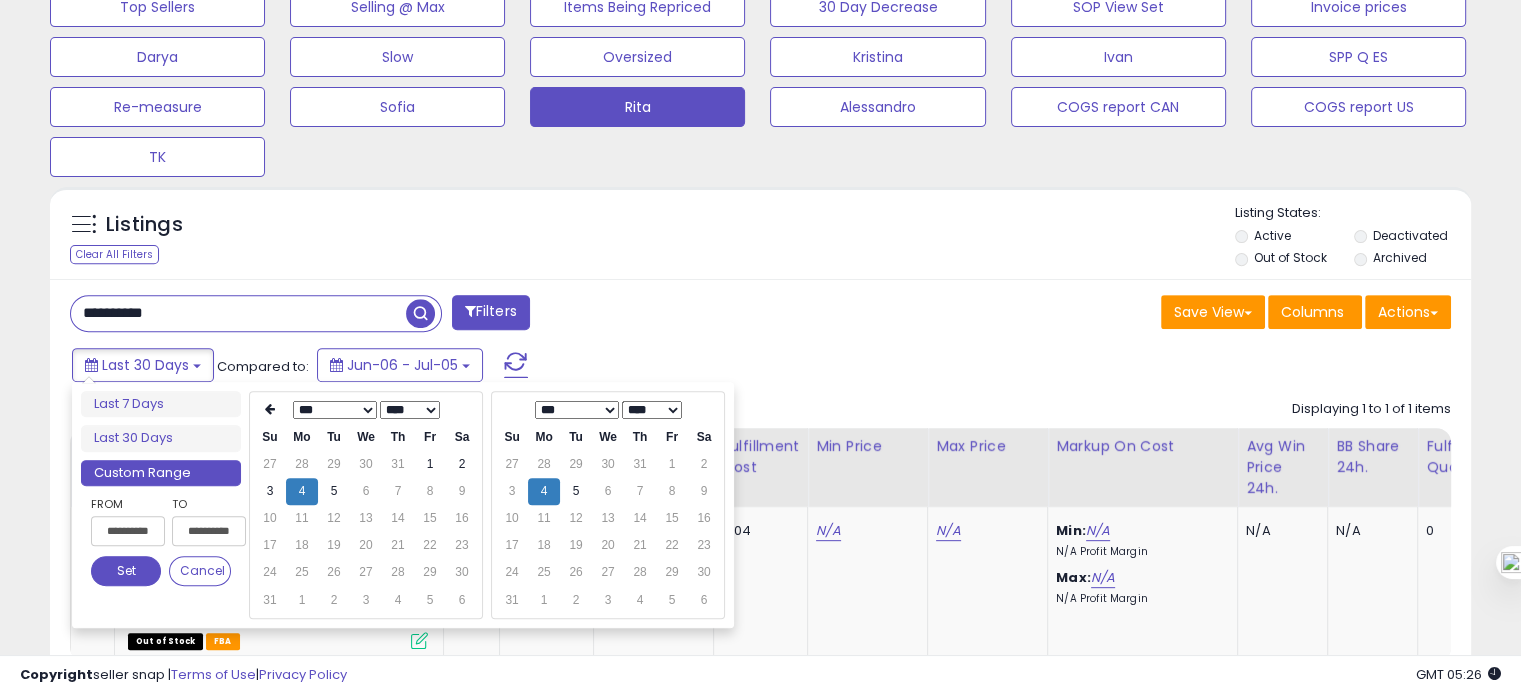 click on "Set" at bounding box center (126, 571) 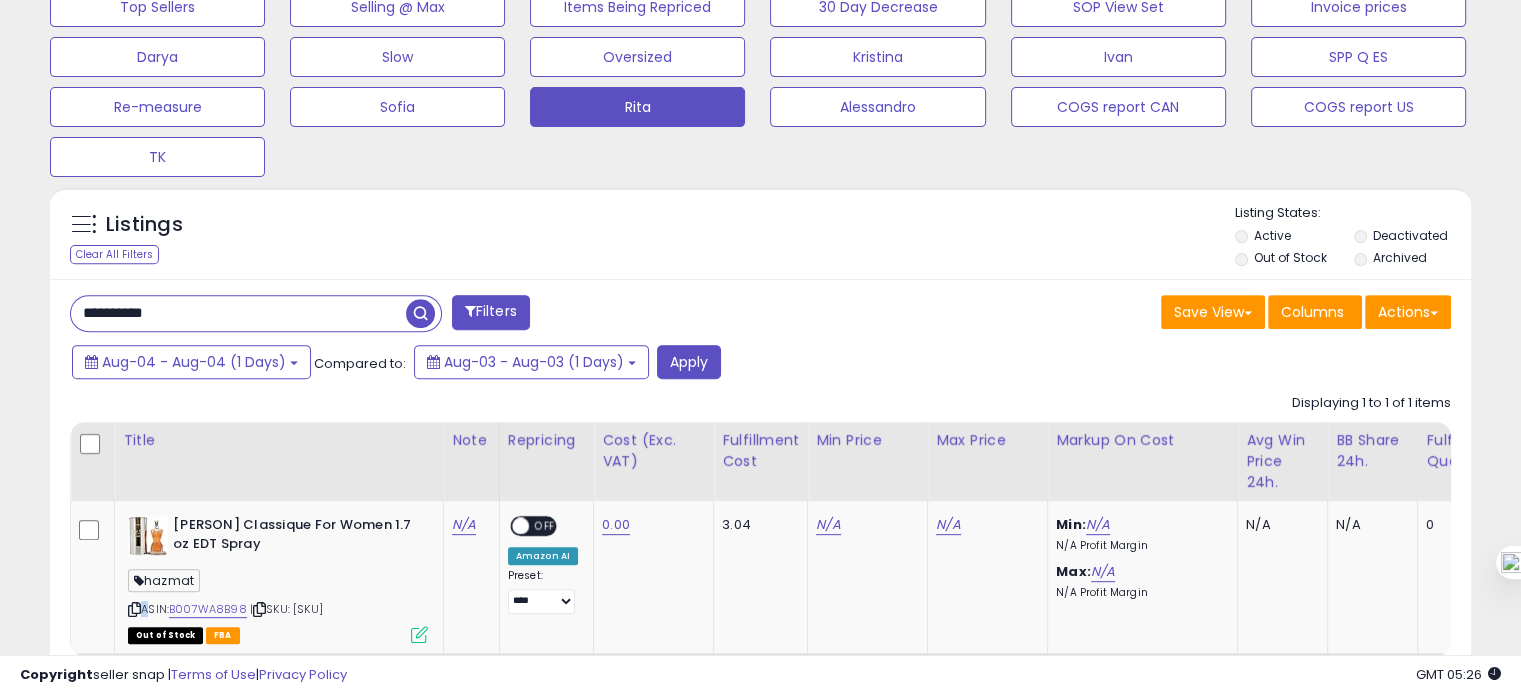 click on "ASIN:  B007WA8B98    |   SKU: A1UK3423470317152 Out of Stock FBA" at bounding box center [278, 578] 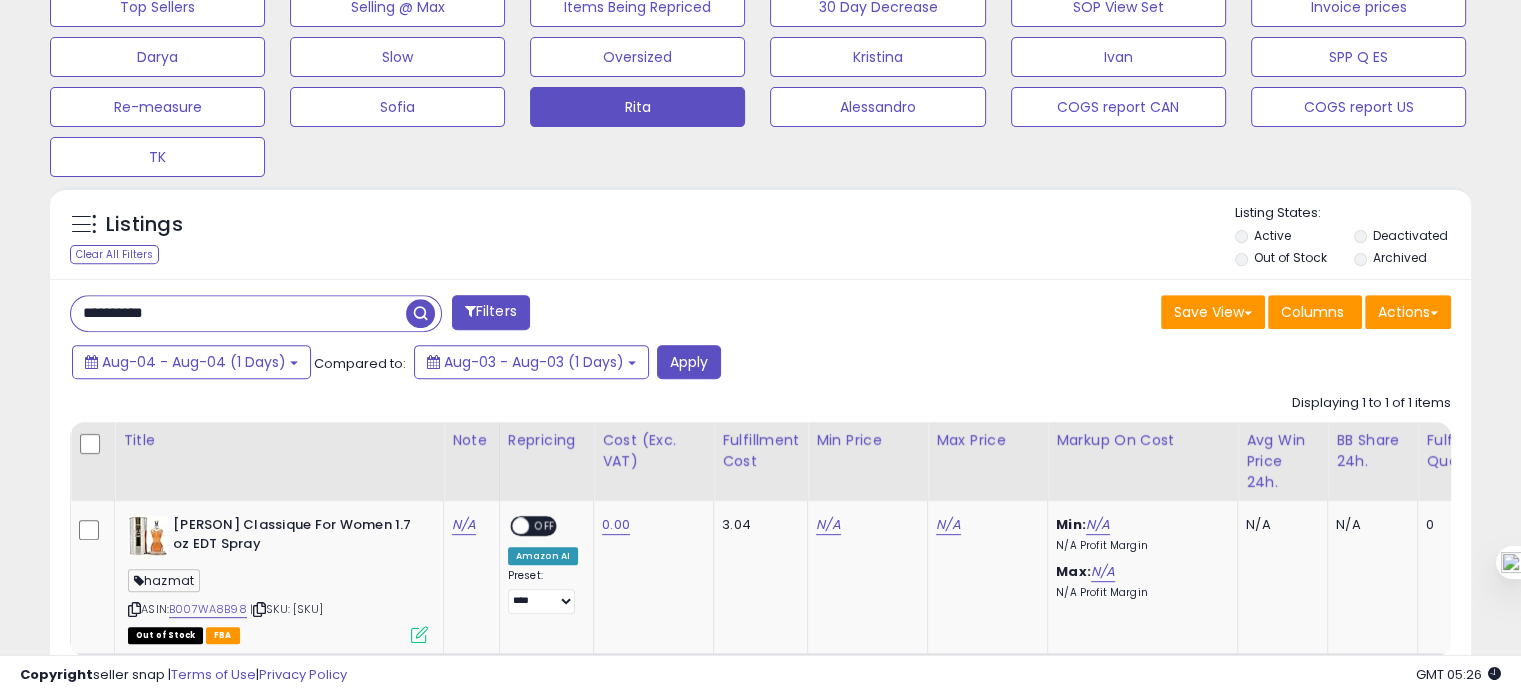 click on "**********" at bounding box center [238, 313] 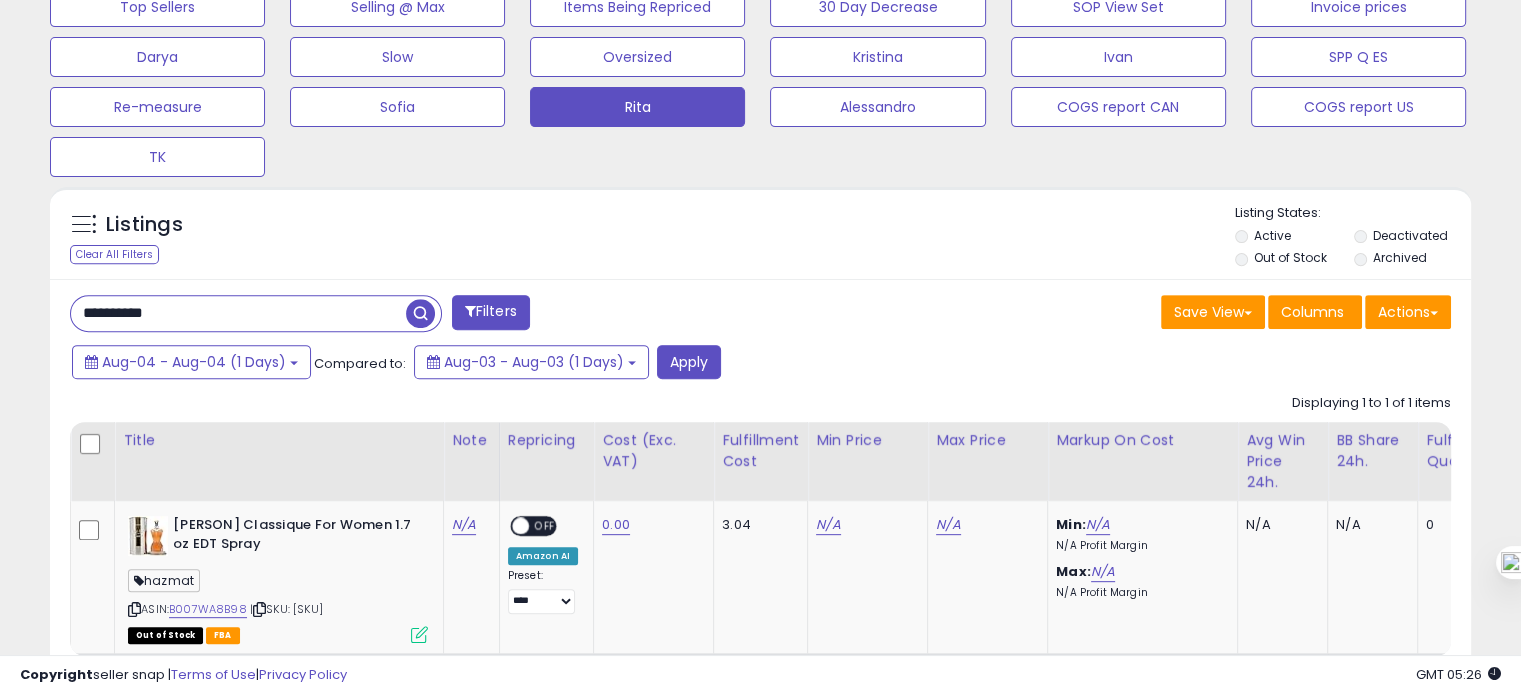 click on "**********" at bounding box center [238, 313] 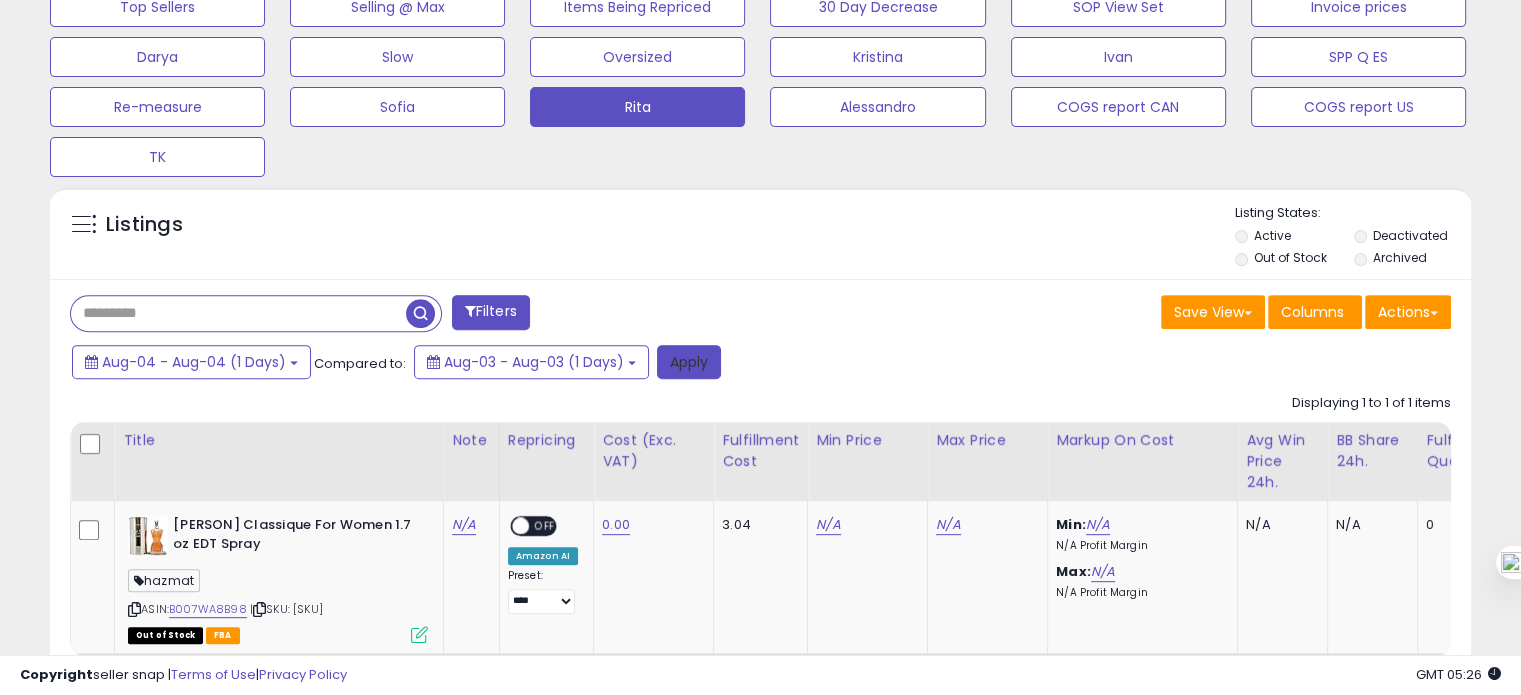 type 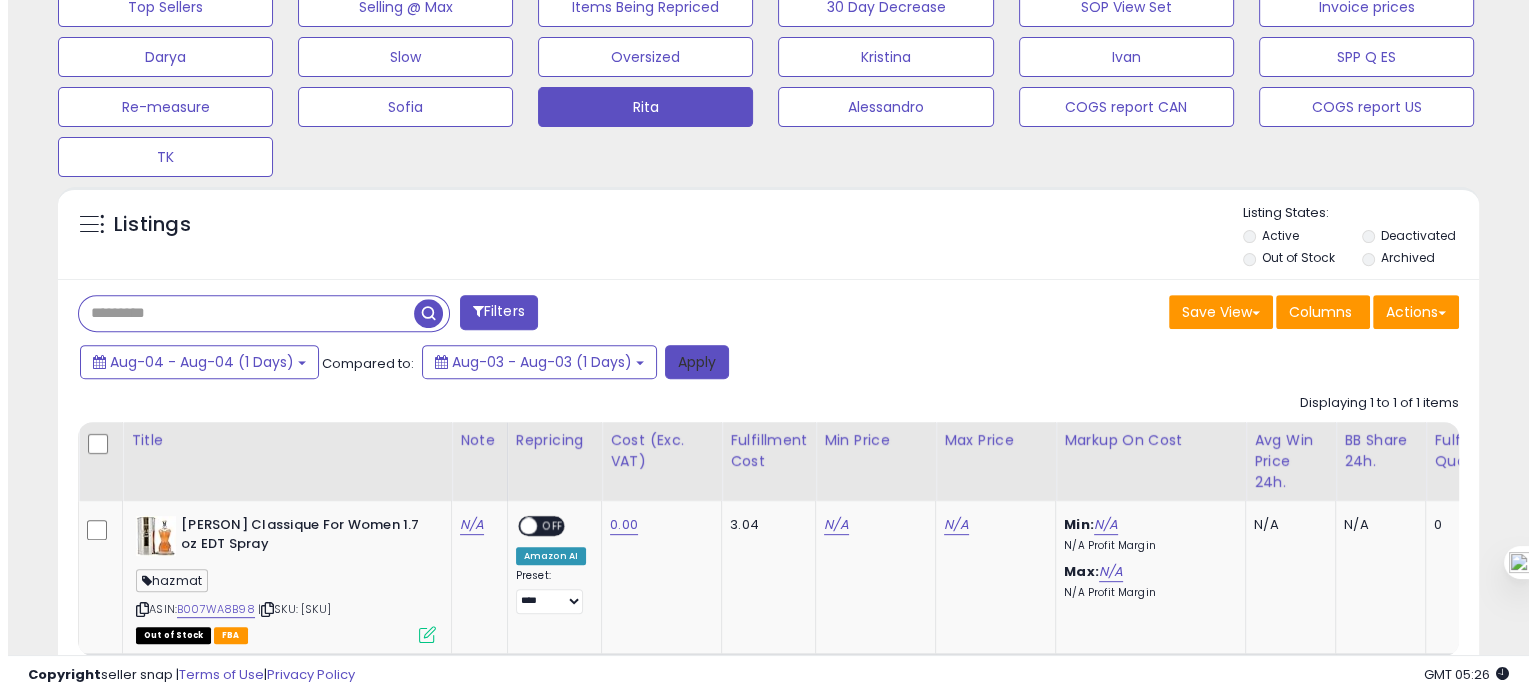 scroll, scrollTop: 674, scrollLeft: 0, axis: vertical 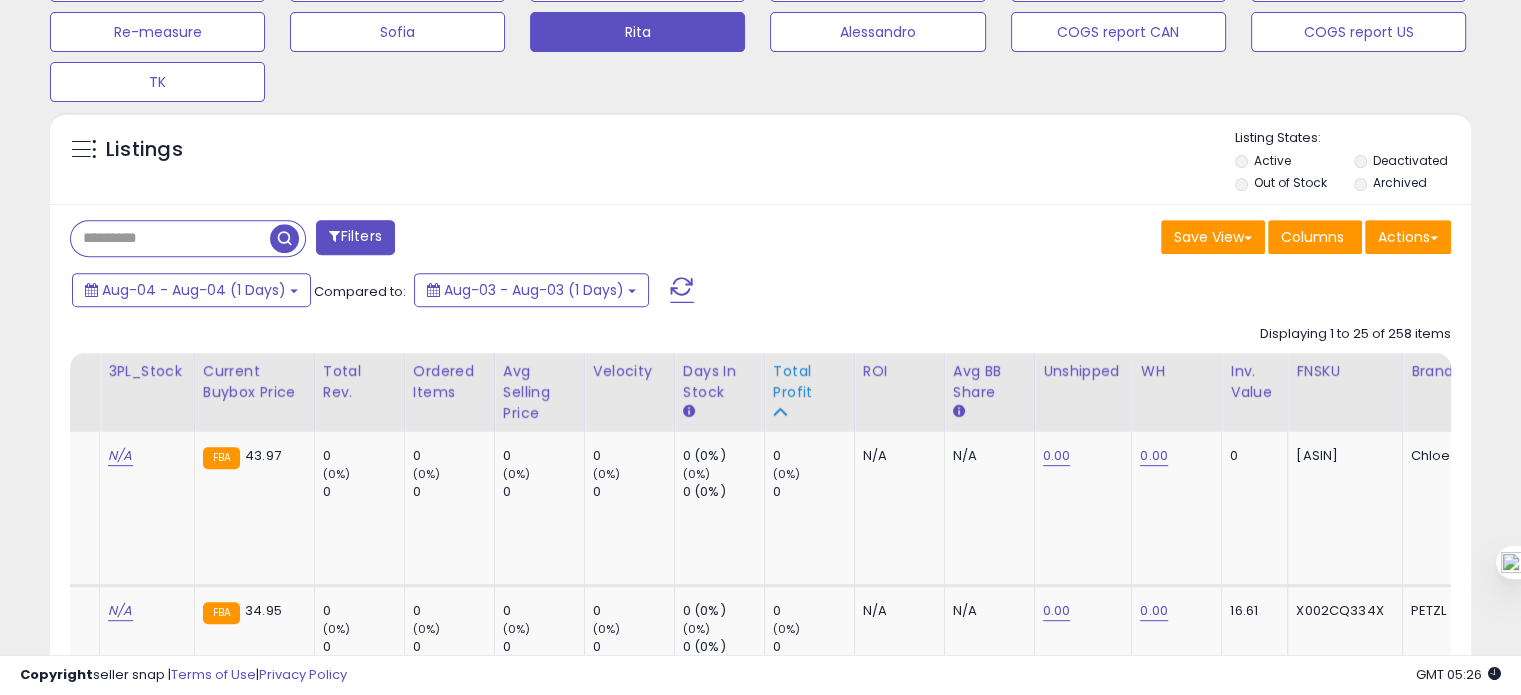click on "Total Profit" at bounding box center (809, 382) 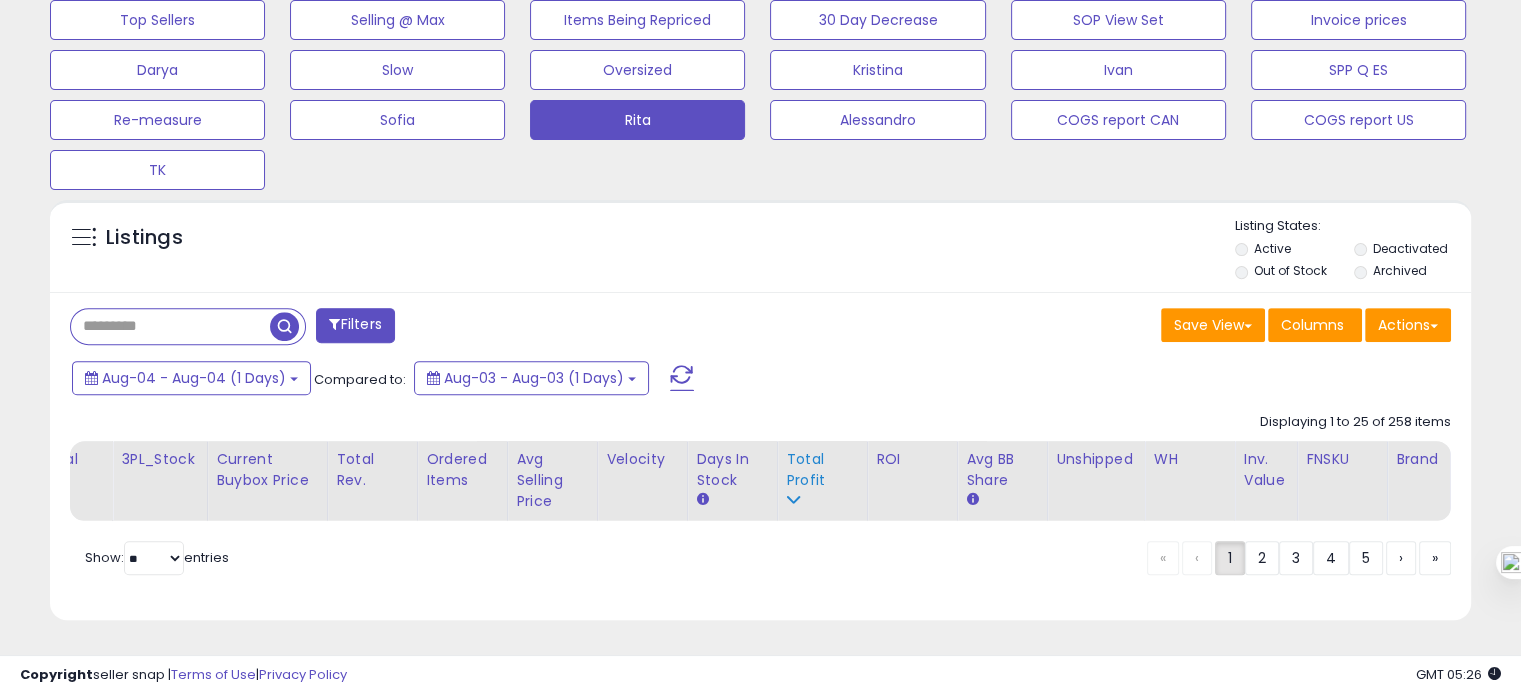 scroll, scrollTop: 693, scrollLeft: 0, axis: vertical 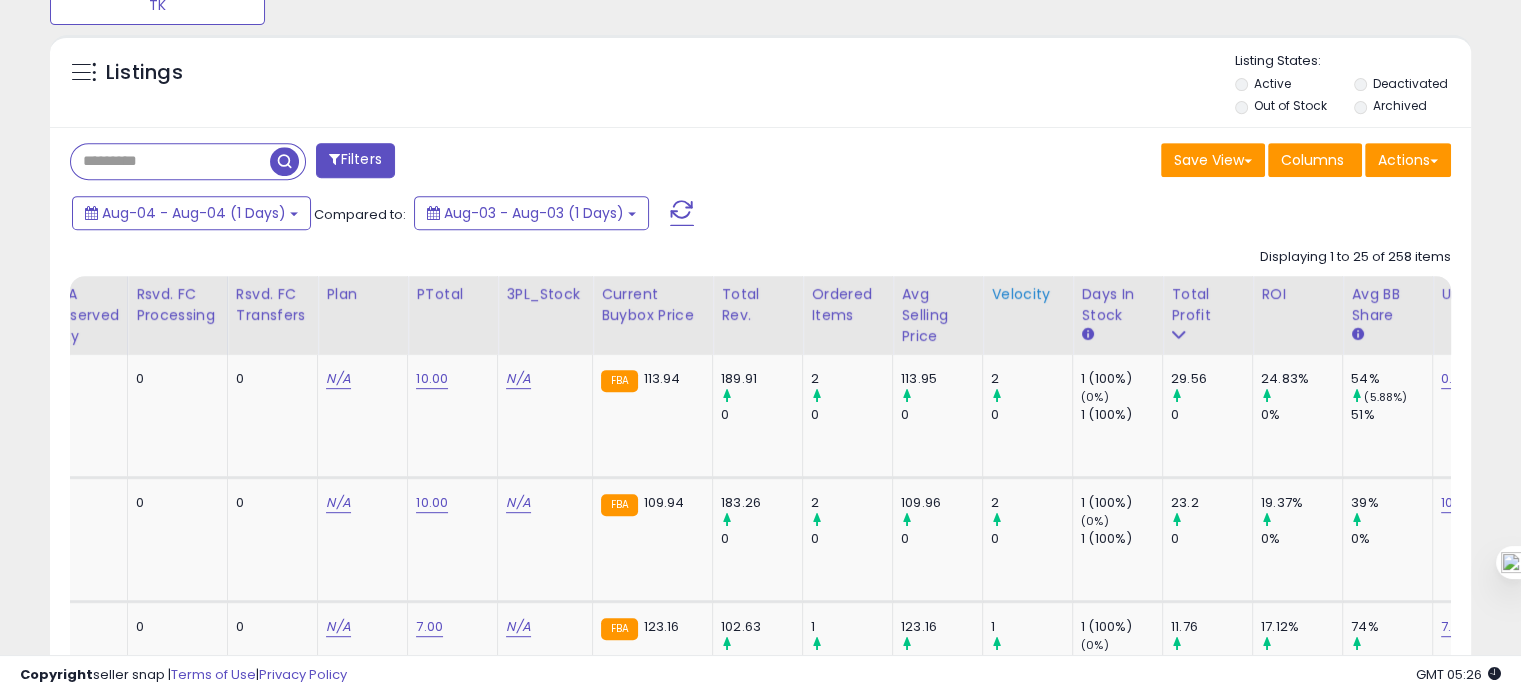 click on "Velocity" at bounding box center (1027, 294) 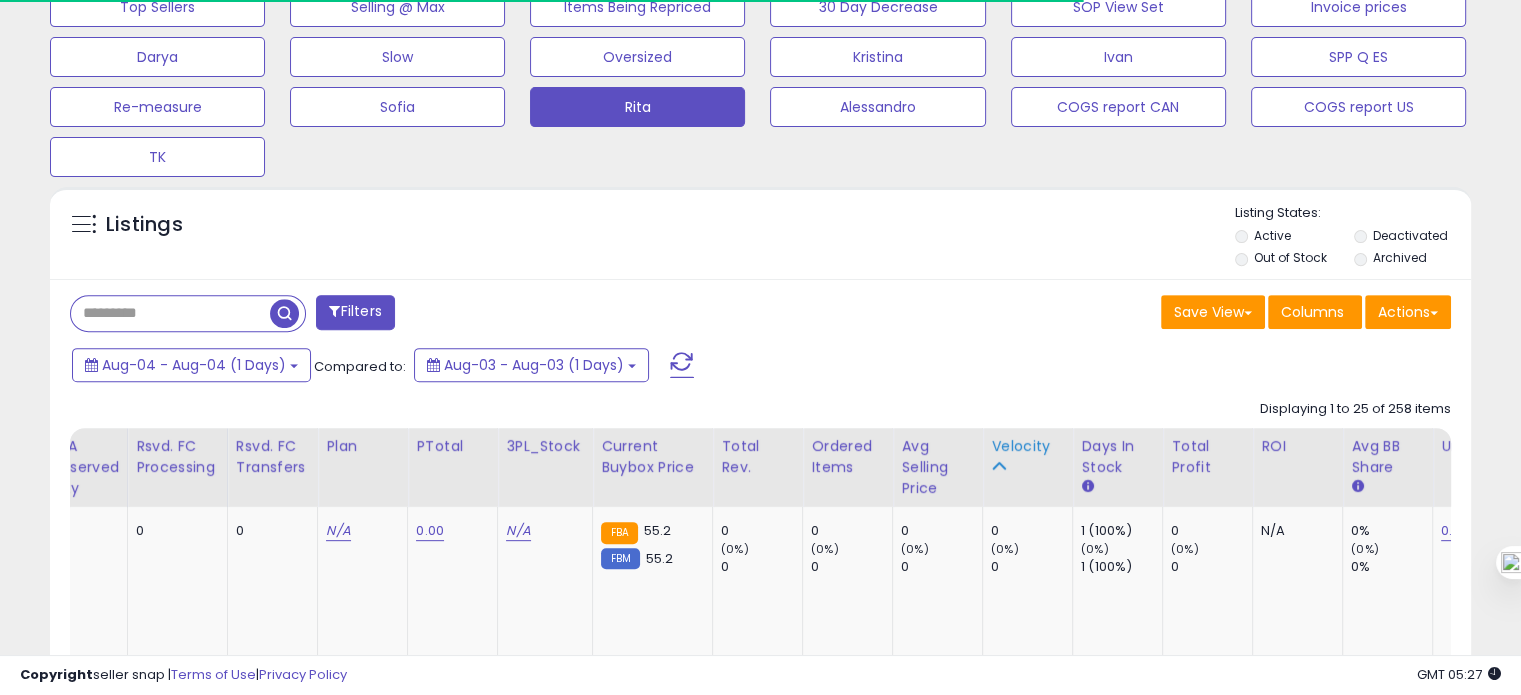 scroll, scrollTop: 845, scrollLeft: 0, axis: vertical 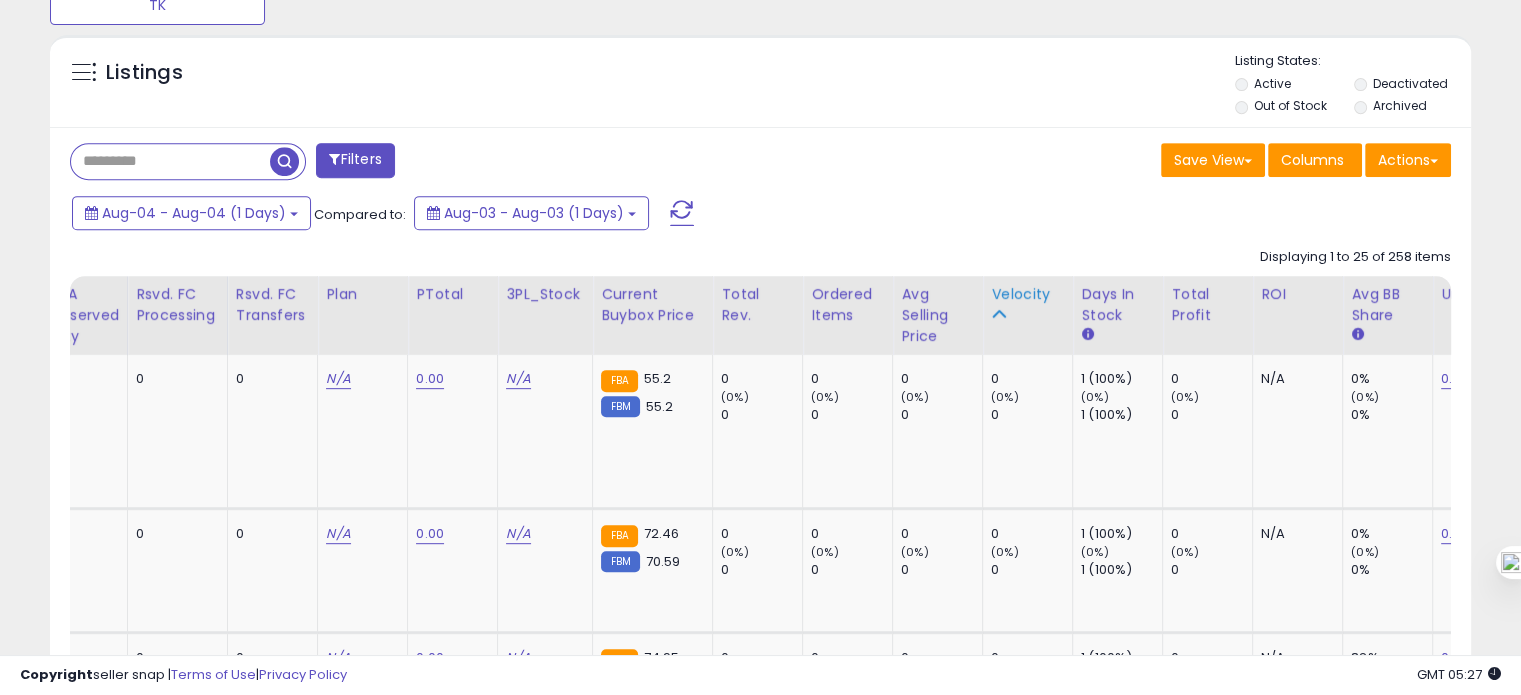 click on "Velocity" at bounding box center [1027, 294] 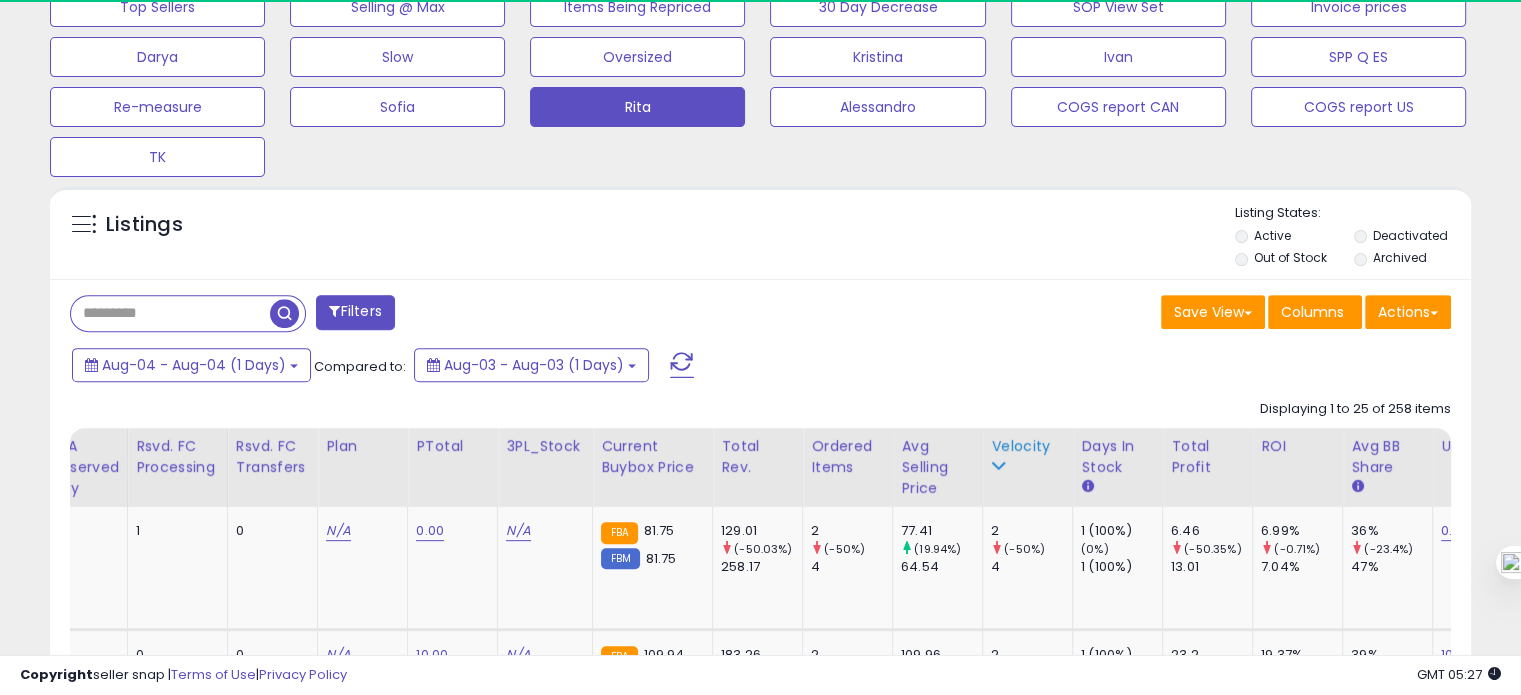 scroll, scrollTop: 845, scrollLeft: 0, axis: vertical 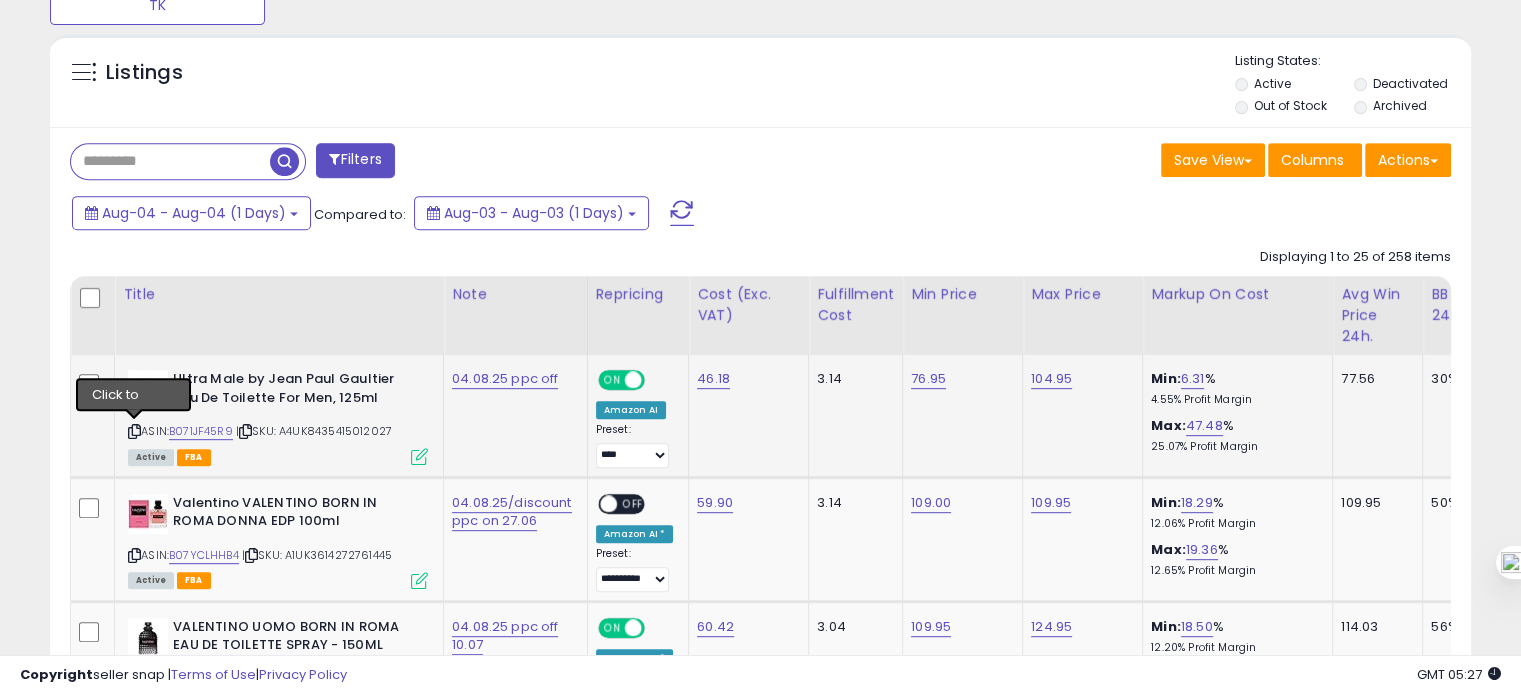 click at bounding box center (134, 431) 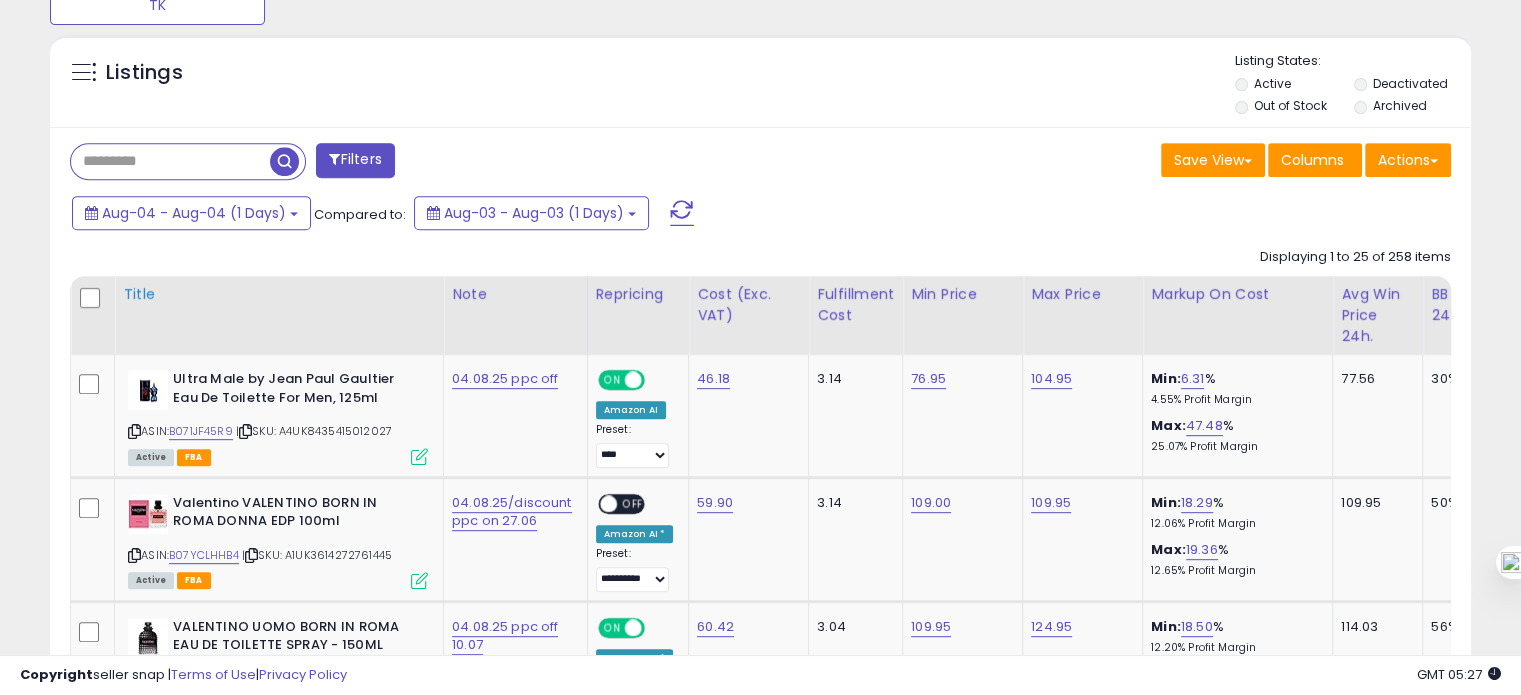 scroll, scrollTop: 937, scrollLeft: 0, axis: vertical 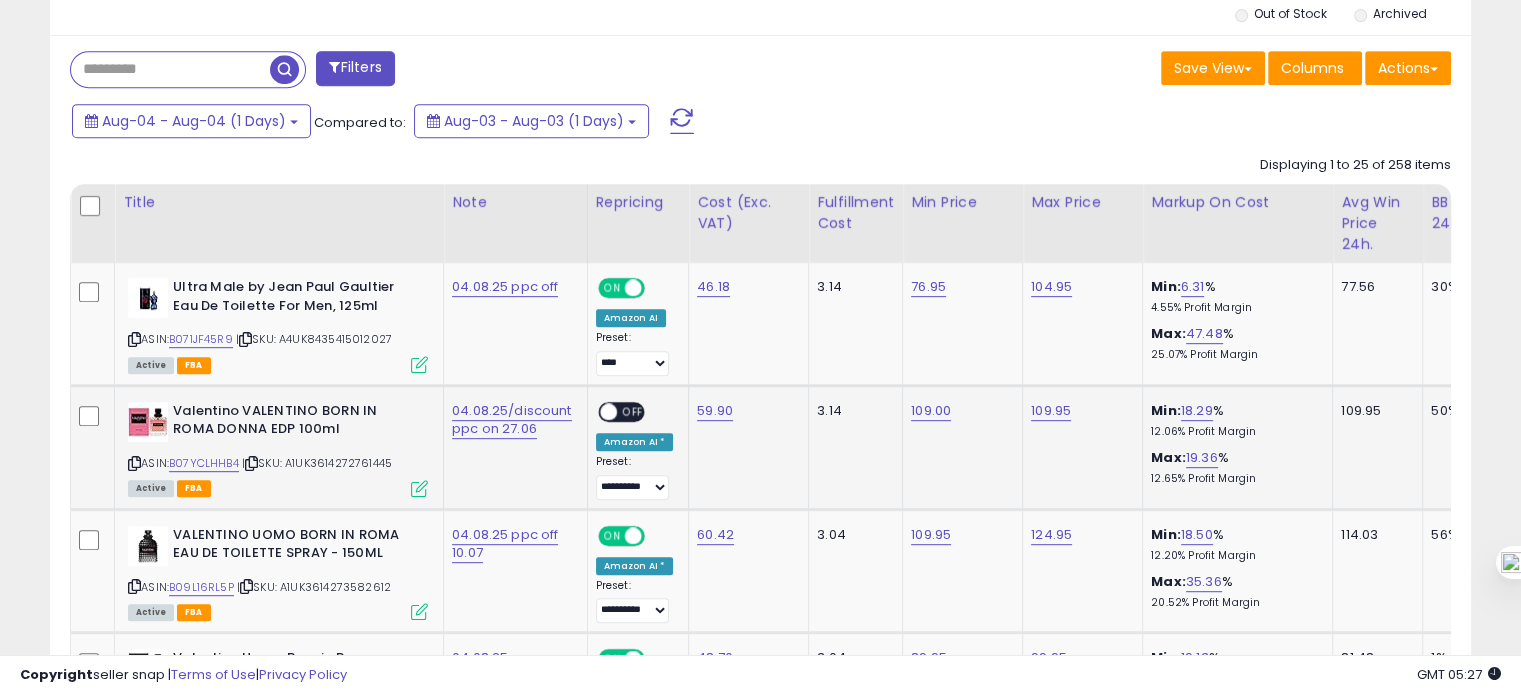 click at bounding box center (134, 463) 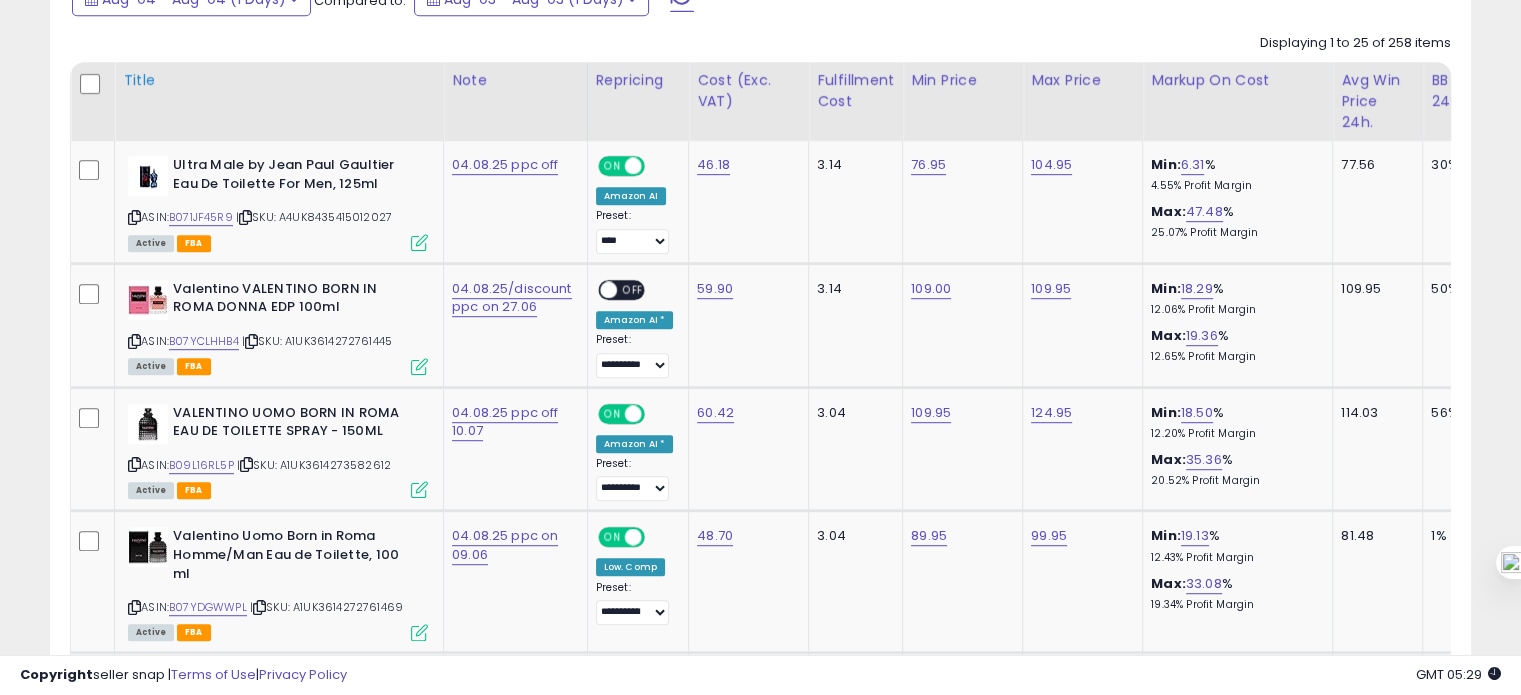 scroll, scrollTop: 1068, scrollLeft: 0, axis: vertical 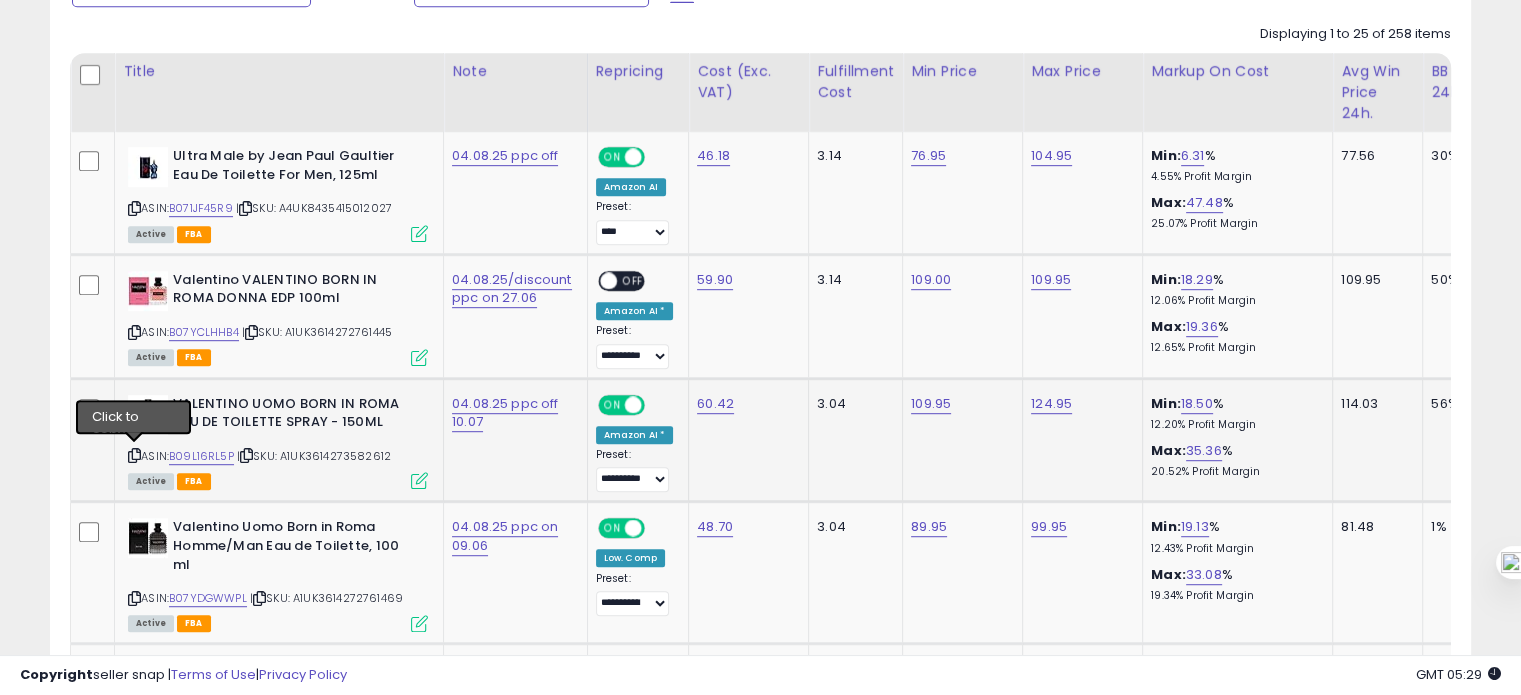 click at bounding box center [134, 455] 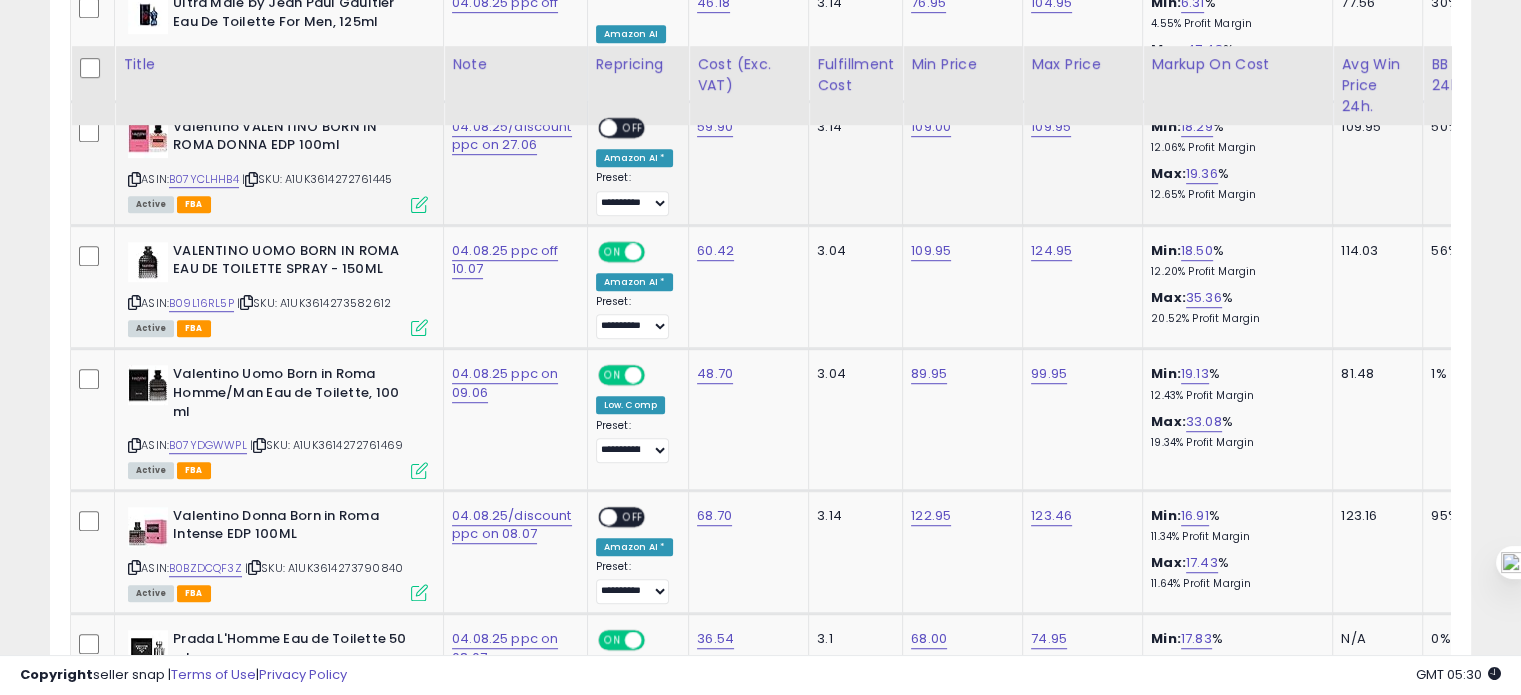 scroll, scrollTop: 1273, scrollLeft: 0, axis: vertical 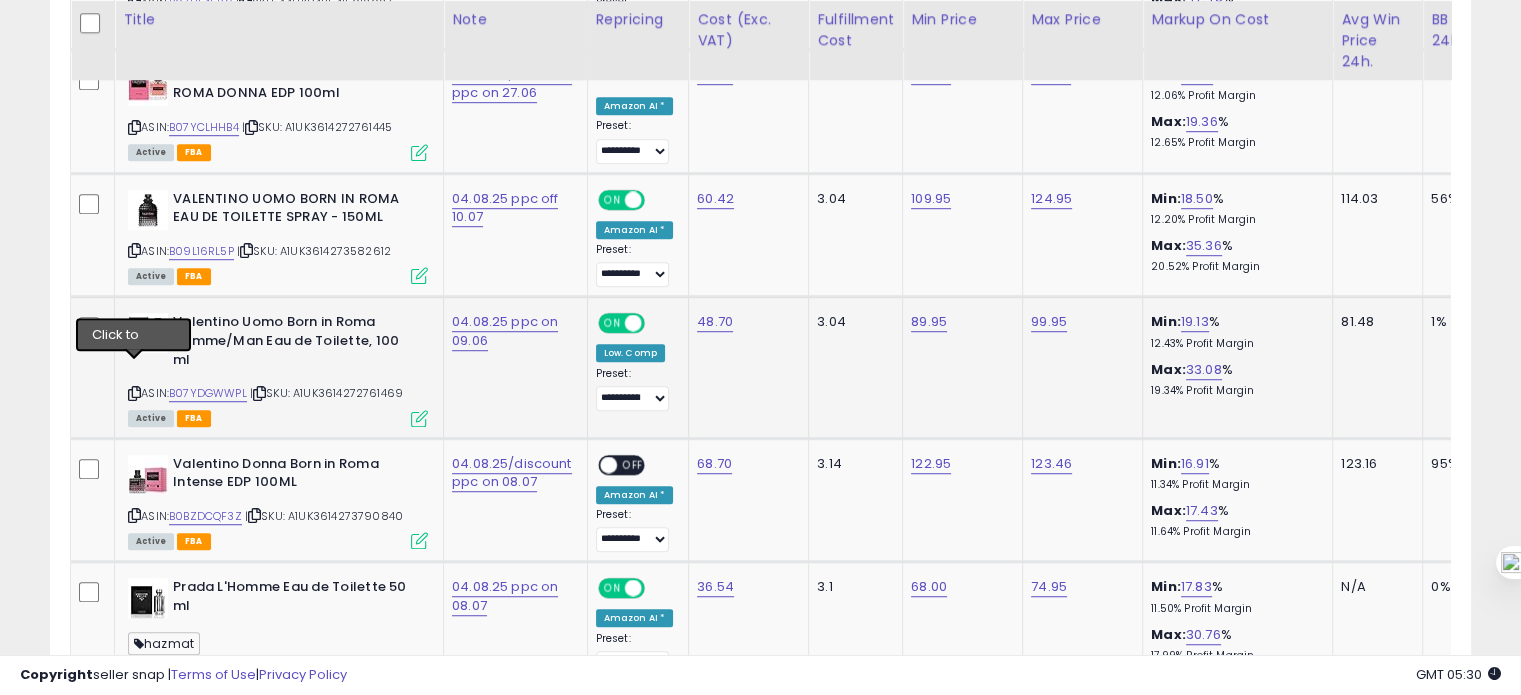 click at bounding box center [134, 393] 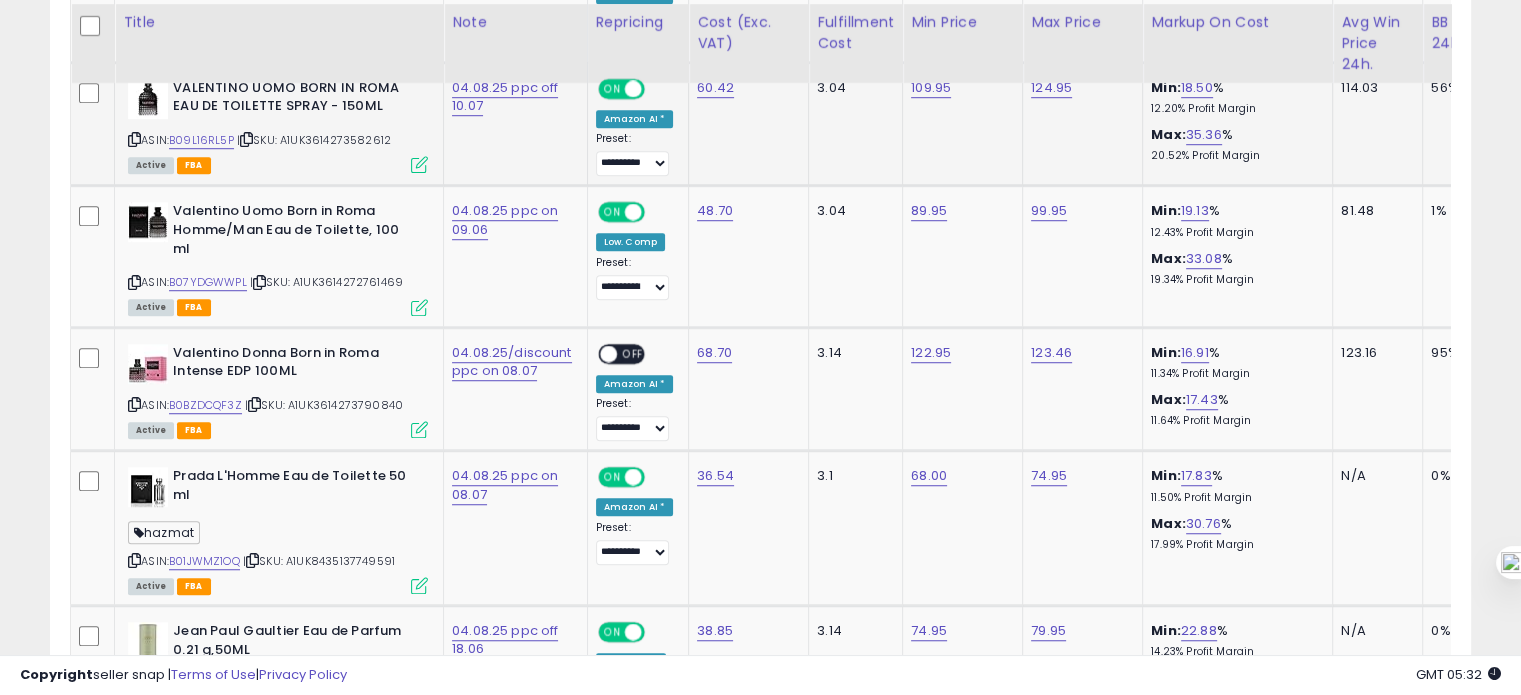 scroll, scrollTop: 1388, scrollLeft: 0, axis: vertical 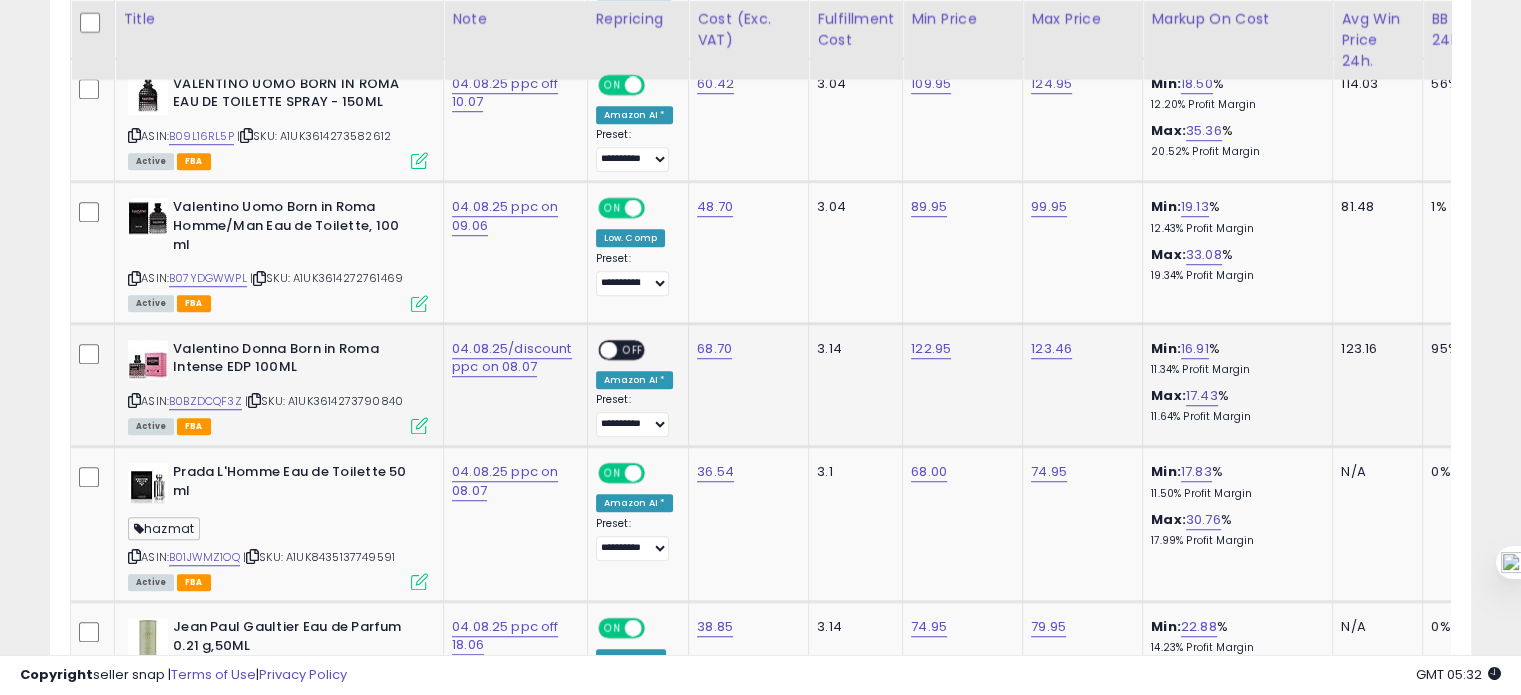 click at bounding box center [134, 400] 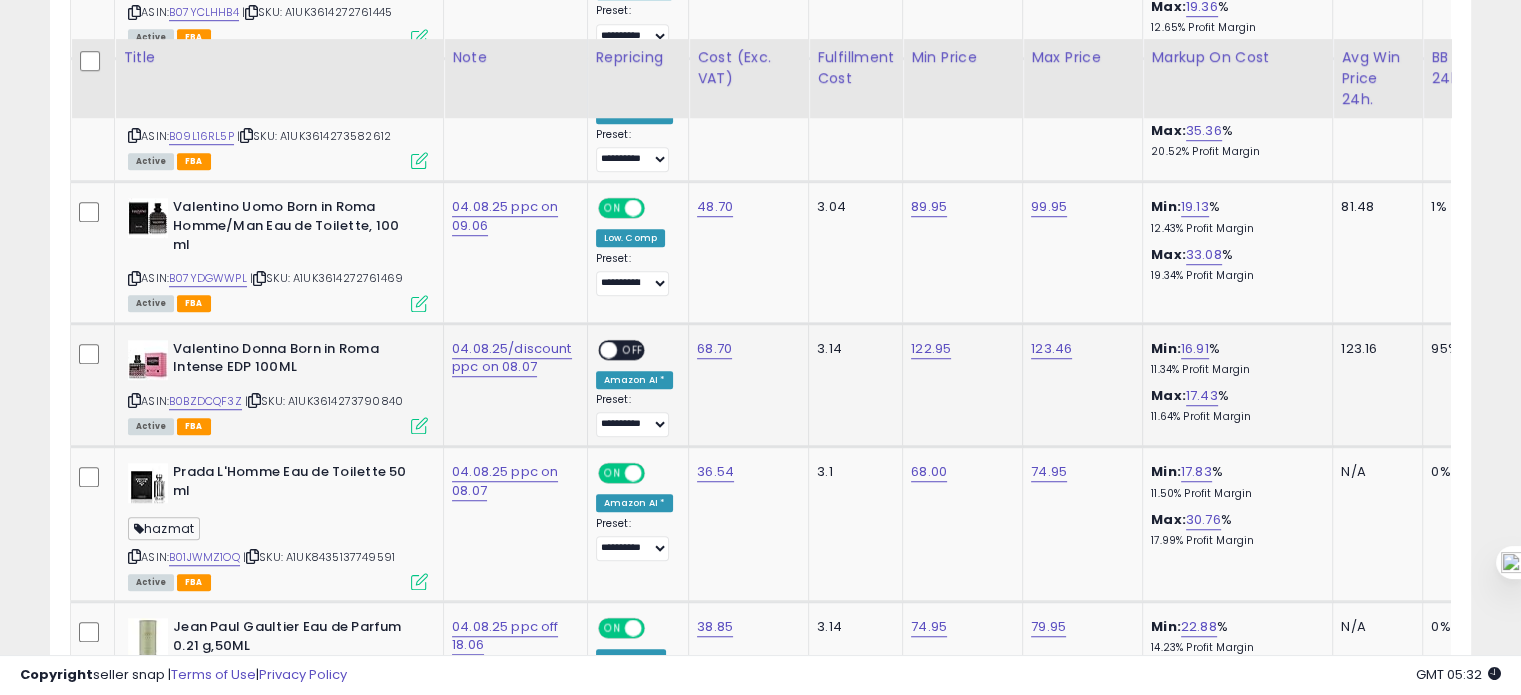 scroll, scrollTop: 1445, scrollLeft: 0, axis: vertical 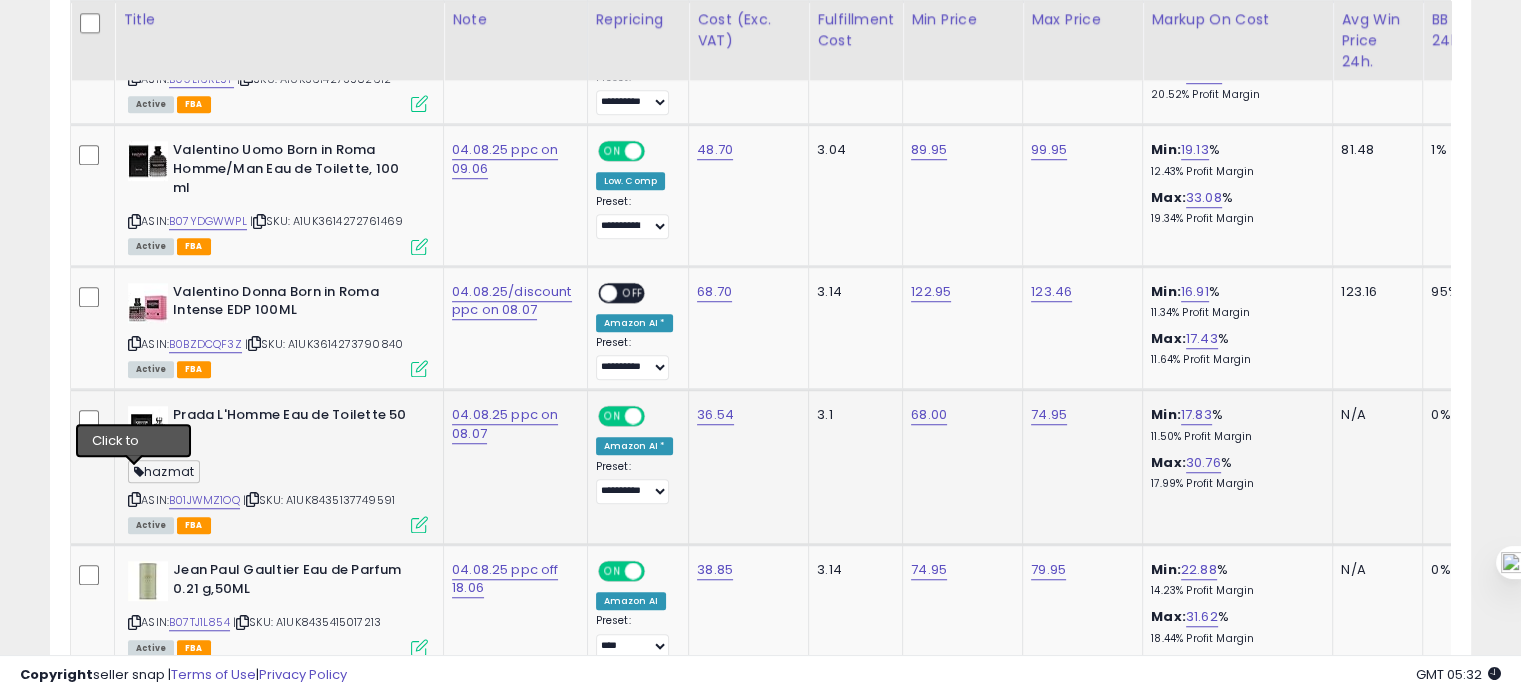click at bounding box center [134, 499] 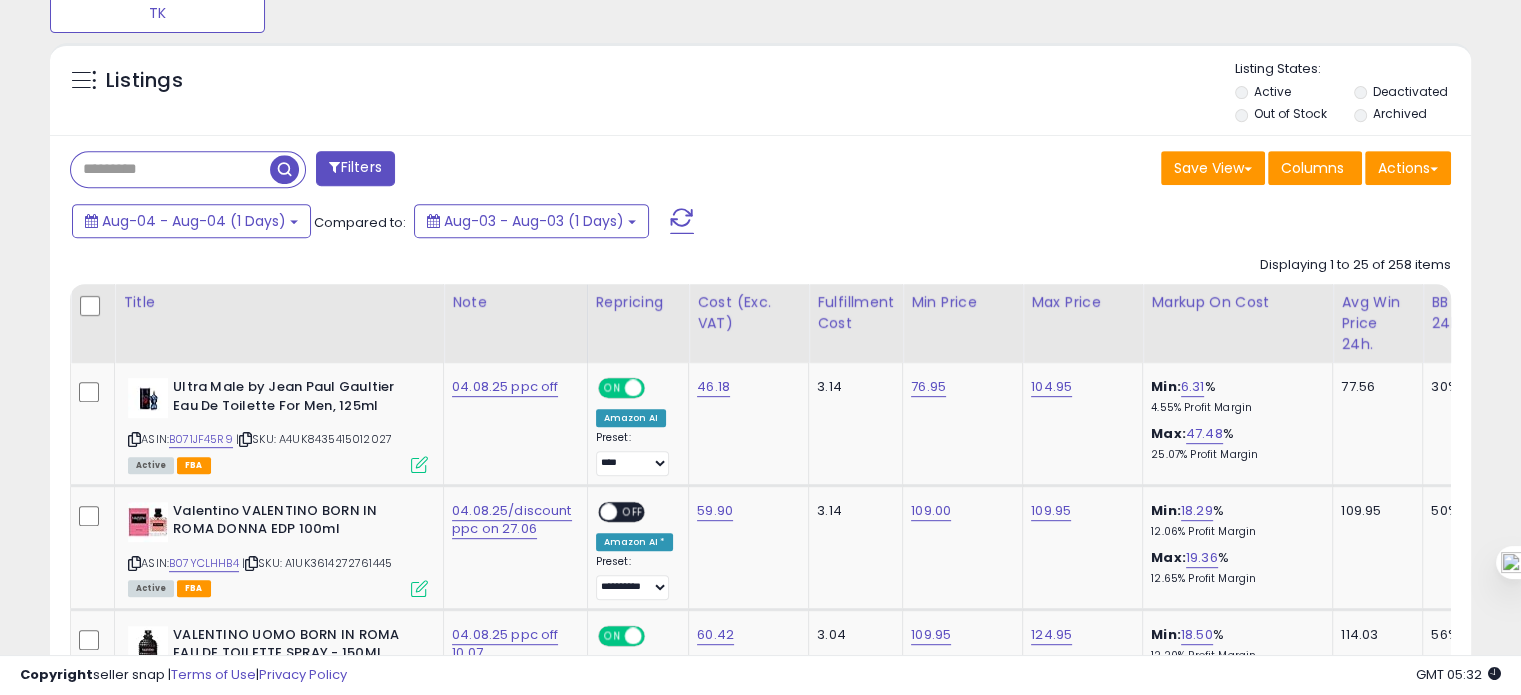 scroll, scrollTop: 830, scrollLeft: 0, axis: vertical 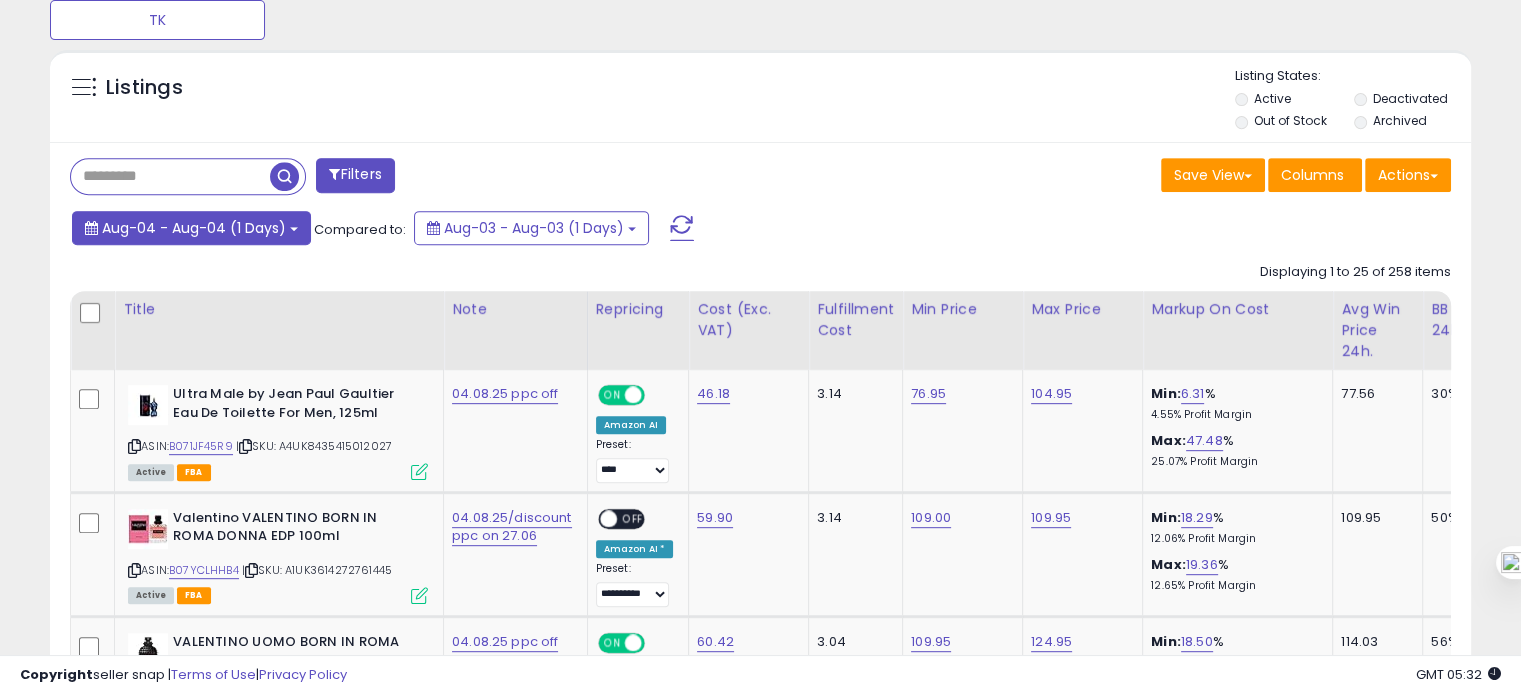 click on "Aug-04 - Aug-04 (1 Days)" at bounding box center [194, 228] 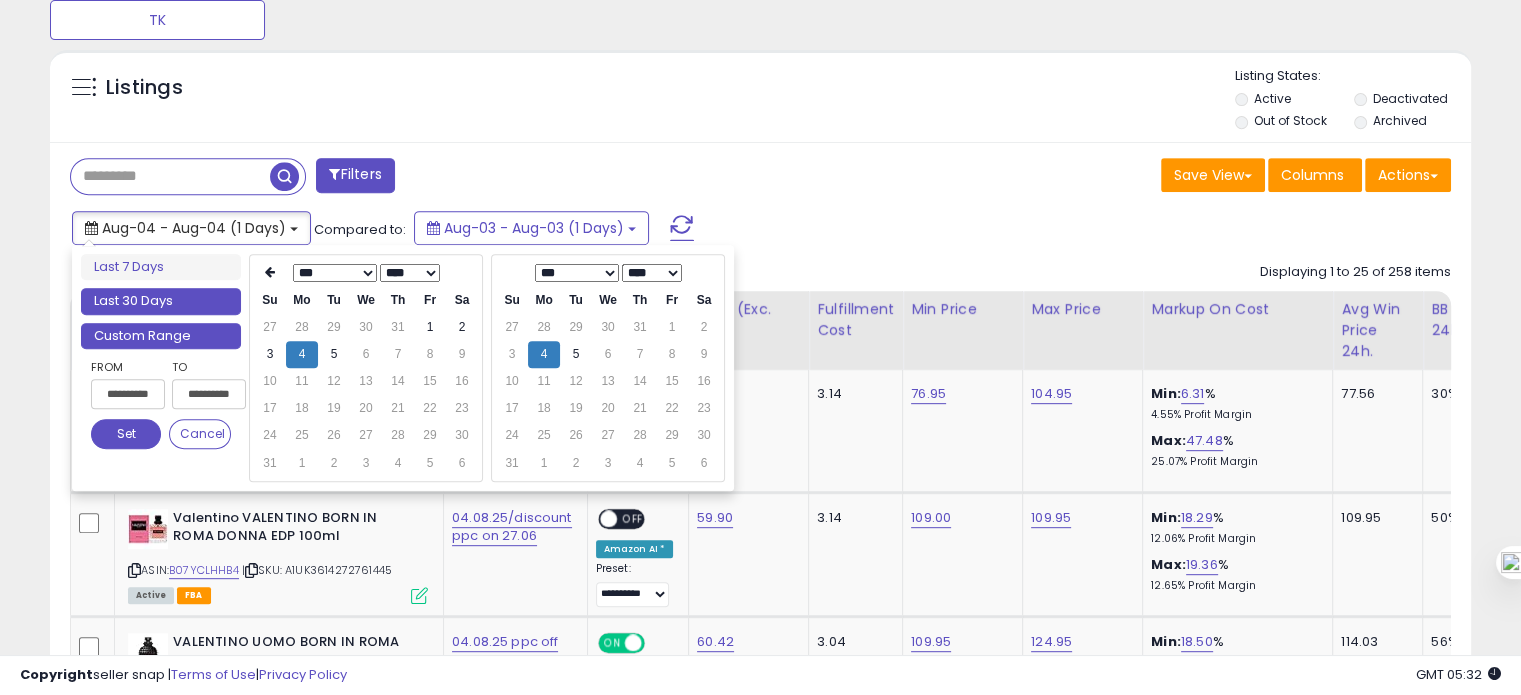 type on "**********" 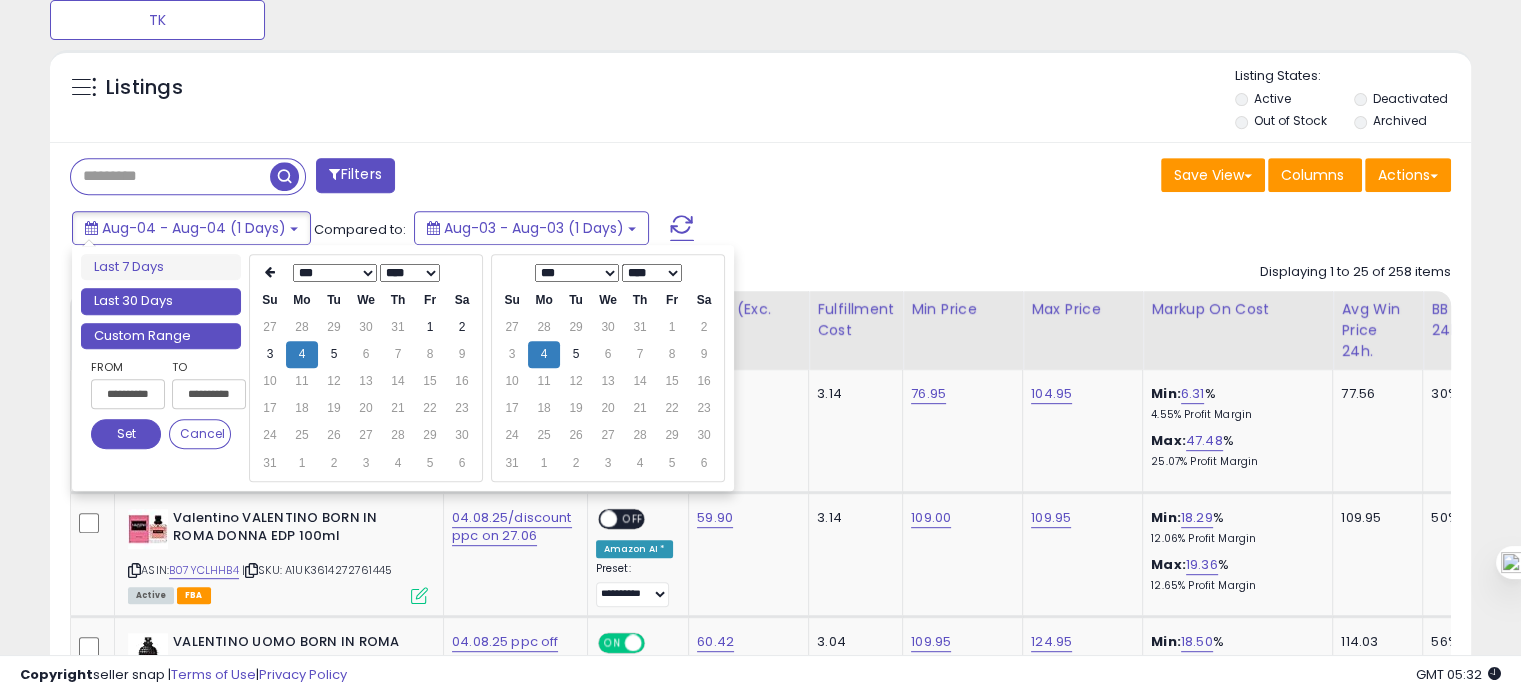 click on "Last 30 Days" at bounding box center [161, 301] 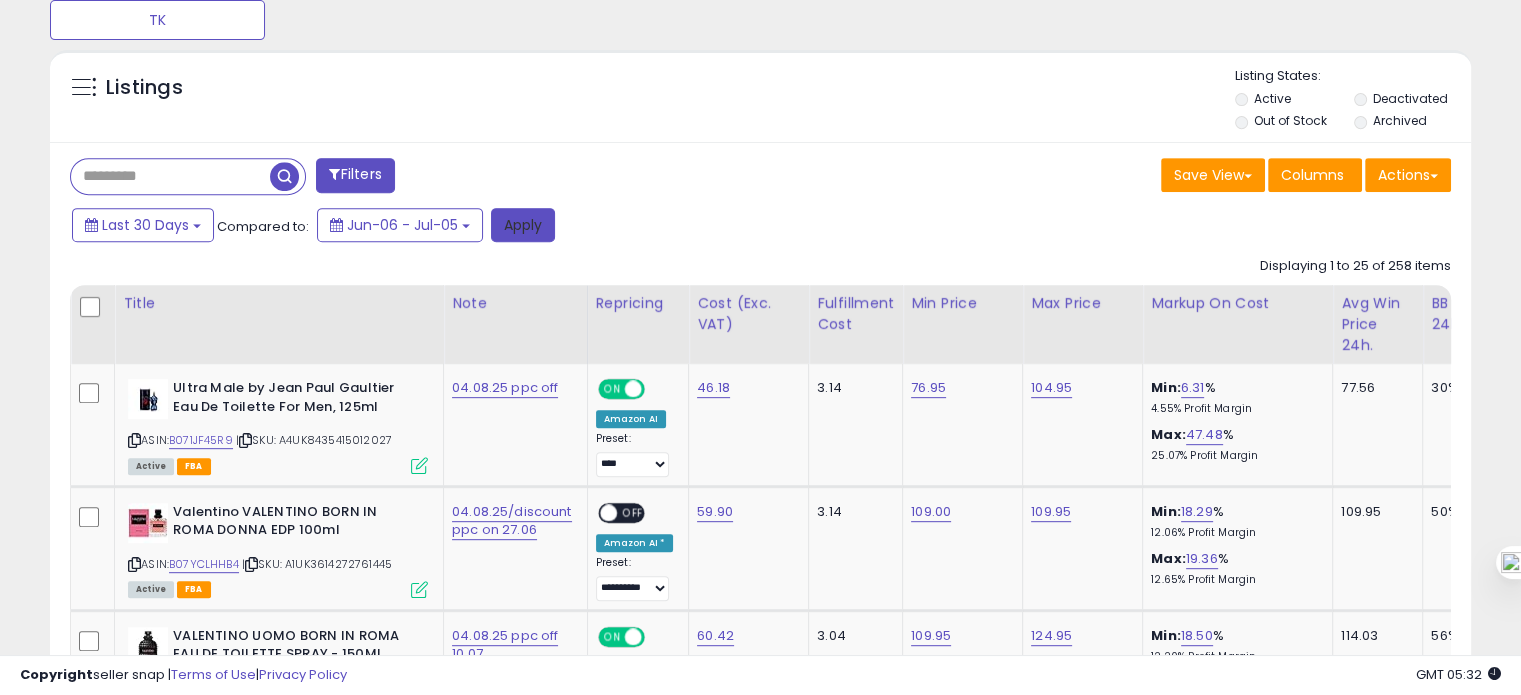 click on "Apply" at bounding box center [523, 225] 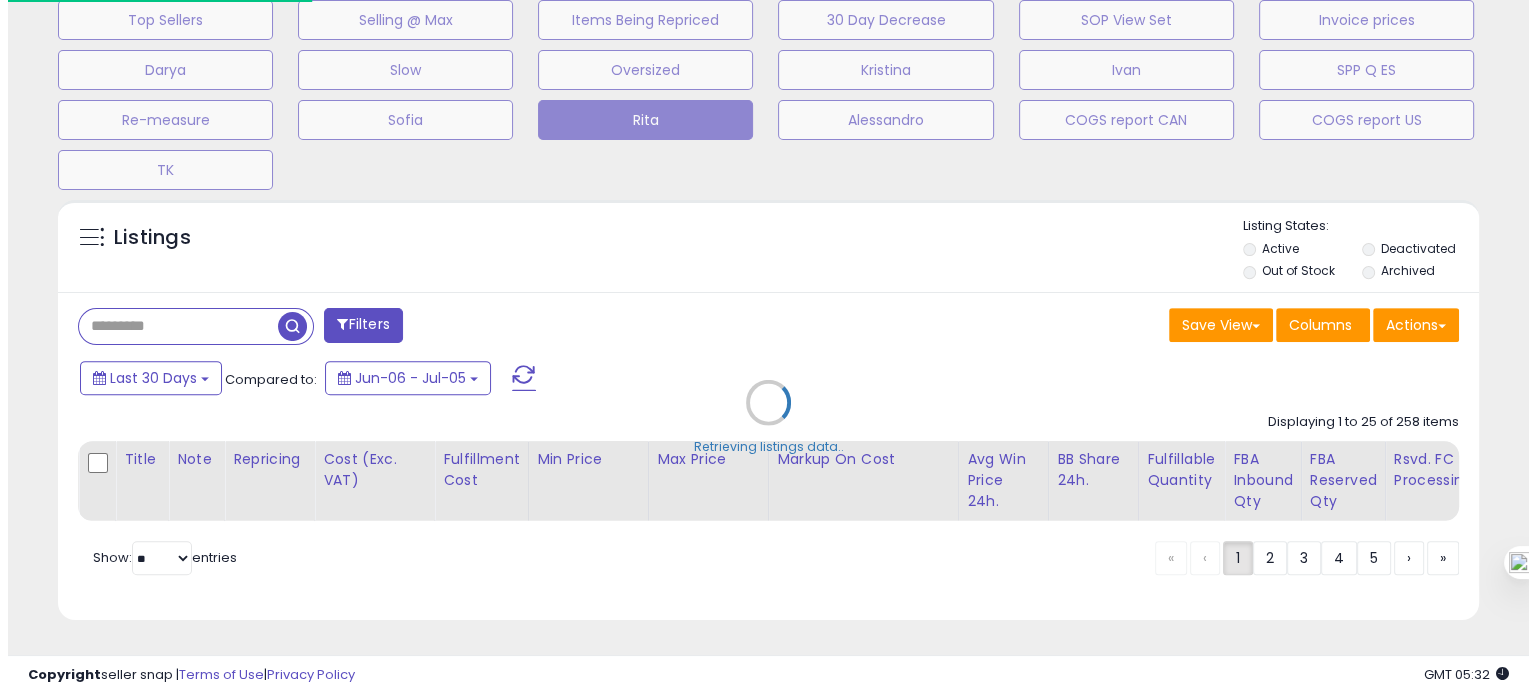 scroll, scrollTop: 693, scrollLeft: 0, axis: vertical 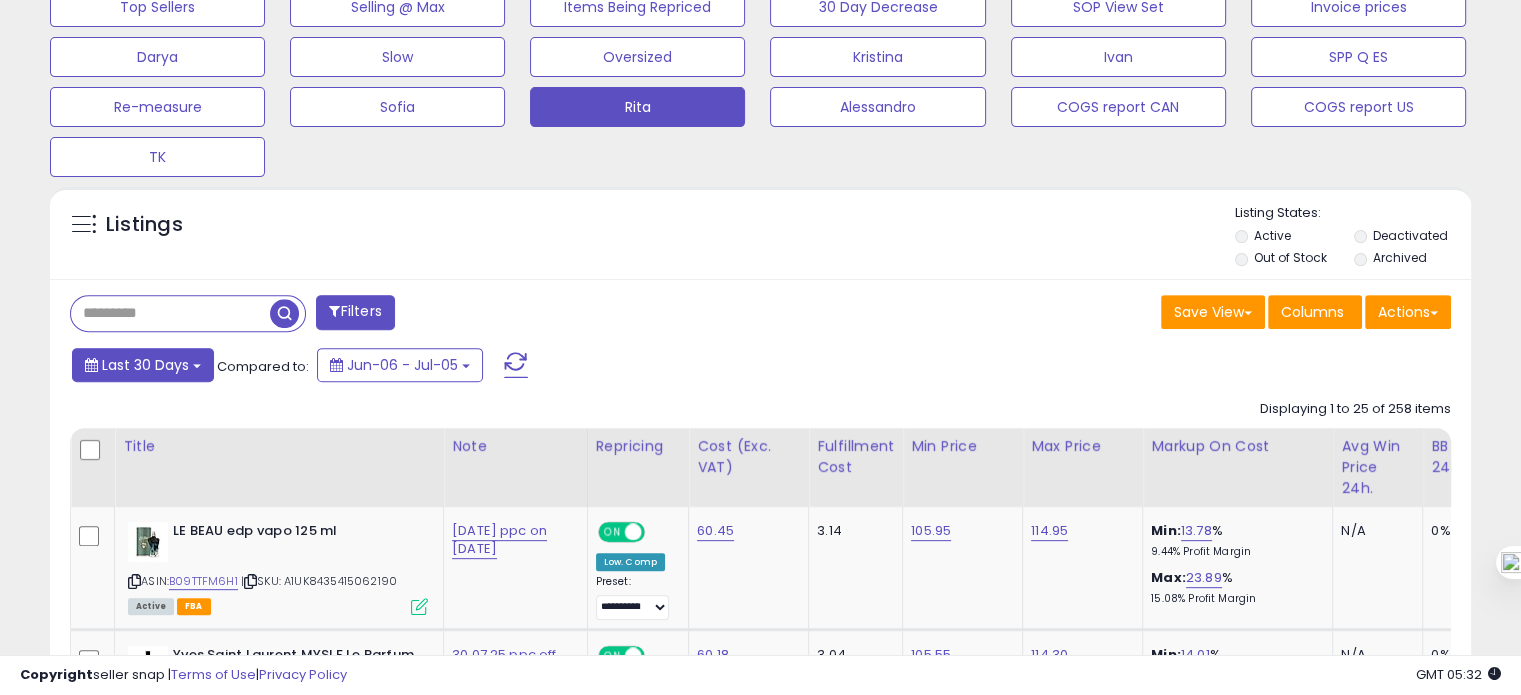 click on "Last 30 Days" at bounding box center [145, 365] 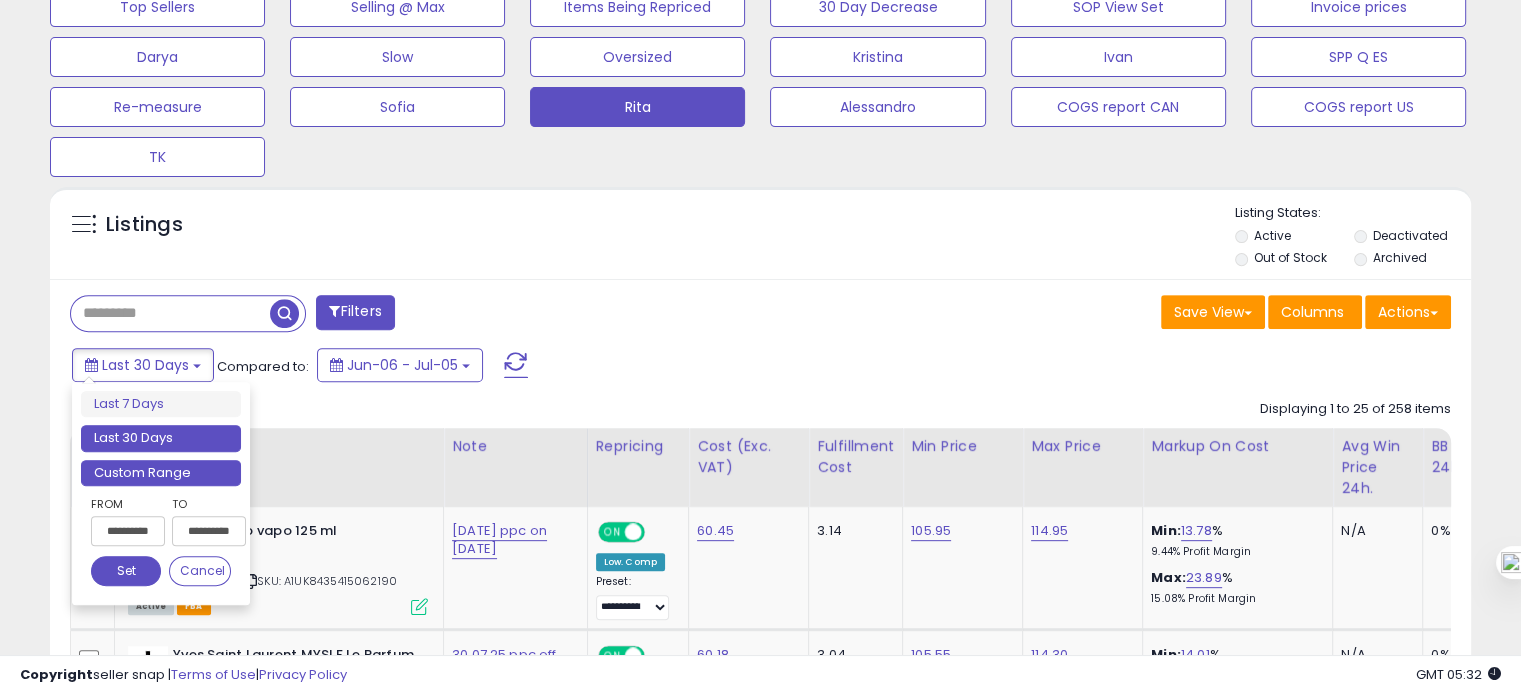 click on "Custom Range" at bounding box center [161, 473] 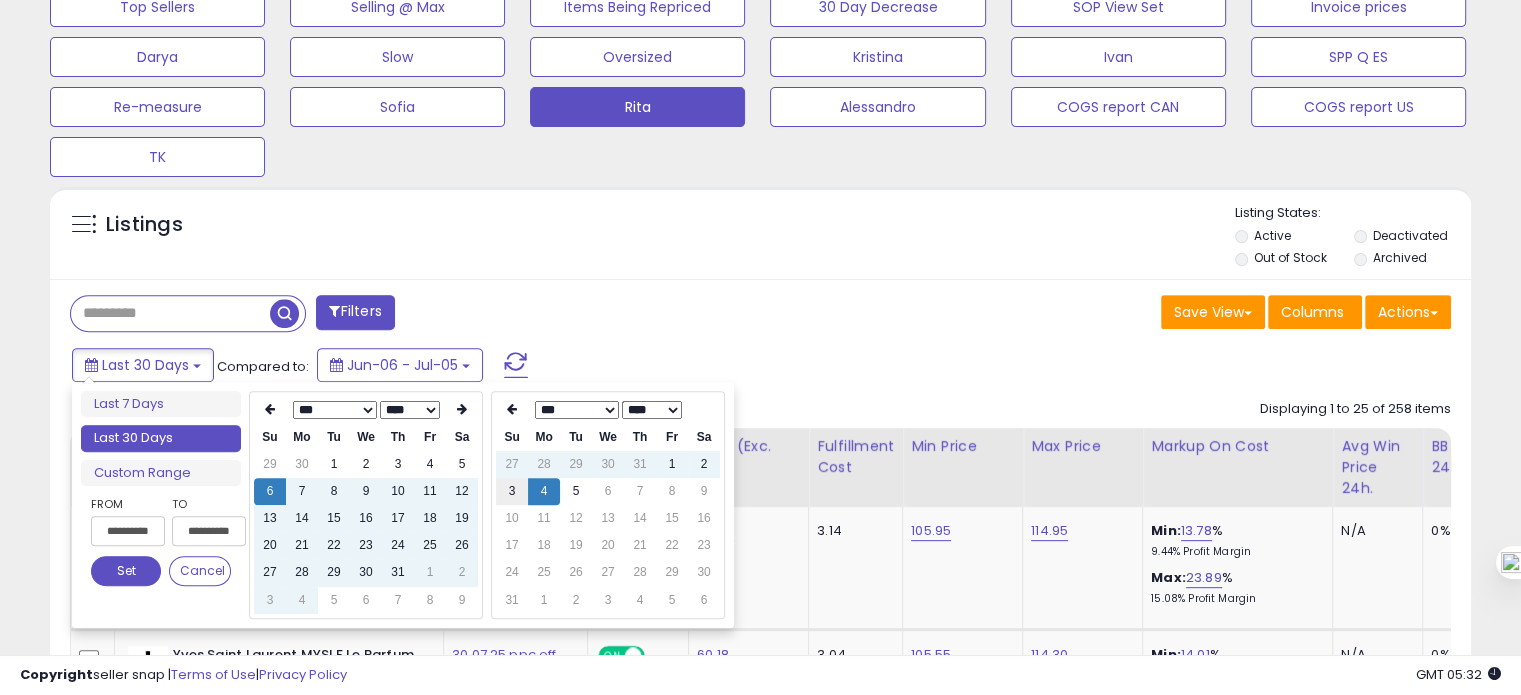type on "**********" 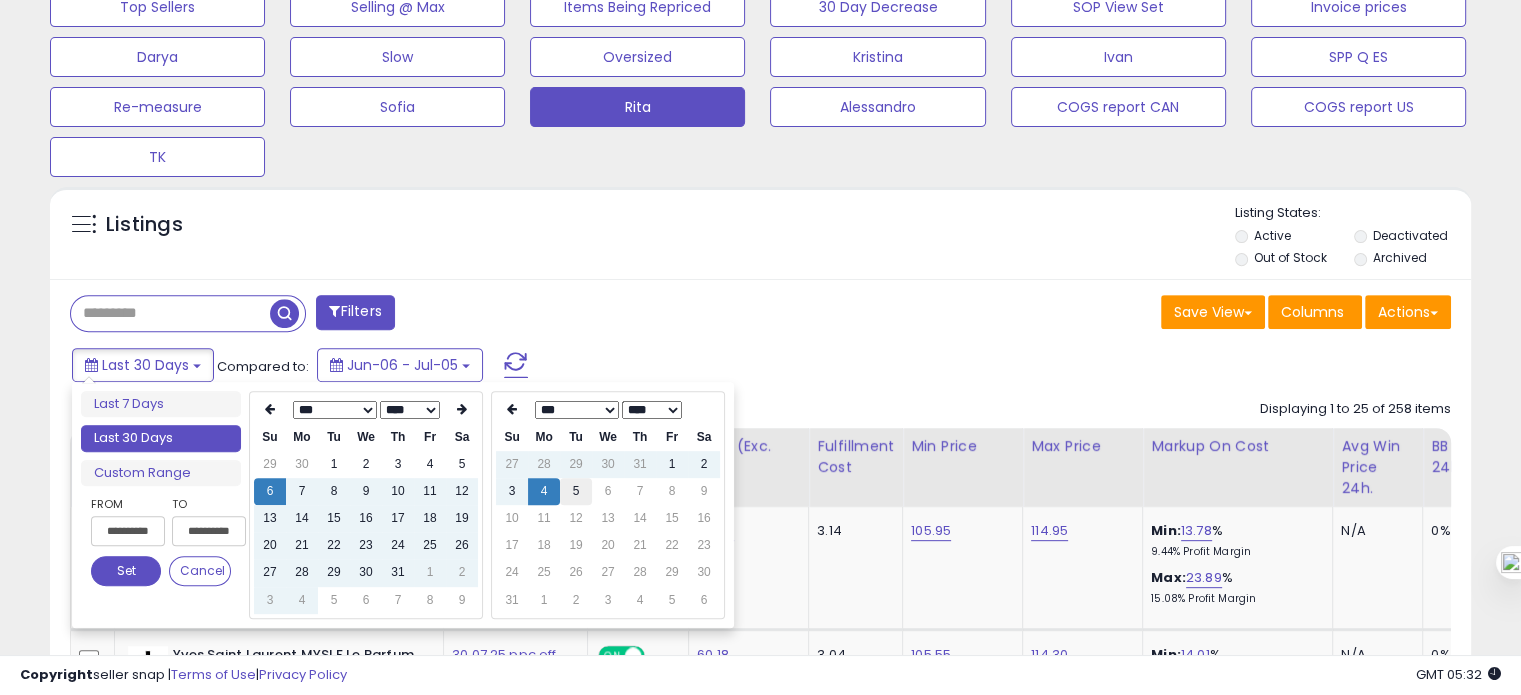 click on "5" at bounding box center (576, 491) 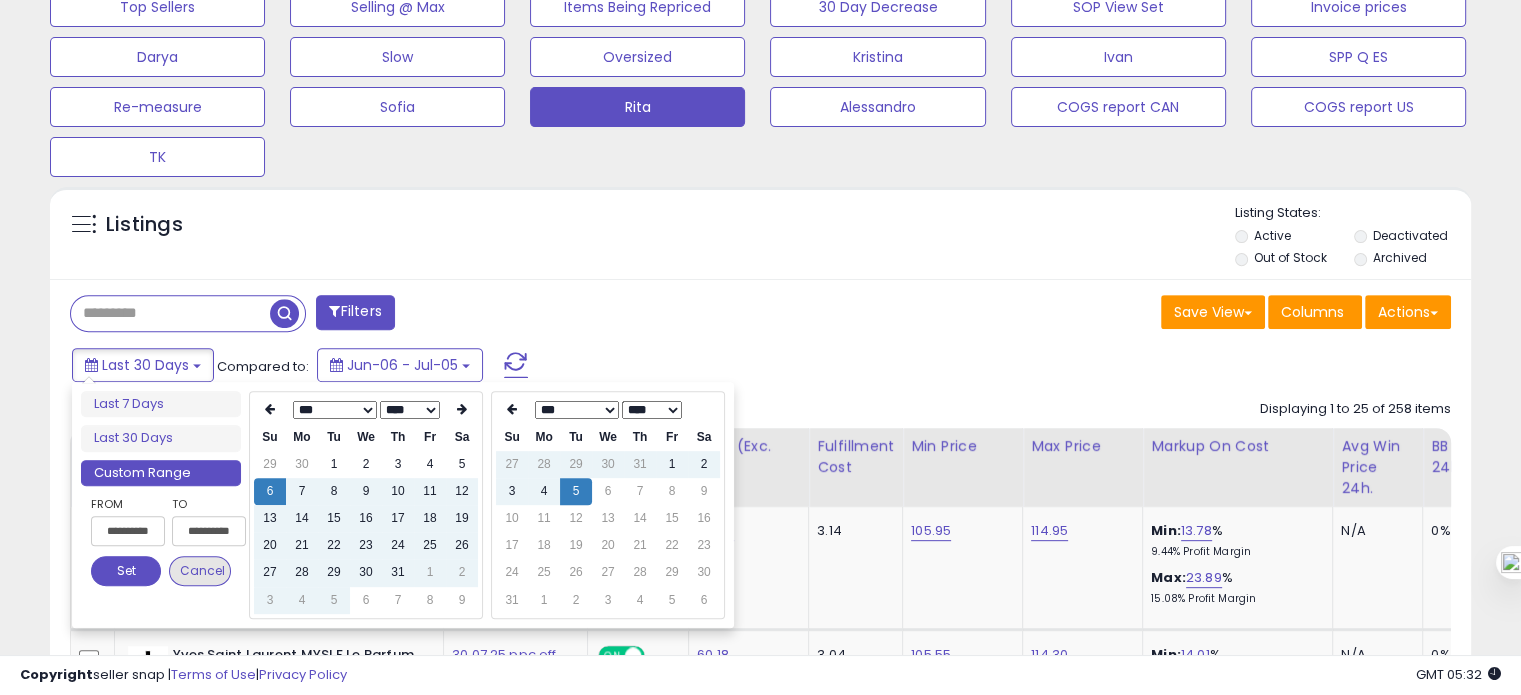 type on "**********" 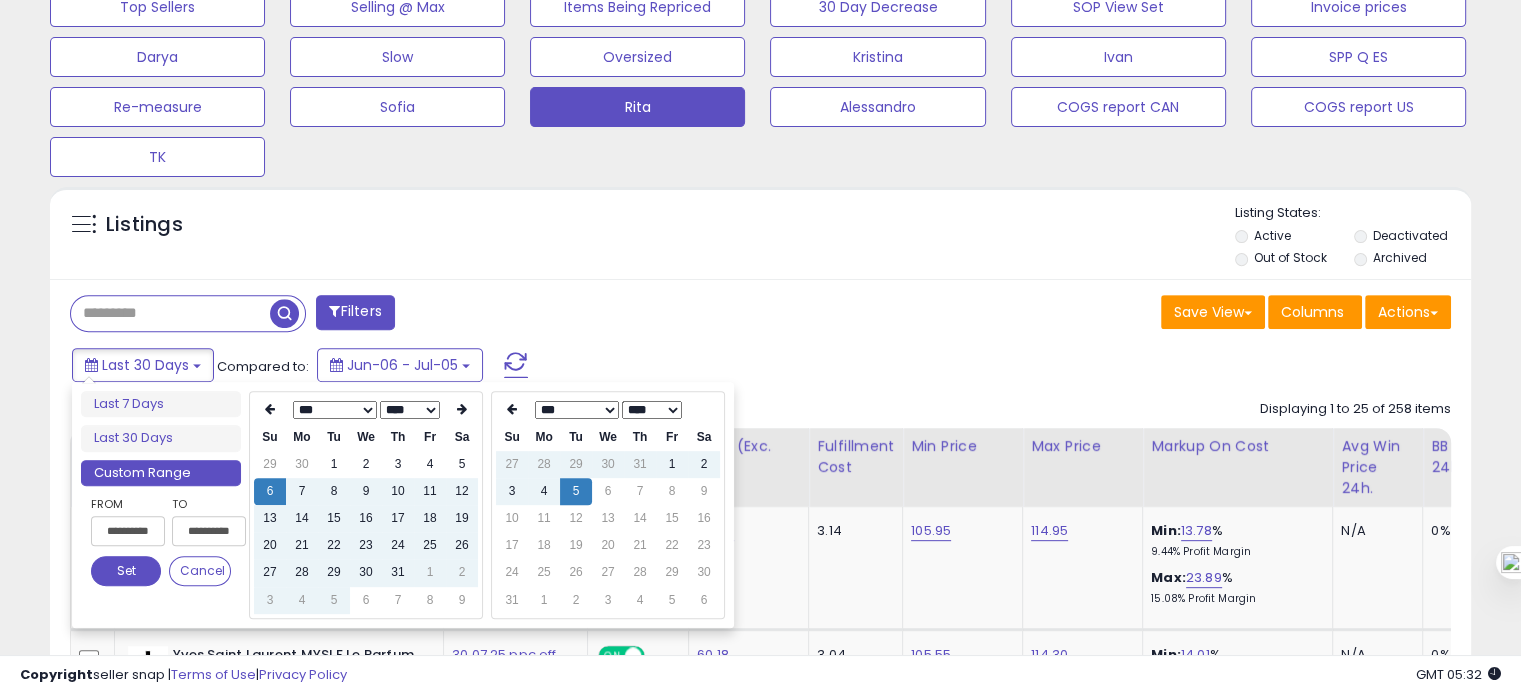 click on "Set" at bounding box center (126, 571) 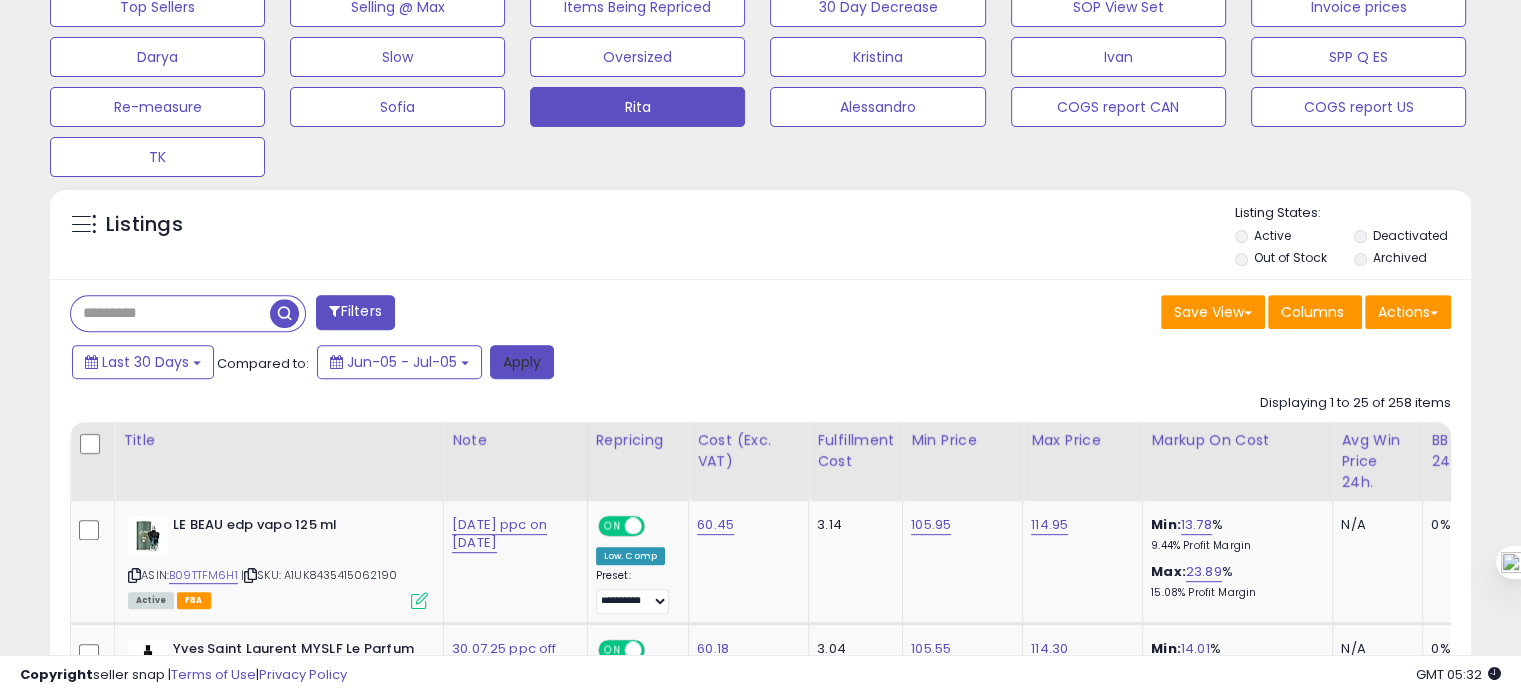 click on "Apply" at bounding box center [522, 362] 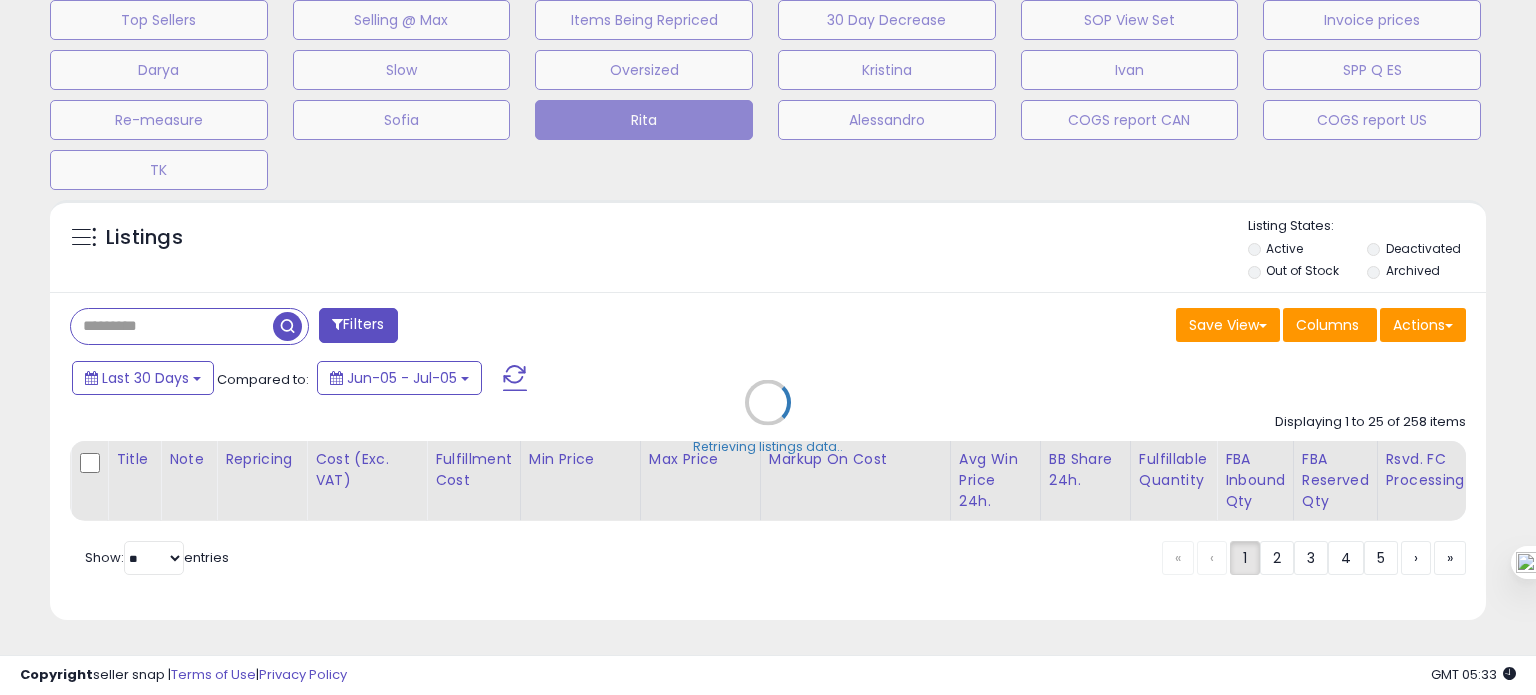 scroll, scrollTop: 999589, scrollLeft: 999168, axis: both 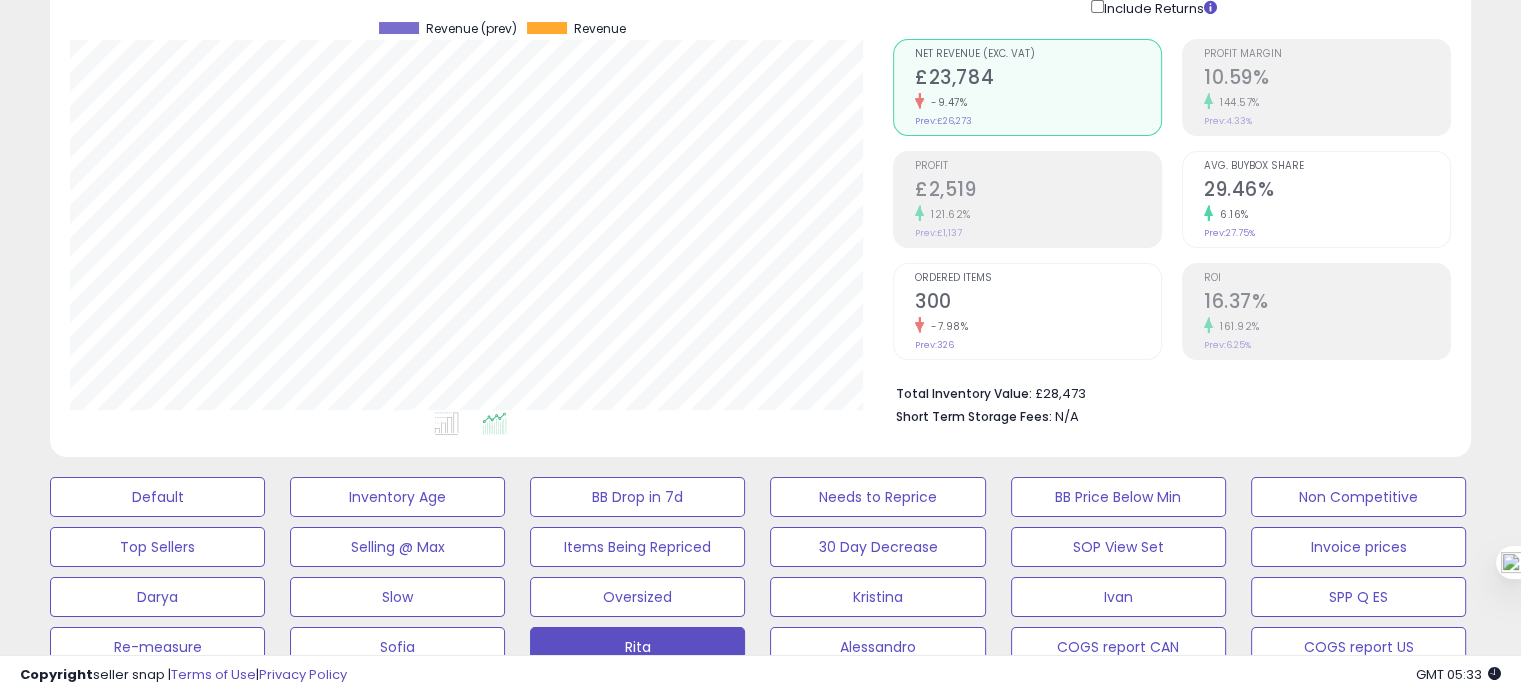 click on "300" at bounding box center [1038, 303] 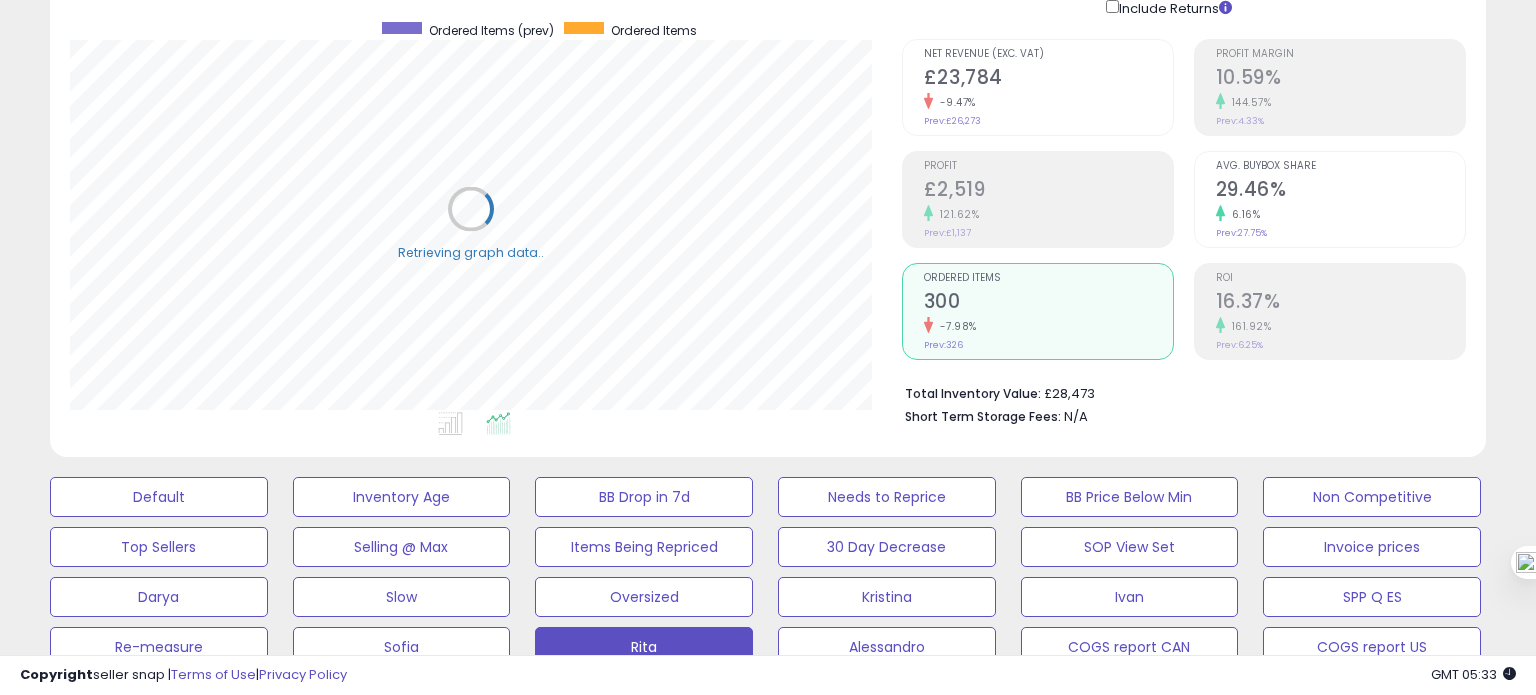 scroll, scrollTop: 999589, scrollLeft: 999168, axis: both 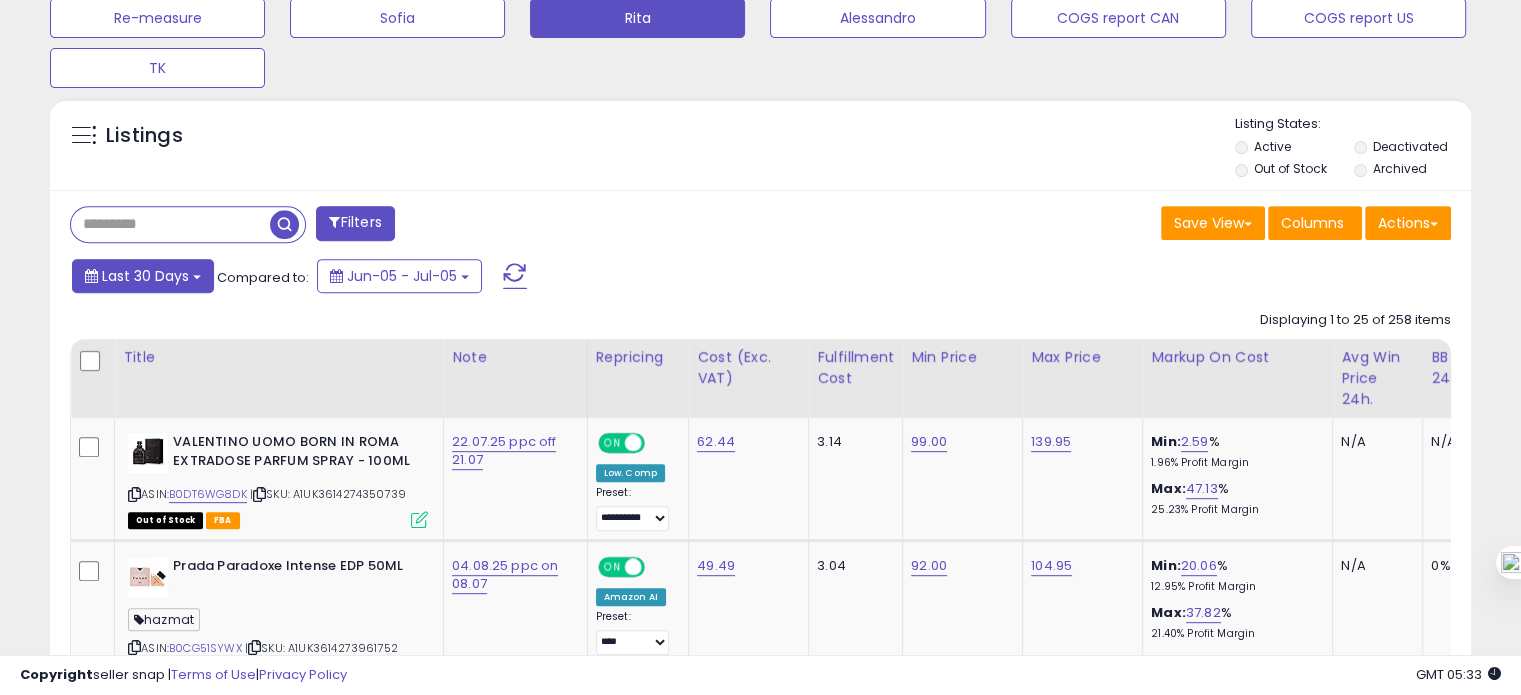 click on "Last 30 Days" at bounding box center (145, 276) 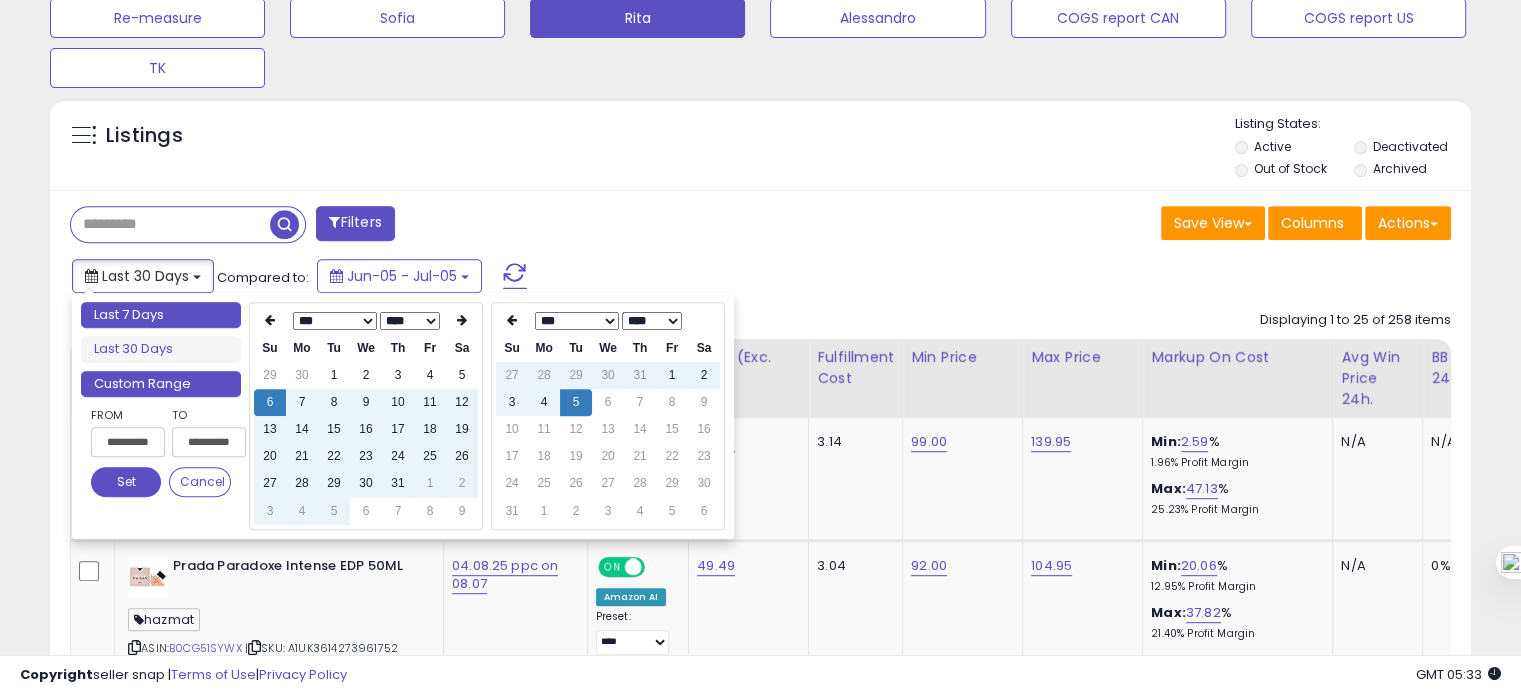 type on "**********" 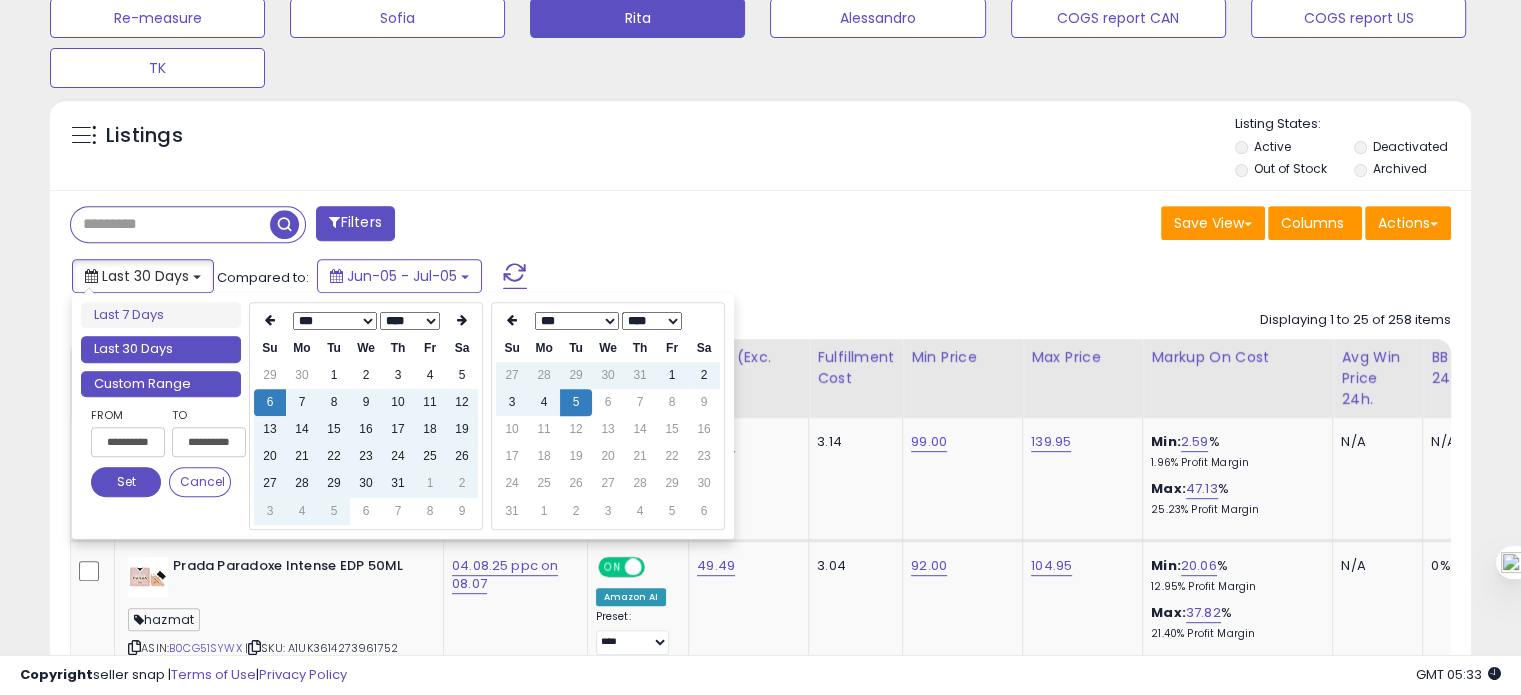 type on "**********" 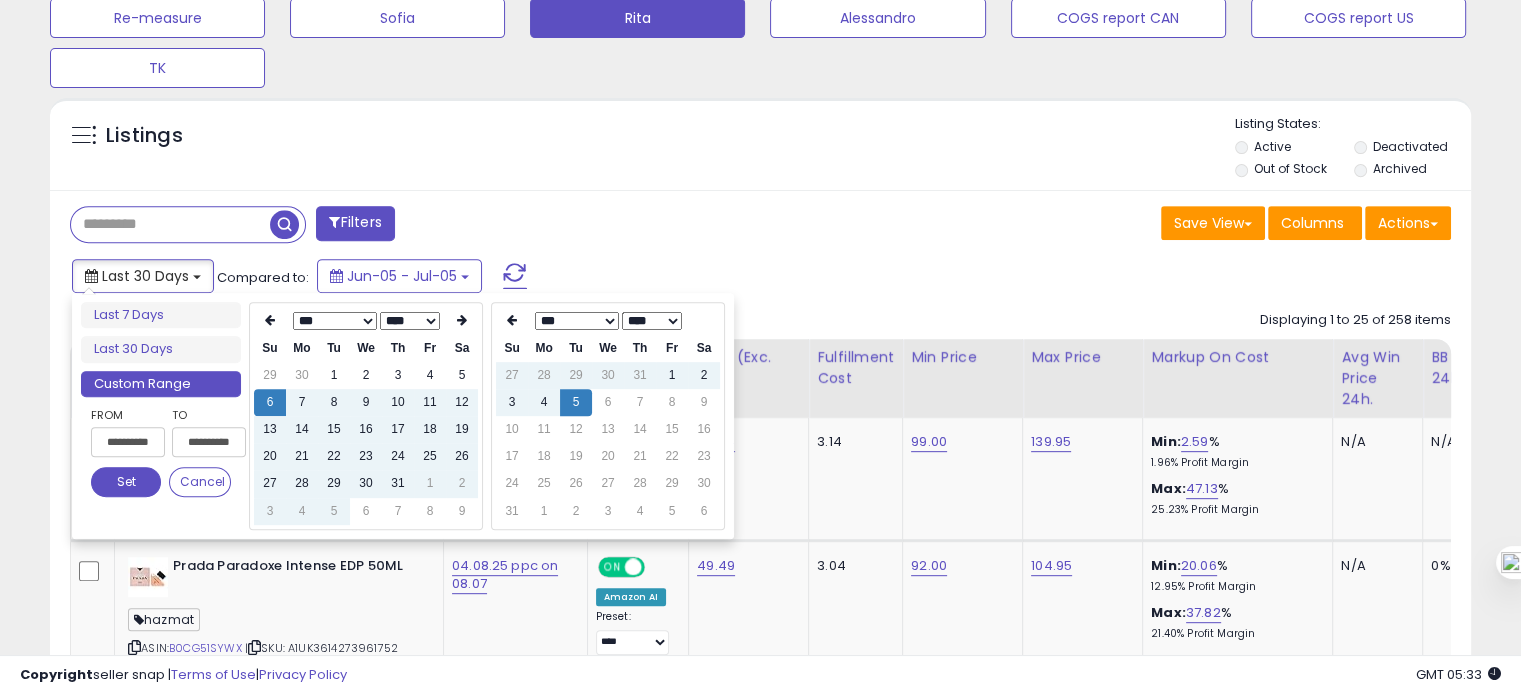 type on "**********" 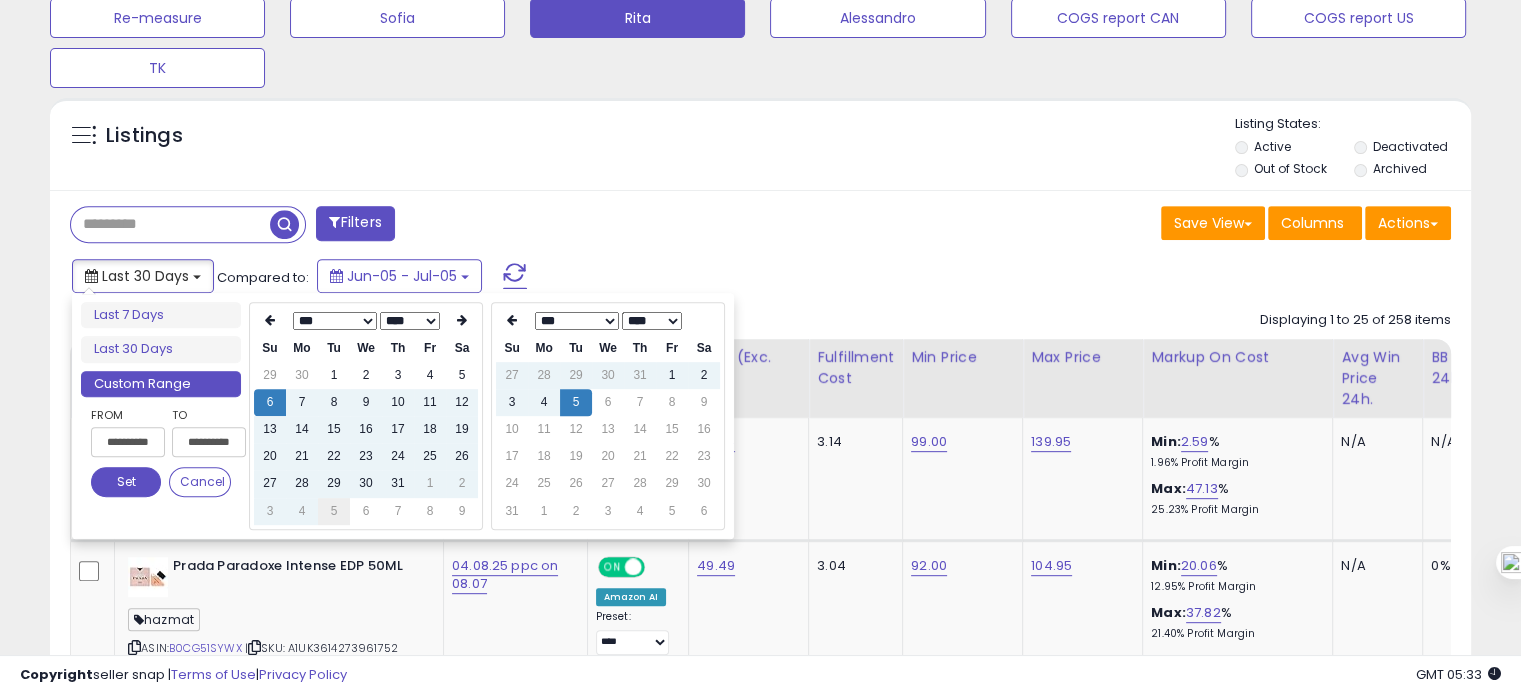 type on "**********" 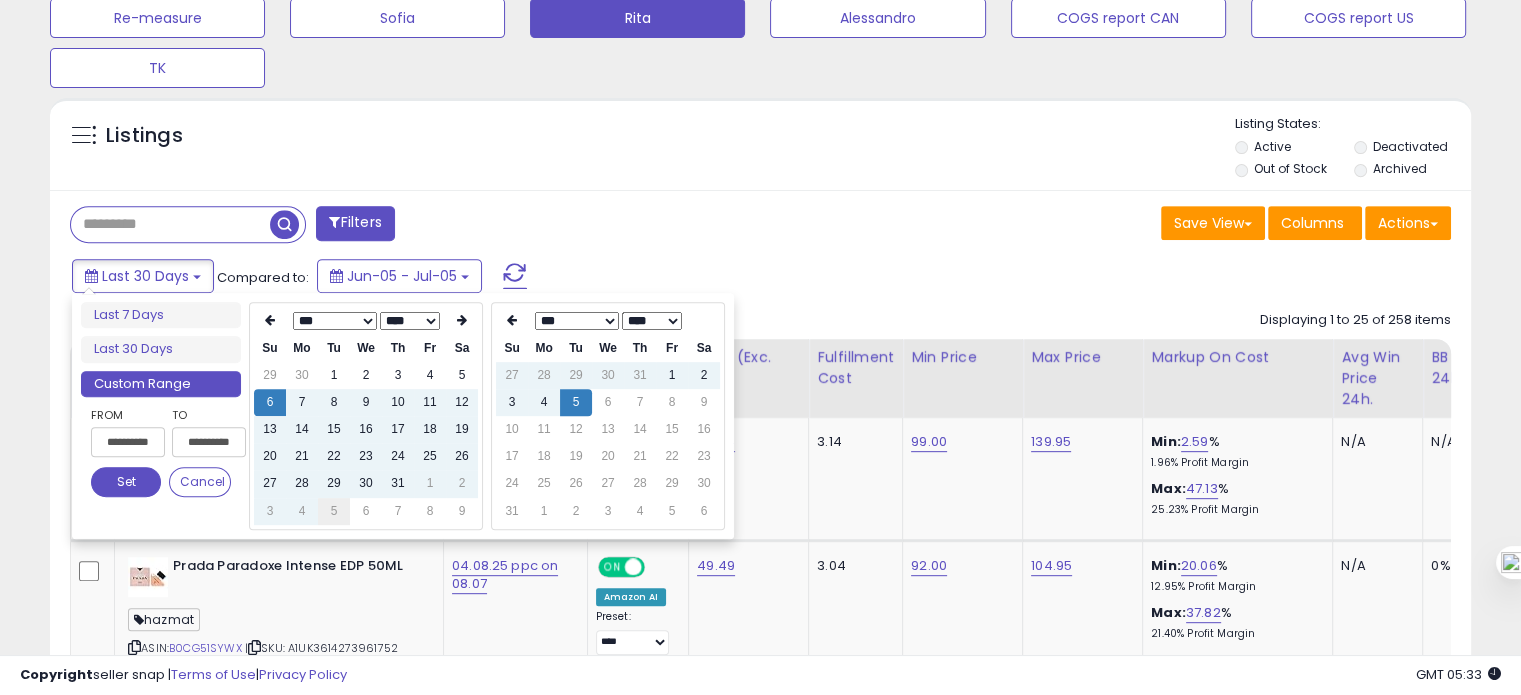 click on "5" at bounding box center [334, 511] 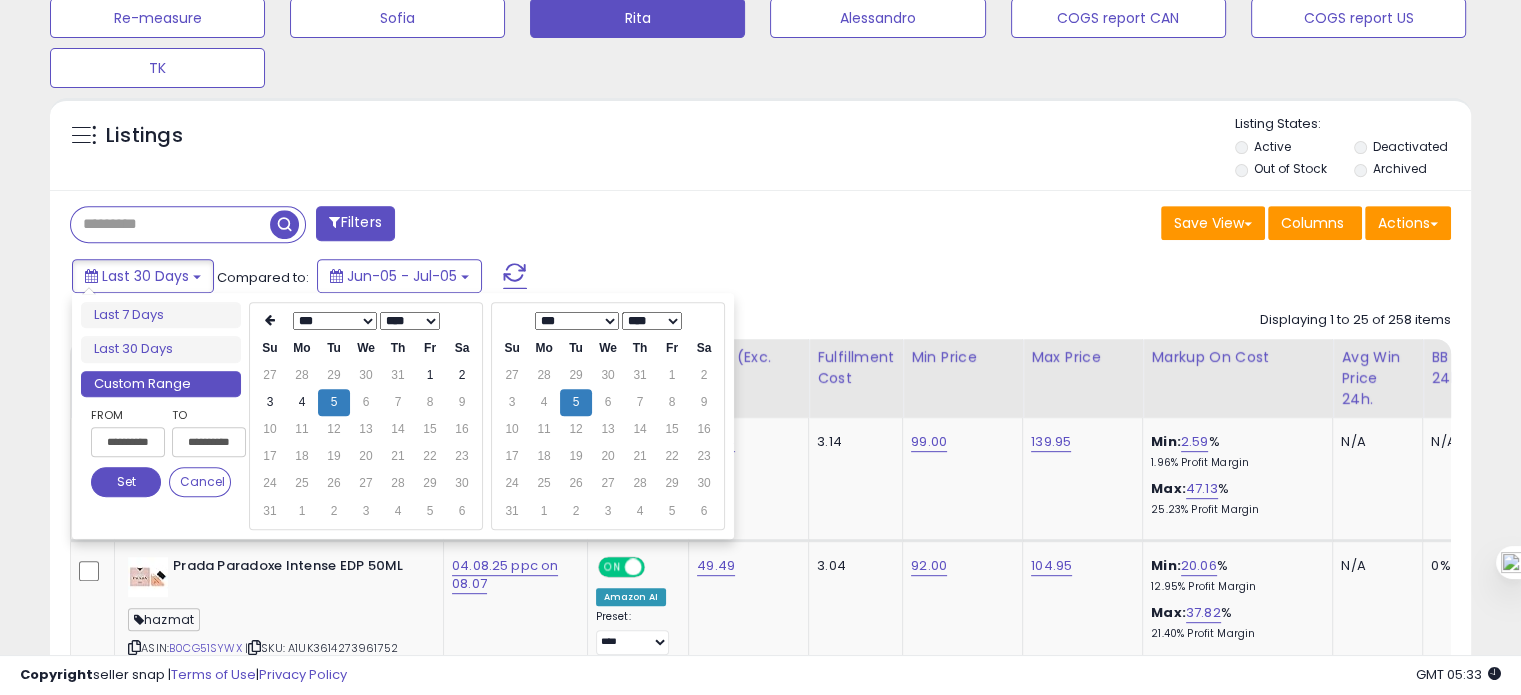 click on "Set" at bounding box center [126, 482] 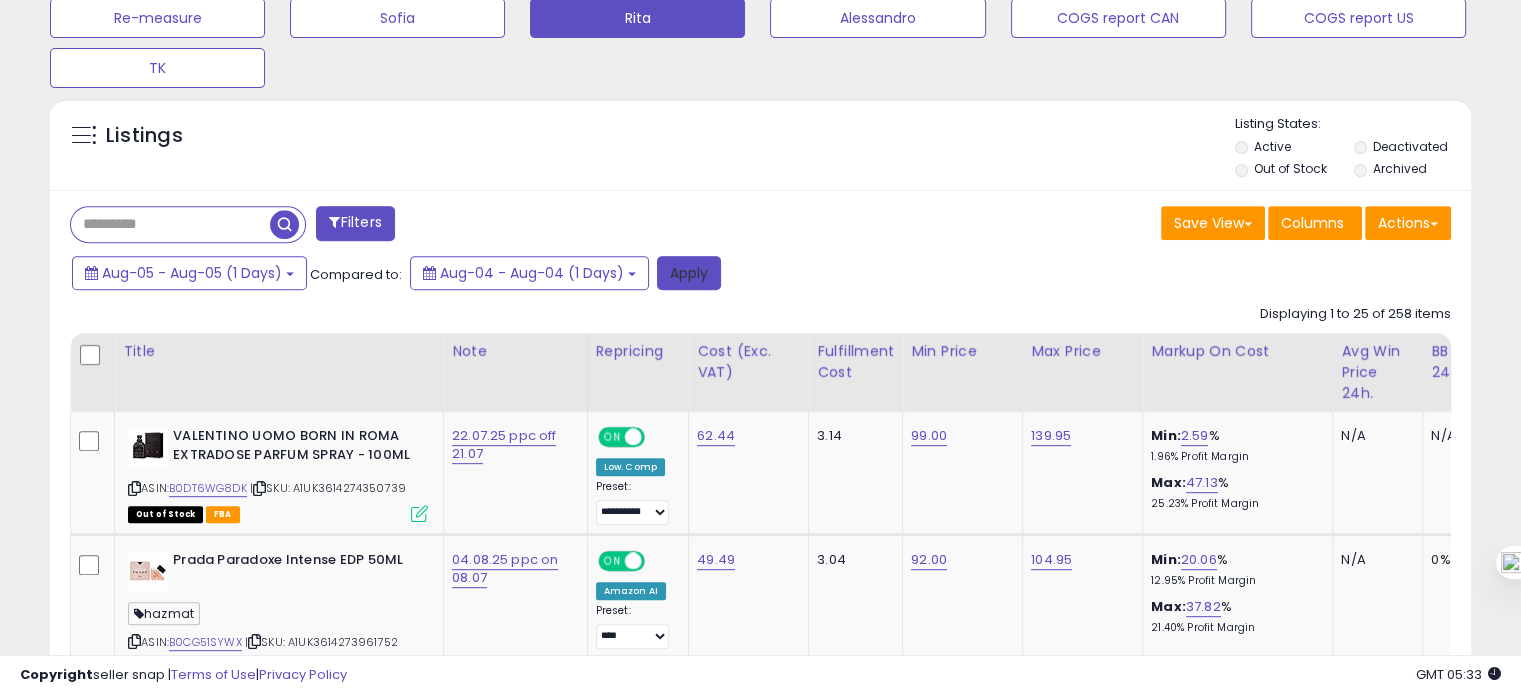click on "Apply" at bounding box center [689, 273] 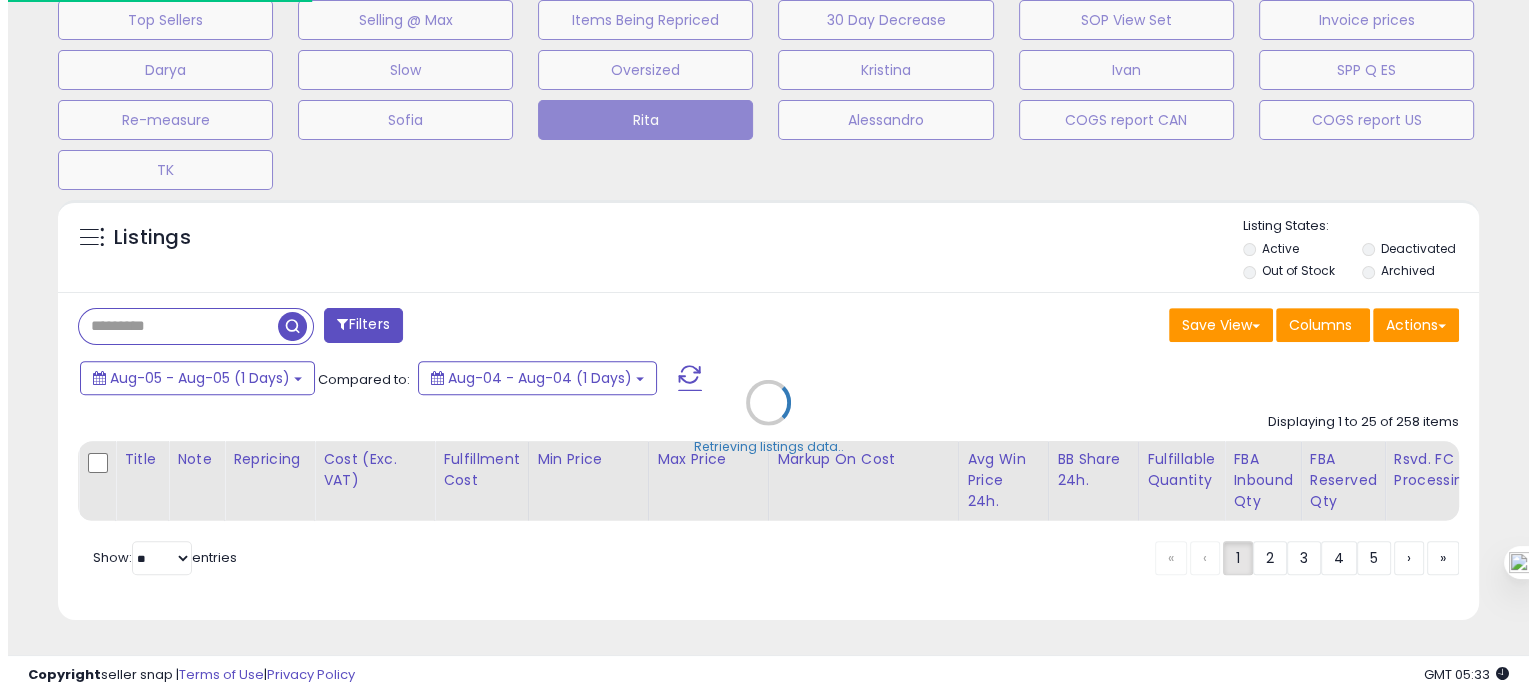 scroll, scrollTop: 693, scrollLeft: 0, axis: vertical 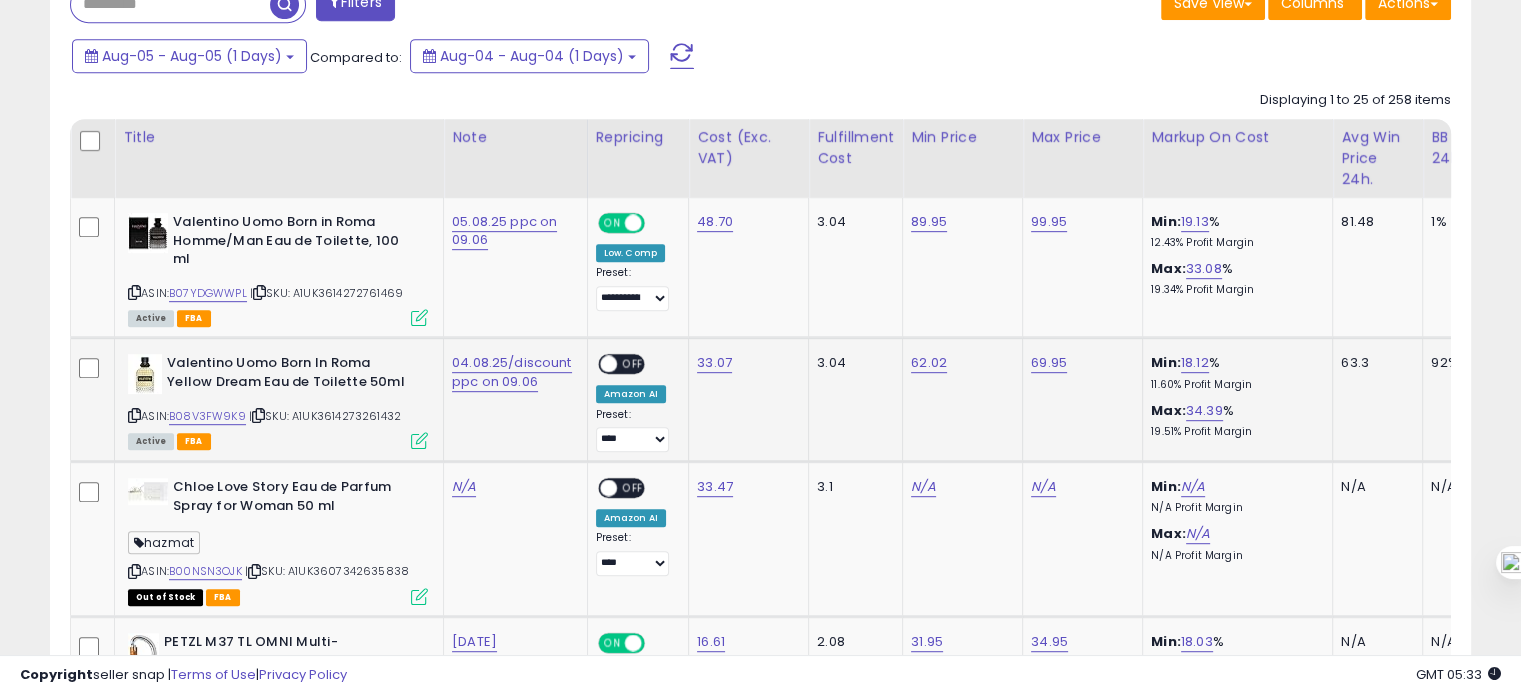 click on "ASIN:  B08V3FW9K9    |   SKU: A1UK3614273261432 Active FBA" at bounding box center (278, 400) 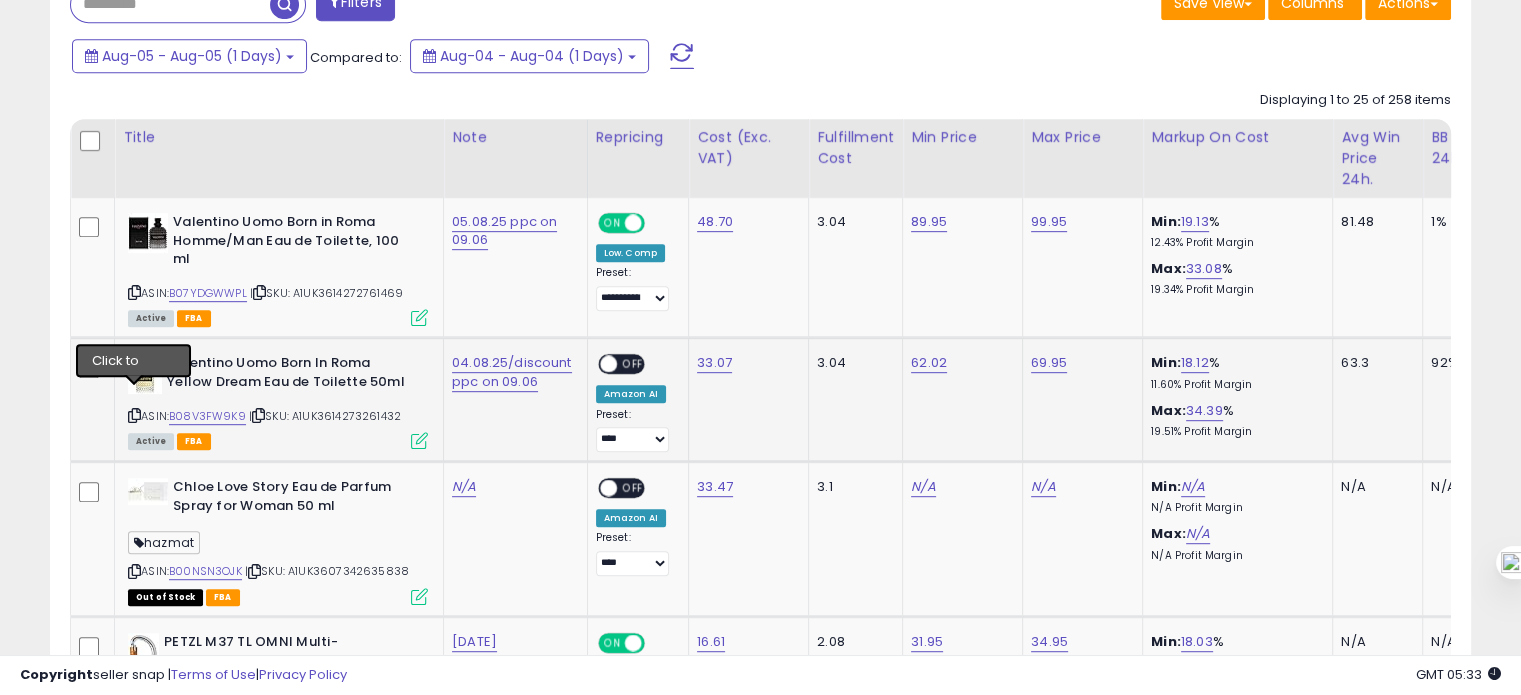 click at bounding box center [134, 415] 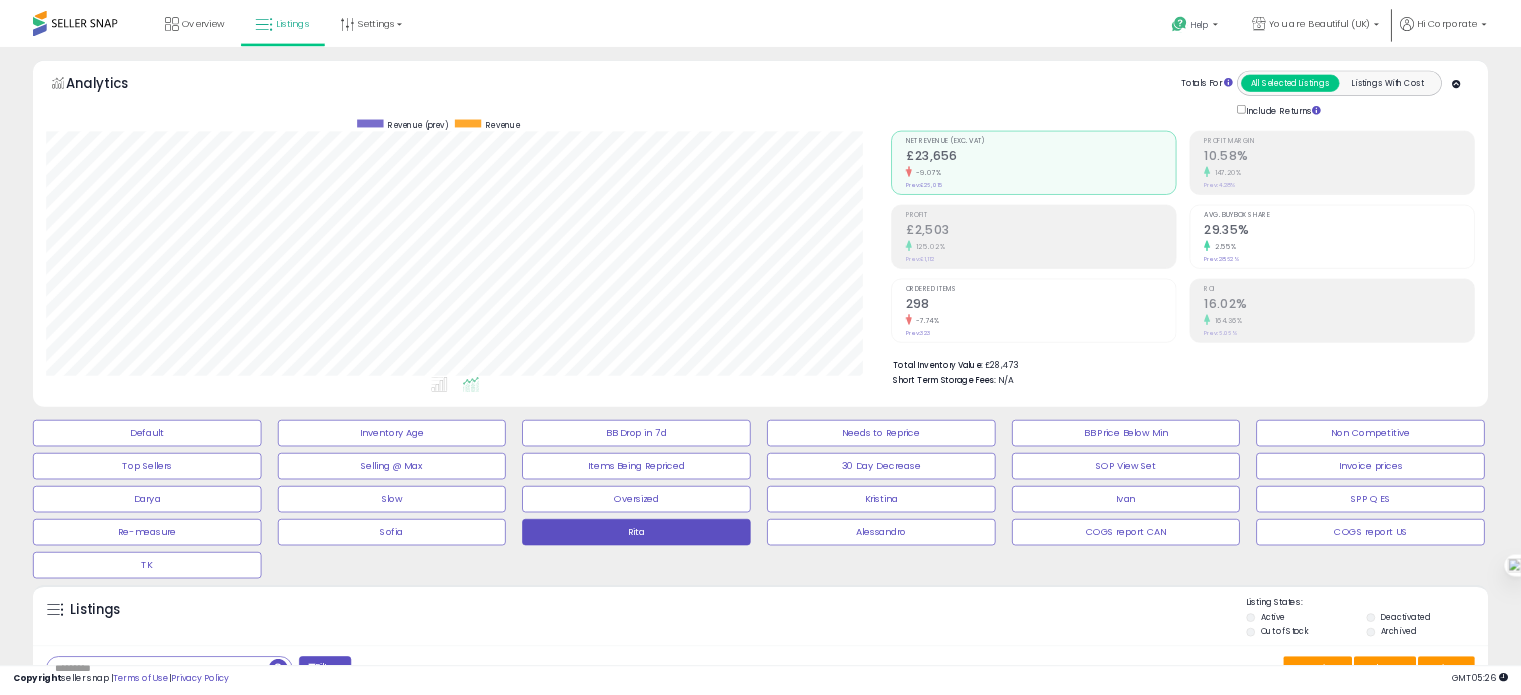 scroll, scrollTop: 0, scrollLeft: 0, axis: both 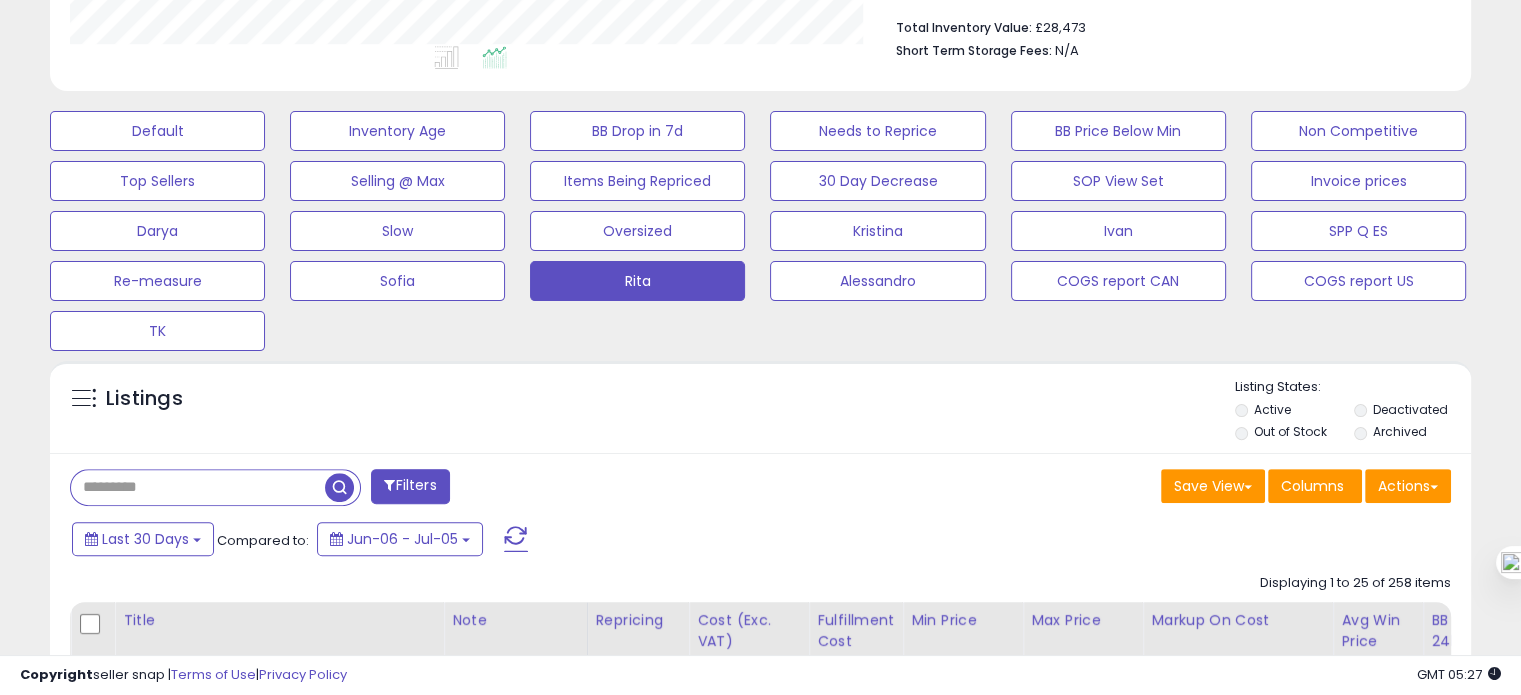 paste on "**********" 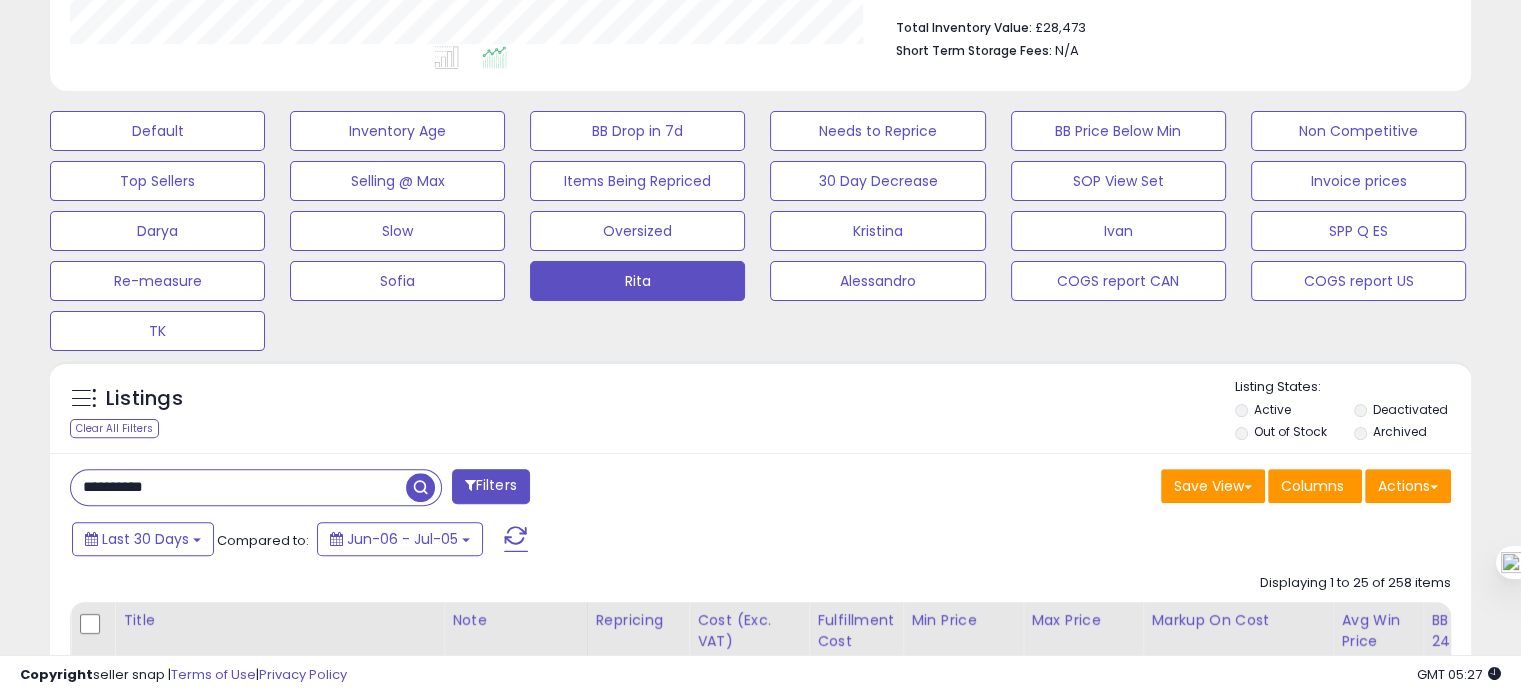 type on "**********" 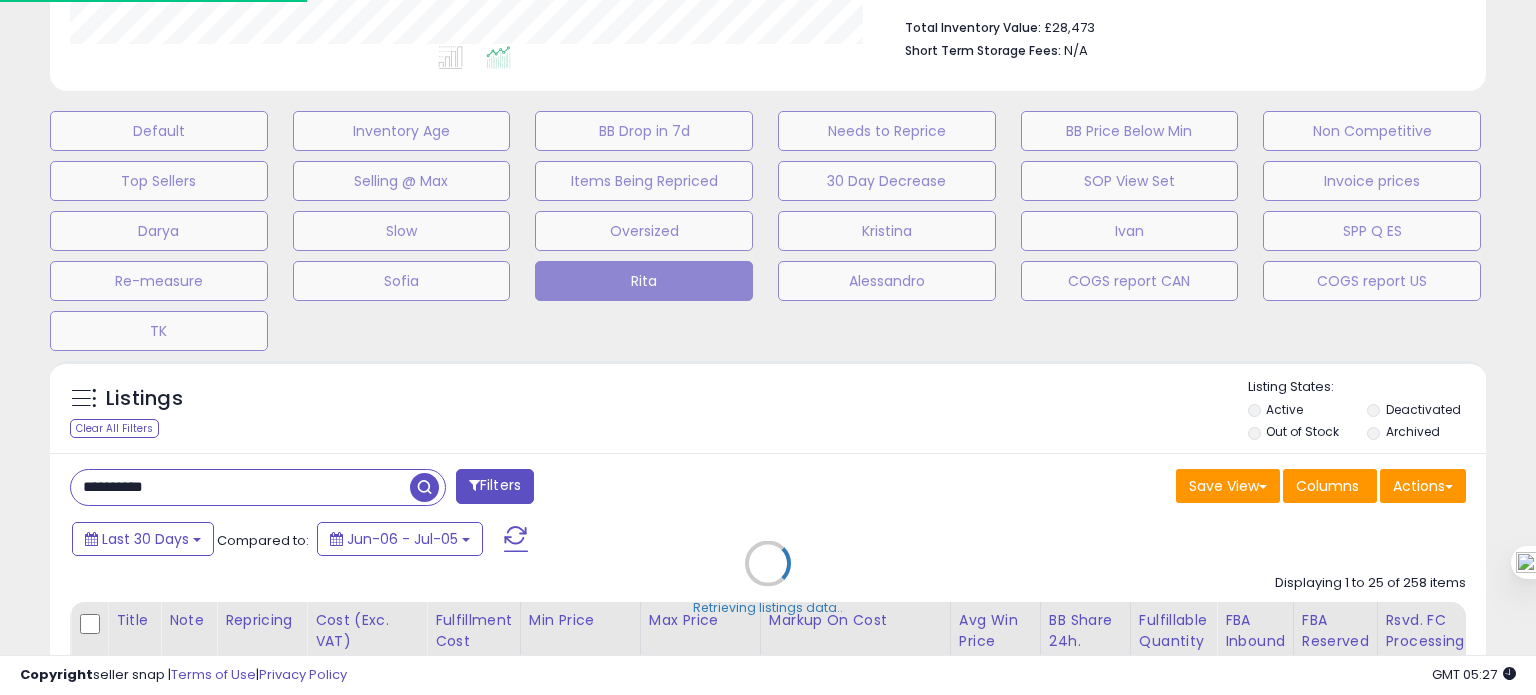 scroll, scrollTop: 999589, scrollLeft: 999168, axis: both 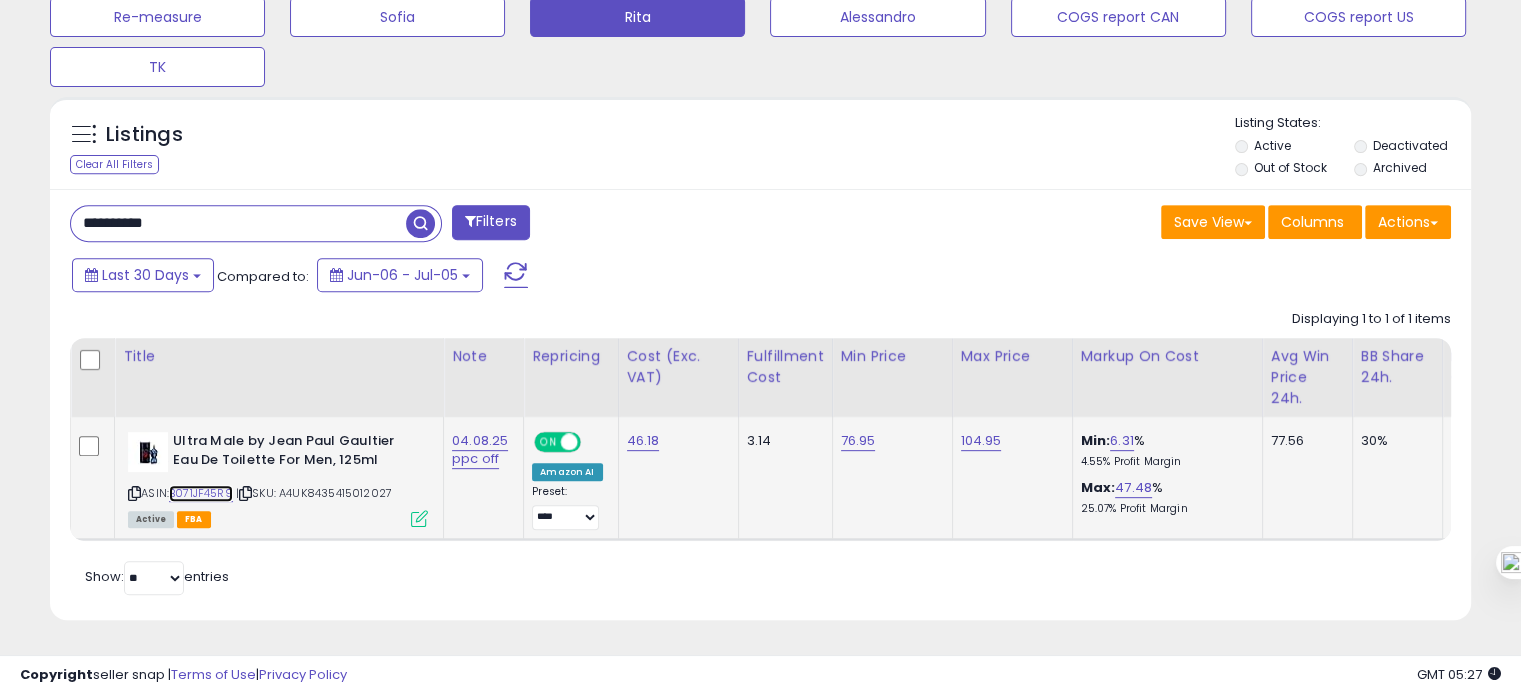 click on "B071JF45R9" at bounding box center [201, 493] 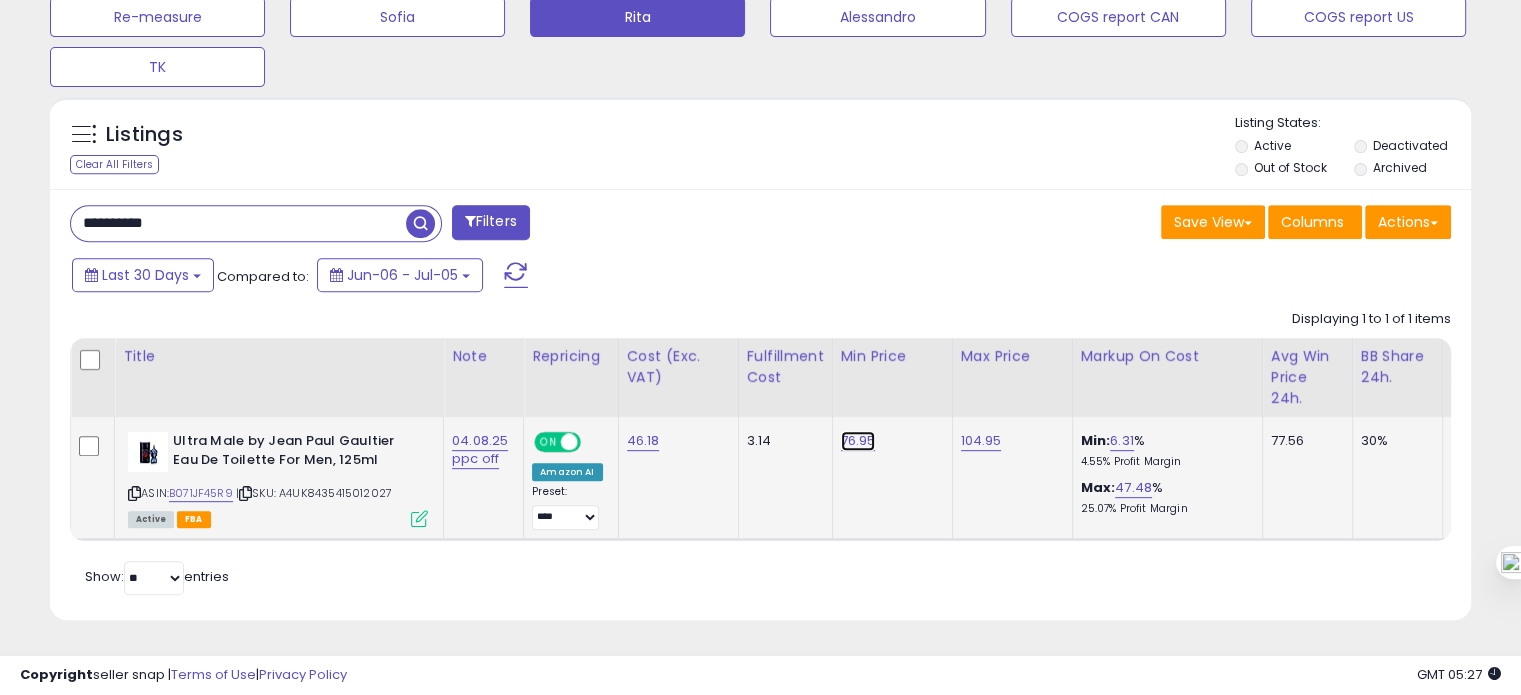 click on "76.95" at bounding box center [858, 441] 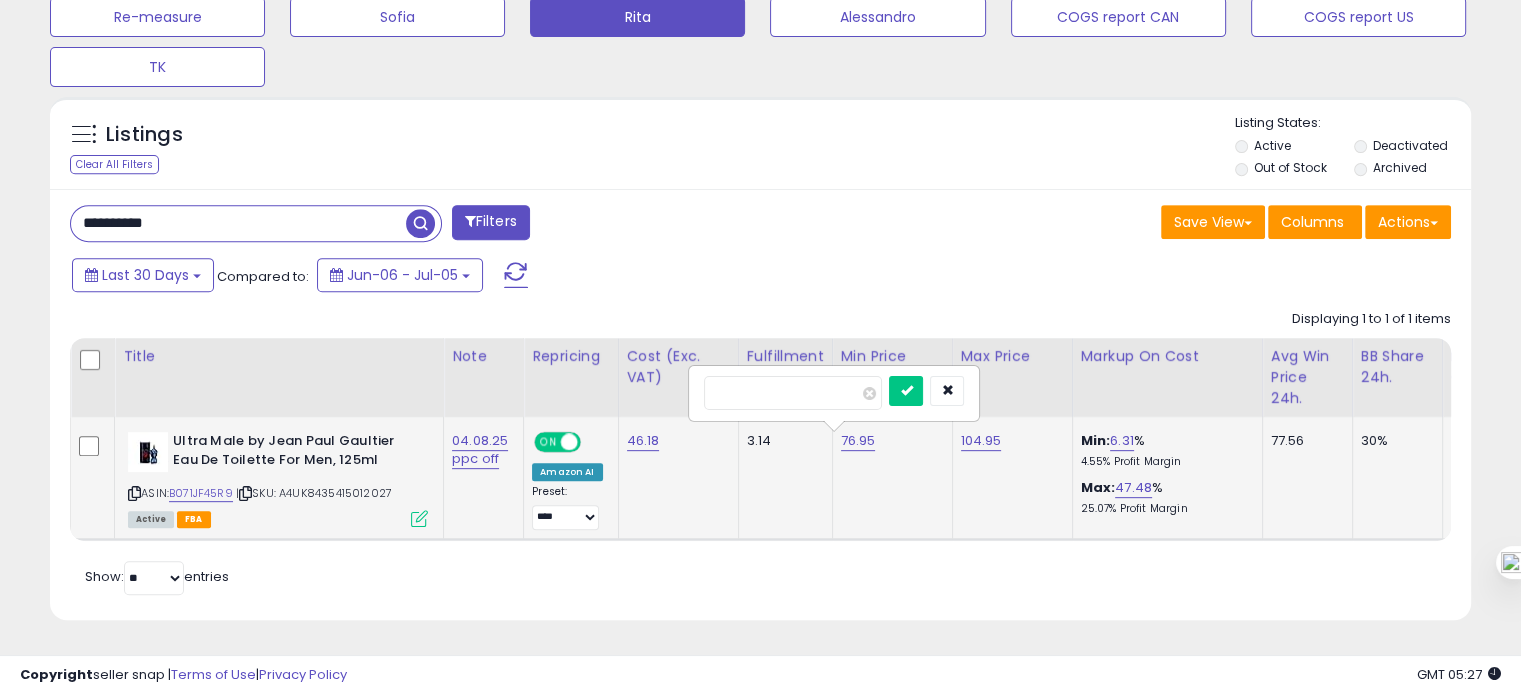 drag, startPoint x: 732, startPoint y: 384, endPoint x: 700, endPoint y: 386, distance: 32.06244 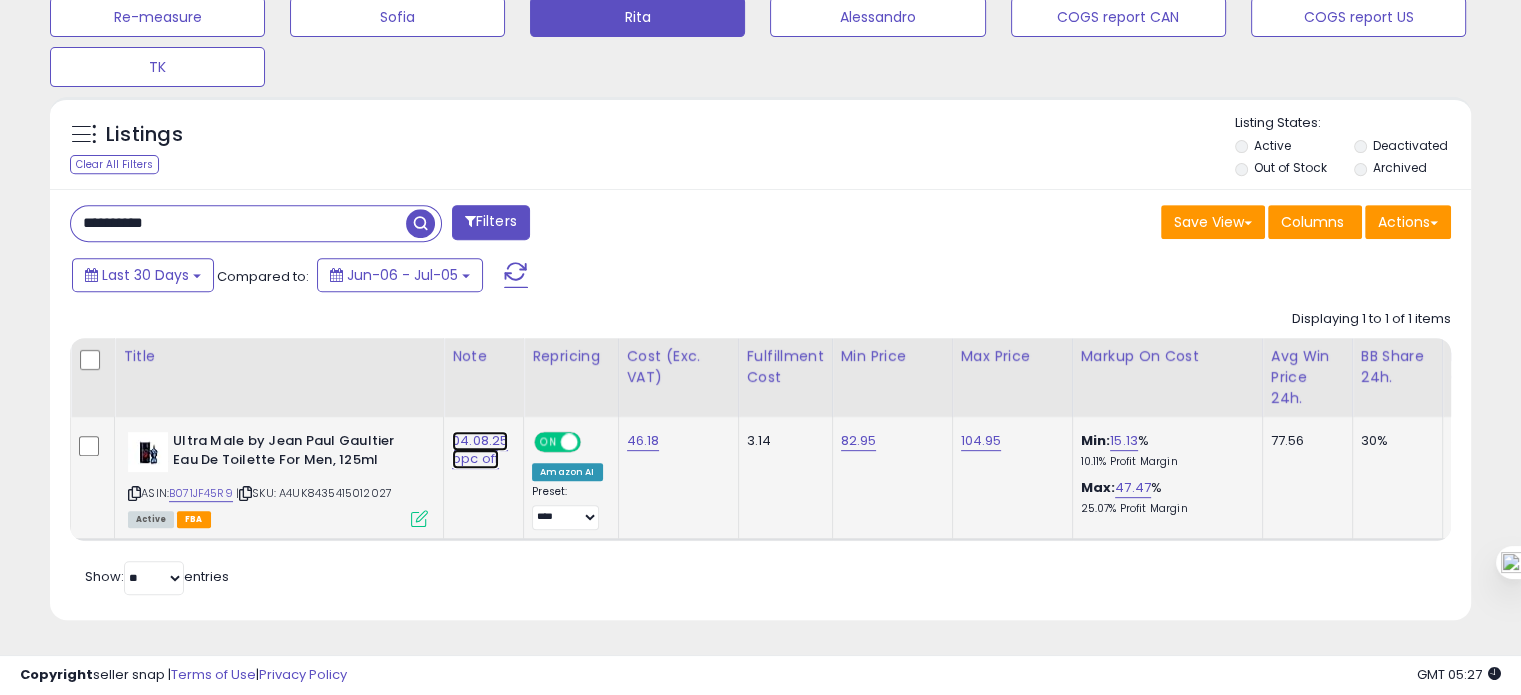 click on "04.08.25 ppc off" at bounding box center (480, 450) 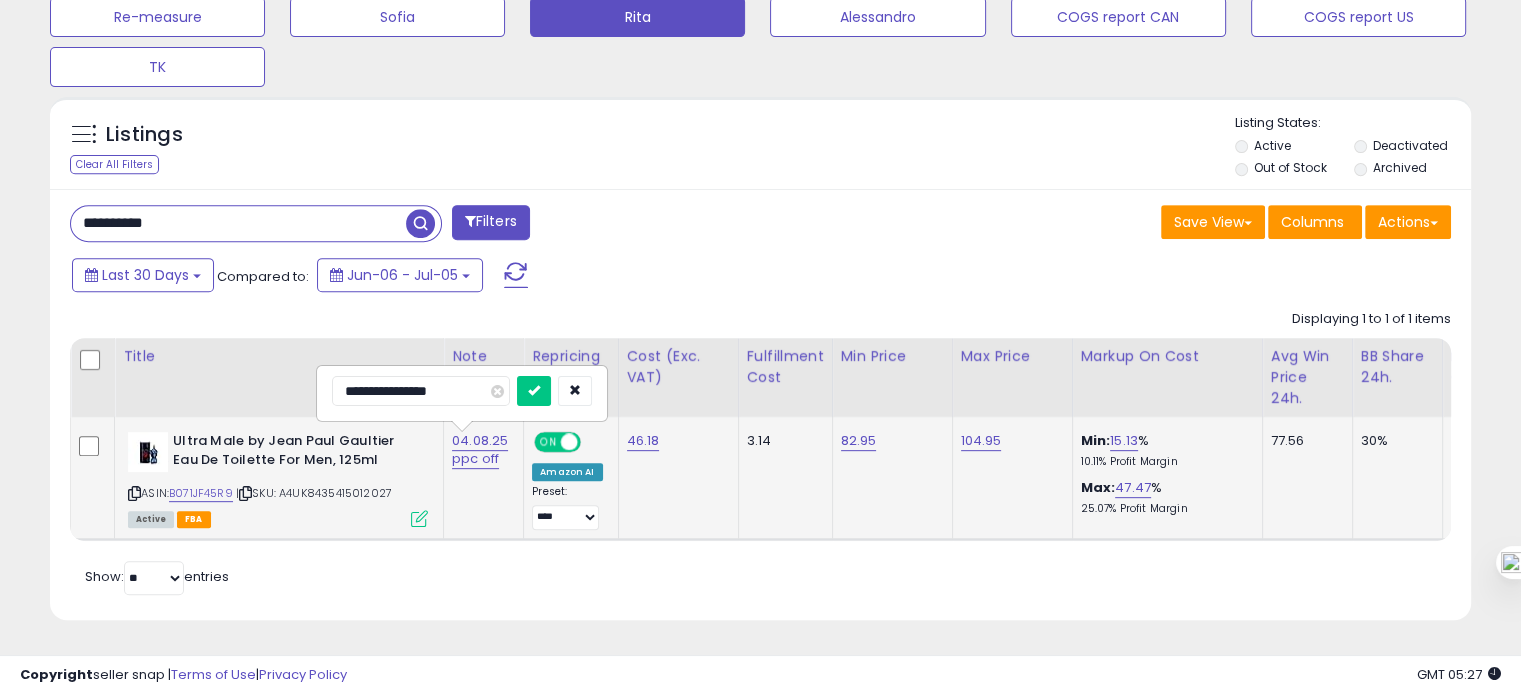 click on "**********" at bounding box center [421, 391] 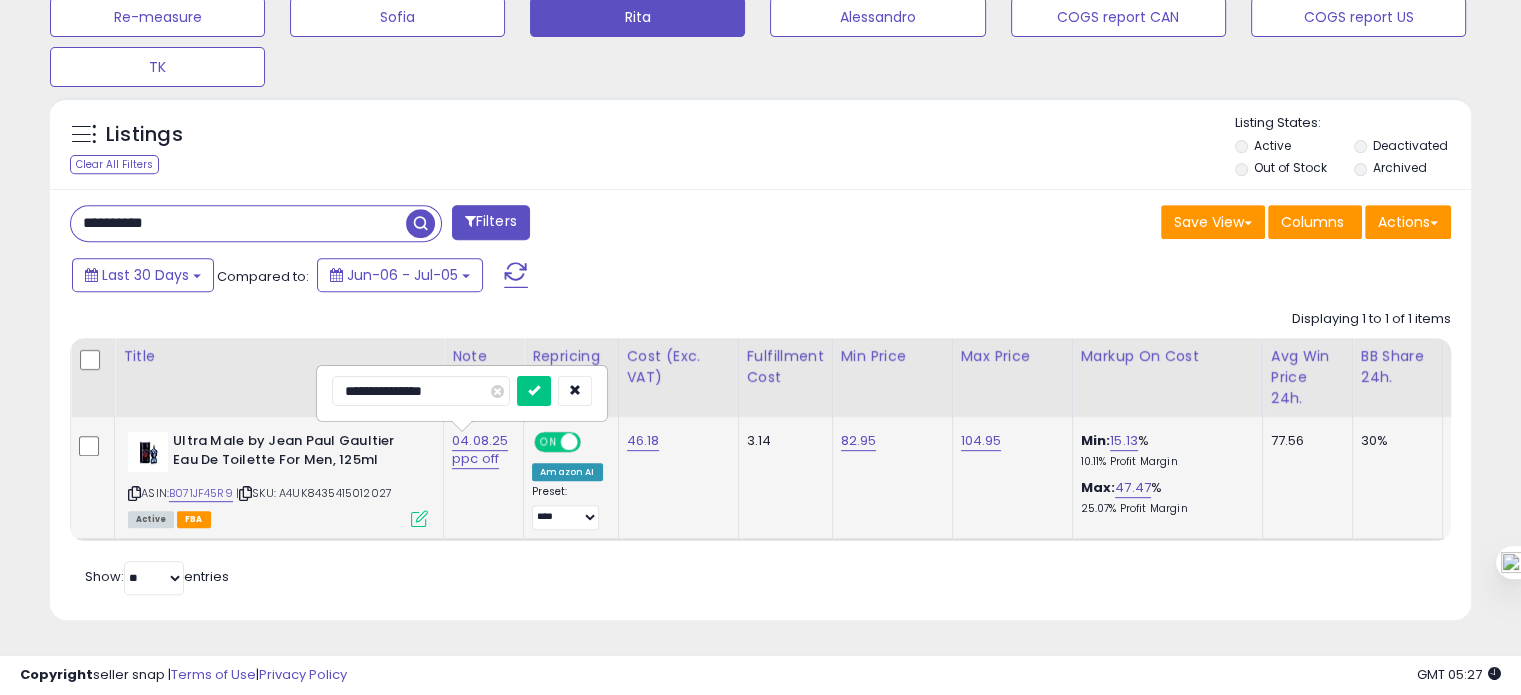 type on "**********" 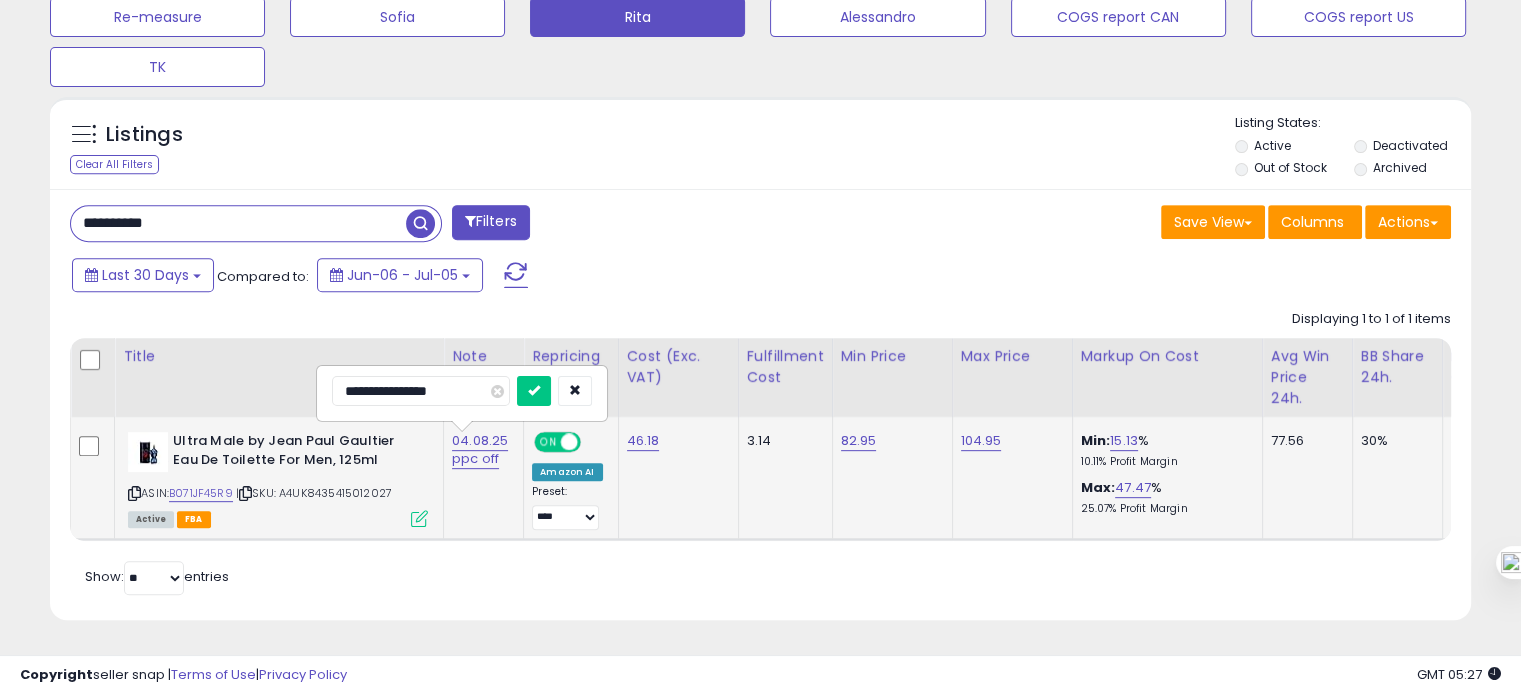 click at bounding box center [534, 391] 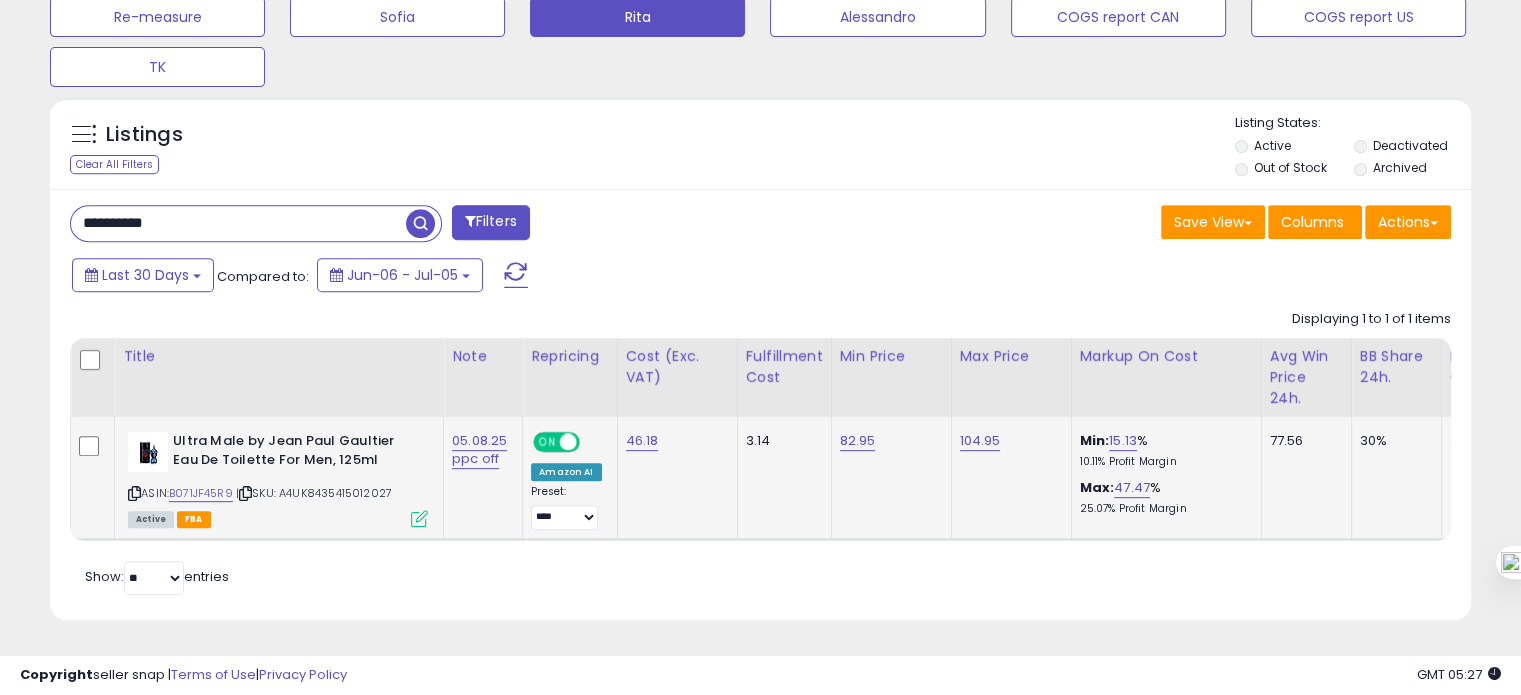 click on "**********" at bounding box center [238, 223] 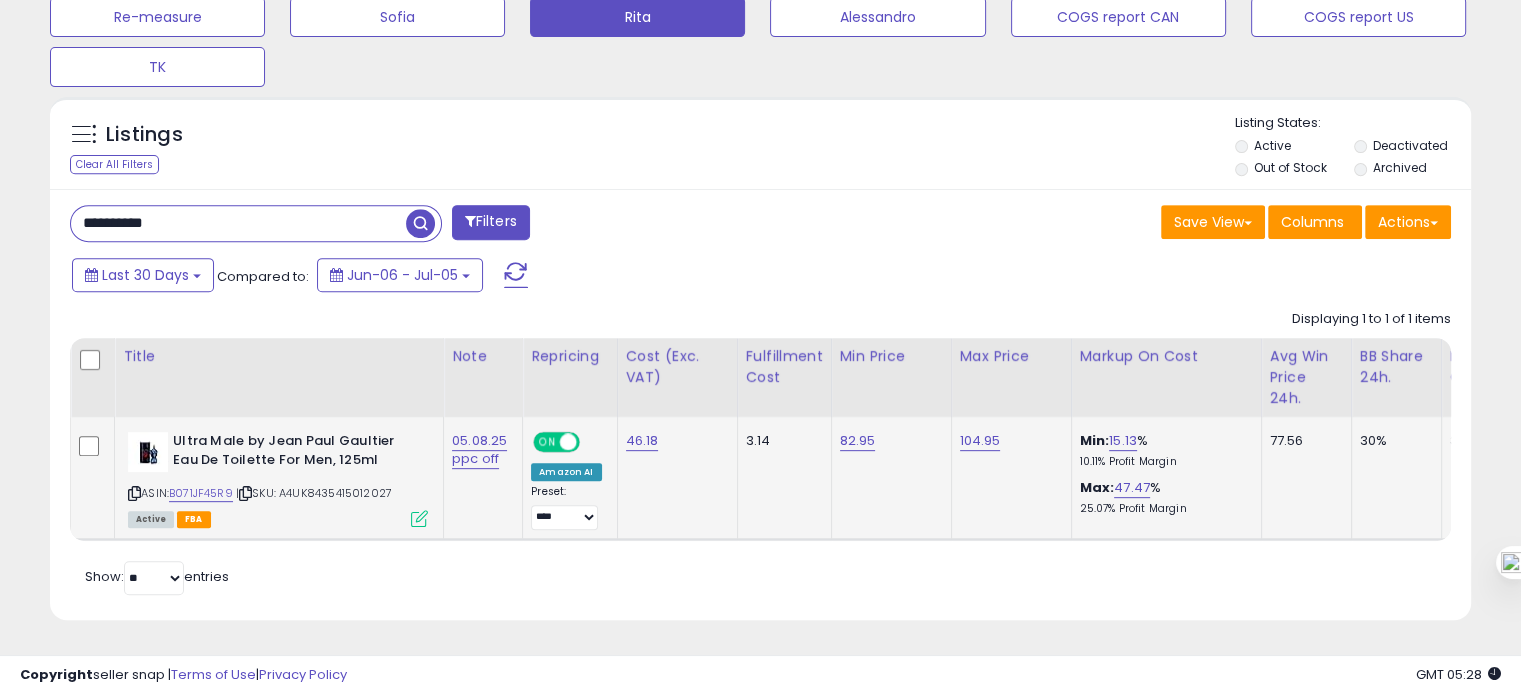 click on "**********" at bounding box center (238, 223) 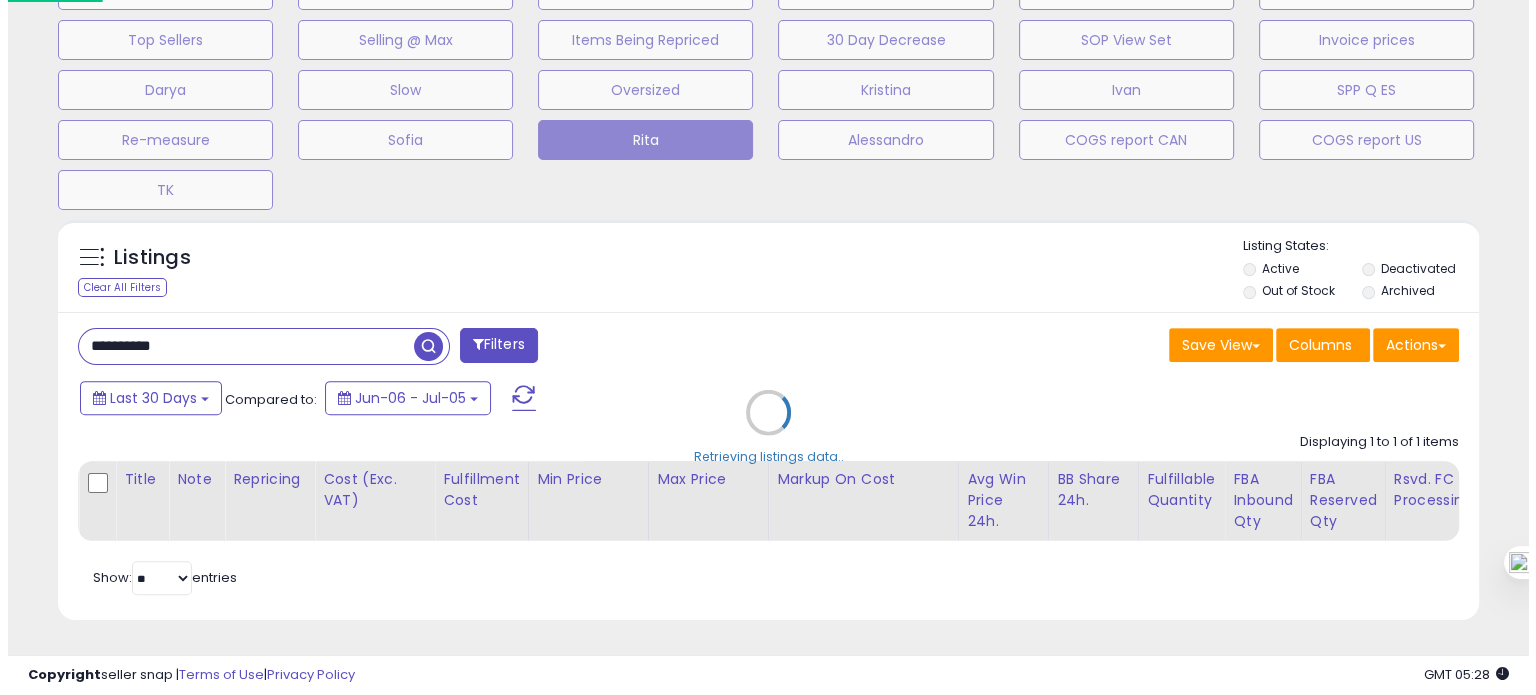 scroll, scrollTop: 674, scrollLeft: 0, axis: vertical 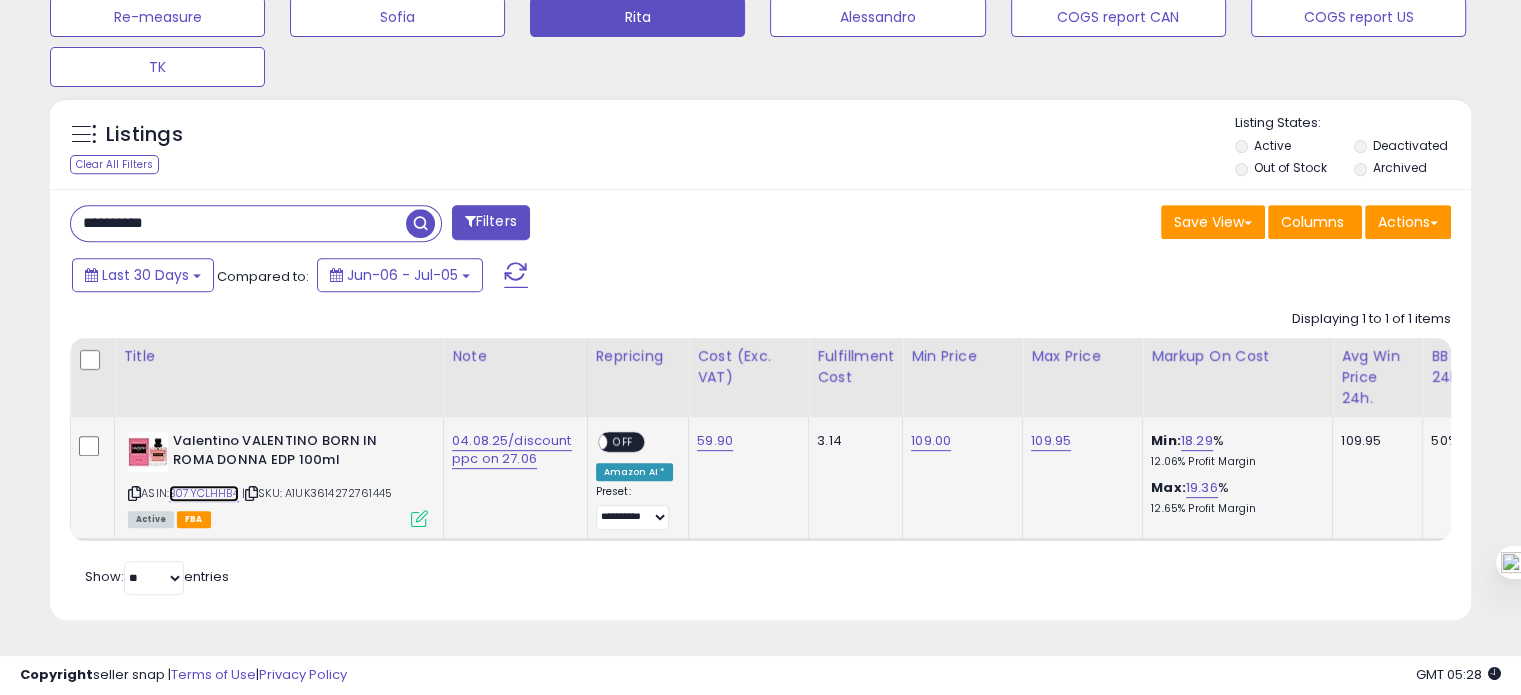 click on "B07YCLHHB4" at bounding box center (204, 493) 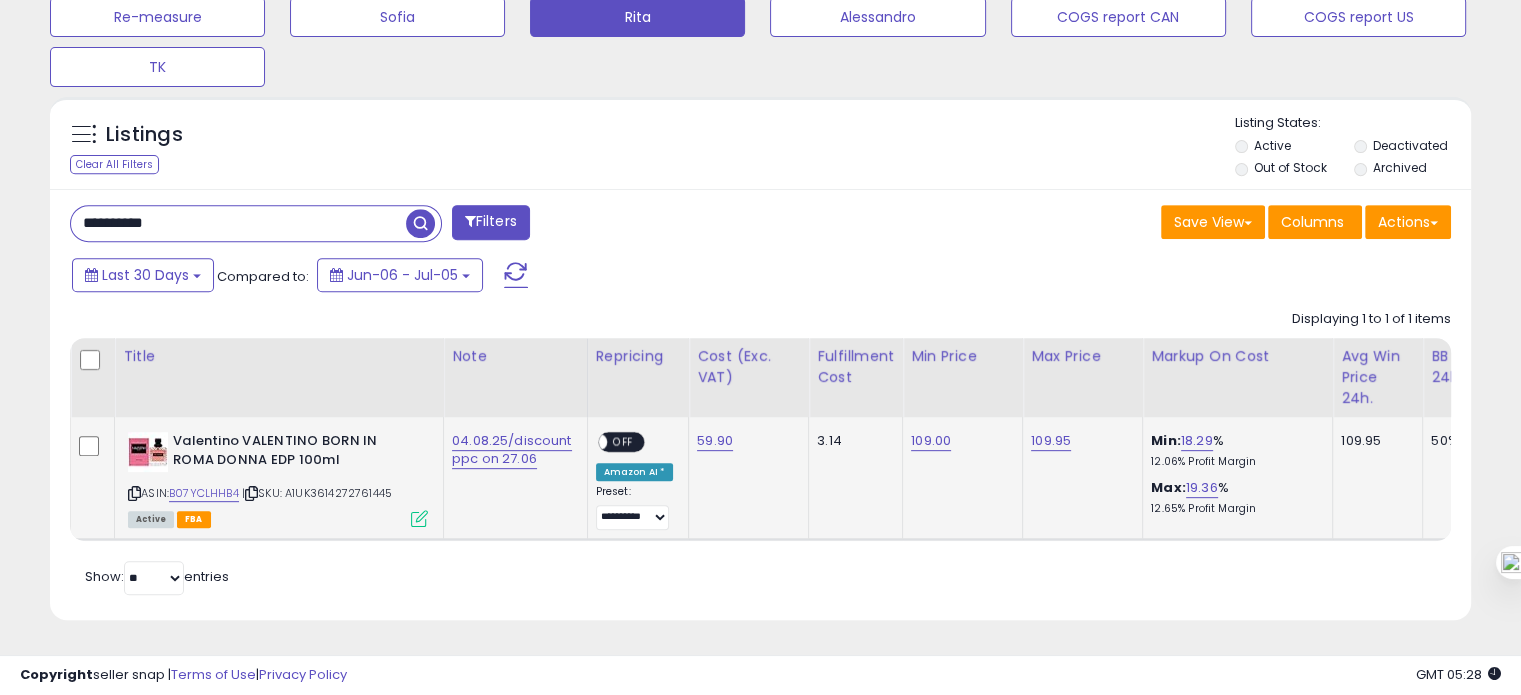 click on "OFF" at bounding box center [623, 442] 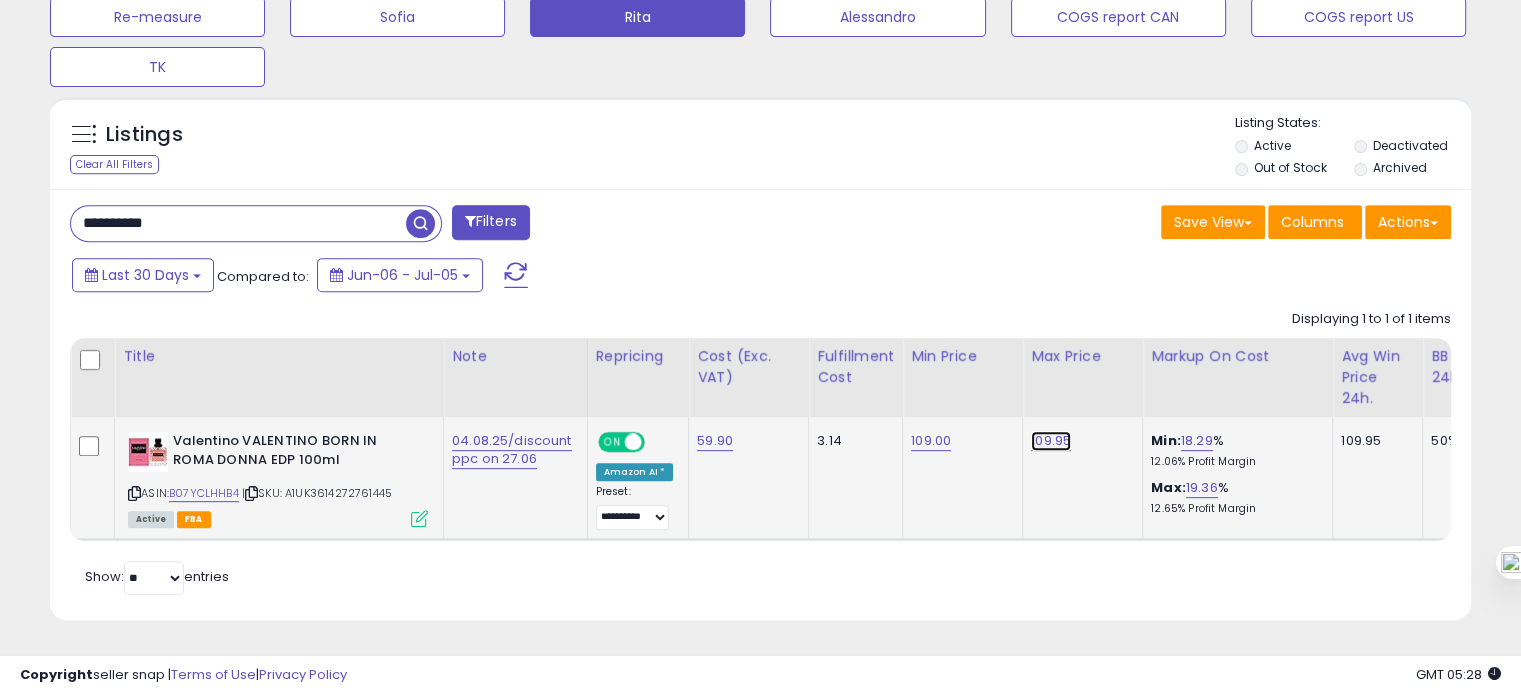 click on "109.95" at bounding box center (1051, 441) 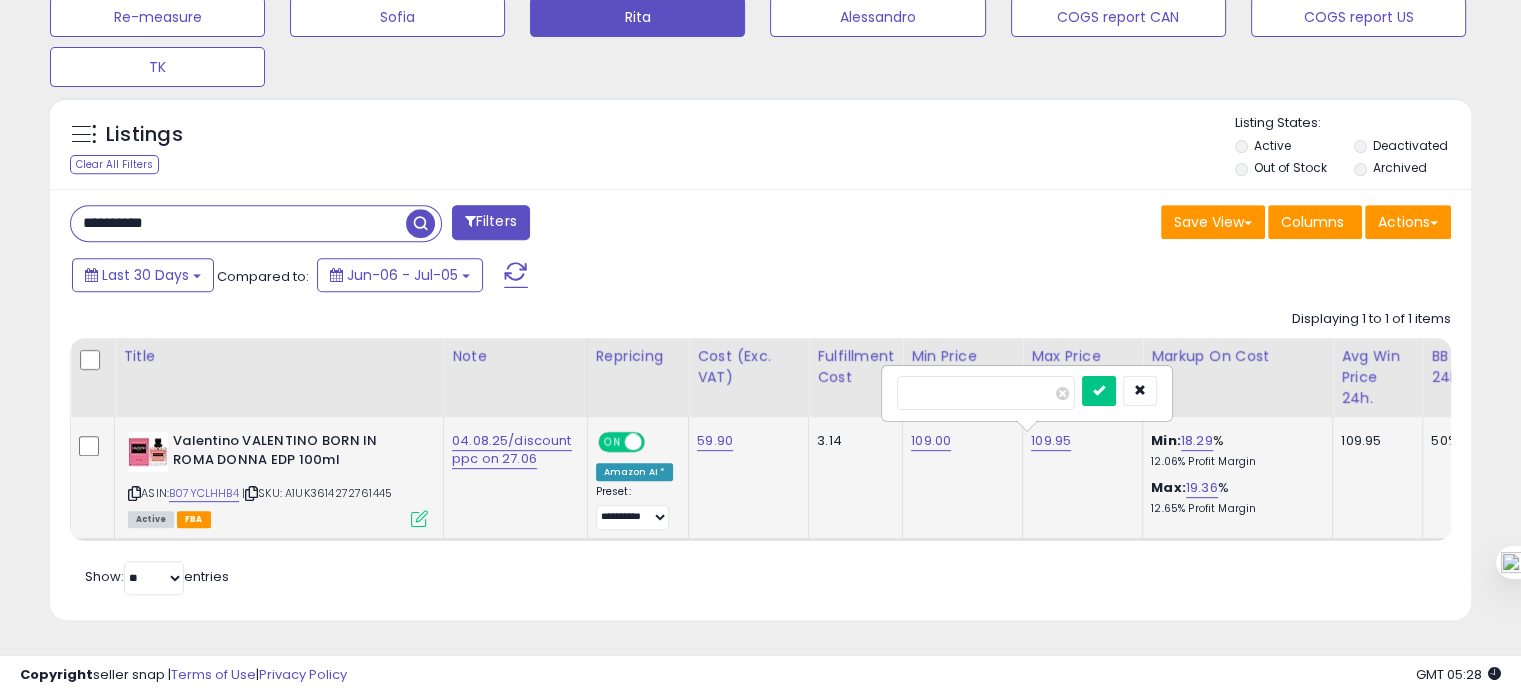 drag, startPoint x: 922, startPoint y: 378, endPoint x: 995, endPoint y: 372, distance: 73.24616 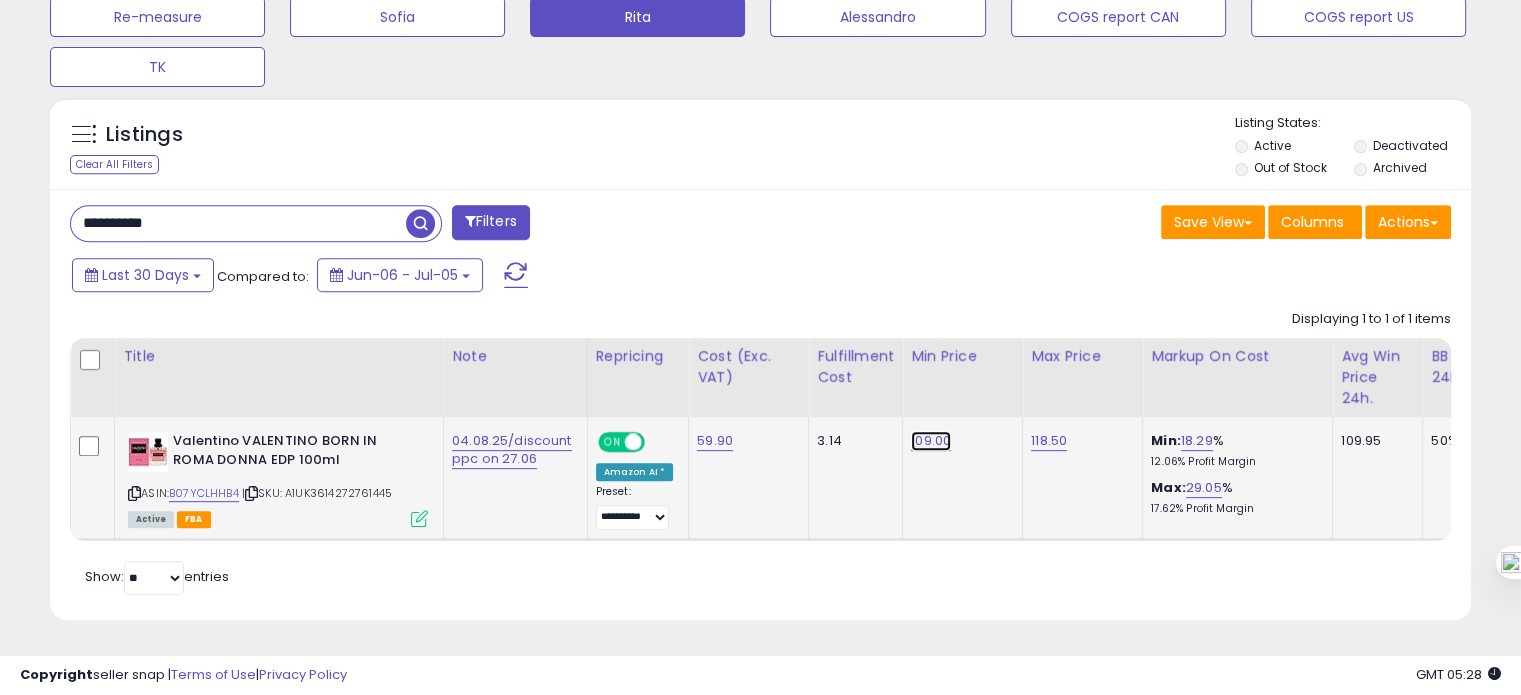 click on "109.00" at bounding box center [931, 441] 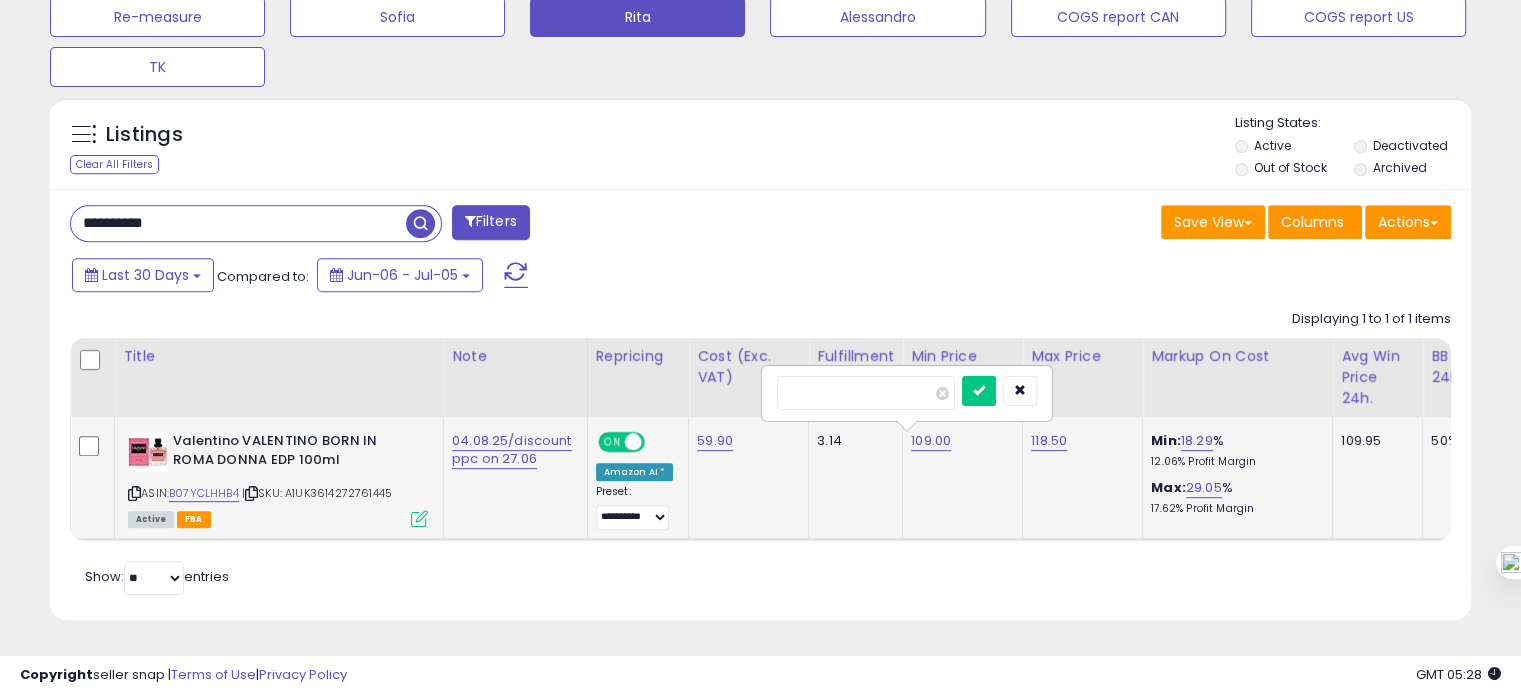 click on "******" at bounding box center [866, 393] 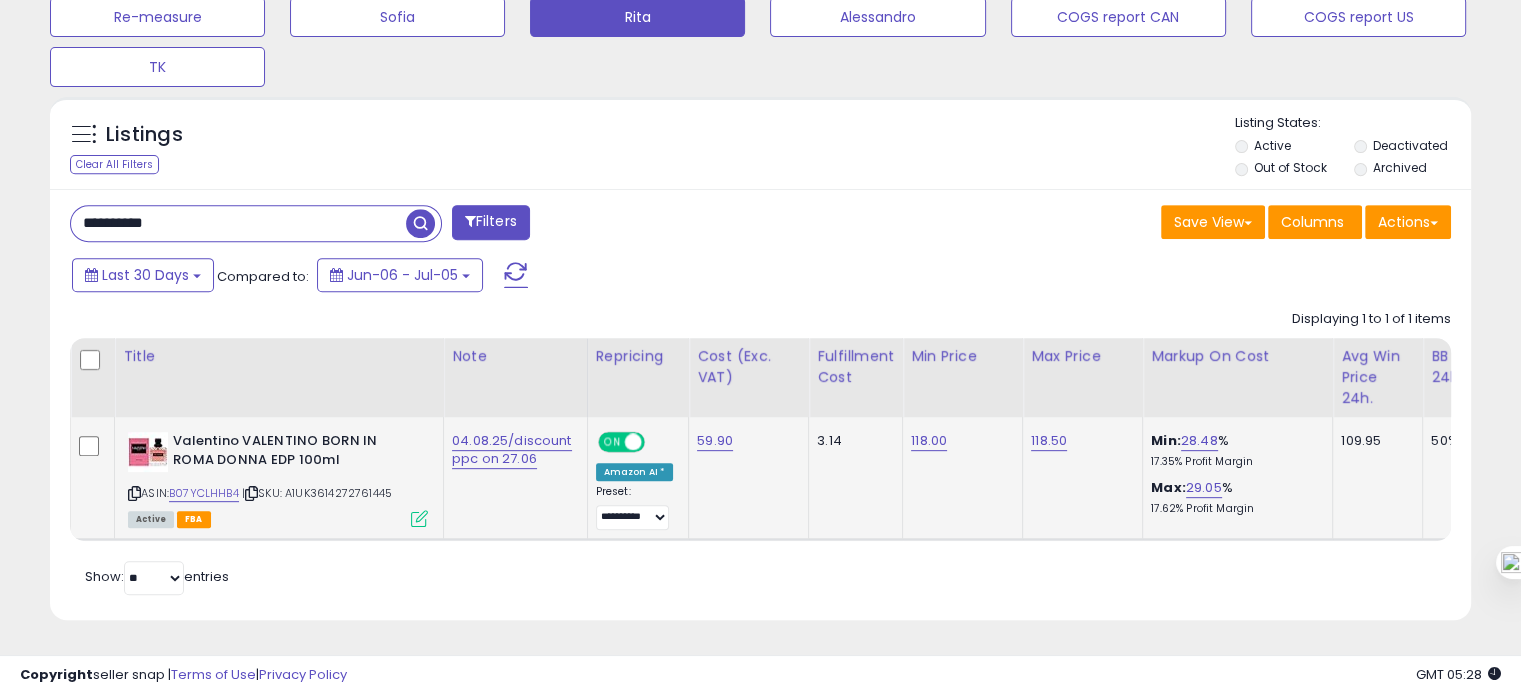 click on "Valentino VALENTINO BORN IN ROMA DONNA EDP 100ml  ASIN:  B07YCLHHB4    |   SKU: A1UK3614272761445 Active FBA" at bounding box center (275, 478) 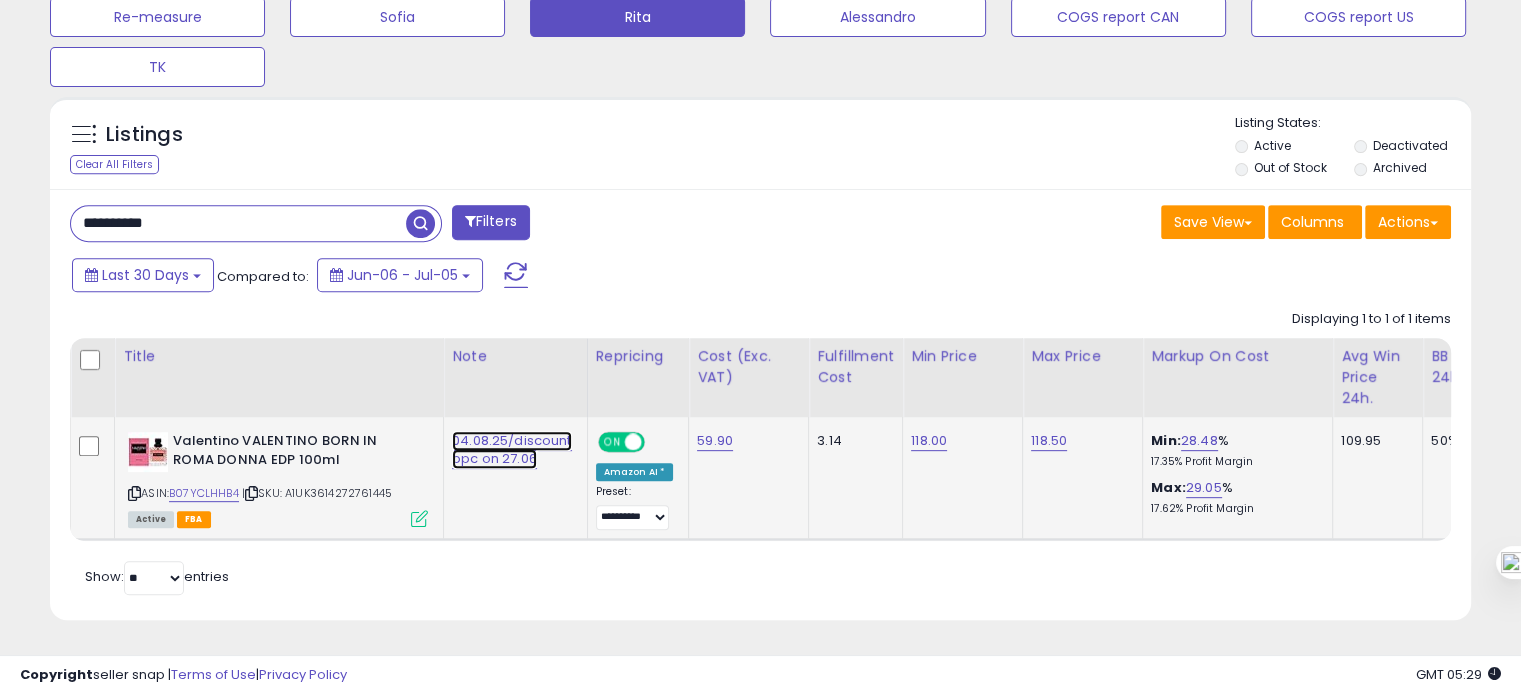 click on "04.08.25/discount ppc on 27.06" at bounding box center [512, 450] 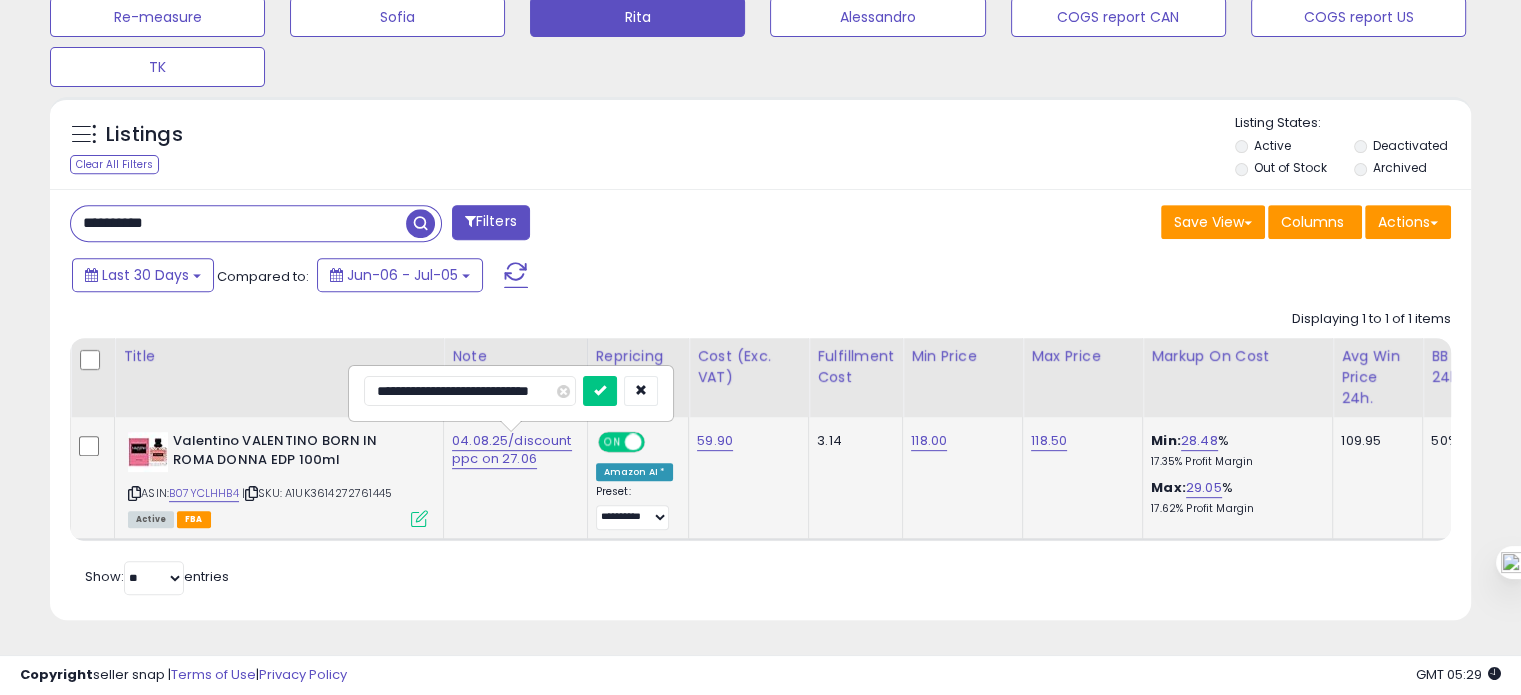 scroll, scrollTop: 0, scrollLeft: 0, axis: both 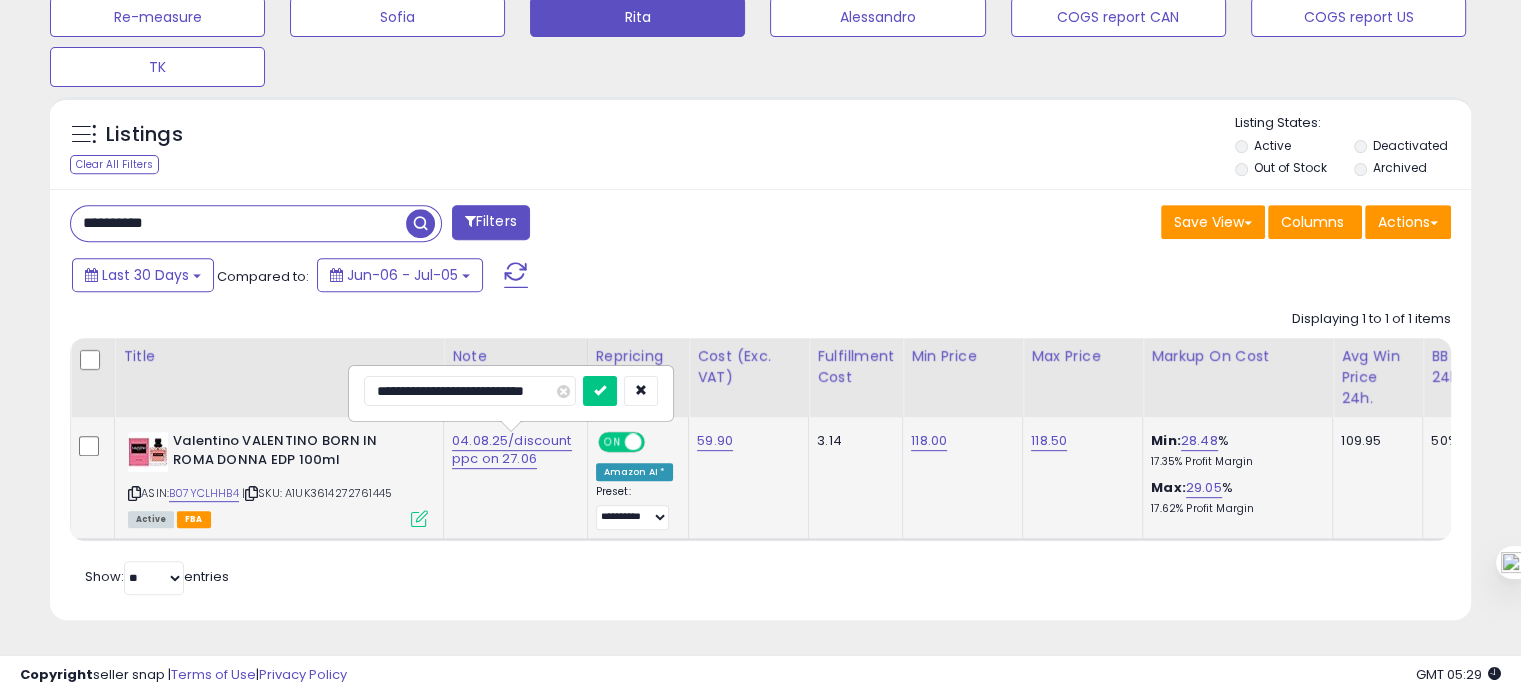 type on "**********" 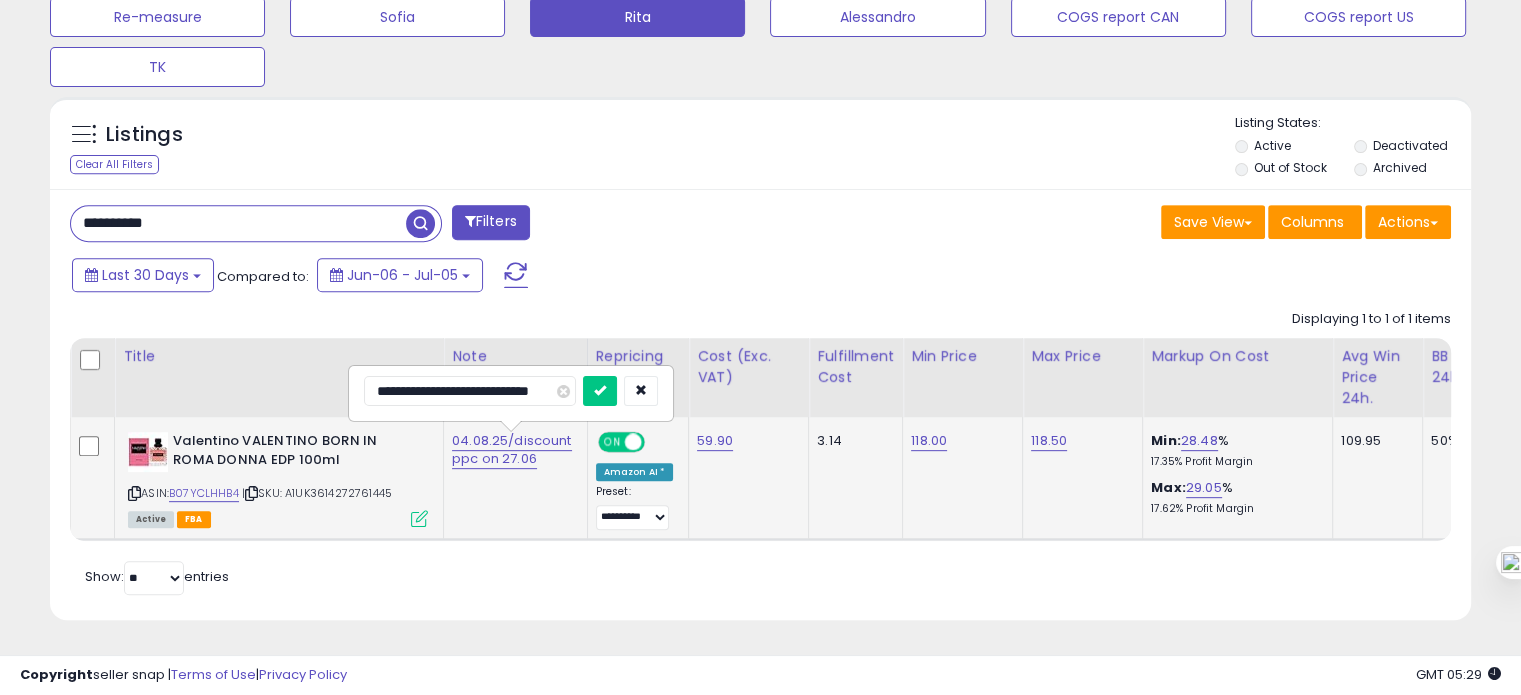 click at bounding box center [600, 391] 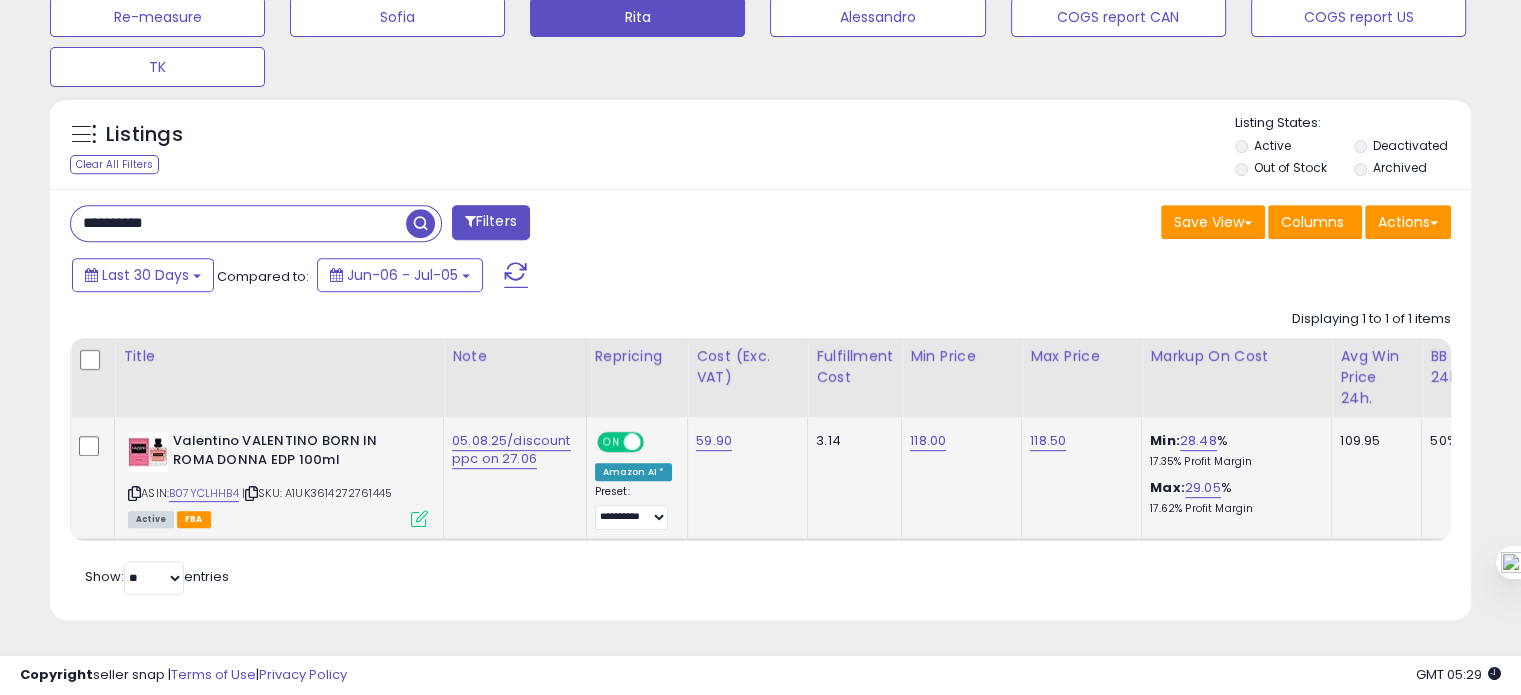 click on "**********" at bounding box center [238, 223] 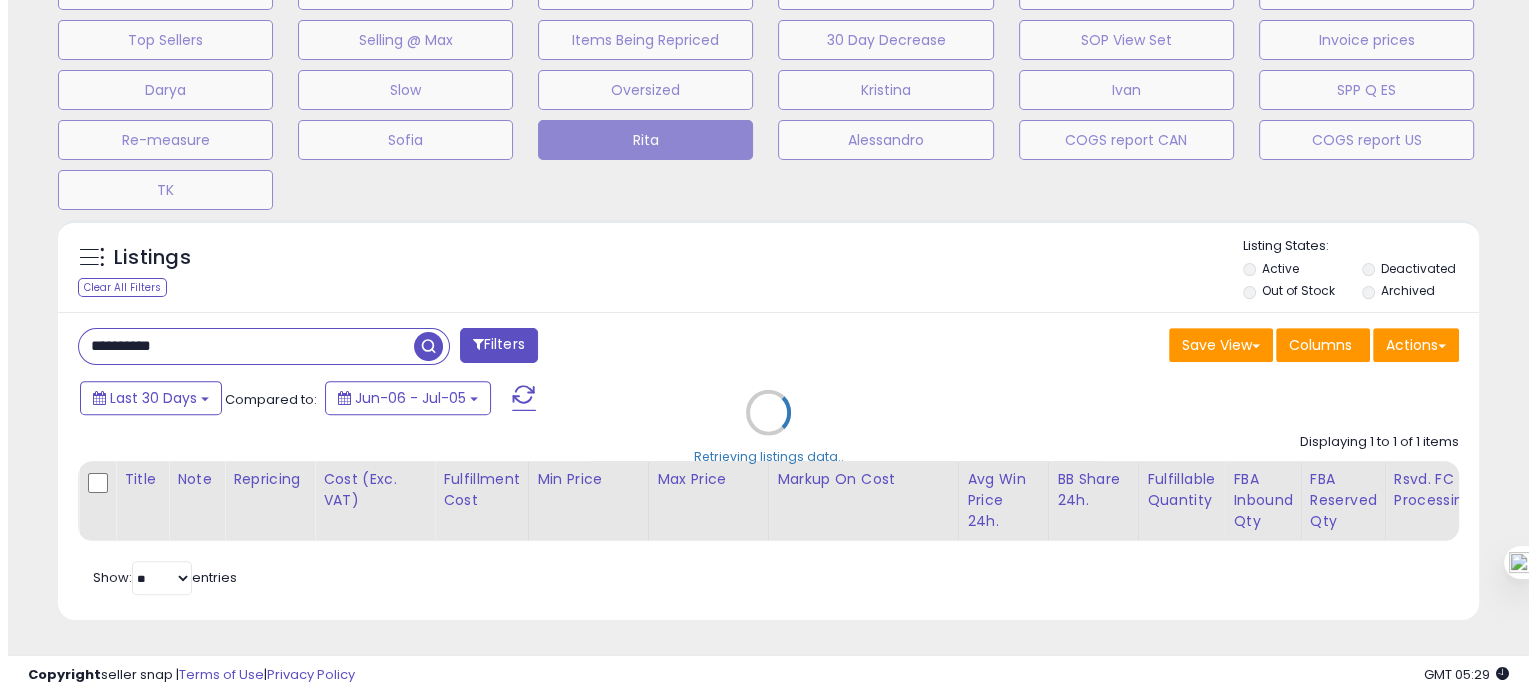 scroll, scrollTop: 674, scrollLeft: 0, axis: vertical 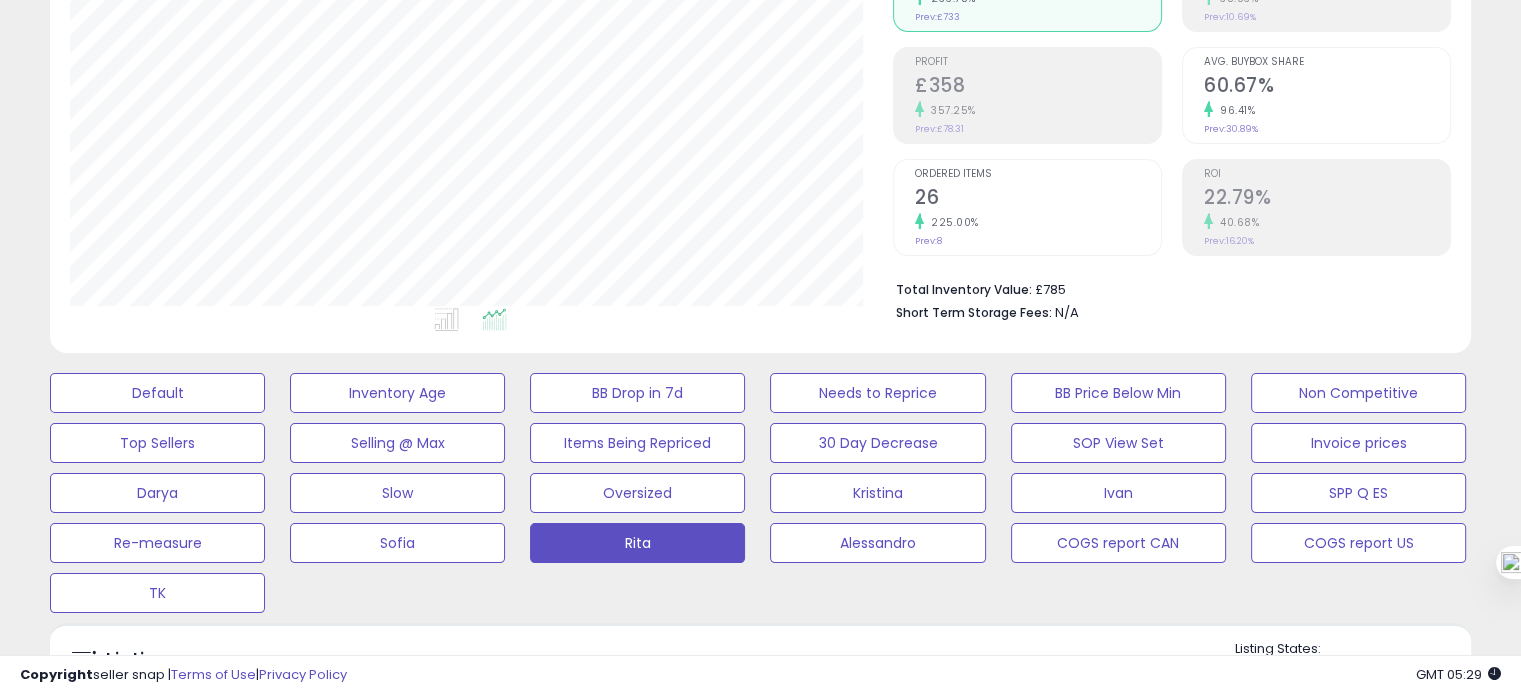click at bounding box center [919, 221] 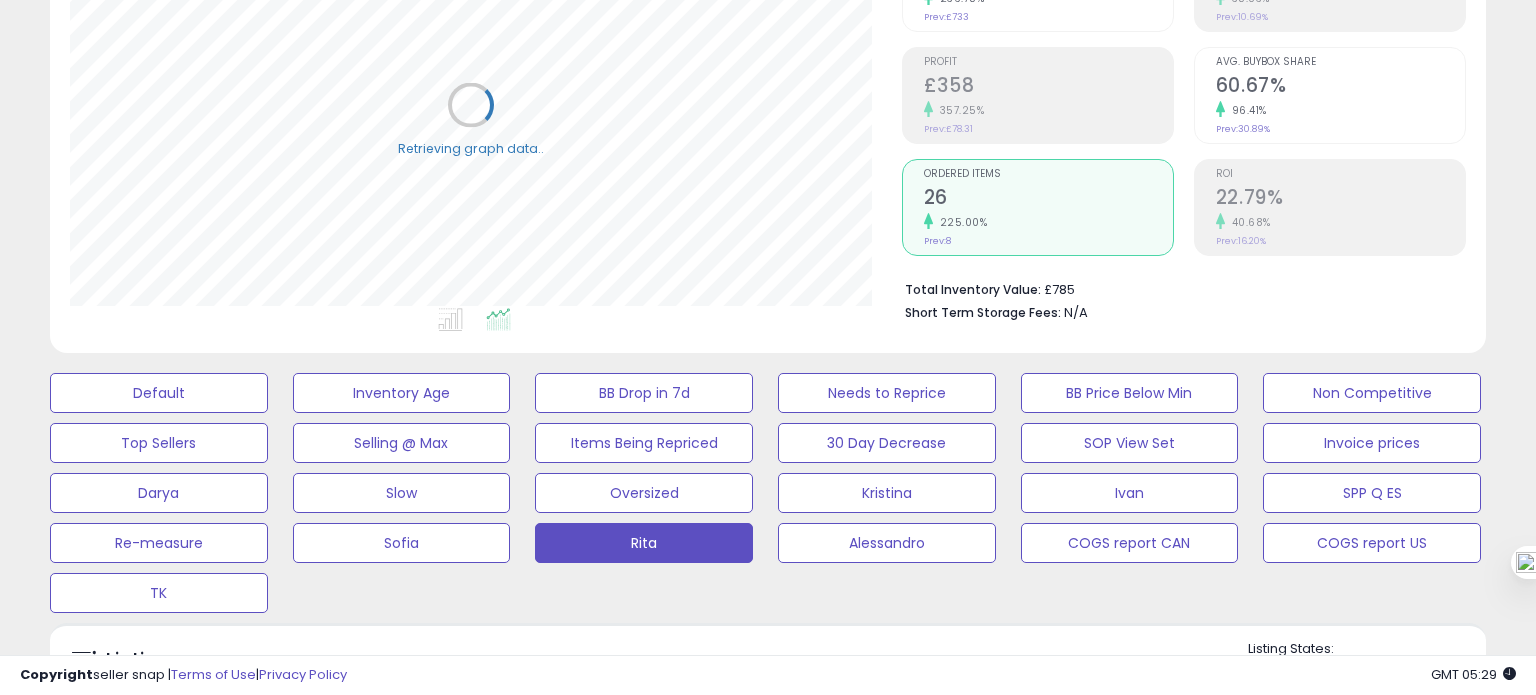scroll, scrollTop: 999589, scrollLeft: 999168, axis: both 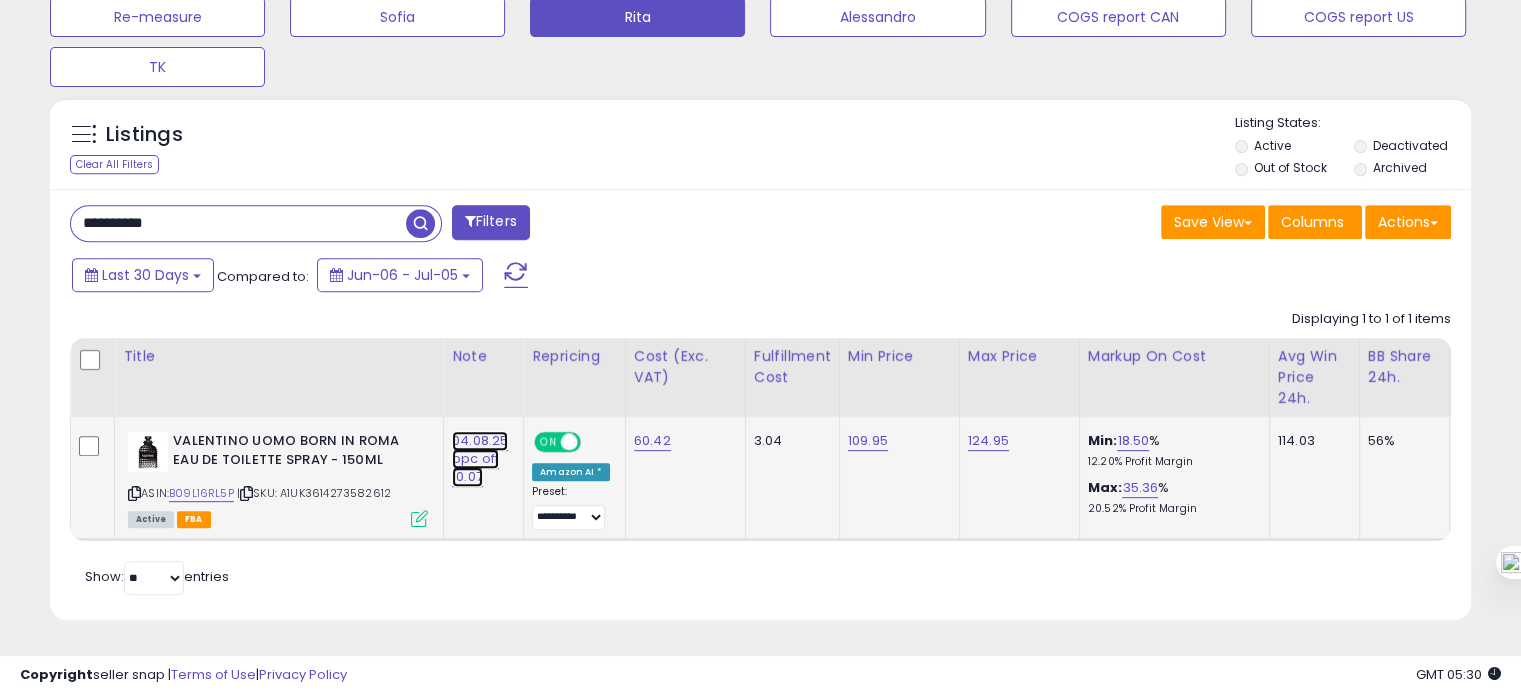 click on "04.08.25 ppc off 10.07" at bounding box center [480, 459] 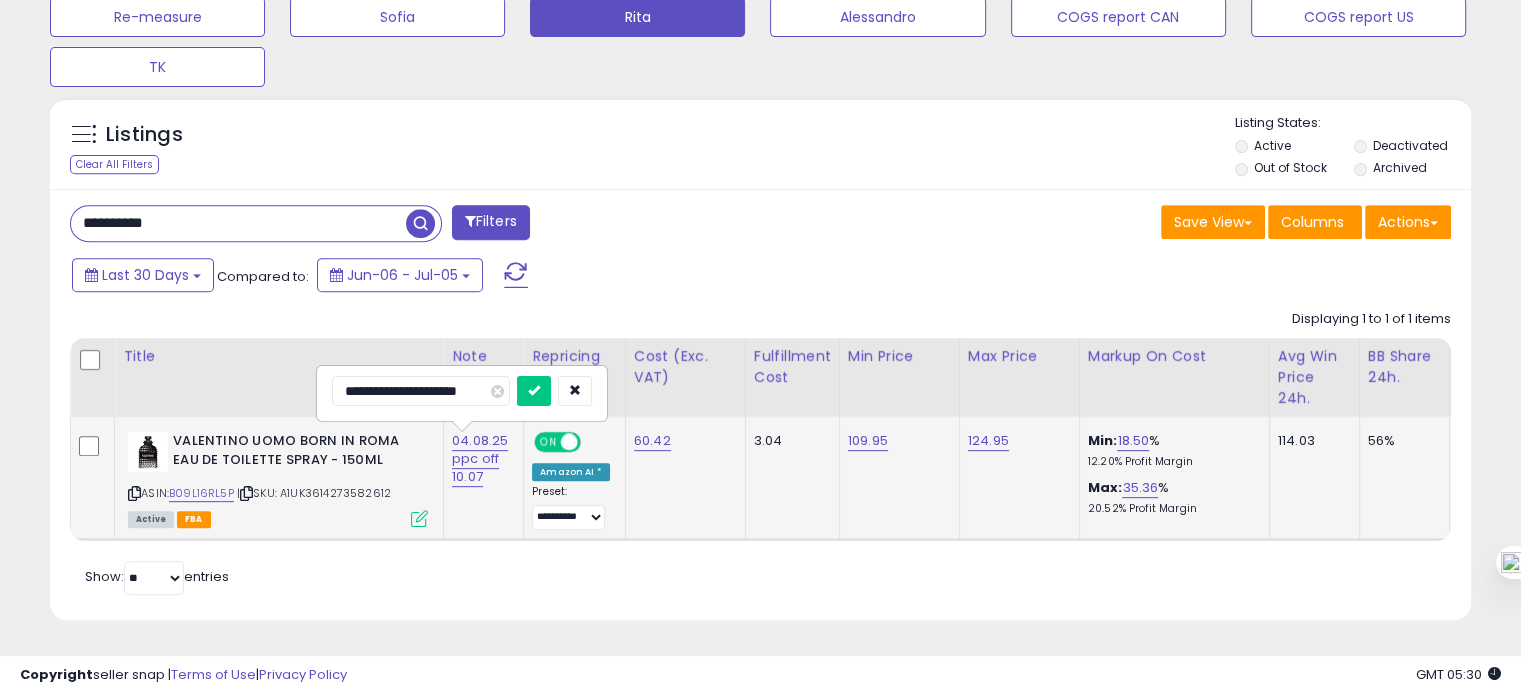 click on "**********" at bounding box center [421, 391] 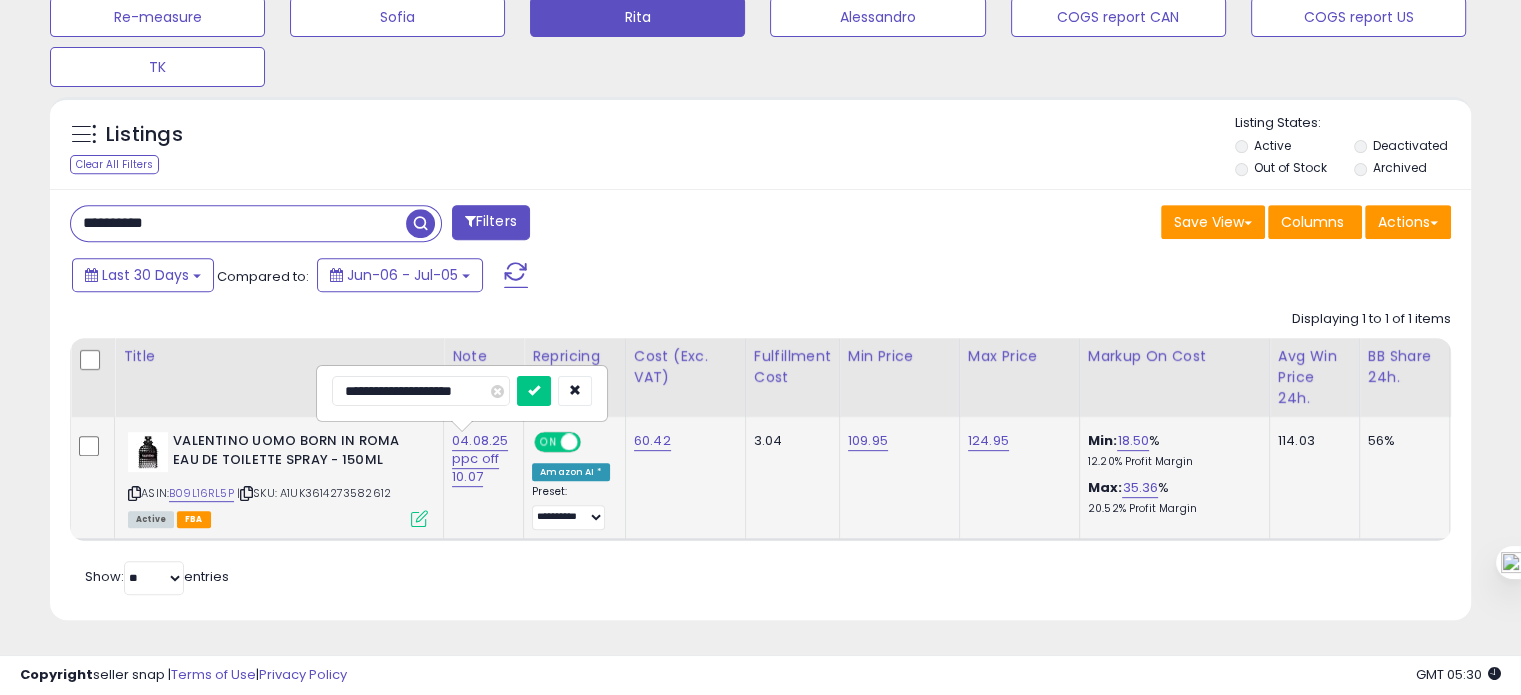 type on "**********" 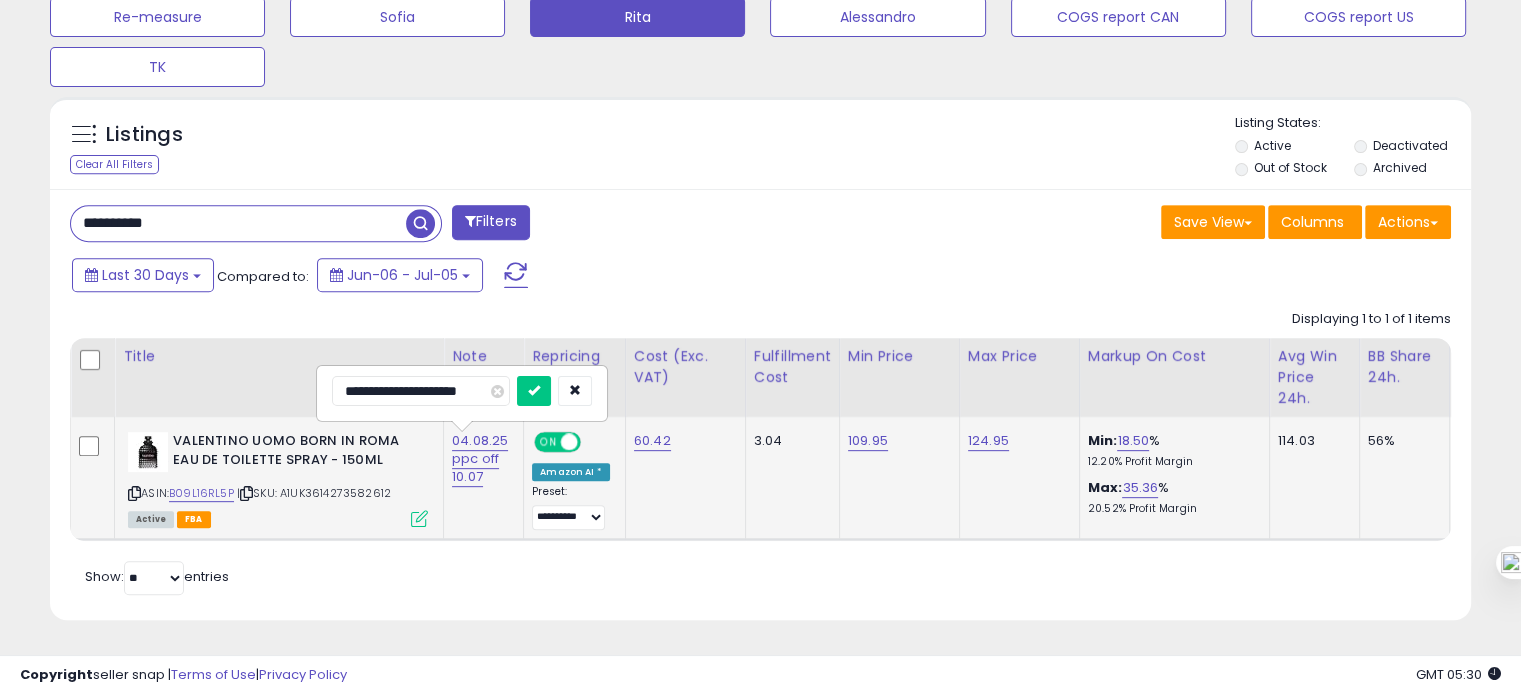 click at bounding box center (534, 391) 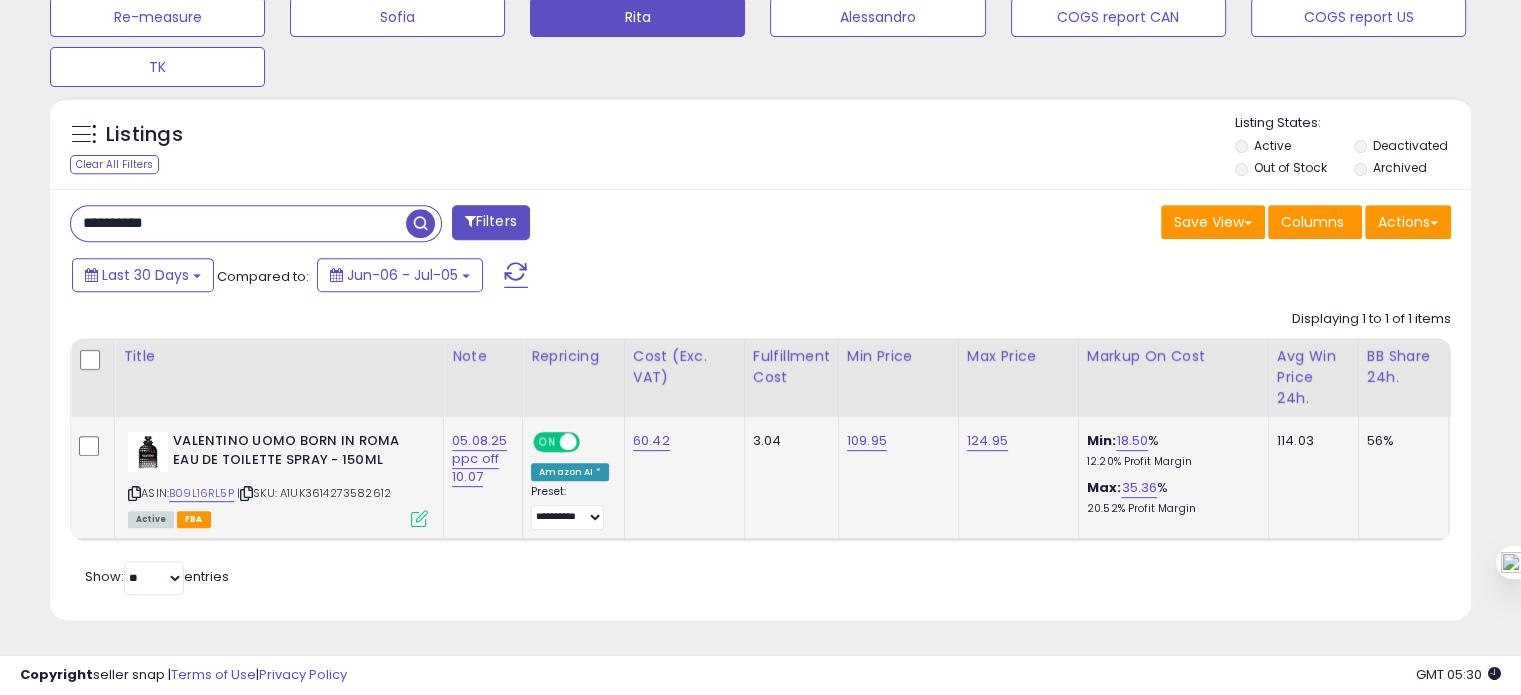 click on "**********" at bounding box center (238, 223) 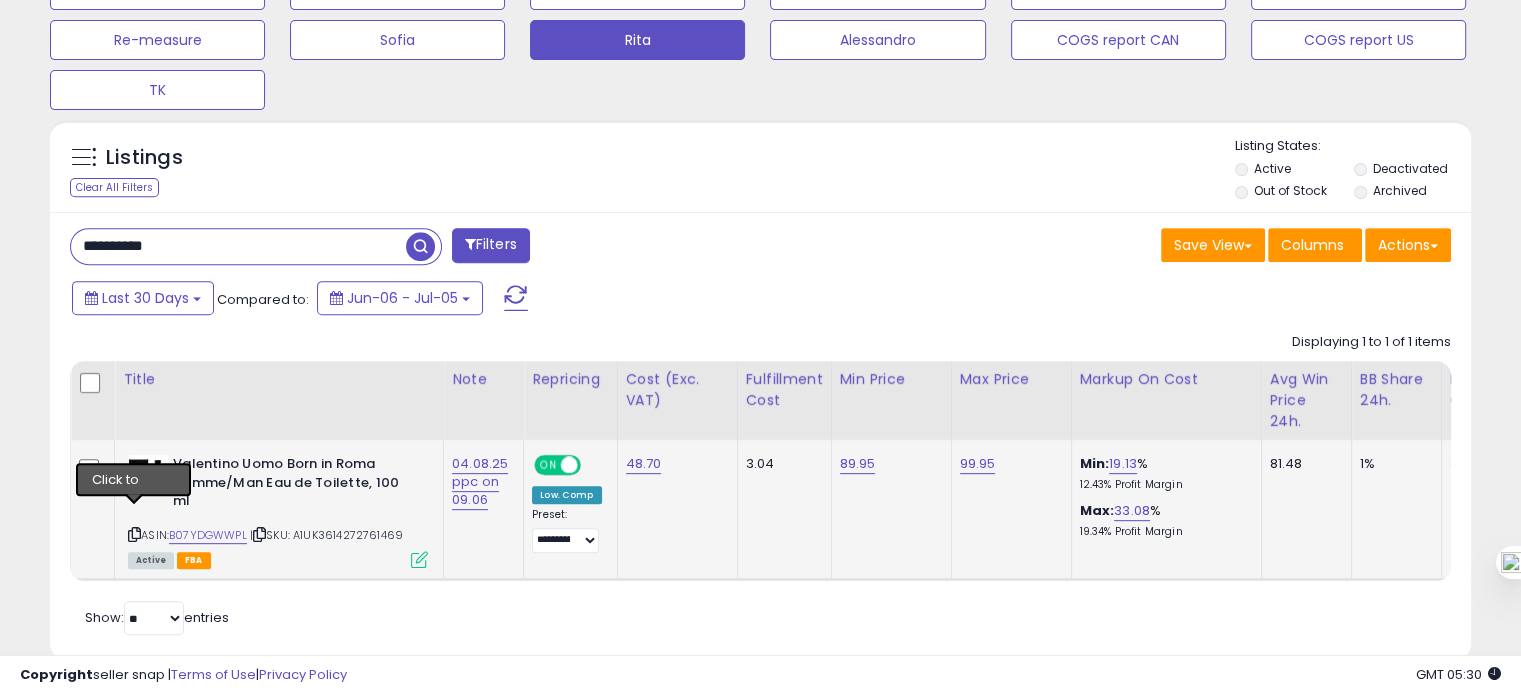 click at bounding box center (134, 534) 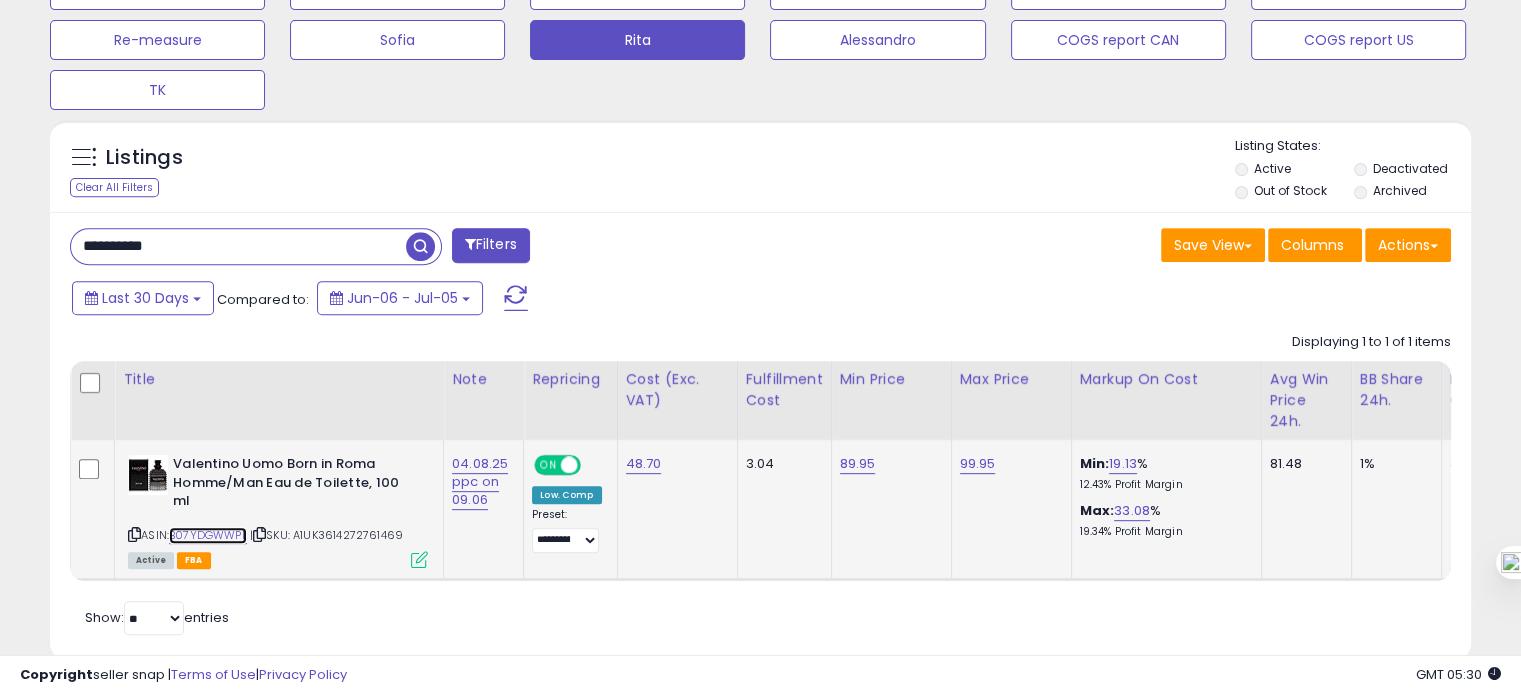 click on "B07YDGWWPL" at bounding box center (208, 535) 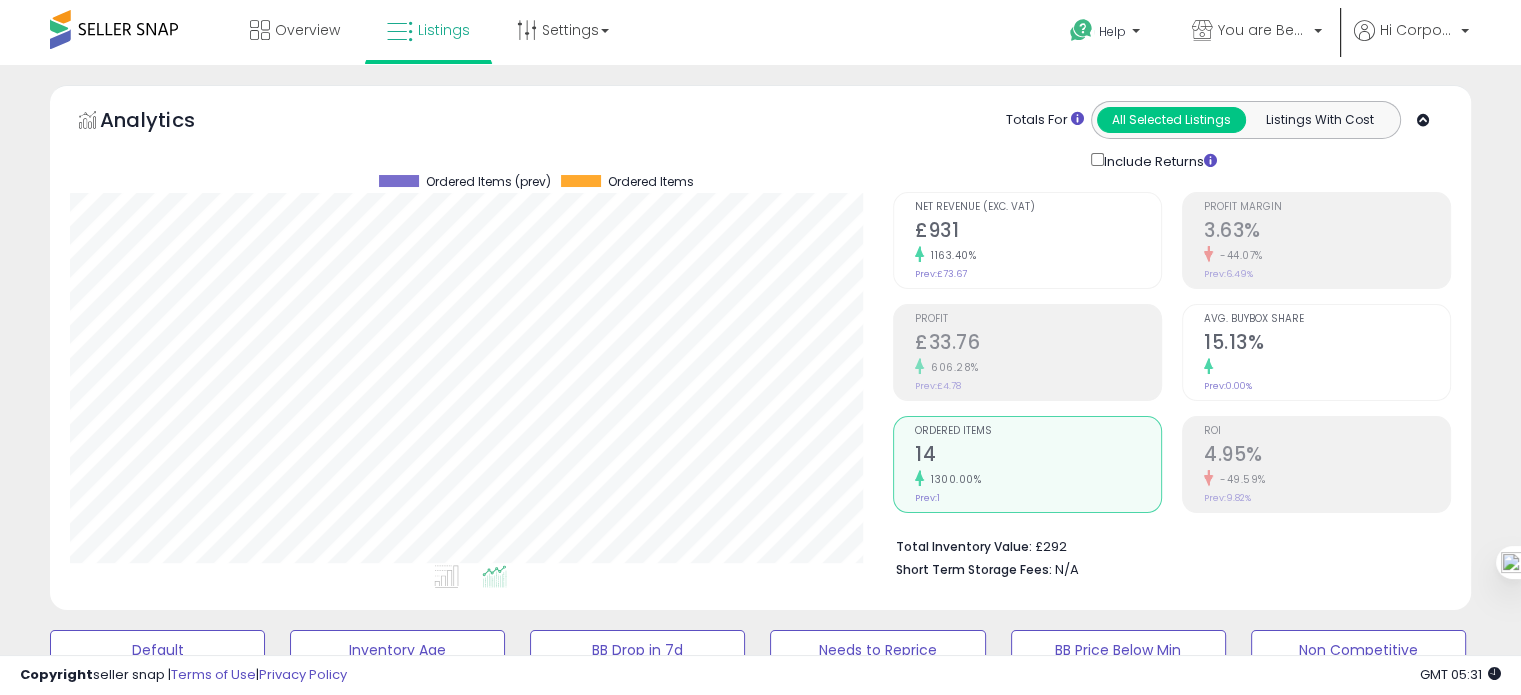 click on "1163.40%" 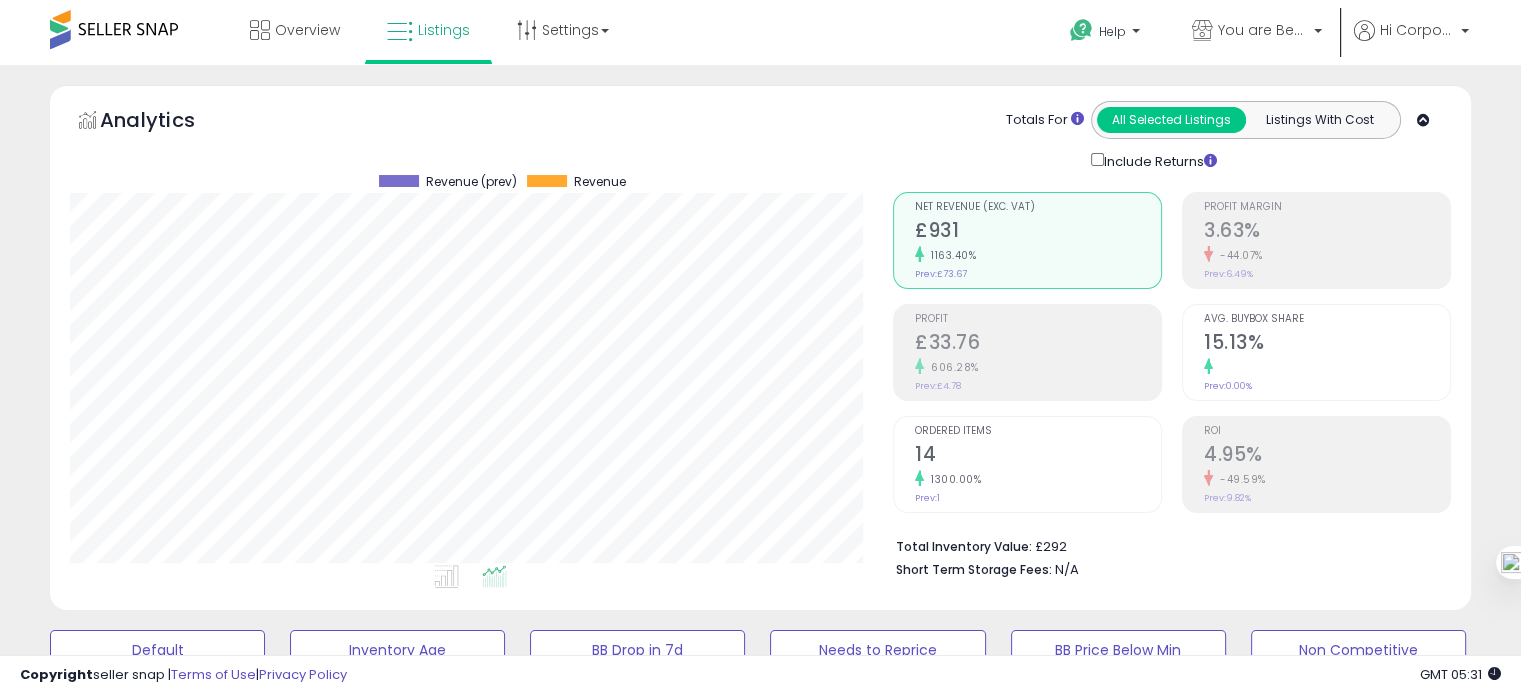 click on "4.95%" at bounding box center [1327, 456] 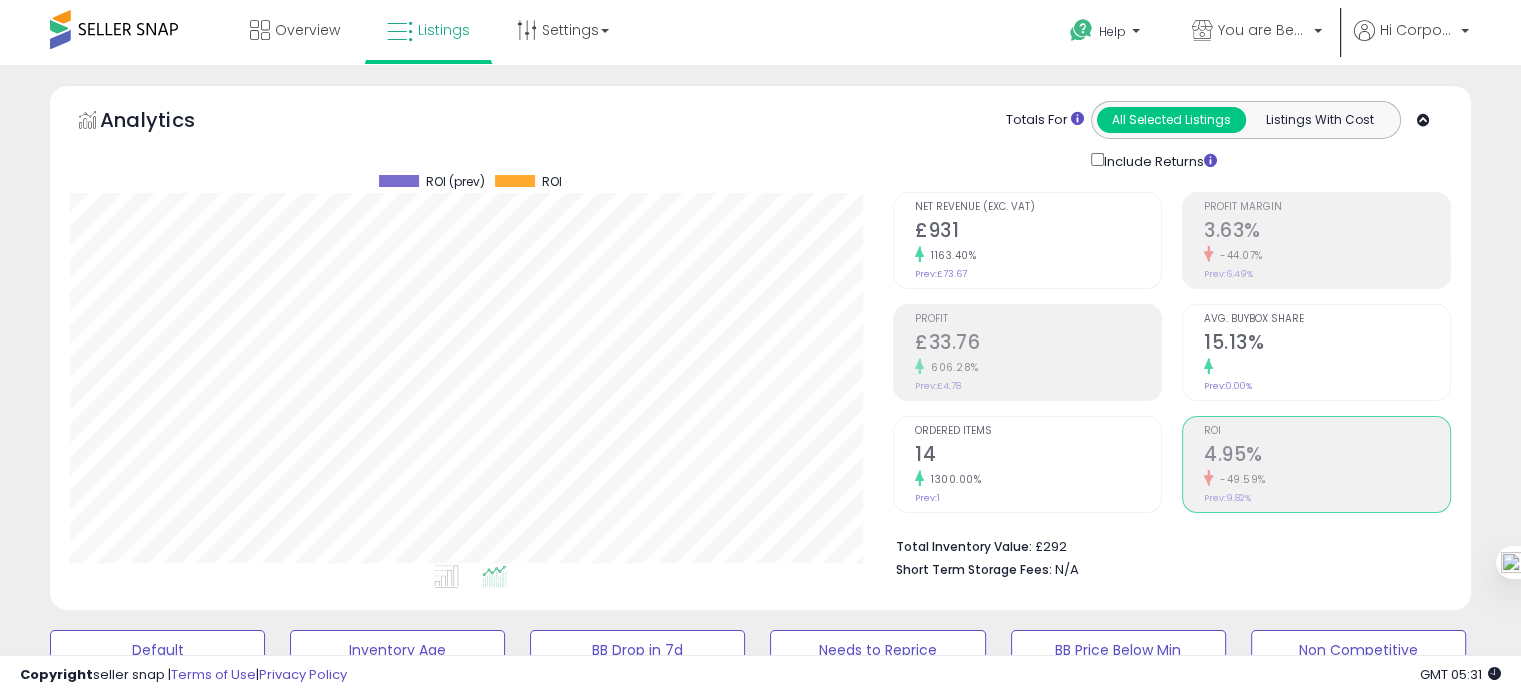 click on "14" at bounding box center [1038, 456] 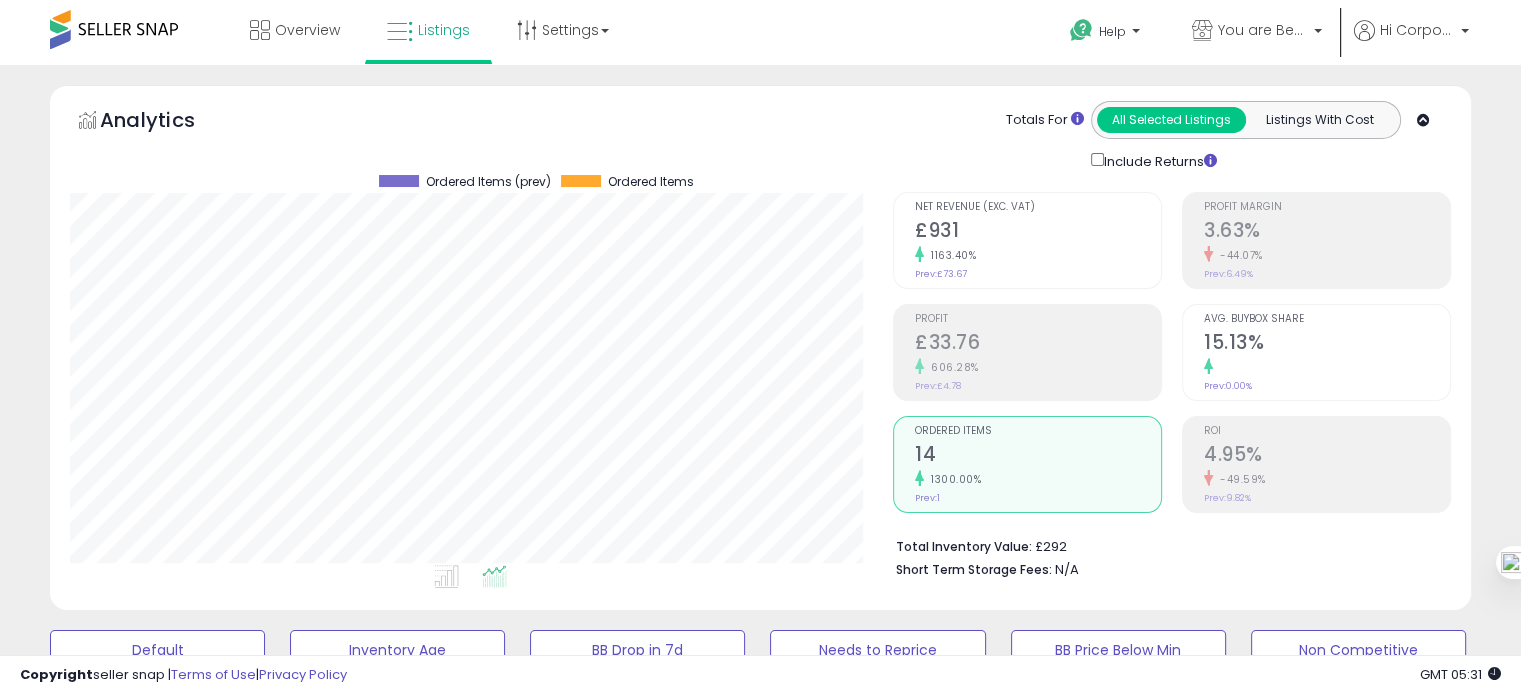 click on "Net Revenue (Exc. VAT)
£931
1163.40%
Prev:  £73.67" at bounding box center [1027, 240] 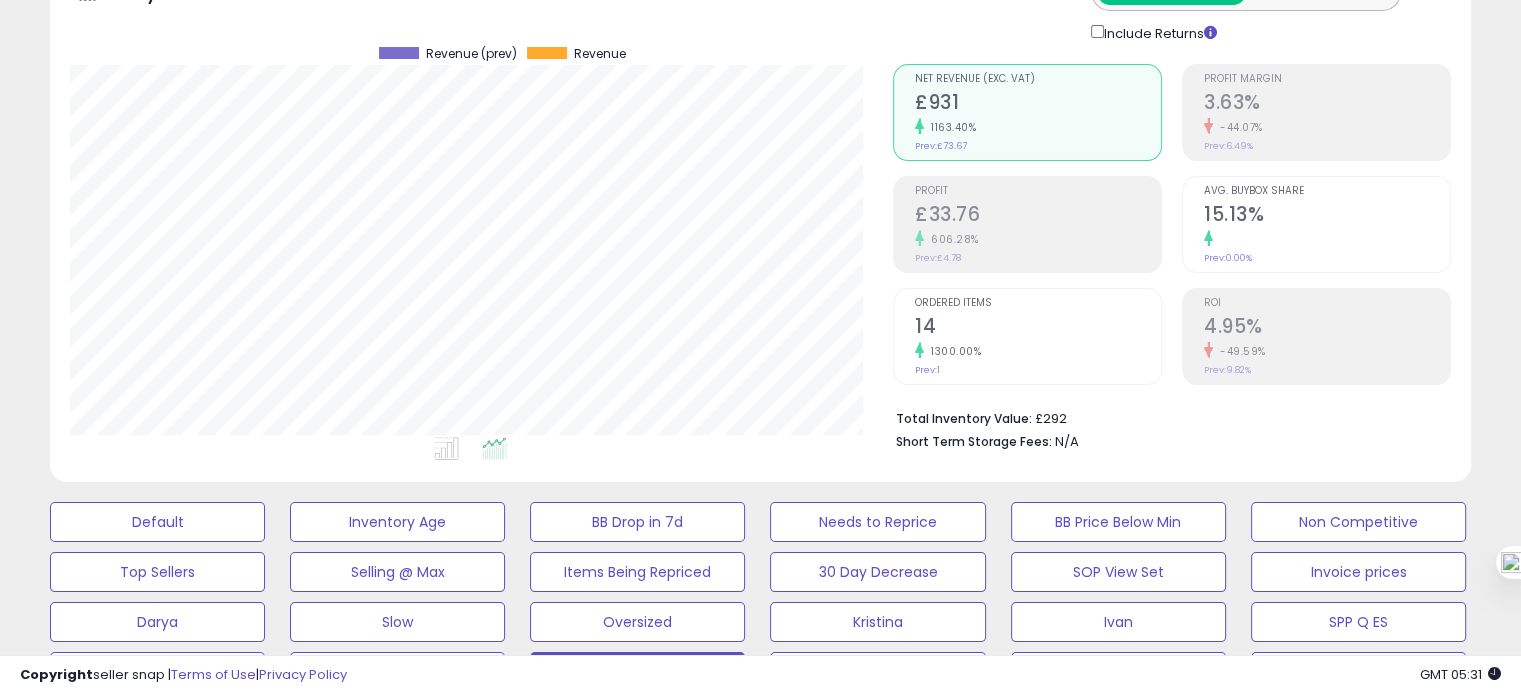 scroll, scrollTop: 72, scrollLeft: 0, axis: vertical 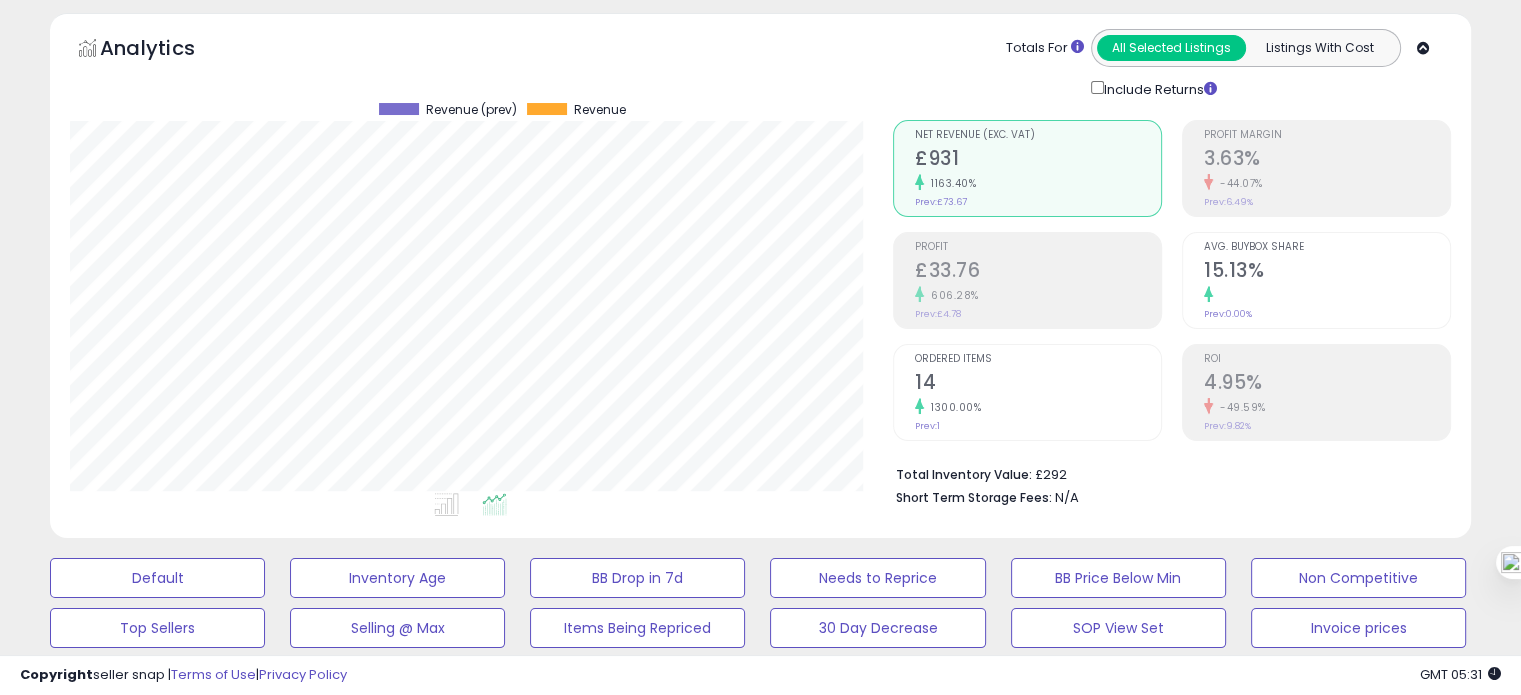 click at bounding box center (450, 508) 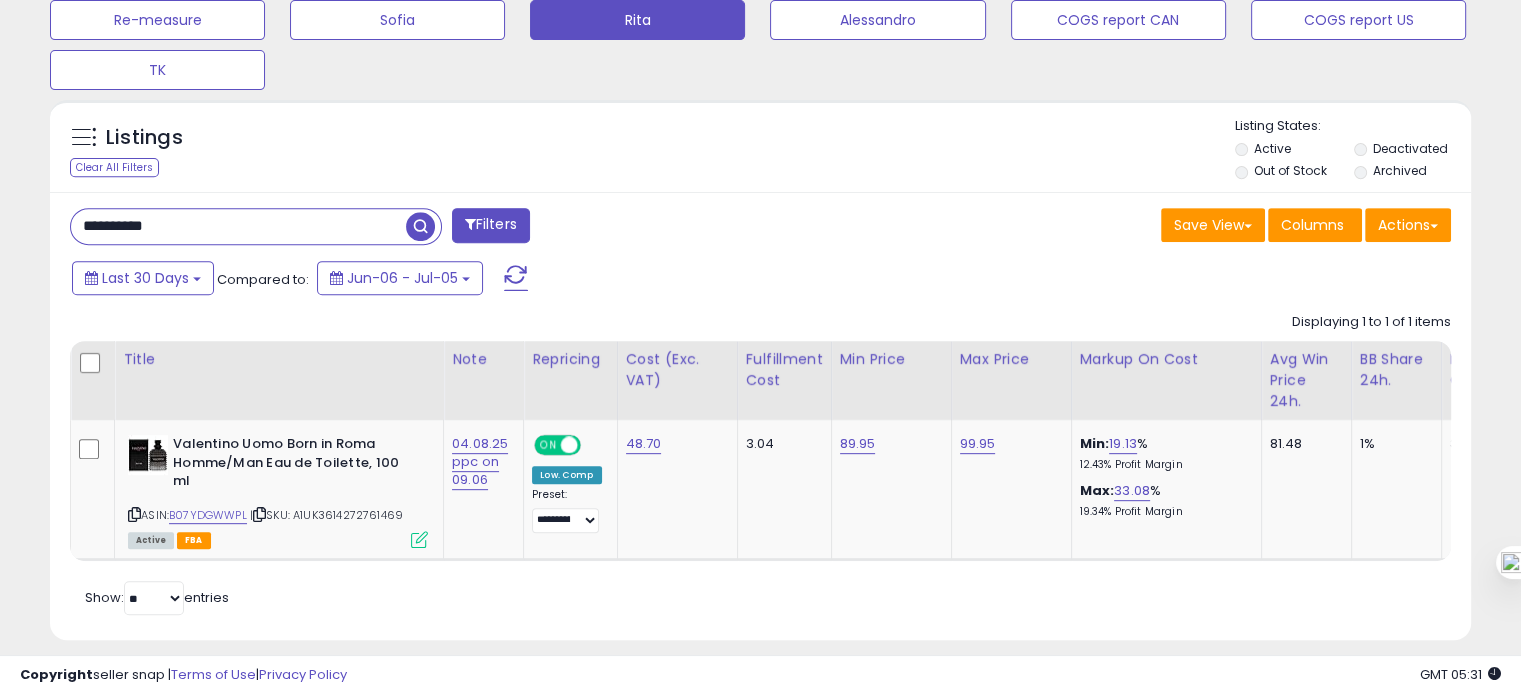 scroll, scrollTop: 796, scrollLeft: 0, axis: vertical 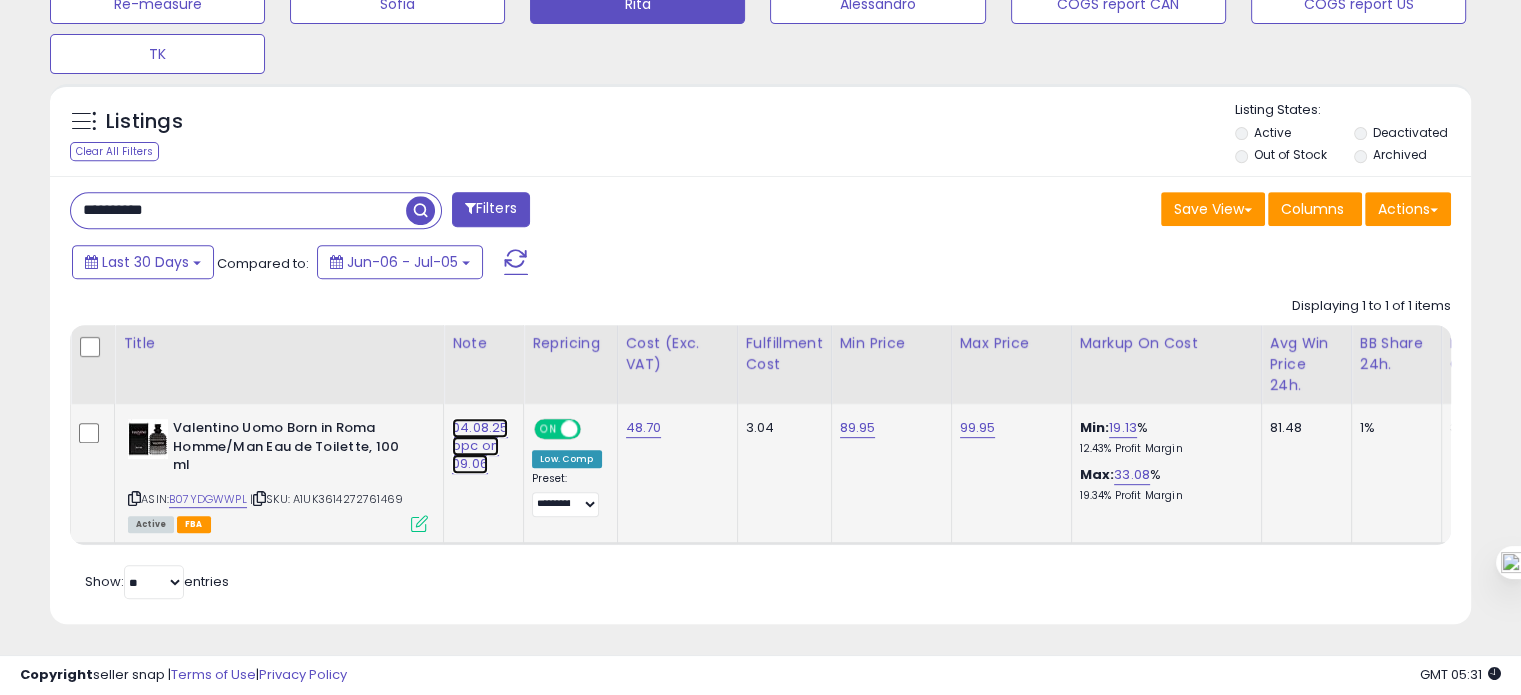 click on "04.08.25 ppc on 09.06" at bounding box center (480, 446) 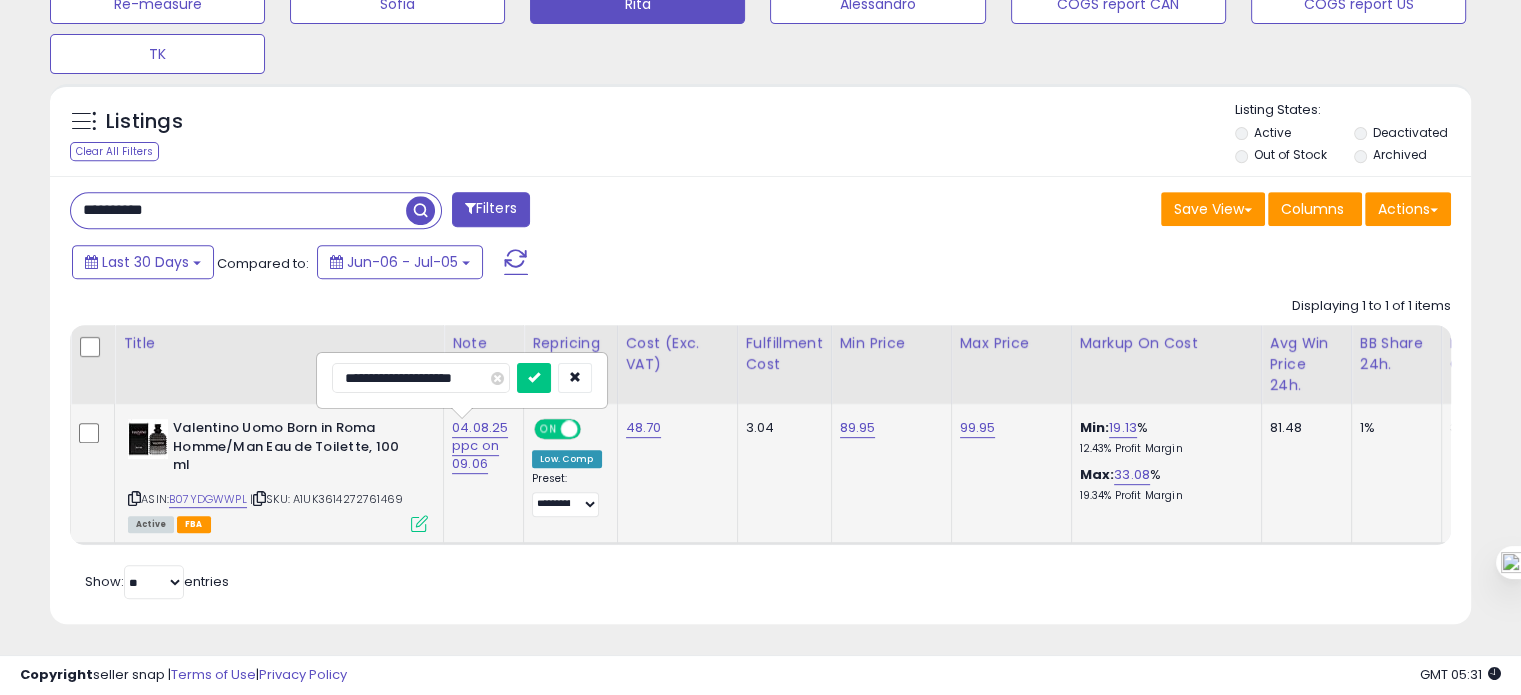 click on "**********" at bounding box center (421, 378) 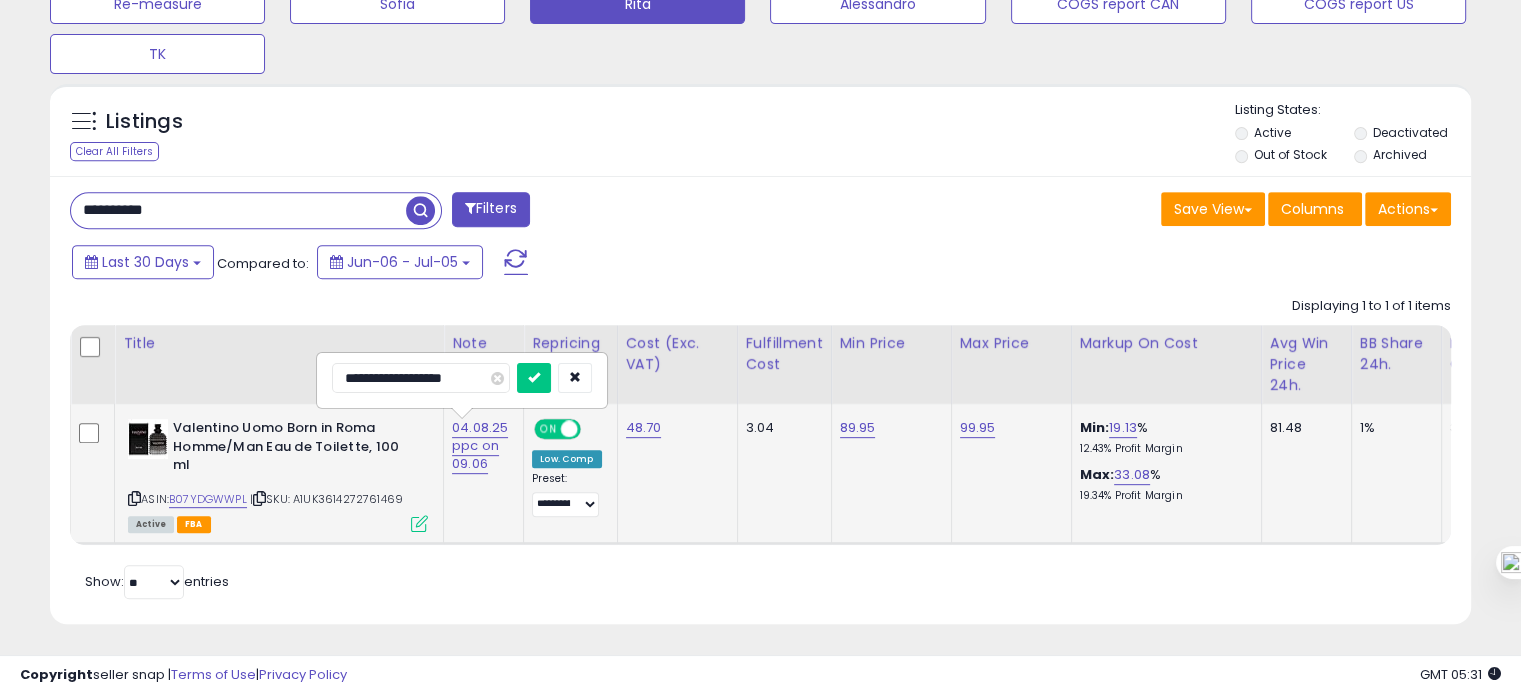 type on "**********" 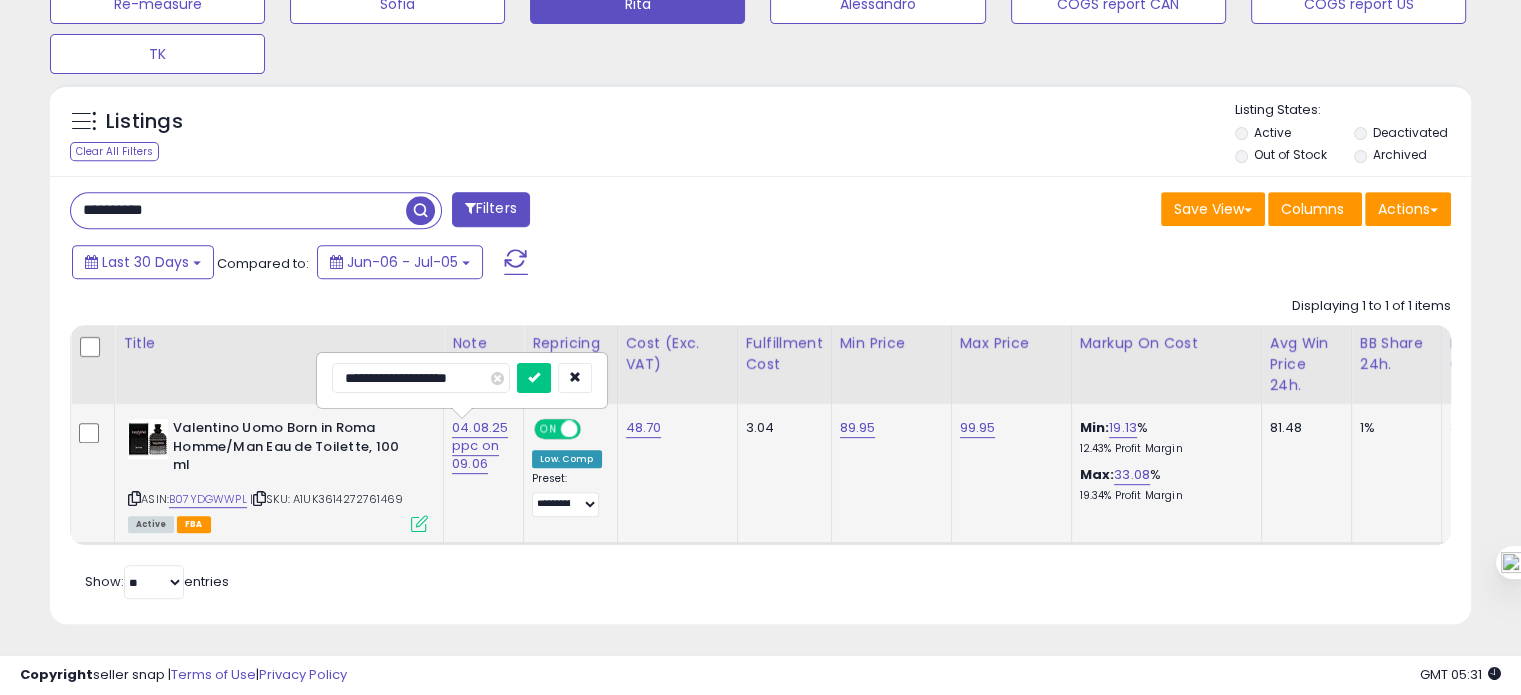 click at bounding box center [534, 378] 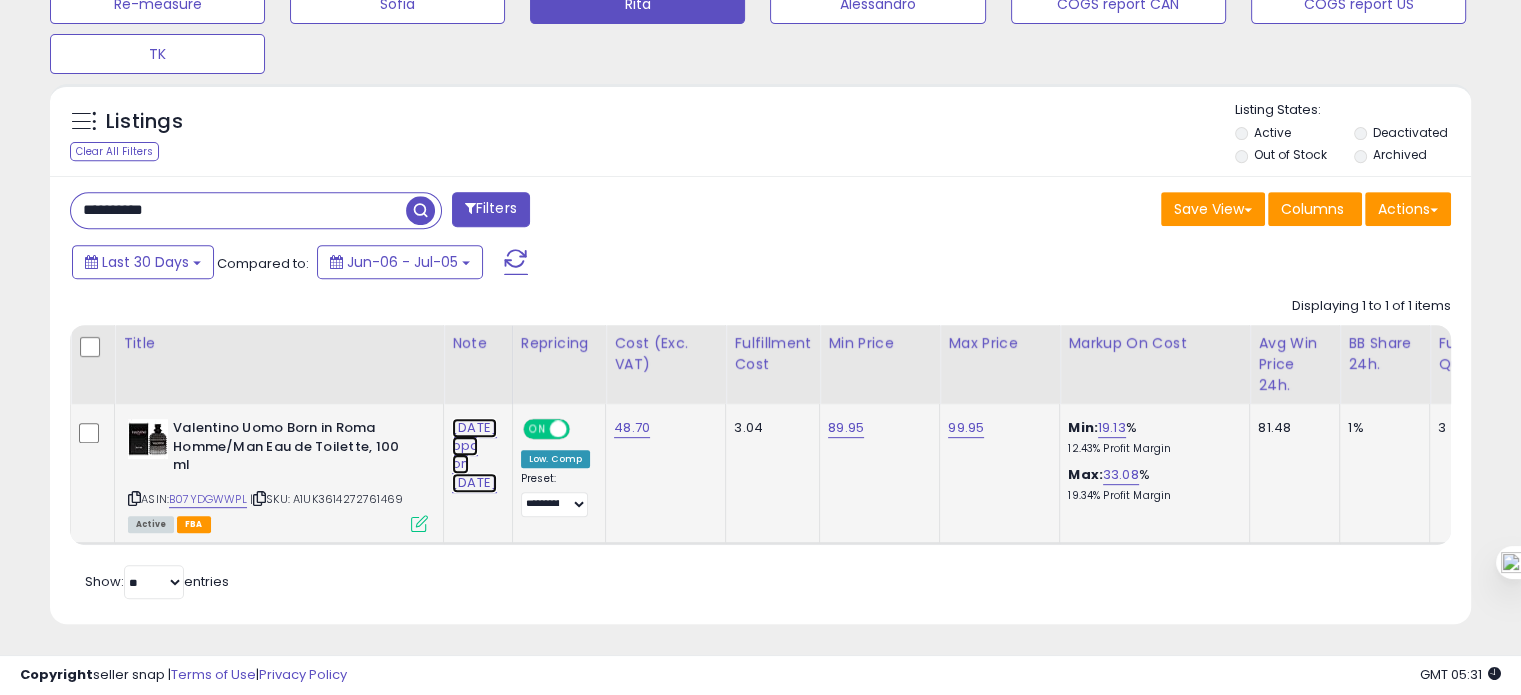 click on "5.08.25 ppc on 09.06" at bounding box center [474, 455] 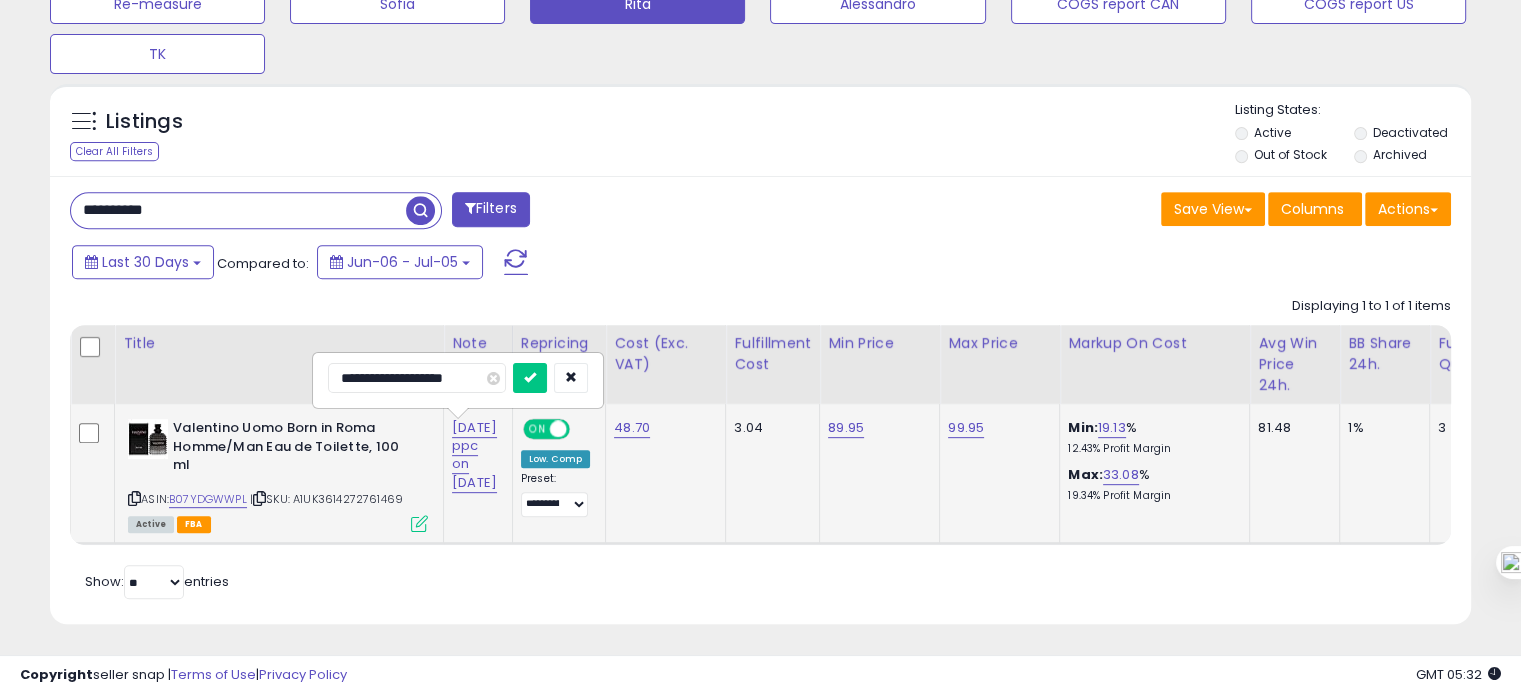 click on "**********" at bounding box center [417, 378] 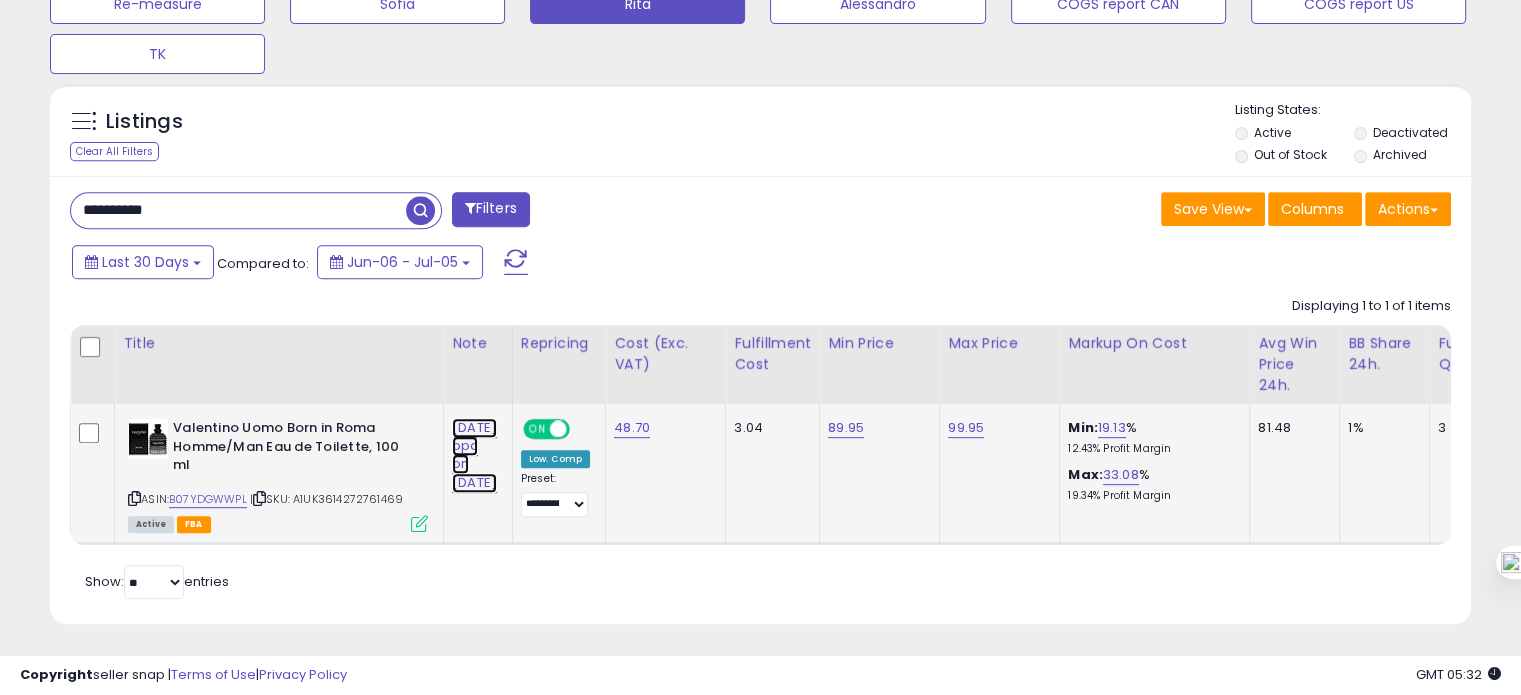 click on "5.08.25 ppc on 09.06" at bounding box center [474, 455] 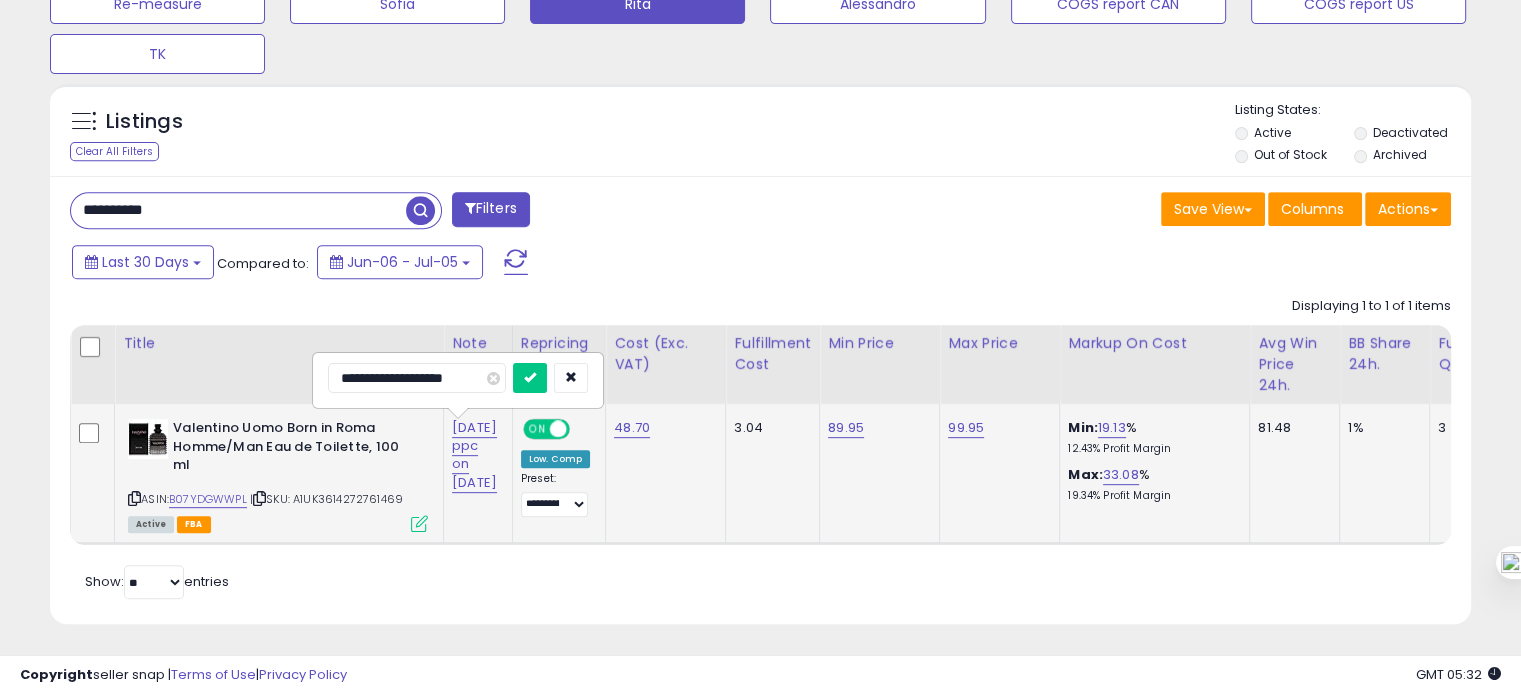 click on "**********" at bounding box center [417, 378] 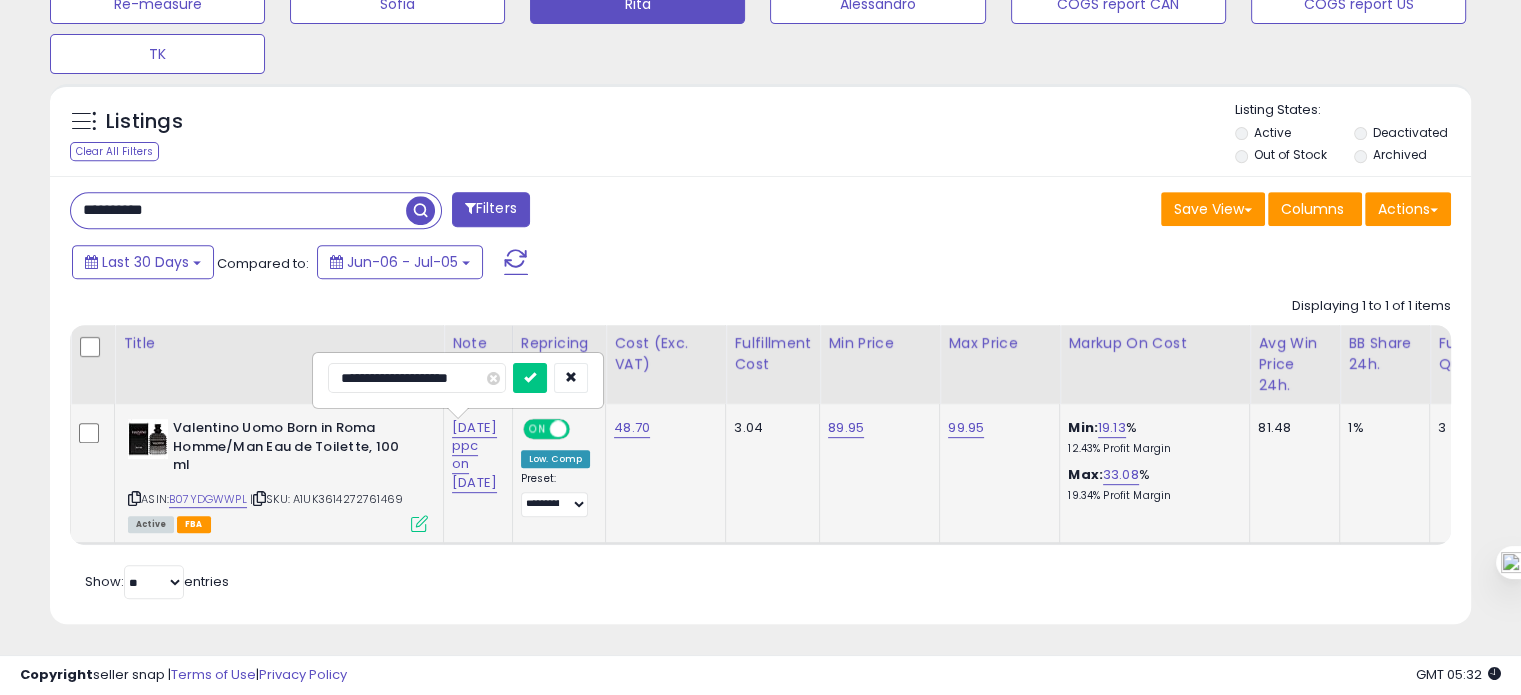 click at bounding box center (530, 378) 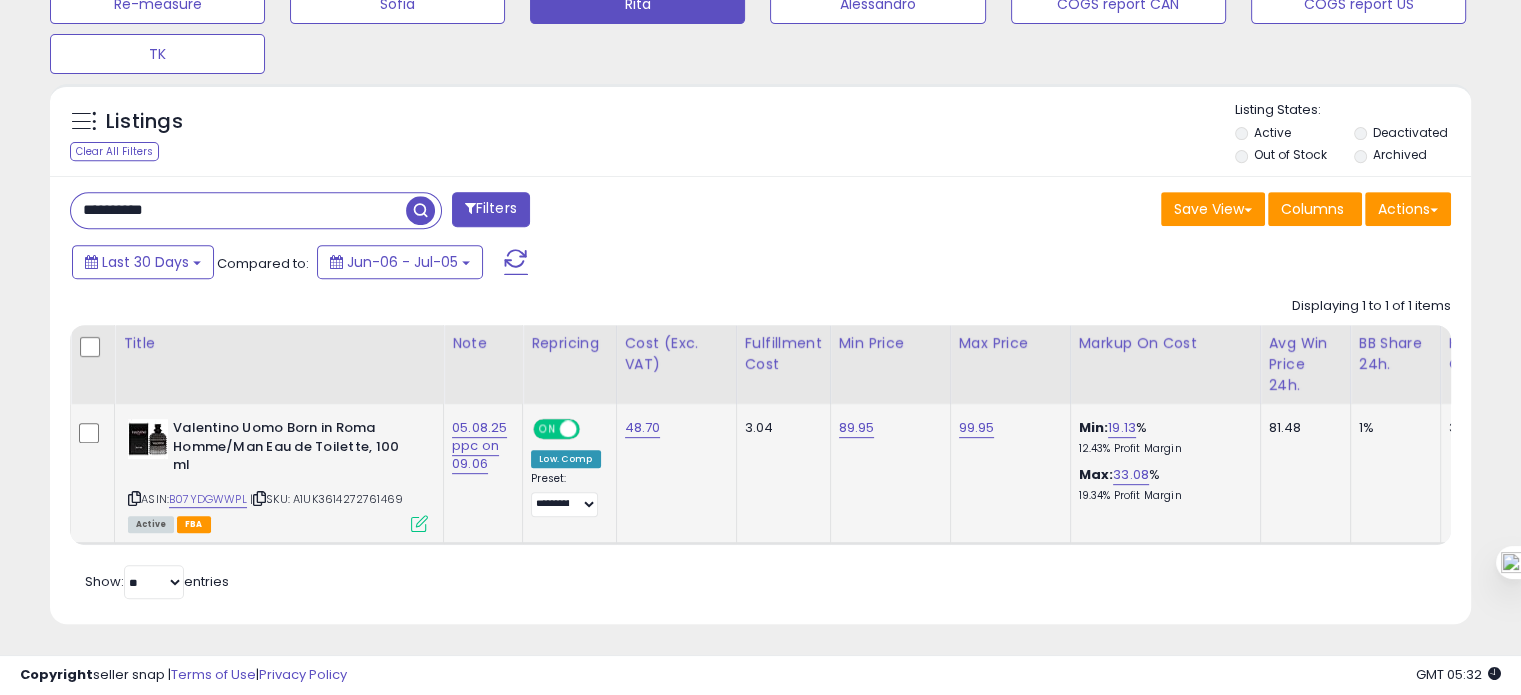 click on "**********" at bounding box center (238, 210) 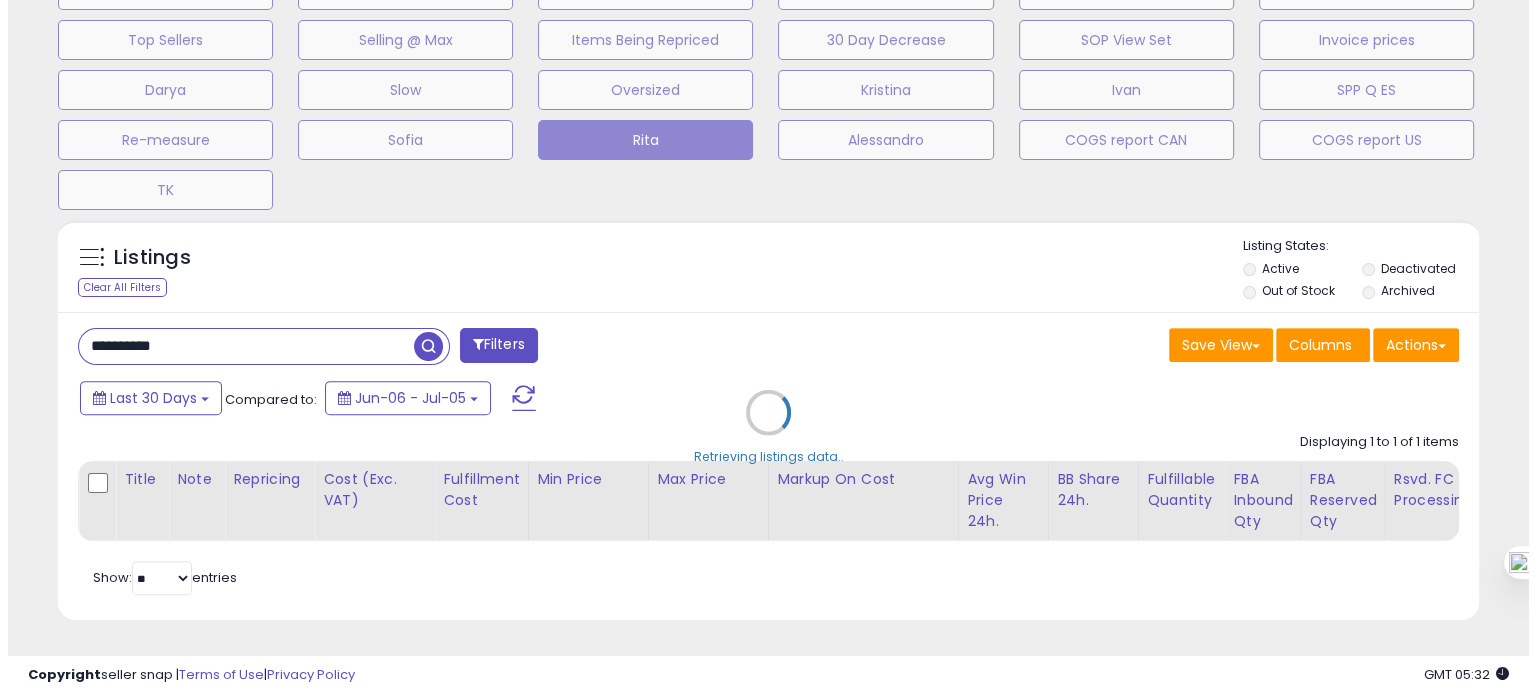 scroll, scrollTop: 674, scrollLeft: 0, axis: vertical 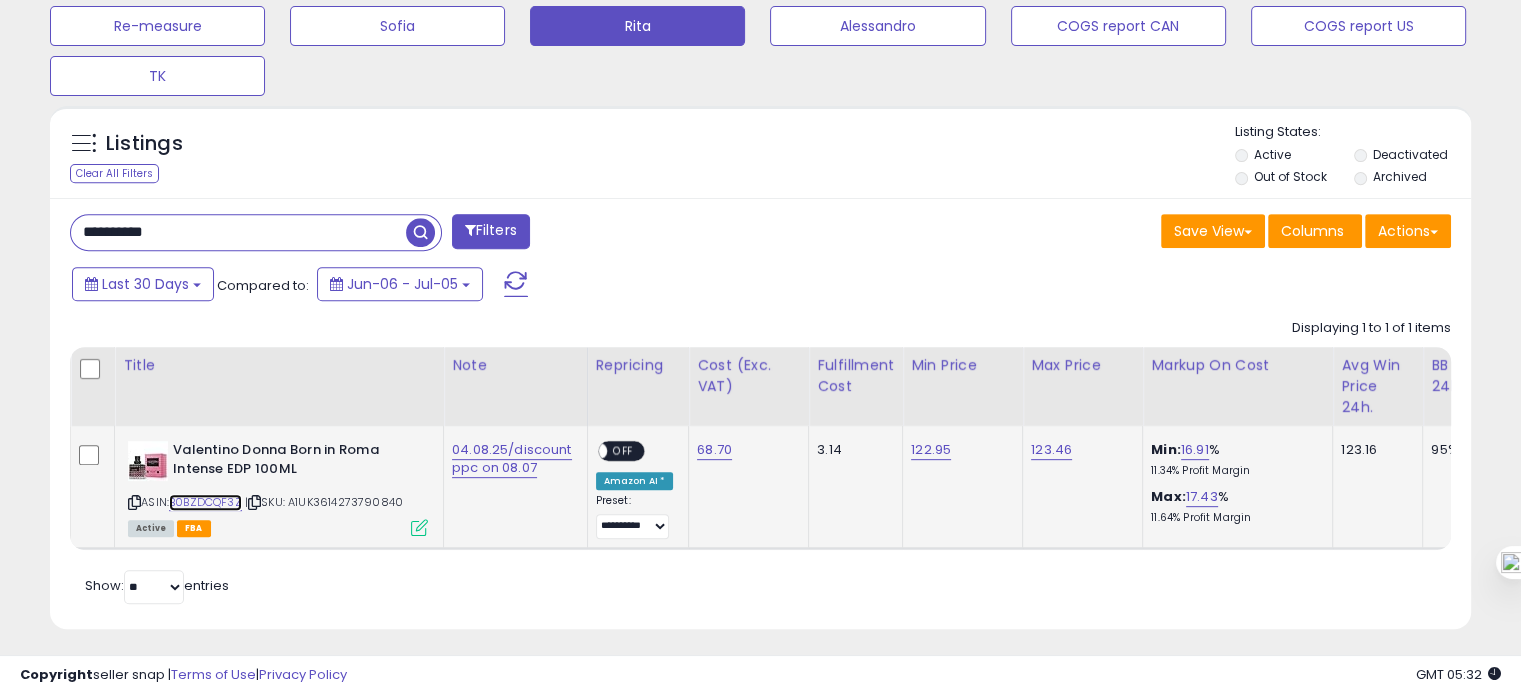click on "B0BZDCQF3Z" at bounding box center [205, 502] 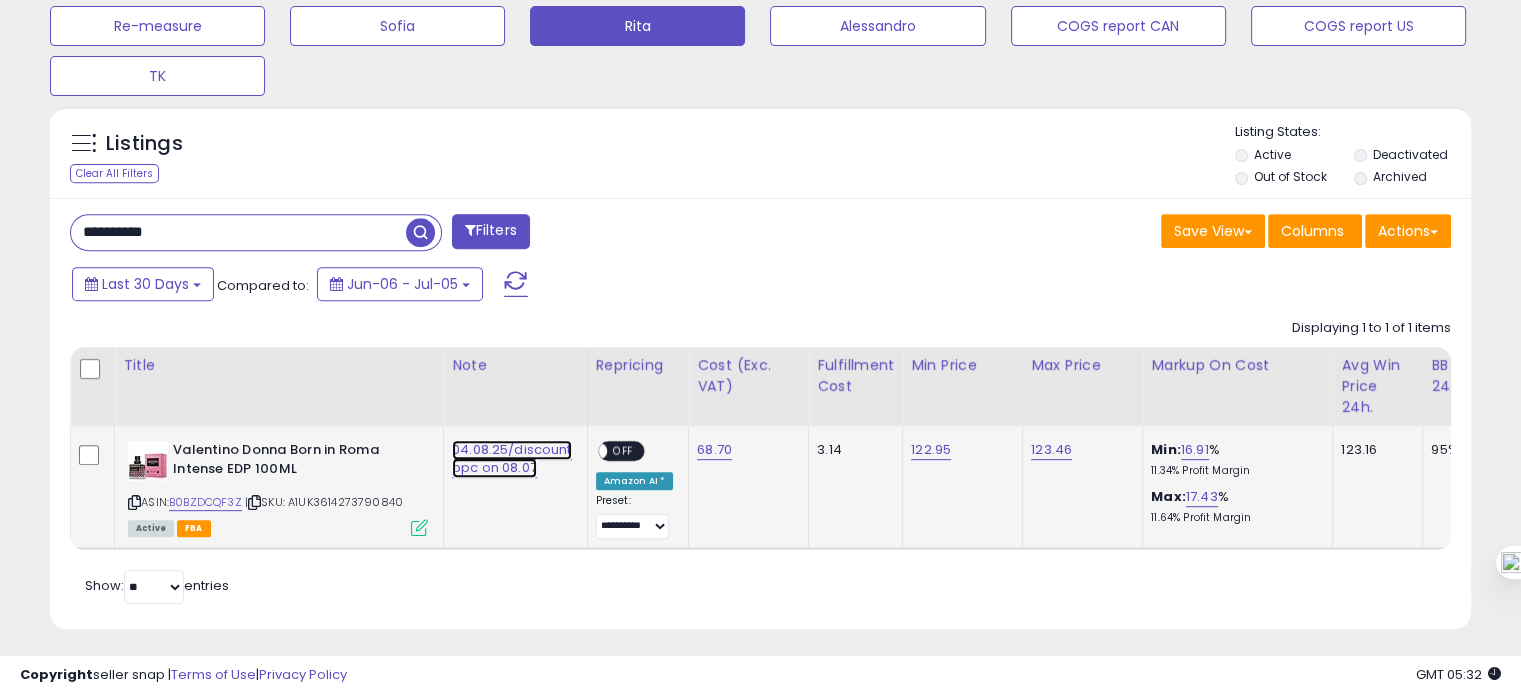 click on "04.08.25/discount ppc on 08.07" at bounding box center [512, 459] 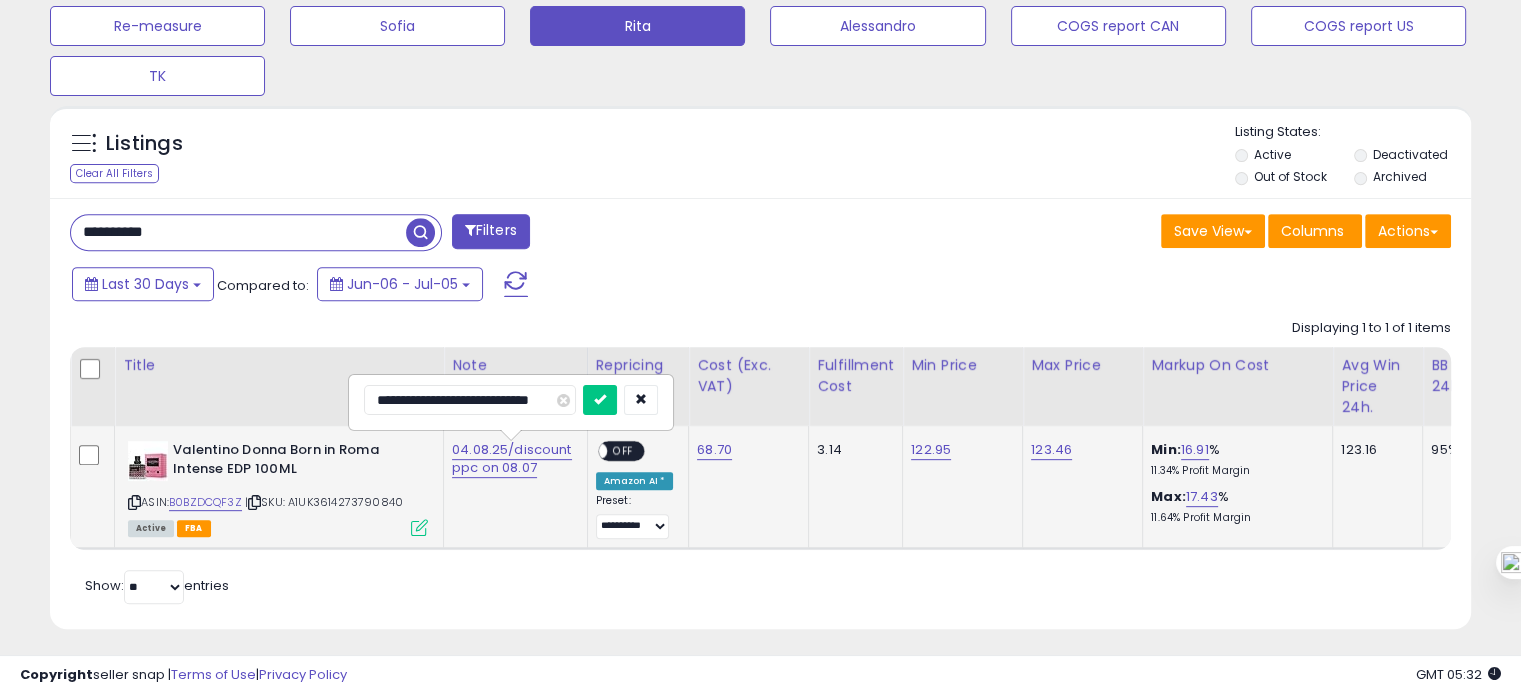 scroll, scrollTop: 0, scrollLeft: 0, axis: both 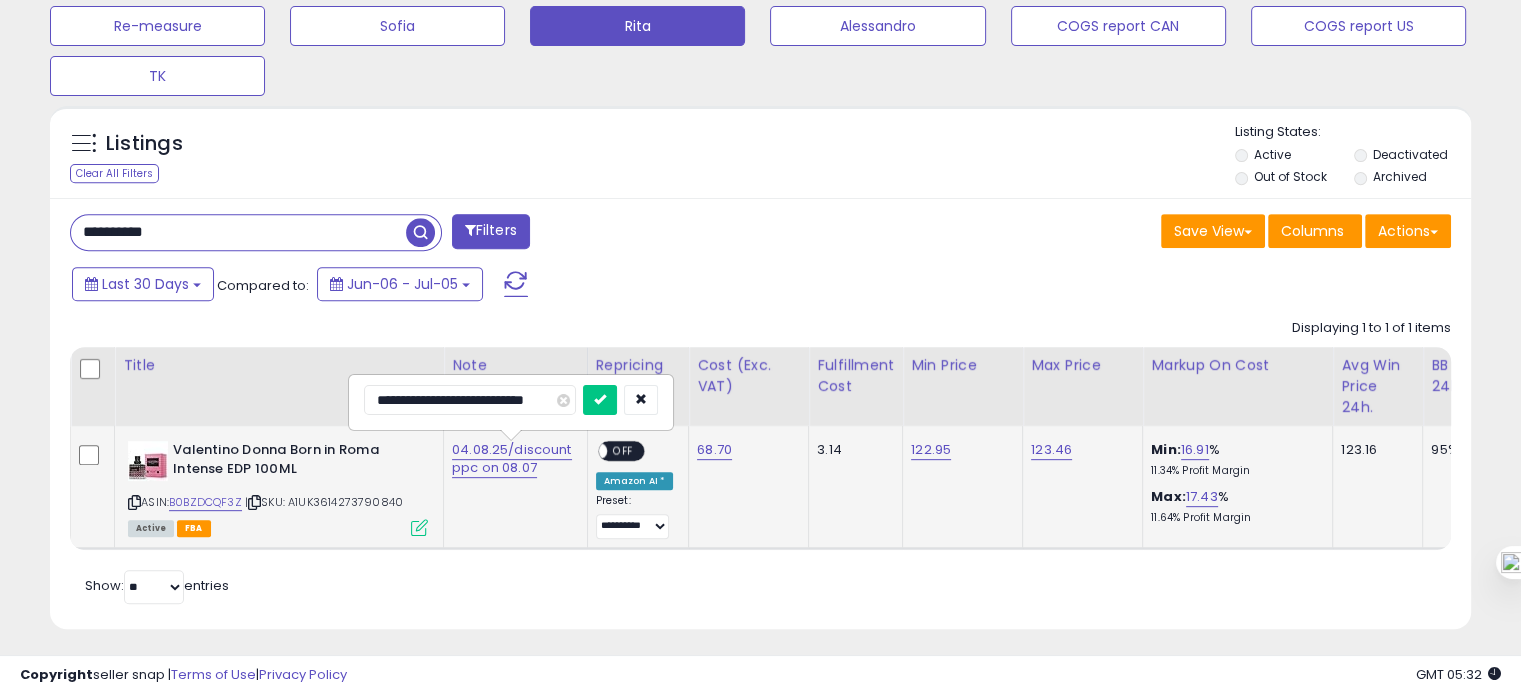 type on "**********" 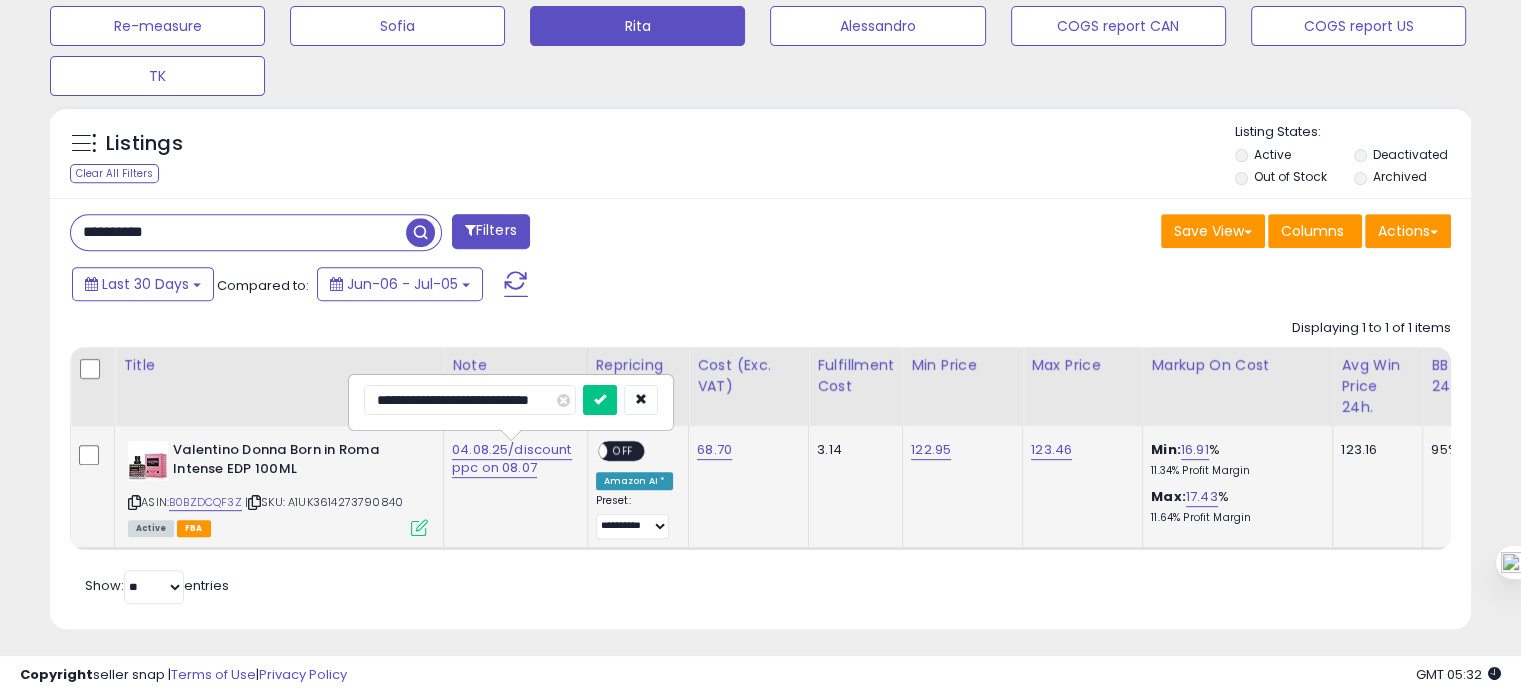 click at bounding box center (600, 400) 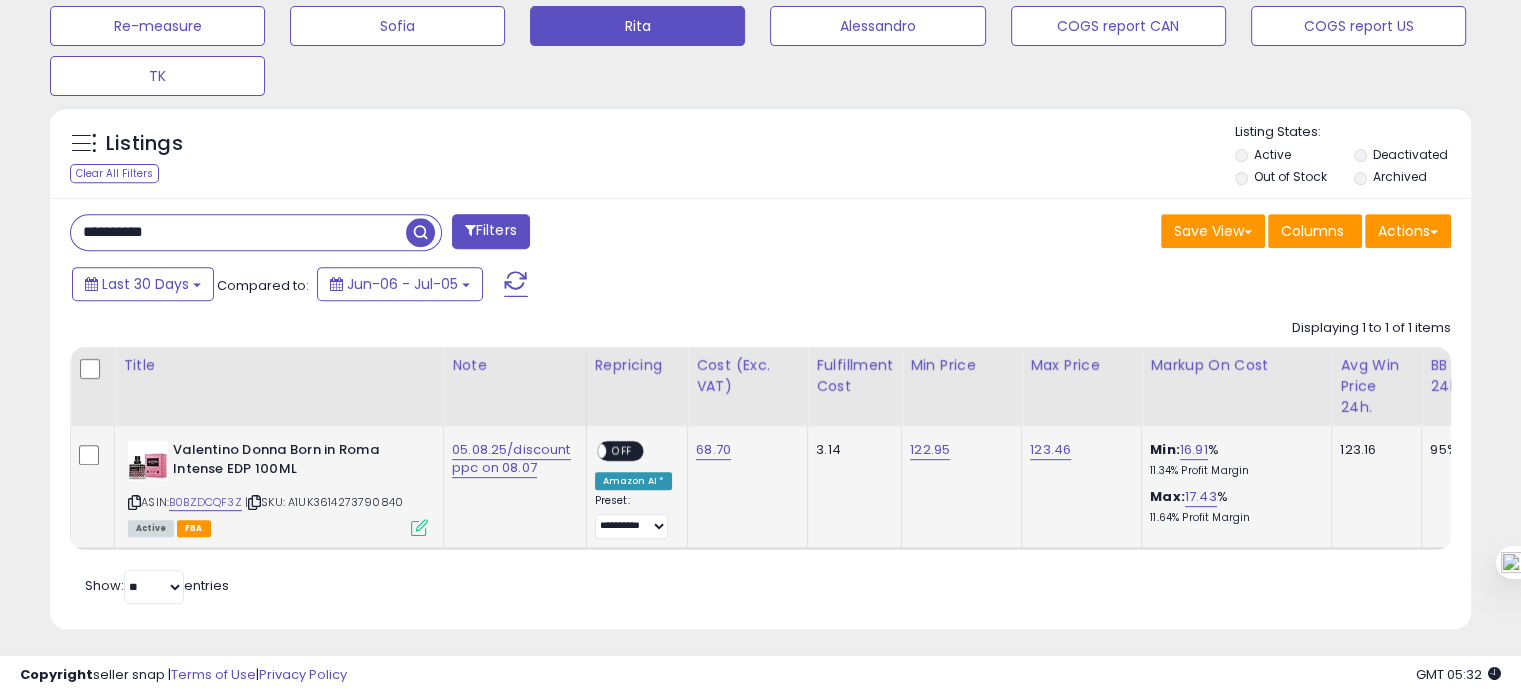 click on "**********" at bounding box center (238, 232) 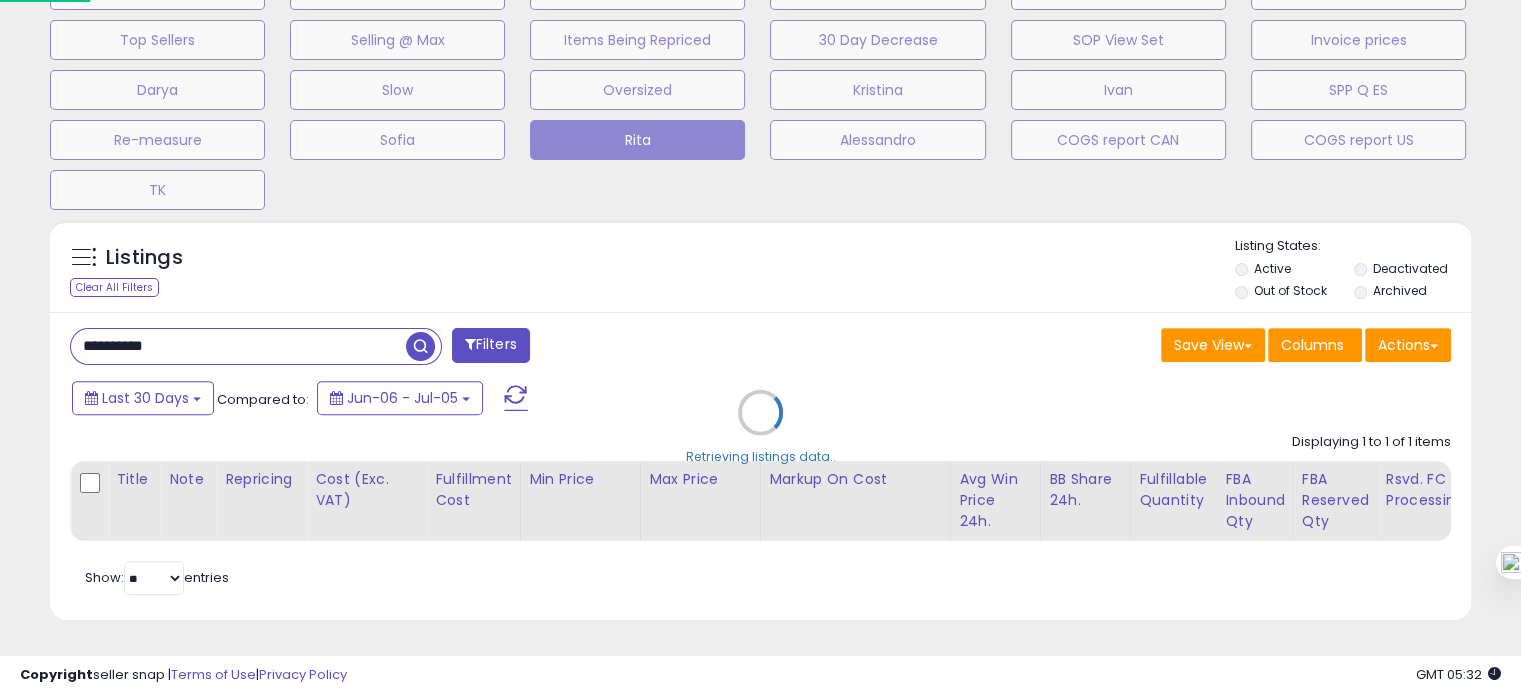 scroll, scrollTop: 999589, scrollLeft: 999168, axis: both 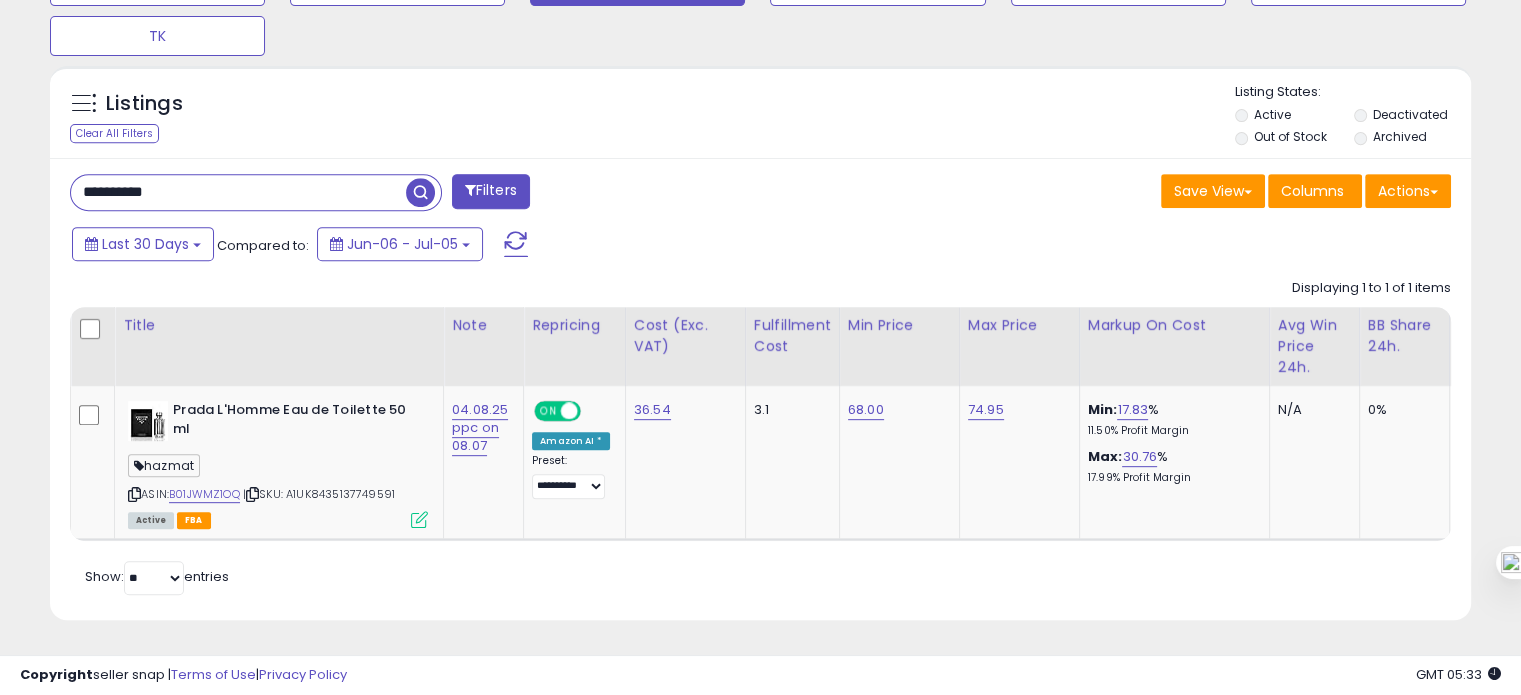 click on "**********" at bounding box center (238, 192) 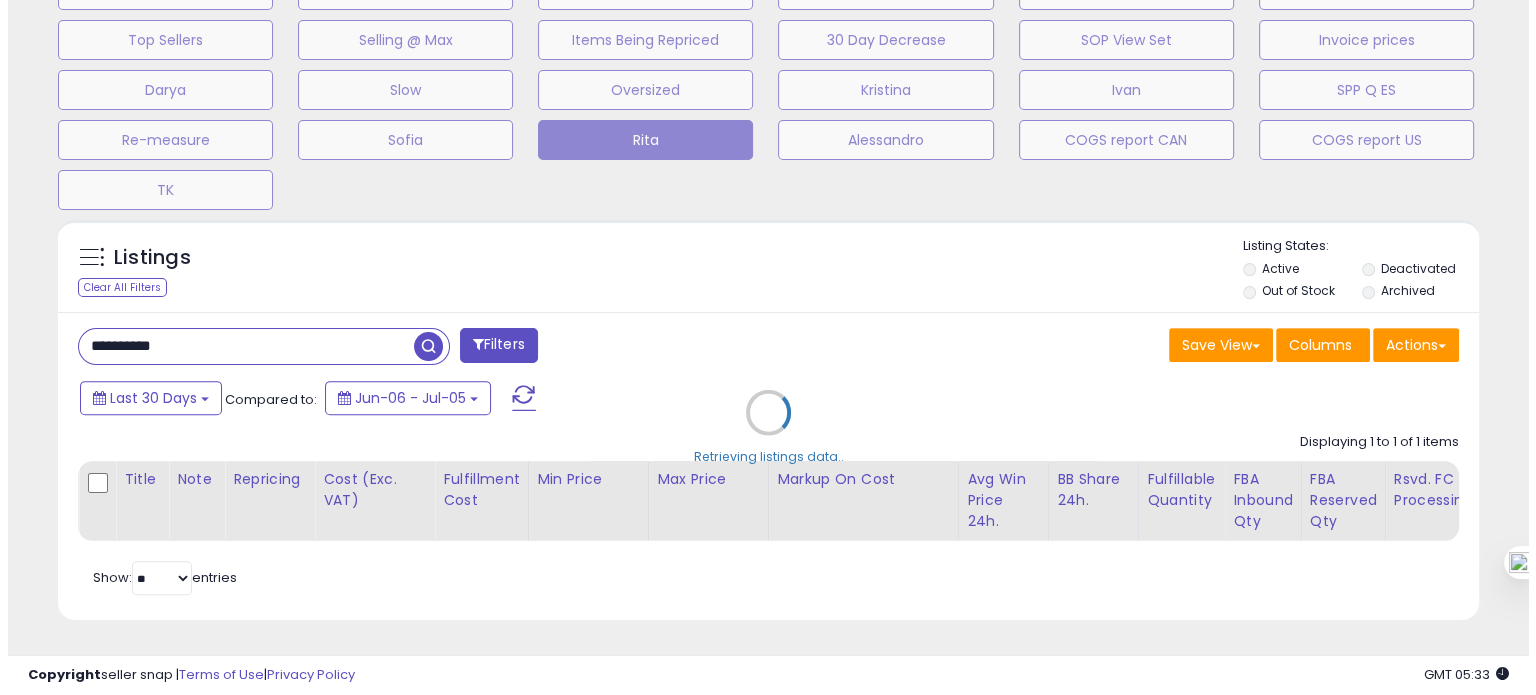 scroll, scrollTop: 674, scrollLeft: 0, axis: vertical 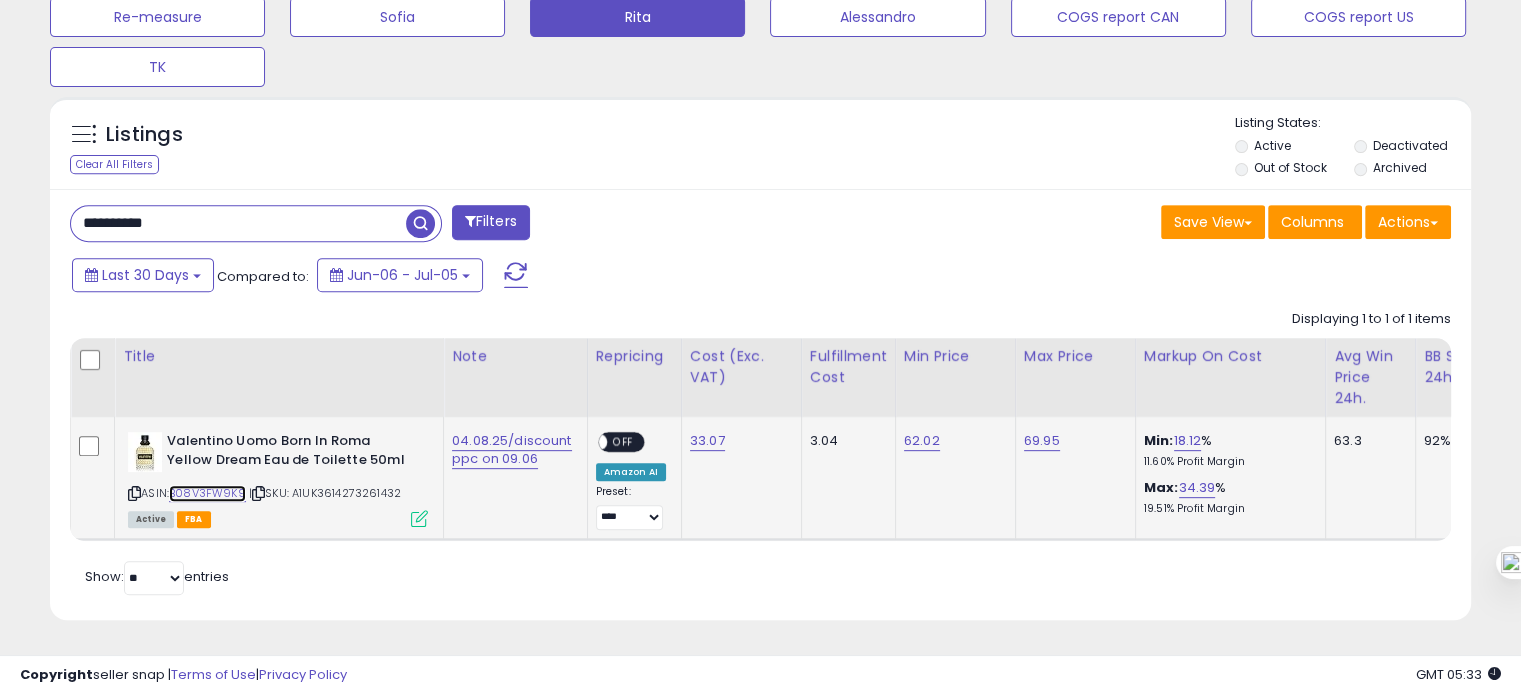 click on "B08V3FW9K9" at bounding box center (207, 493) 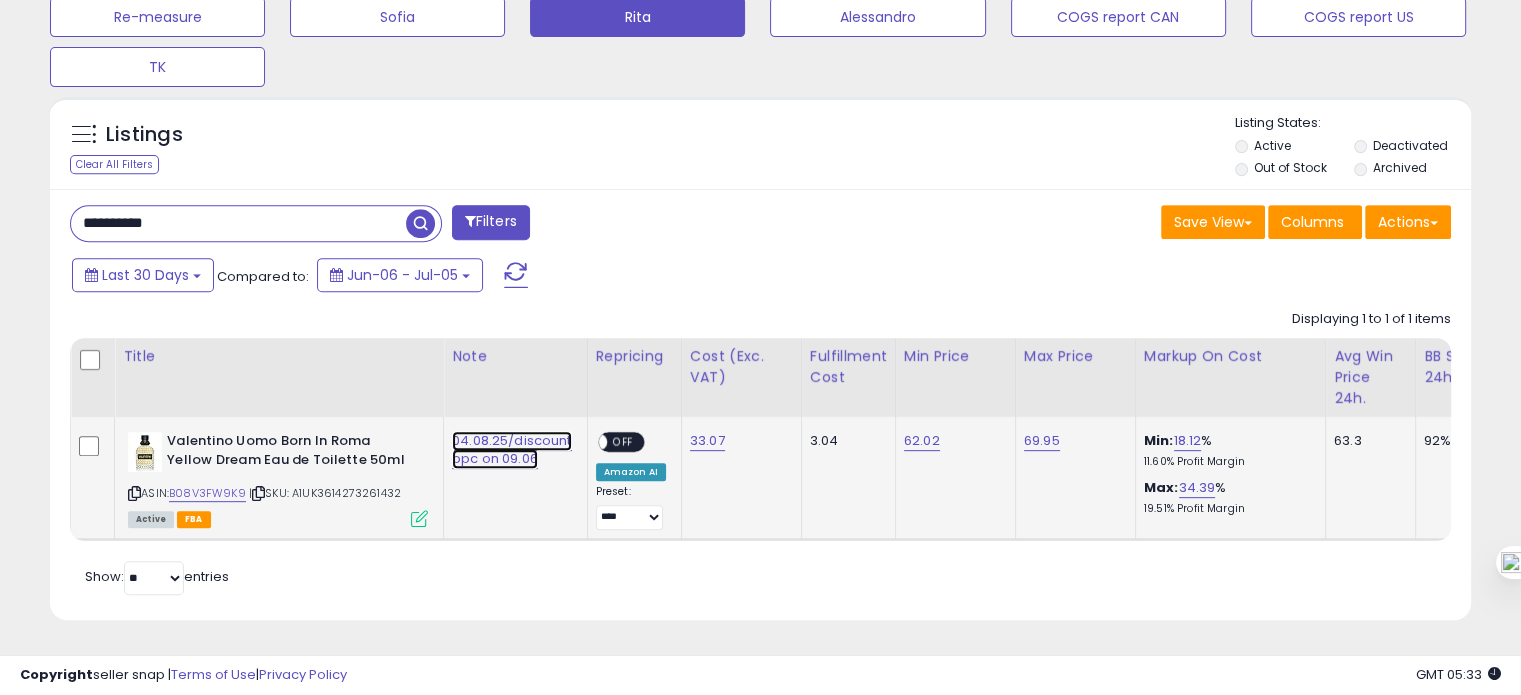 click on "04.08.25/discount ppc on 09.06" at bounding box center [512, 450] 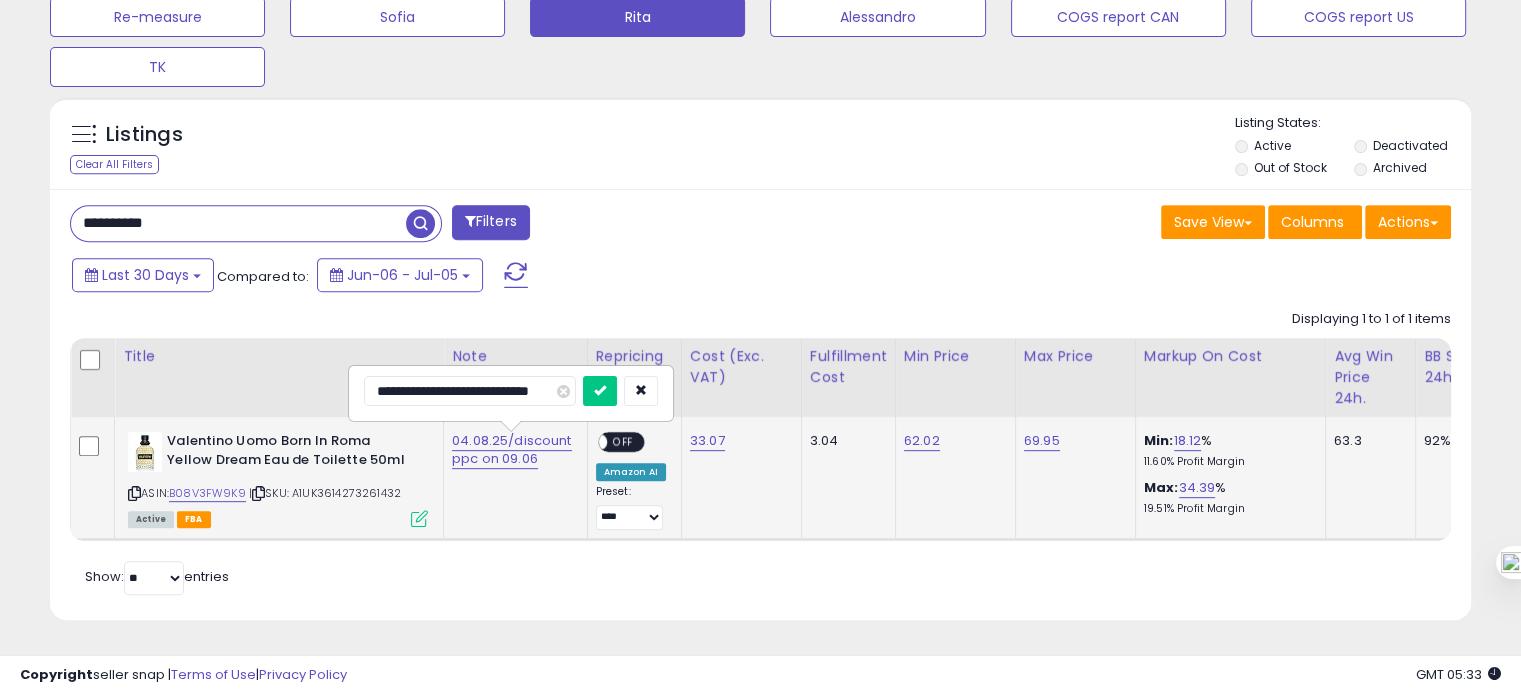 scroll, scrollTop: 0, scrollLeft: 0, axis: both 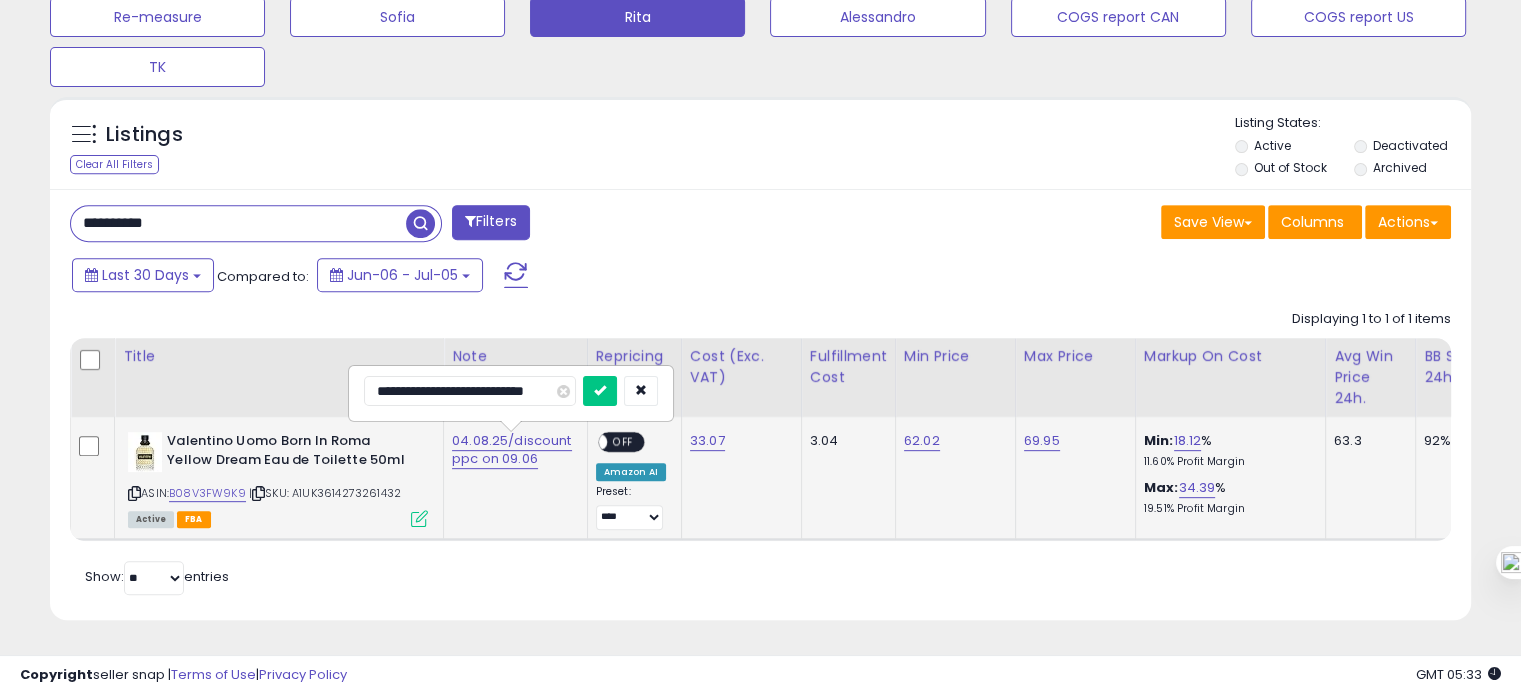 type on "**********" 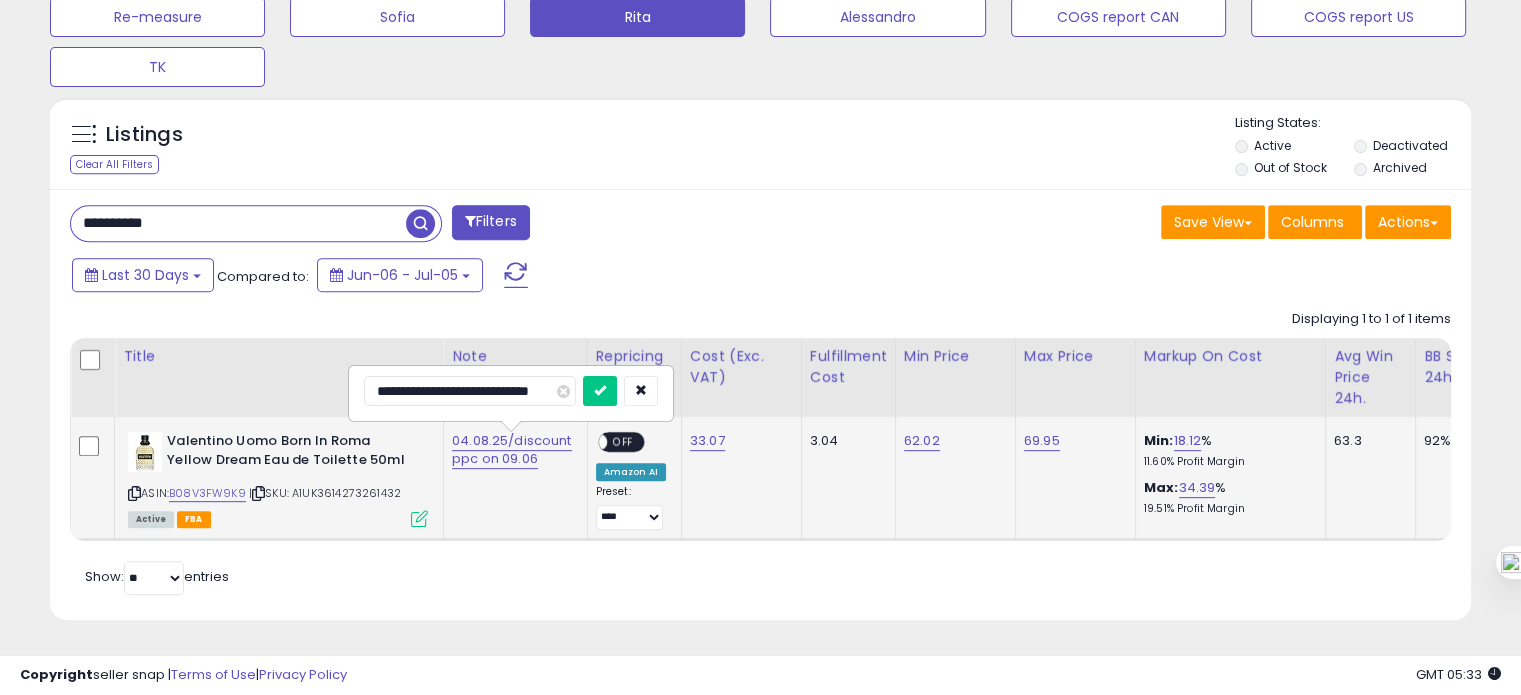 click at bounding box center [600, 391] 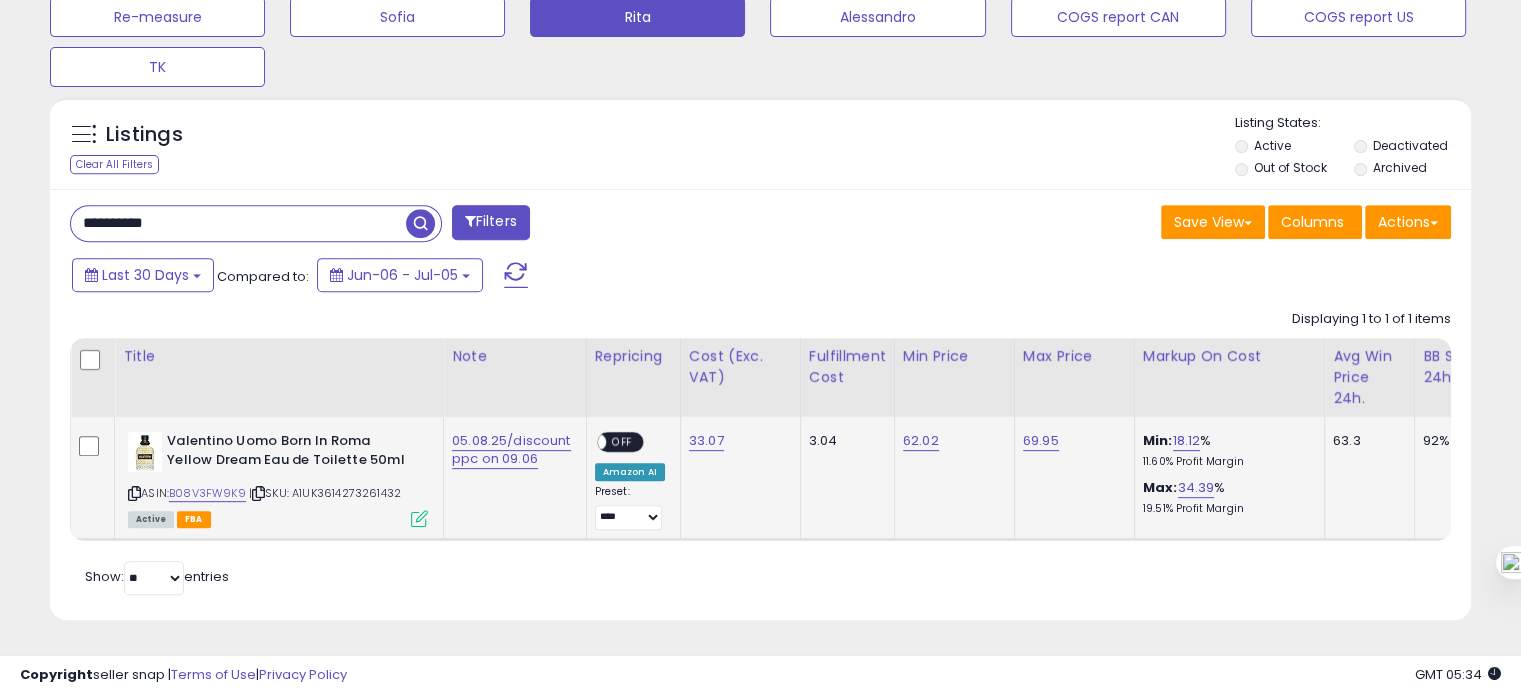 click on "**********" at bounding box center [238, 223] 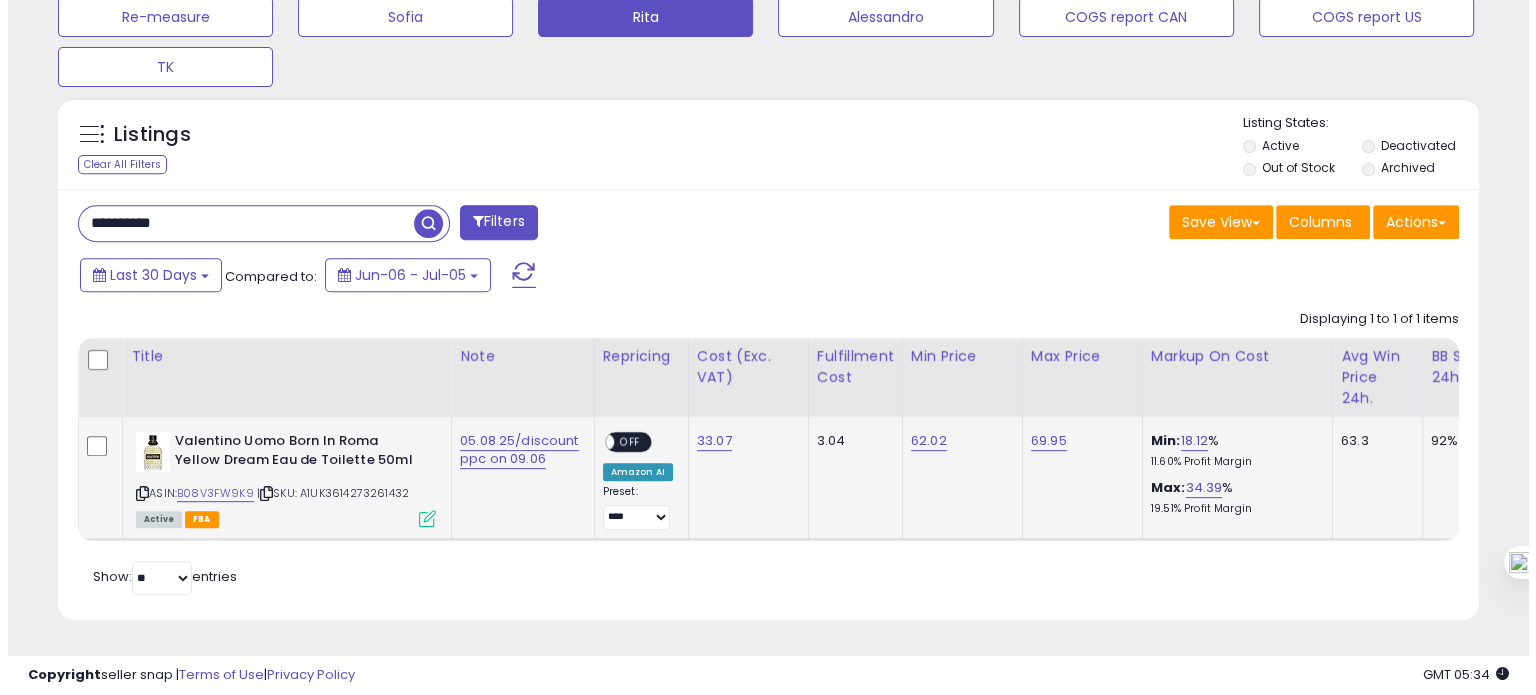 scroll, scrollTop: 674, scrollLeft: 0, axis: vertical 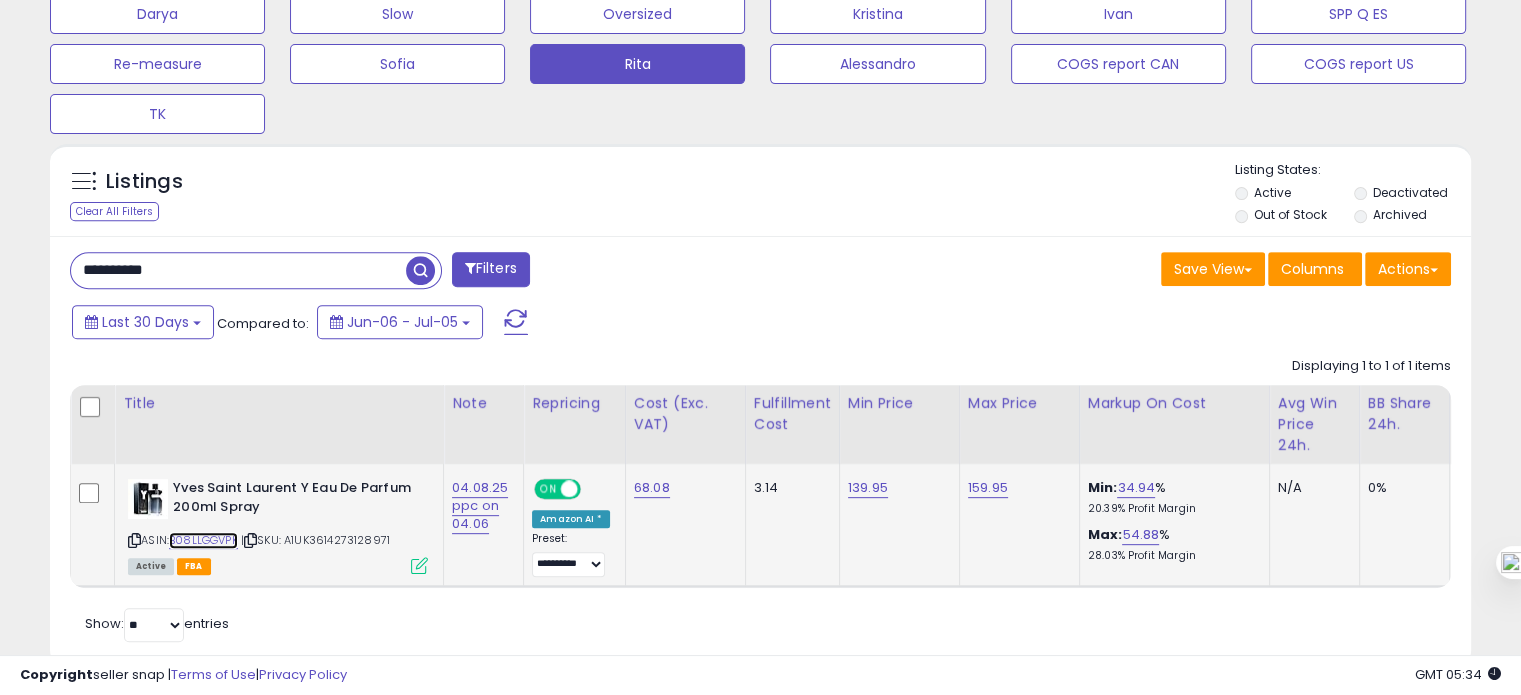 click on "B08LLGGVPK" at bounding box center (203, 540) 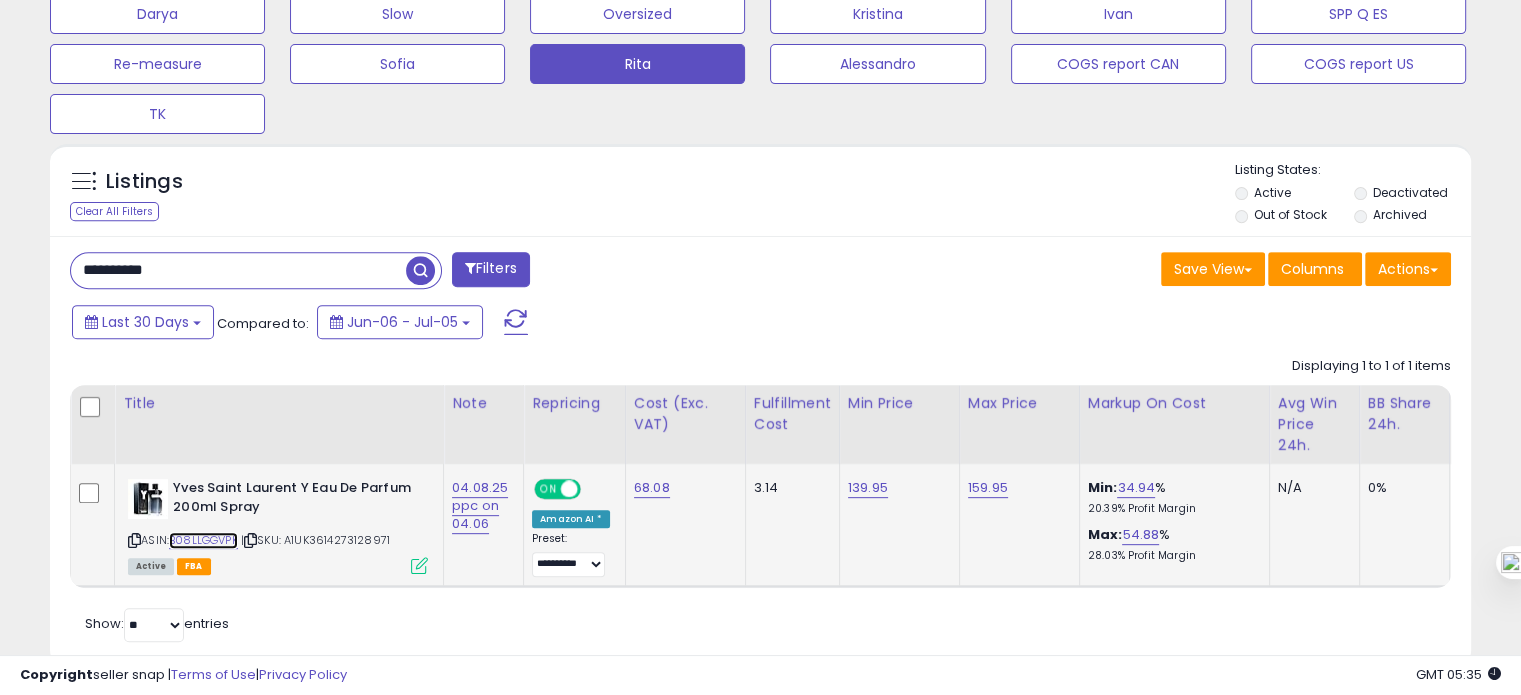 scroll, scrollTop: 0, scrollLeft: 286, axis: horizontal 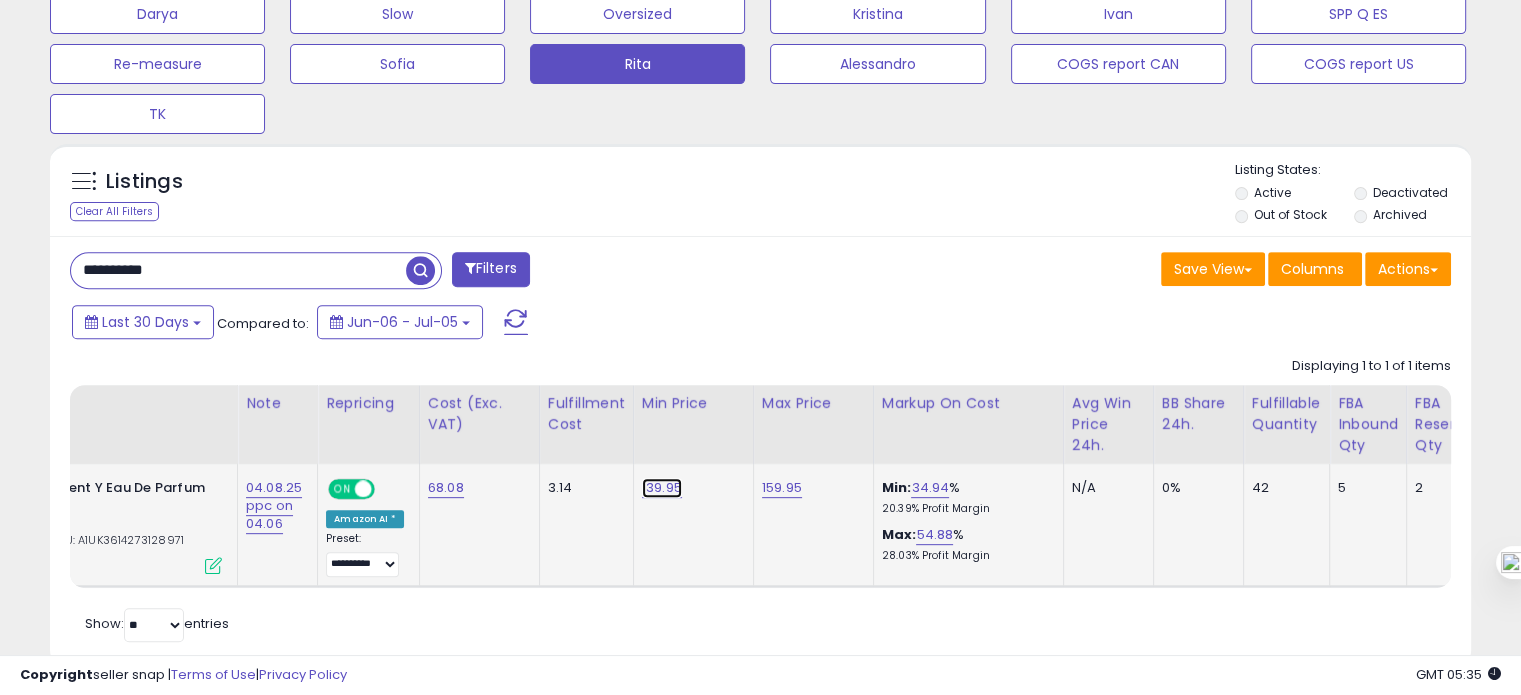 click on "139.95" at bounding box center [662, 488] 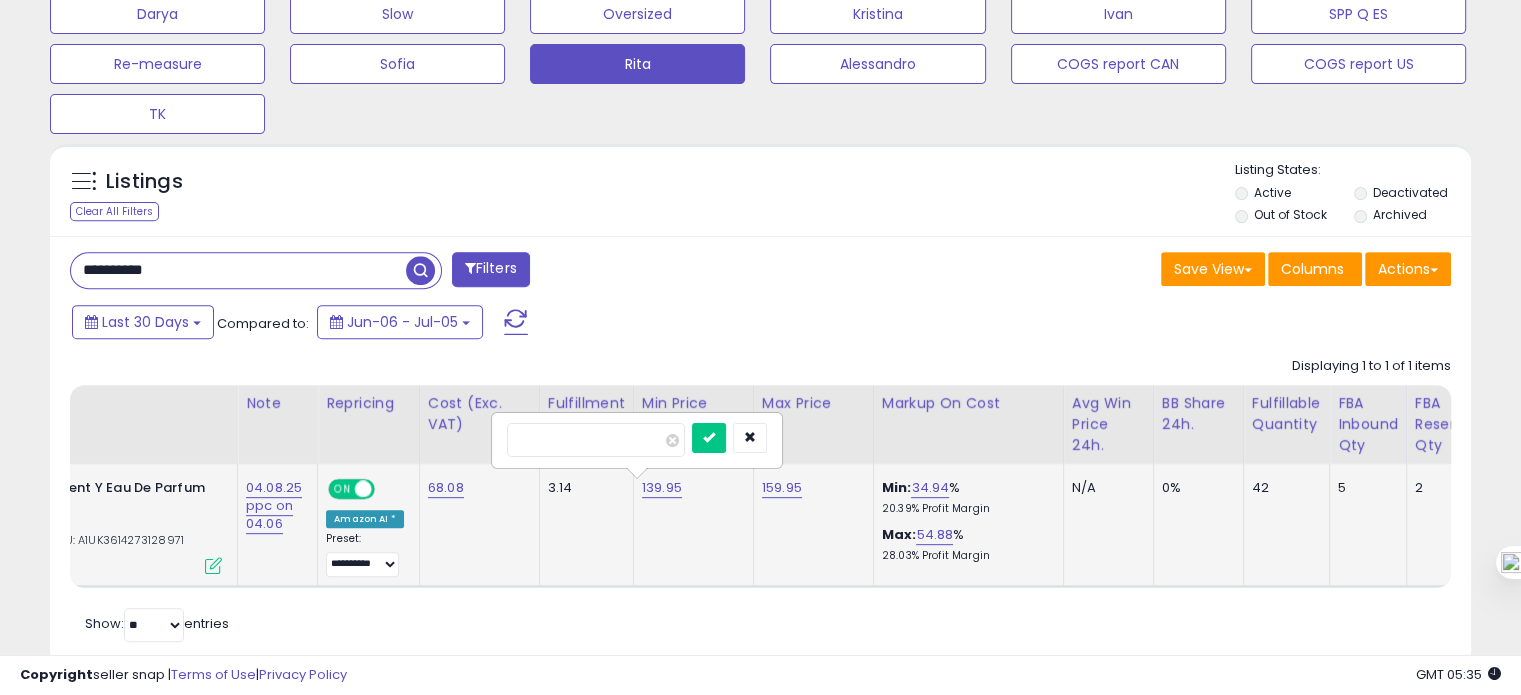 click on "******" at bounding box center [596, 440] 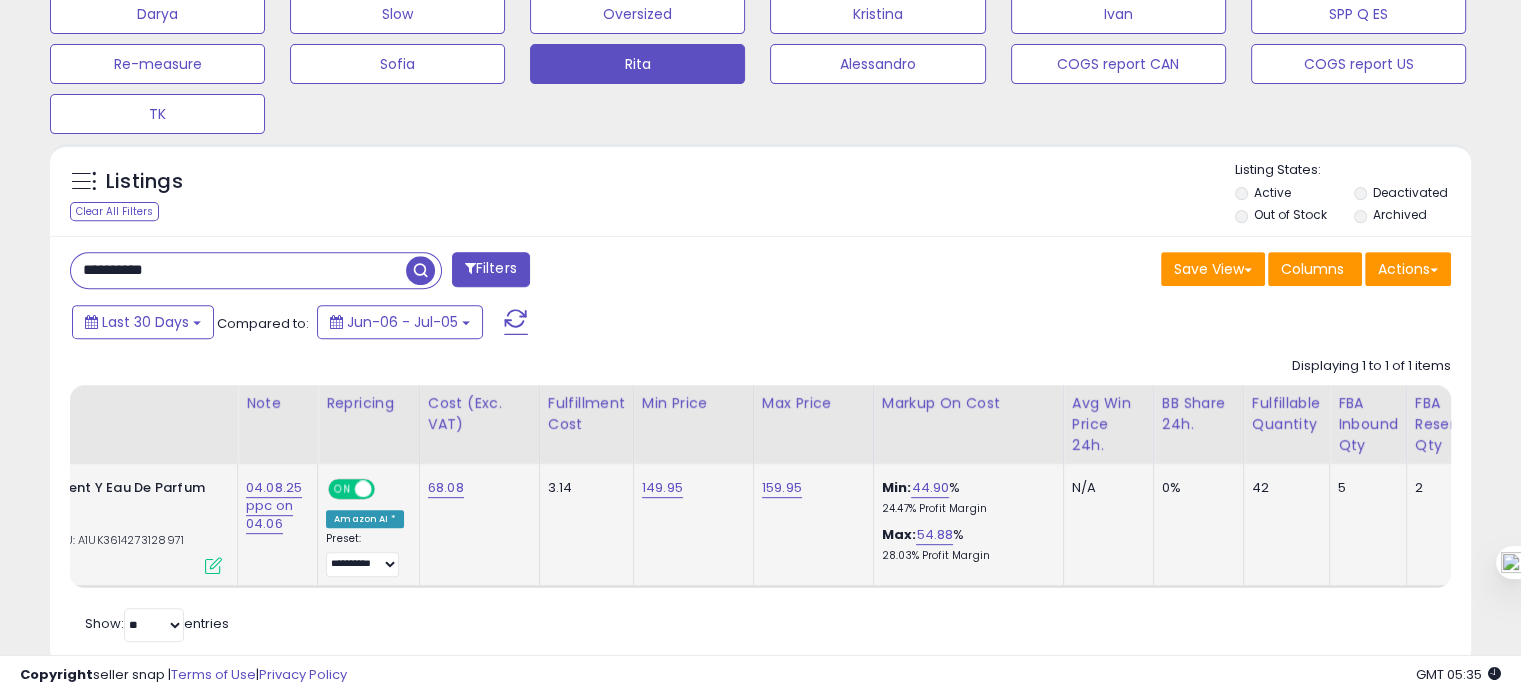 scroll, scrollTop: 0, scrollLeft: 0, axis: both 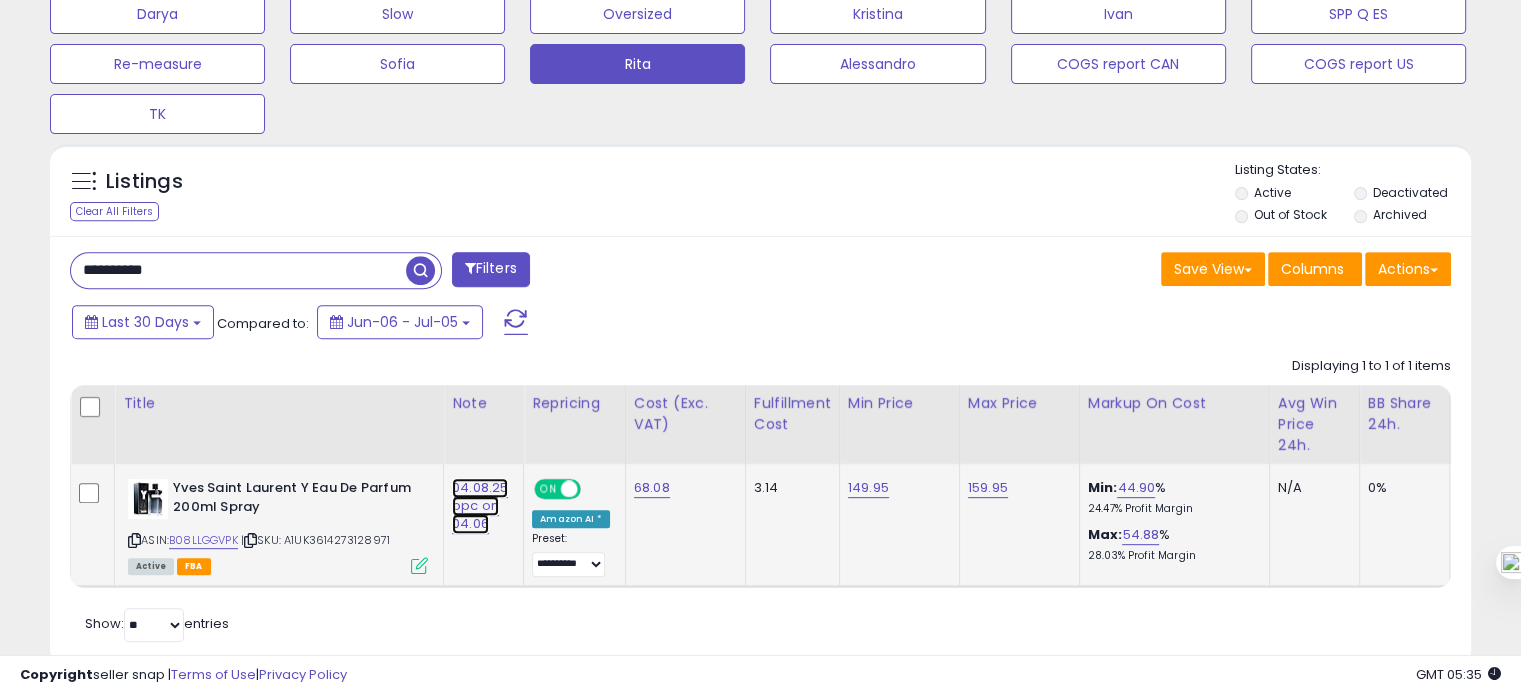 click on "04.08.25 ppc on 04.06" at bounding box center (480, 506) 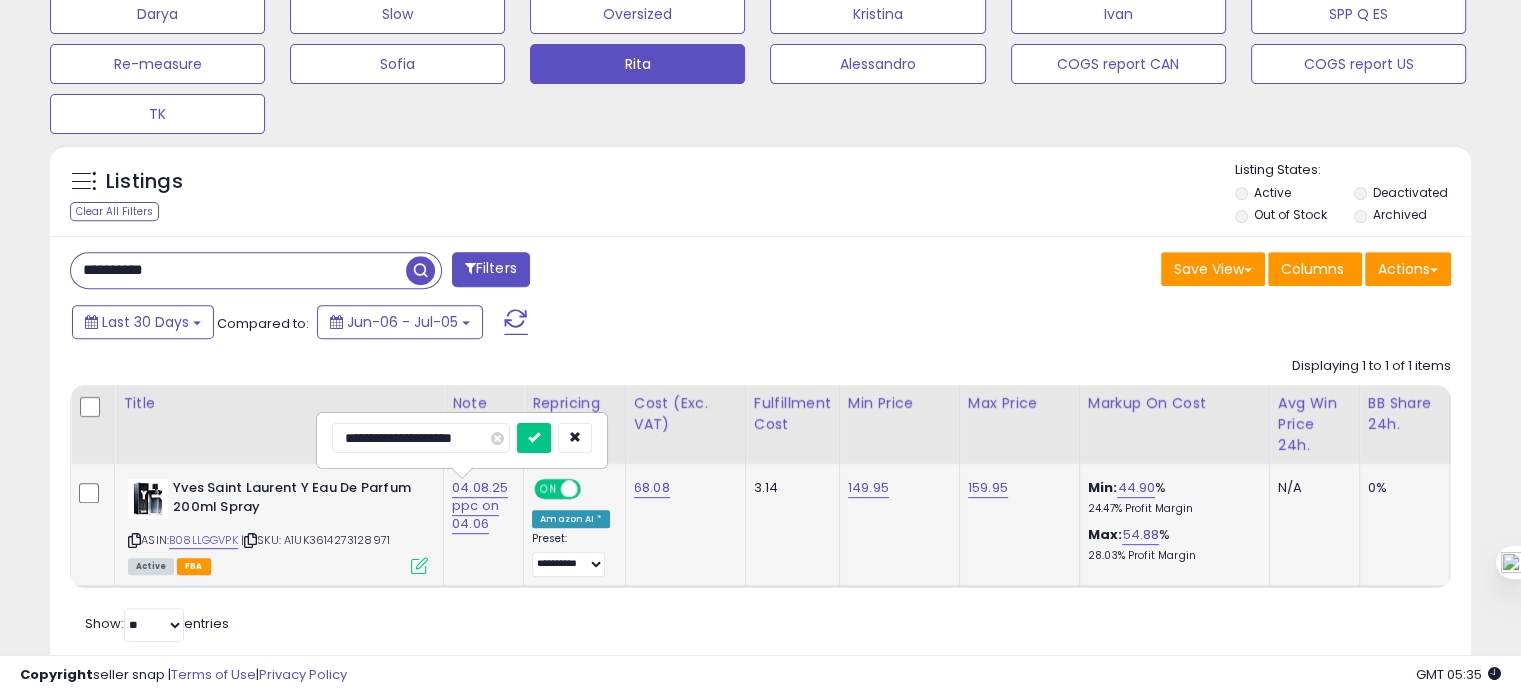 click on "**********" at bounding box center (421, 438) 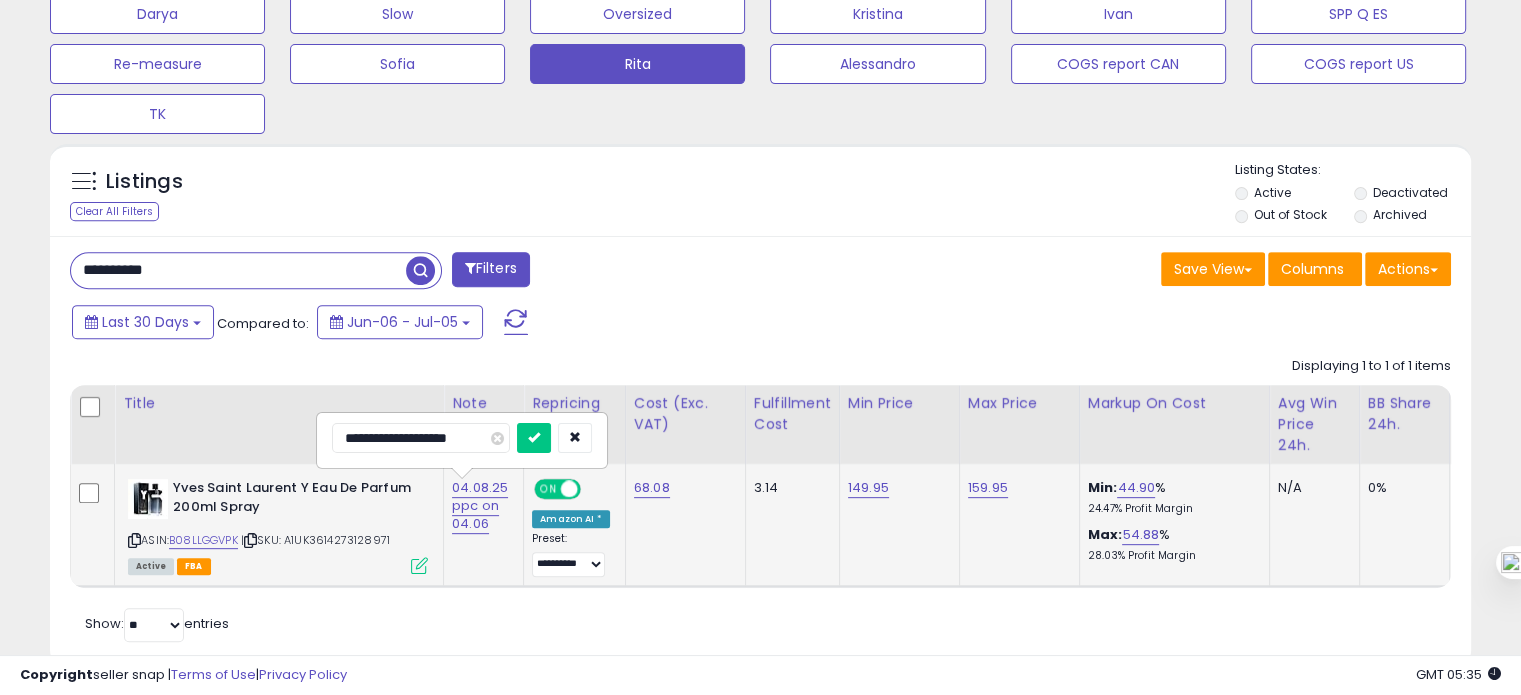type on "**********" 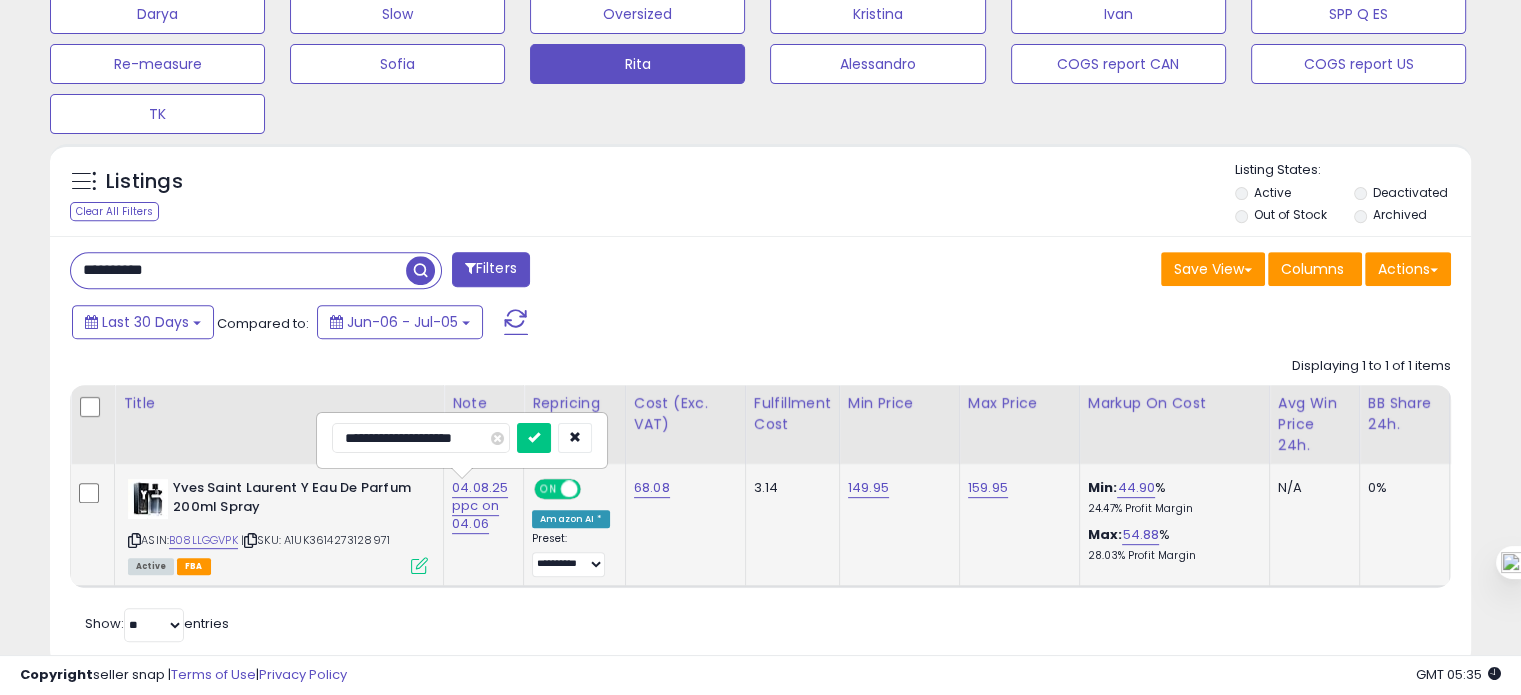 click at bounding box center [534, 438] 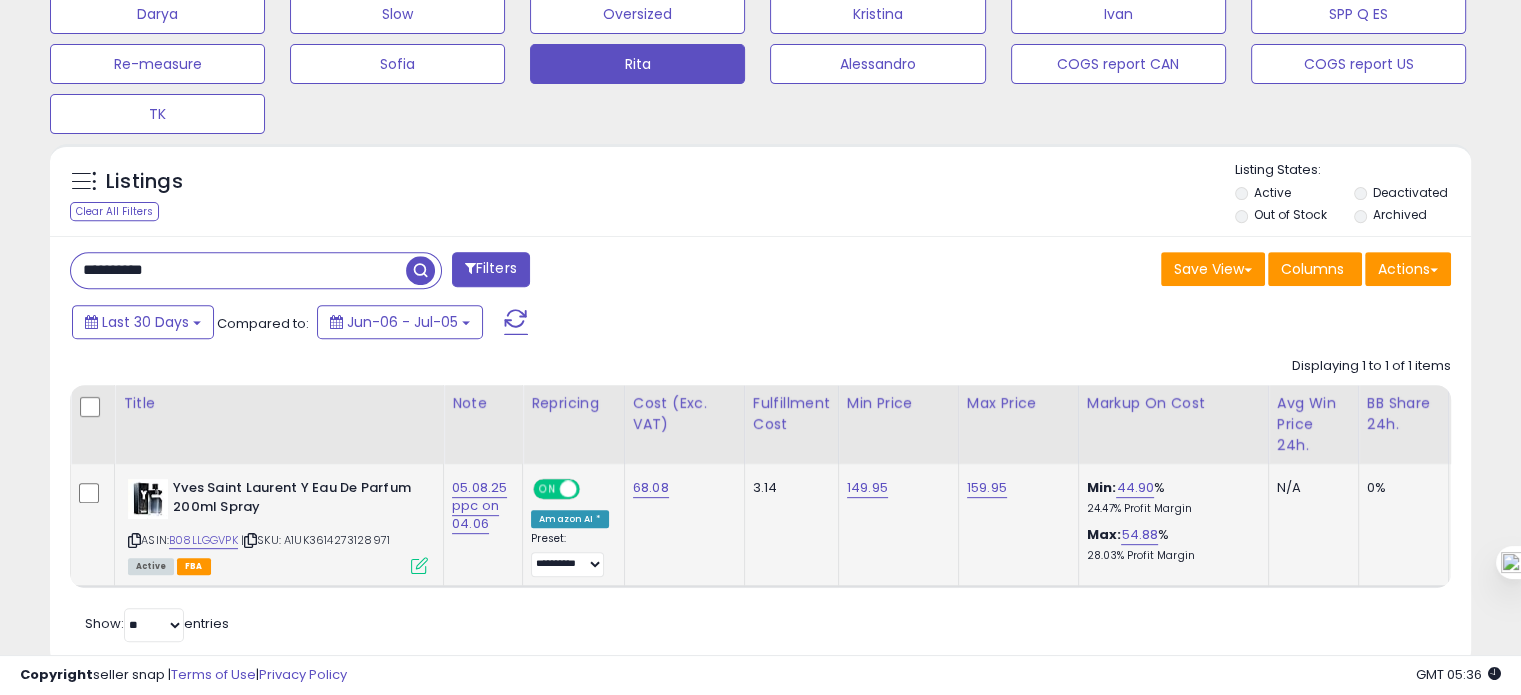 click on "**********" at bounding box center [238, 270] 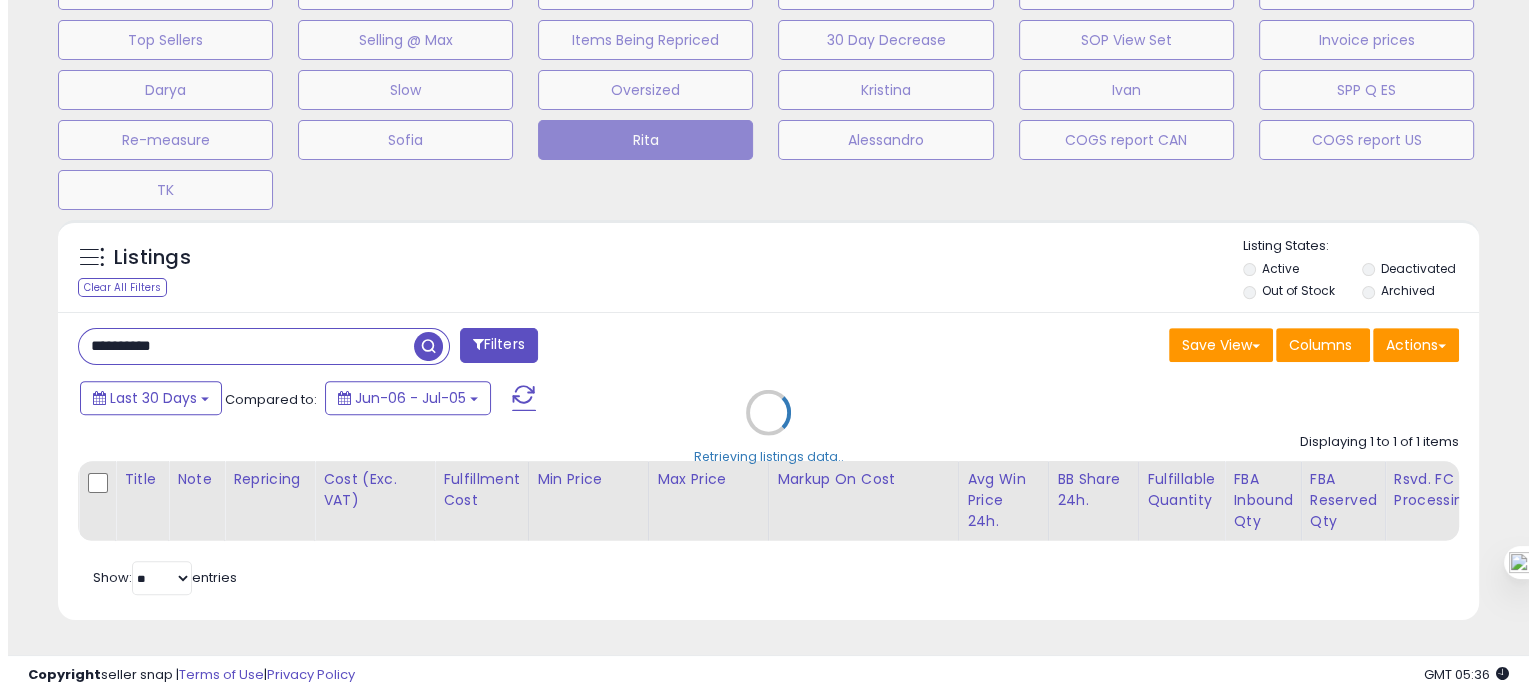 scroll, scrollTop: 674, scrollLeft: 0, axis: vertical 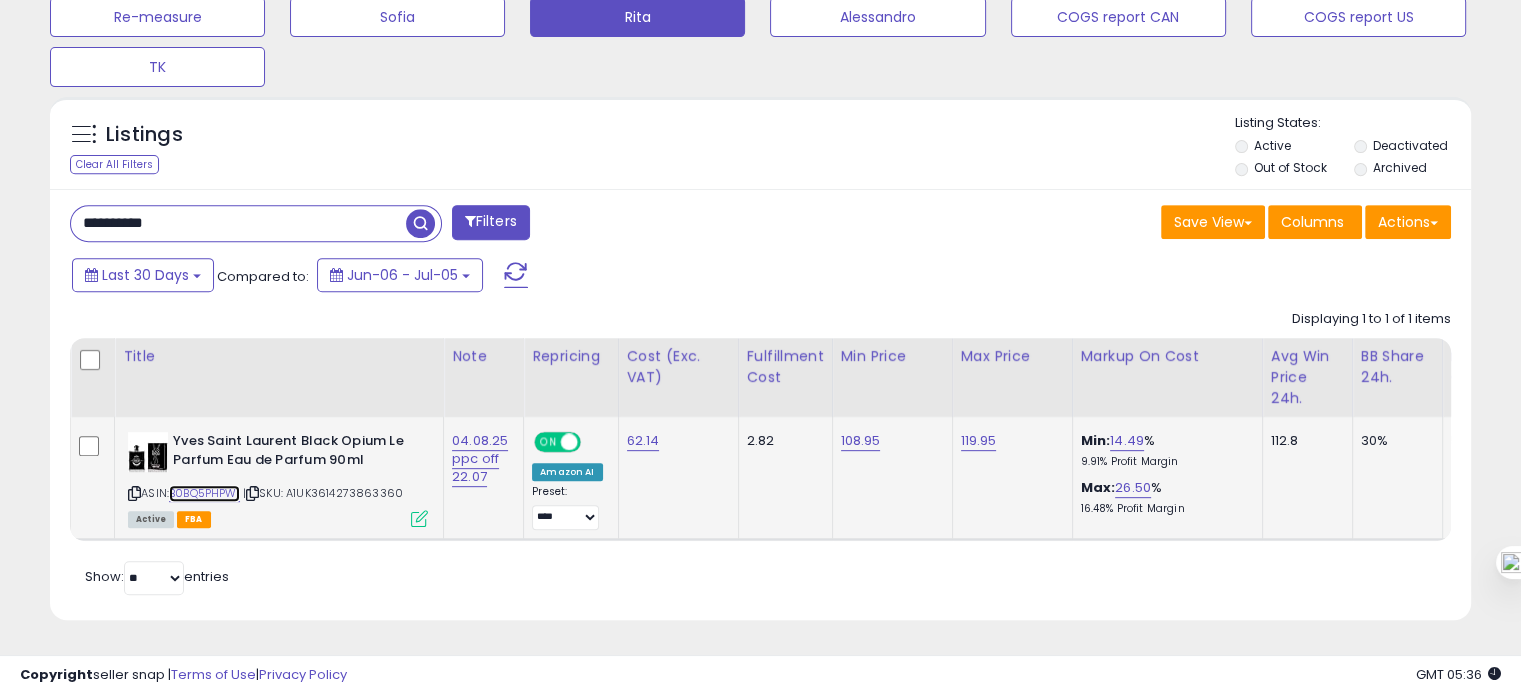 click on "B0BQ5PHPW1" at bounding box center (204, 493) 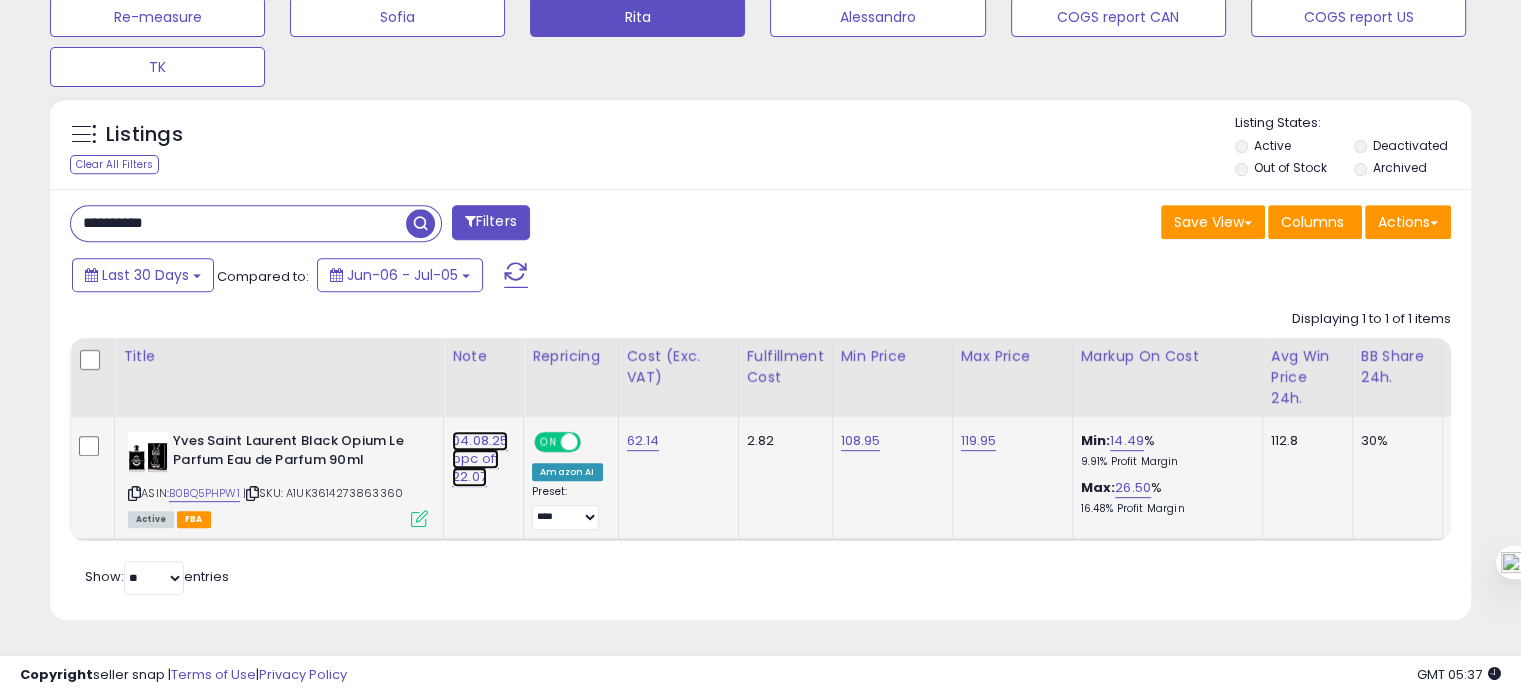 click on "04.08.25 ppc off 22.07" at bounding box center (480, 459) 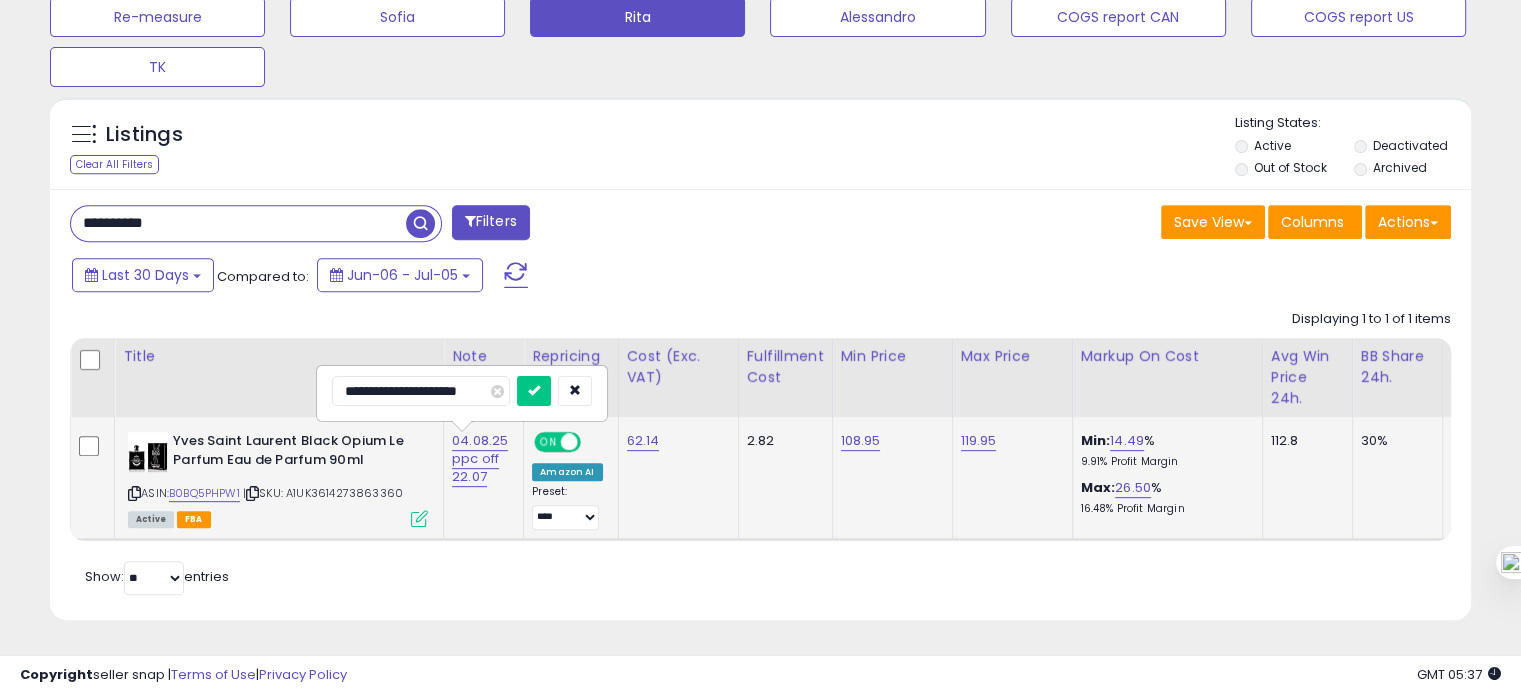 click on "**********" at bounding box center [421, 391] 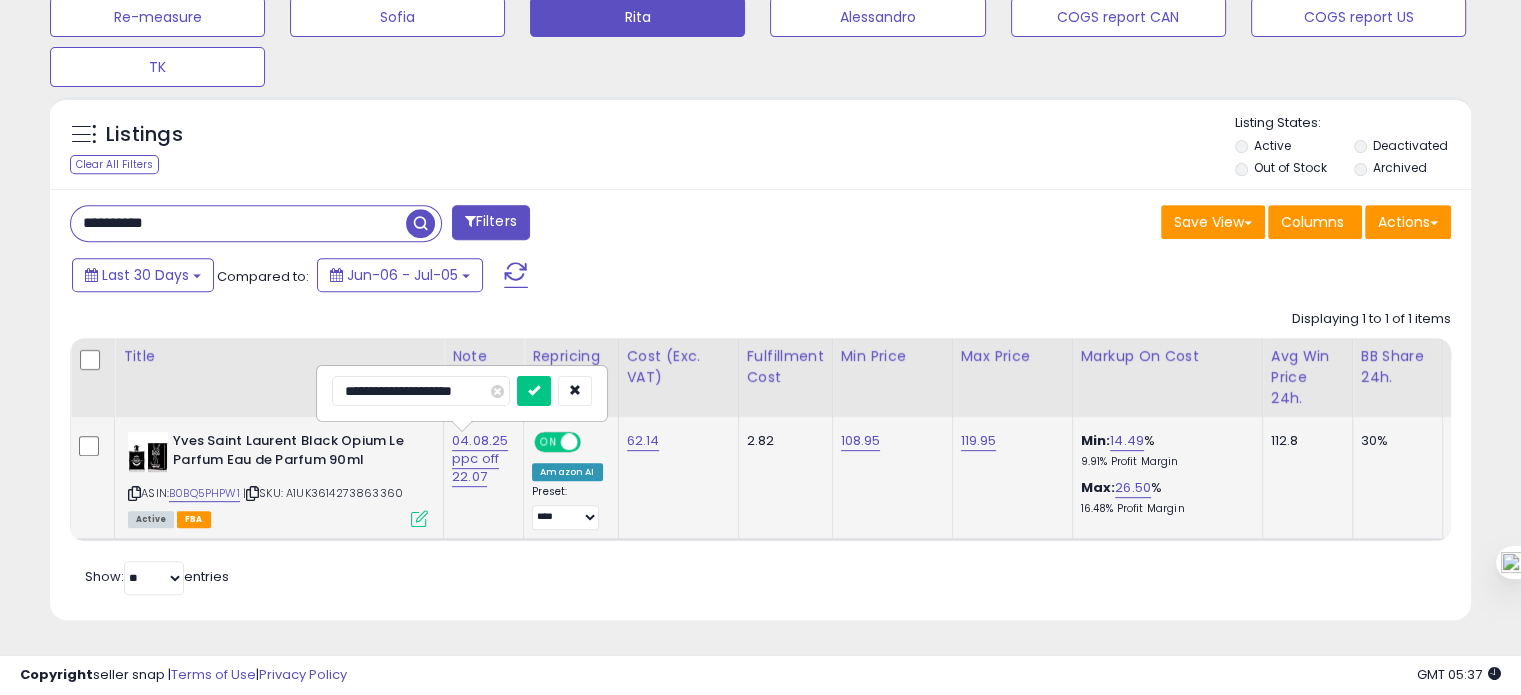 type on "**********" 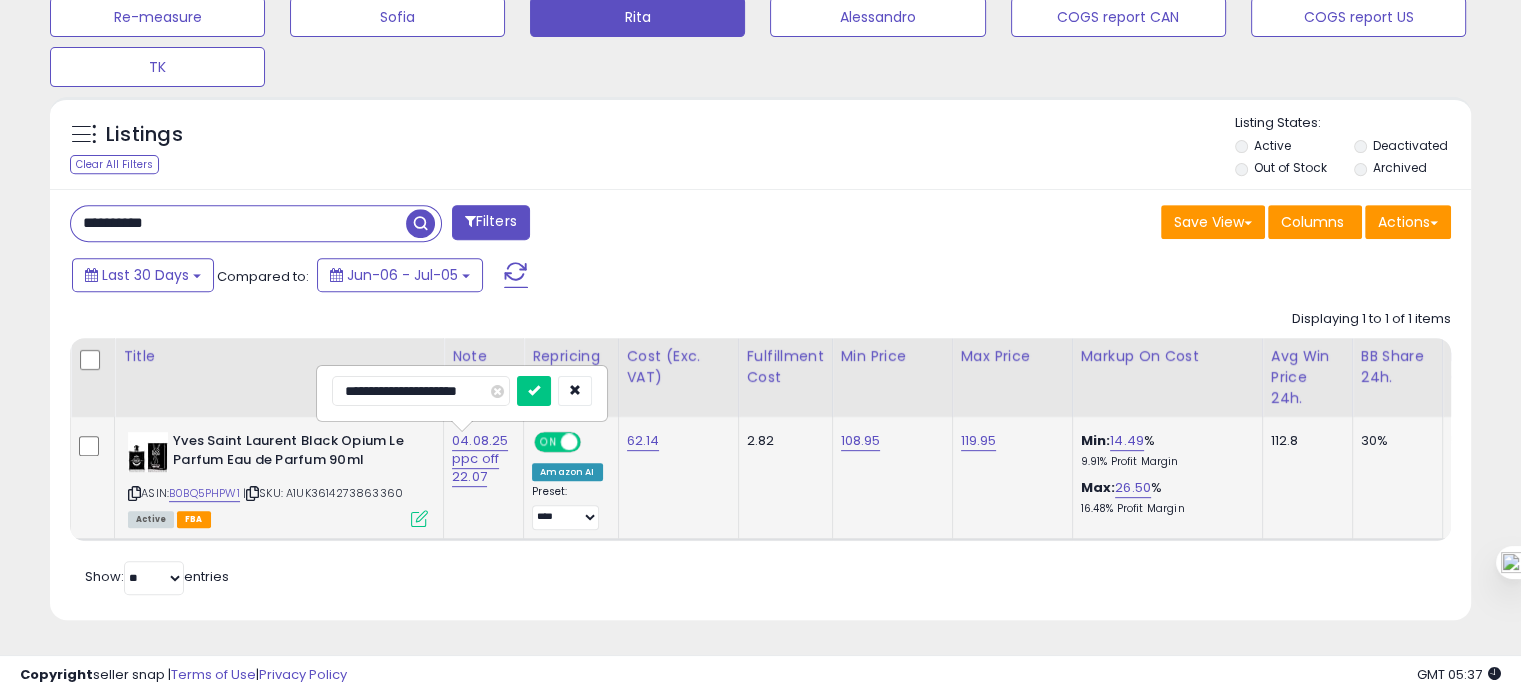 click at bounding box center [534, 391] 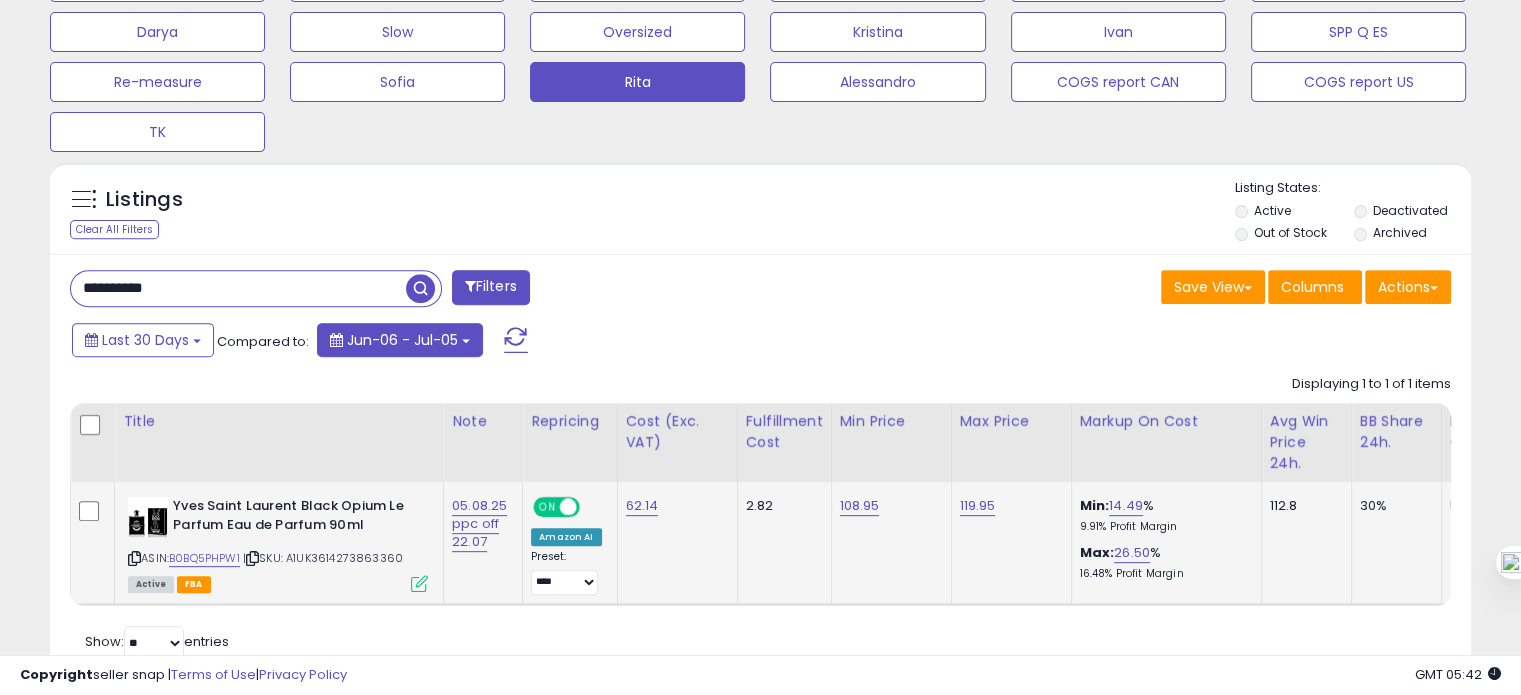 scroll, scrollTop: 719, scrollLeft: 0, axis: vertical 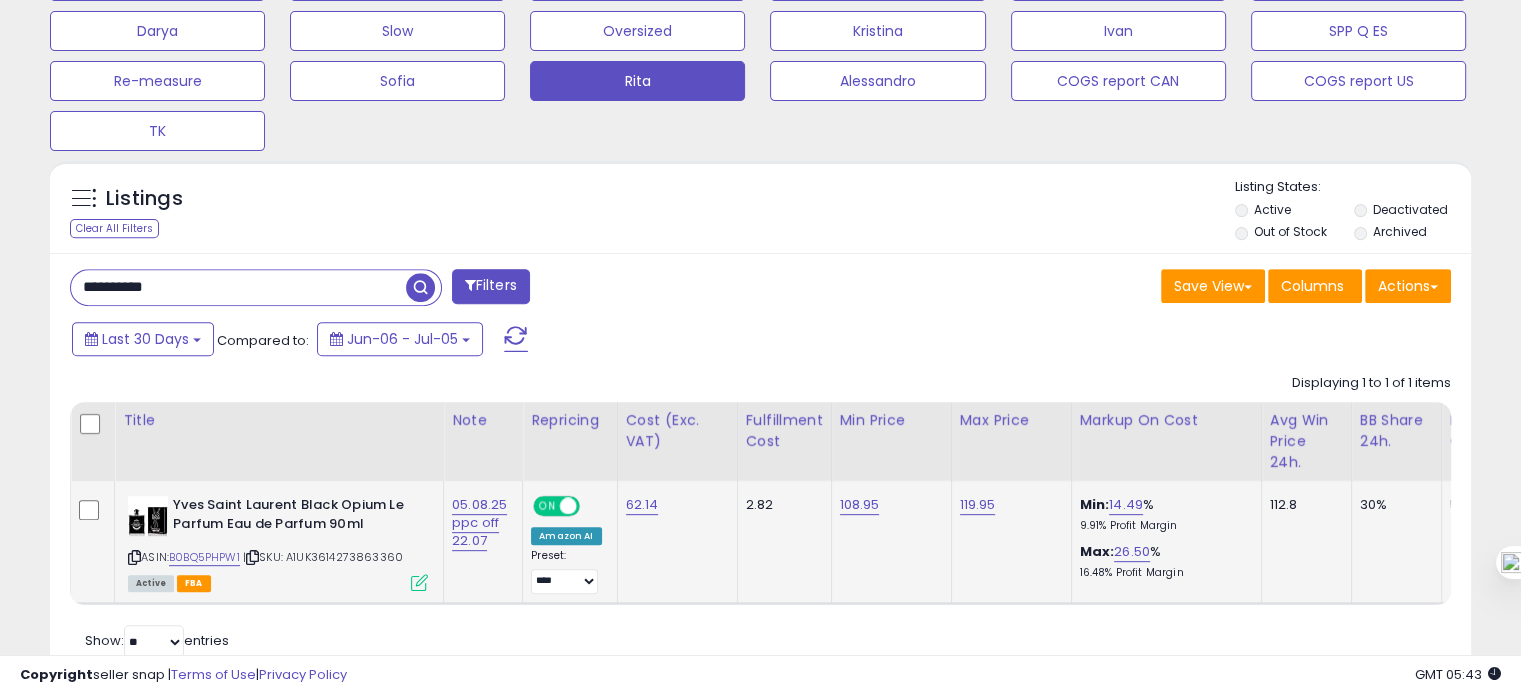 click on "**********" at bounding box center (238, 287) 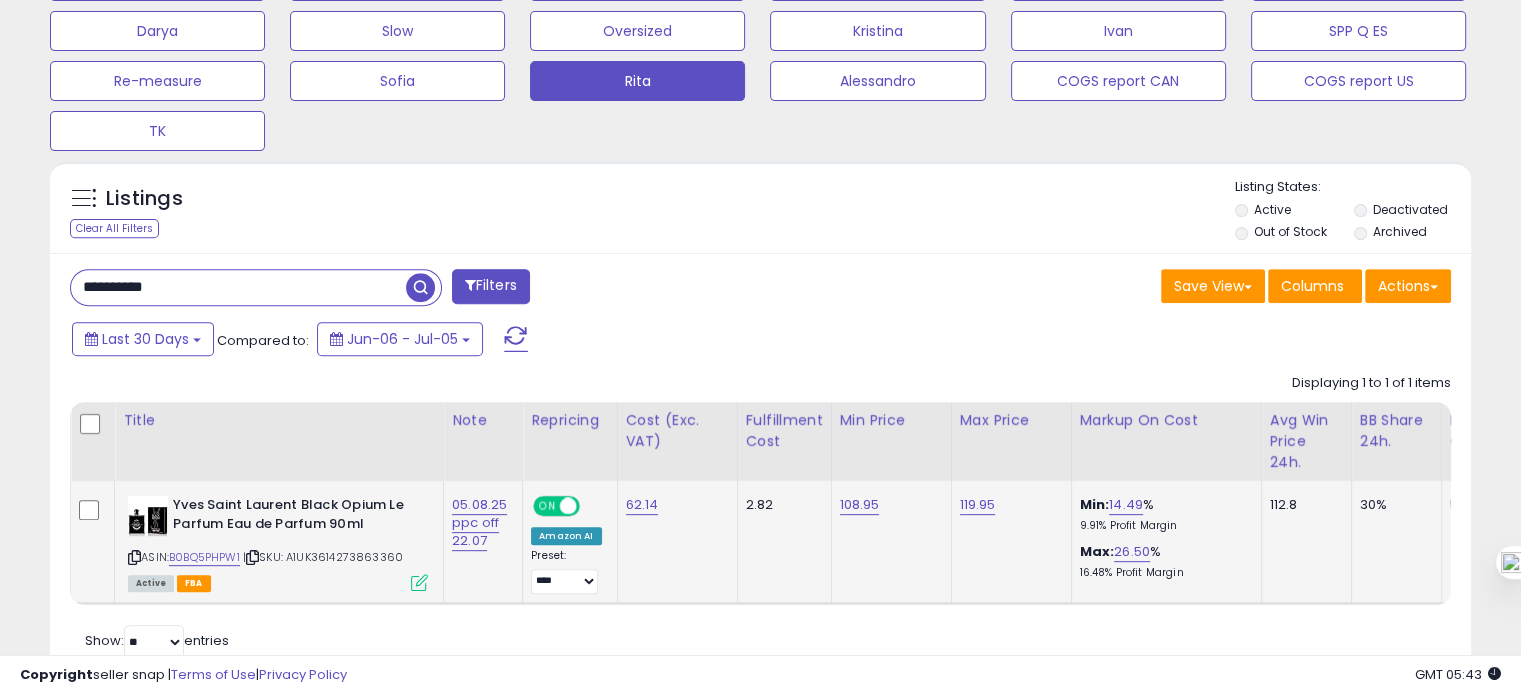click on "**********" at bounding box center (238, 287) 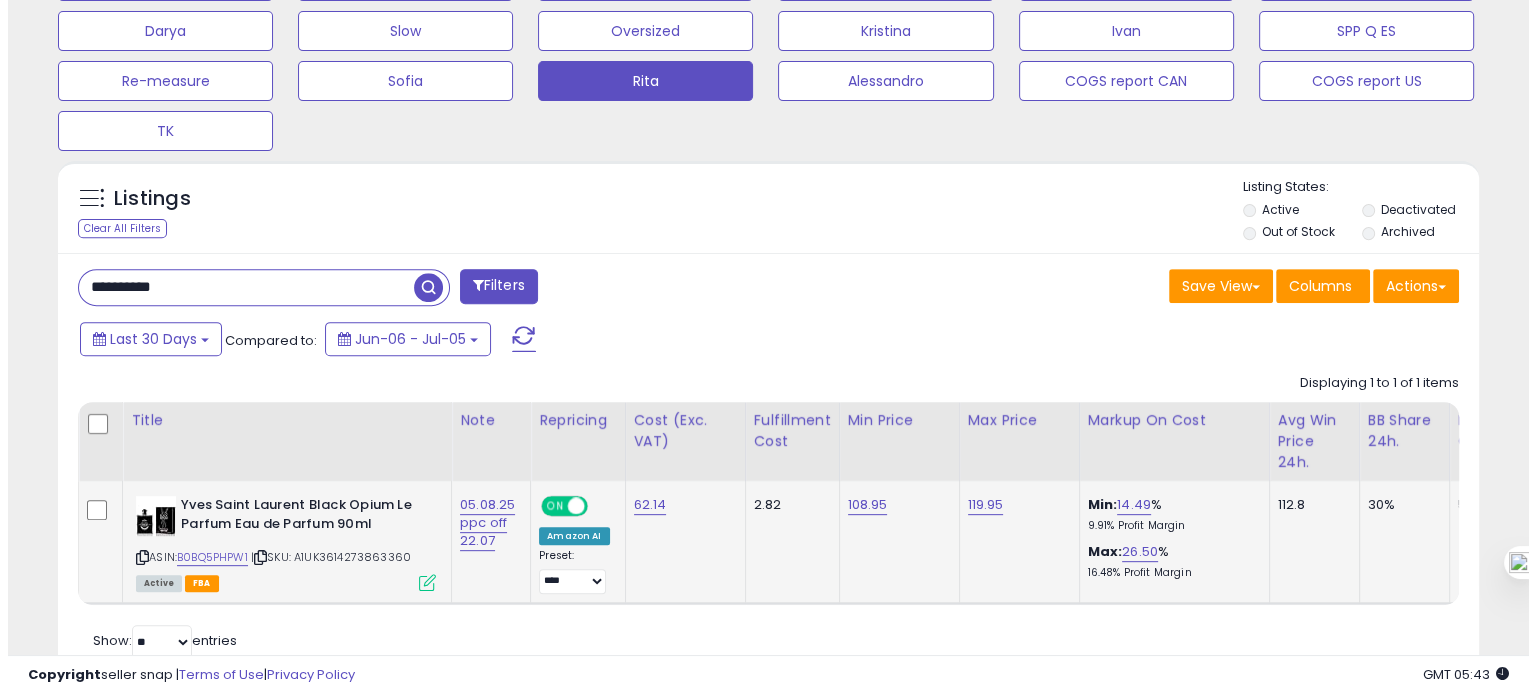 scroll, scrollTop: 674, scrollLeft: 0, axis: vertical 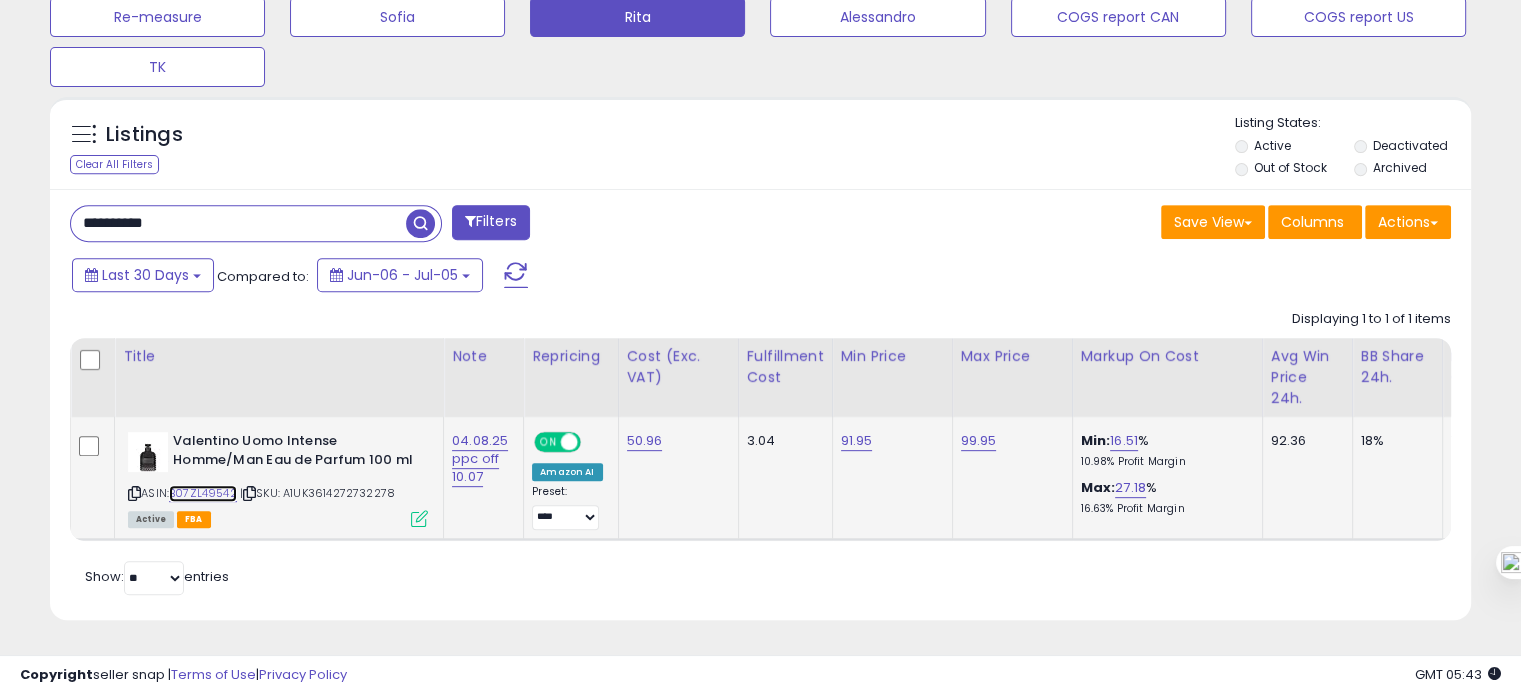 click on "B07ZL49542" at bounding box center [203, 493] 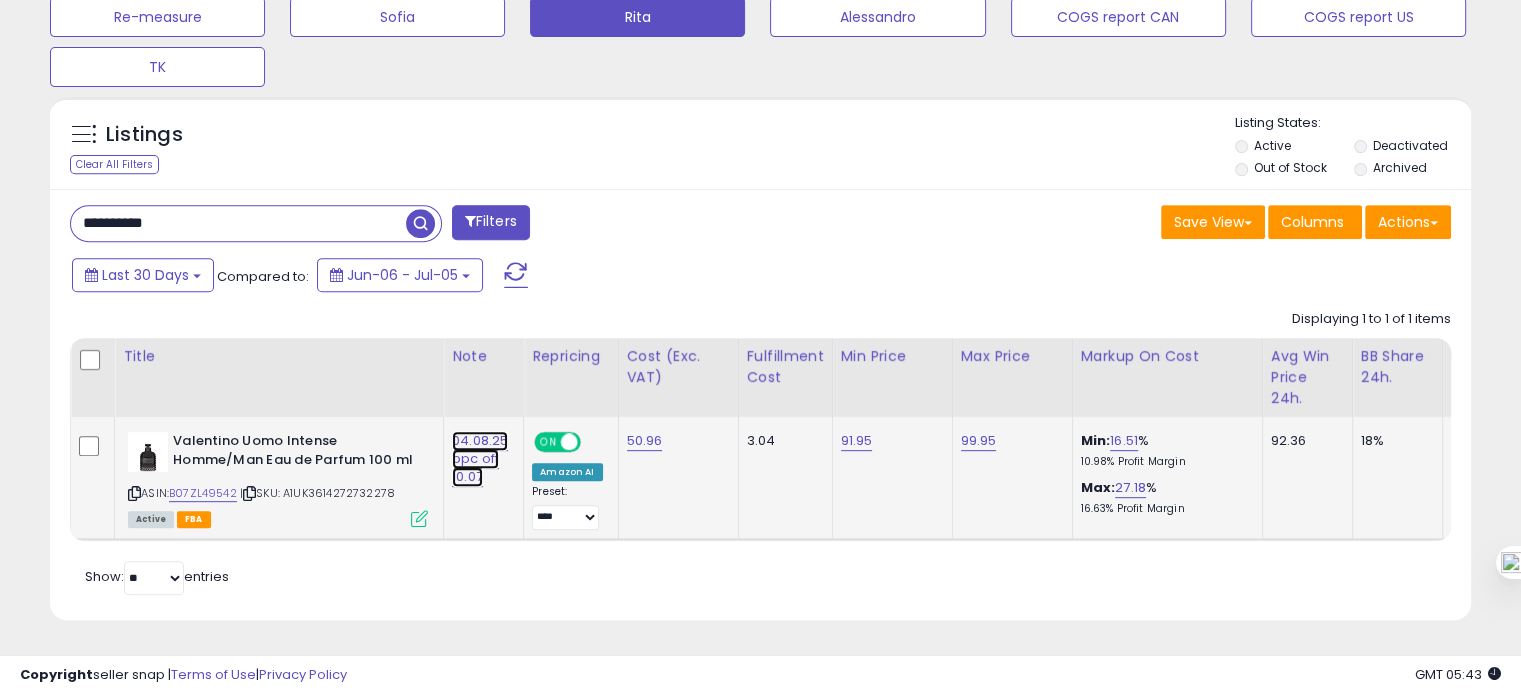 click on "04.08.25 ppc off 10.07" at bounding box center (480, 459) 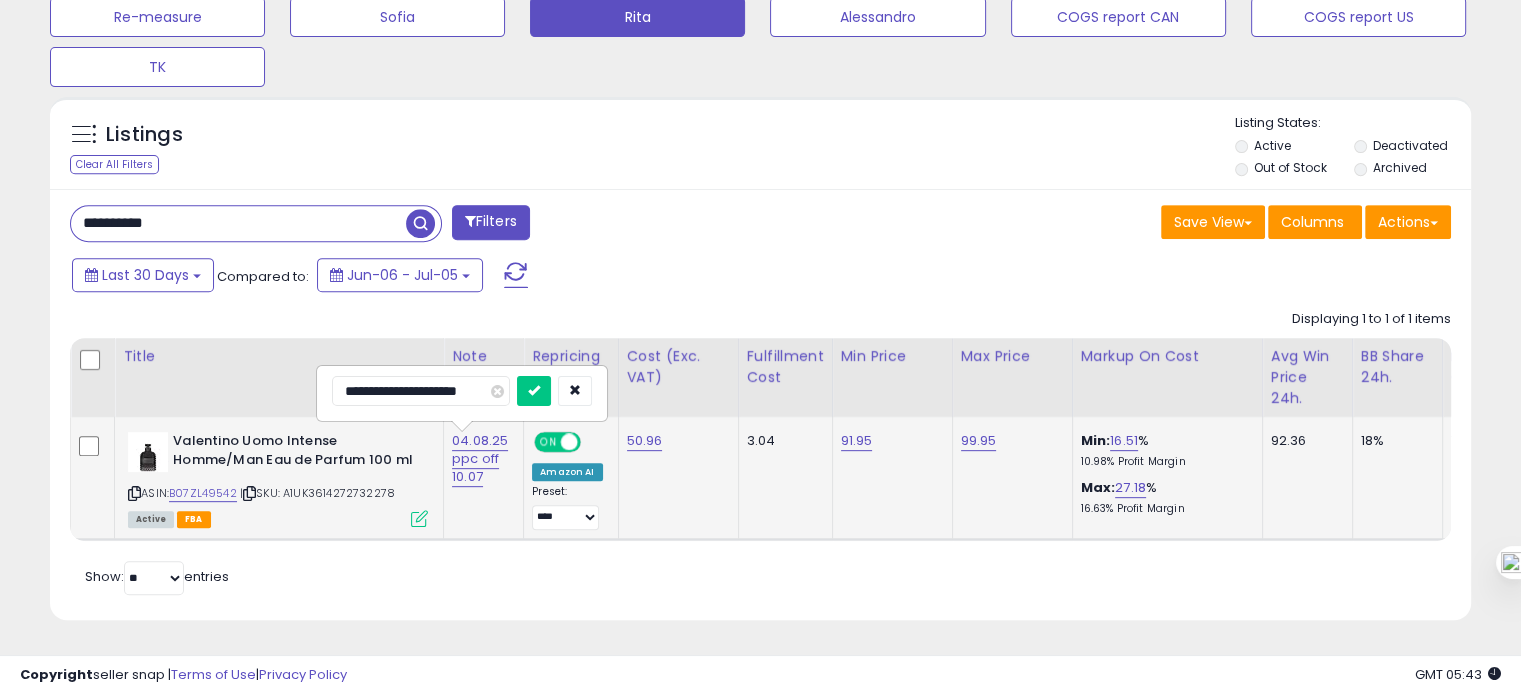 click on "**********" at bounding box center [421, 391] 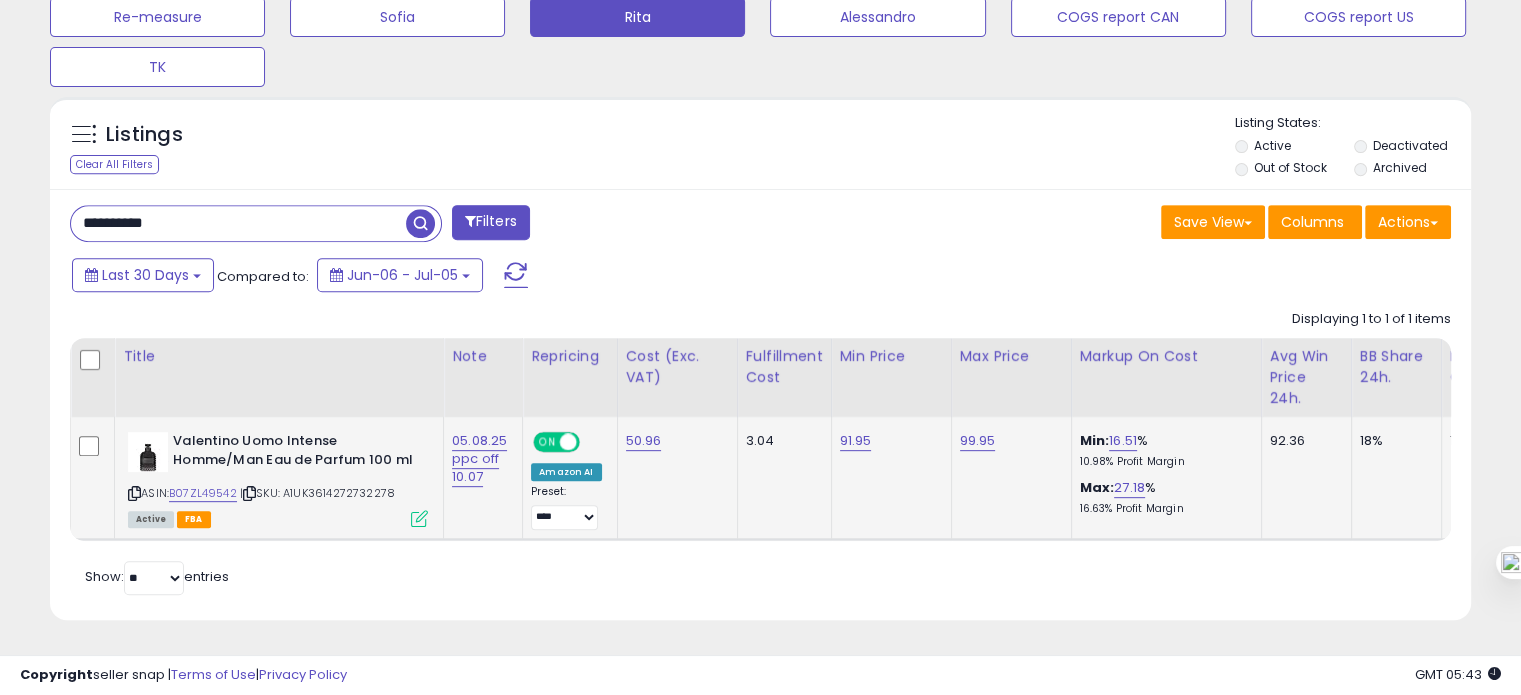 click on "**********" at bounding box center (238, 223) 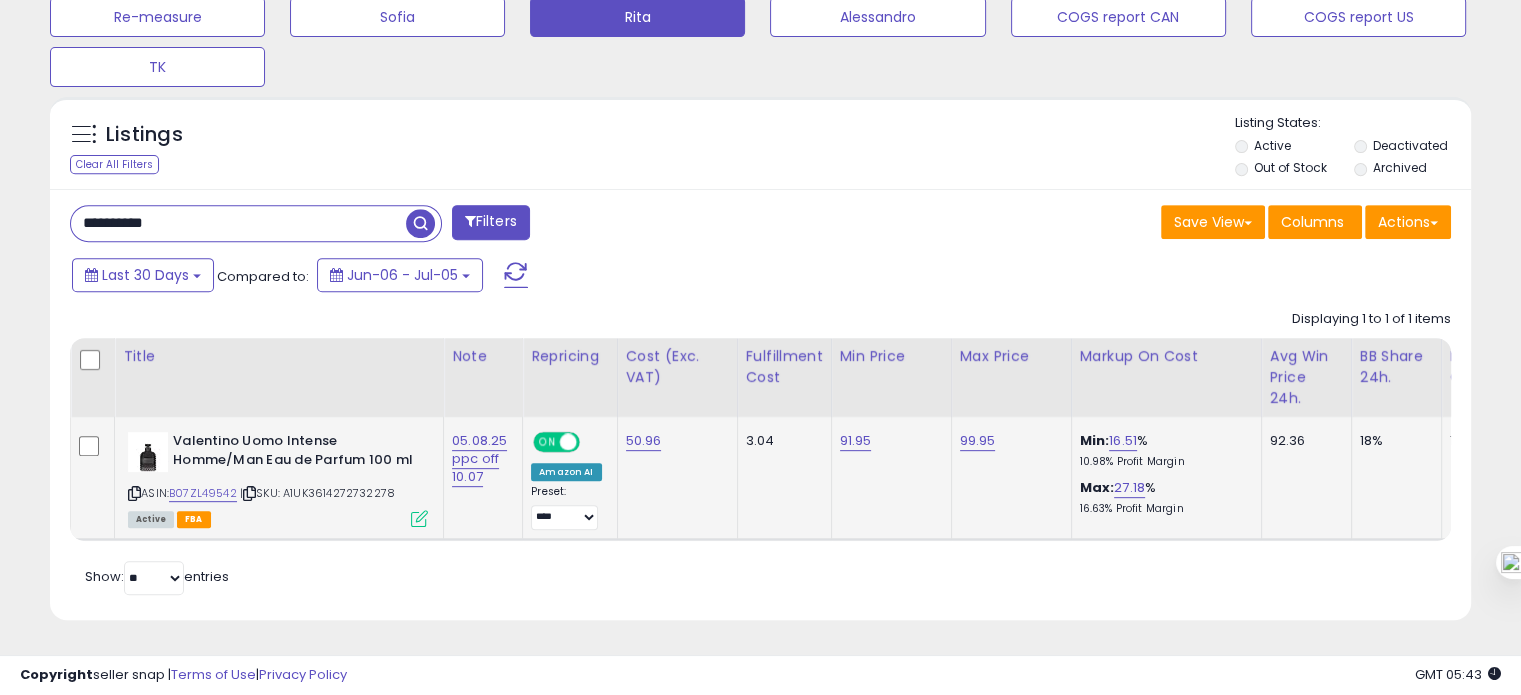 paste 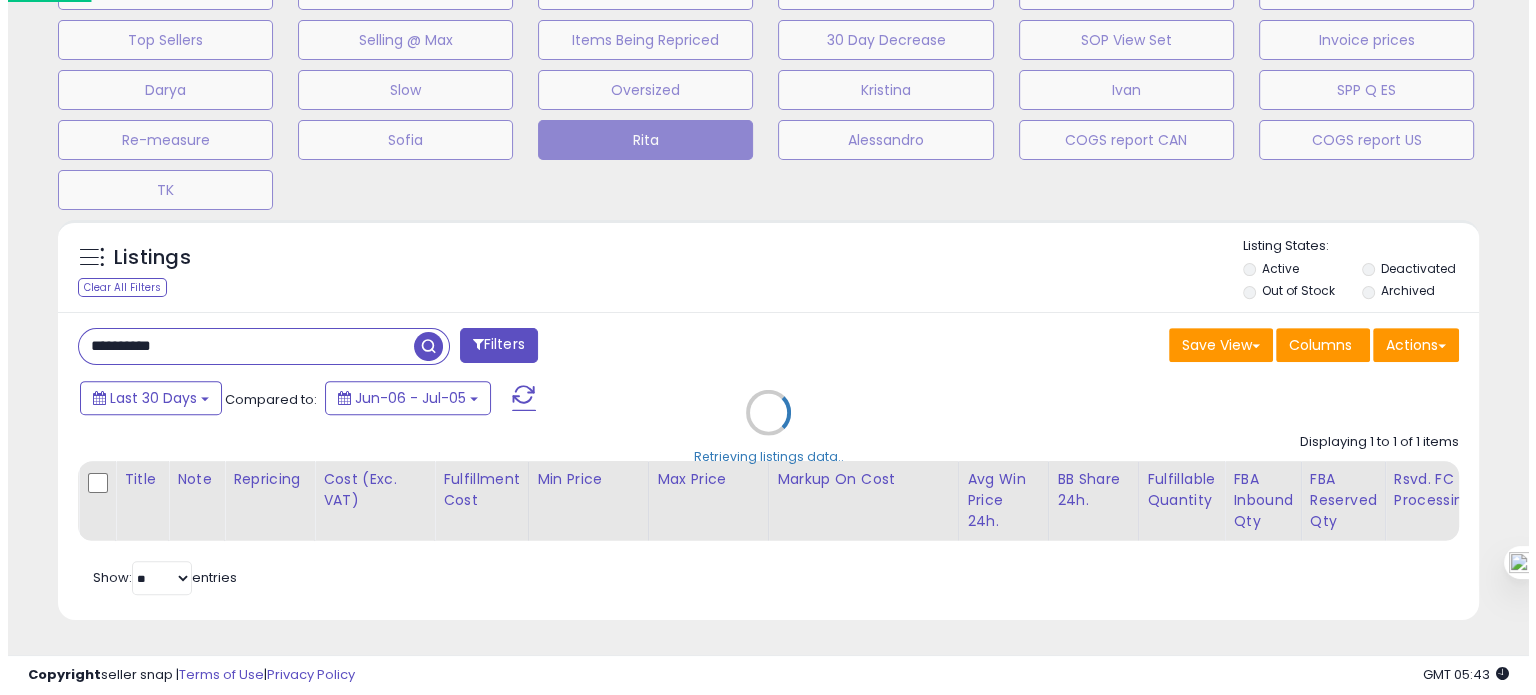 scroll, scrollTop: 674, scrollLeft: 0, axis: vertical 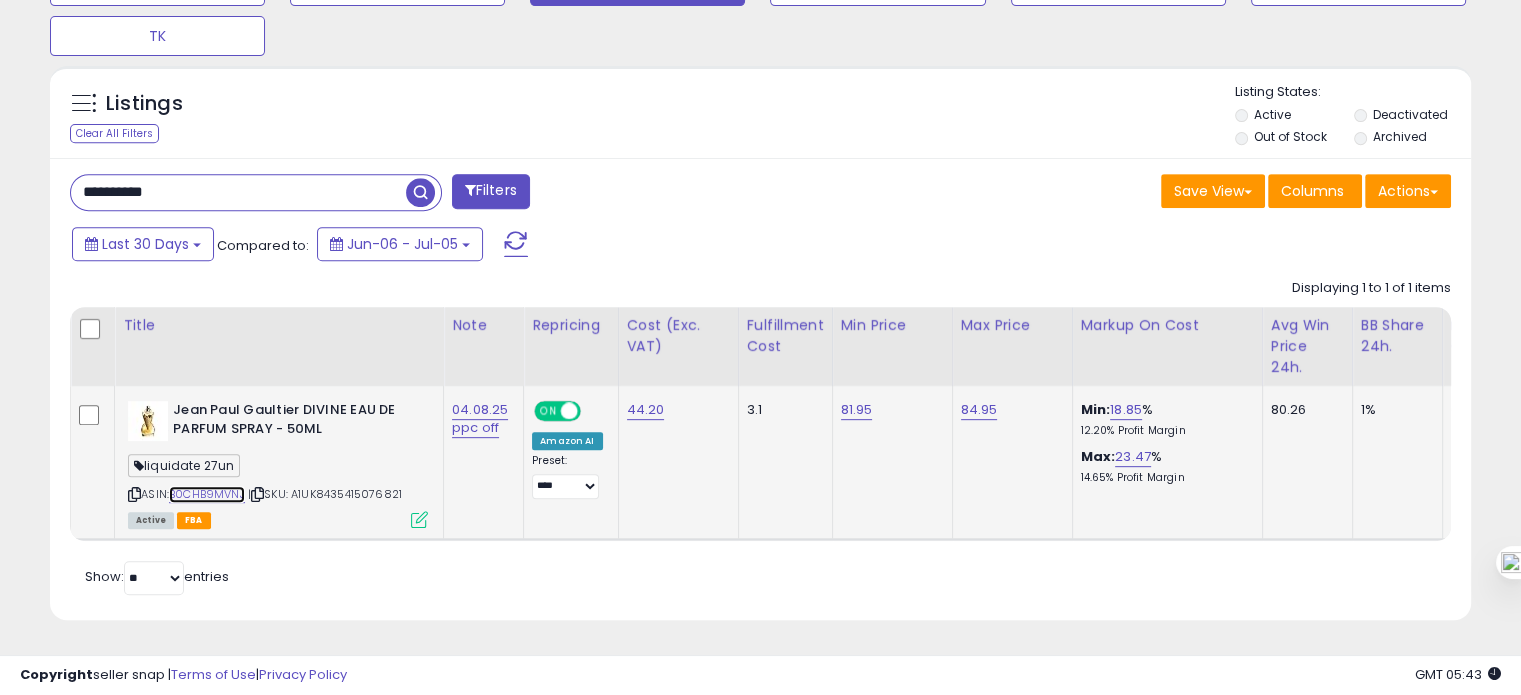 click on "B0CHB9MVNJ" at bounding box center (207, 494) 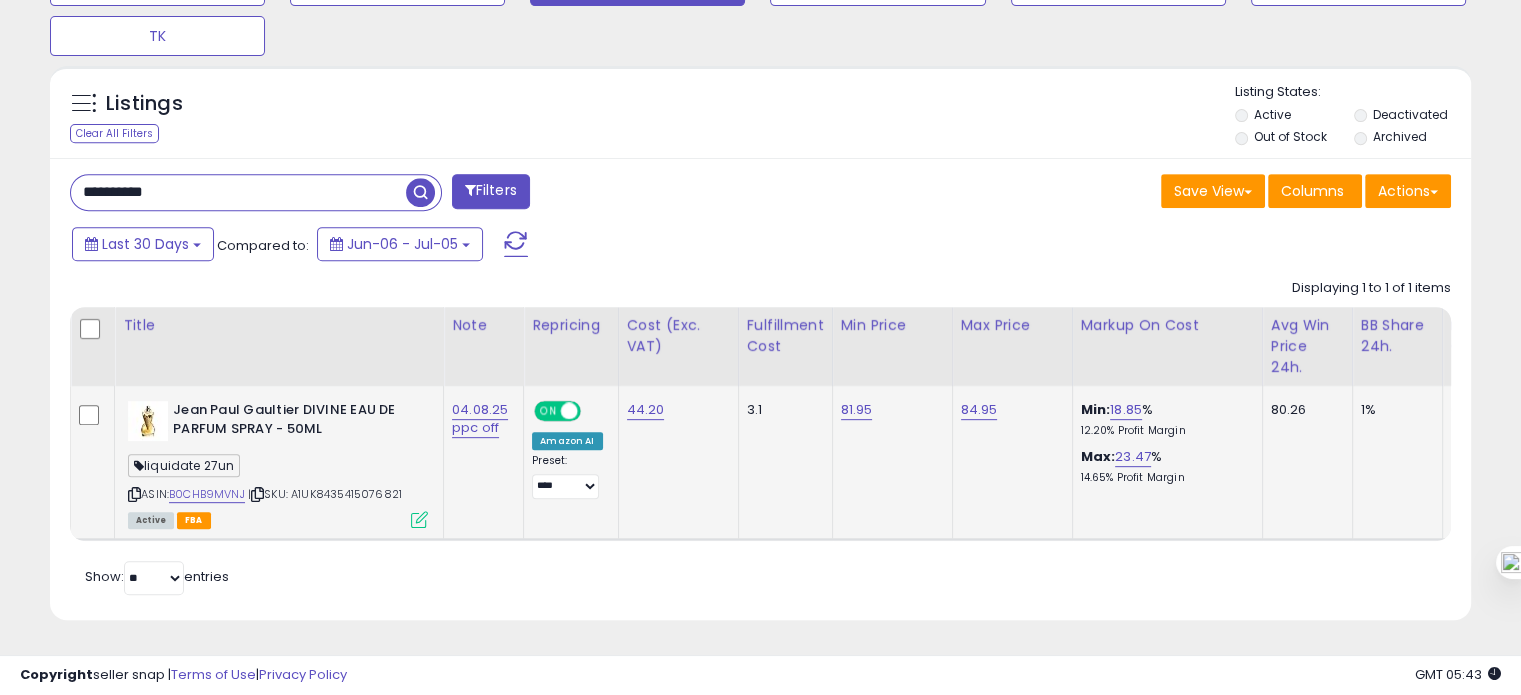 drag, startPoint x: 443, startPoint y: 395, endPoint x: 460, endPoint y: 397, distance: 17.117243 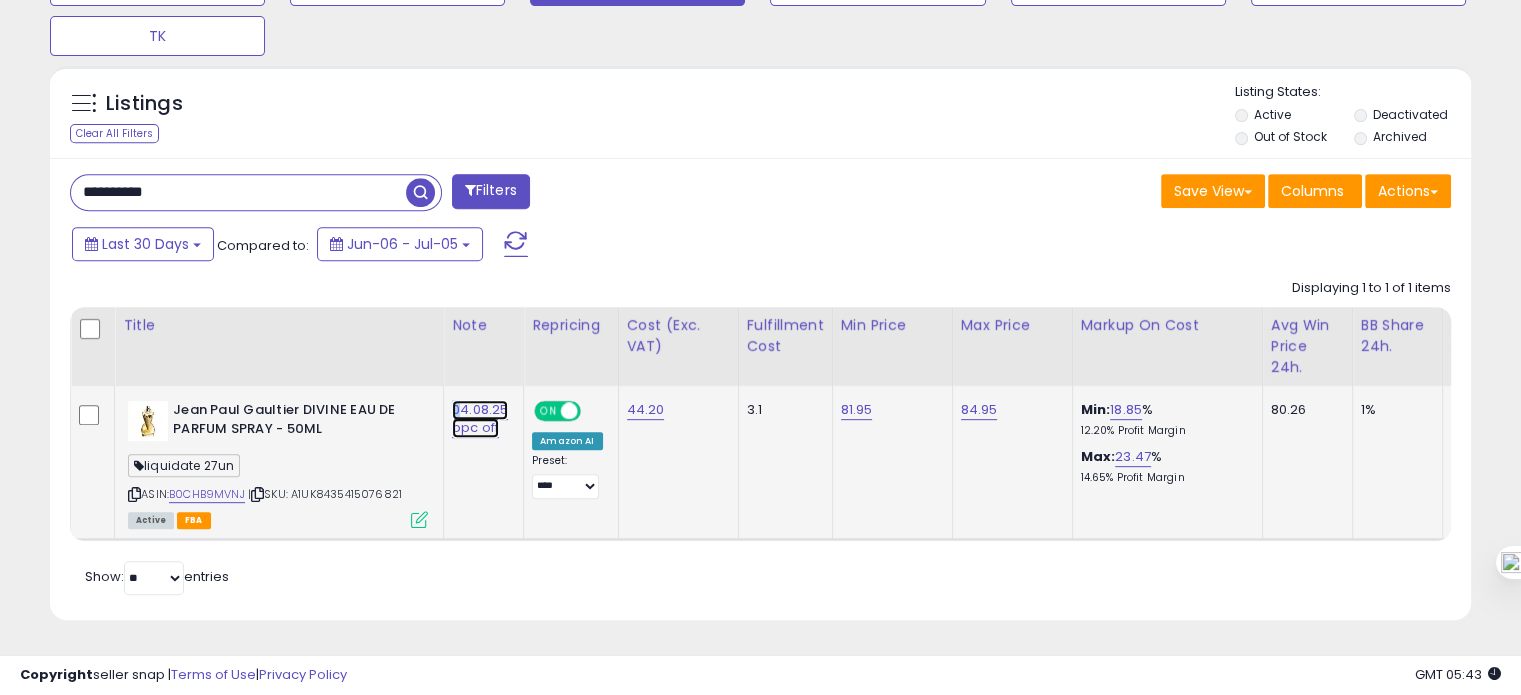 click on "04.08.25 ppc off" at bounding box center (480, 419) 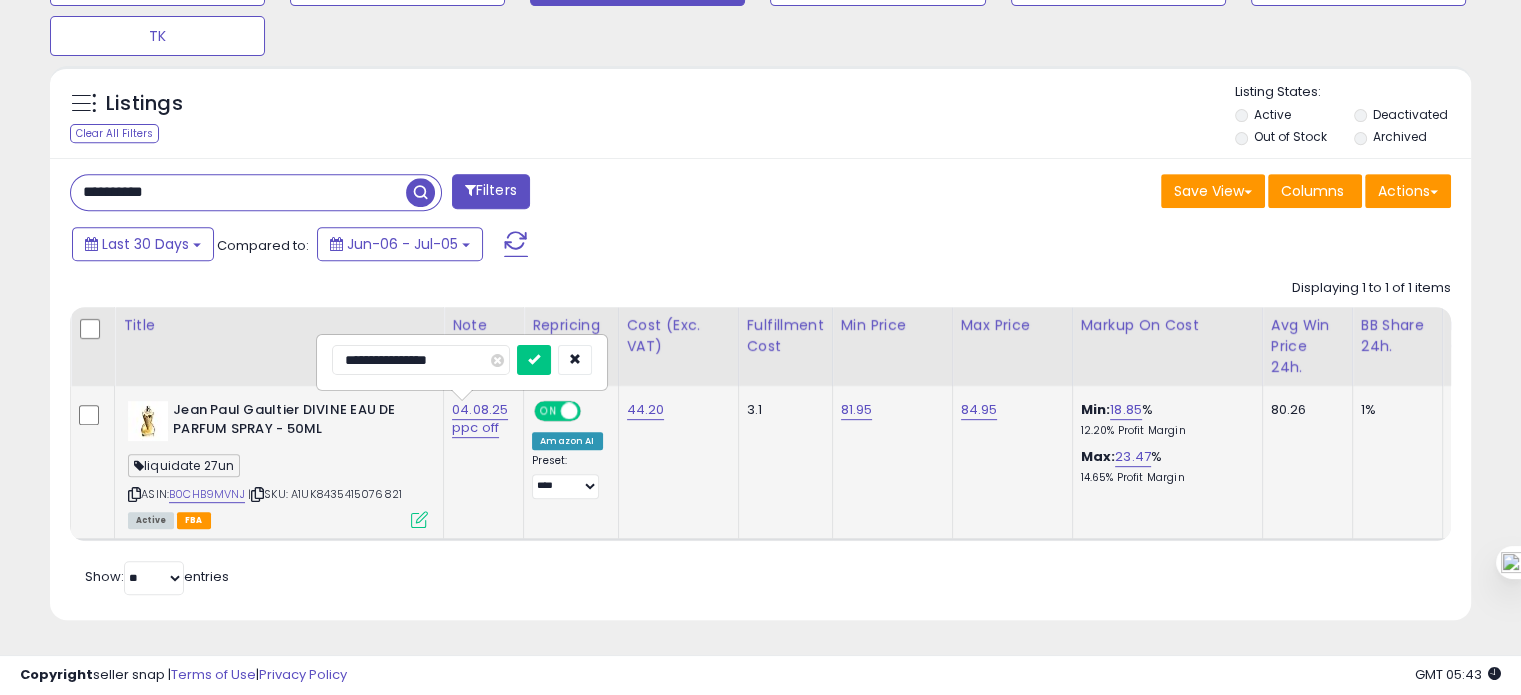 click on "**********" at bounding box center [421, 360] 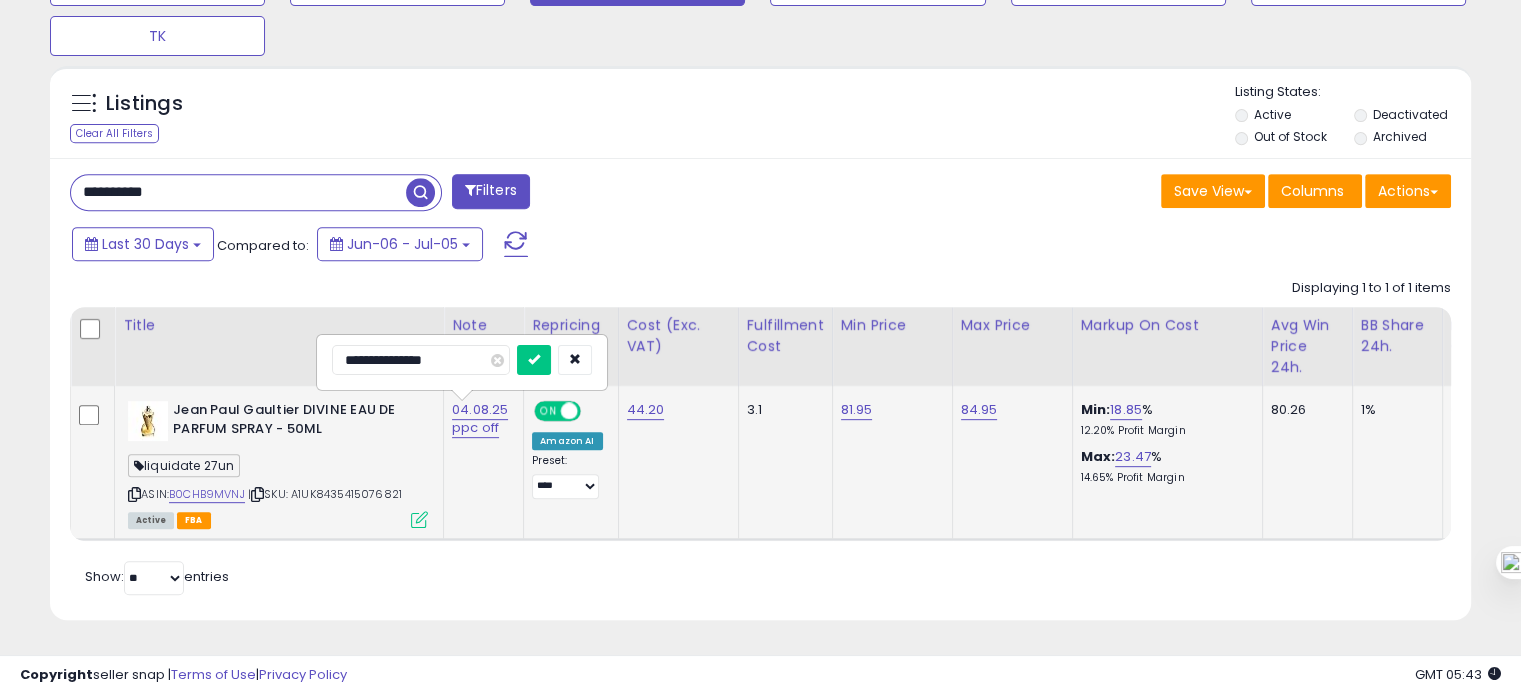 type on "**********" 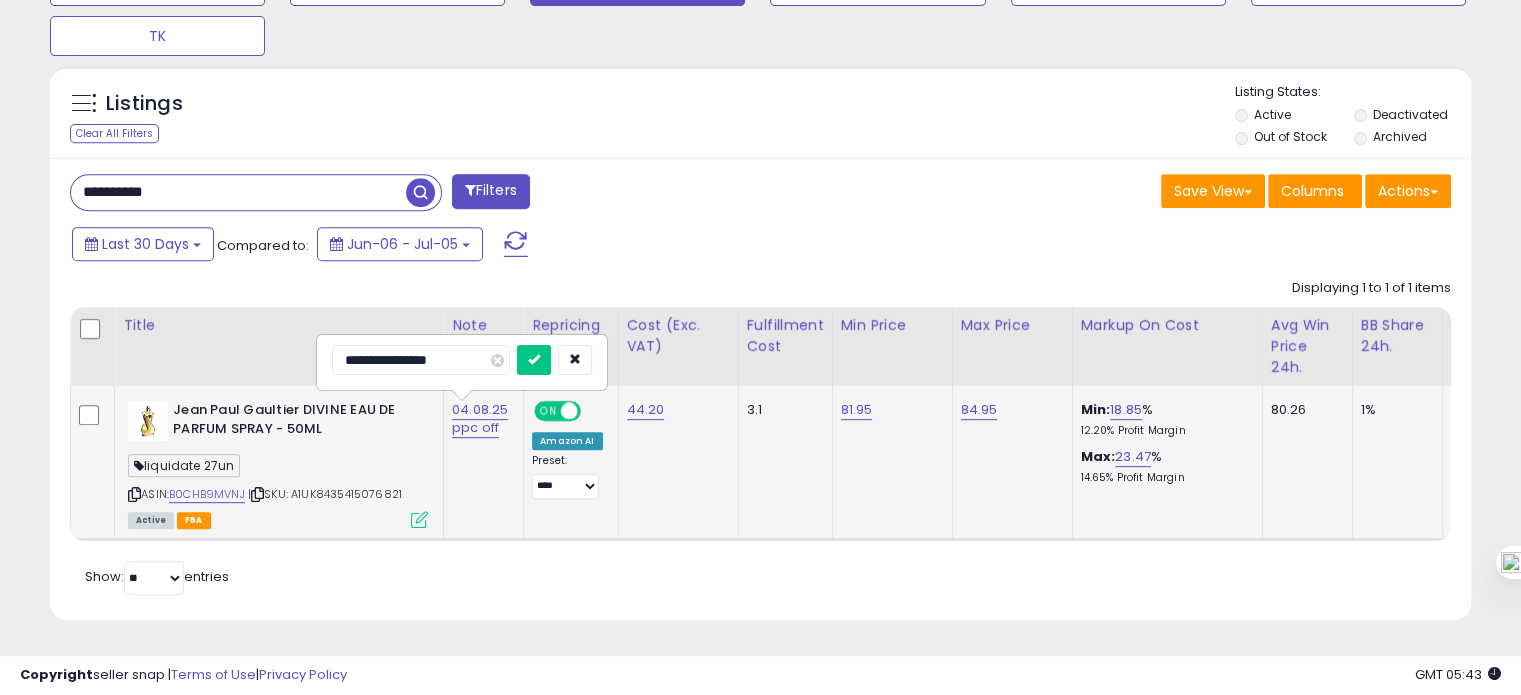click at bounding box center [534, 360] 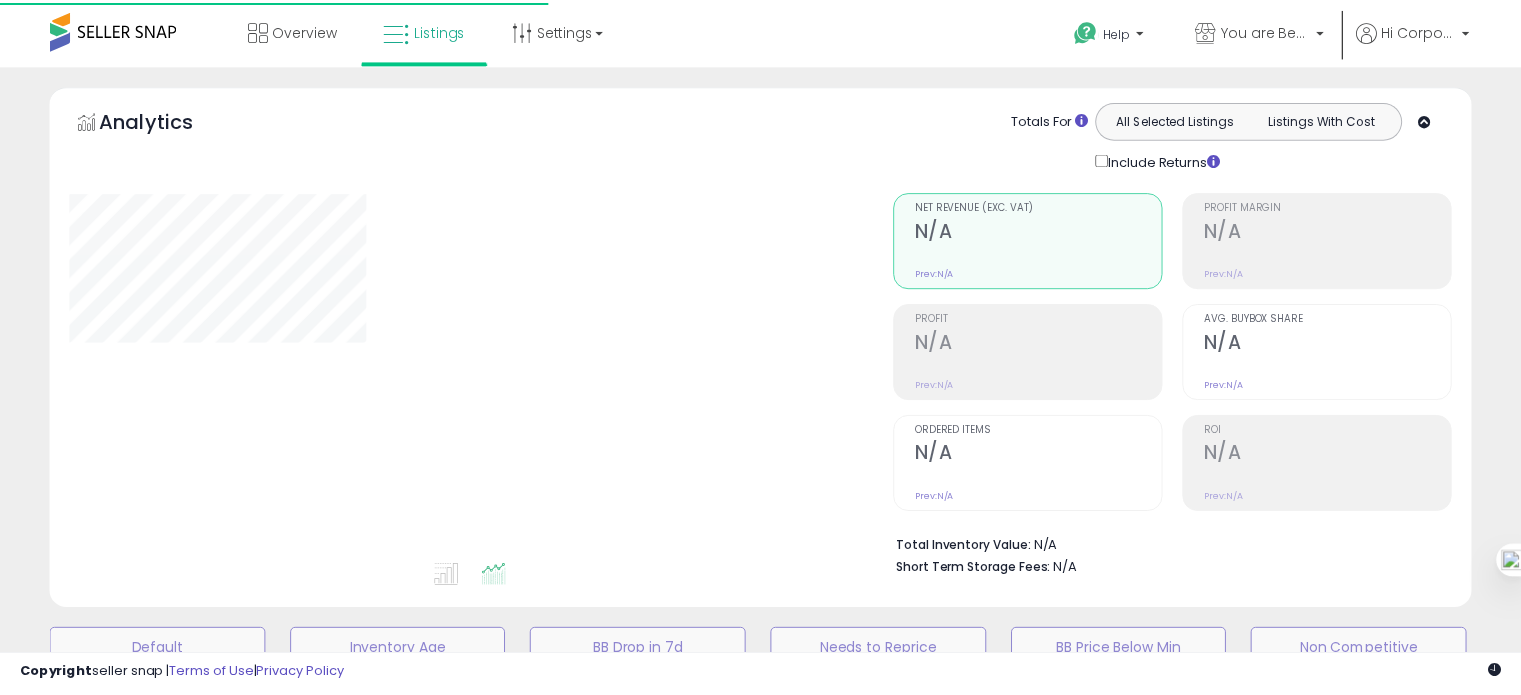 scroll, scrollTop: 695, scrollLeft: 0, axis: vertical 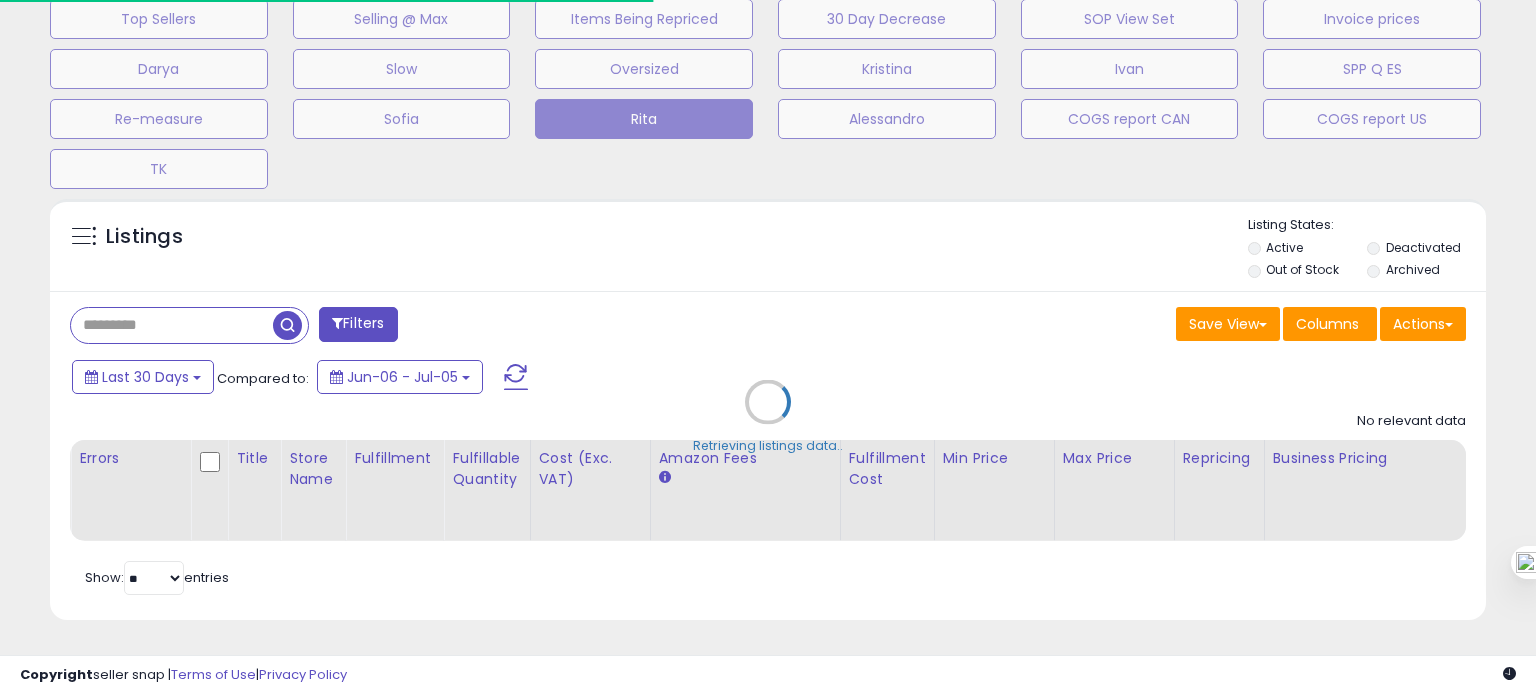 type on "**********" 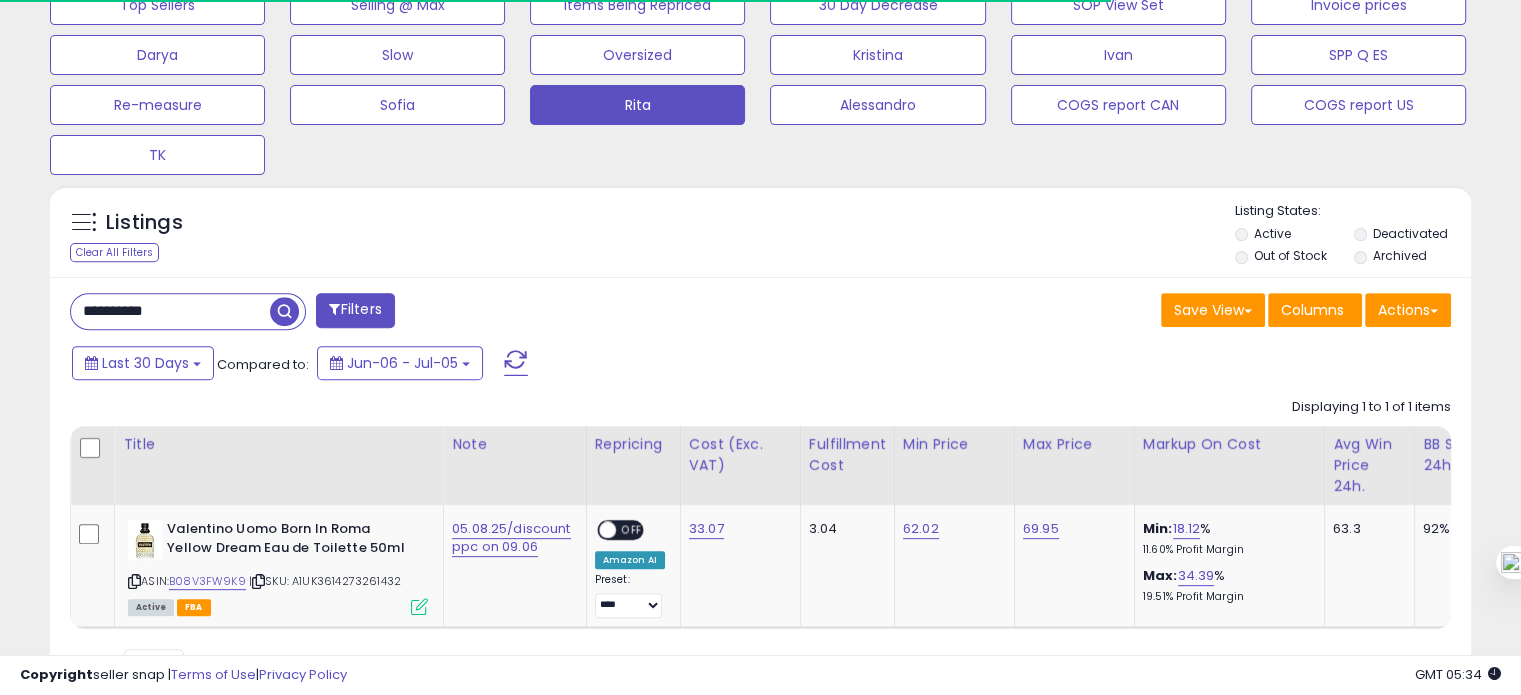 scroll, scrollTop: 999589, scrollLeft: 999176, axis: both 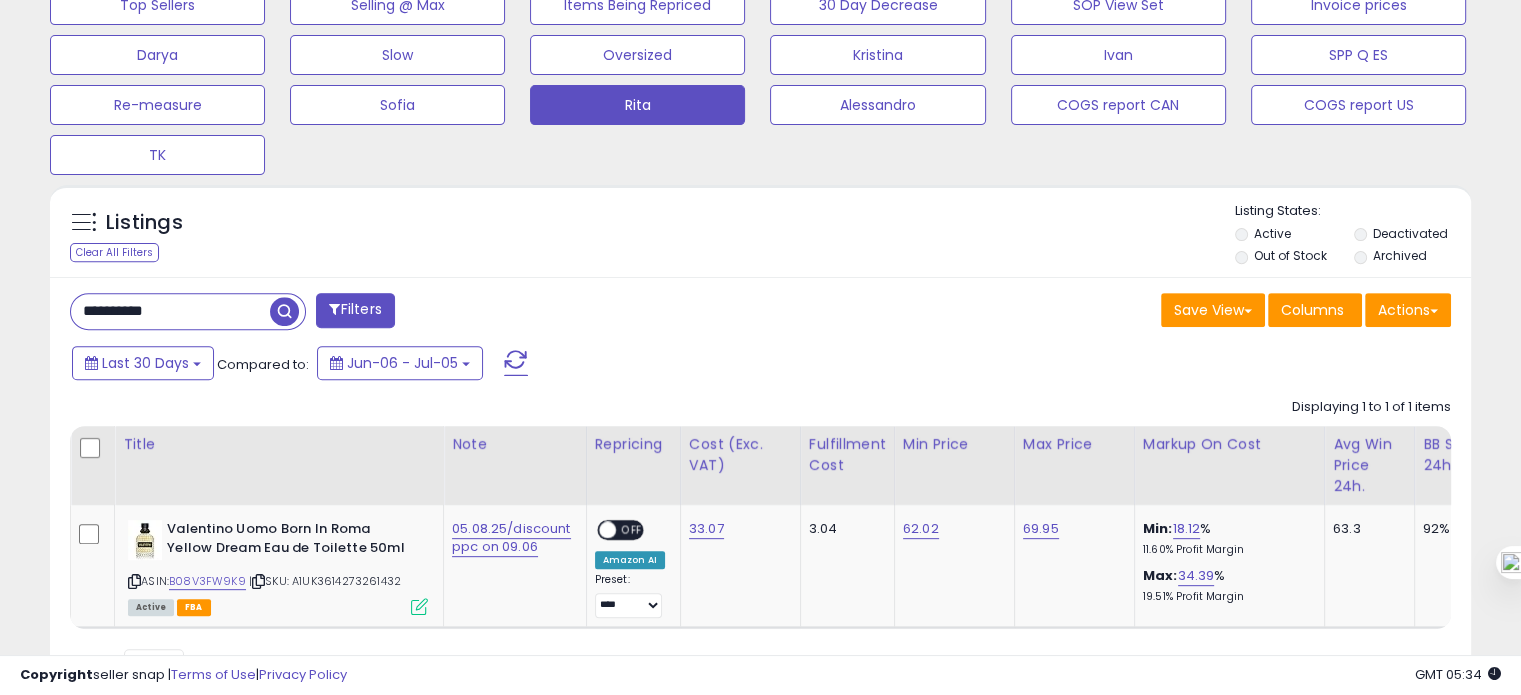 click on "**********" at bounding box center [170, 311] 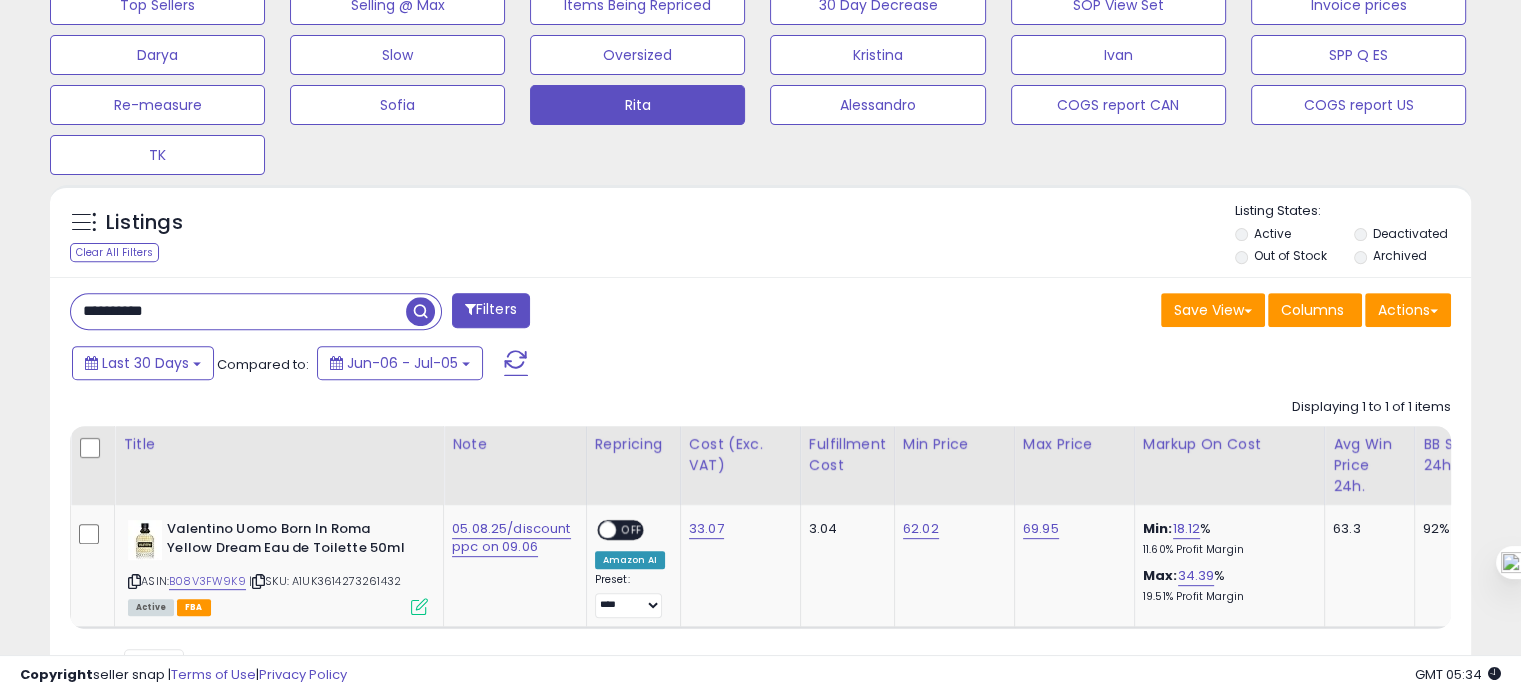 click on "**********" at bounding box center [238, 311] 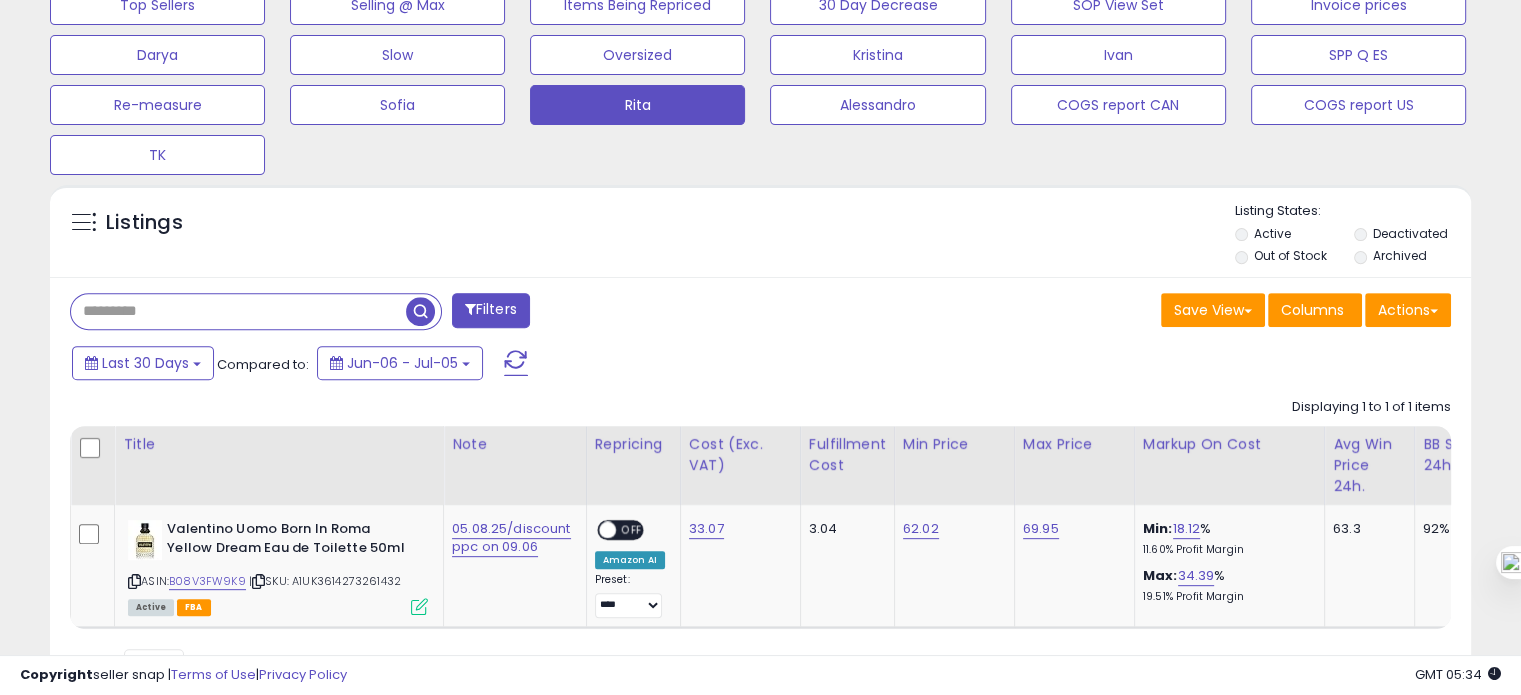 type 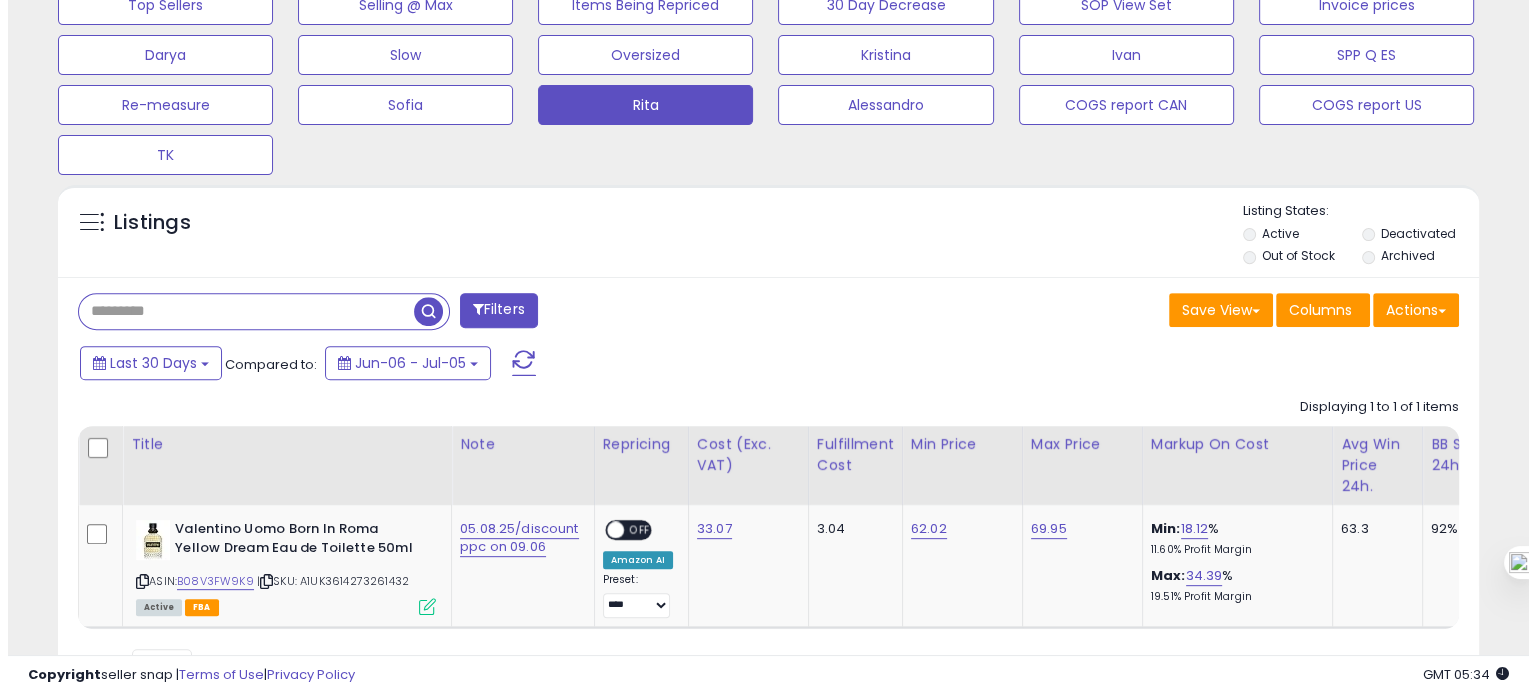 scroll, scrollTop: 674, scrollLeft: 0, axis: vertical 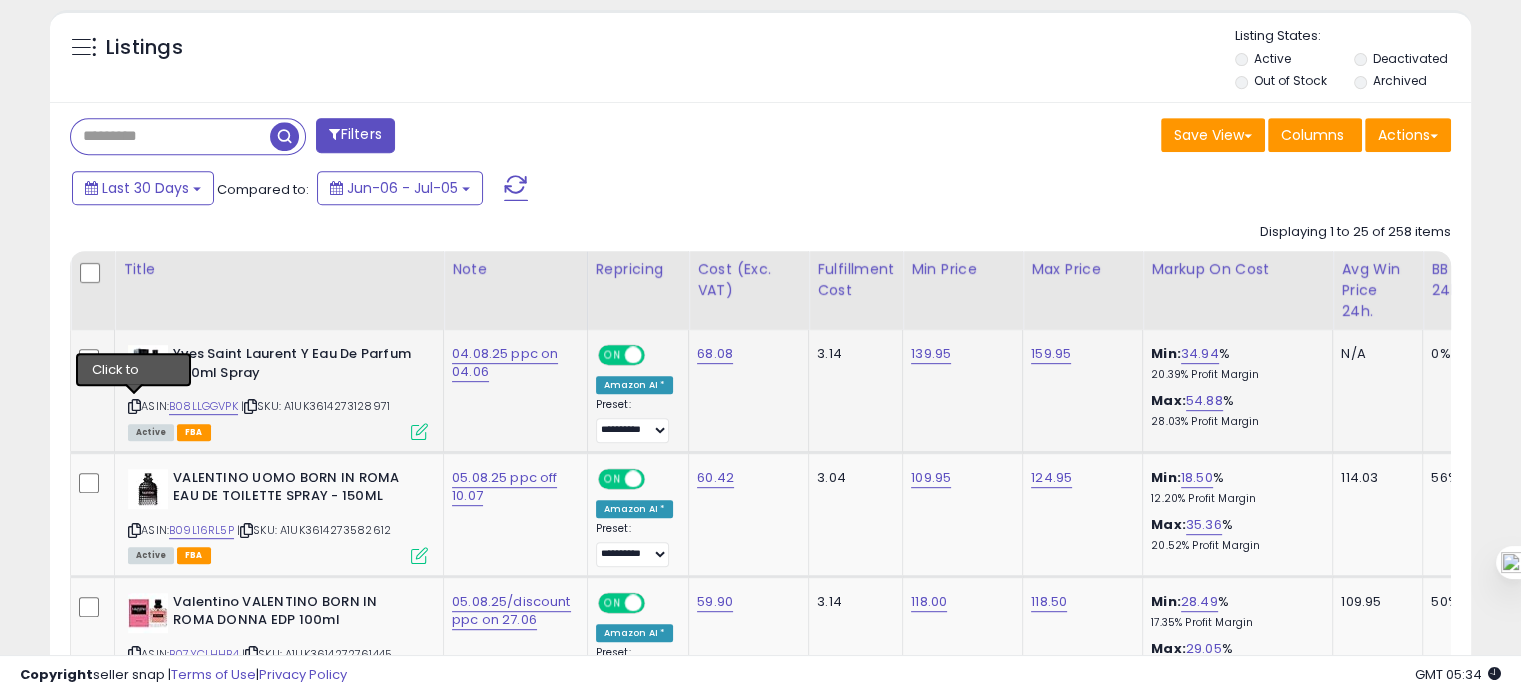 click at bounding box center [134, 406] 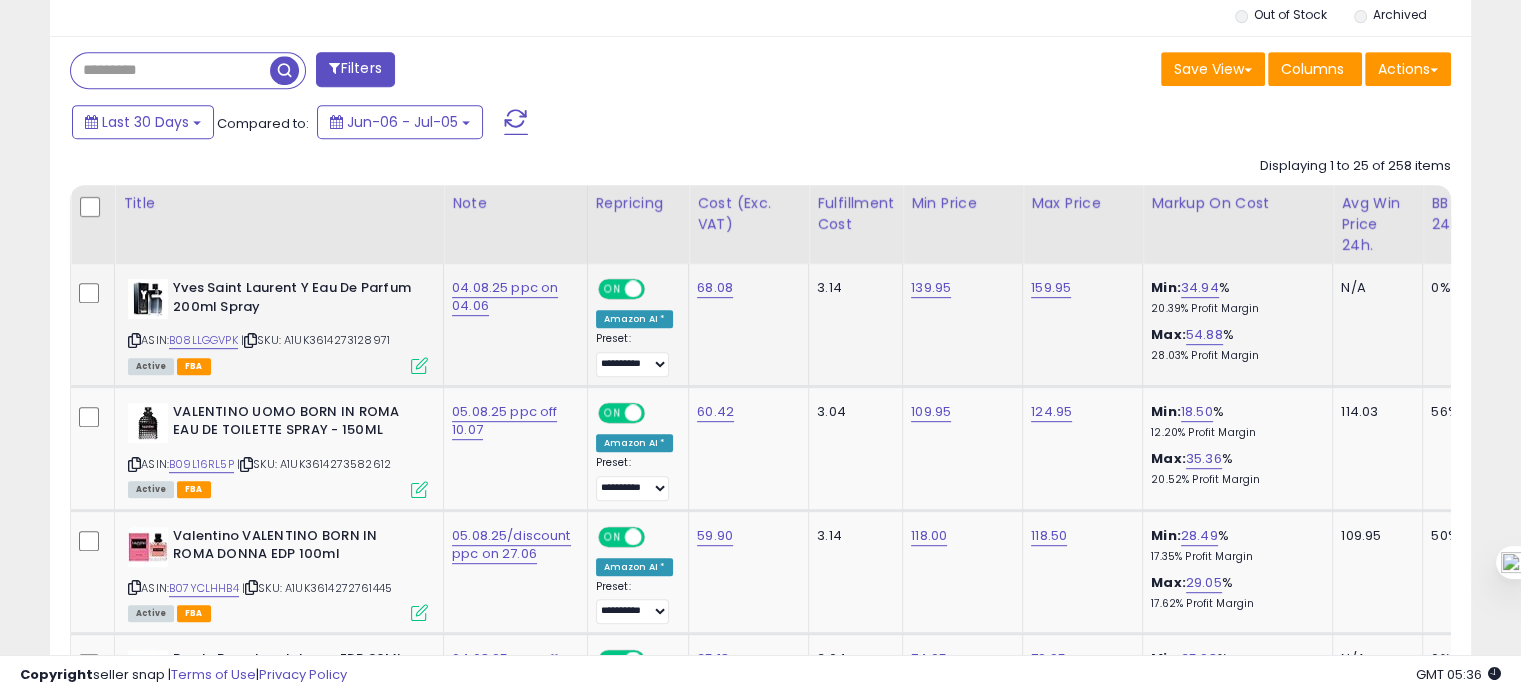 scroll, scrollTop: 950, scrollLeft: 0, axis: vertical 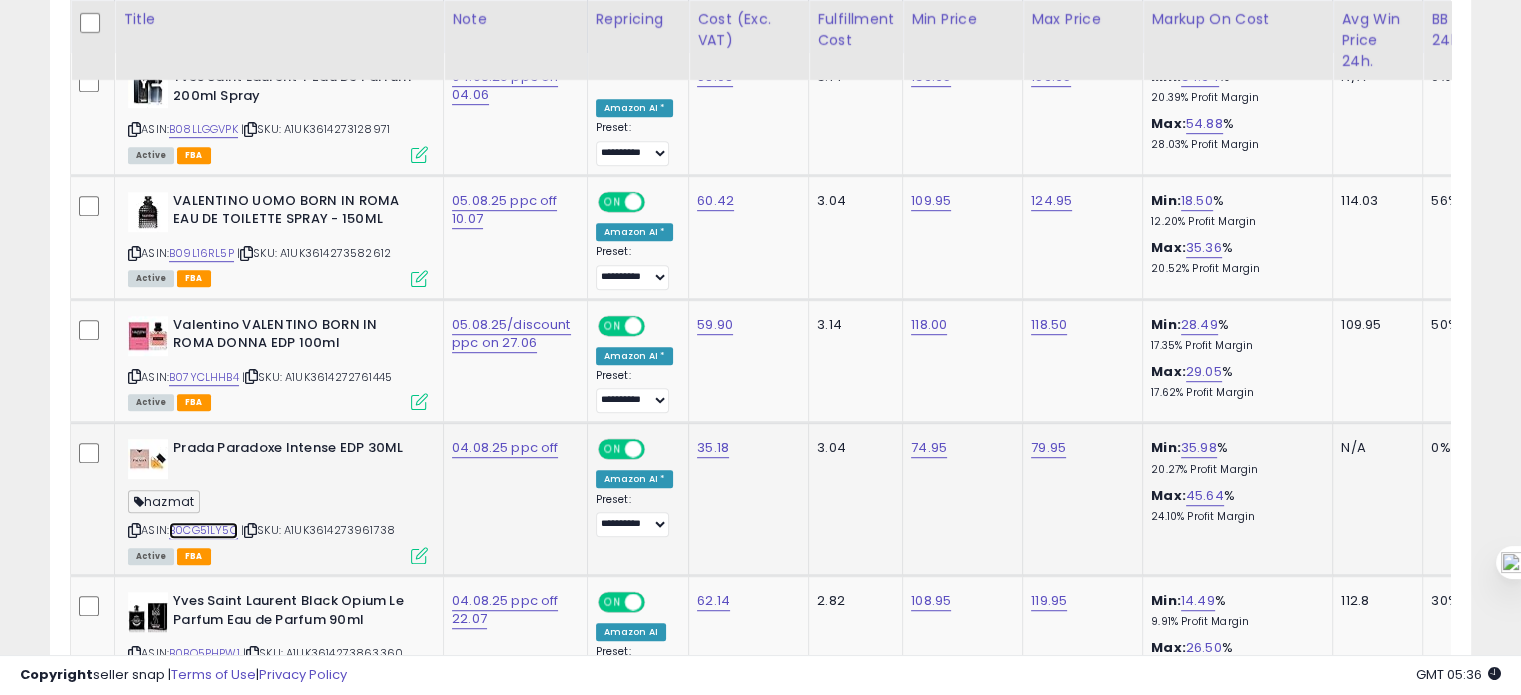 click on "B0CG51LY5Q" at bounding box center [203, 530] 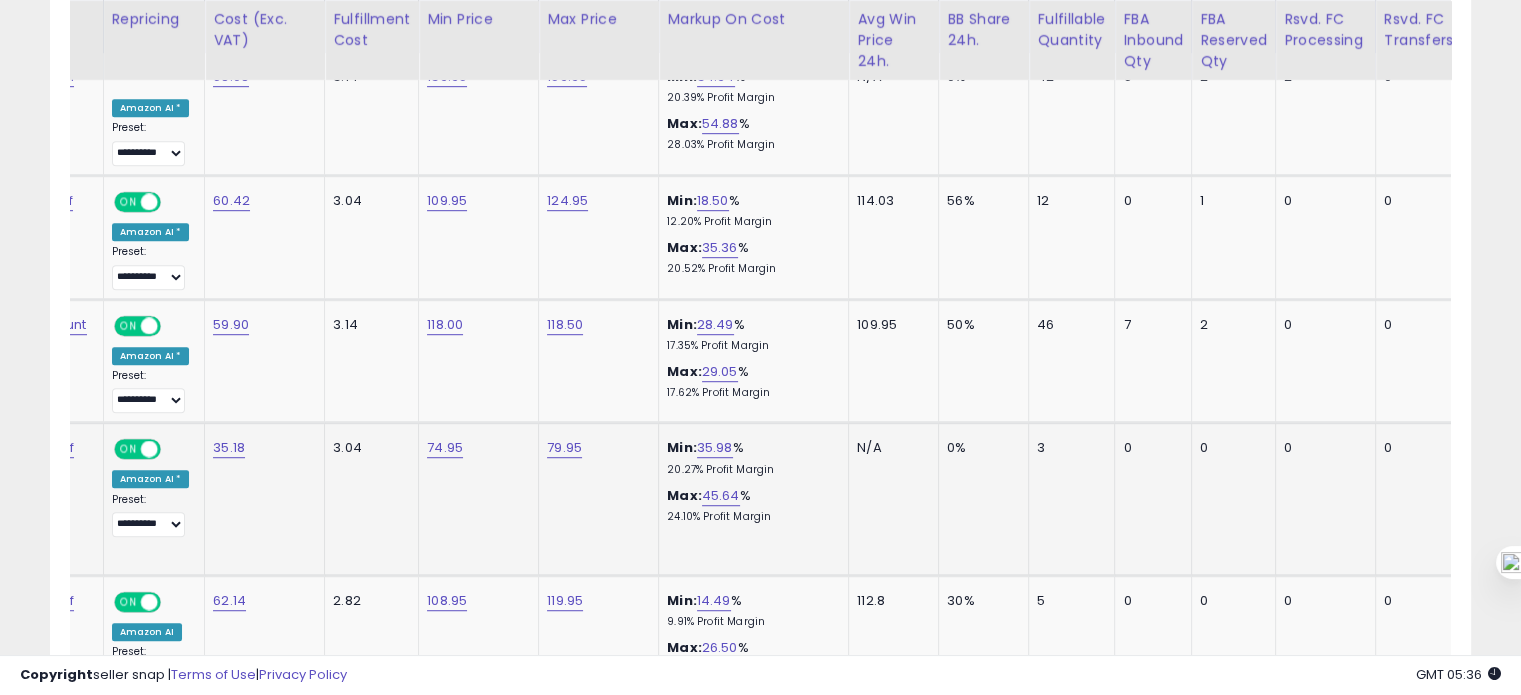scroll, scrollTop: 0, scrollLeft: 512, axis: horizontal 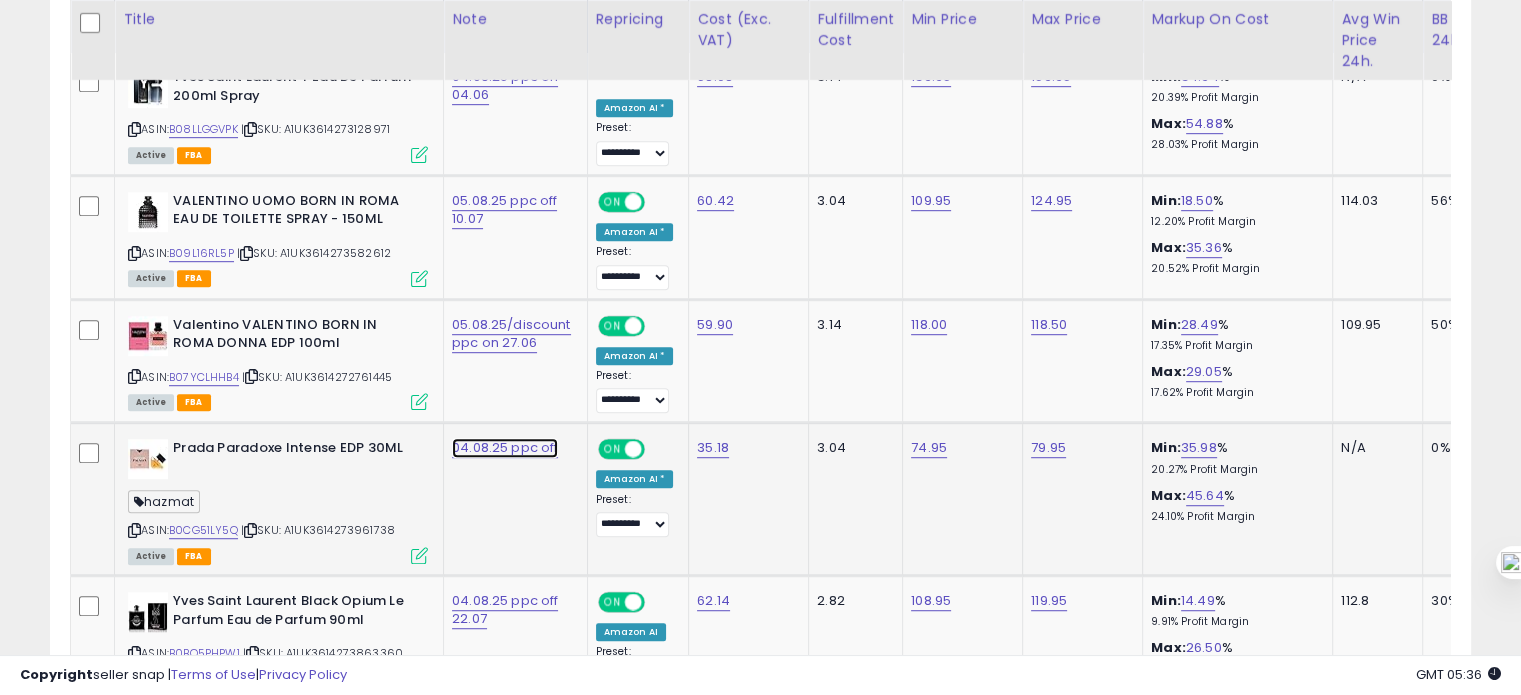click on "04.08.25 ppc off" at bounding box center (505, 86) 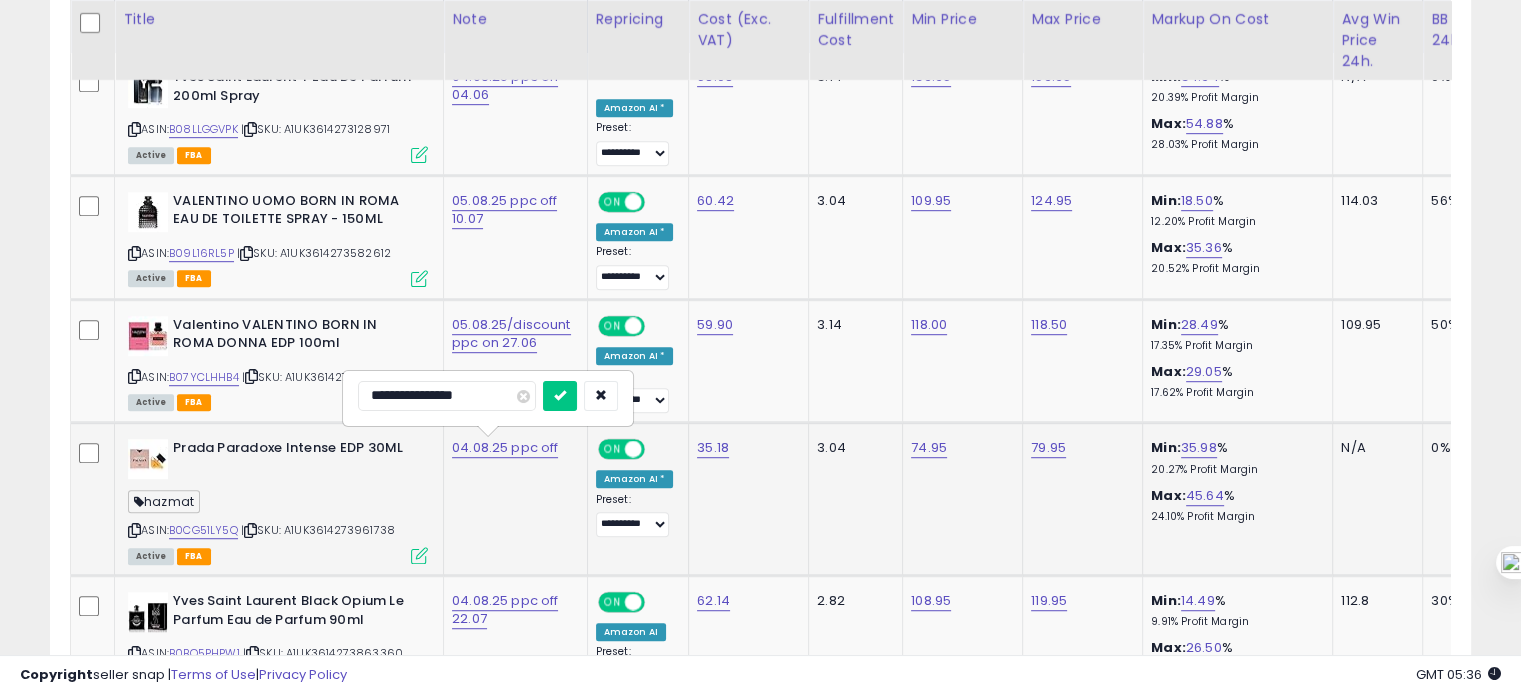 click on "**********" at bounding box center [447, 396] 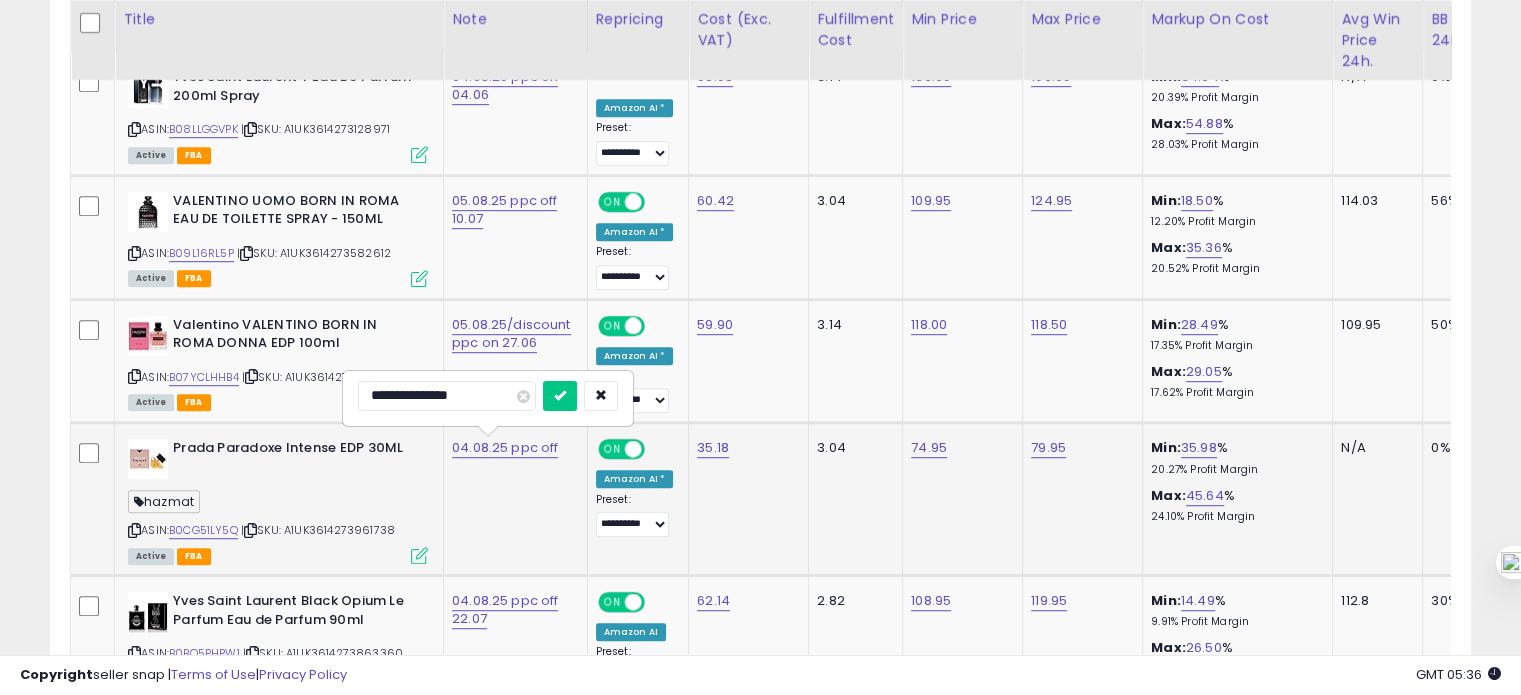type on "**********" 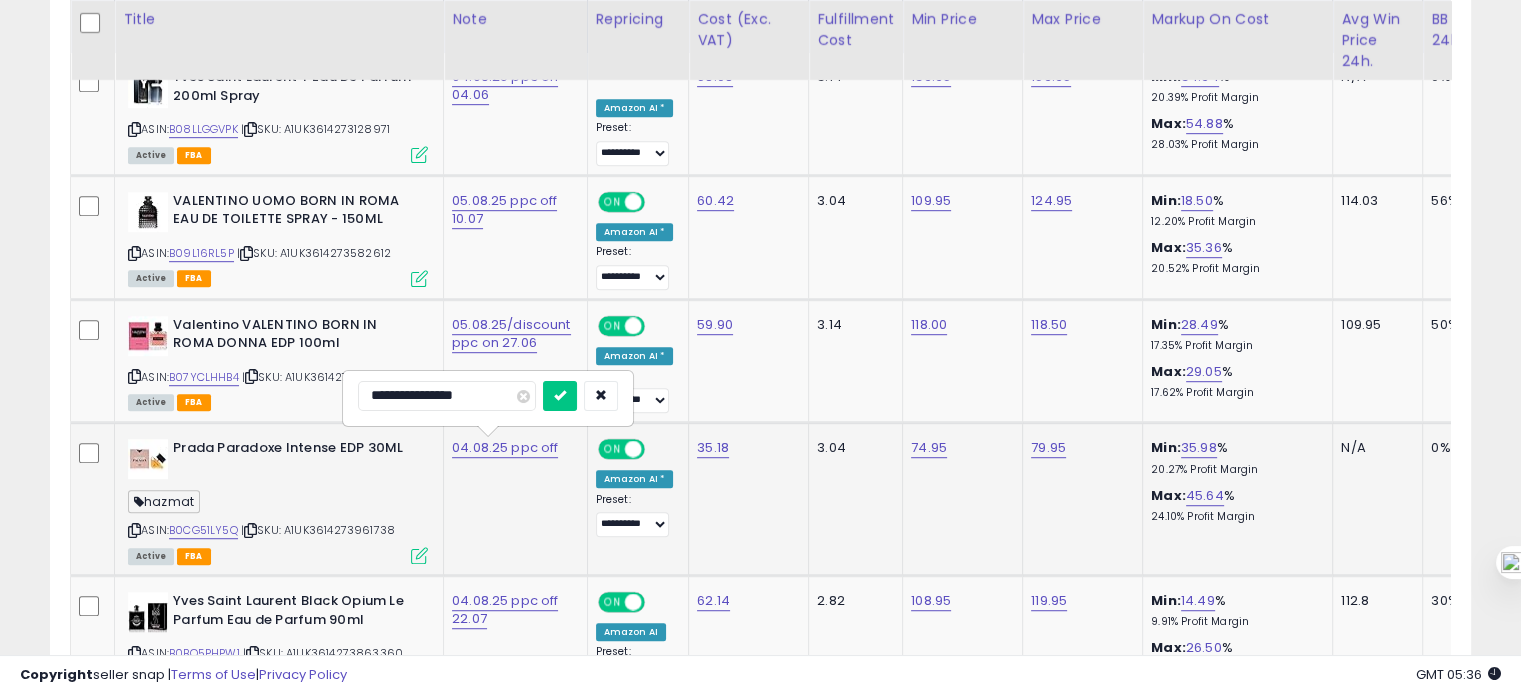 click at bounding box center [560, 396] 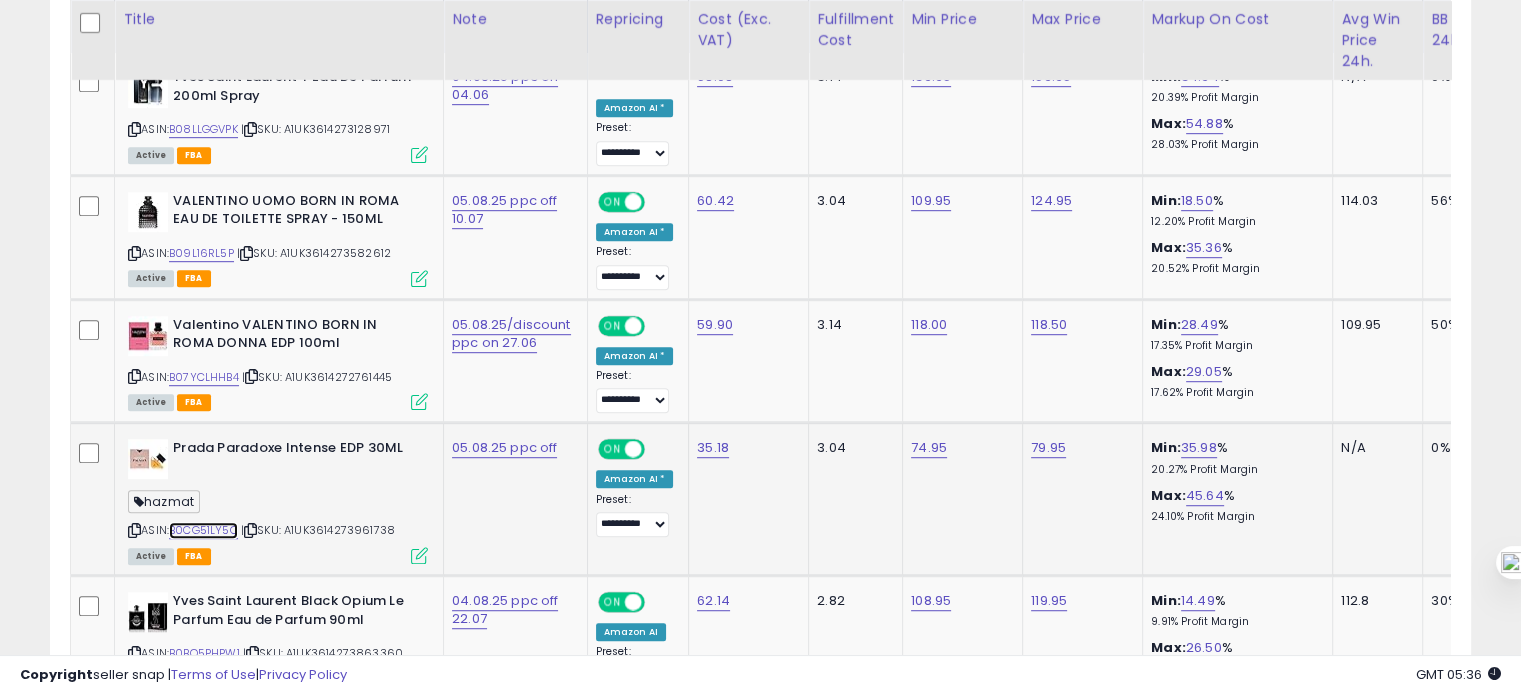 click on "B0CG51LY5Q" at bounding box center (203, 530) 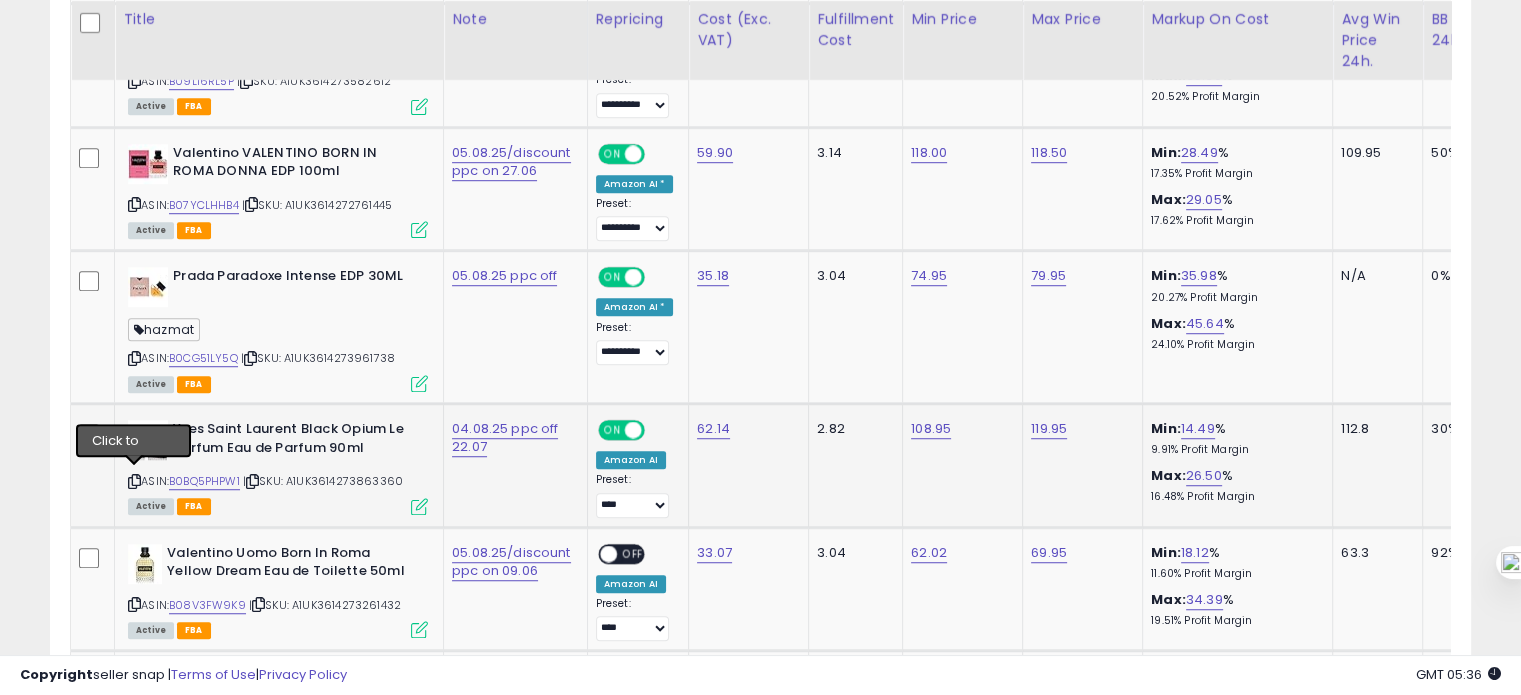 click at bounding box center (134, 481) 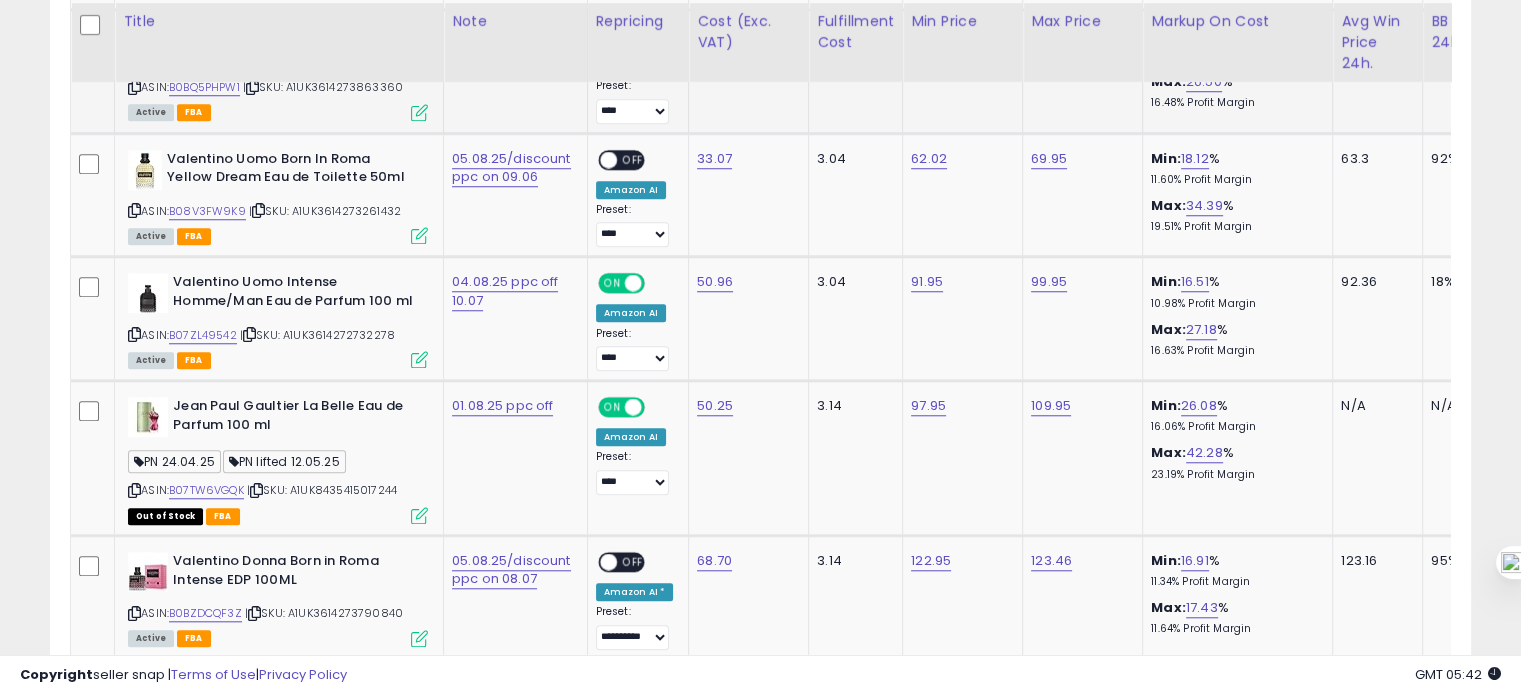 scroll, scrollTop: 1715, scrollLeft: 0, axis: vertical 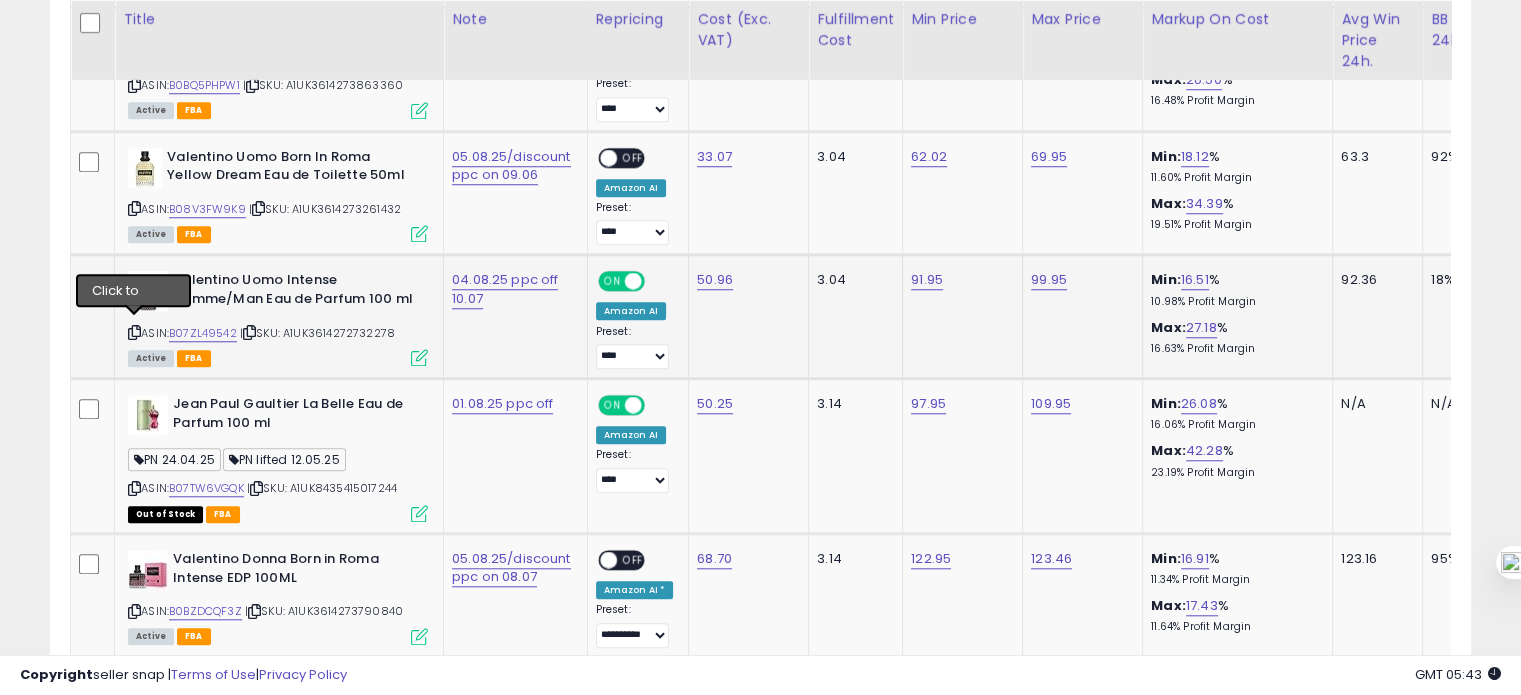 click at bounding box center [134, 332] 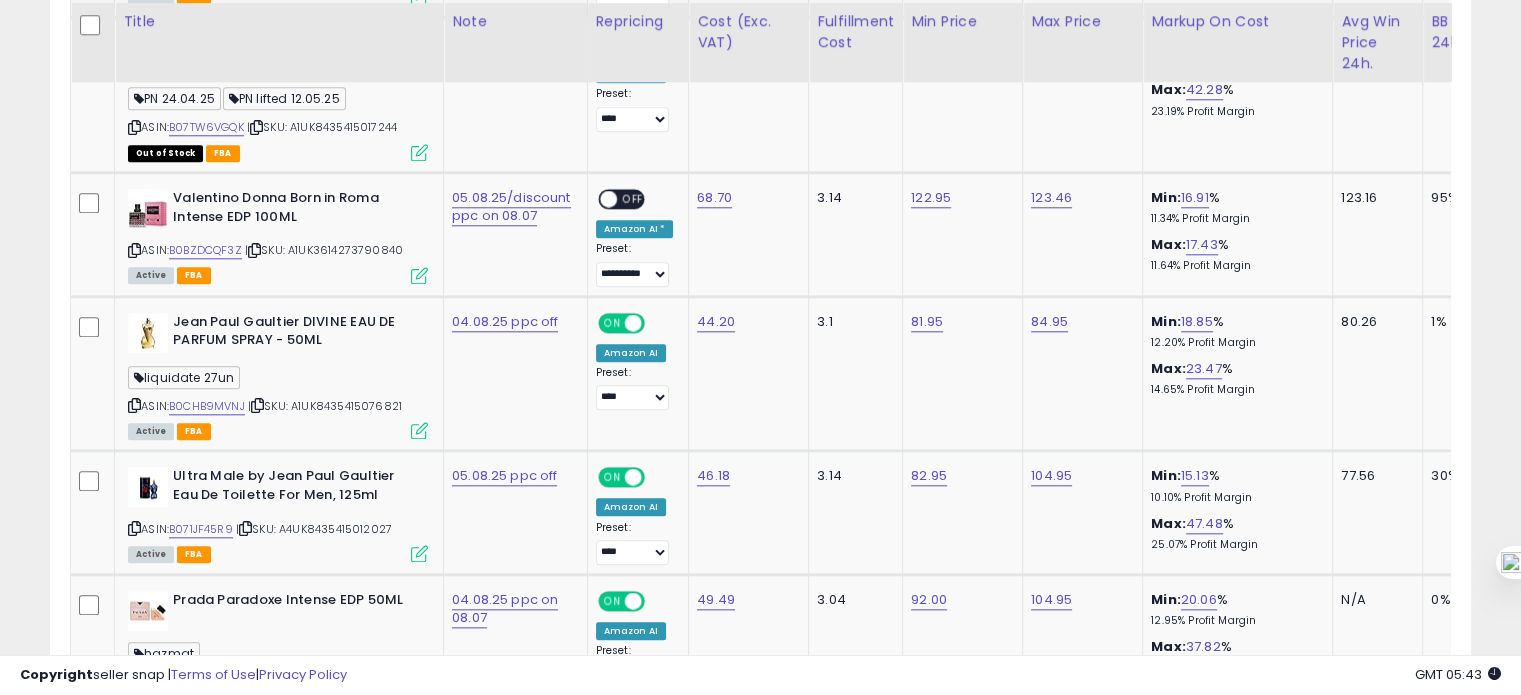 scroll, scrollTop: 2089, scrollLeft: 0, axis: vertical 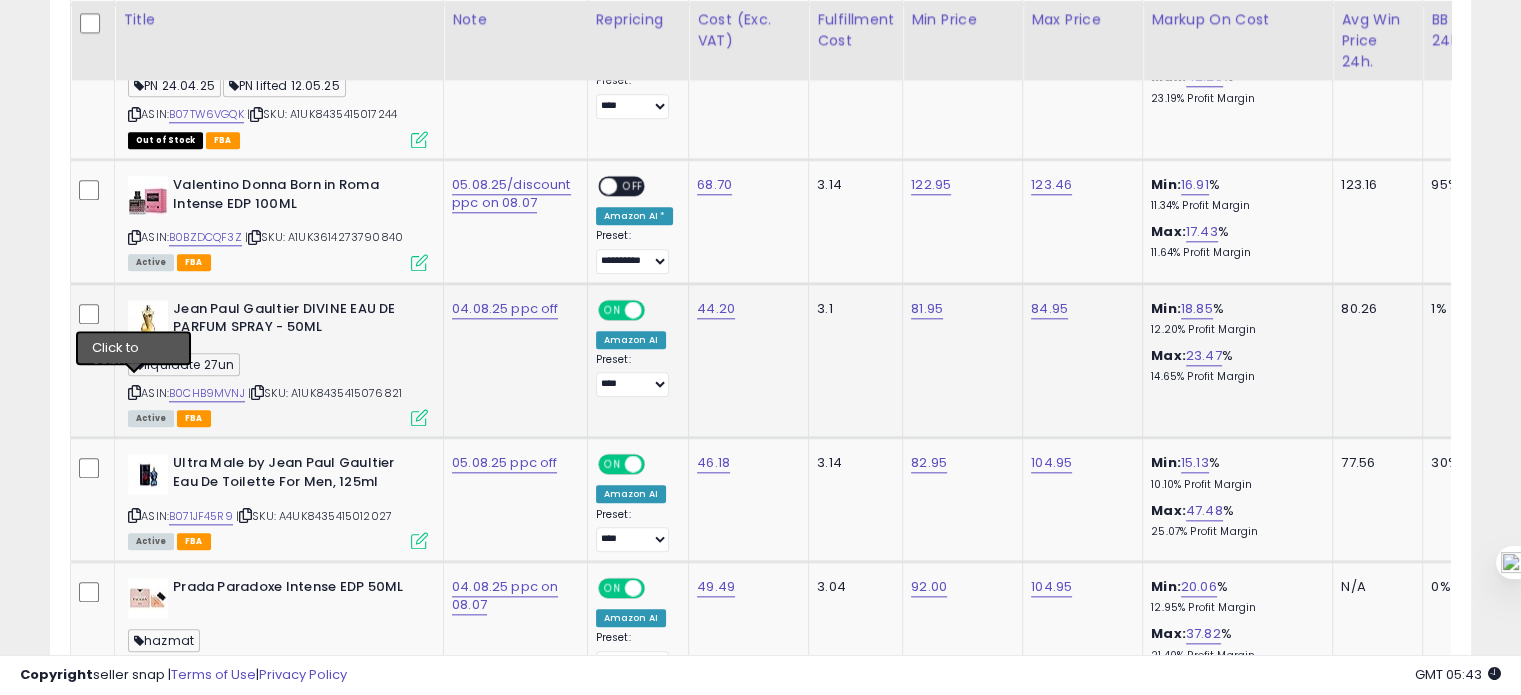 click at bounding box center [134, 392] 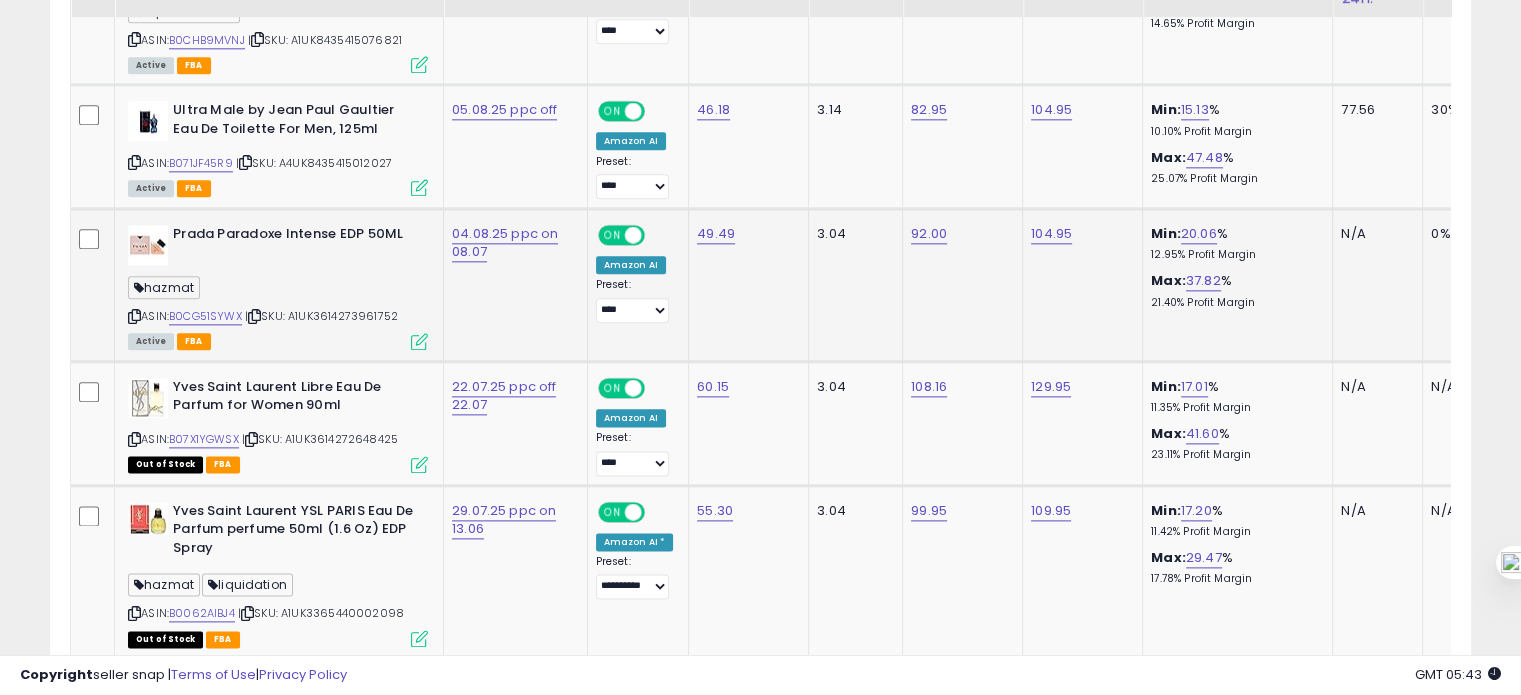 scroll, scrollTop: 2469, scrollLeft: 0, axis: vertical 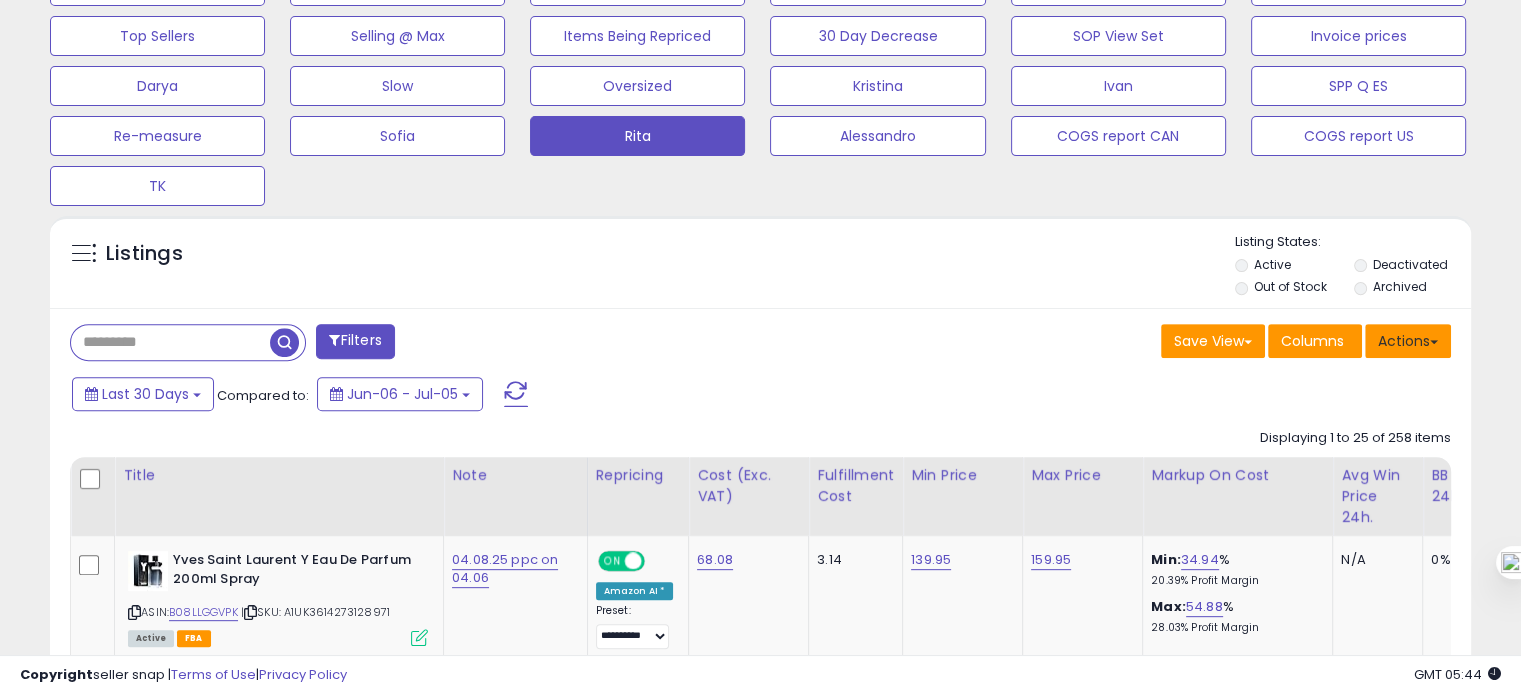 click on "Actions" at bounding box center (1408, 341) 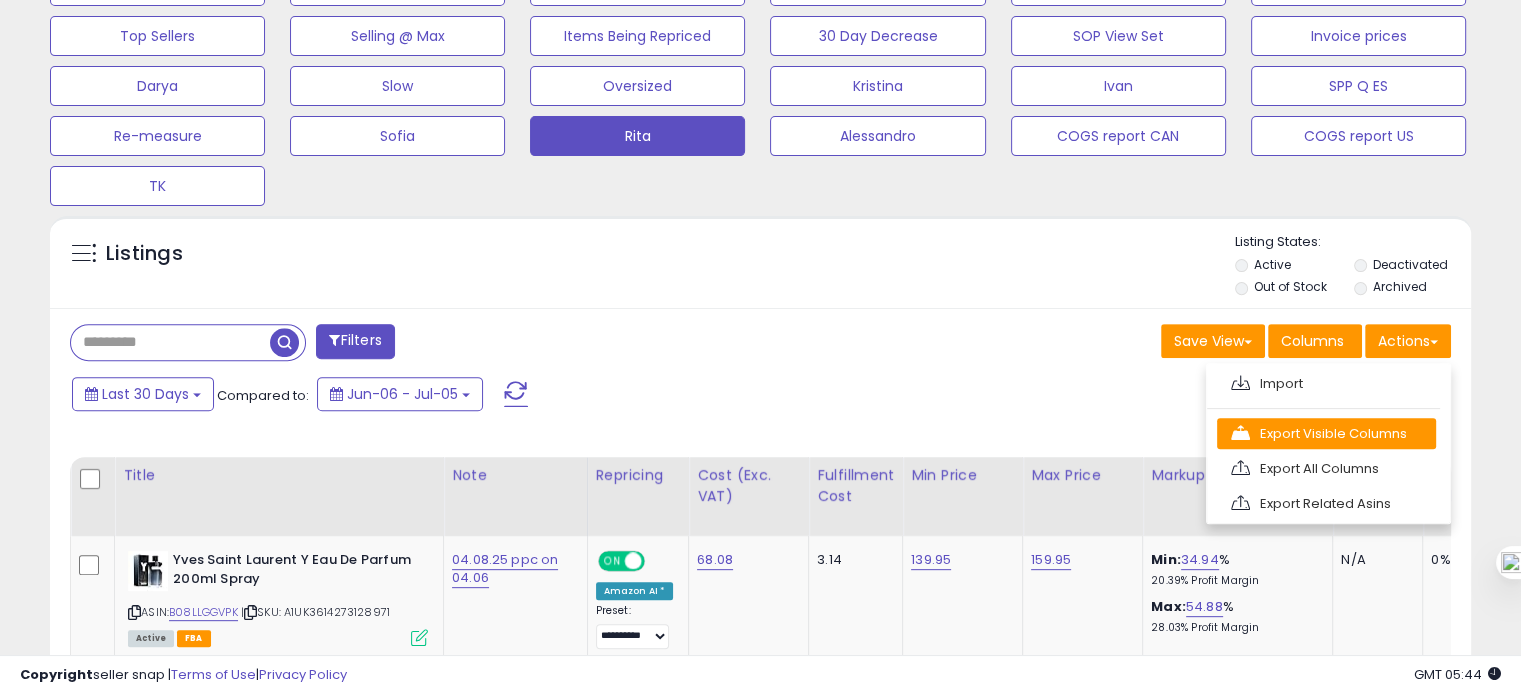 click on "Export Visible Columns" at bounding box center [1326, 433] 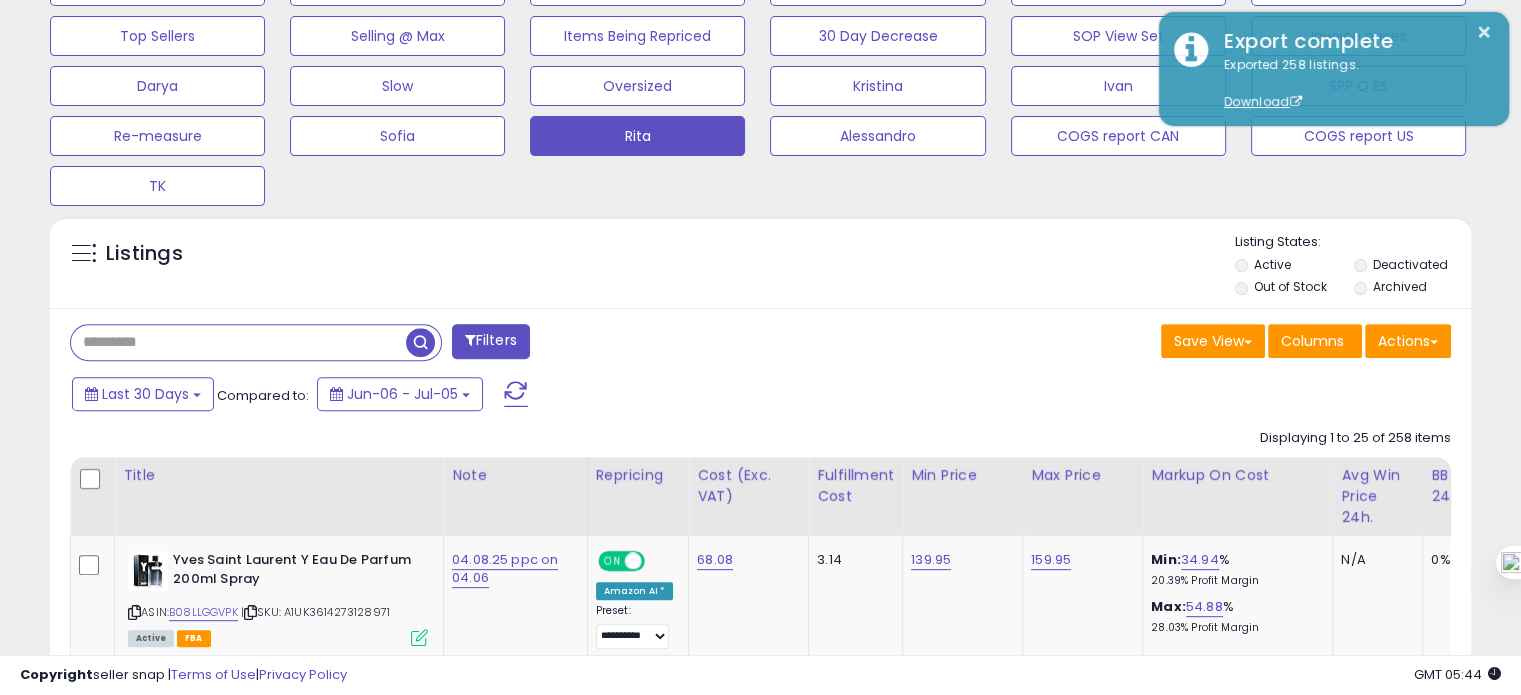 click at bounding box center [238, 342] 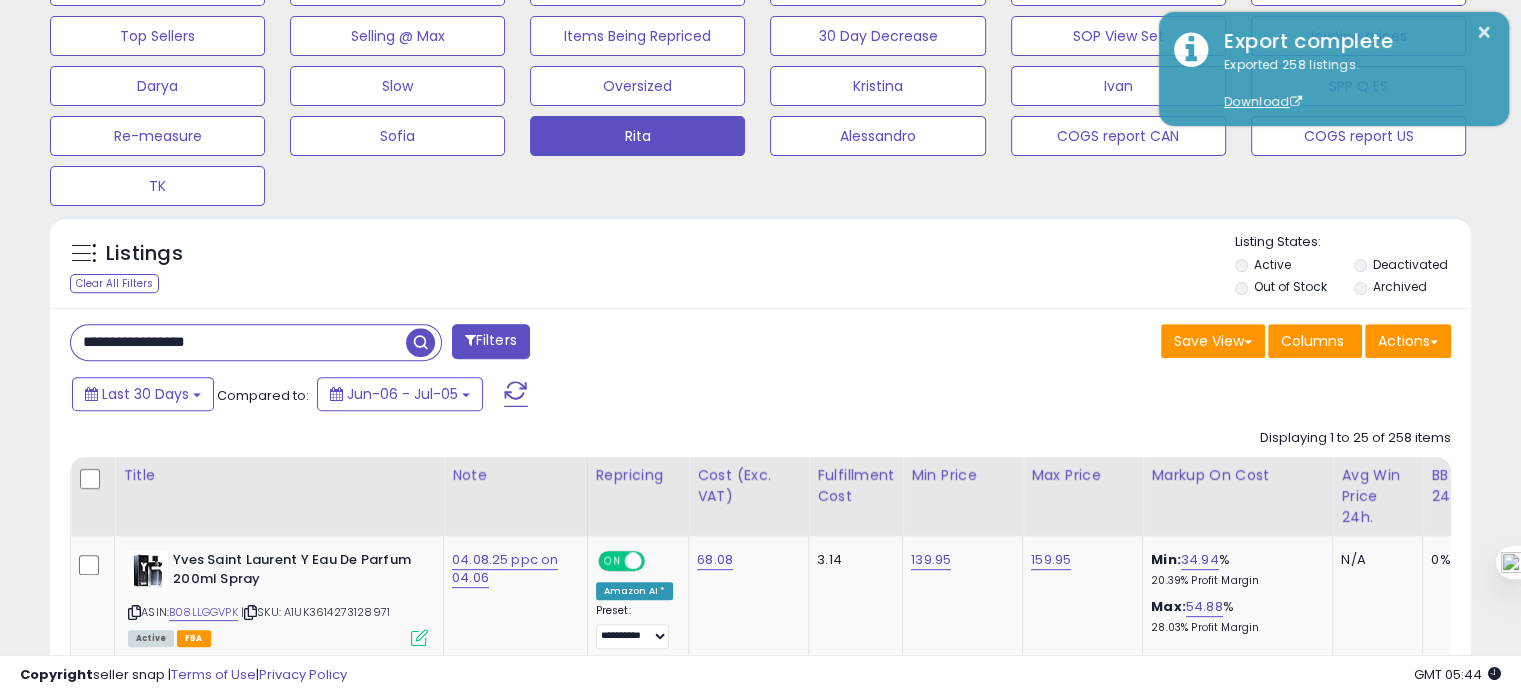 type on "**********" 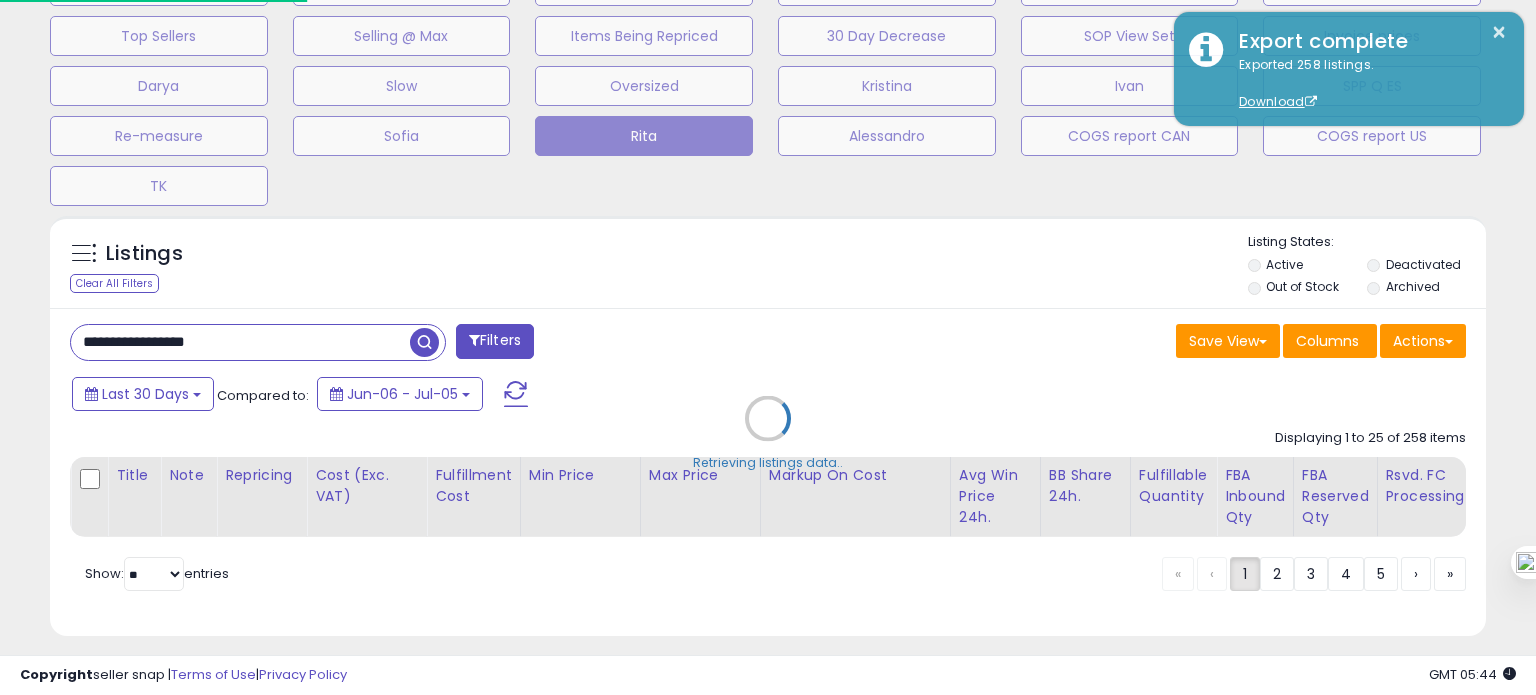 scroll, scrollTop: 999589, scrollLeft: 999168, axis: both 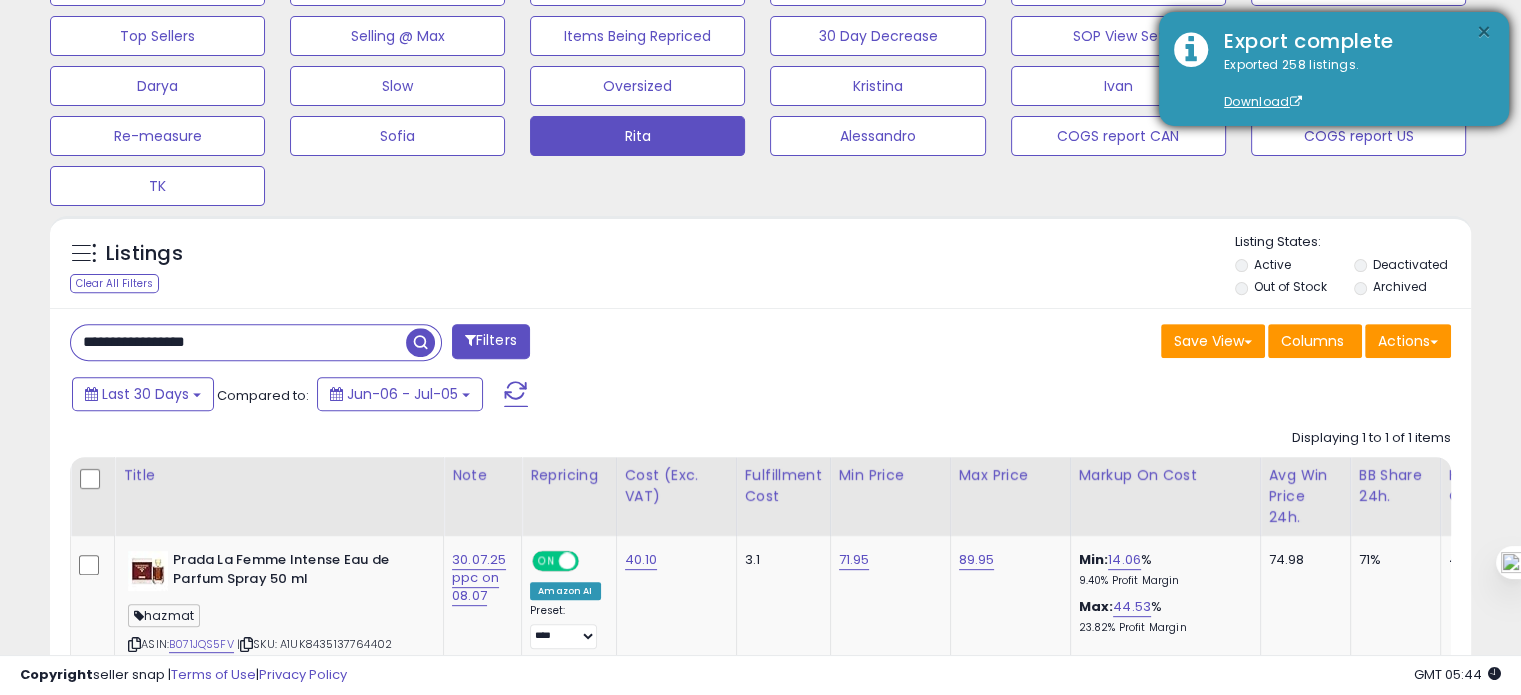 click on "×" at bounding box center [1484, 32] 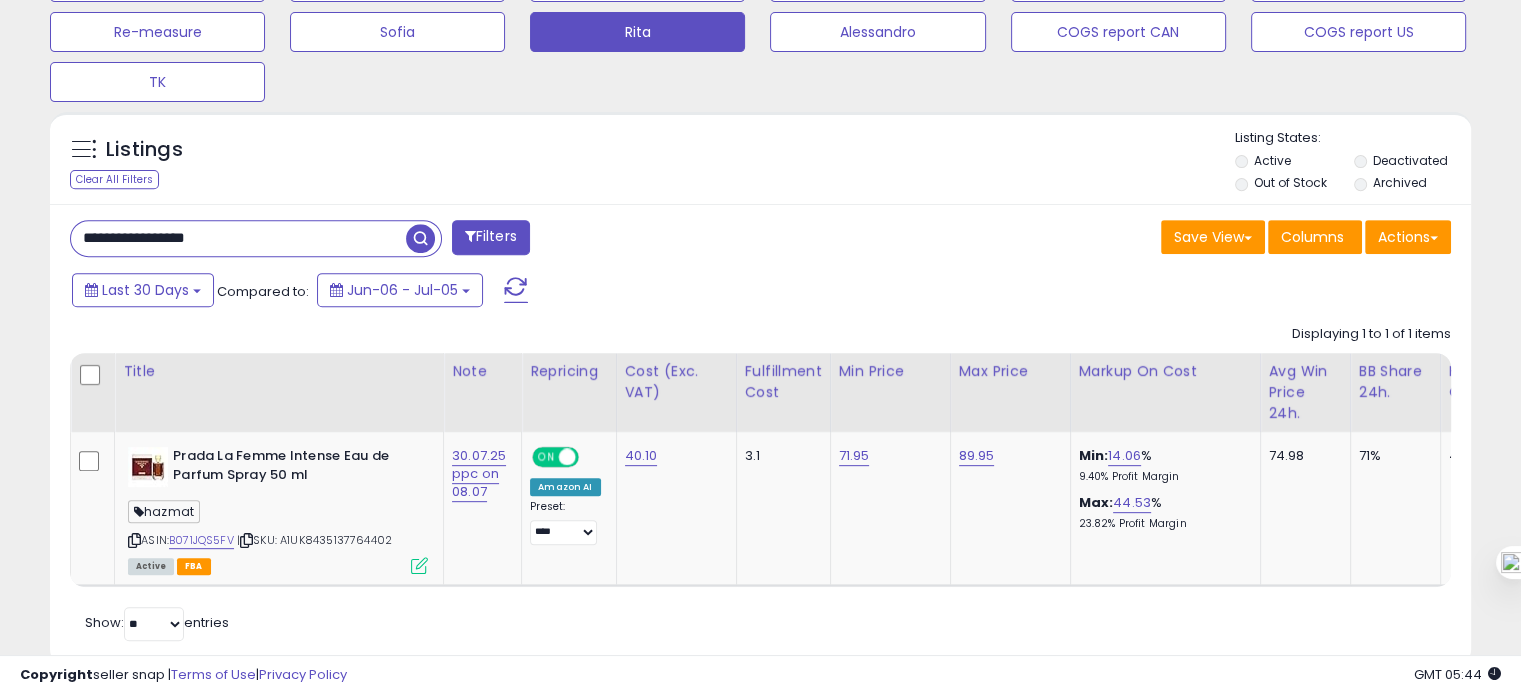 scroll, scrollTop: 827, scrollLeft: 0, axis: vertical 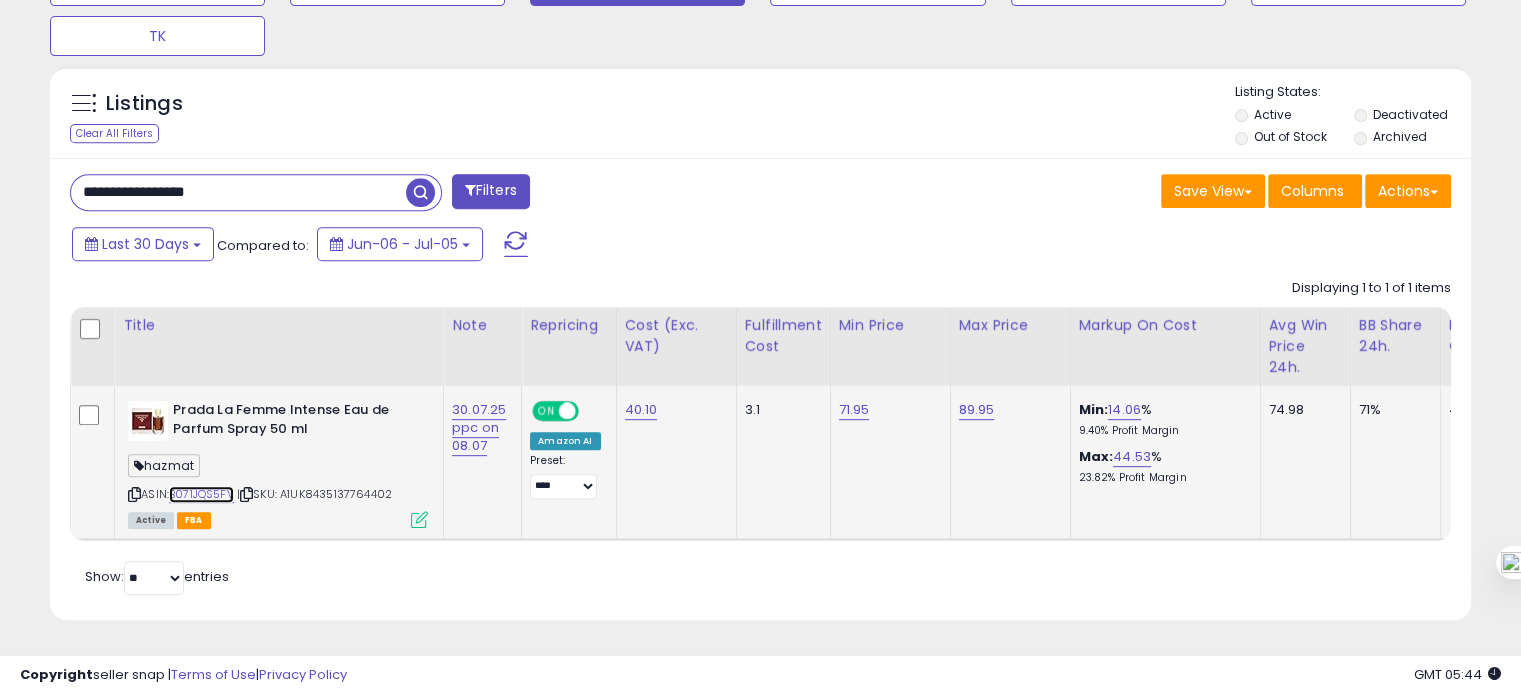 click on "B071JQS5FV" at bounding box center [201, 494] 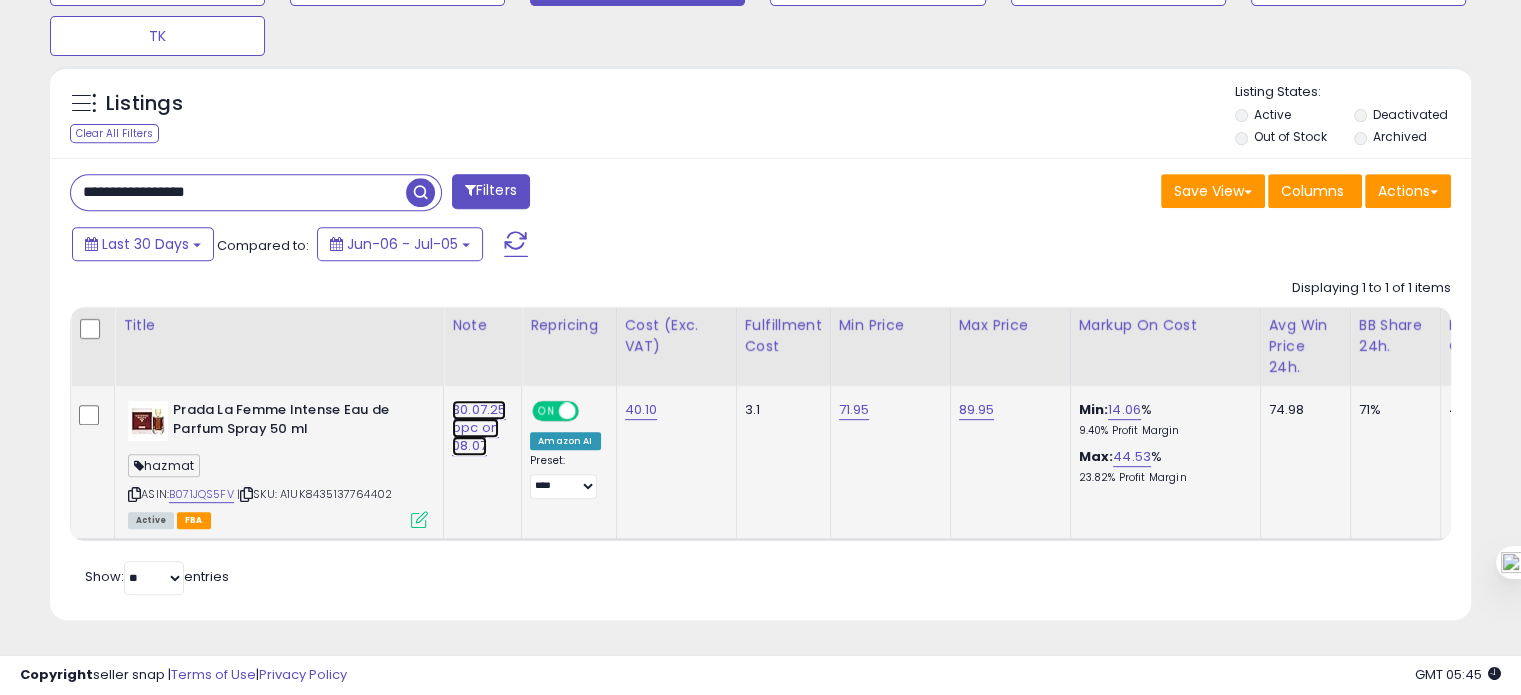 click on "30.07.25 ppc on 08.07" at bounding box center [479, 428] 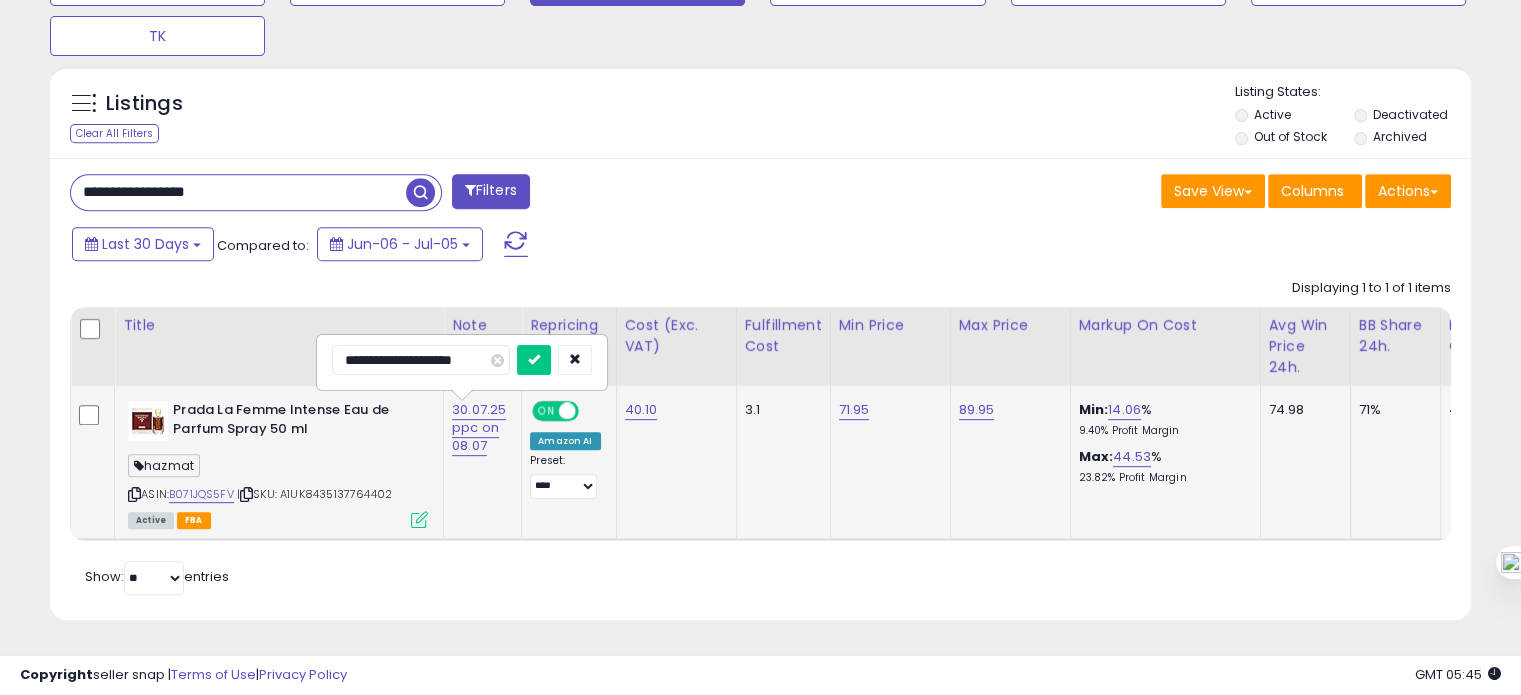 drag, startPoint x: 382, startPoint y: 348, endPoint x: 332, endPoint y: 351, distance: 50.08992 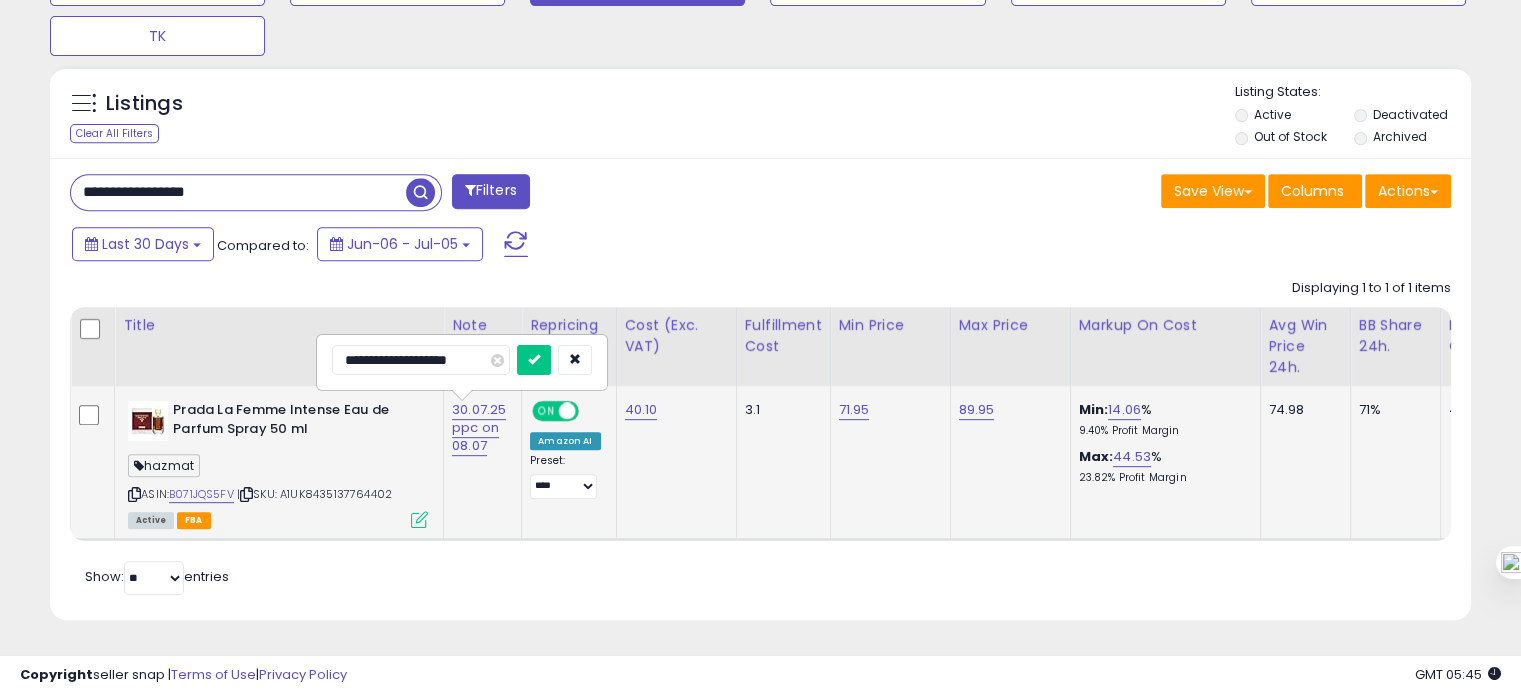 type on "**********" 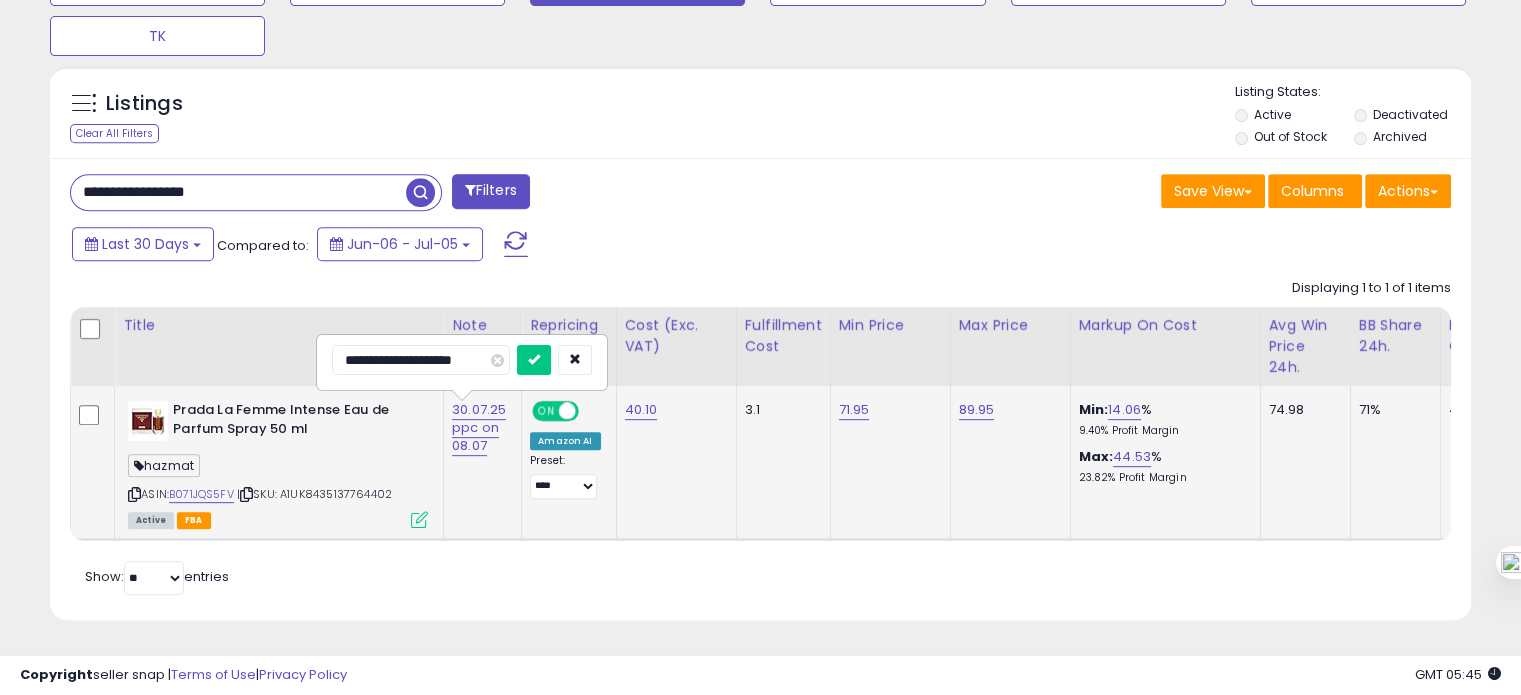 click at bounding box center (534, 360) 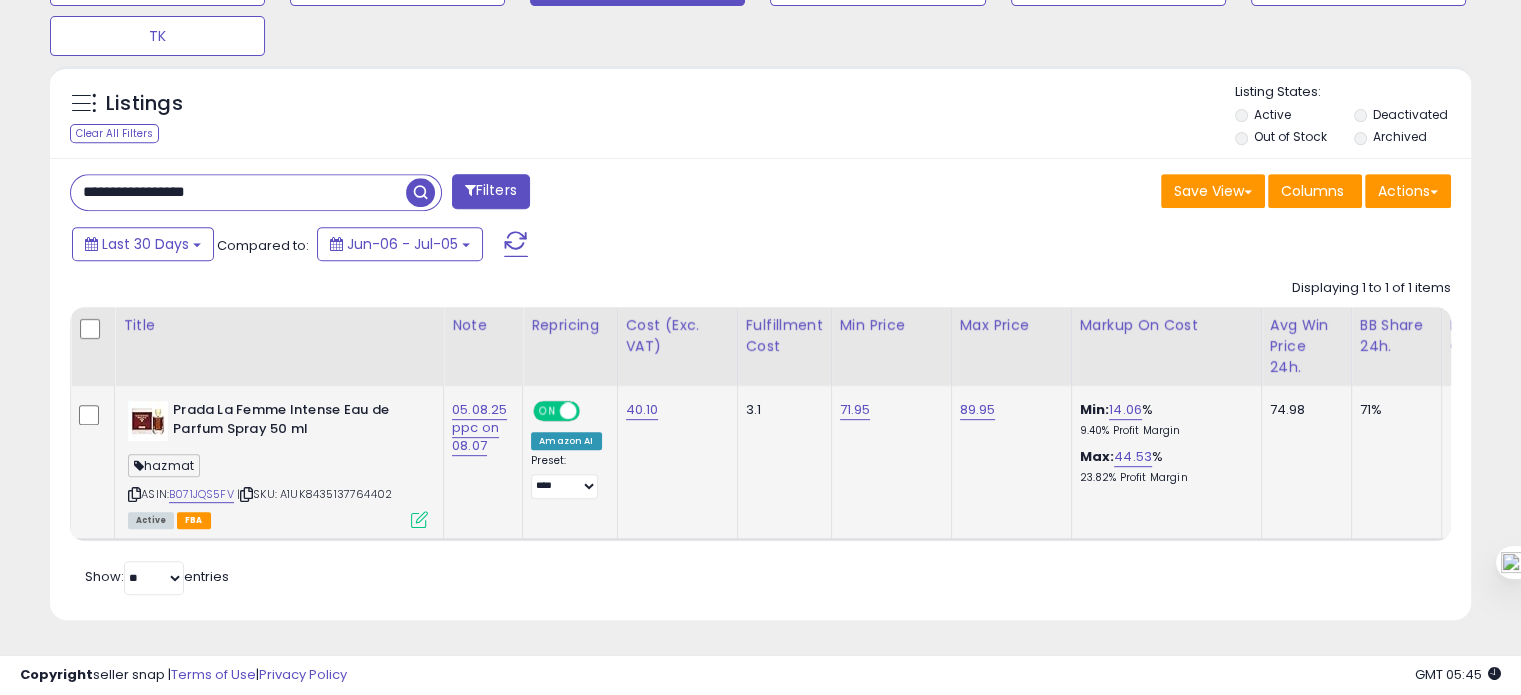 click on "**********" at bounding box center (238, 192) 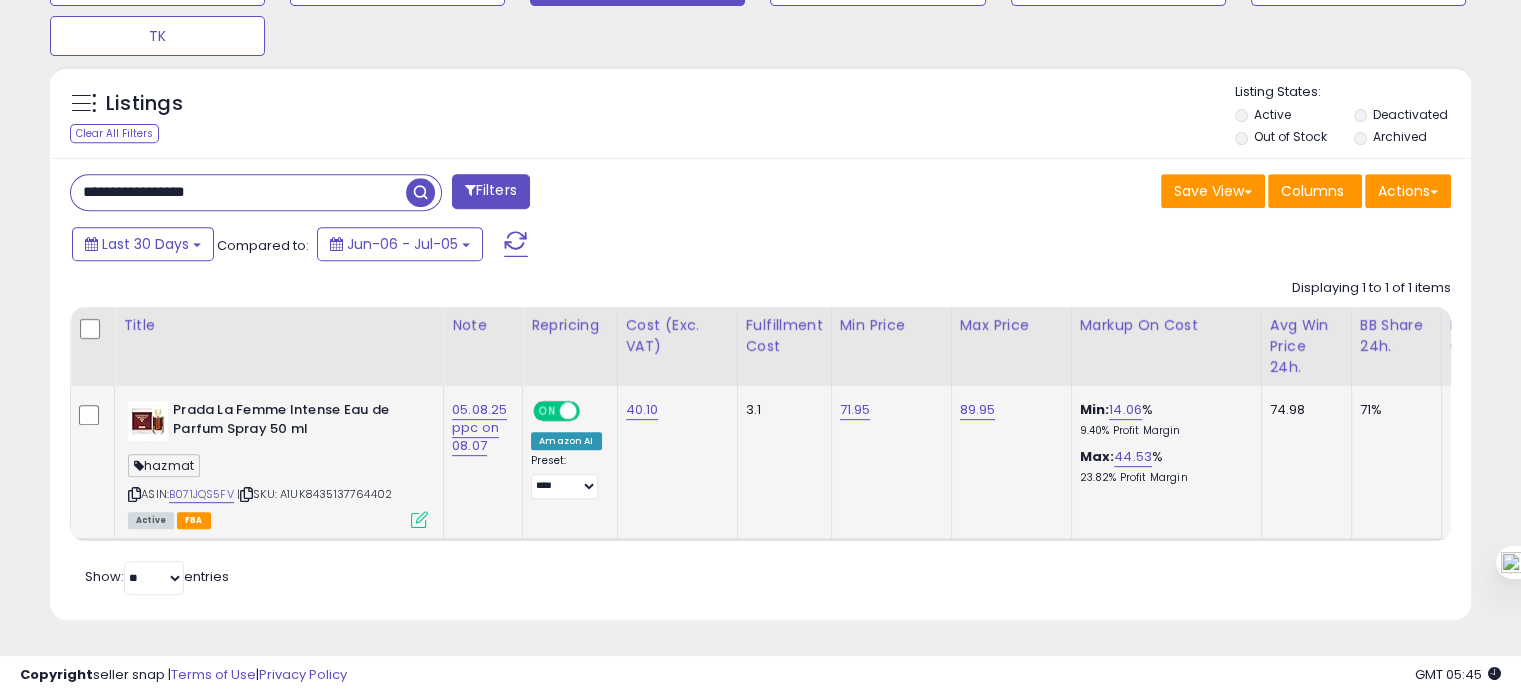 paste 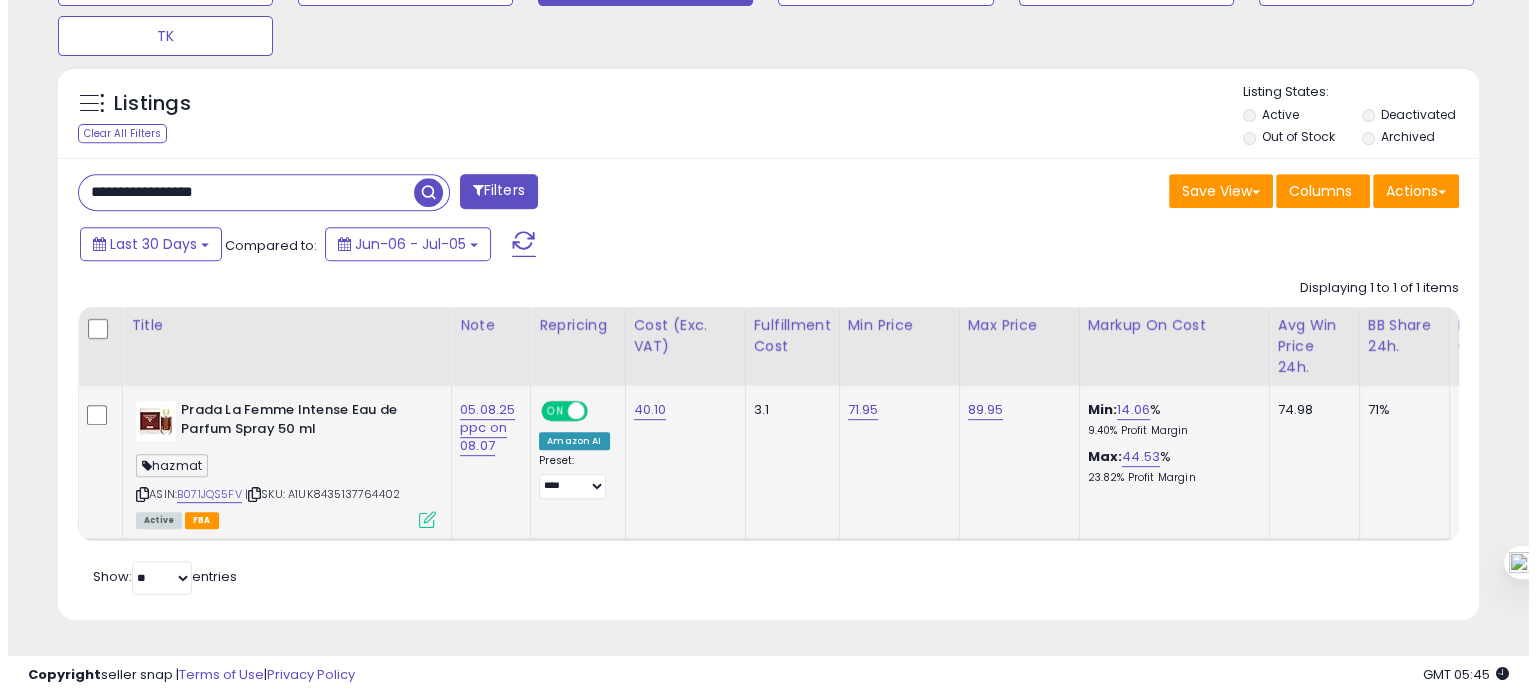 scroll, scrollTop: 674, scrollLeft: 0, axis: vertical 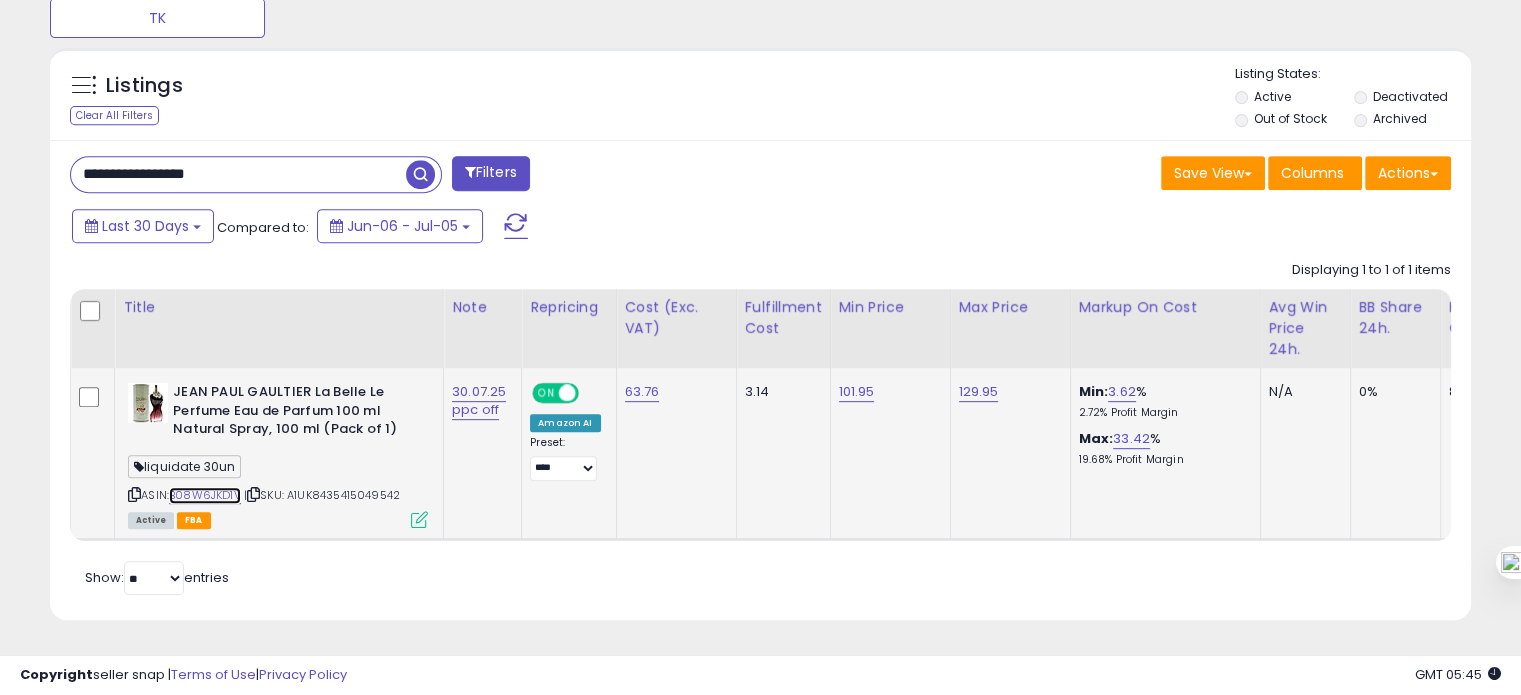 click on "B08W6JKD1V" at bounding box center (205, 495) 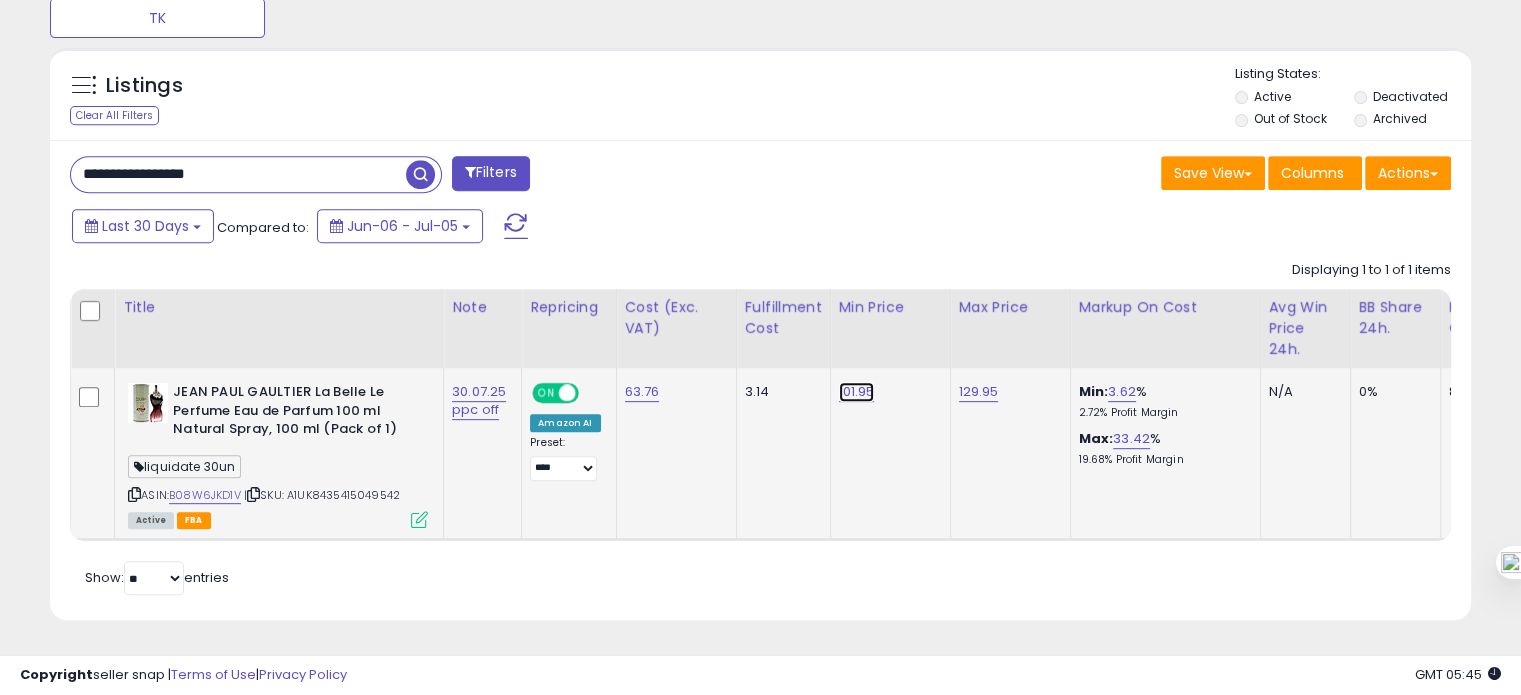 click on "101.95" at bounding box center [857, 392] 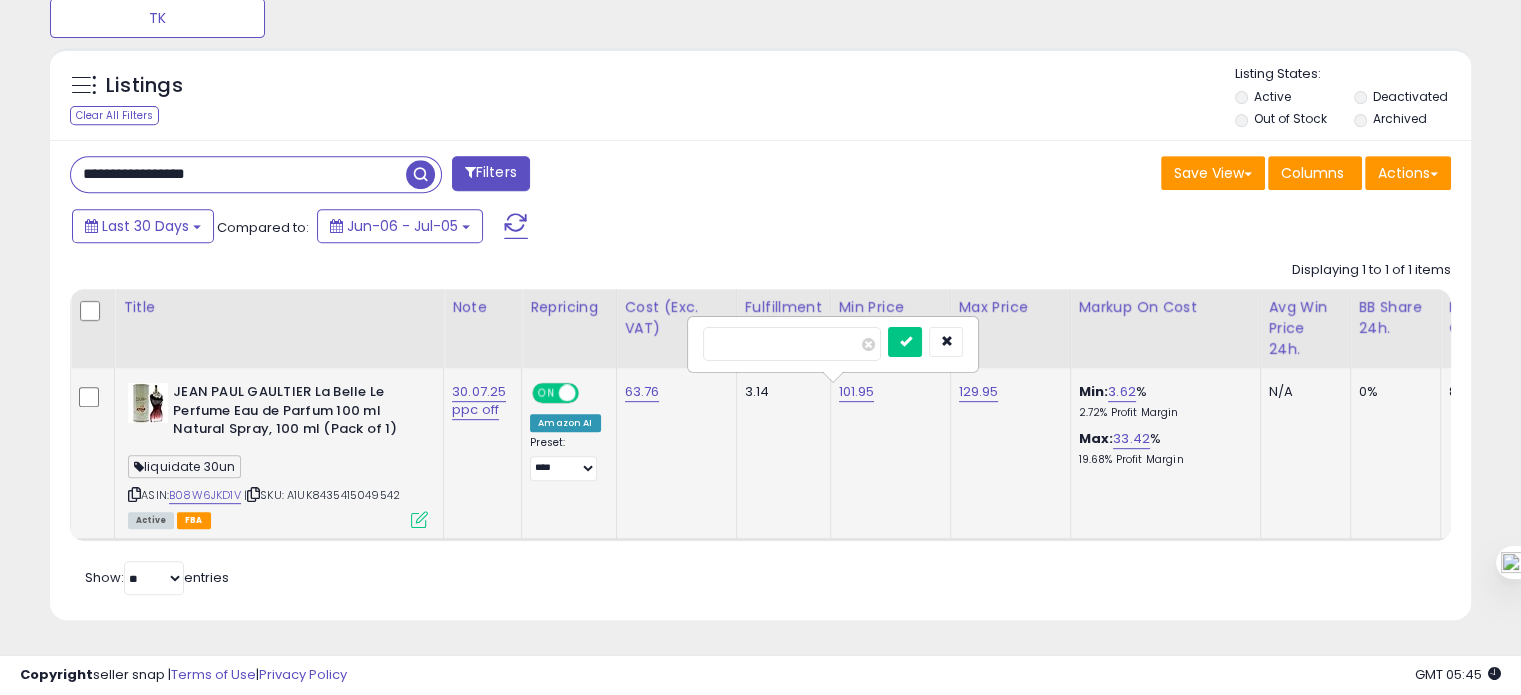 drag, startPoint x: 743, startPoint y: 327, endPoint x: 709, endPoint y: 324, distance: 34.132095 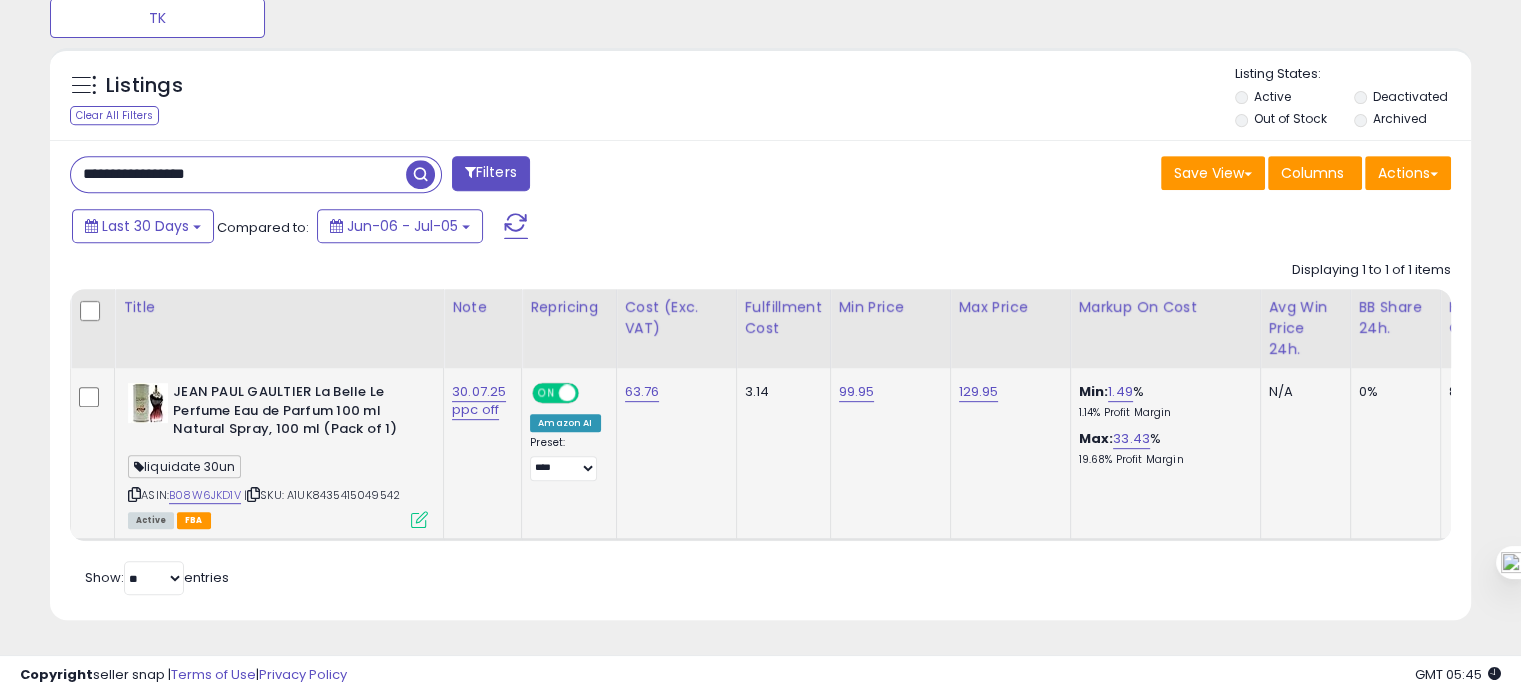 click at bounding box center (419, 519) 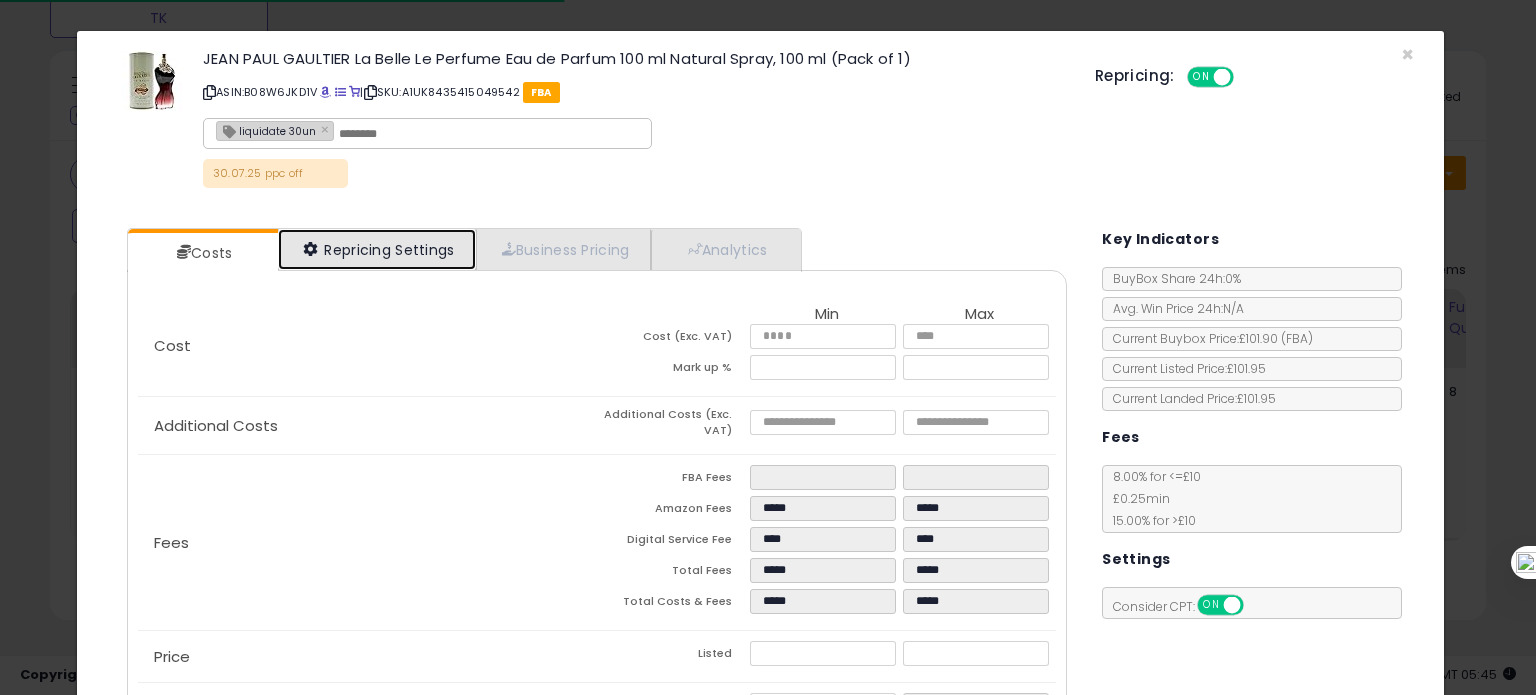 click on "Repricing Settings" at bounding box center [377, 249] 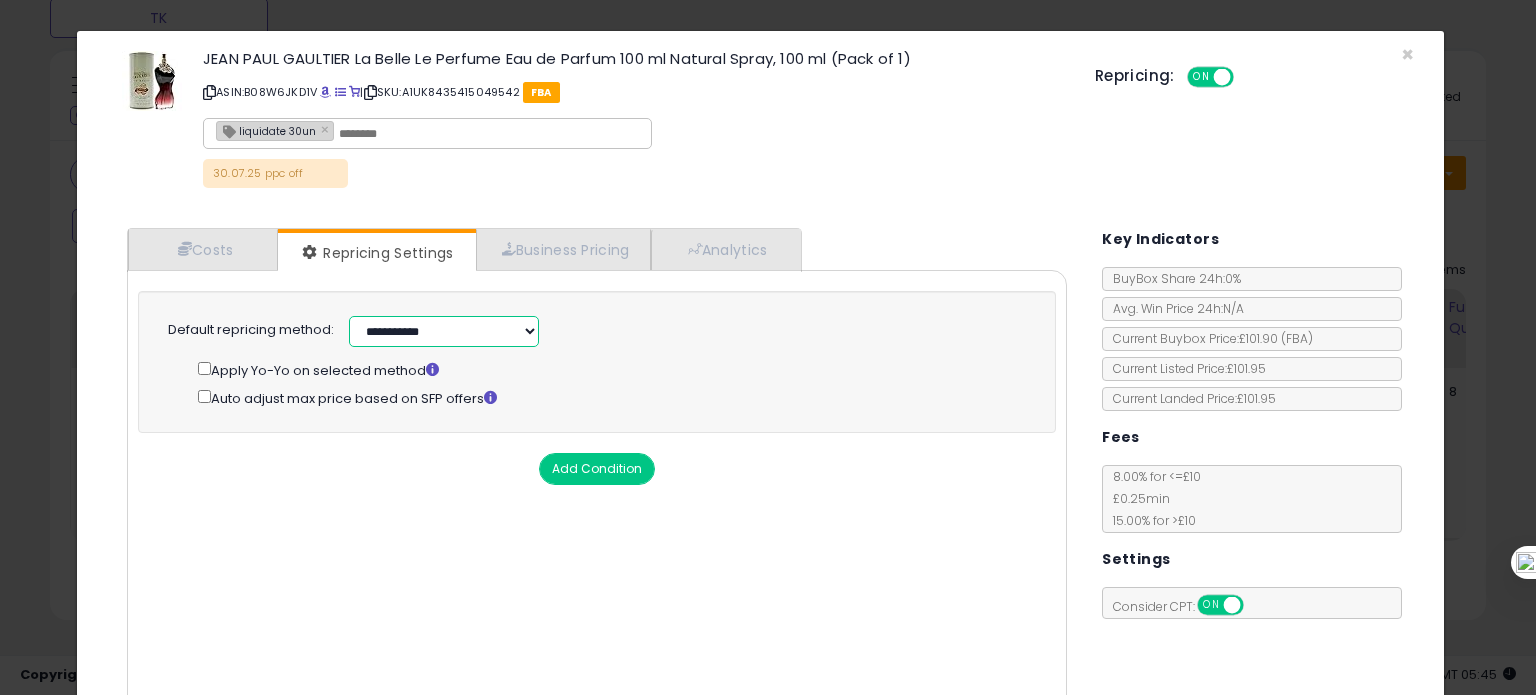 click on "**********" at bounding box center (444, 331) 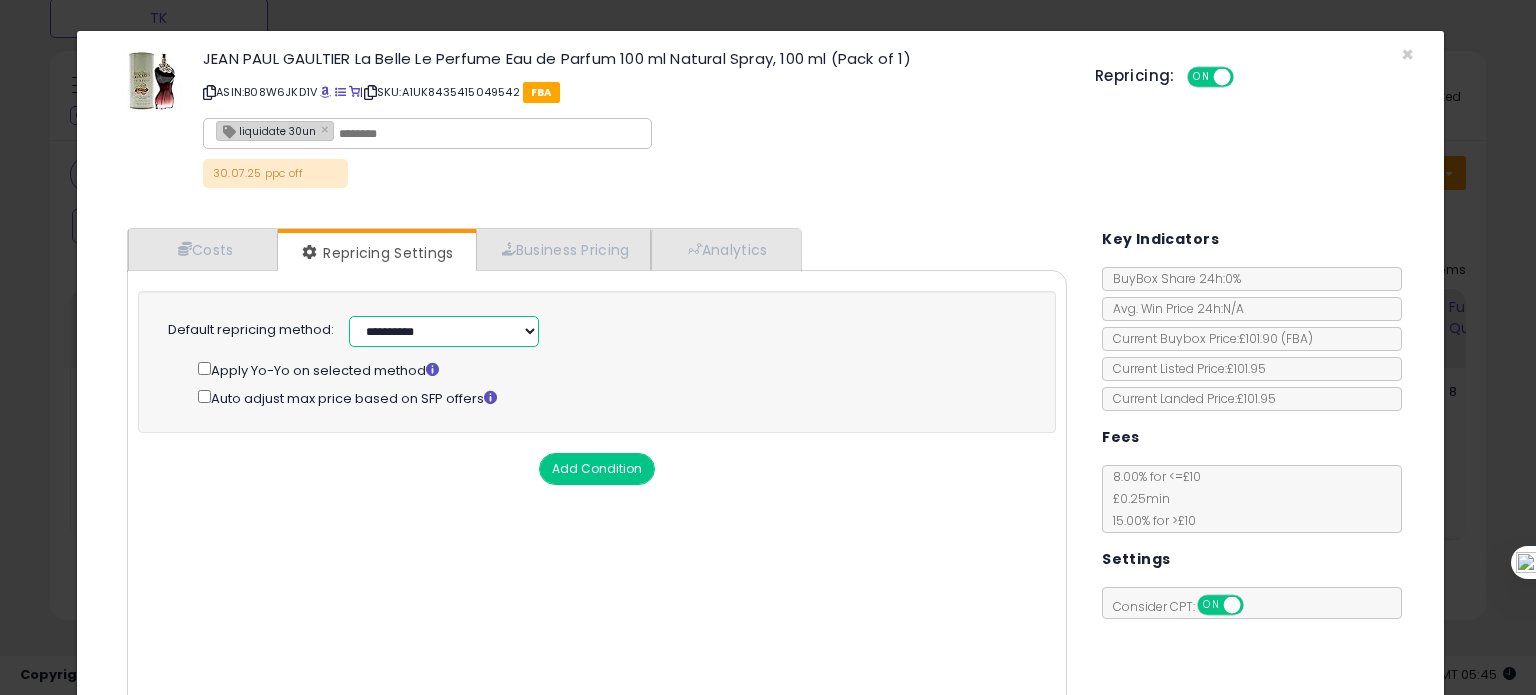 click on "**********" at bounding box center (444, 331) 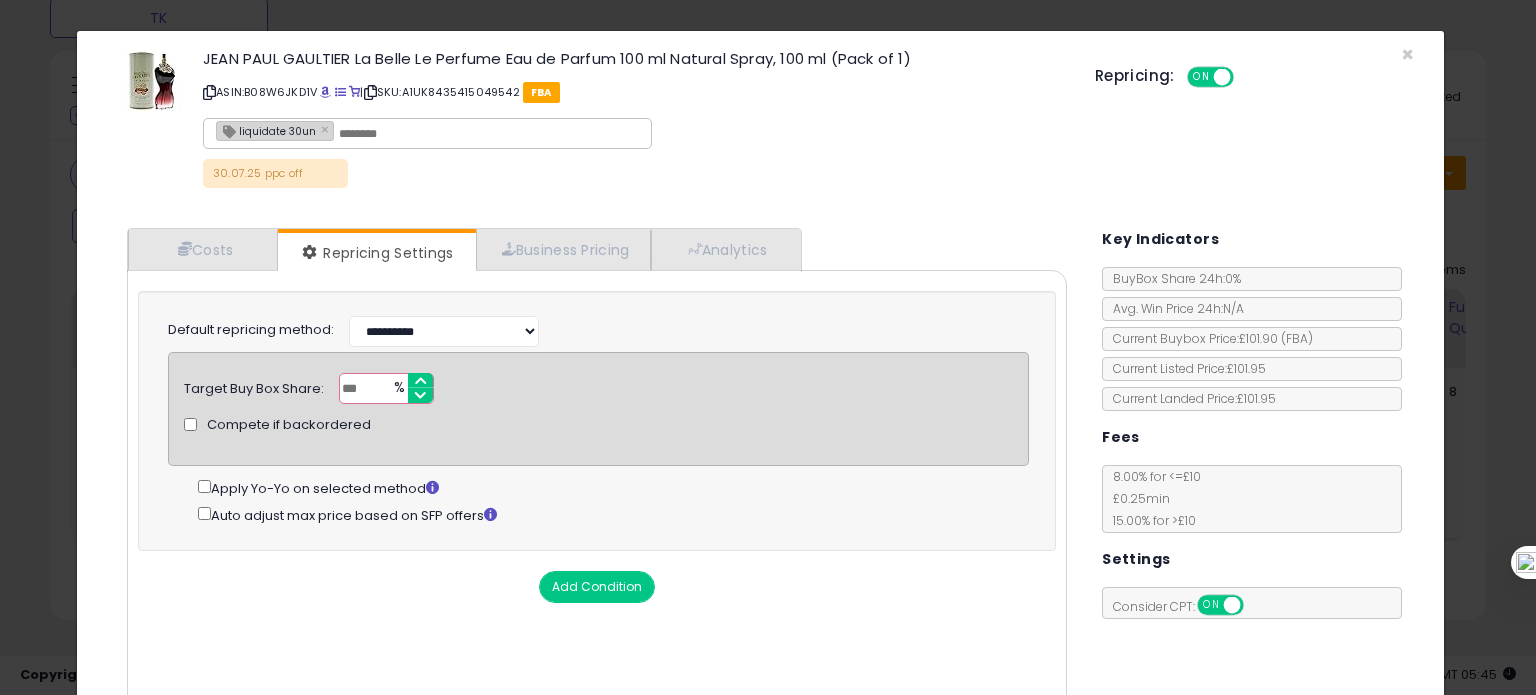 drag, startPoint x: 367, startPoint y: 386, endPoint x: 296, endPoint y: 407, distance: 74.04053 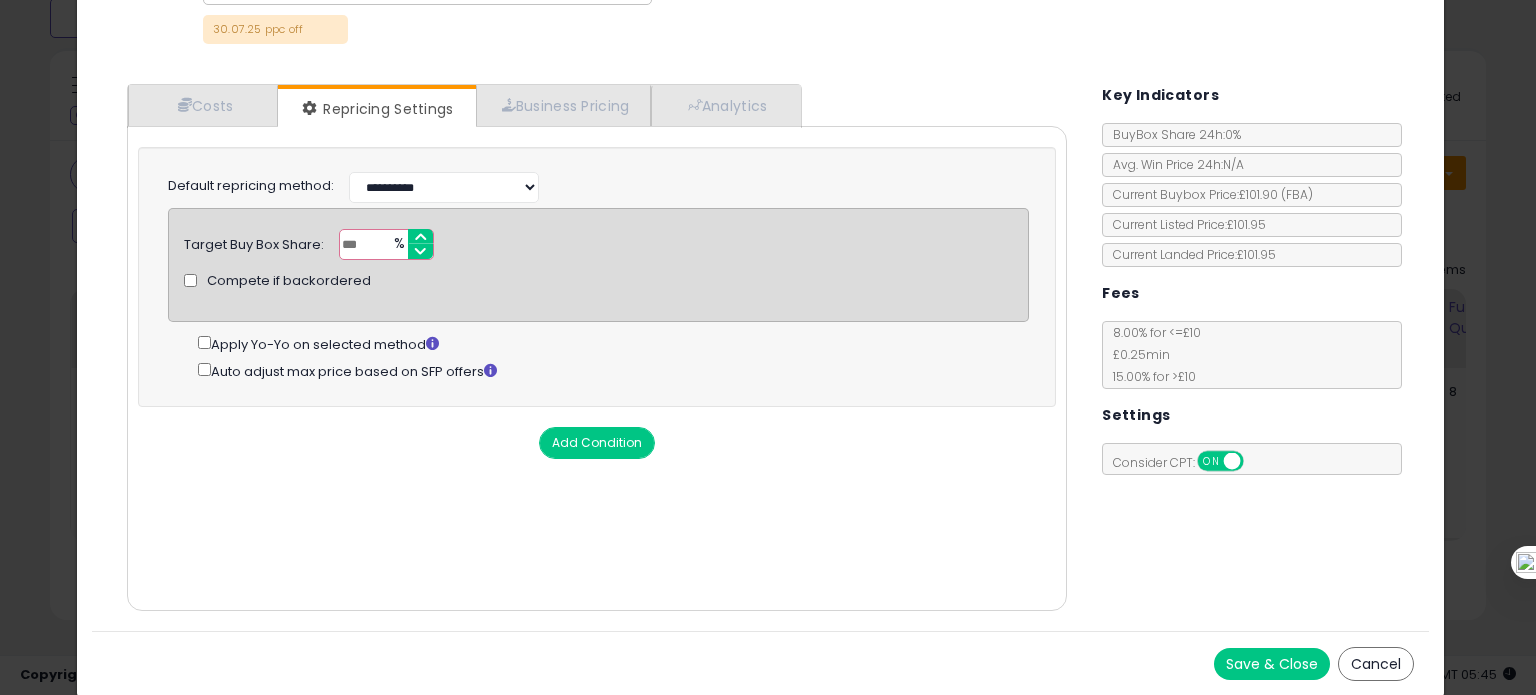type on "*" 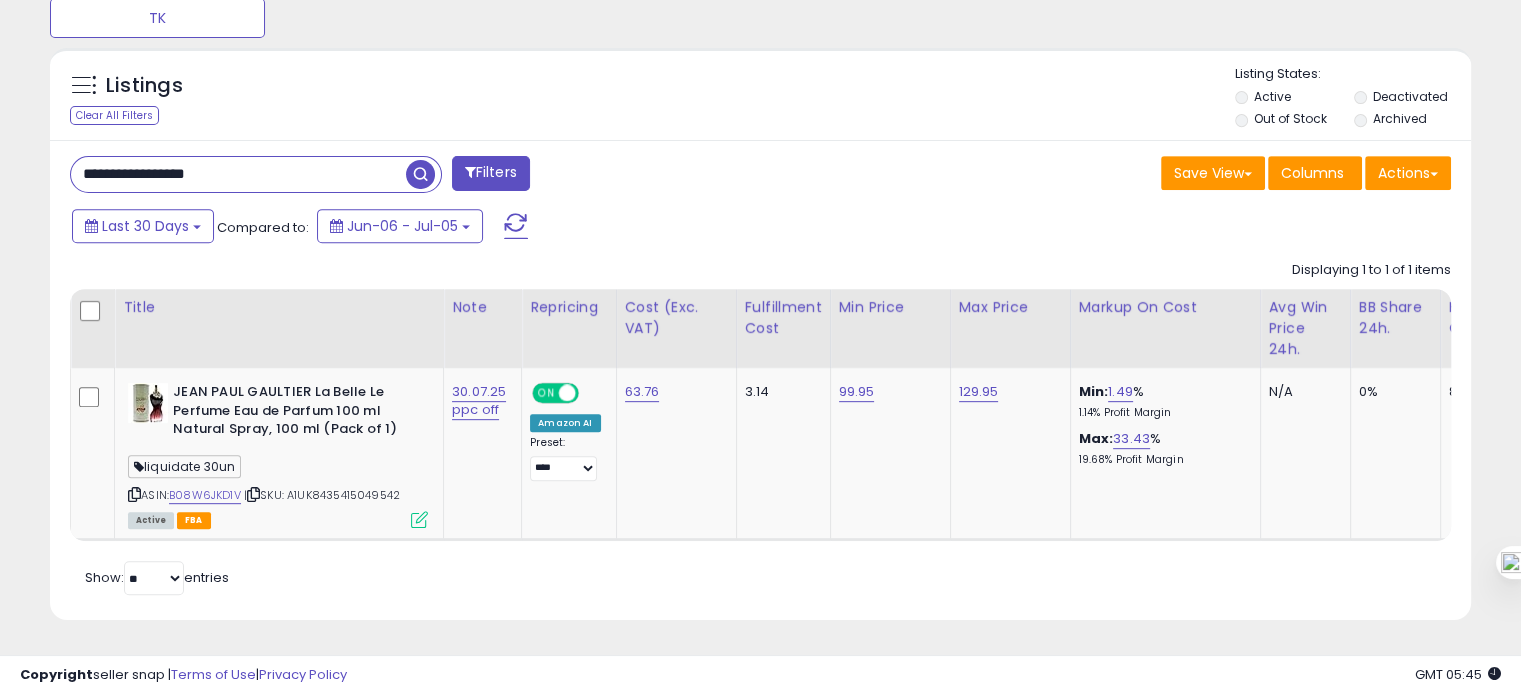 scroll, scrollTop: 409, scrollLeft: 822, axis: both 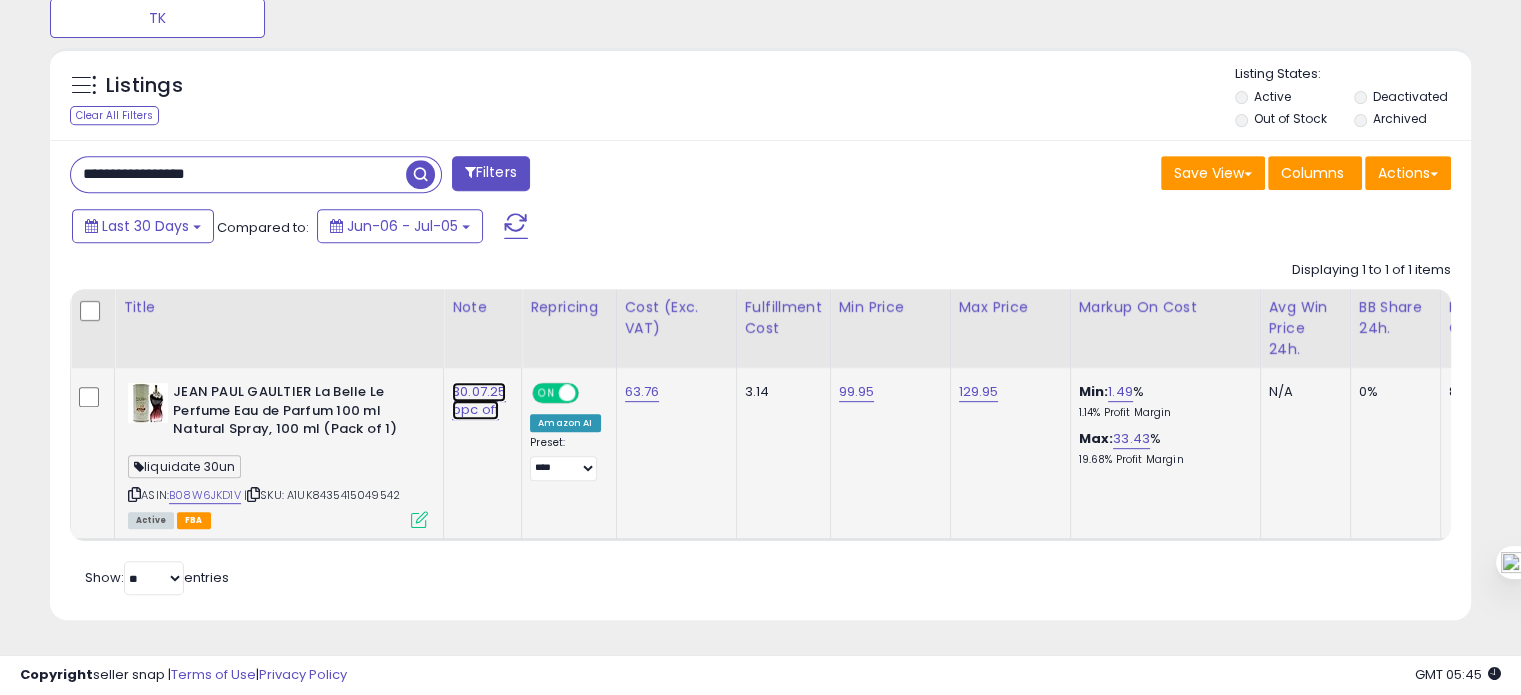 click on "30.07.25 ppc off" at bounding box center [479, 401] 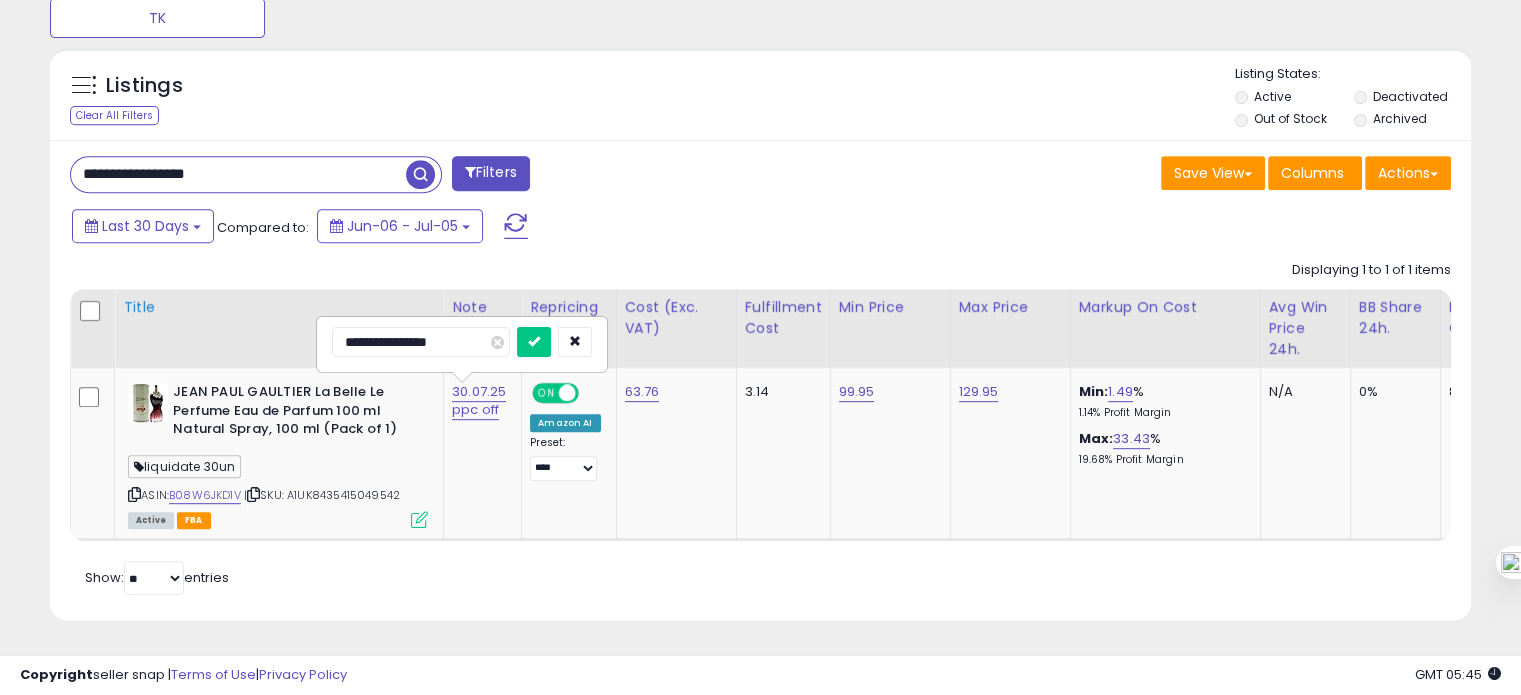 drag, startPoint x: 382, startPoint y: 328, endPoint x: 306, endPoint y: 331, distance: 76.05919 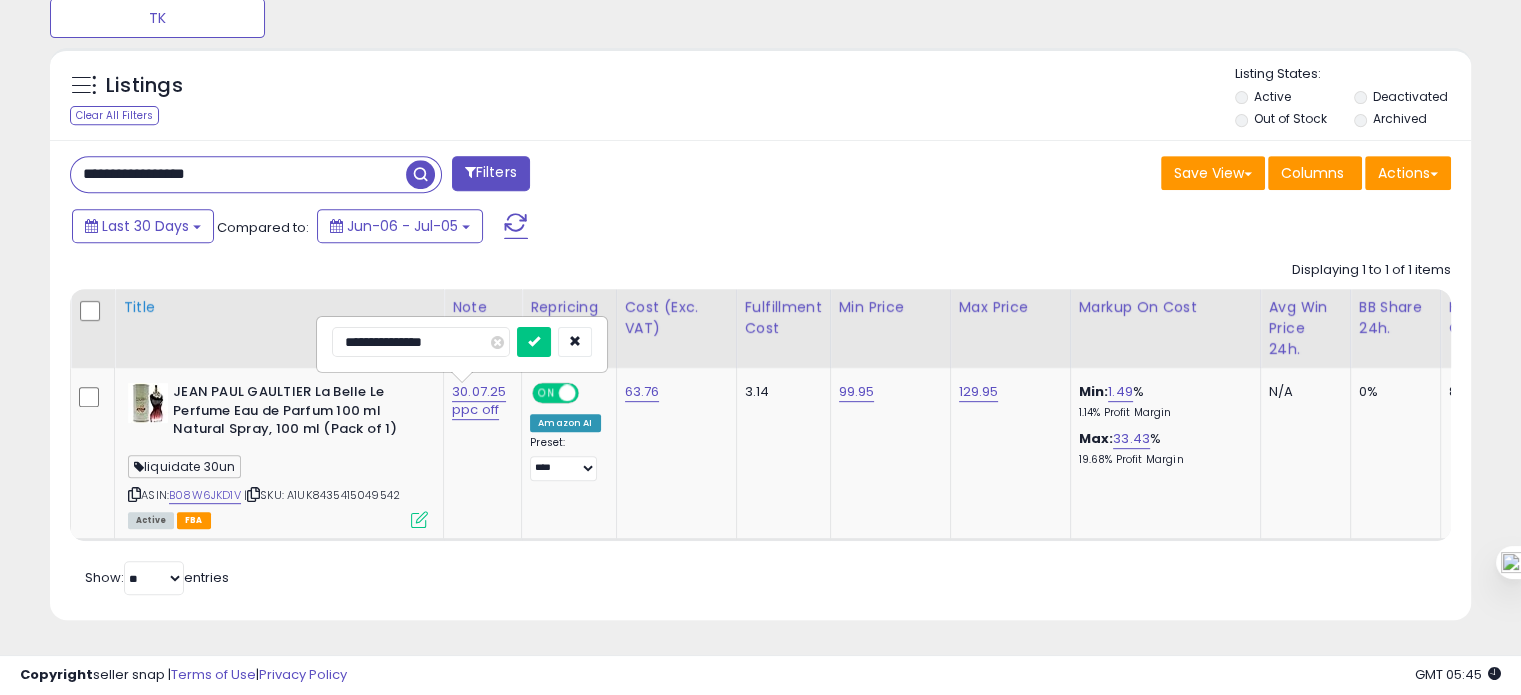 type on "**********" 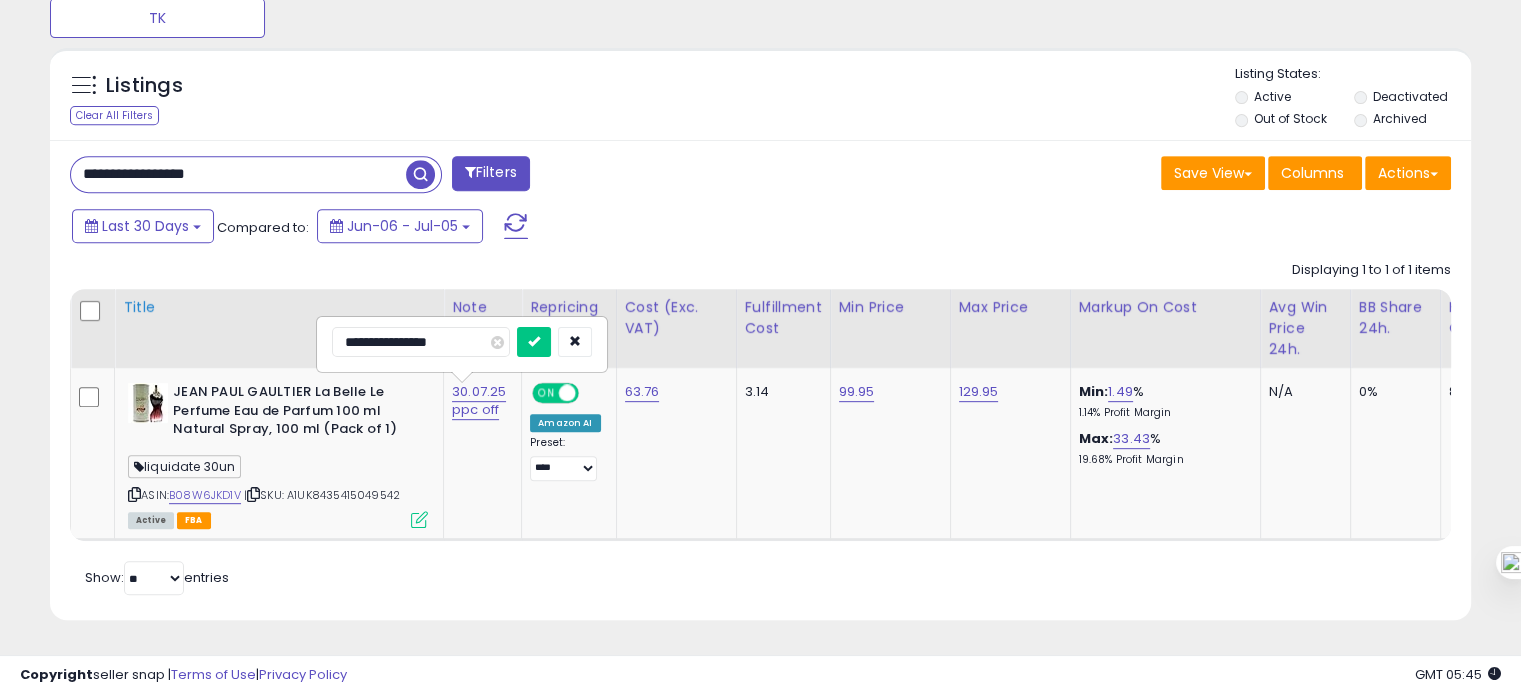 click at bounding box center [534, 342] 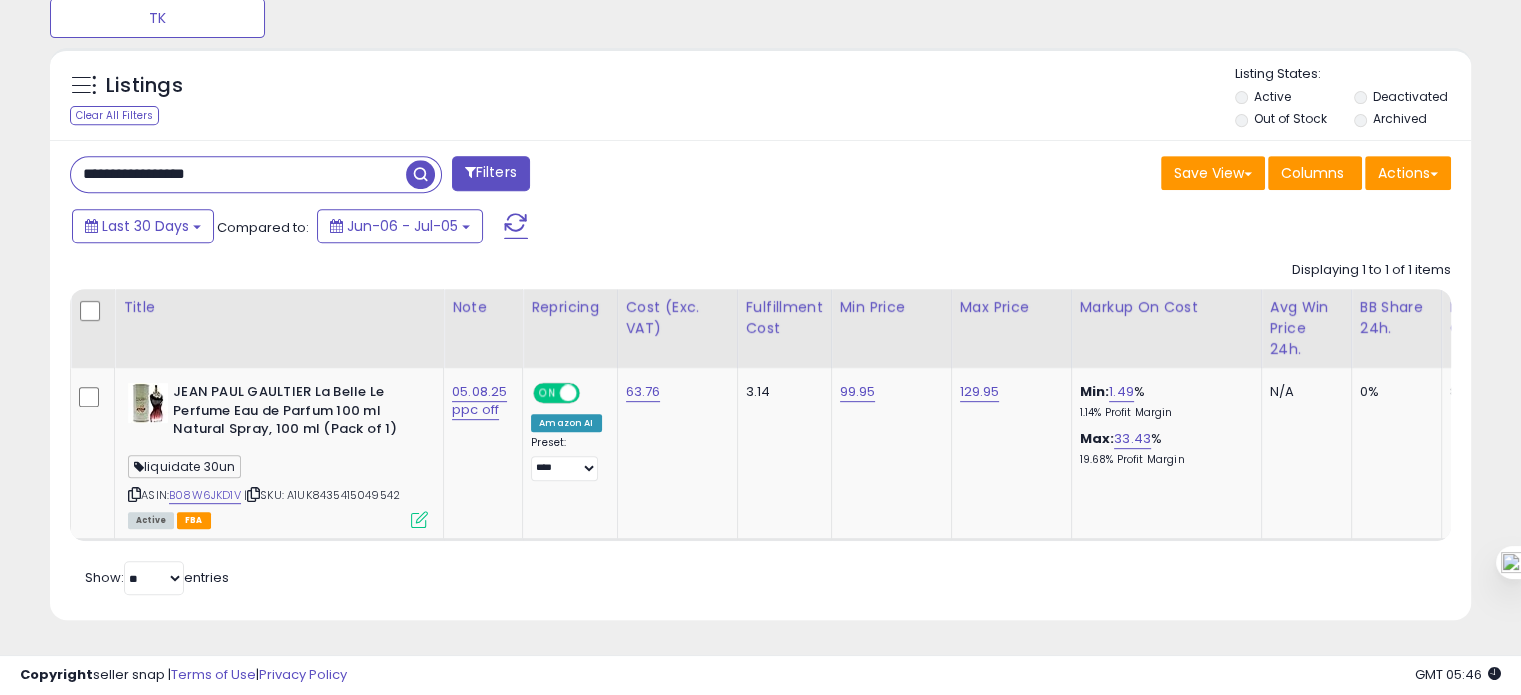 click on "**********" at bounding box center (238, 174) 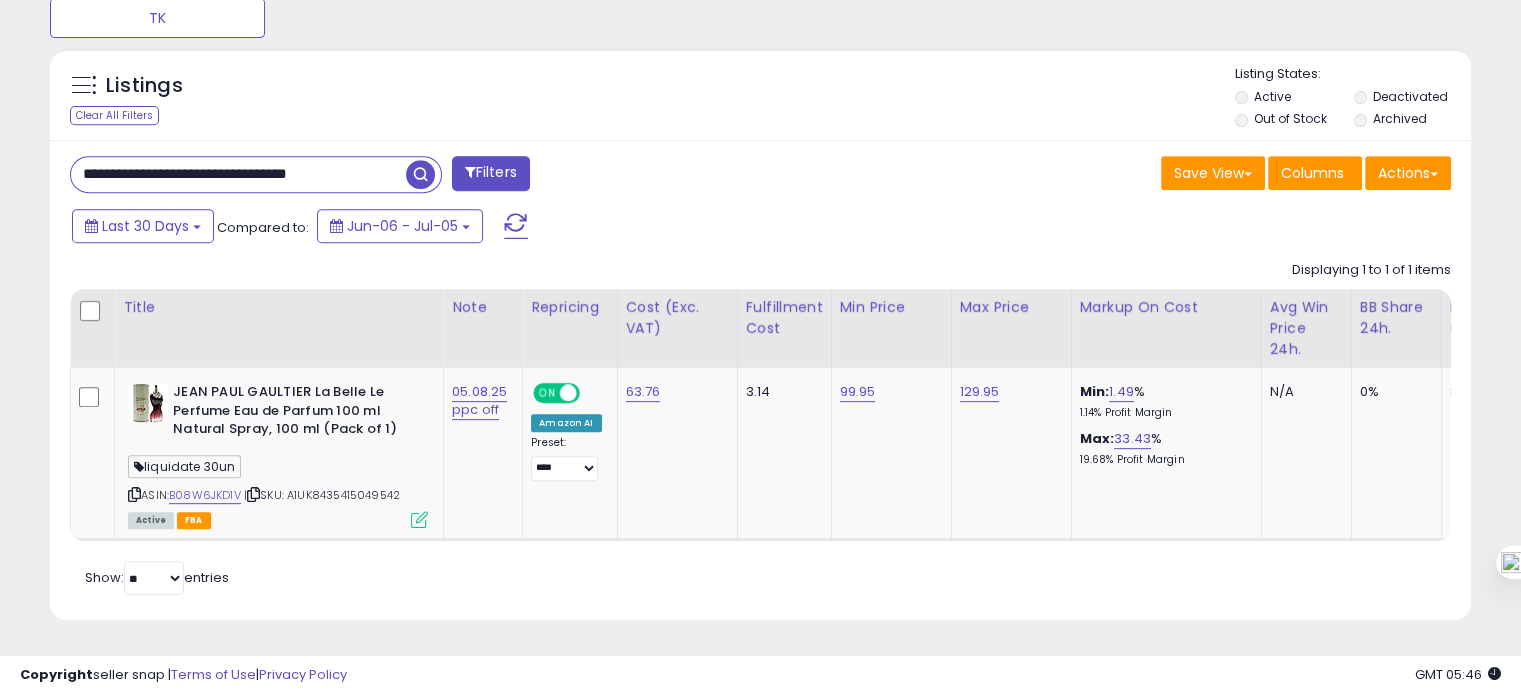 click on "**********" at bounding box center [238, 174] 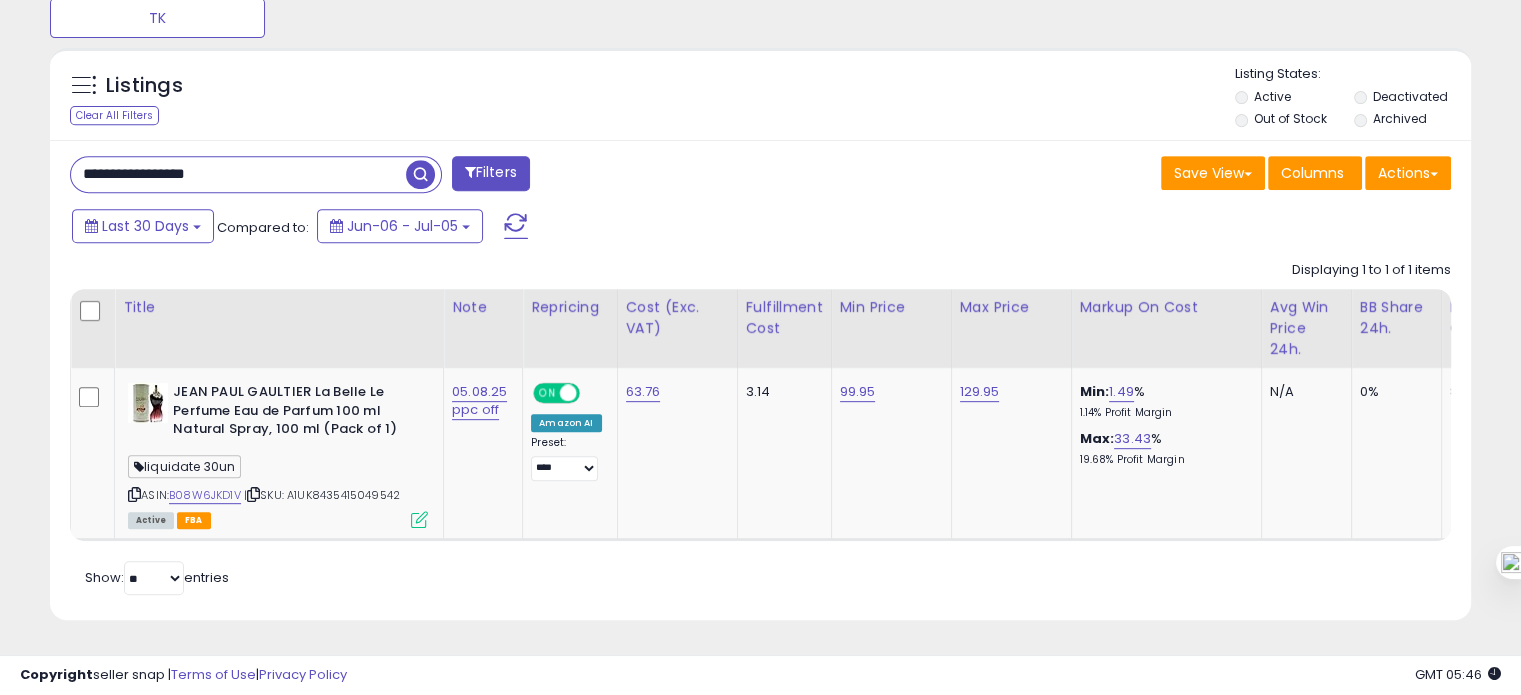 click on "**********" at bounding box center (238, 174) 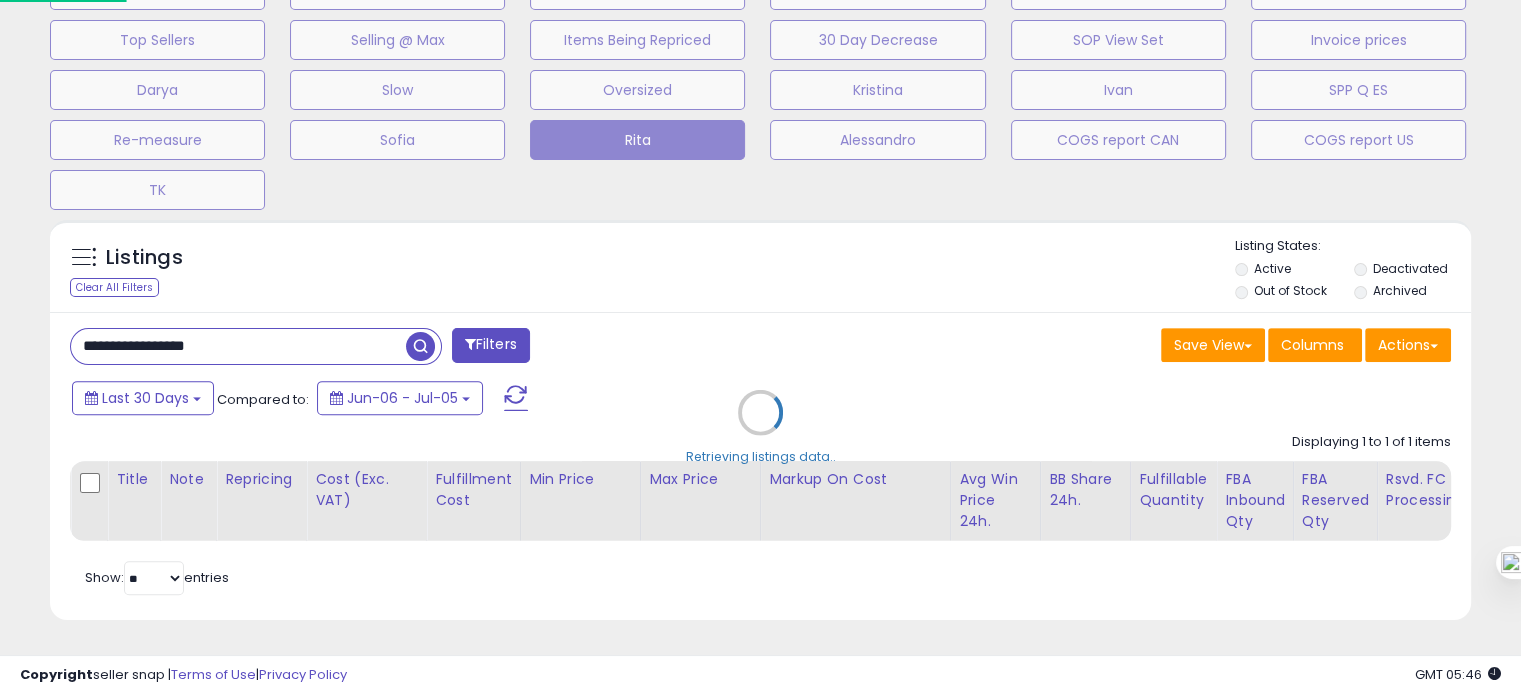 scroll, scrollTop: 999589, scrollLeft: 999168, axis: both 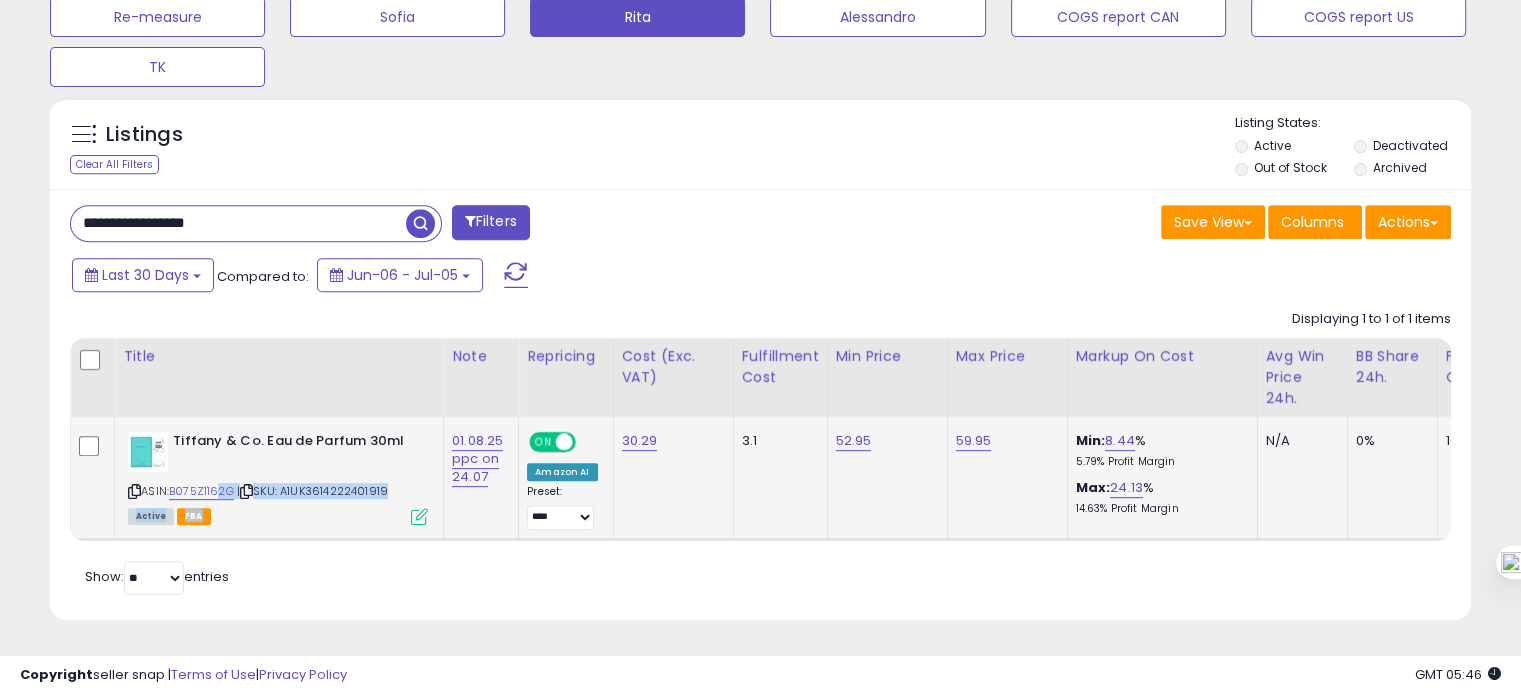 click on "ASIN:  B075Z1162G    |   SKU: A1UK3614222401919 Active FBA" at bounding box center (278, 477) 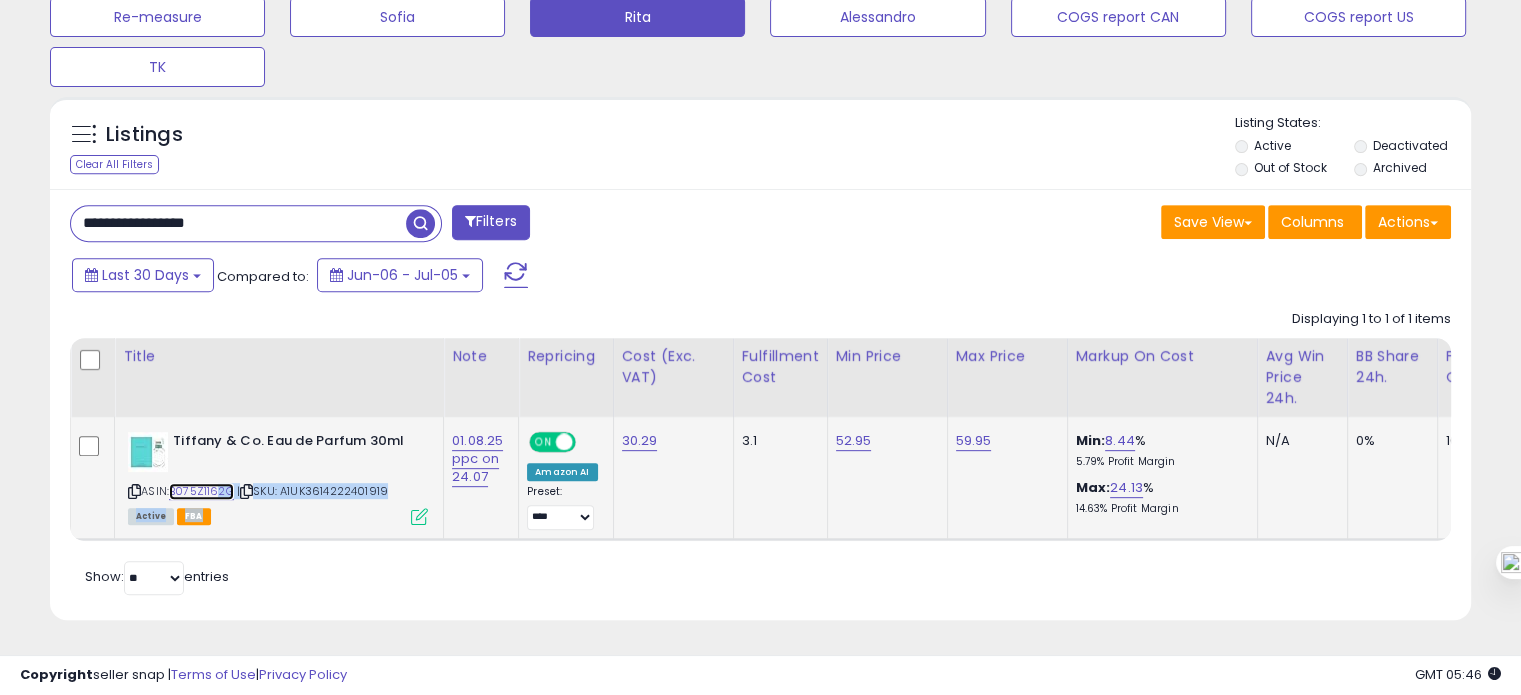 click on "B075Z1162G" at bounding box center (201, 491) 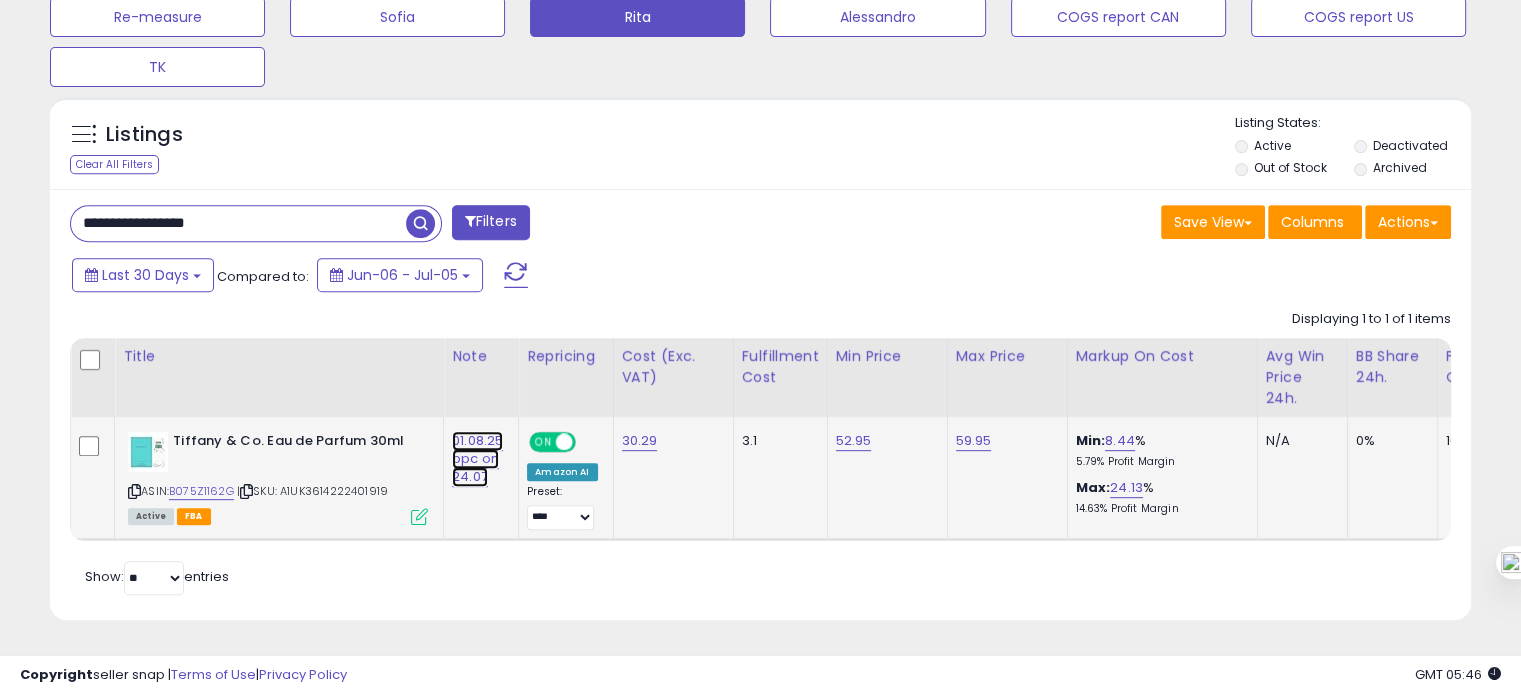 click on "01.08.25 ppc on 24.07" at bounding box center (477, 459) 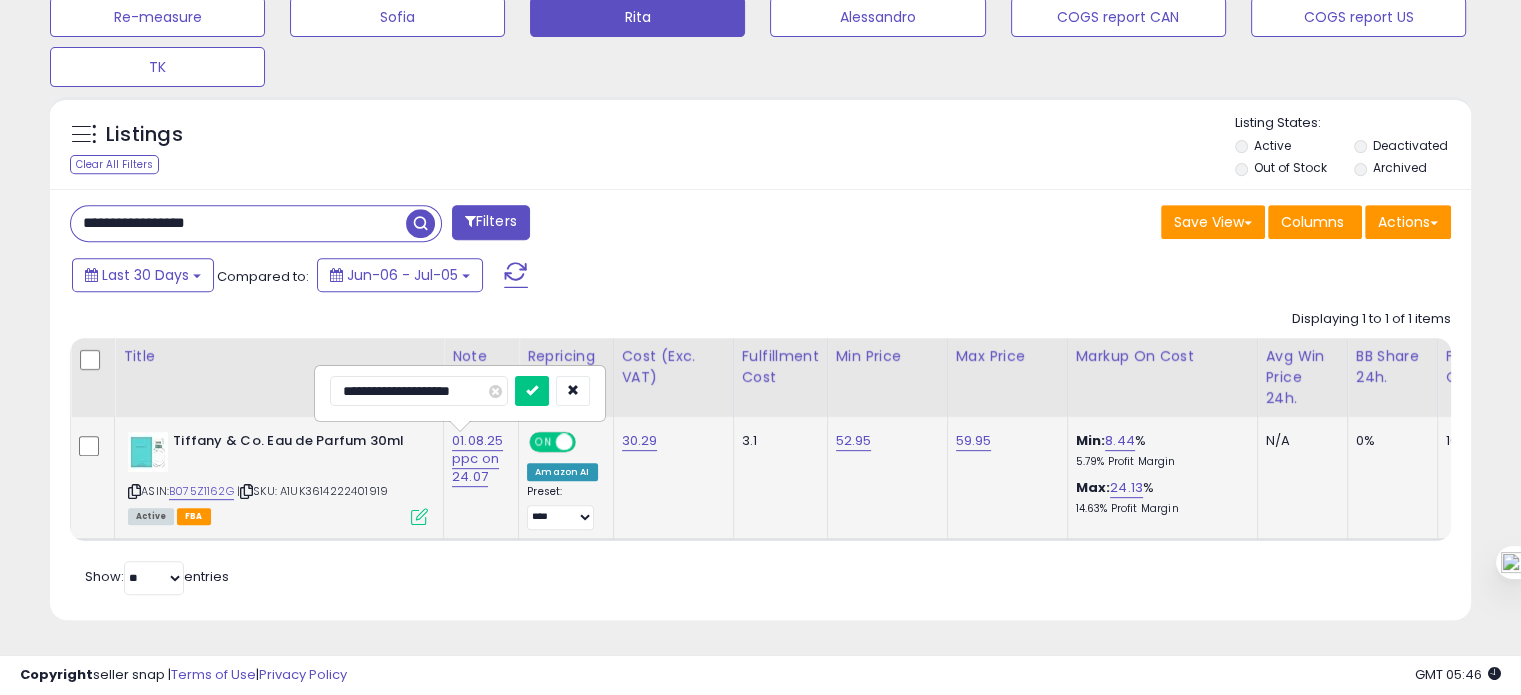 click on "**********" at bounding box center [419, 391] 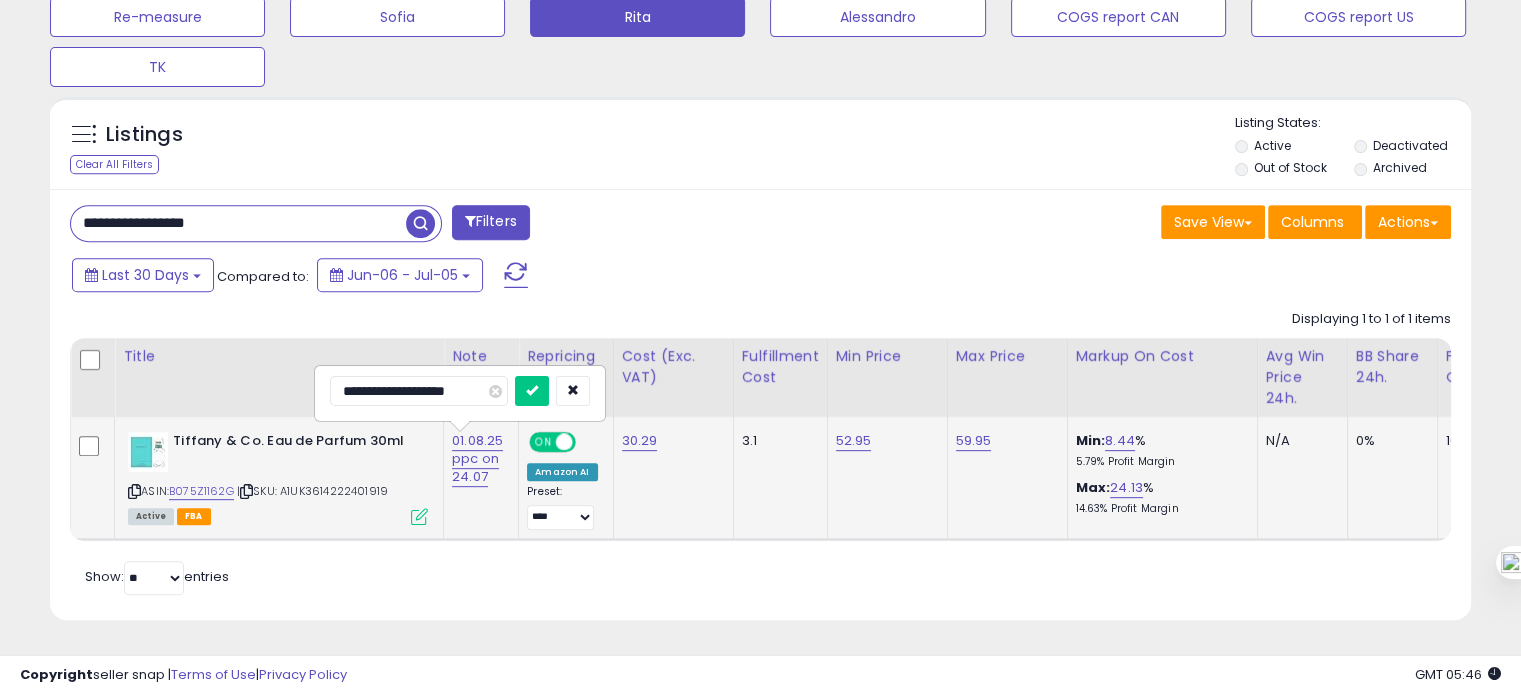 type on "**********" 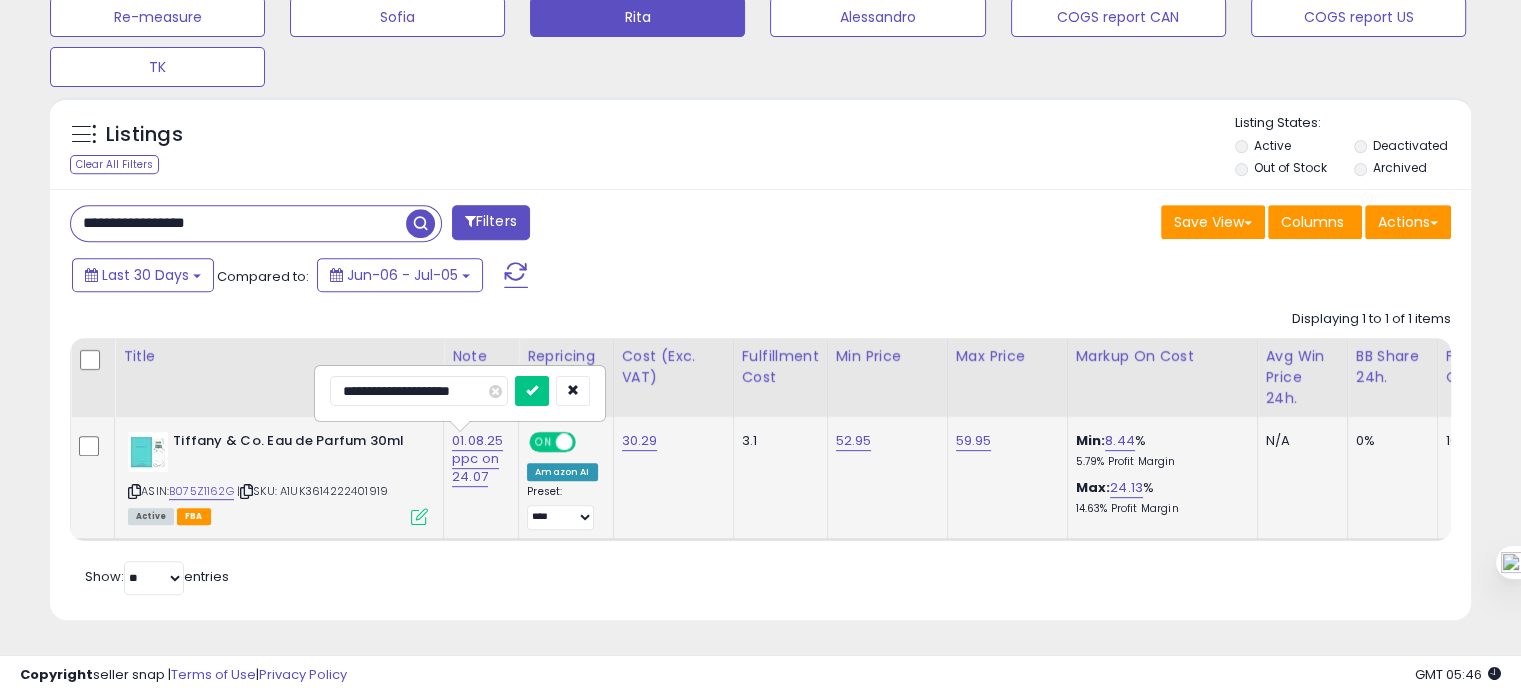 click at bounding box center [532, 391] 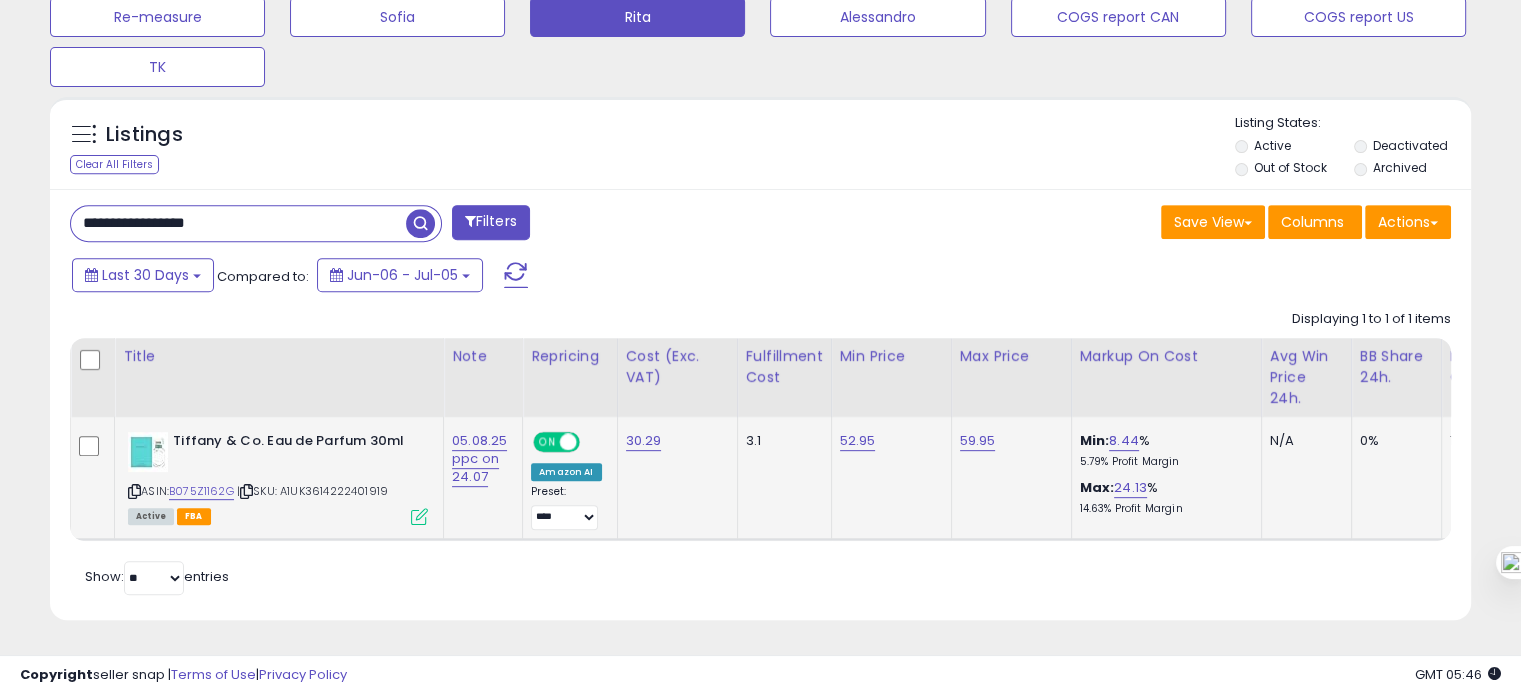 click on "**********" at bounding box center (238, 223) 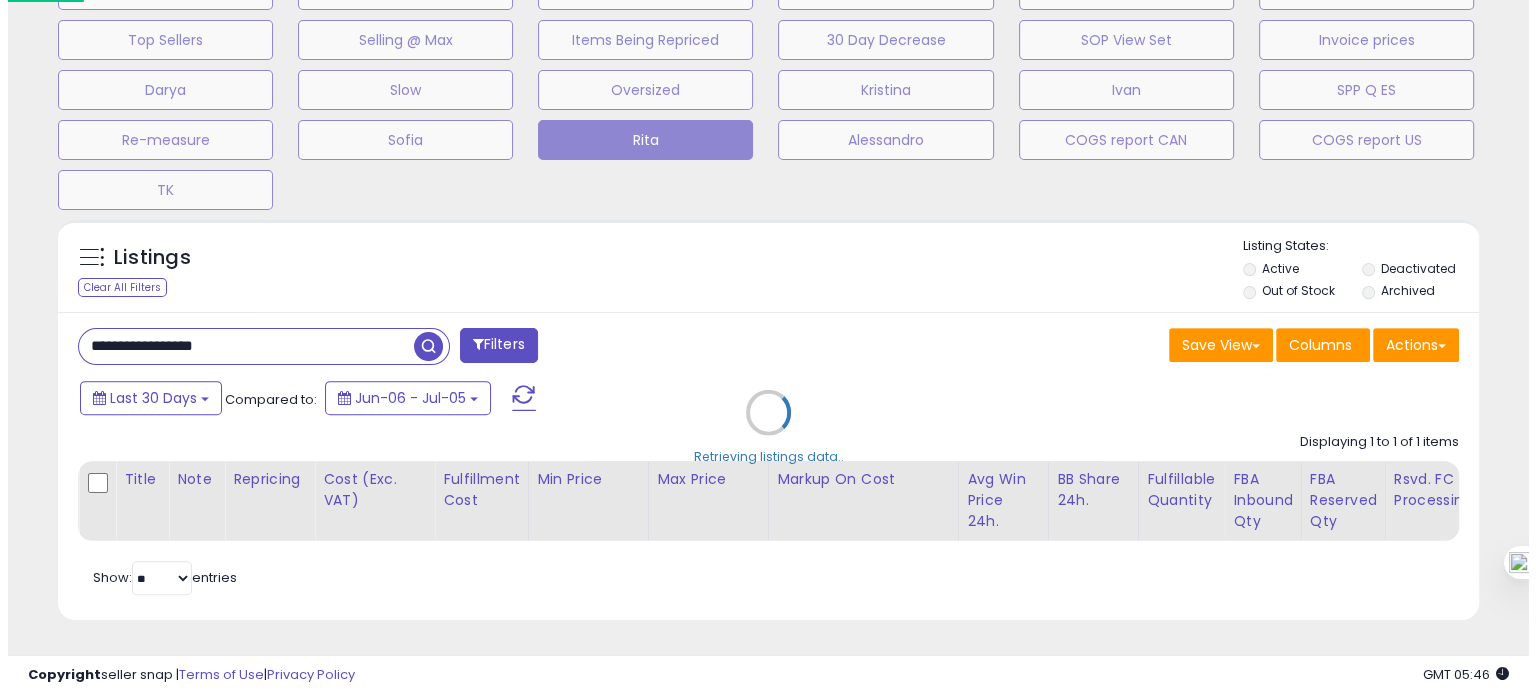 scroll, scrollTop: 674, scrollLeft: 0, axis: vertical 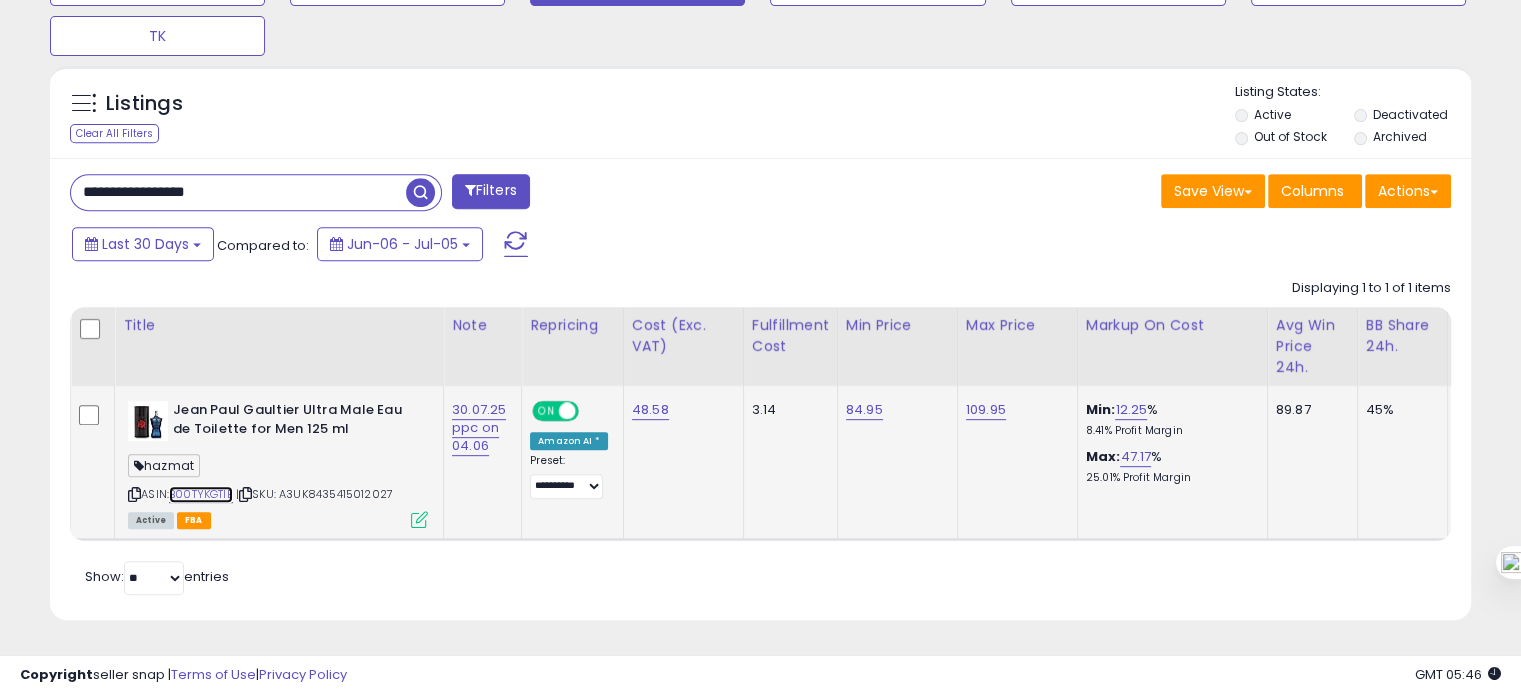 click on "B00TYKGTIE" at bounding box center (201, 494) 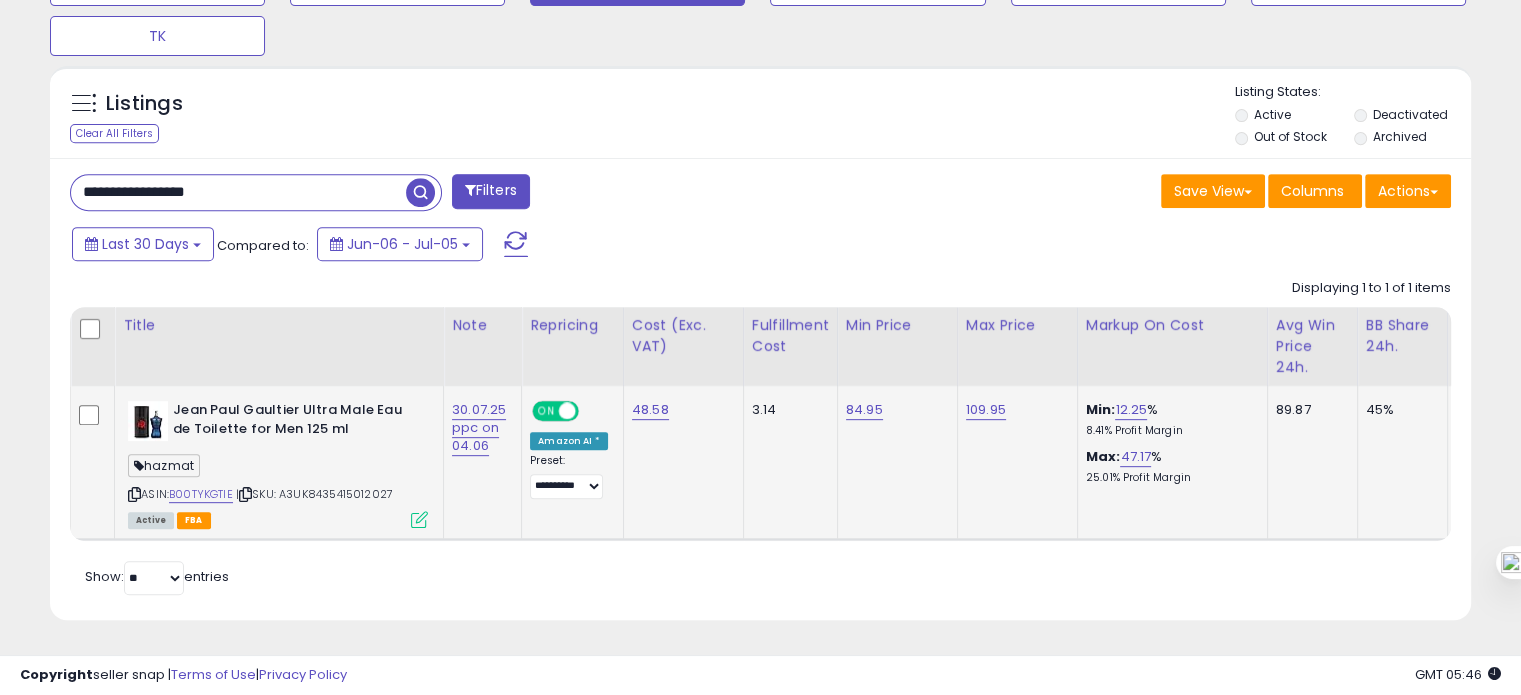 click on "ON" at bounding box center [546, 411] 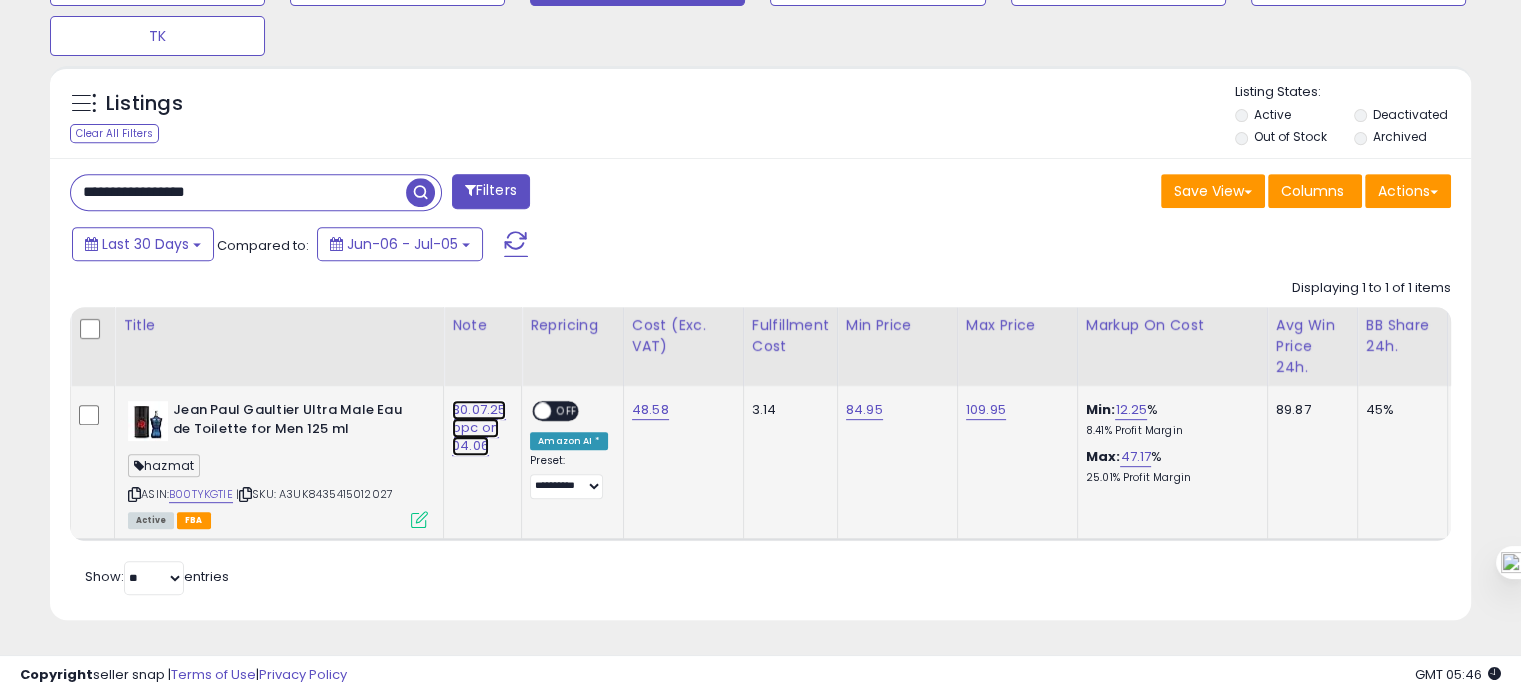 click on "30.07.25 ppc on 04.06" at bounding box center (479, 428) 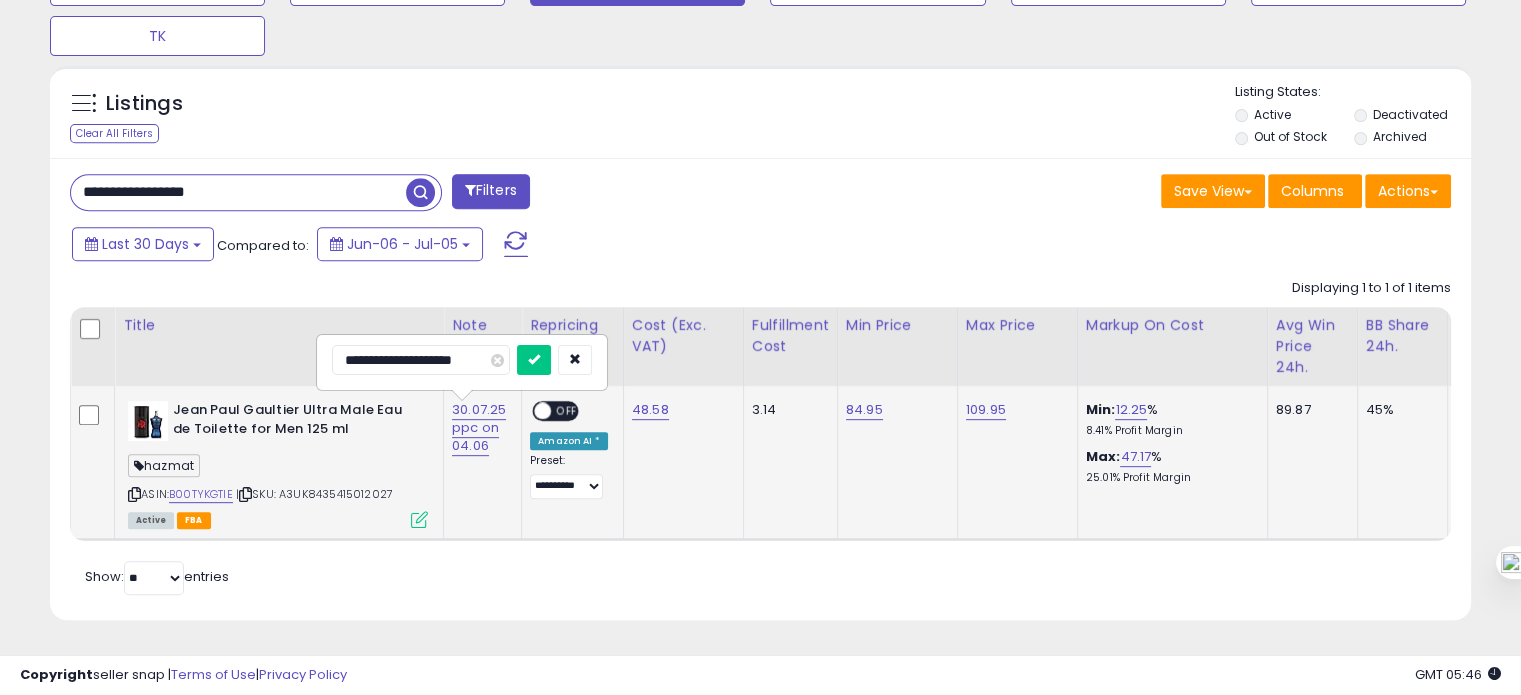 drag, startPoint x: 376, startPoint y: 342, endPoint x: 327, endPoint y: 356, distance: 50.96077 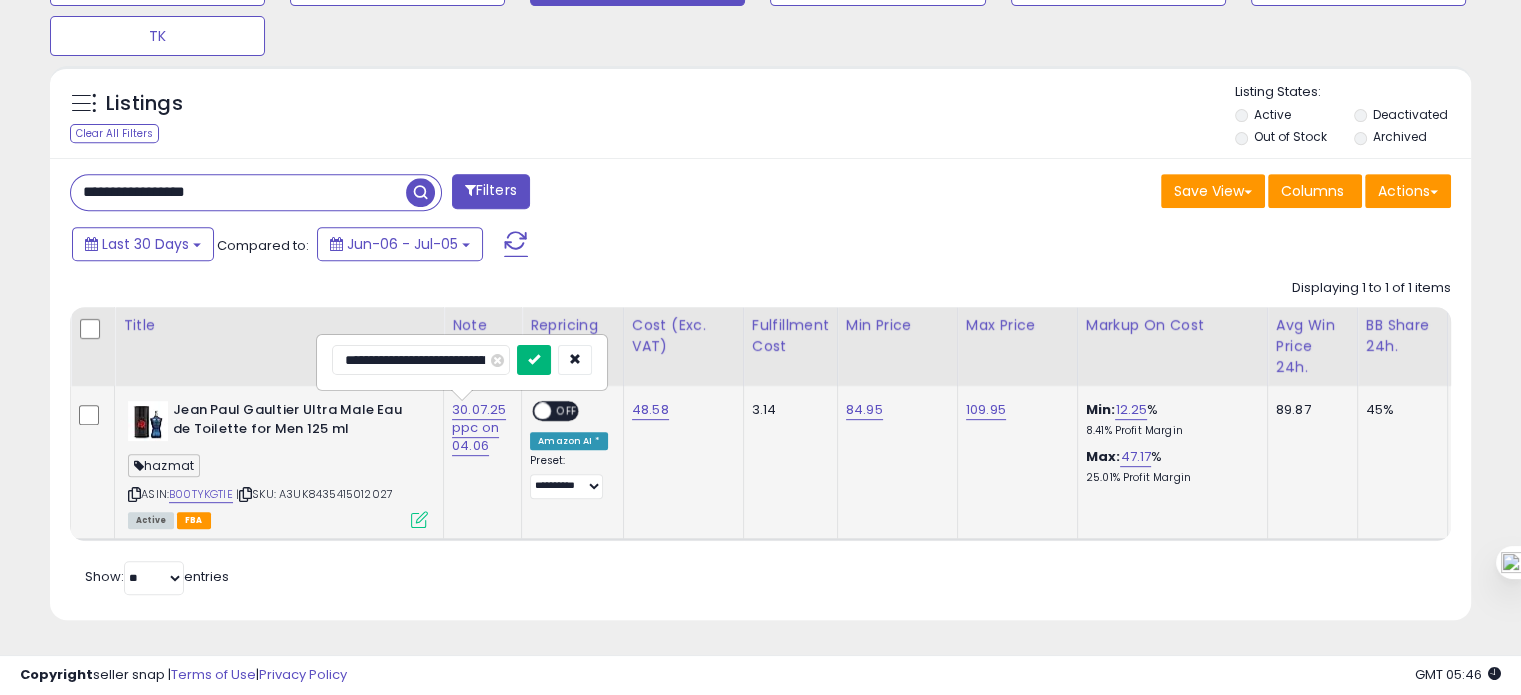 type on "**********" 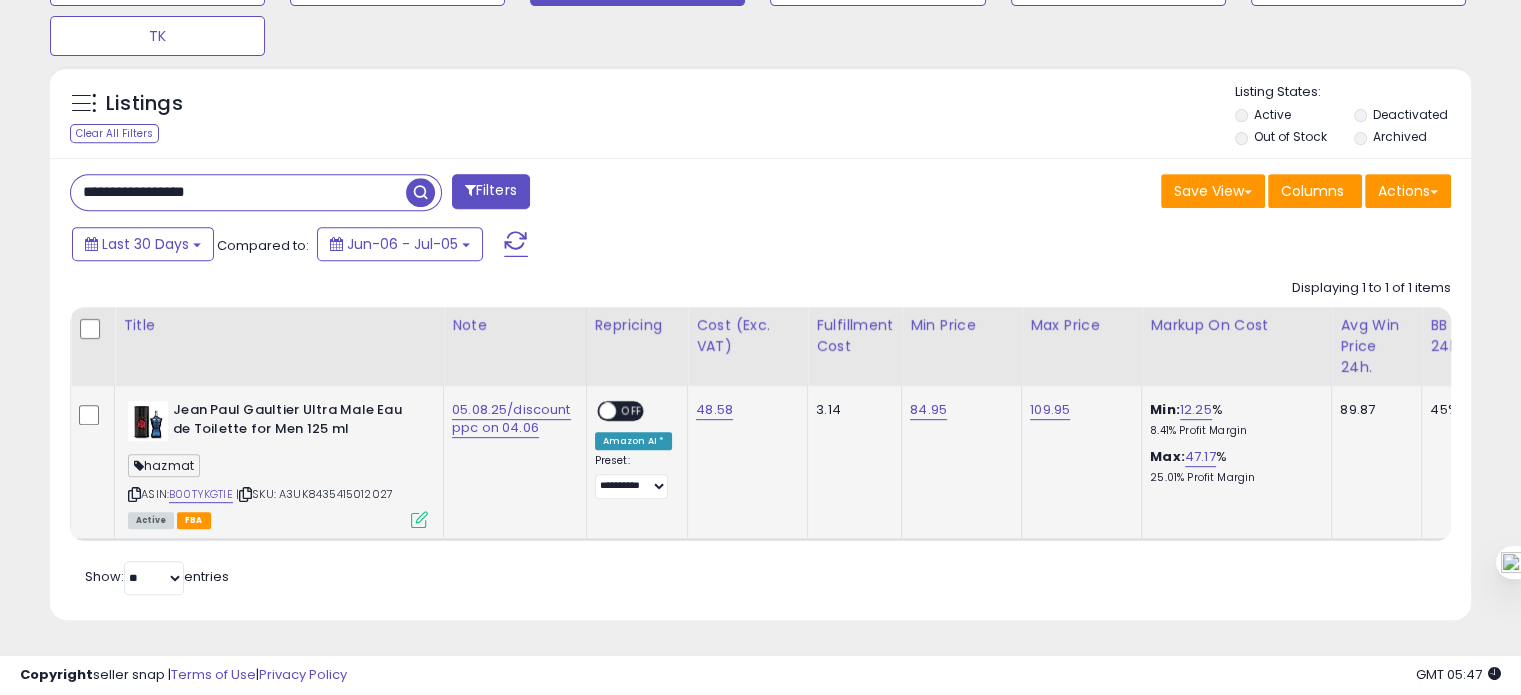 click on "**********" at bounding box center [238, 192] 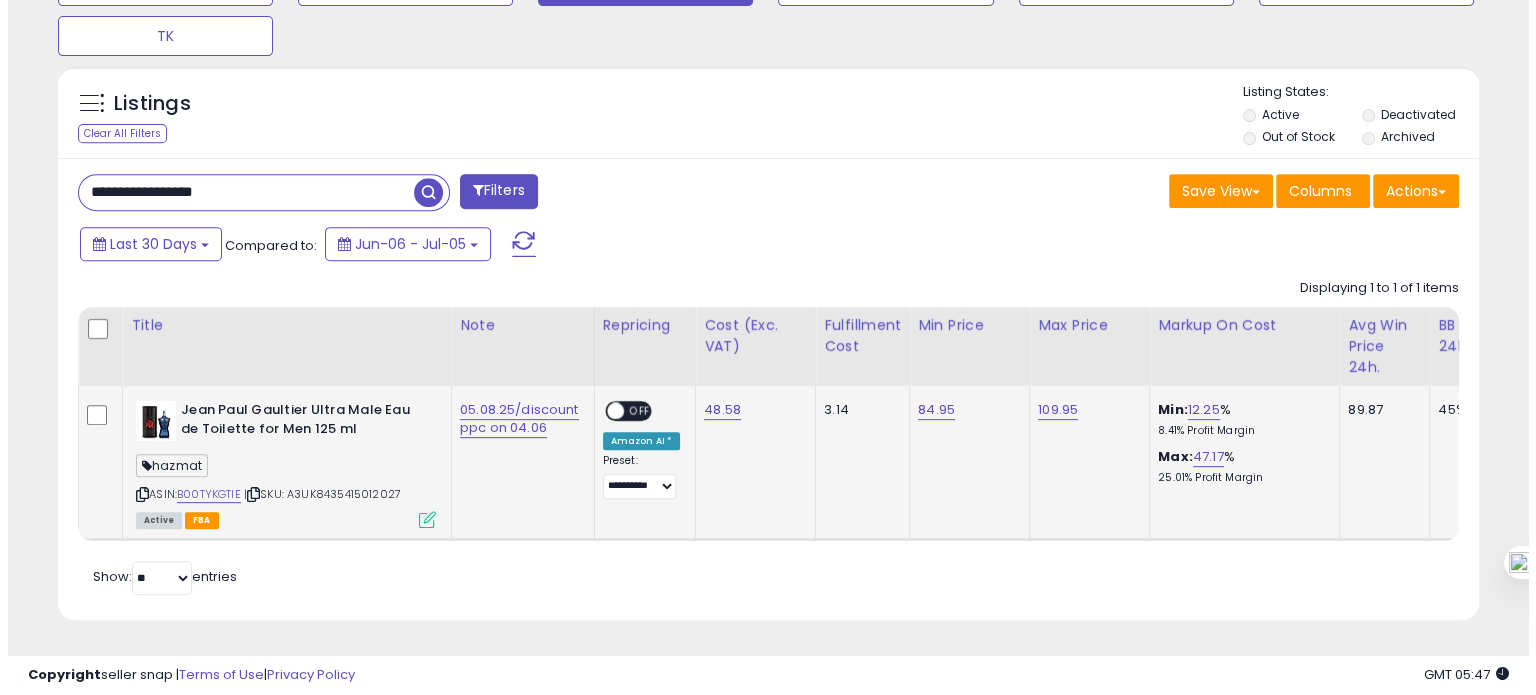 scroll, scrollTop: 674, scrollLeft: 0, axis: vertical 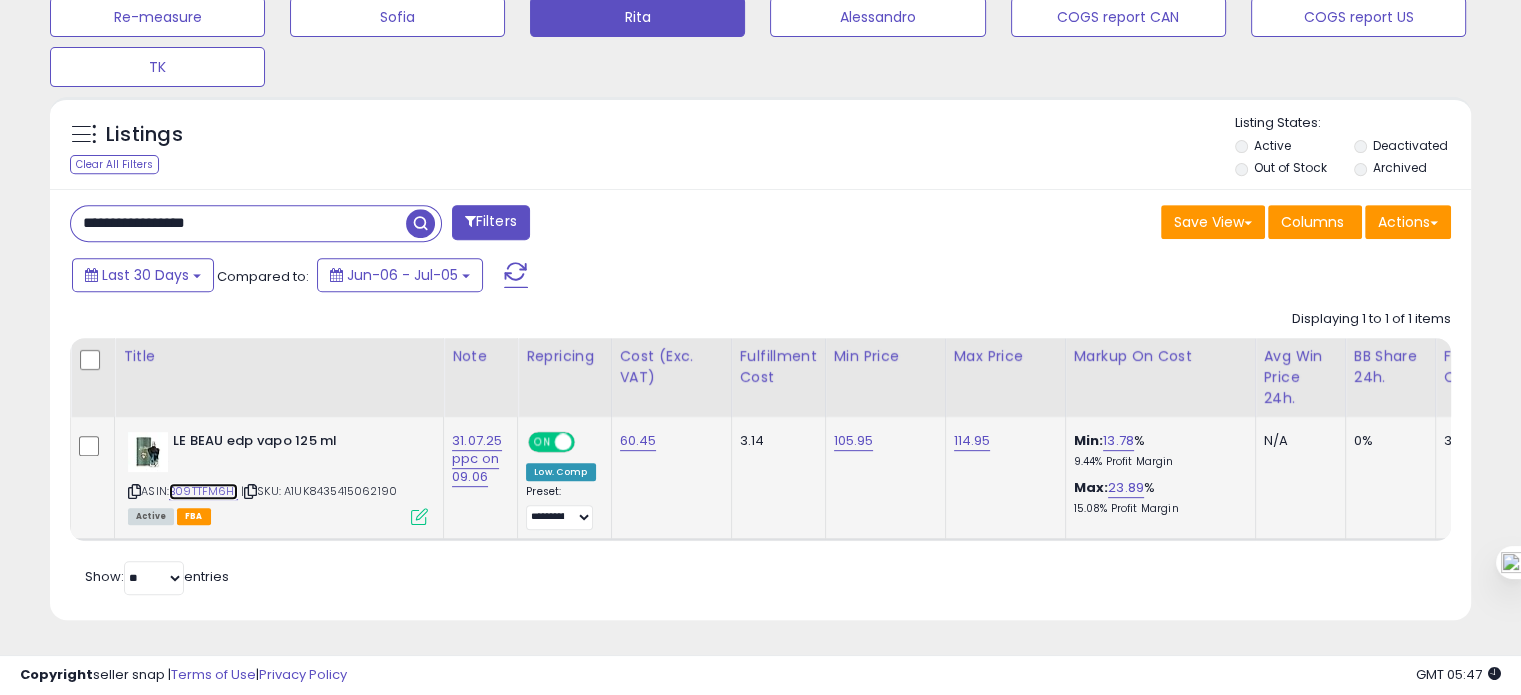 click on "B09TTFM6H1" at bounding box center (203, 491) 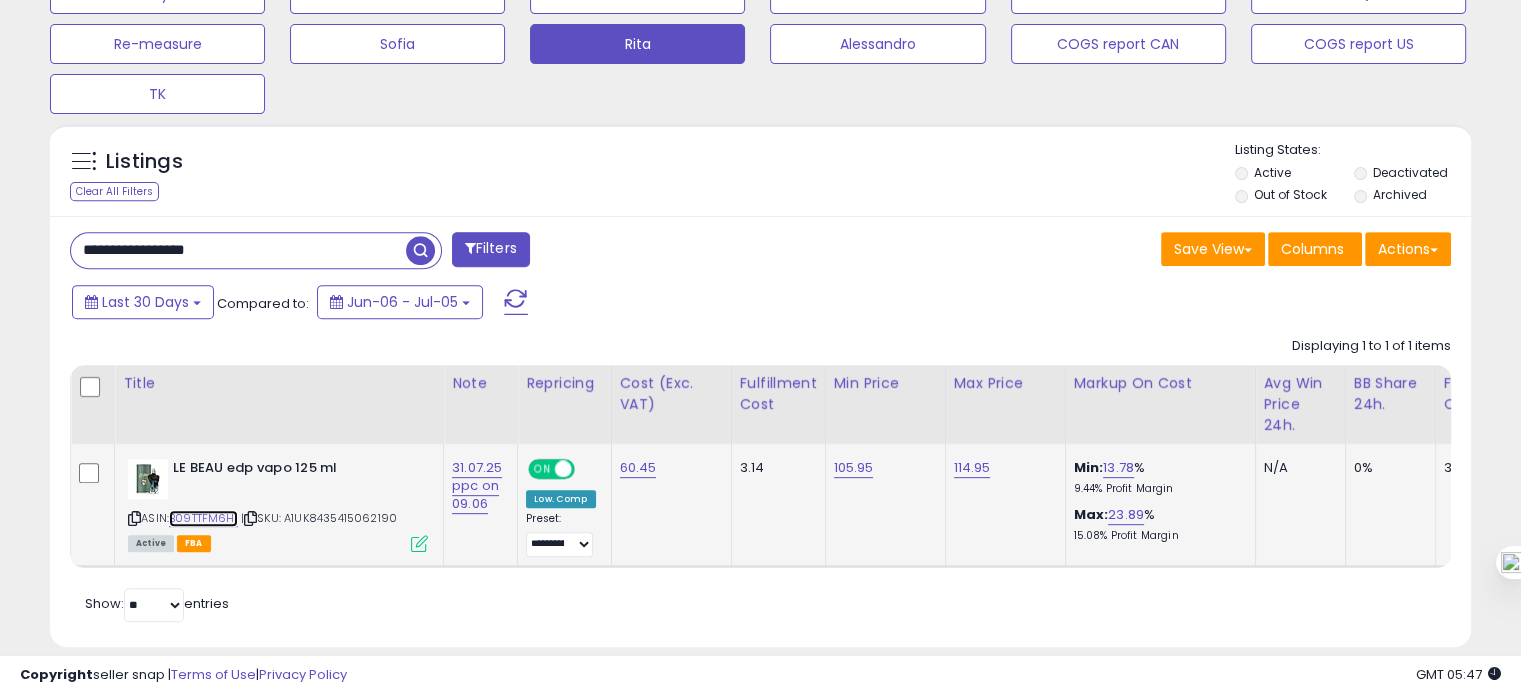 scroll, scrollTop: 759, scrollLeft: 0, axis: vertical 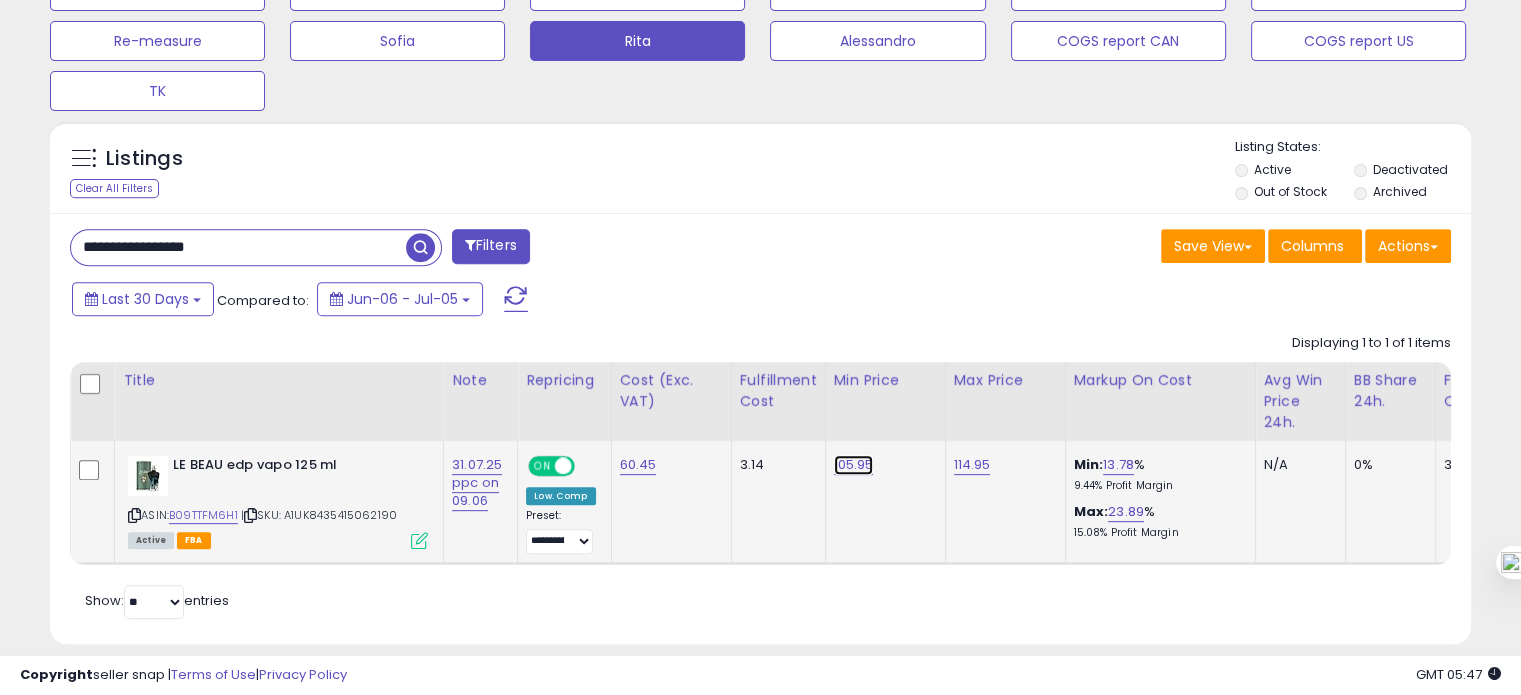 click on "105.95" at bounding box center [854, 465] 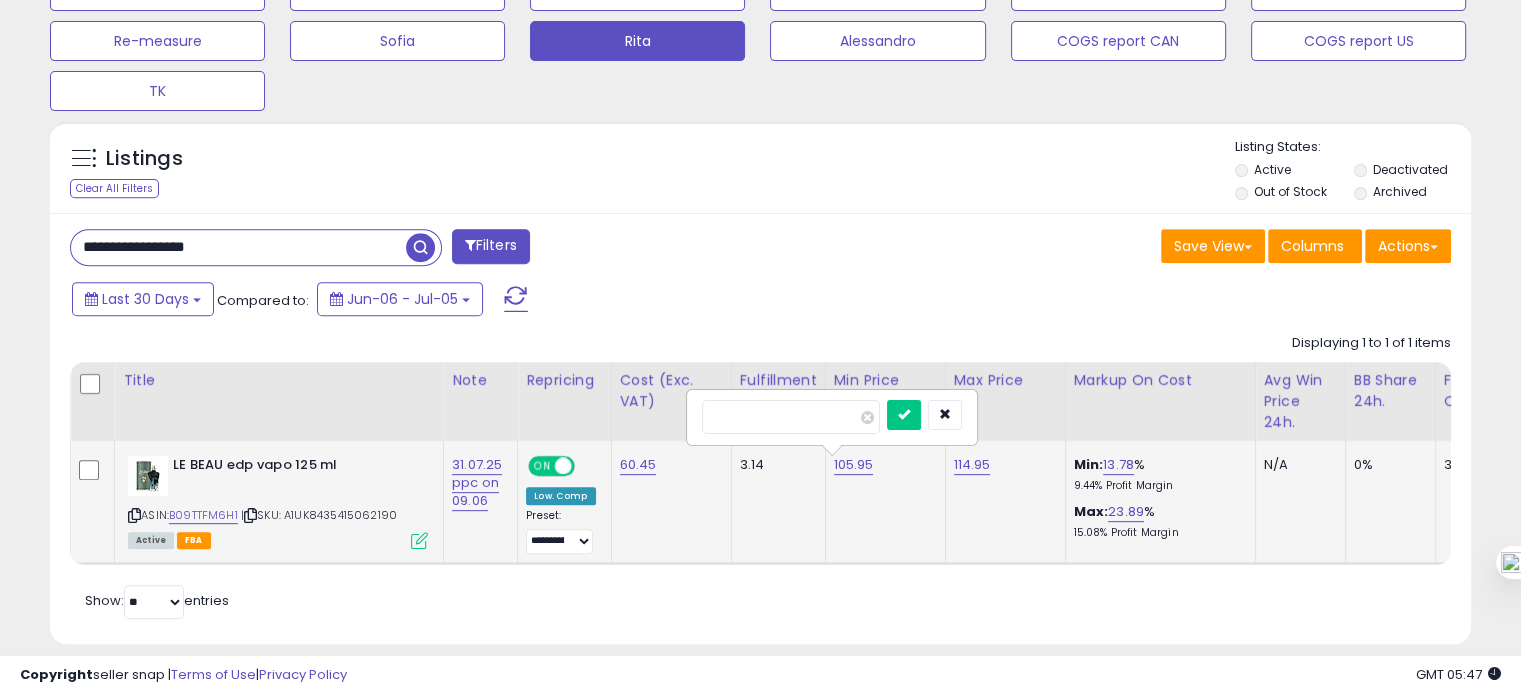 click on "******" at bounding box center (791, 417) 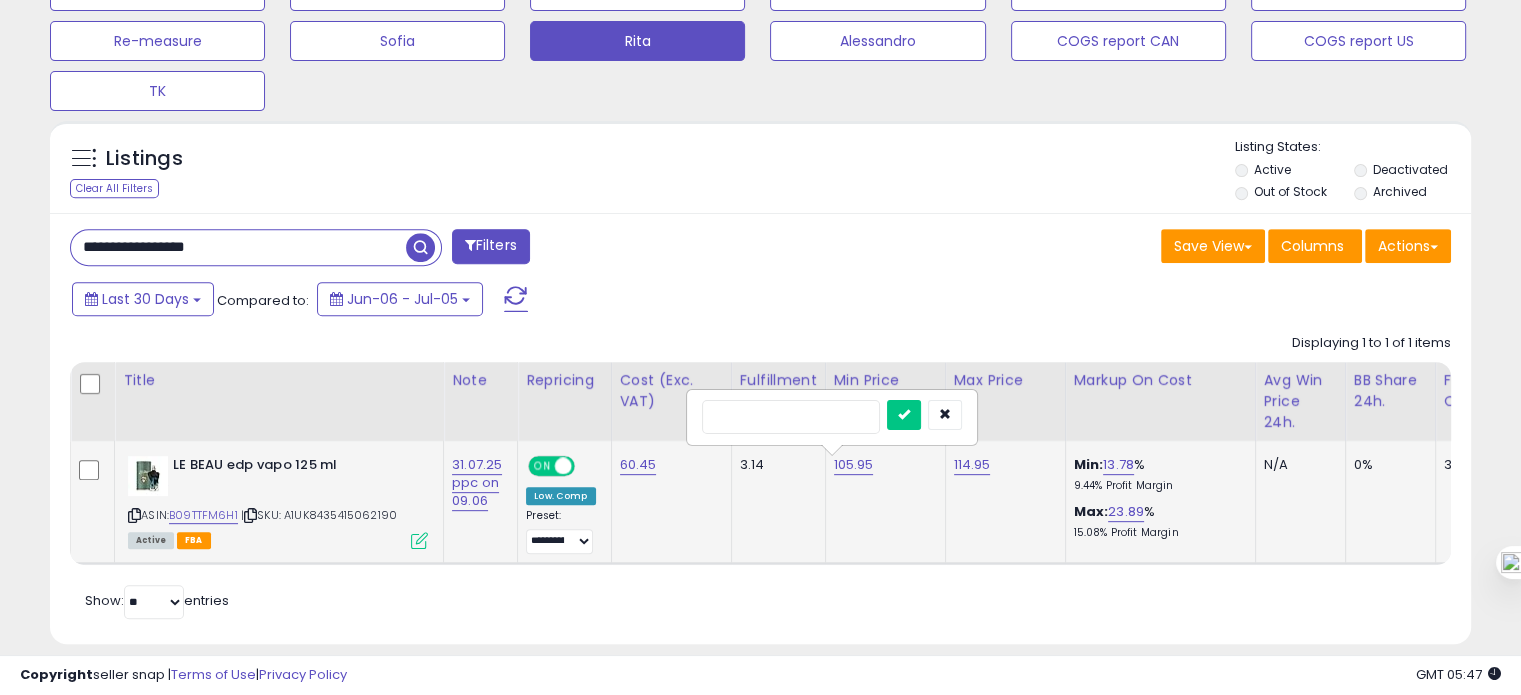 type on "**" 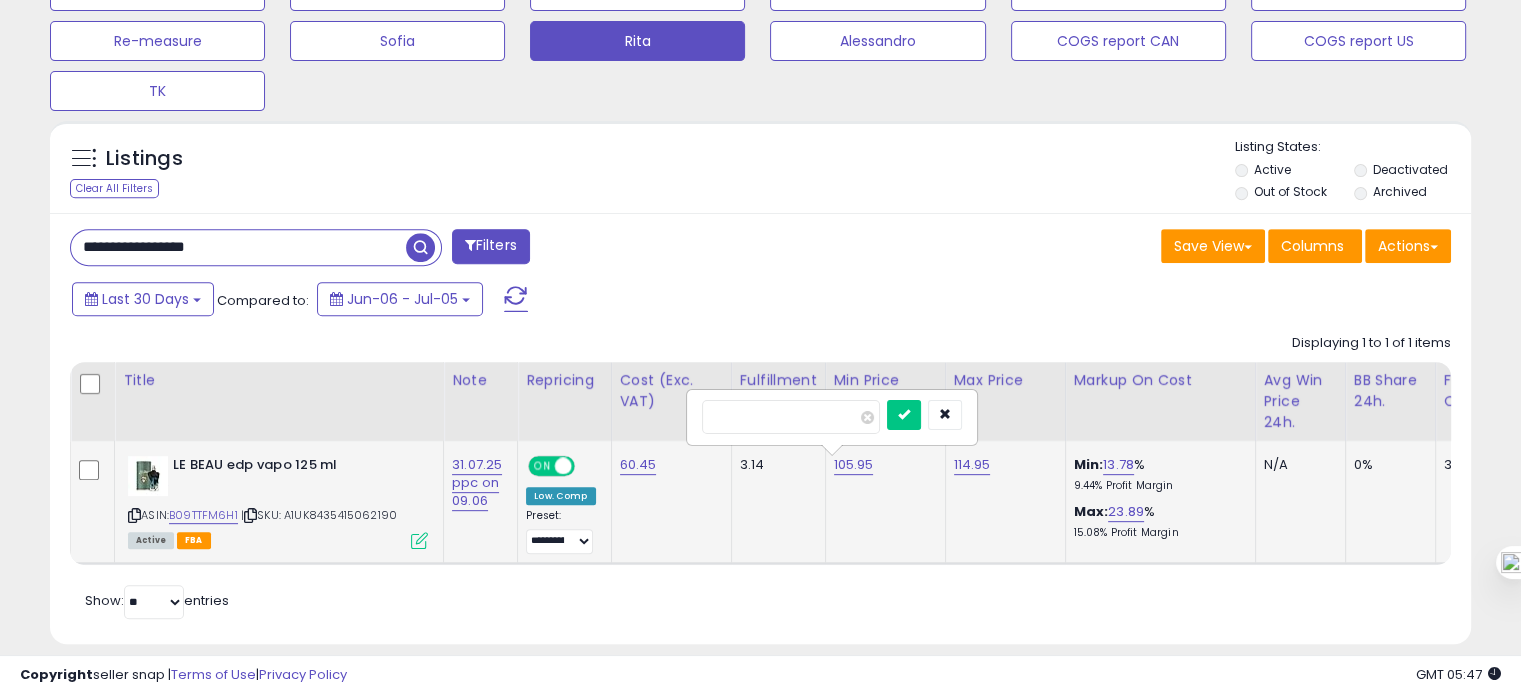 click at bounding box center [904, 415] 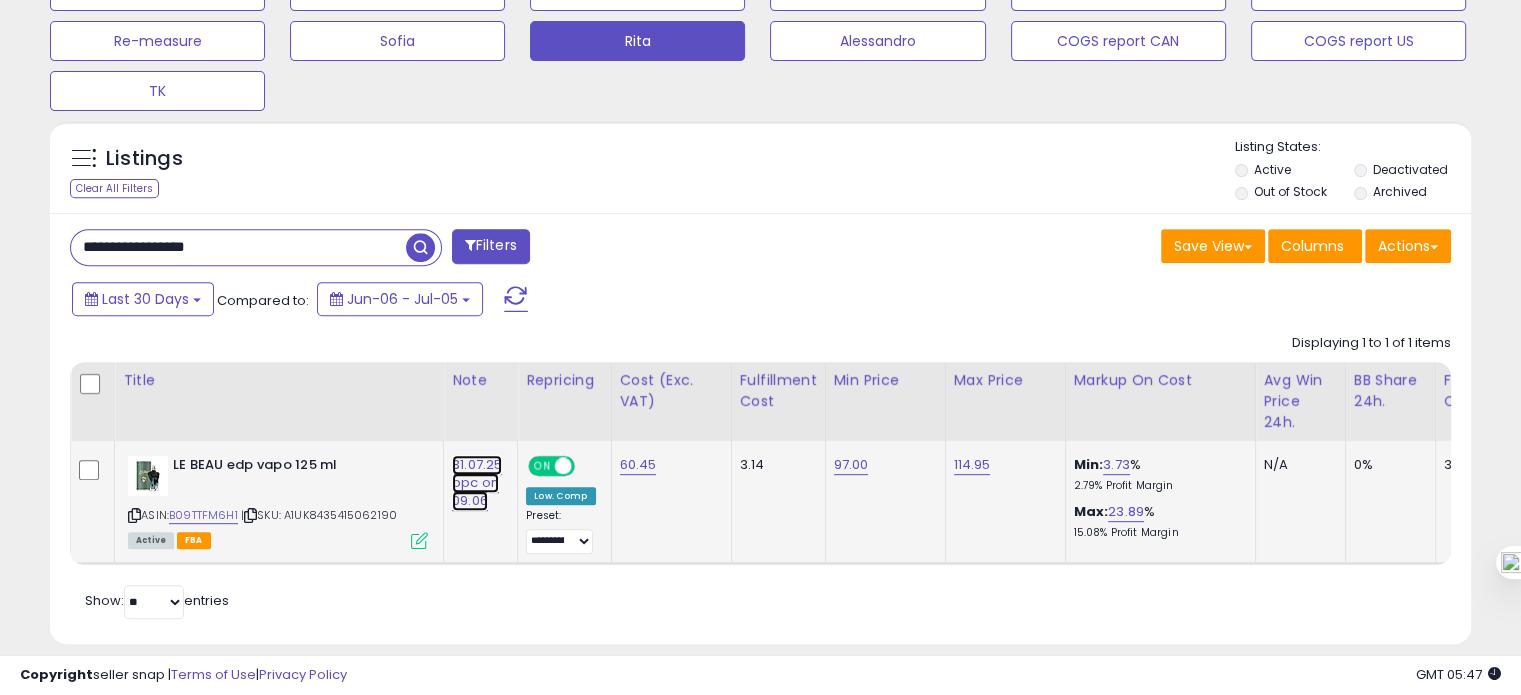 click on "31.07.25 ppc on 09.06" at bounding box center [477, 483] 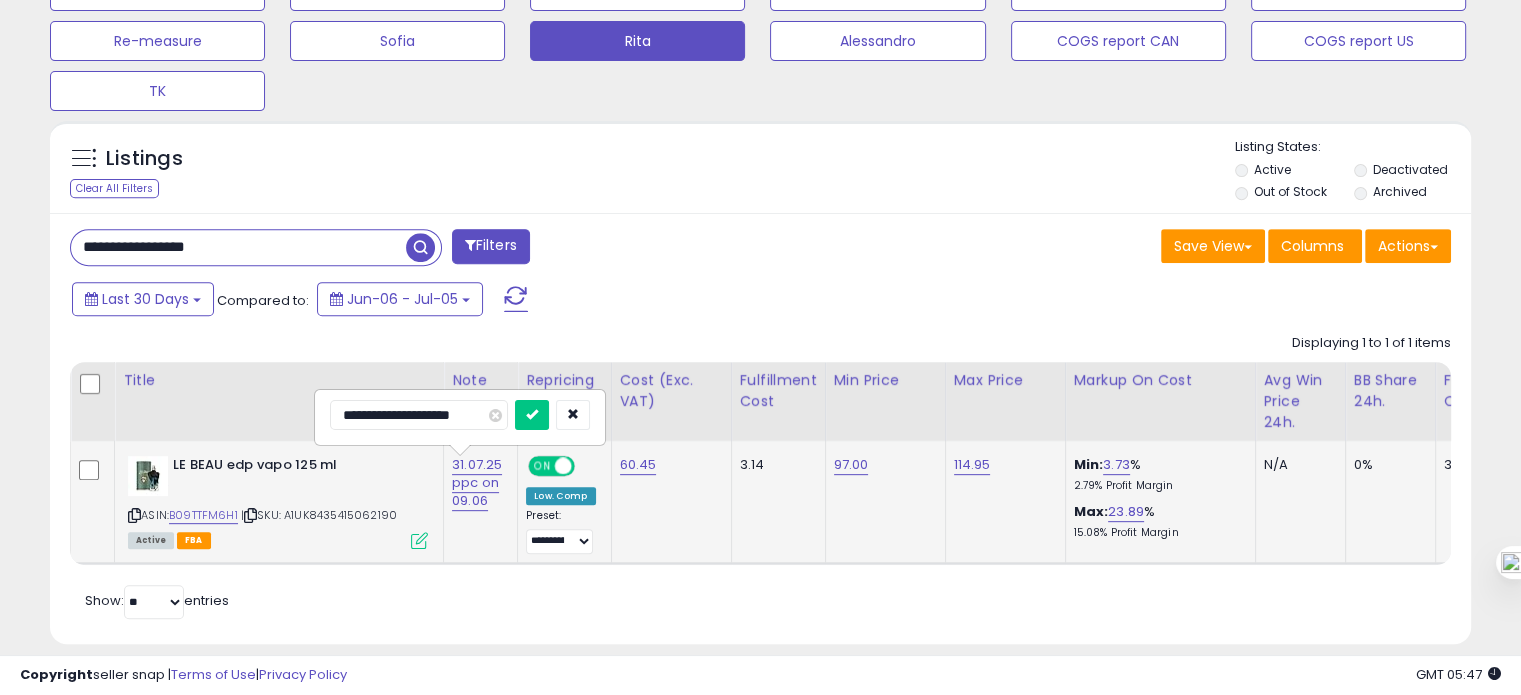 drag, startPoint x: 376, startPoint y: 415, endPoint x: 352, endPoint y: 415, distance: 24 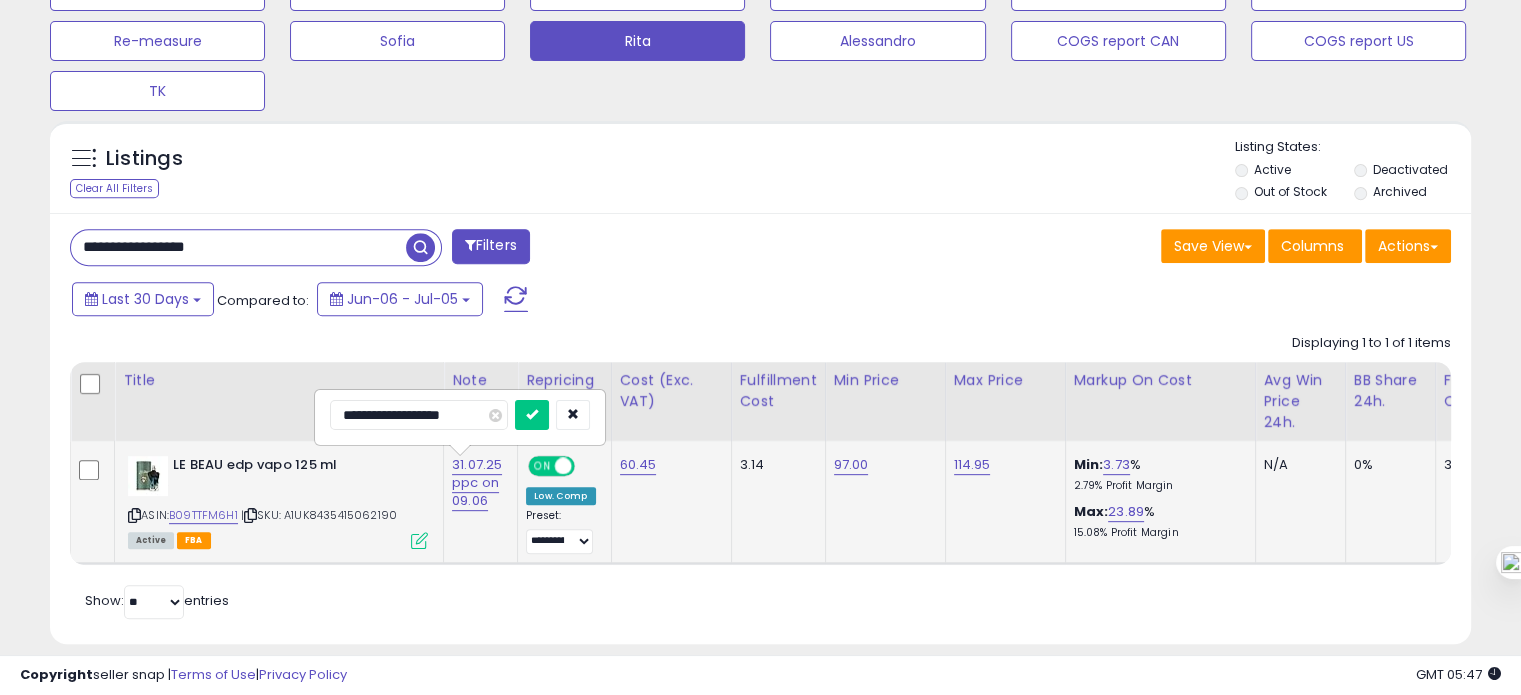 type on "**********" 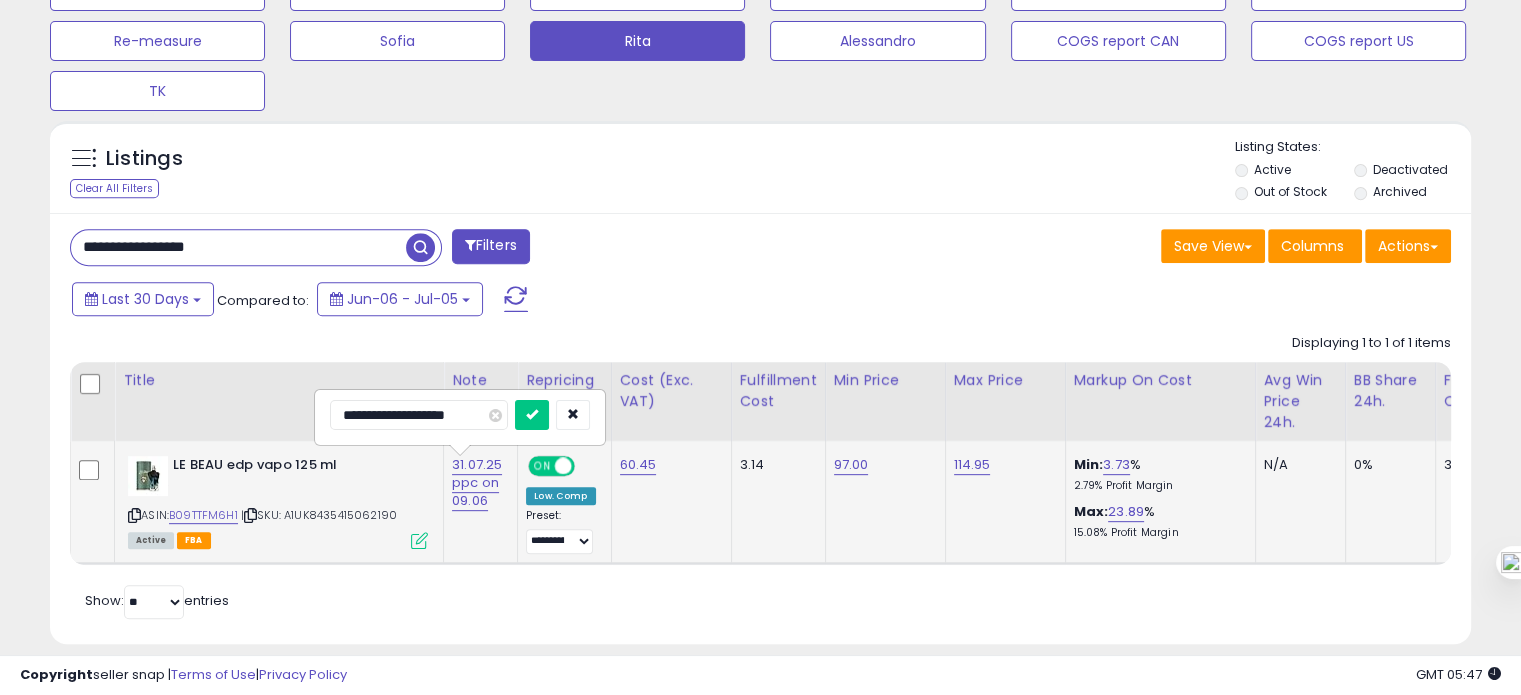 click at bounding box center (532, 415) 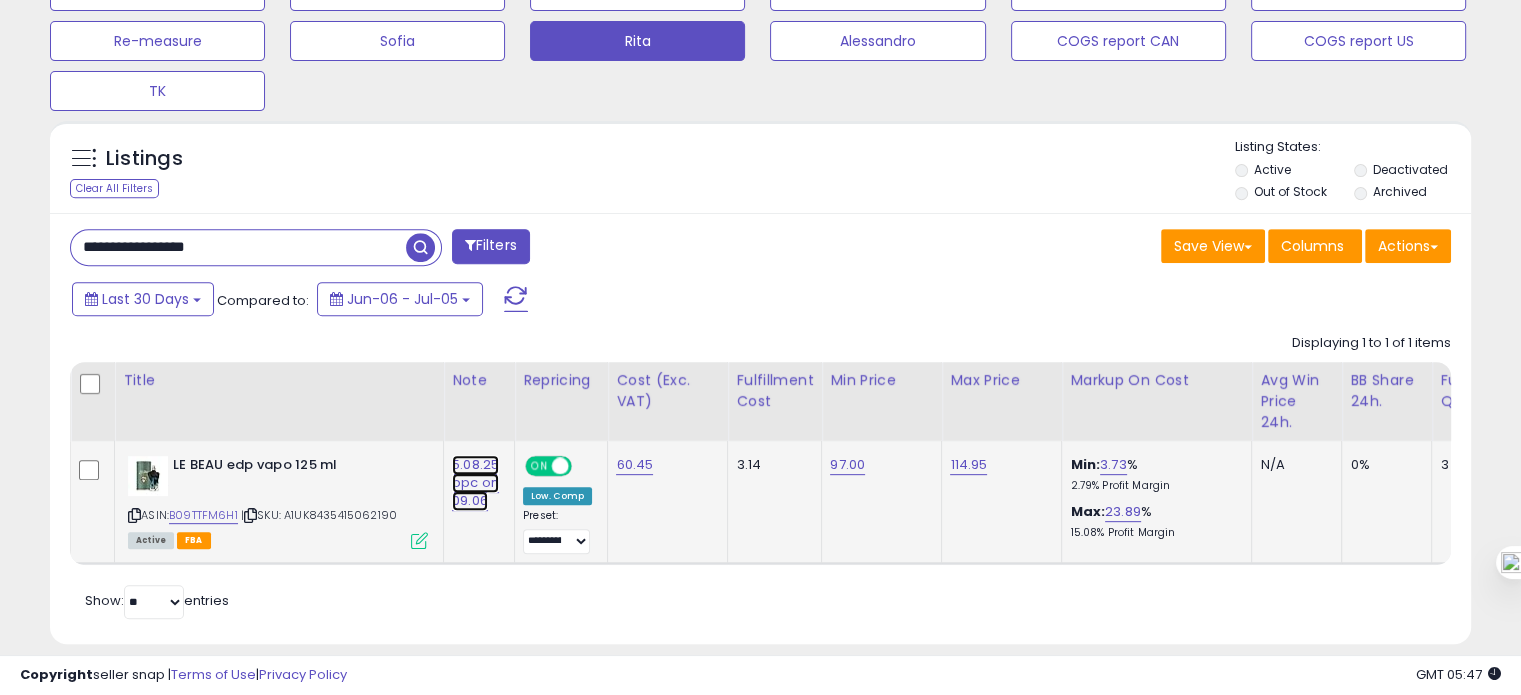 click on "5.08.25 ppc on 09.06" at bounding box center (475, 483) 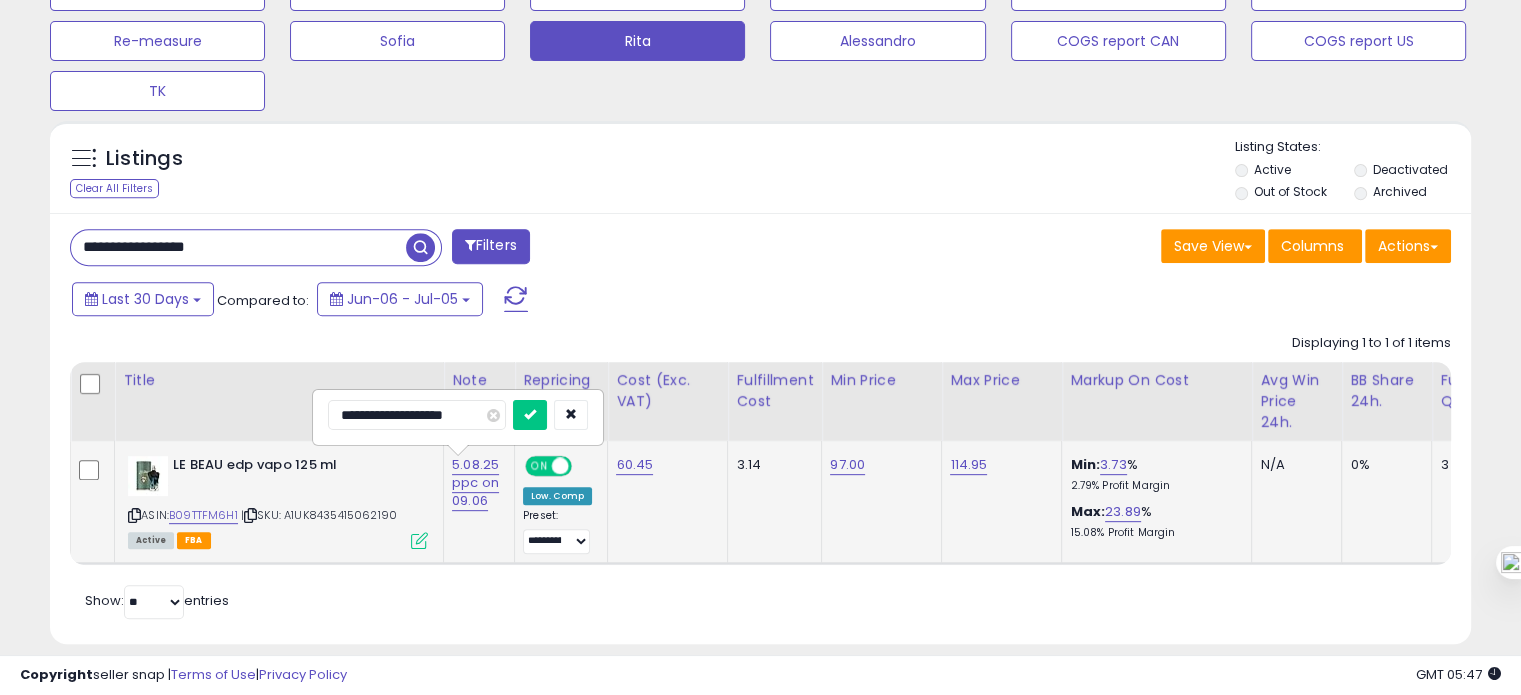 click on "**********" at bounding box center [417, 415] 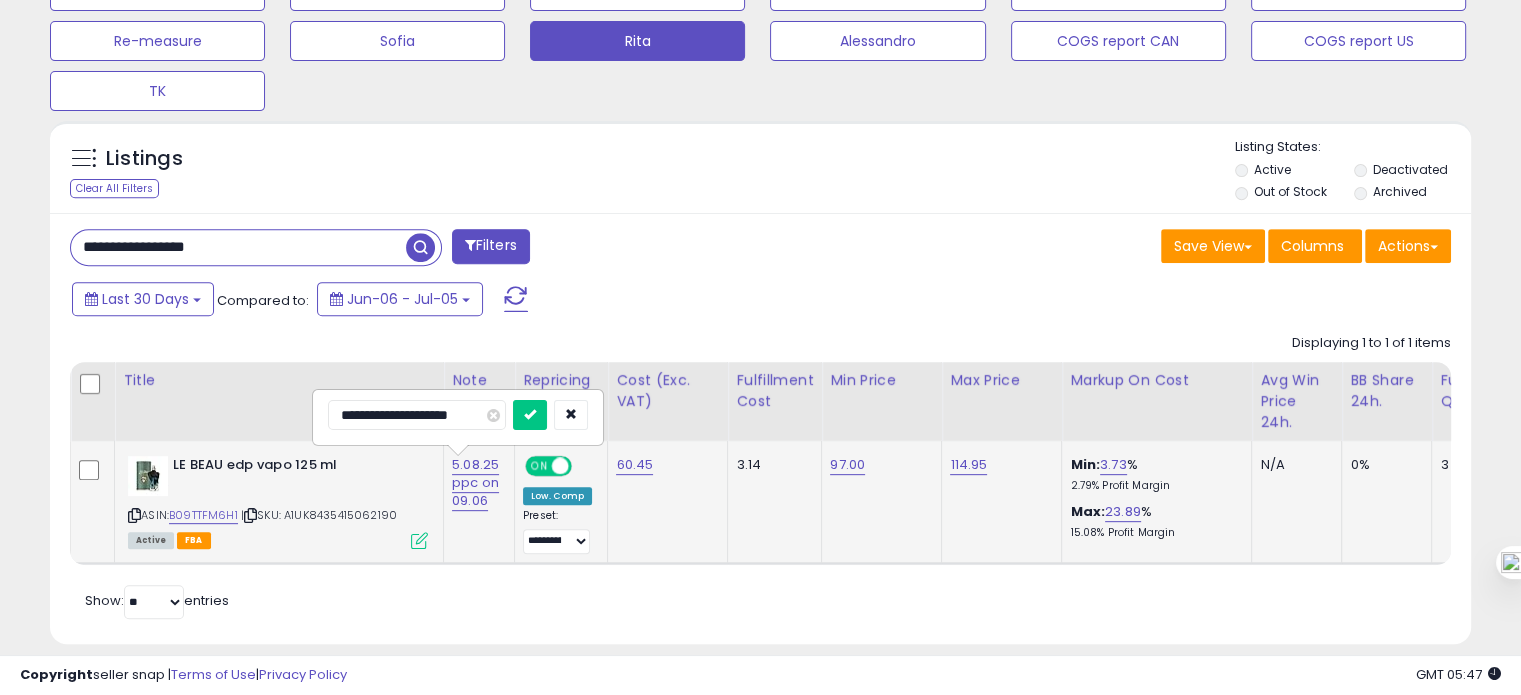 click at bounding box center (530, 415) 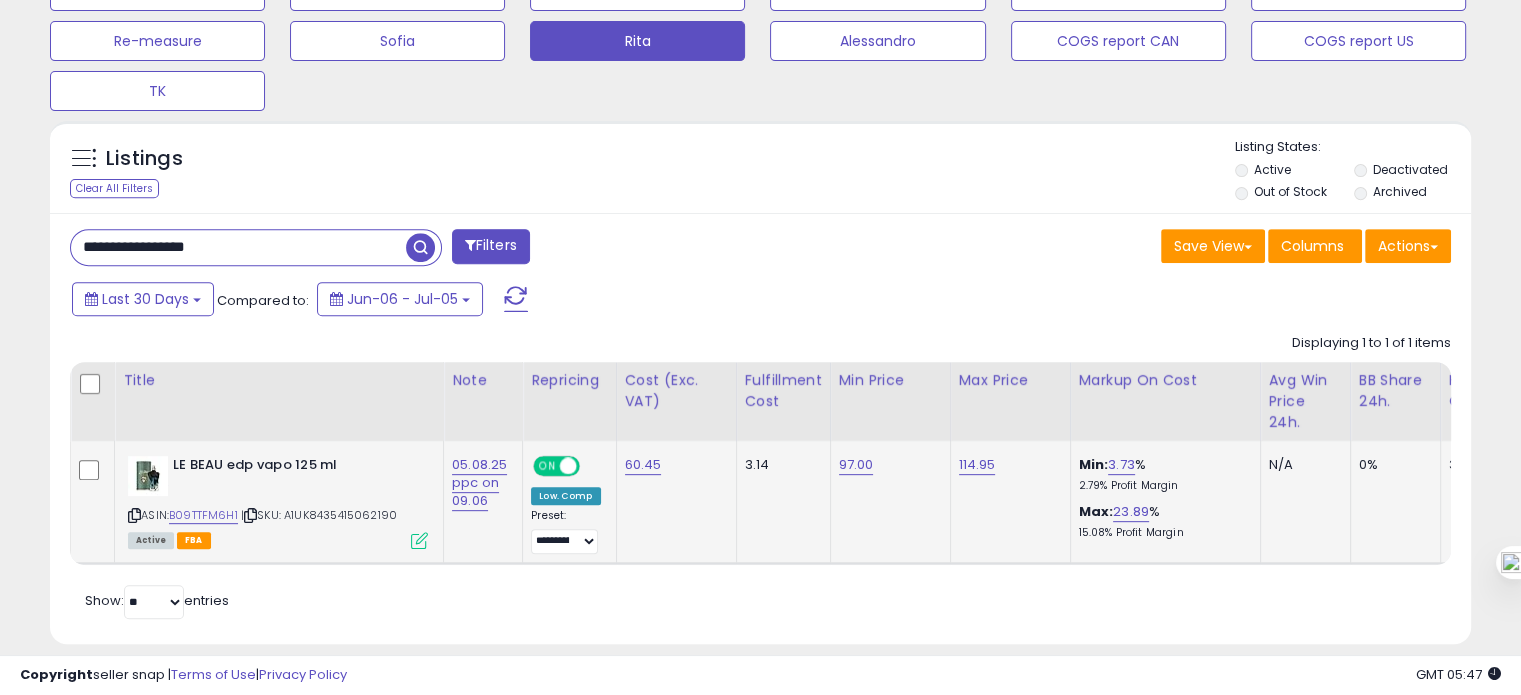 click on "**********" at bounding box center [238, 247] 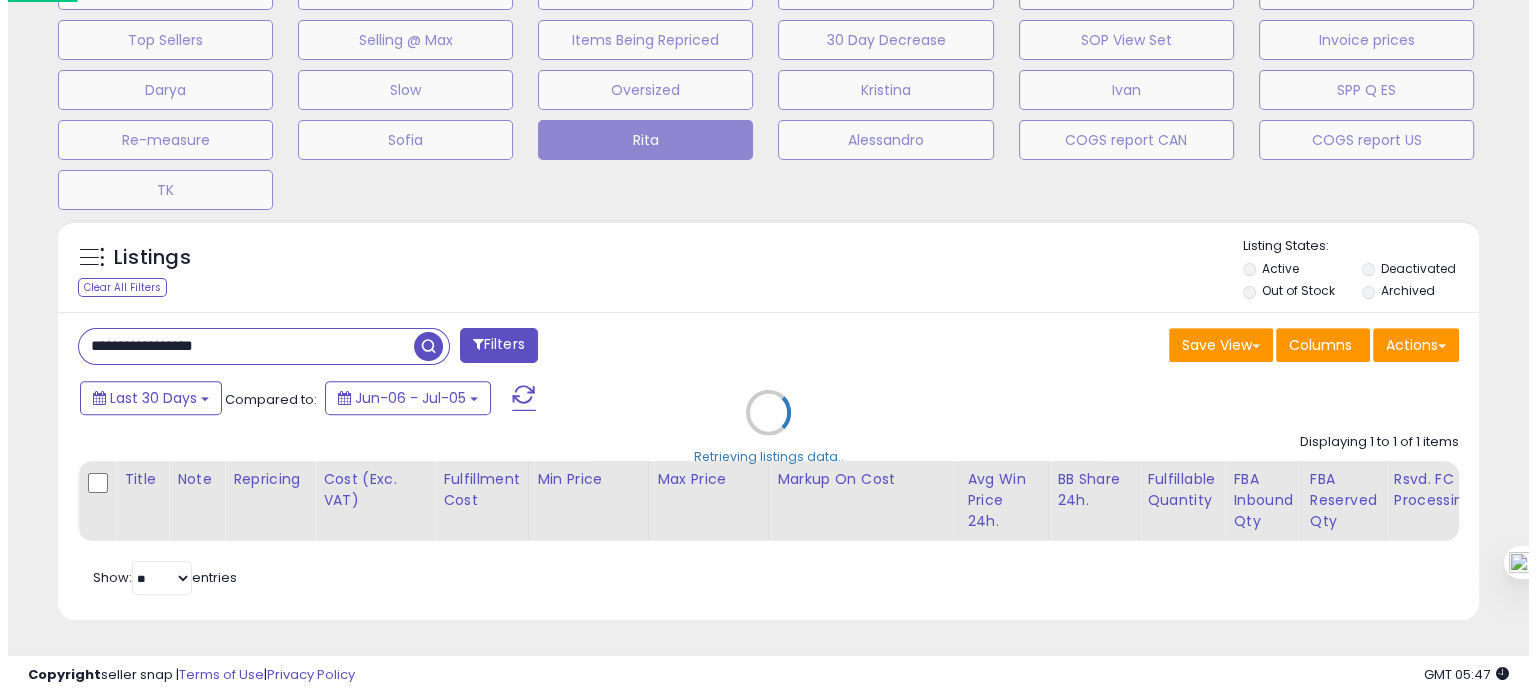 scroll, scrollTop: 674, scrollLeft: 0, axis: vertical 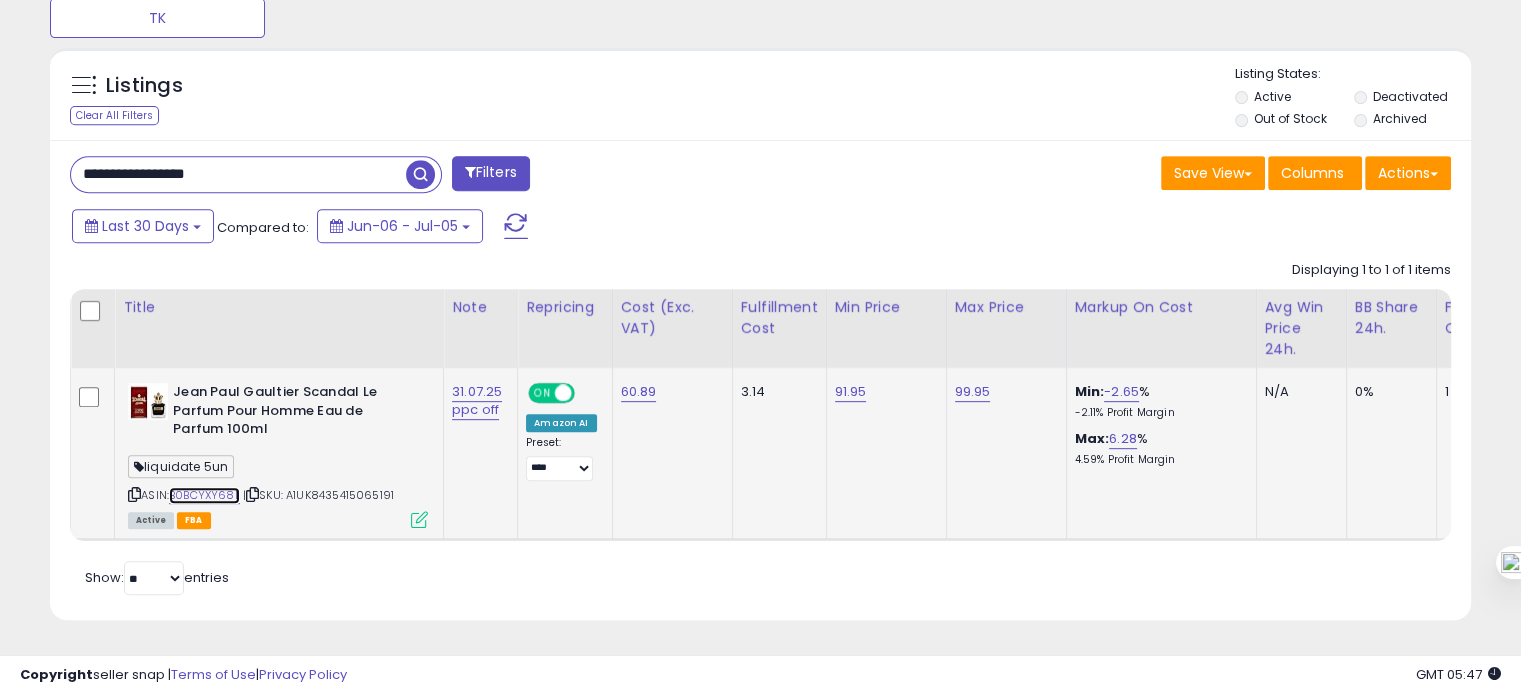 click on "B0BCYXY68L" at bounding box center [204, 495] 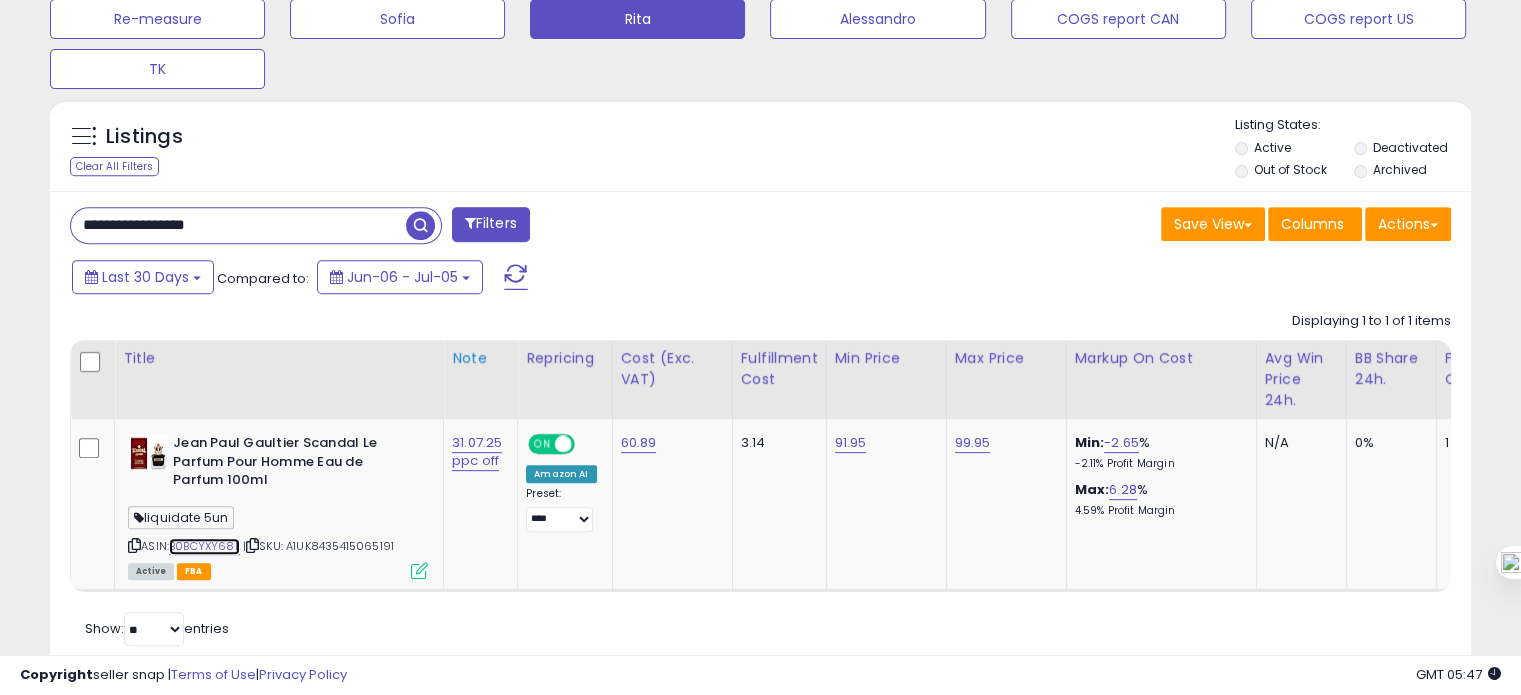 scroll, scrollTop: 846, scrollLeft: 0, axis: vertical 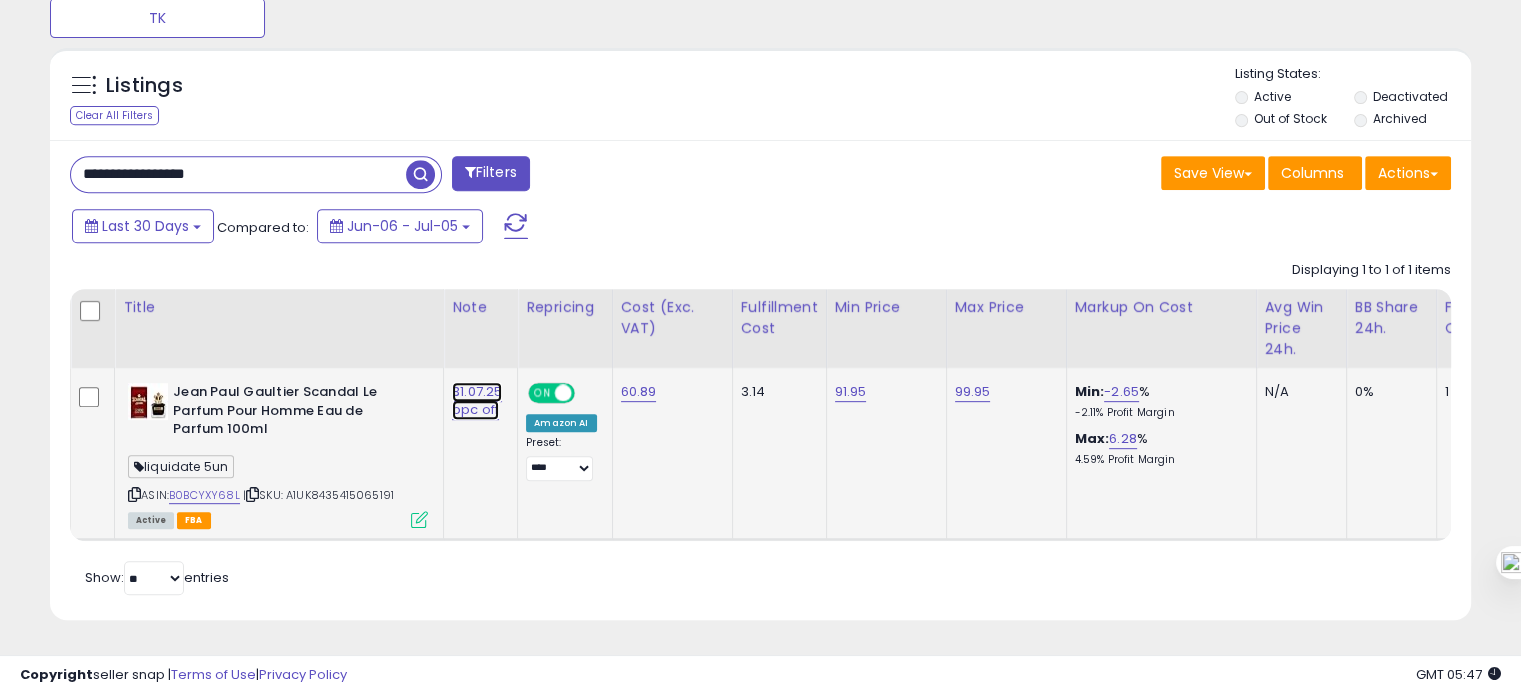 click on "31.07.25 ppc off" at bounding box center (477, 401) 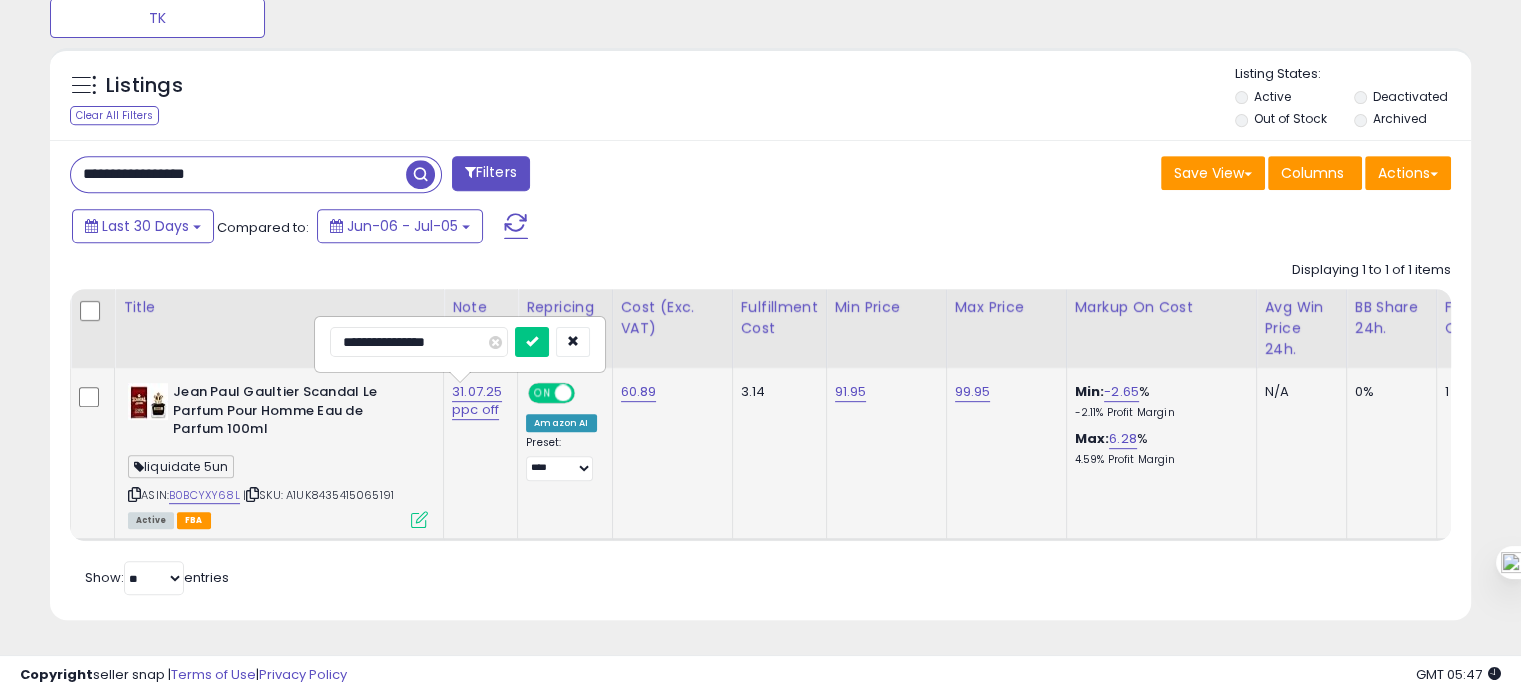 drag, startPoint x: 377, startPoint y: 321, endPoint x: 318, endPoint y: 337, distance: 61.13101 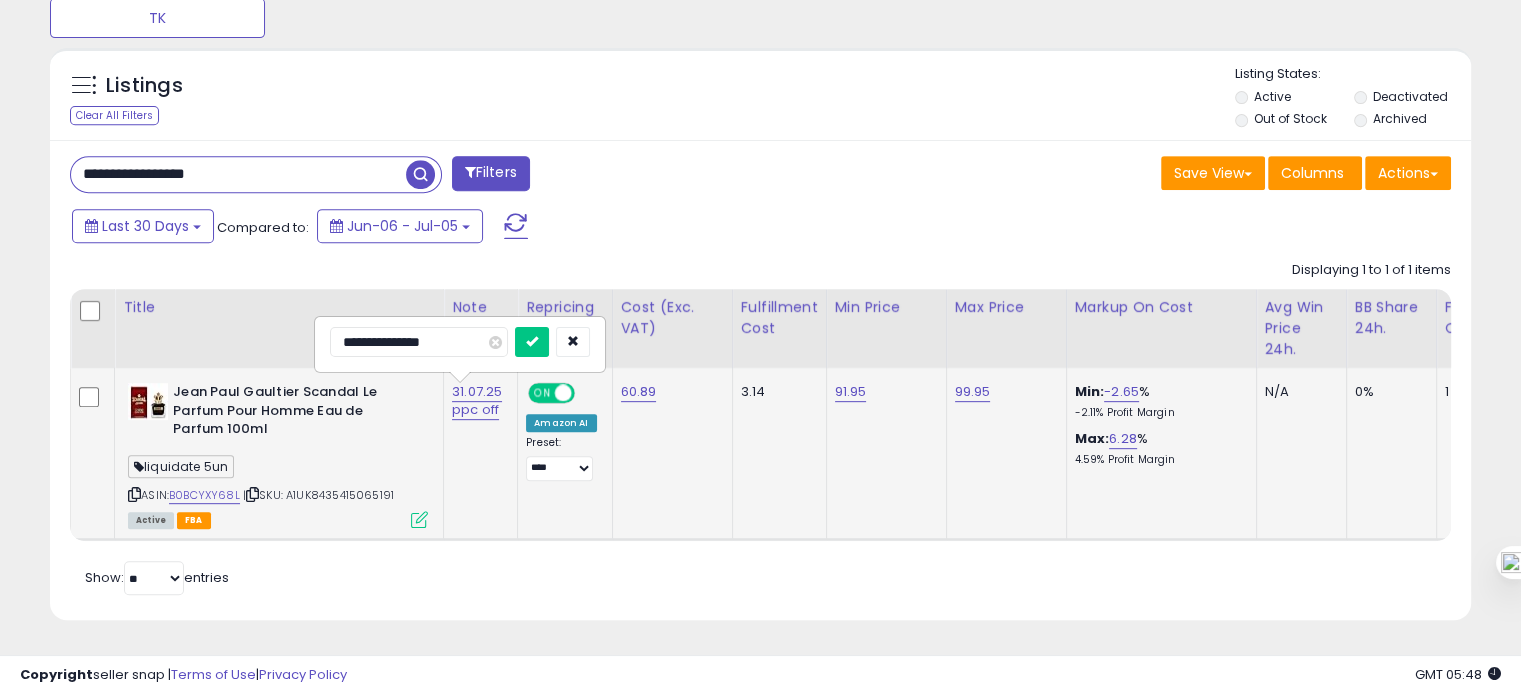 type on "**********" 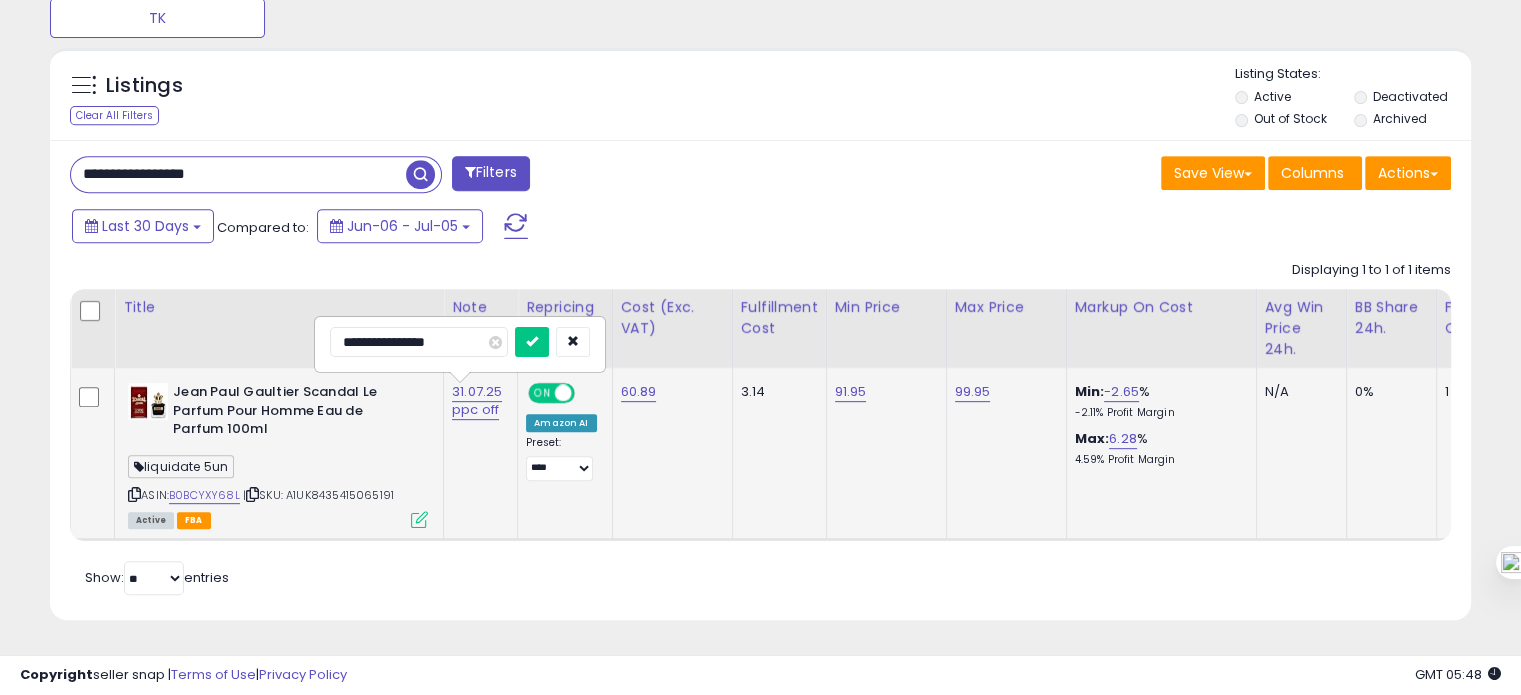 click at bounding box center (532, 342) 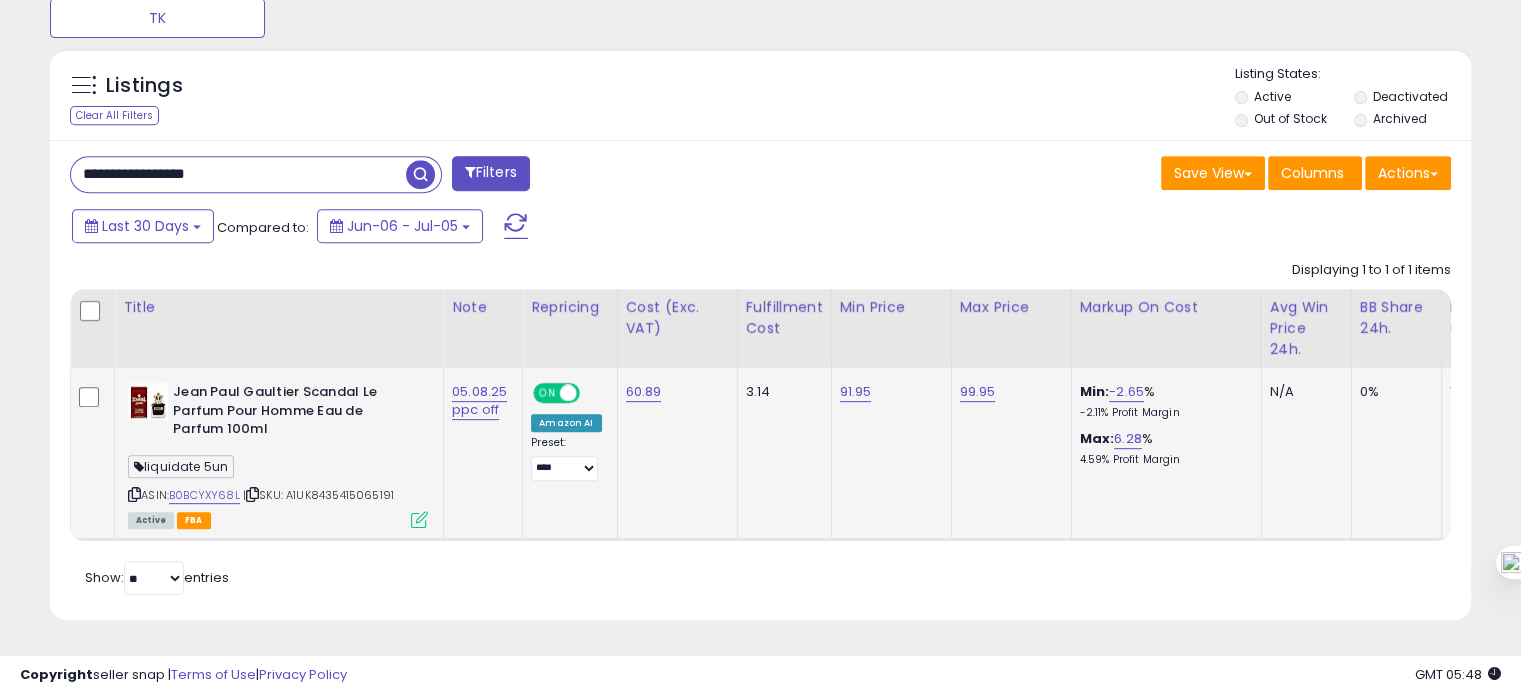 click on "**********" at bounding box center [238, 174] 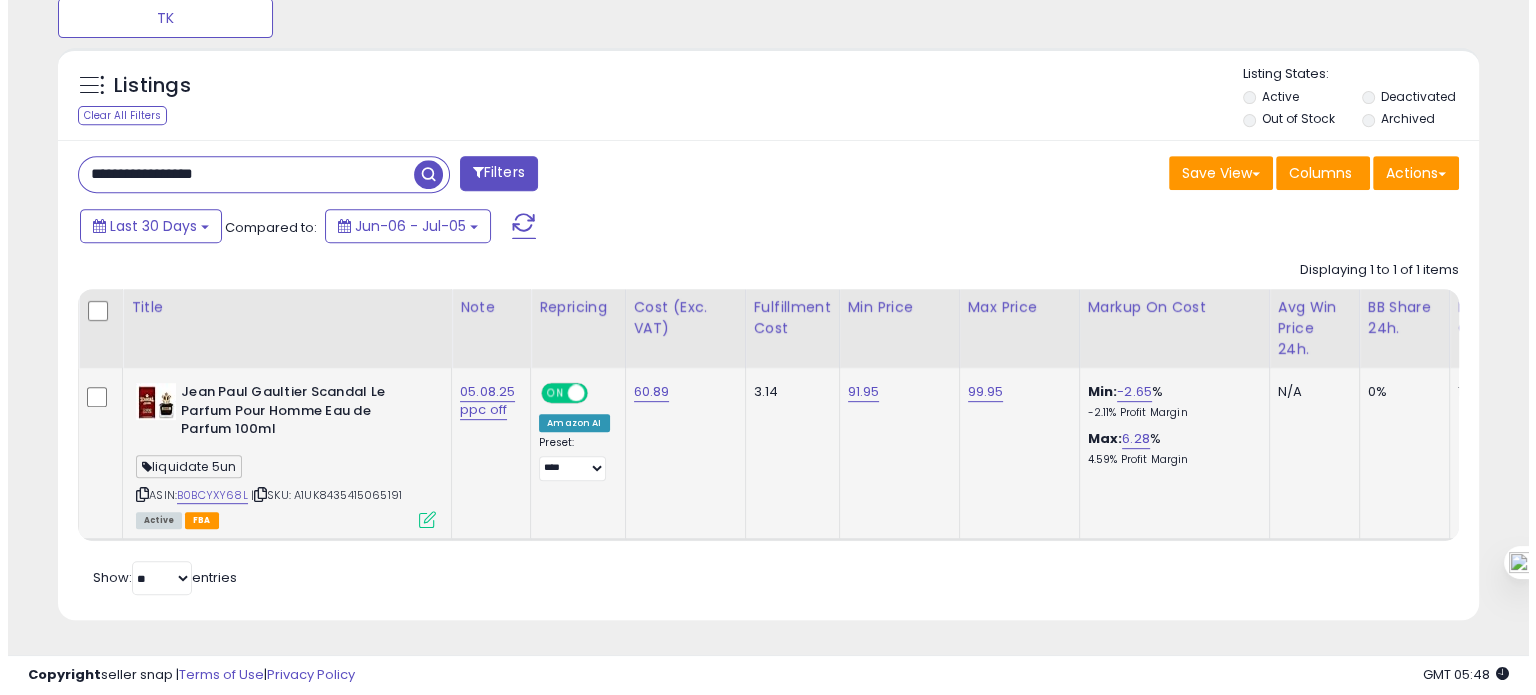 scroll, scrollTop: 674, scrollLeft: 0, axis: vertical 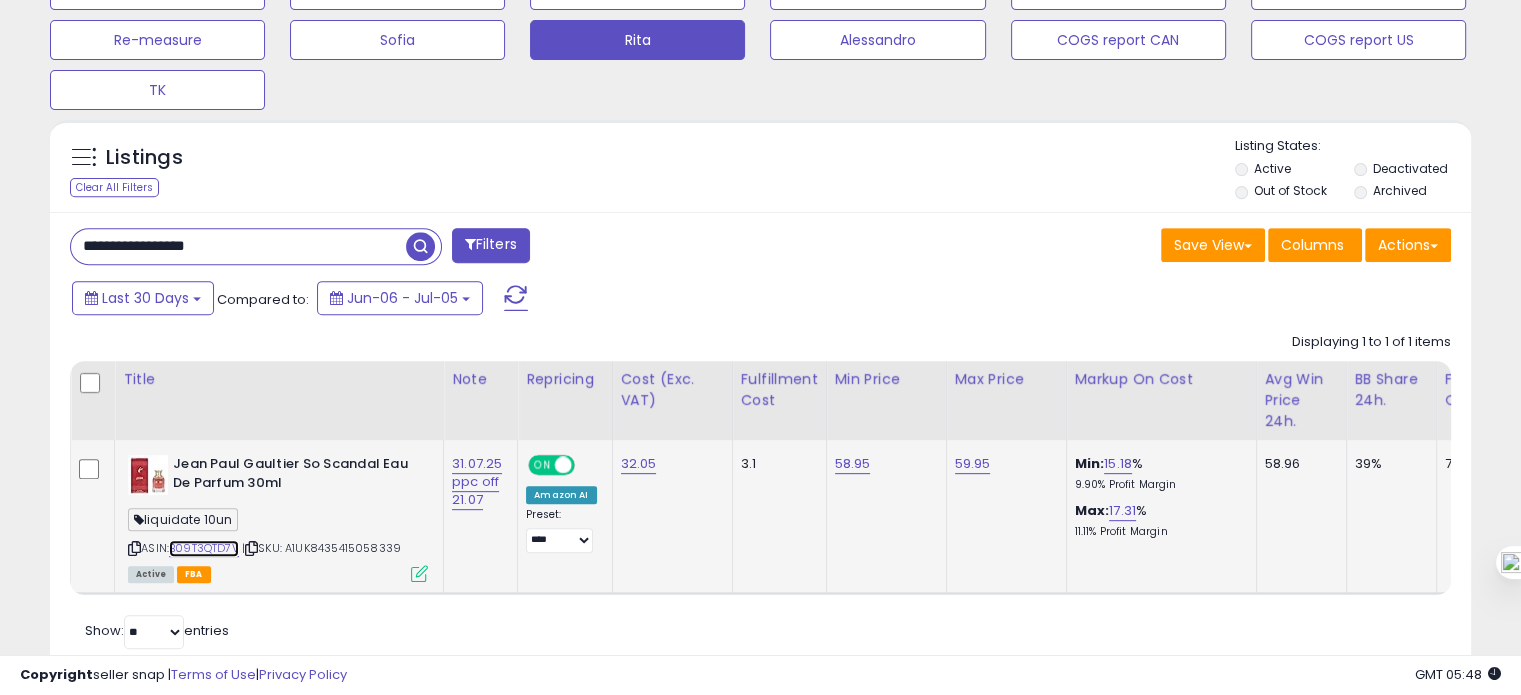 click on "B09T3QTD7V" at bounding box center (204, 548) 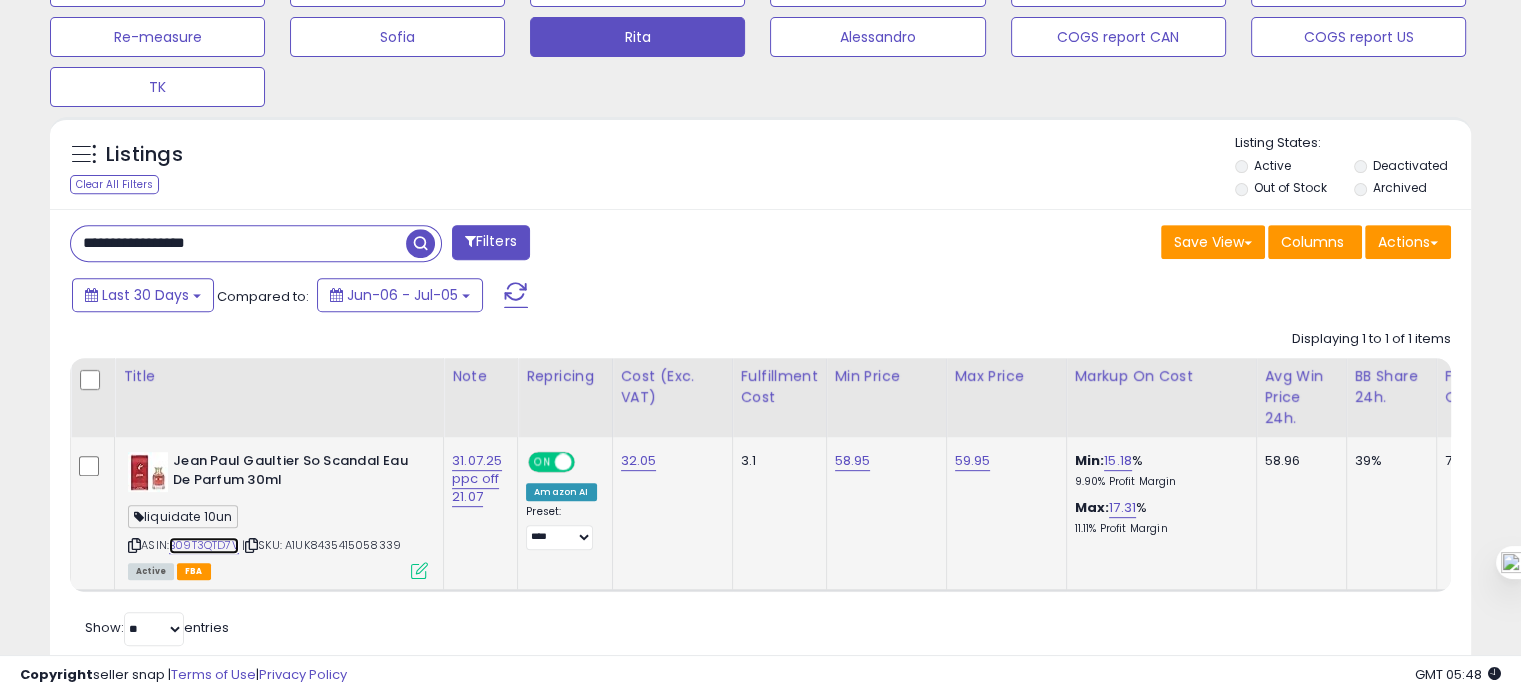 scroll, scrollTop: 768, scrollLeft: 0, axis: vertical 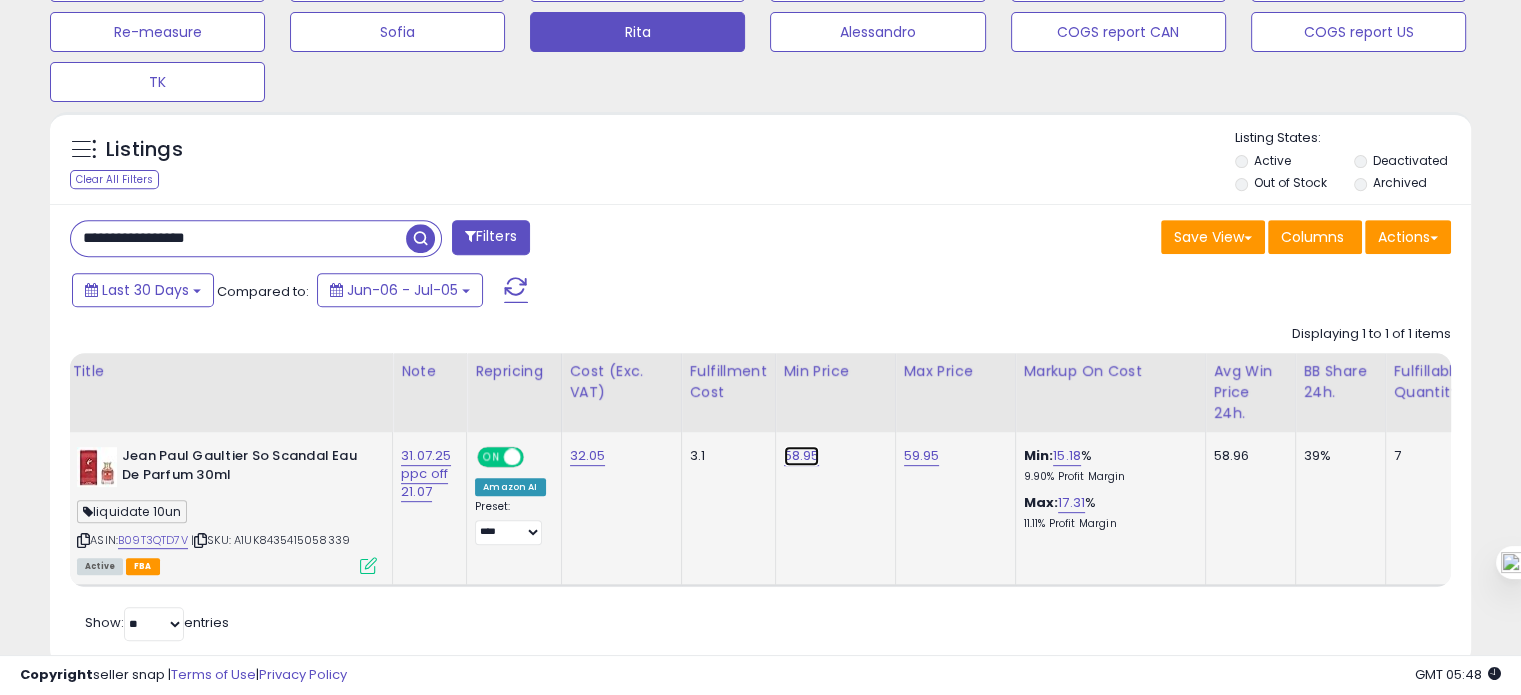 click on "58.95" at bounding box center [802, 456] 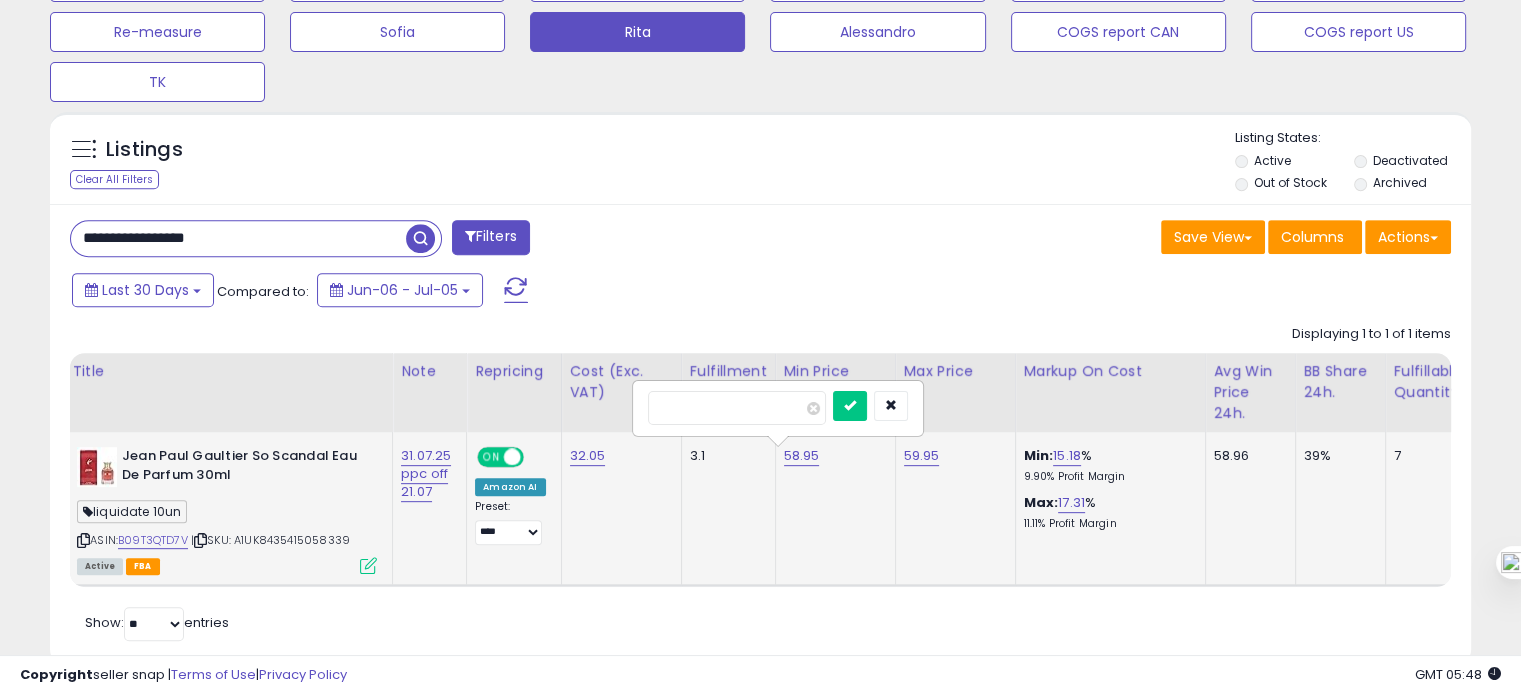 drag, startPoint x: 669, startPoint y: 405, endPoint x: 705, endPoint y: 407, distance: 36.05551 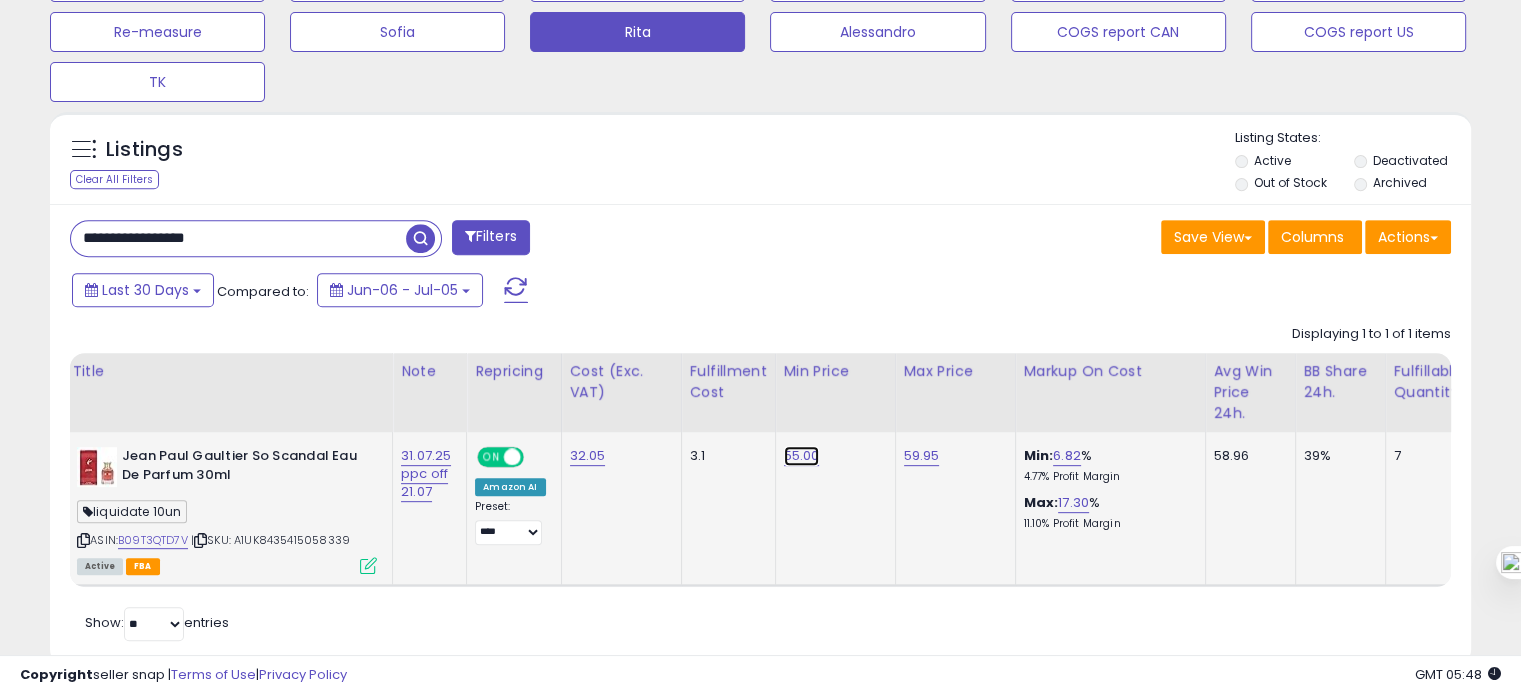 click on "55.00" at bounding box center (802, 456) 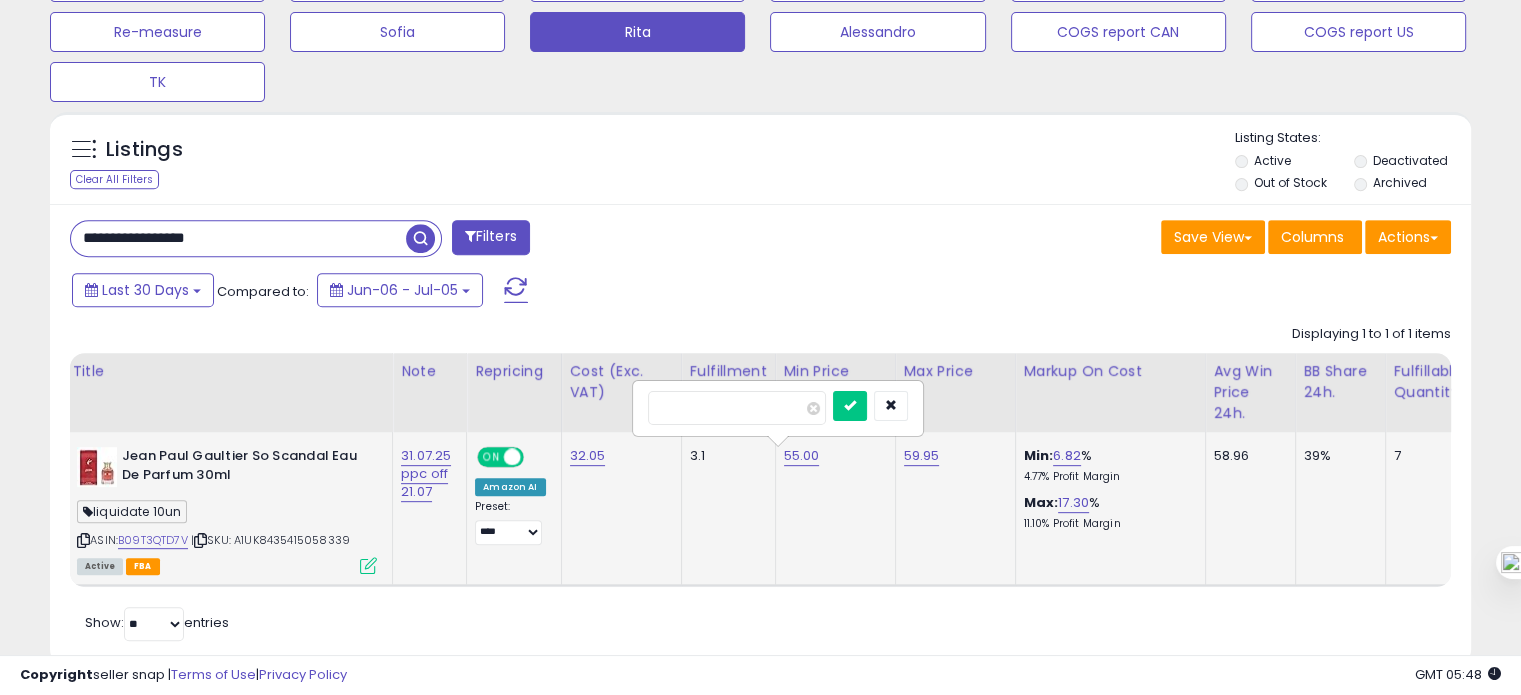 drag, startPoint x: 732, startPoint y: 402, endPoint x: 664, endPoint y: 412, distance: 68.73136 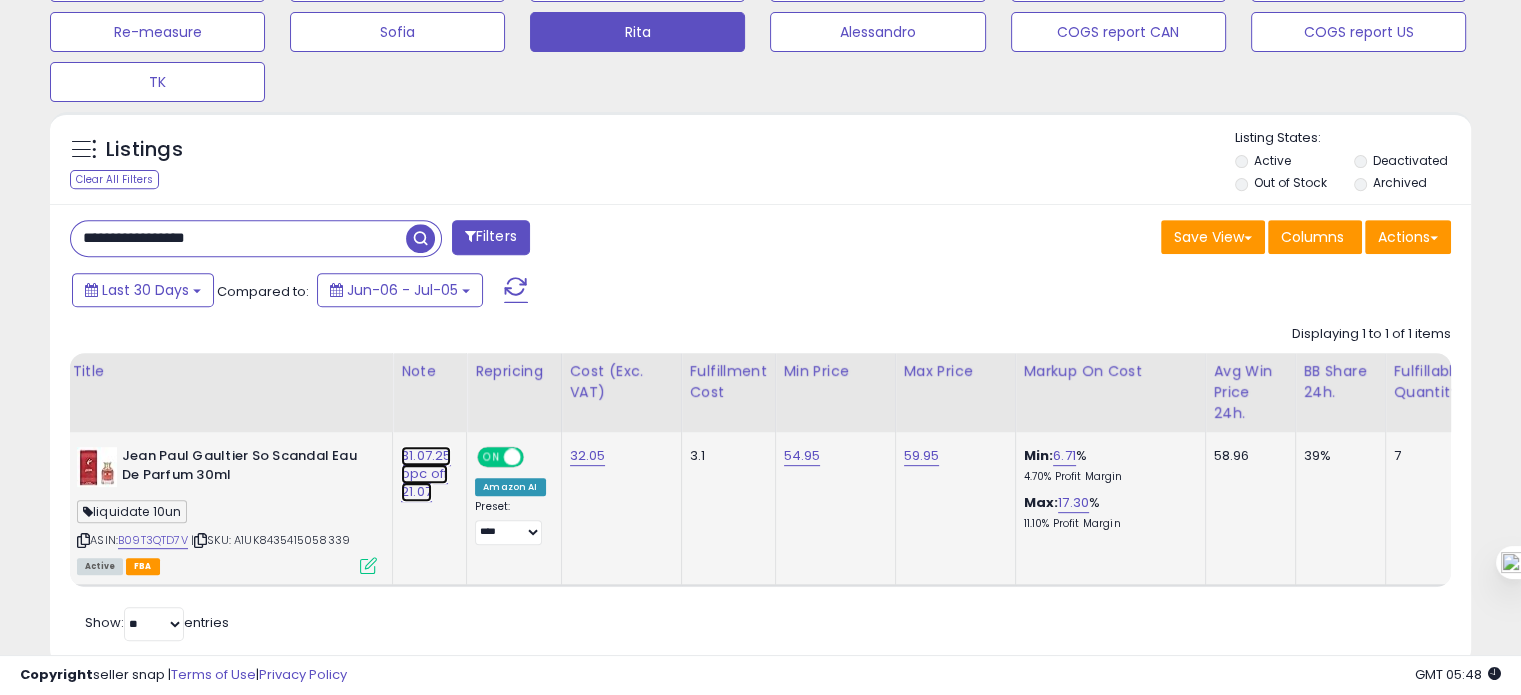 click on "31.07.25 ppc off 21.07" at bounding box center (426, 474) 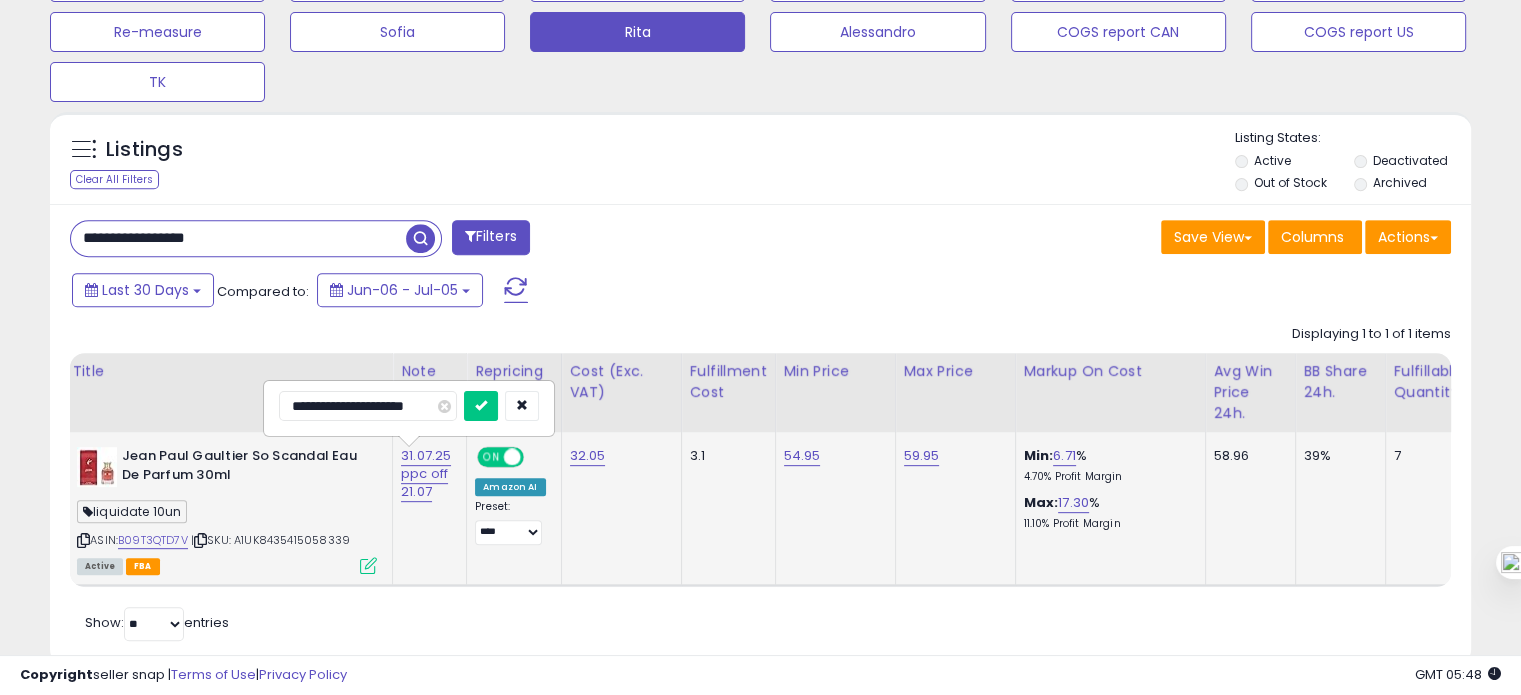 drag, startPoint x: 322, startPoint y: 405, endPoint x: 278, endPoint y: 408, distance: 44.102154 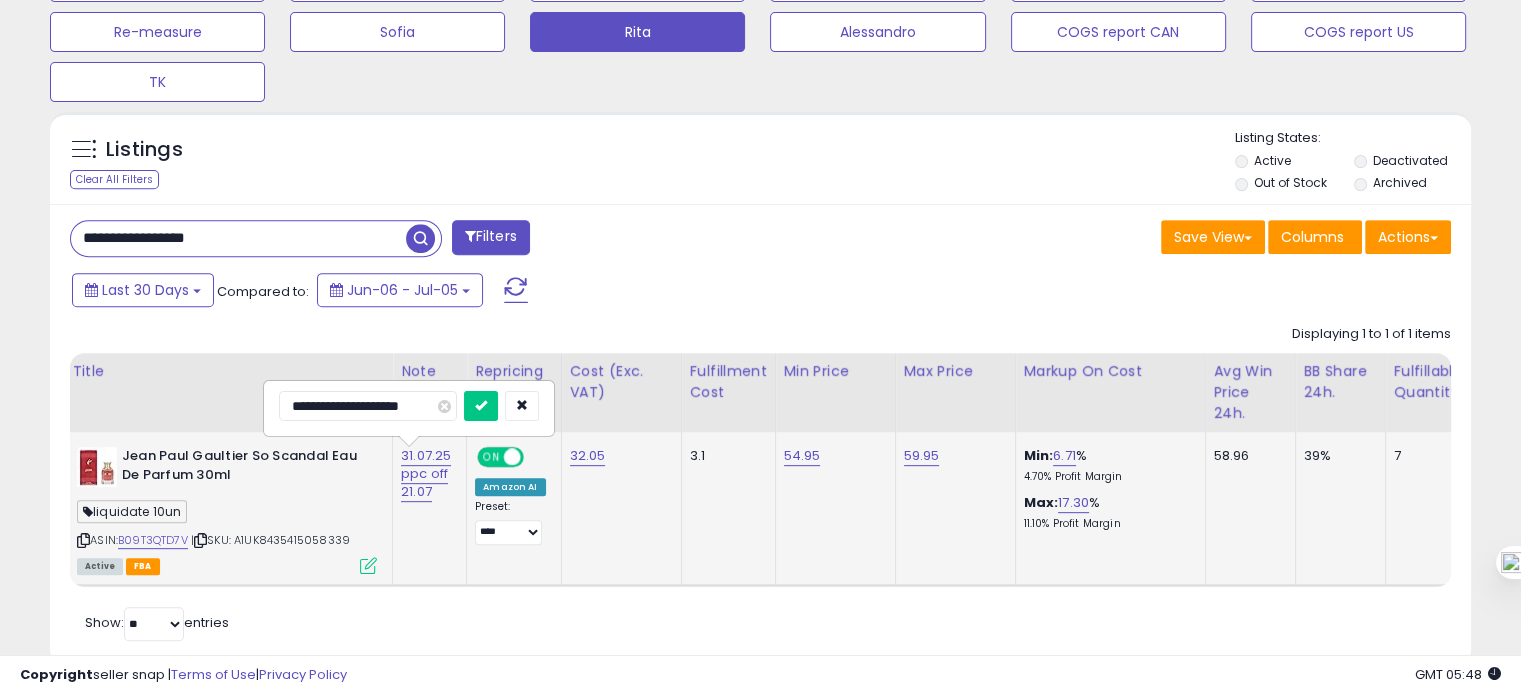 type on "**********" 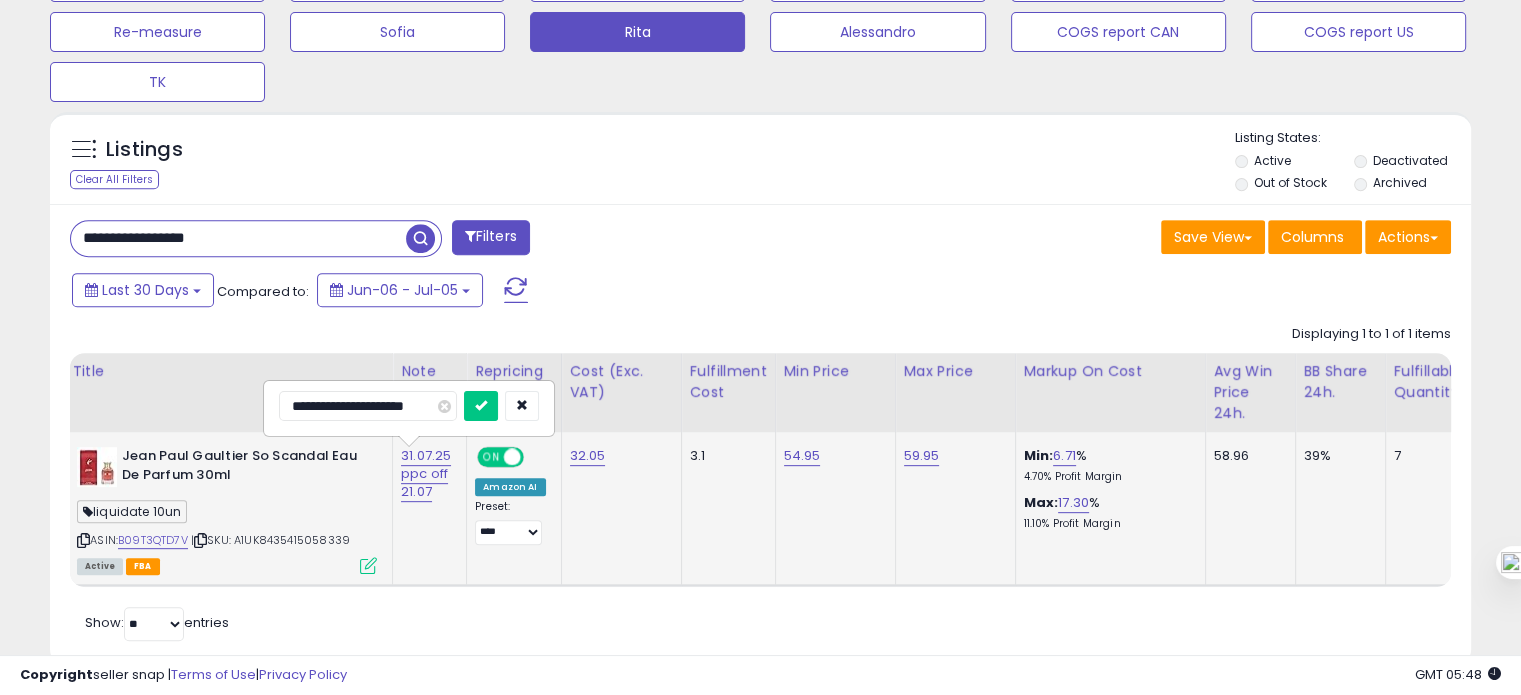click at bounding box center [481, 406] 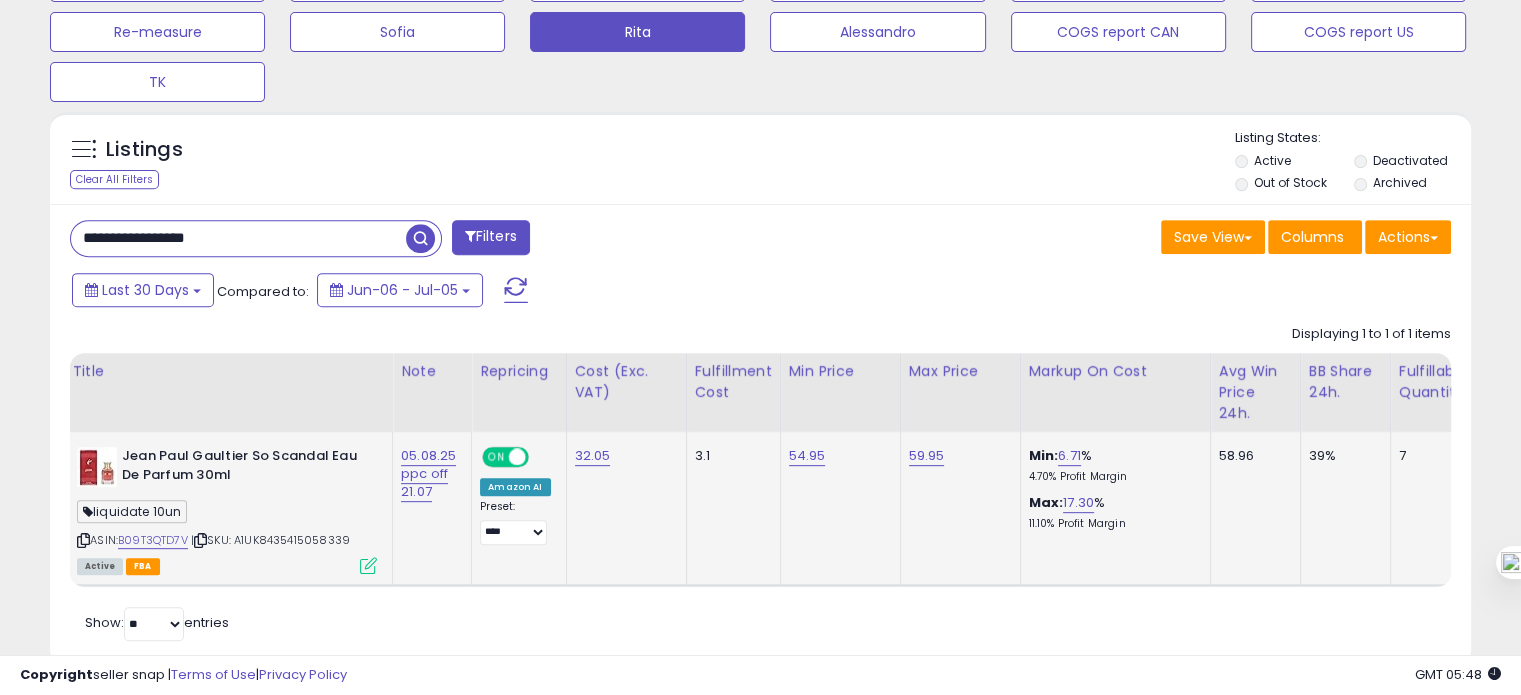 click on "**********" at bounding box center (238, 238) 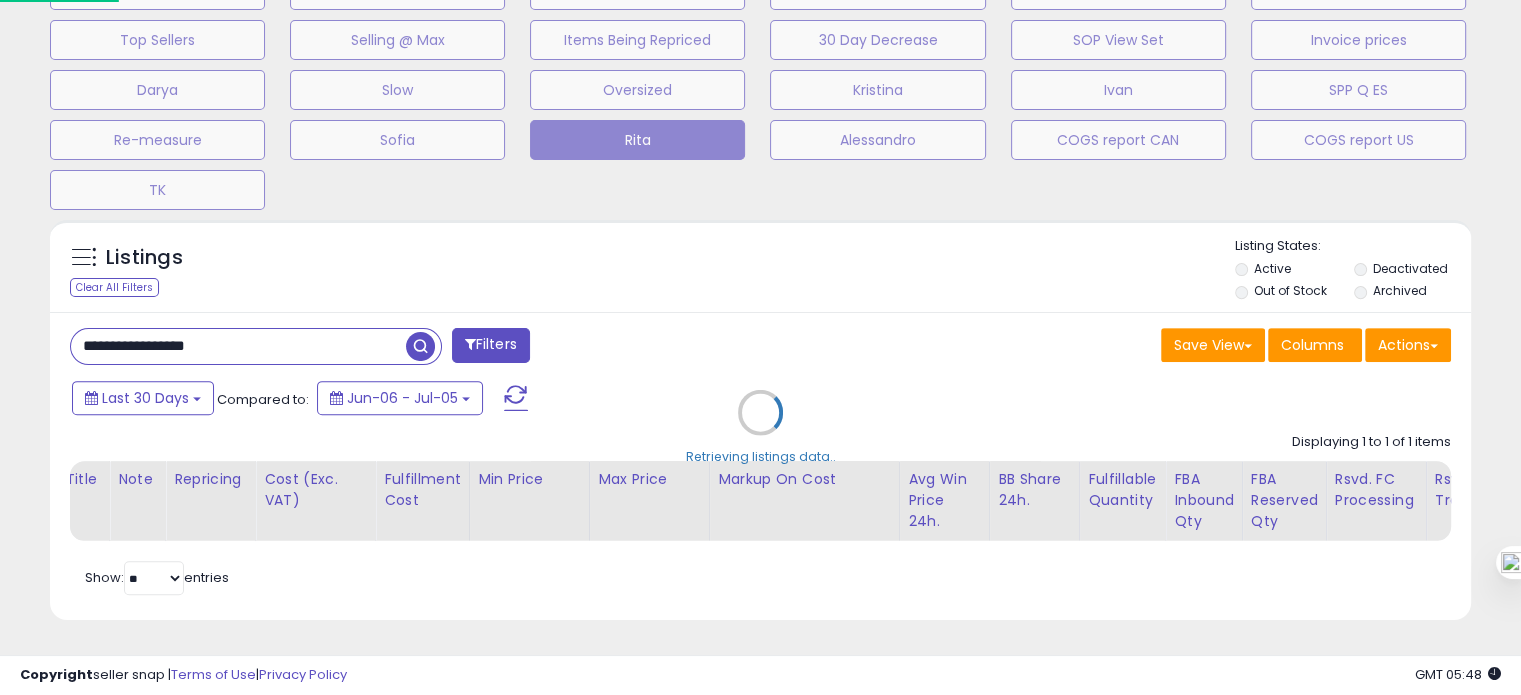 scroll, scrollTop: 999589, scrollLeft: 999168, axis: both 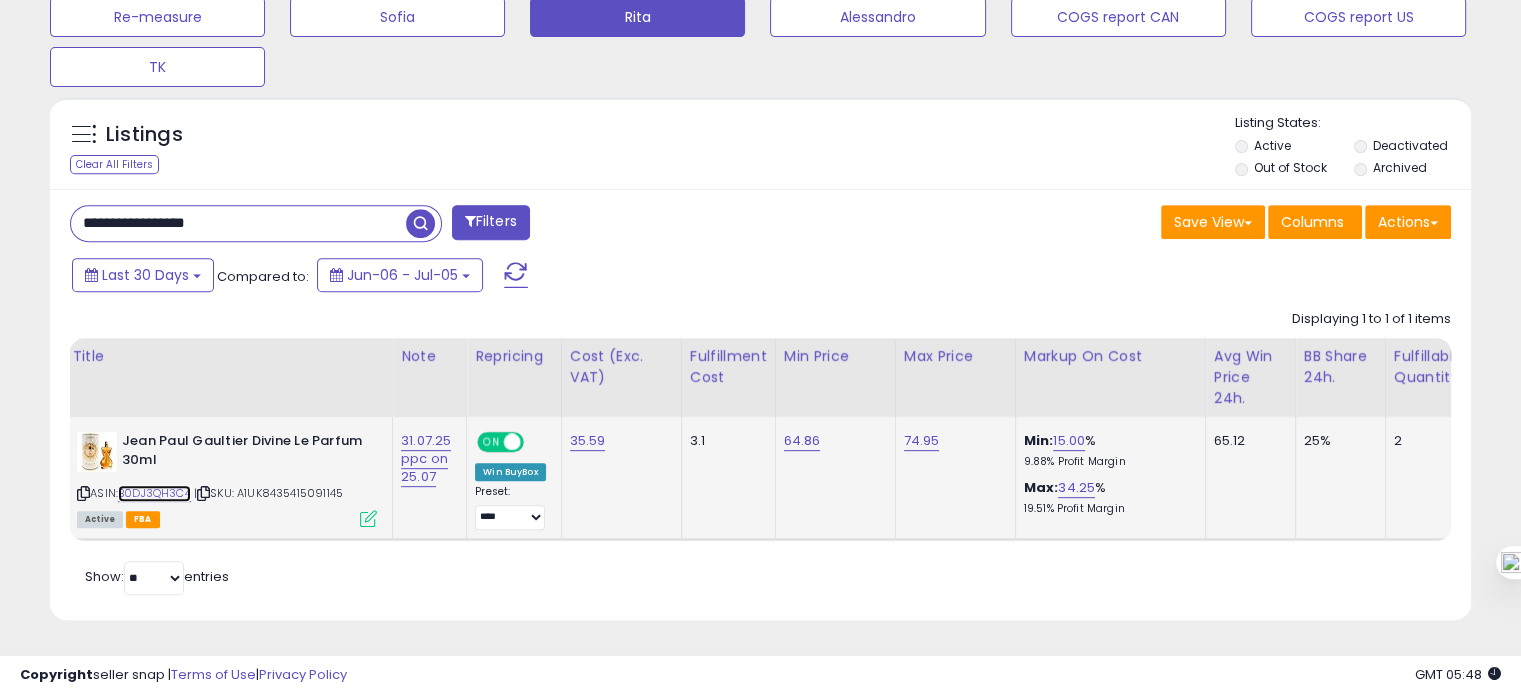 click on "B0DJ3QH3C4" at bounding box center (154, 493) 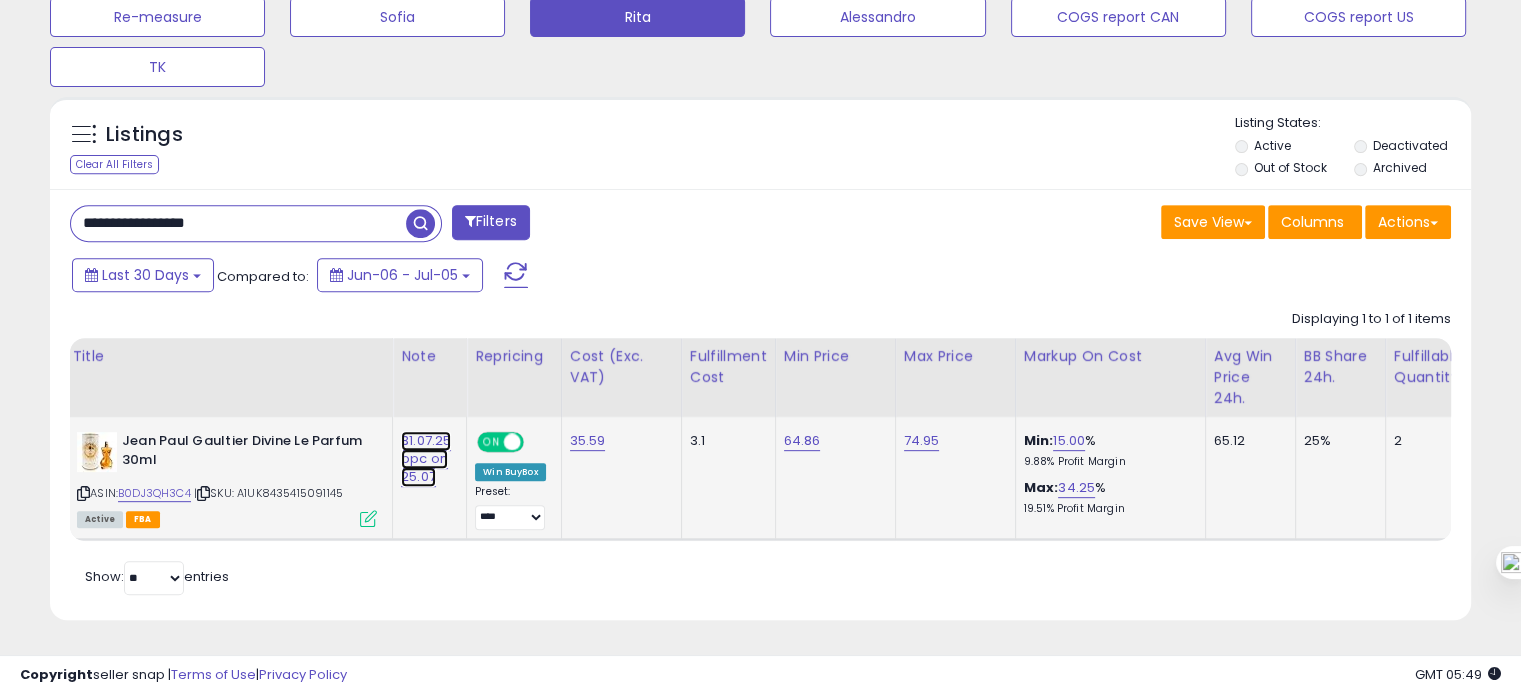 click on "31.07.25 ppc on 25.07" at bounding box center (426, 459) 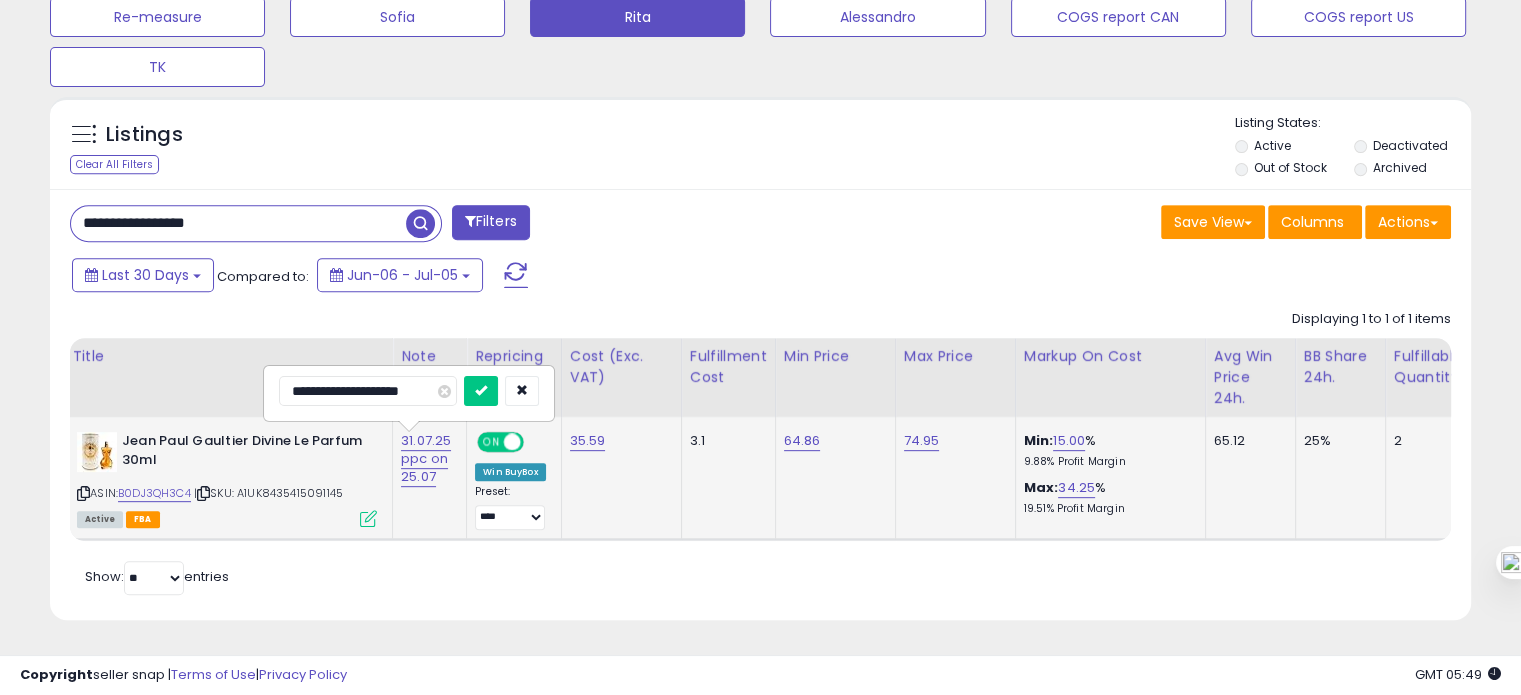 drag, startPoint x: 328, startPoint y: 378, endPoint x: 274, endPoint y: 385, distance: 54.451813 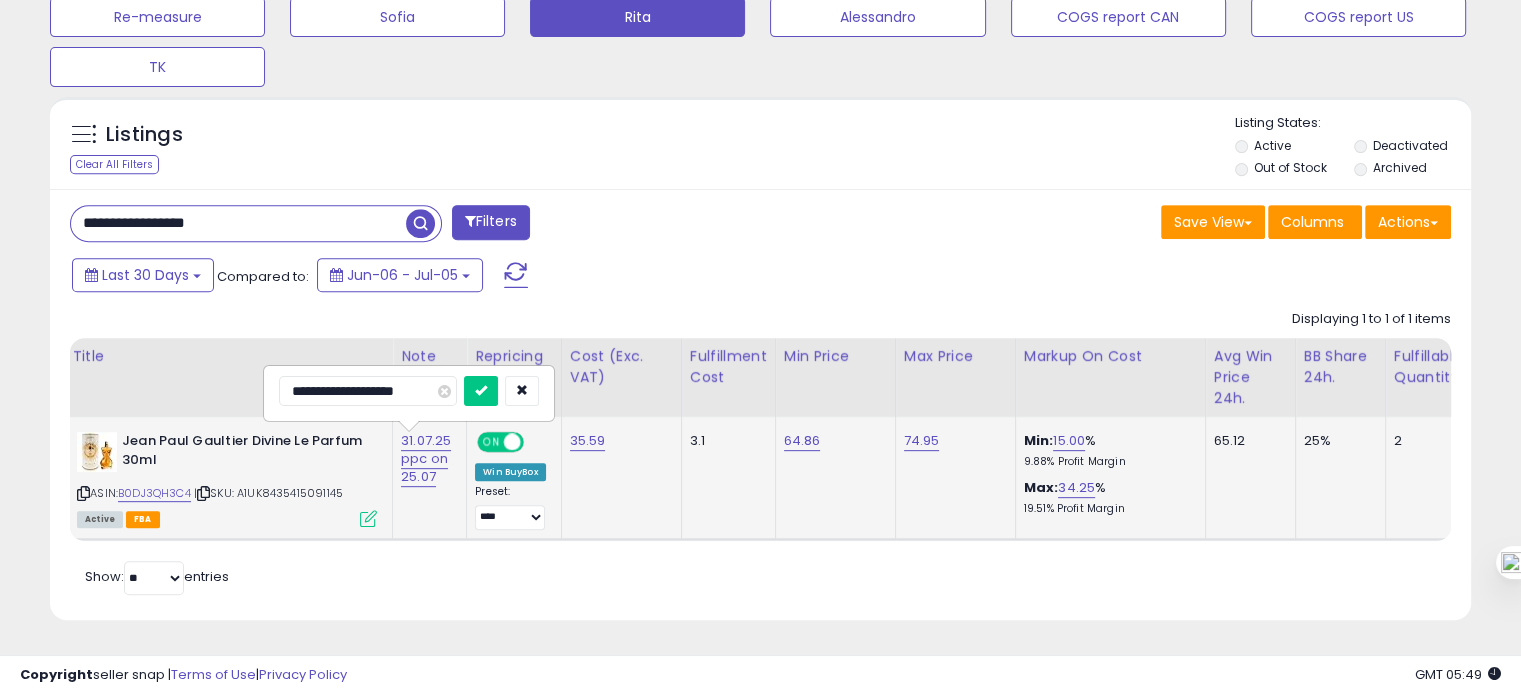 type on "**********" 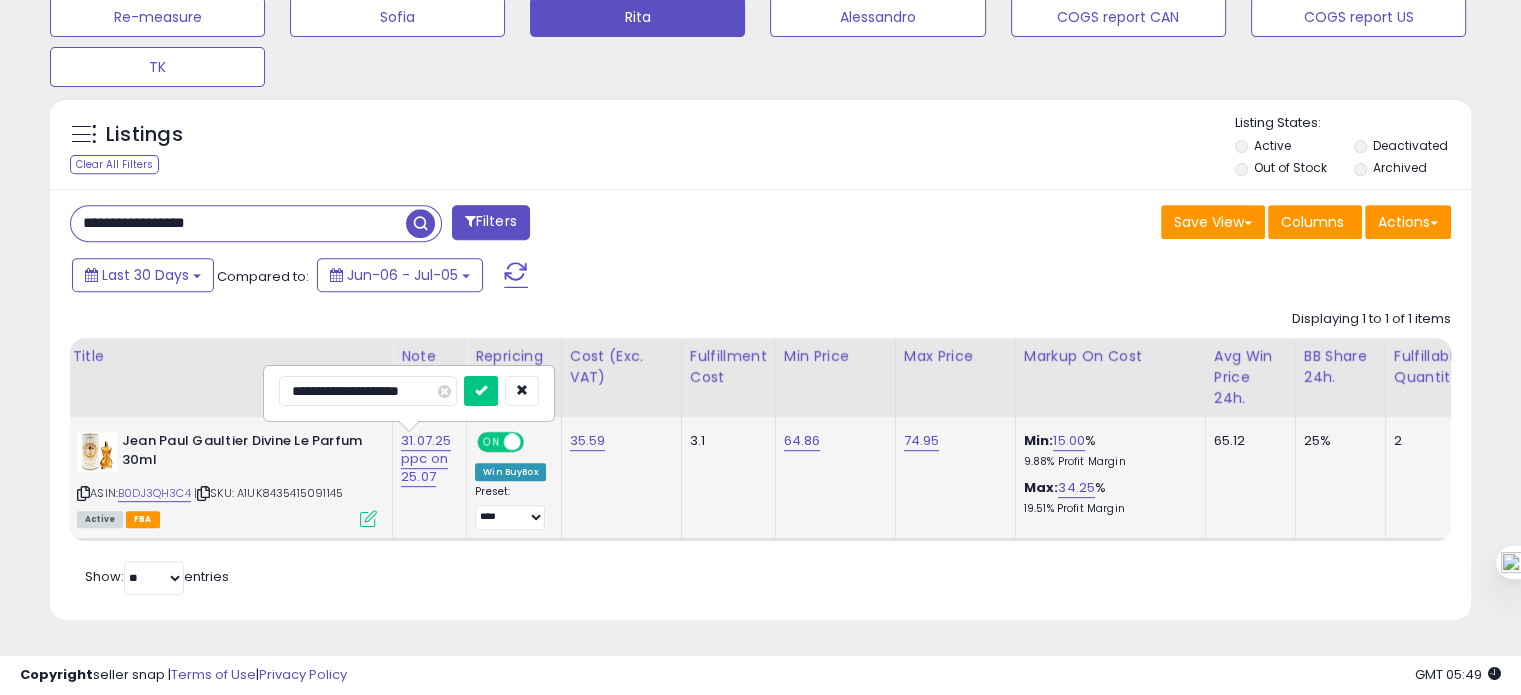click at bounding box center (481, 391) 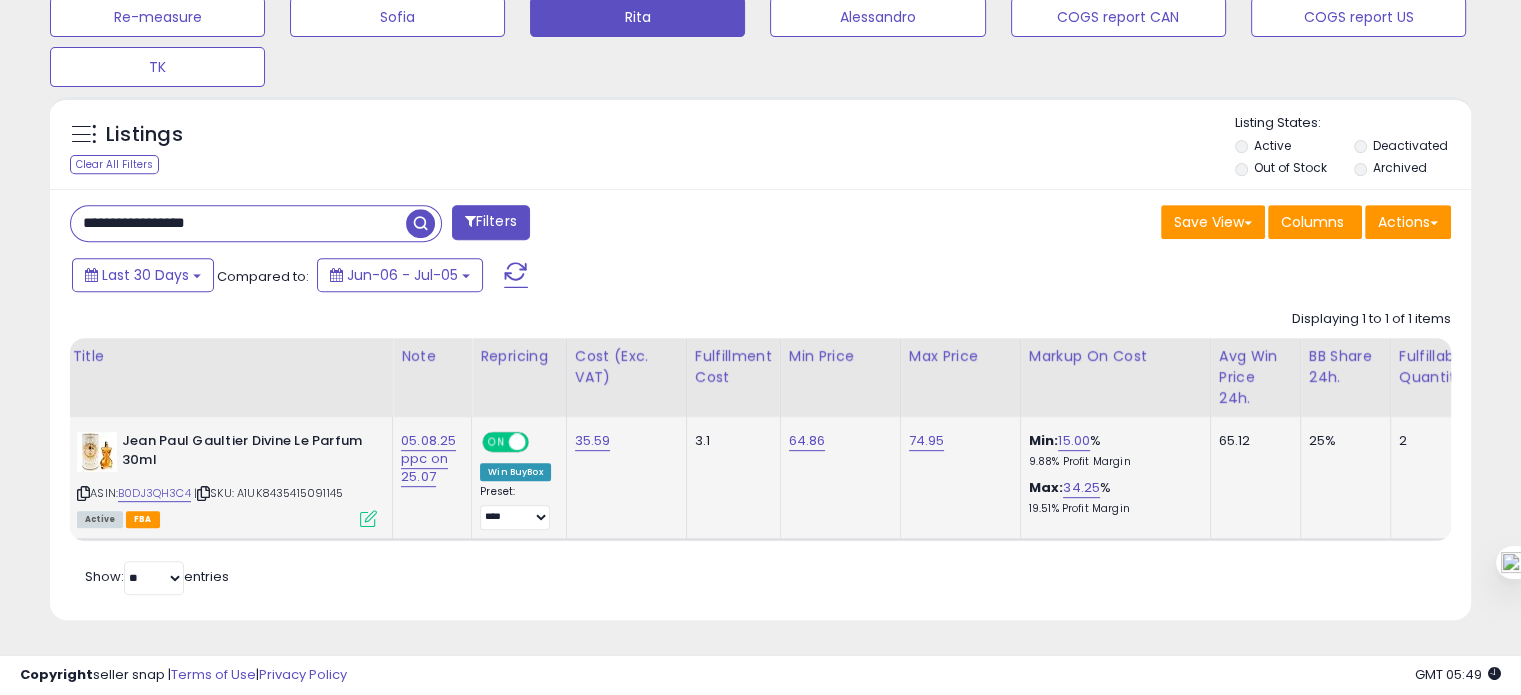 click at bounding box center [368, 518] 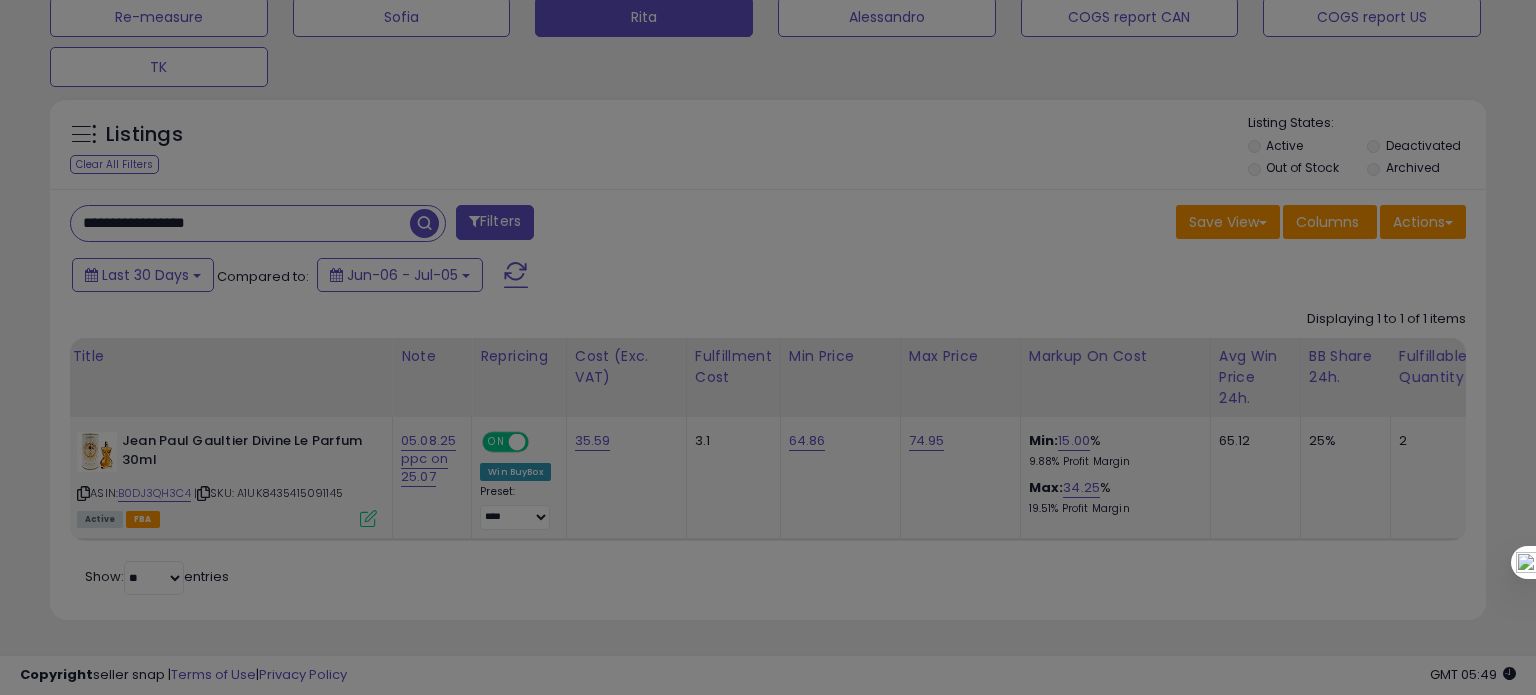 scroll, scrollTop: 999589, scrollLeft: 999168, axis: both 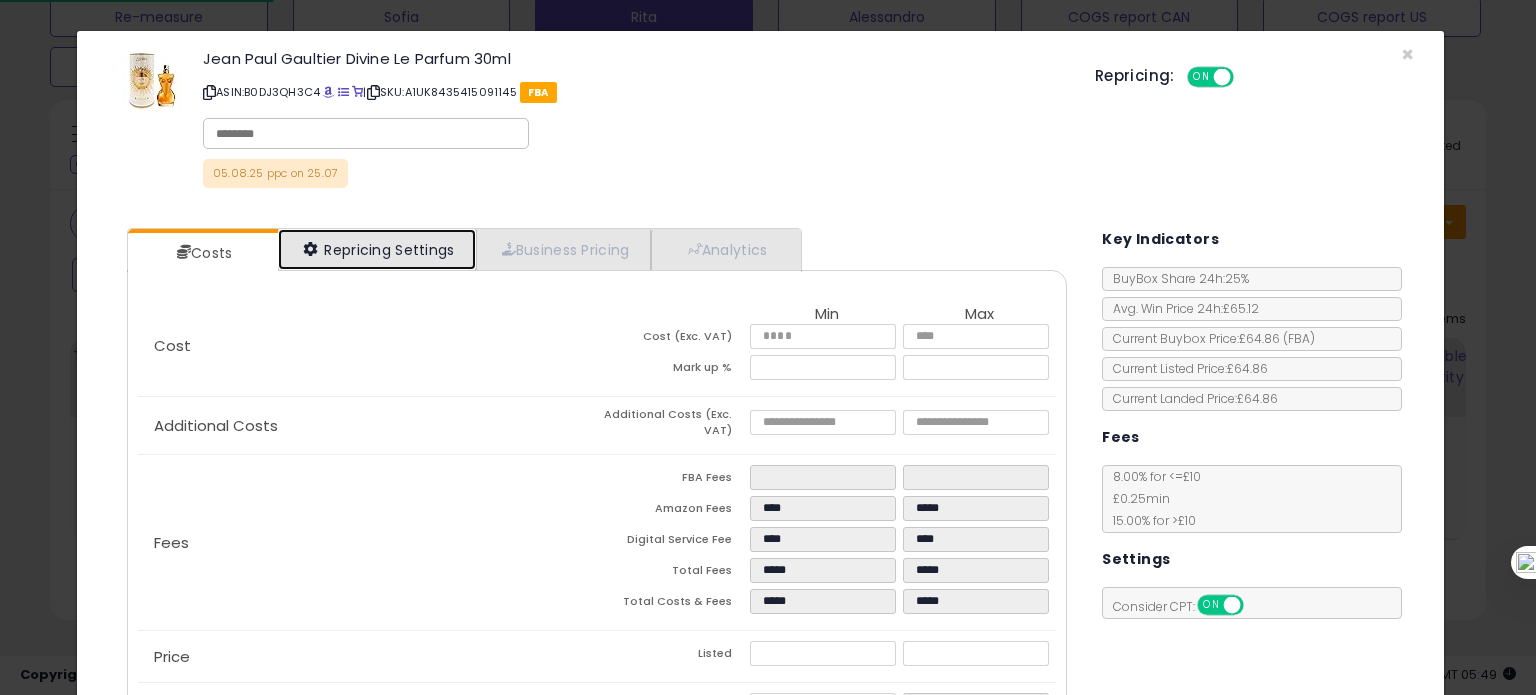 click on "Repricing Settings" at bounding box center (377, 249) 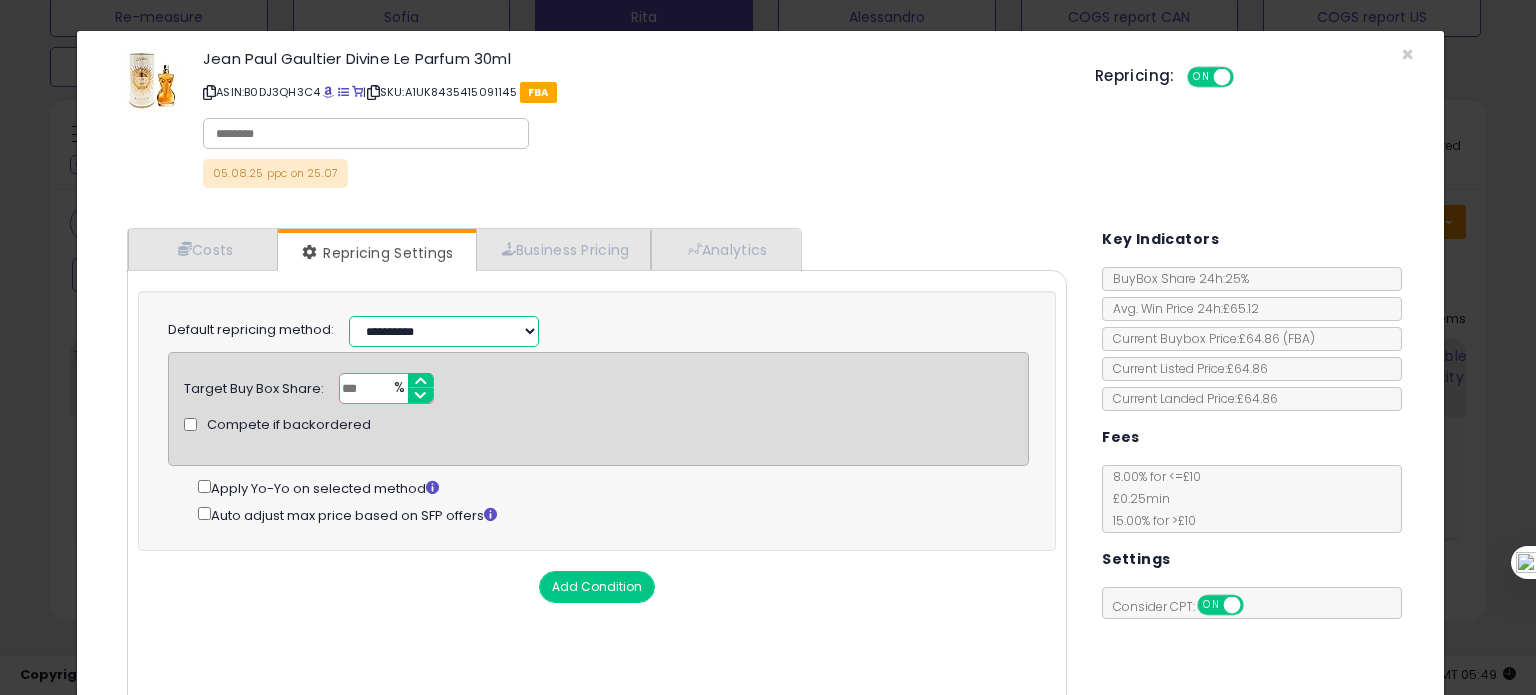 click on "**********" at bounding box center [444, 331] 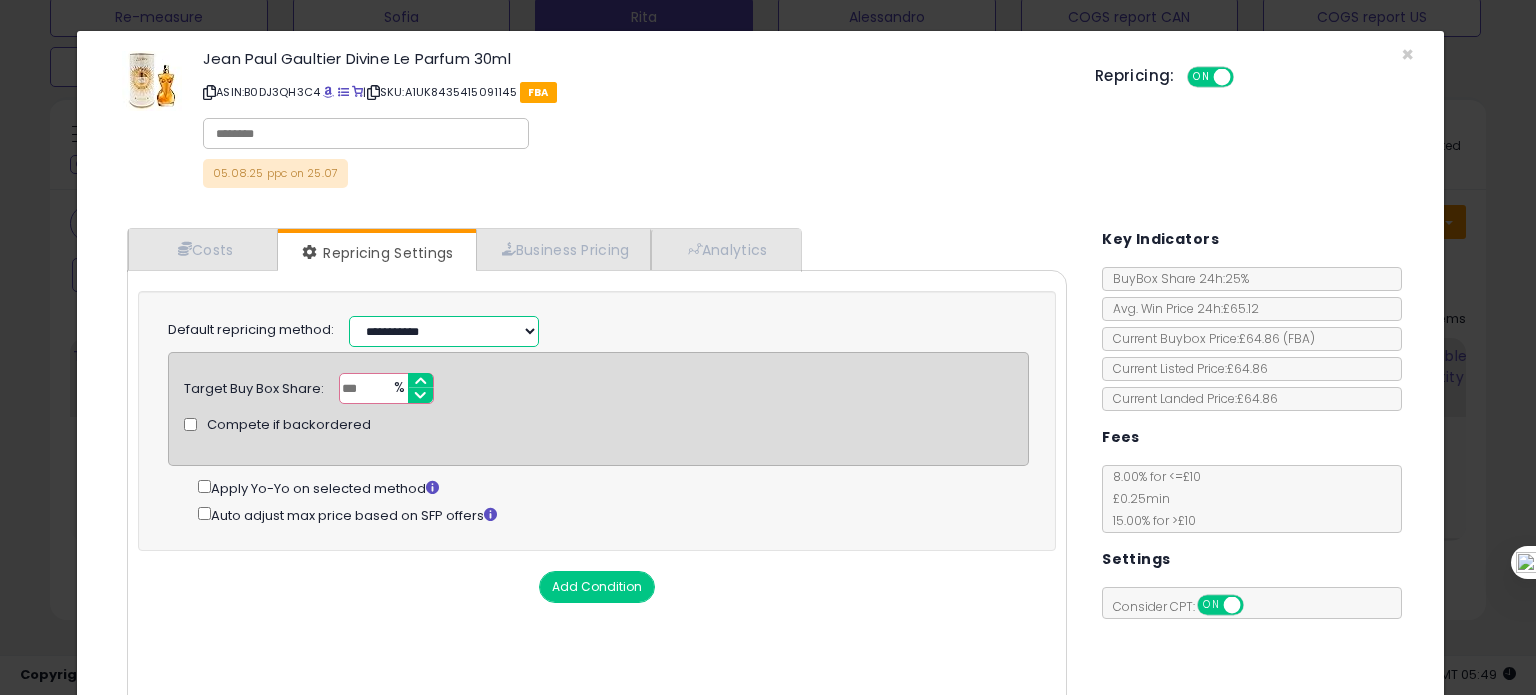 click on "**********" at bounding box center (444, 331) 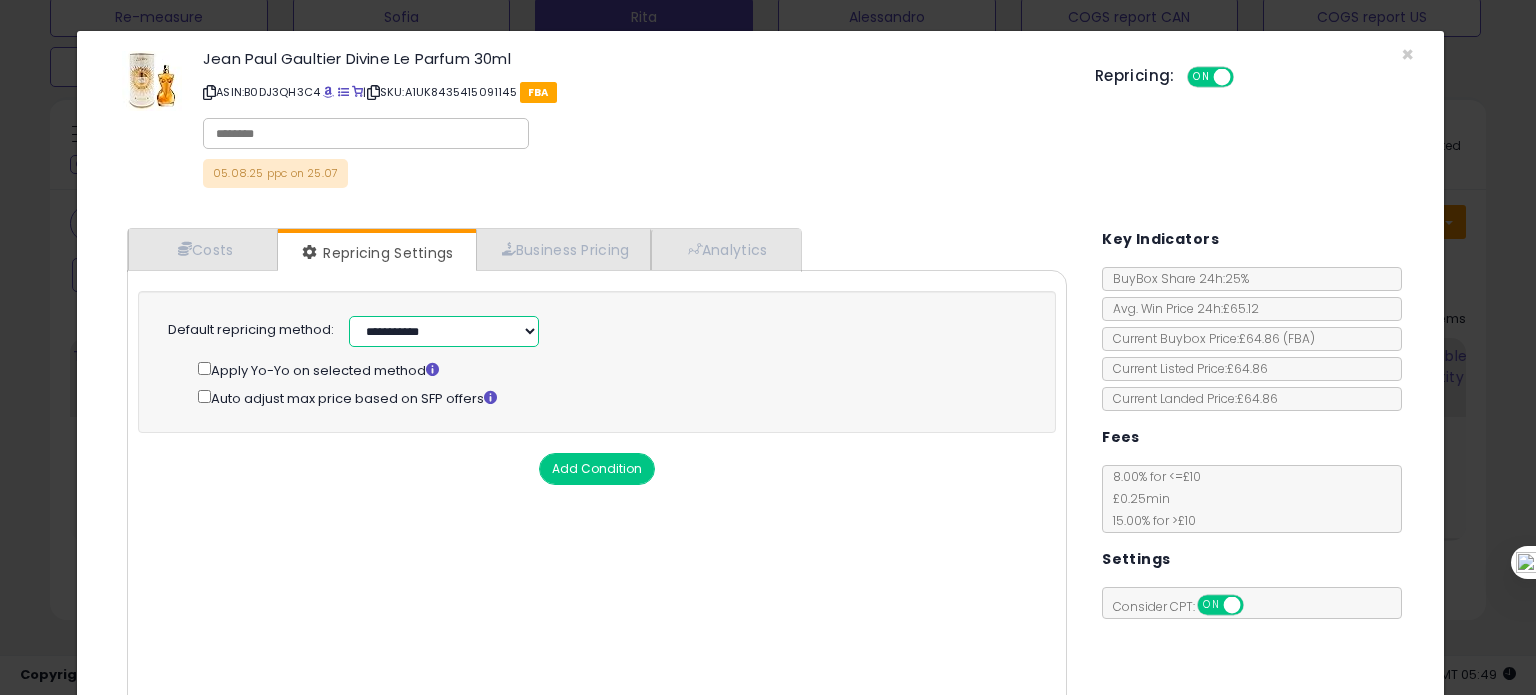 scroll, scrollTop: 144, scrollLeft: 0, axis: vertical 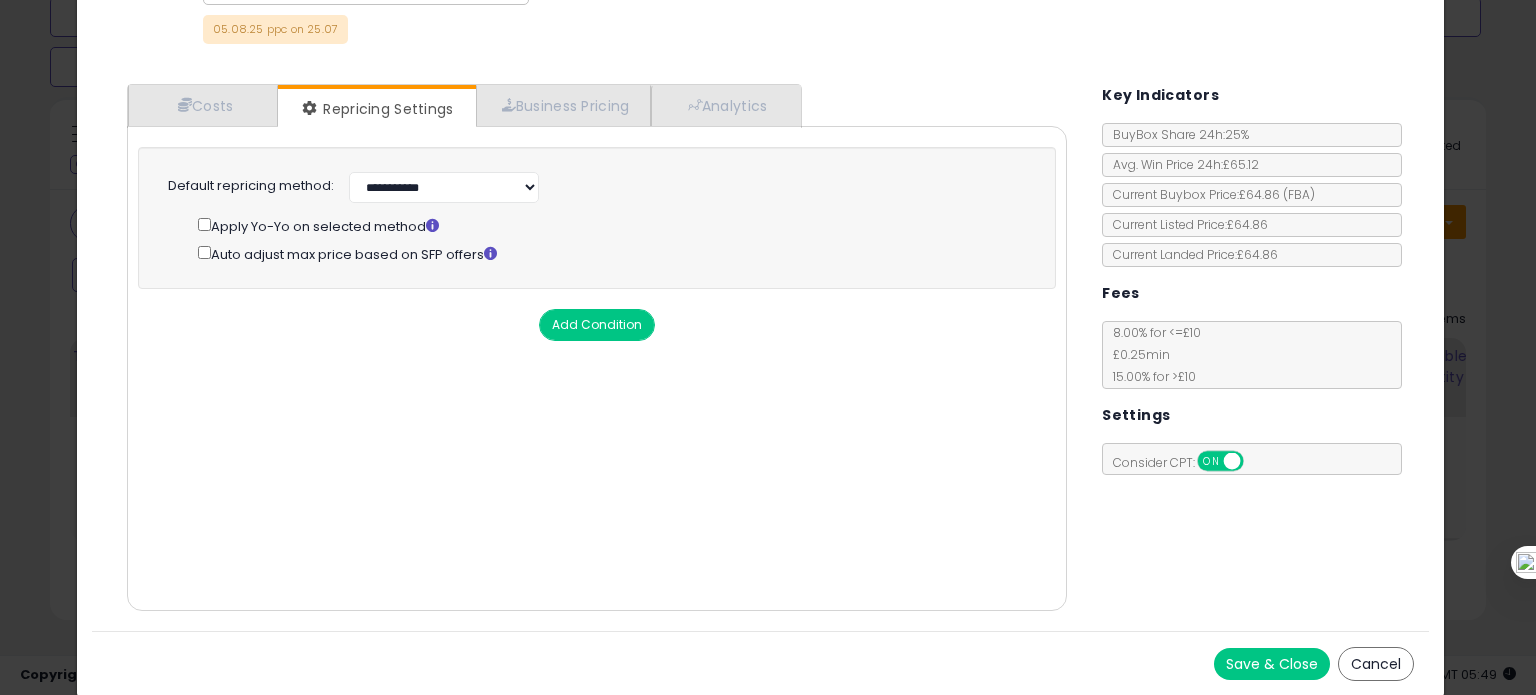 click on "Save & Close" at bounding box center [1272, 664] 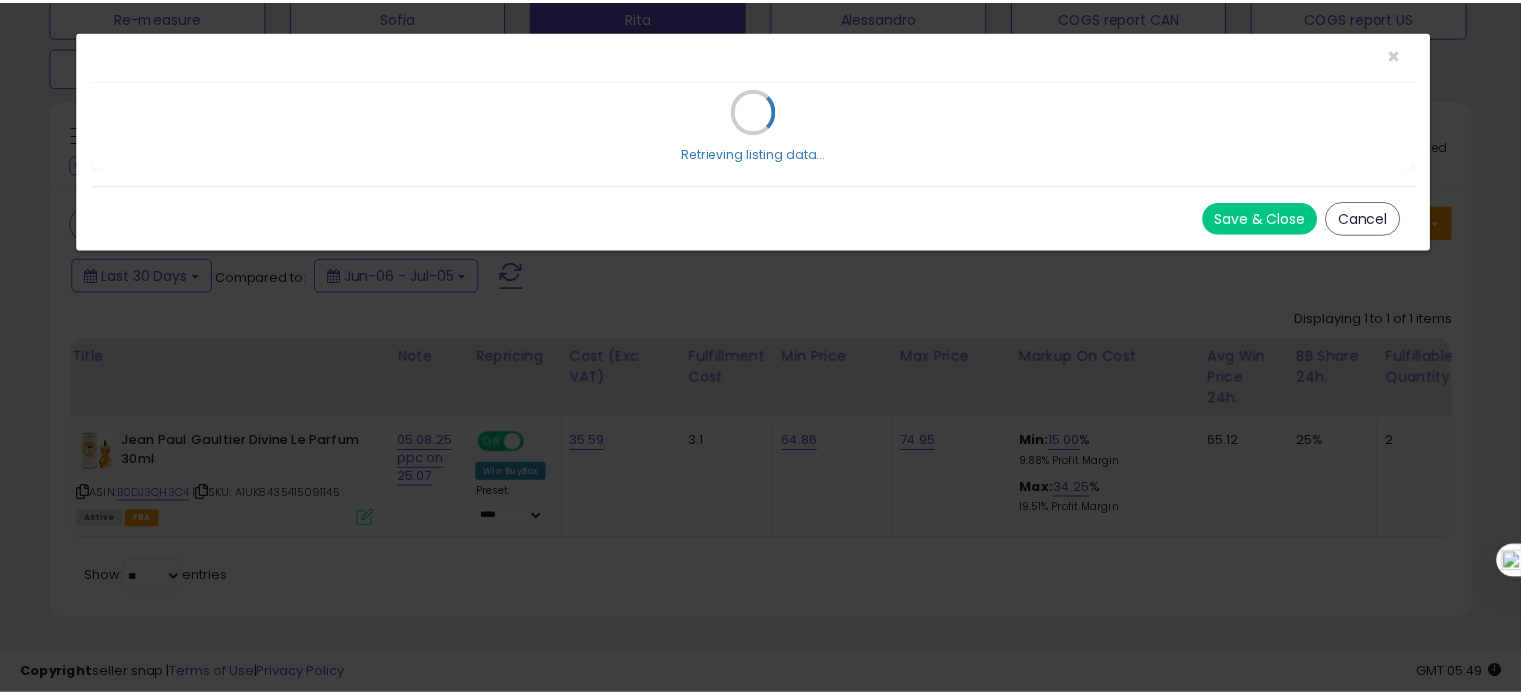 scroll, scrollTop: 0, scrollLeft: 0, axis: both 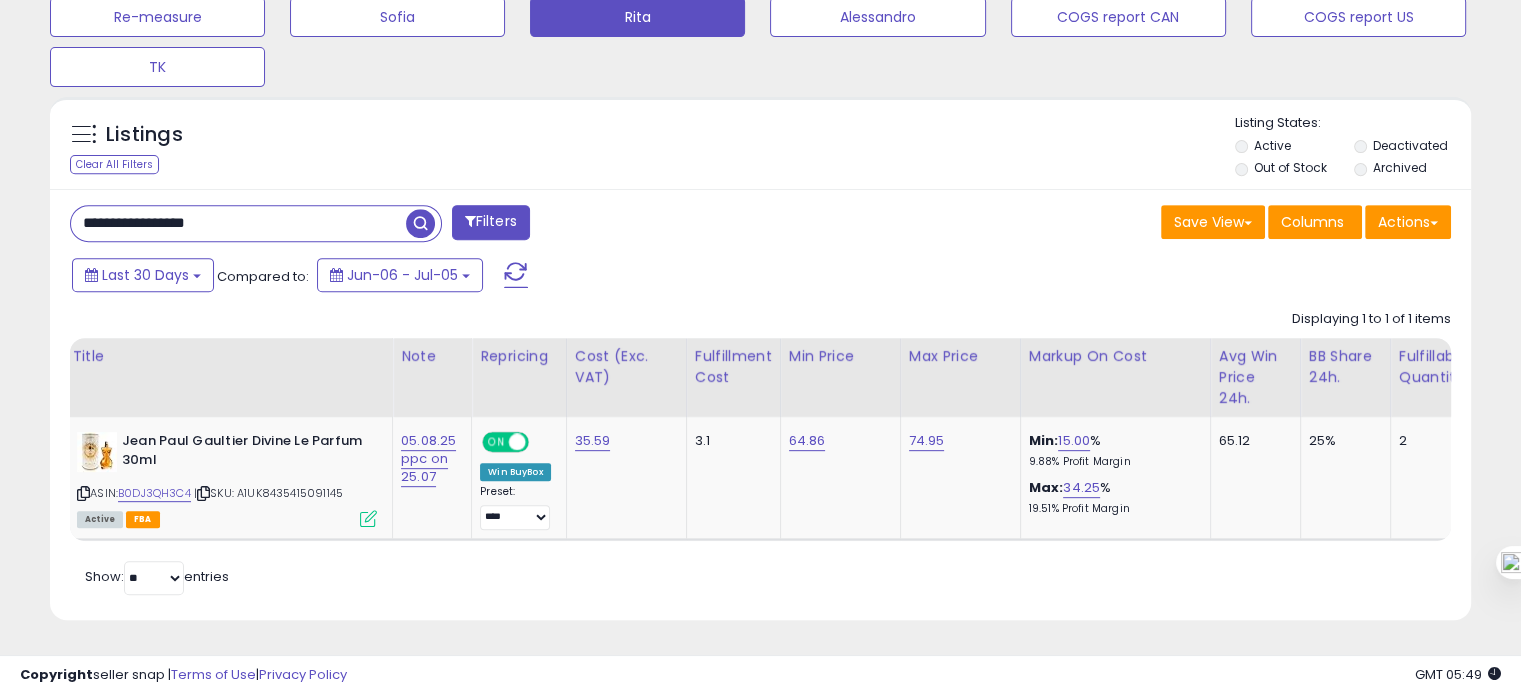 drag, startPoint x: 228, startPoint y: 231, endPoint x: 212, endPoint y: 206, distance: 29.681644 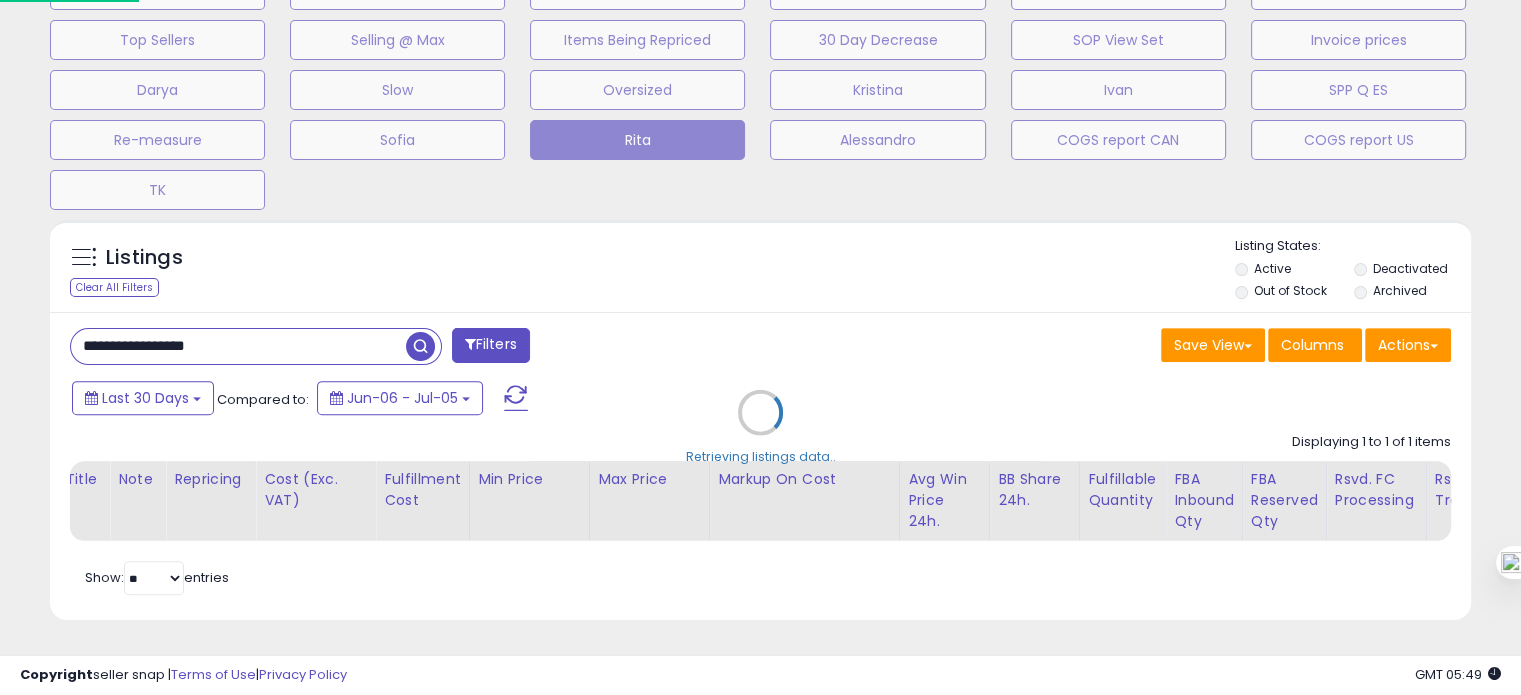 scroll, scrollTop: 999589, scrollLeft: 999168, axis: both 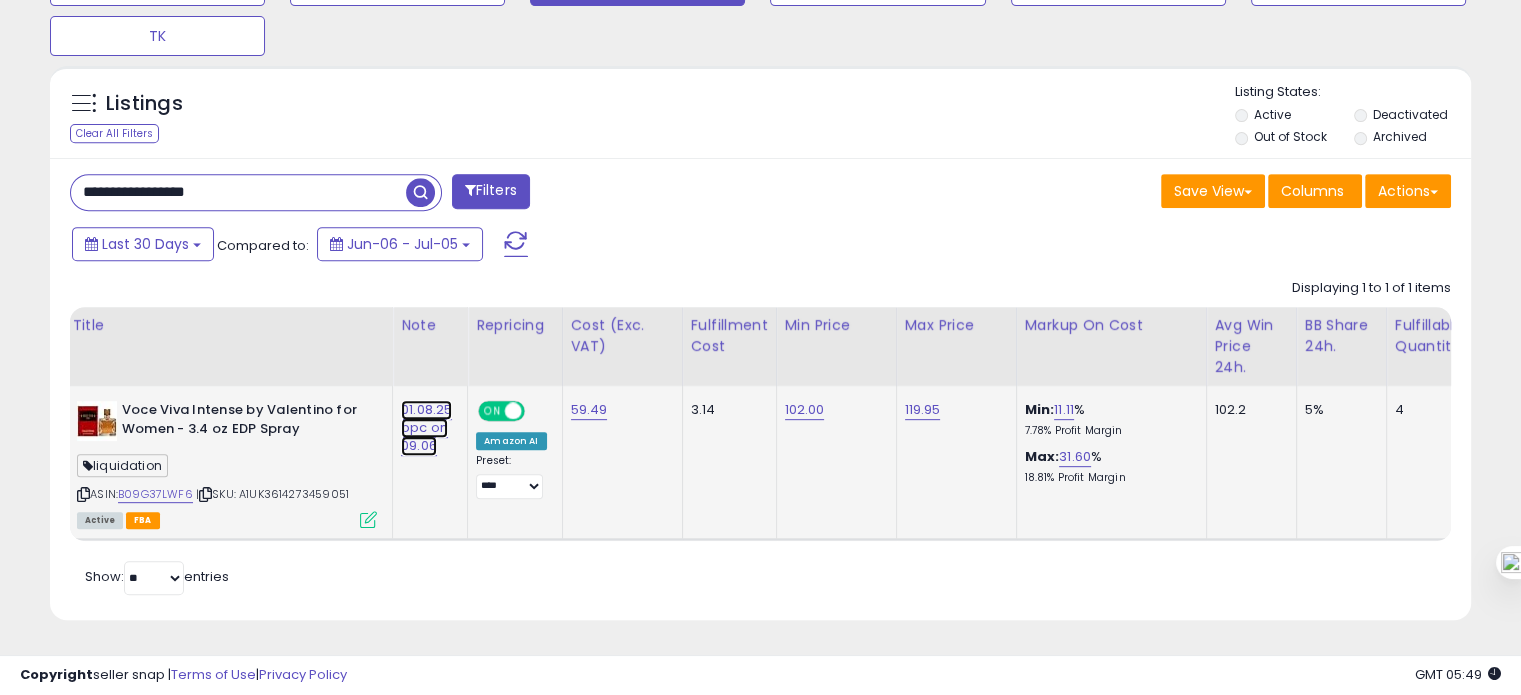 click on "01.08.25 ppc on 09.06" at bounding box center [426, 428] 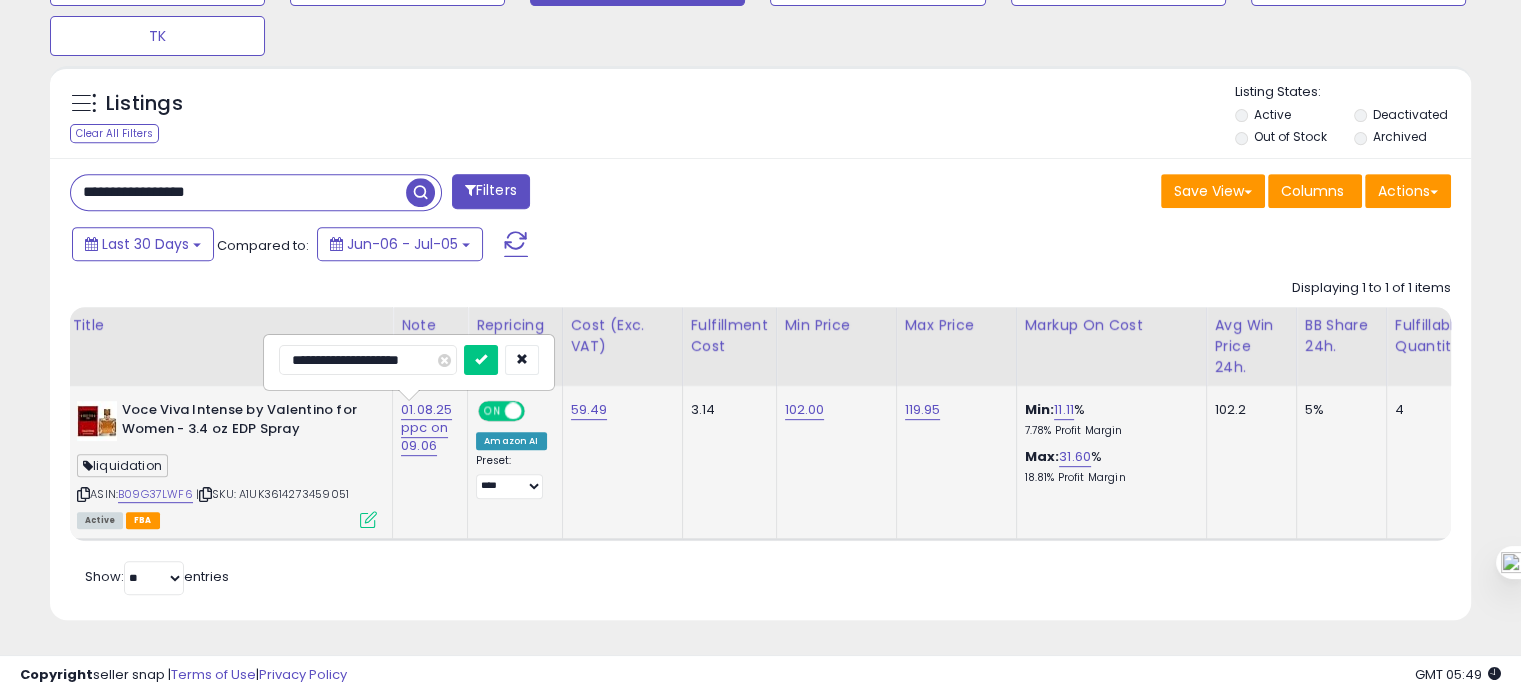 click on "**********" at bounding box center (368, 360) 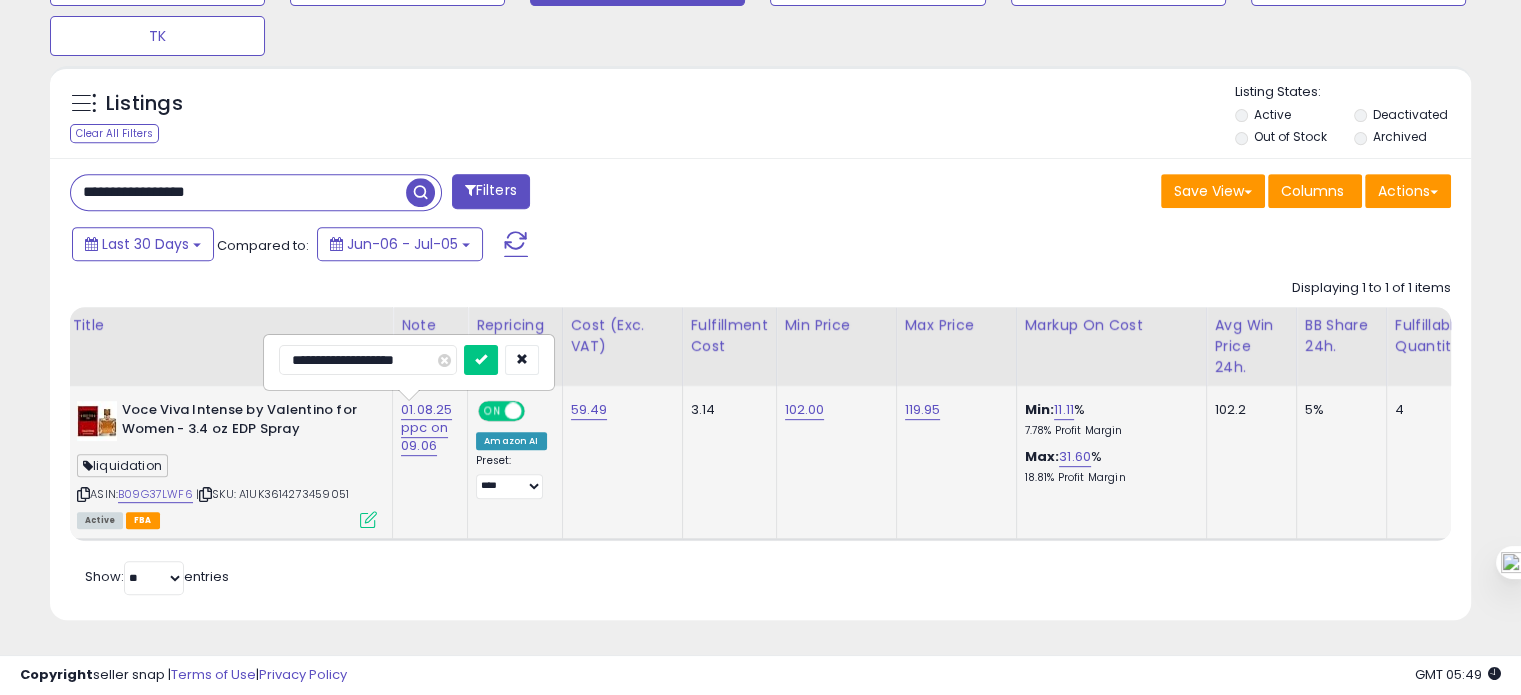 type on "**********" 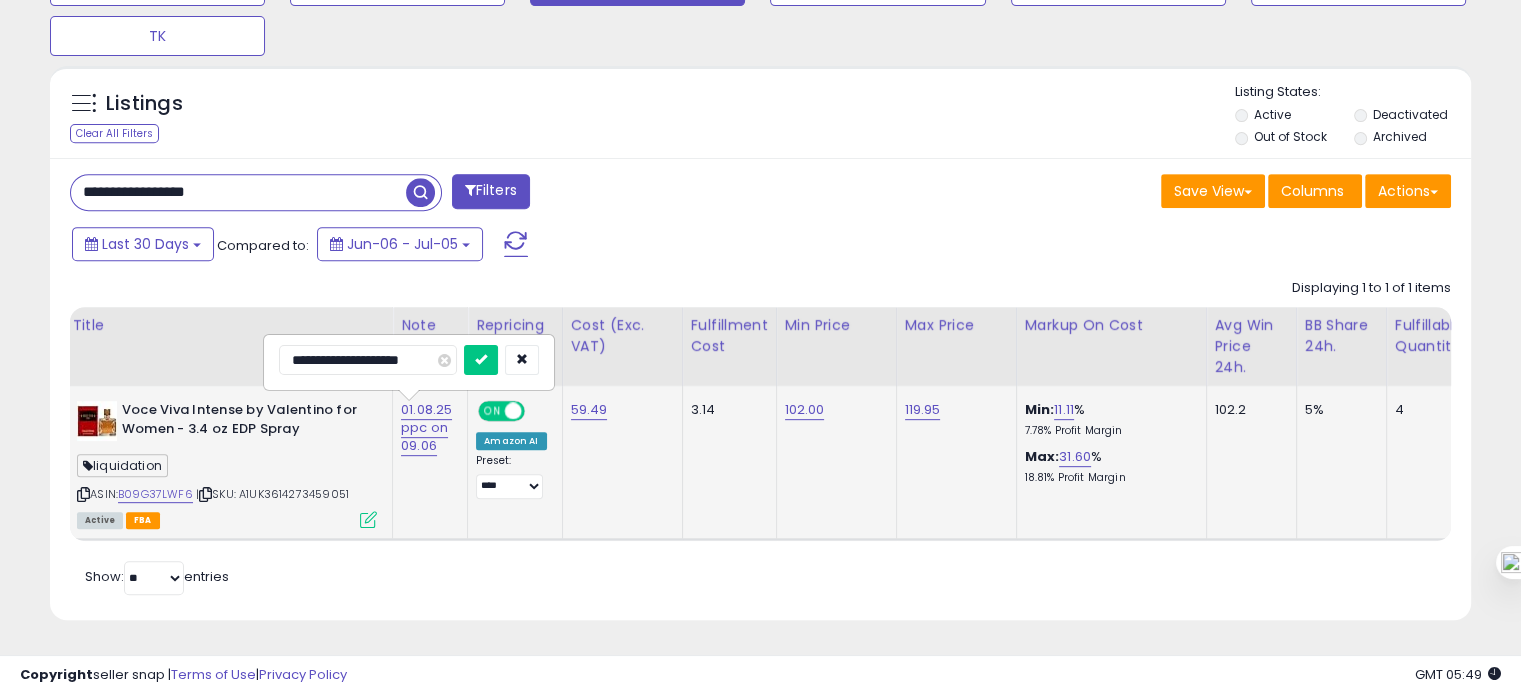 click at bounding box center [481, 360] 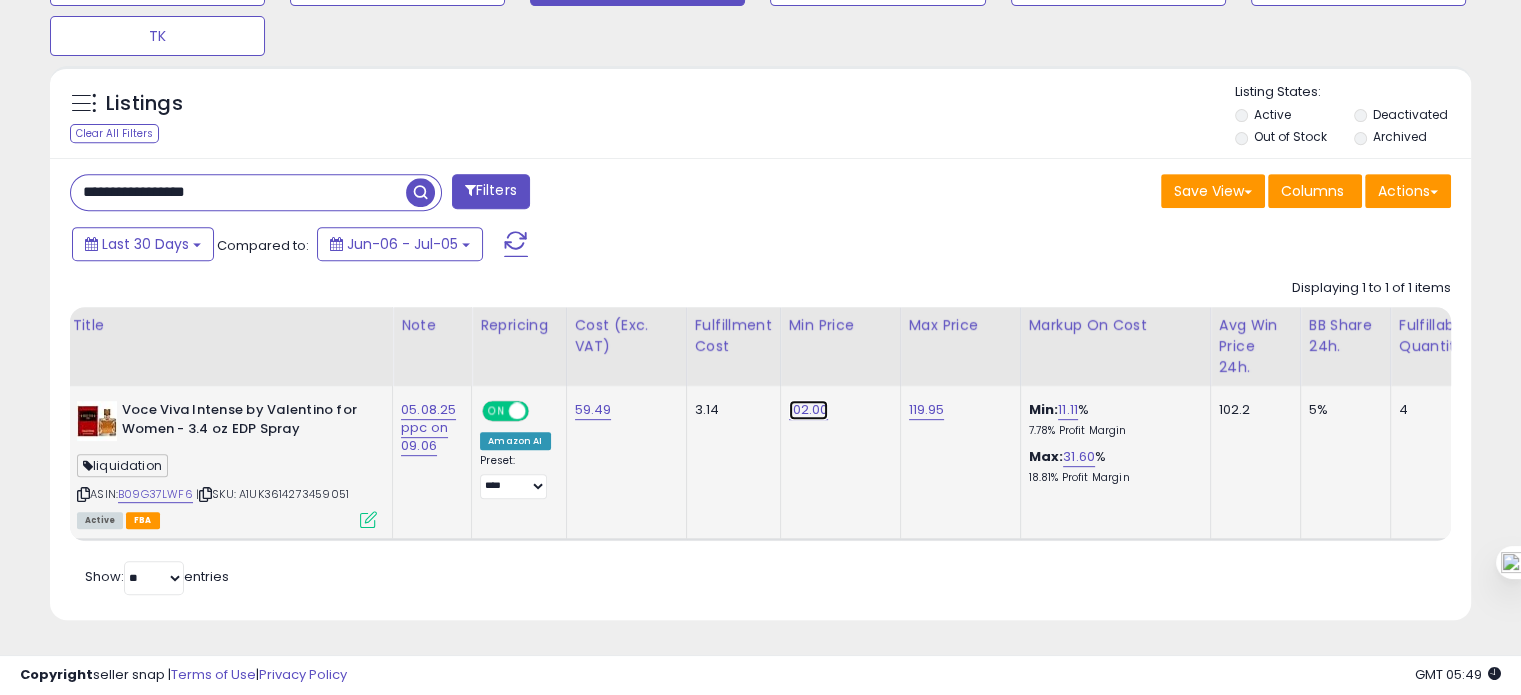 click on "102.00" at bounding box center [809, 410] 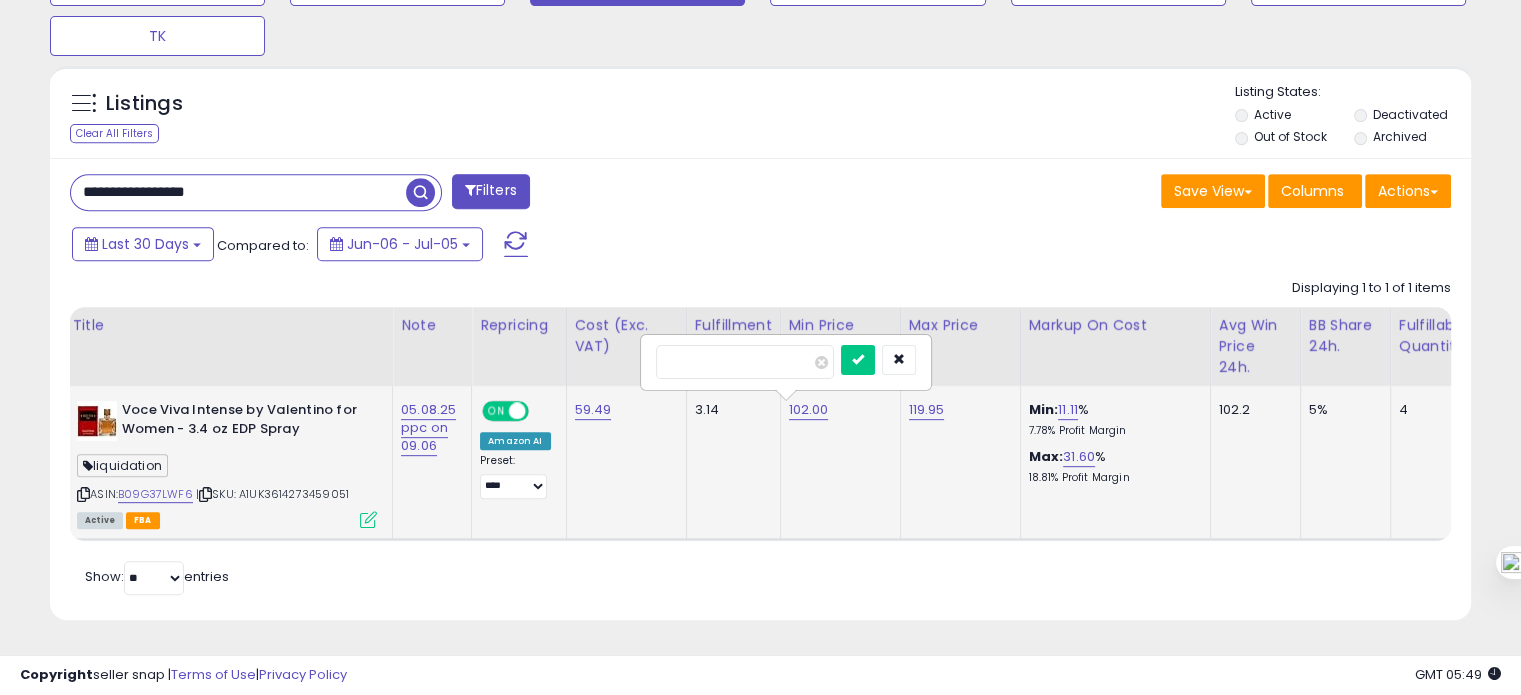 drag, startPoint x: 721, startPoint y: 351, endPoint x: 641, endPoint y: 357, distance: 80.224686 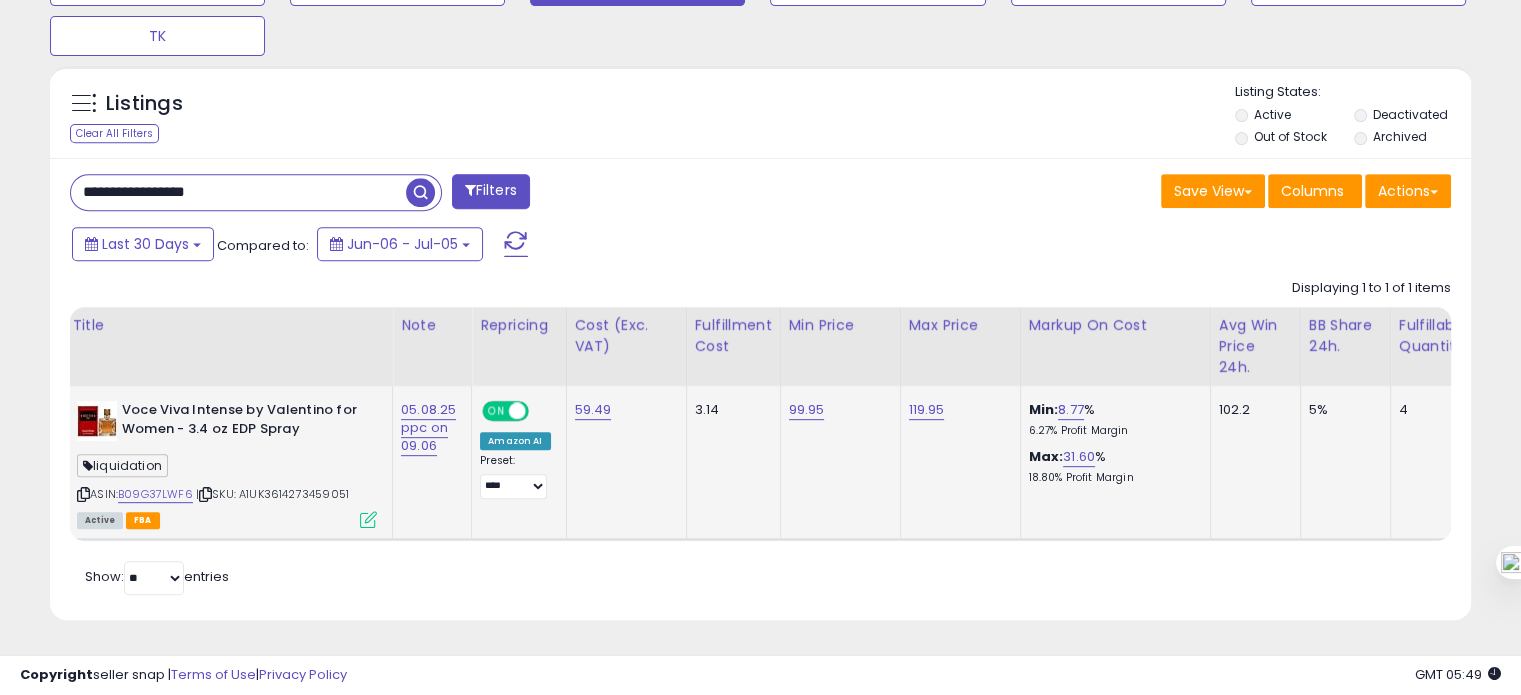 click on "**********" at bounding box center (238, 192) 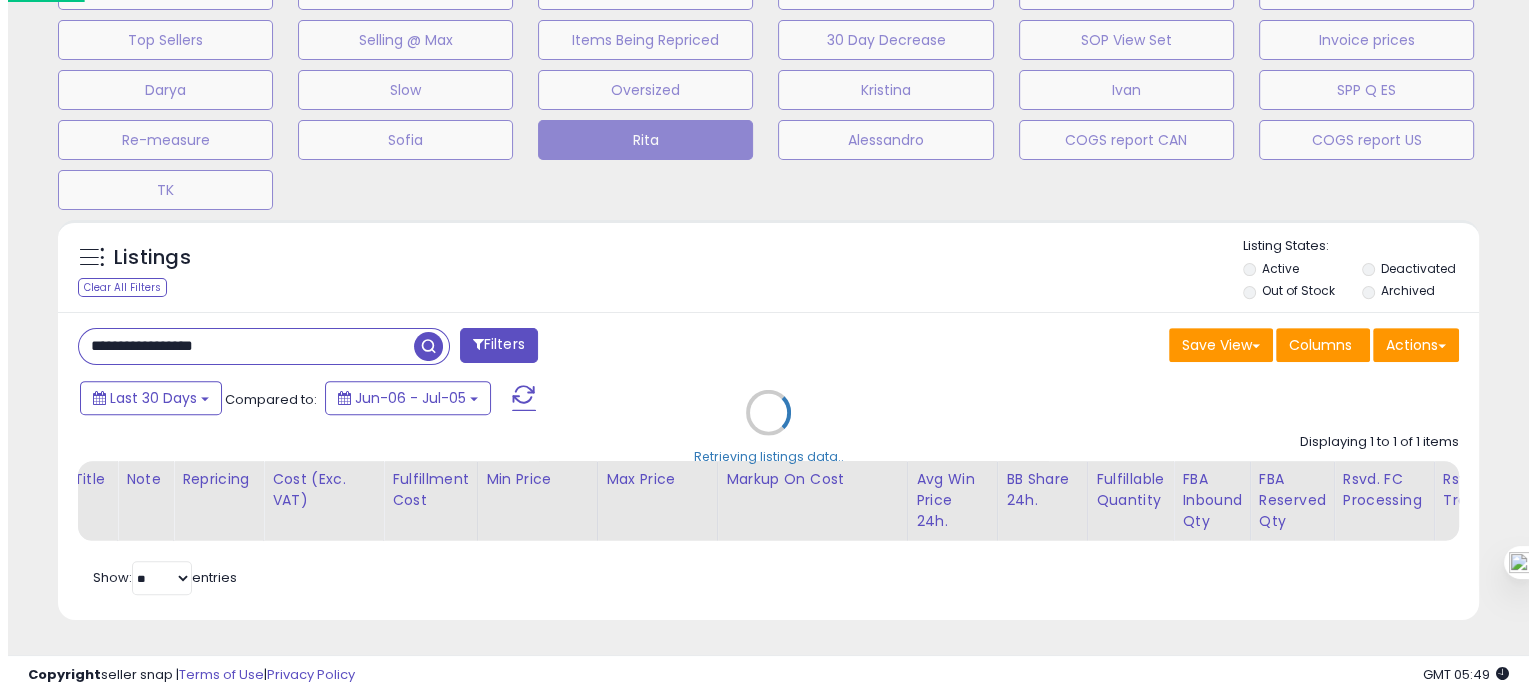 scroll, scrollTop: 674, scrollLeft: 0, axis: vertical 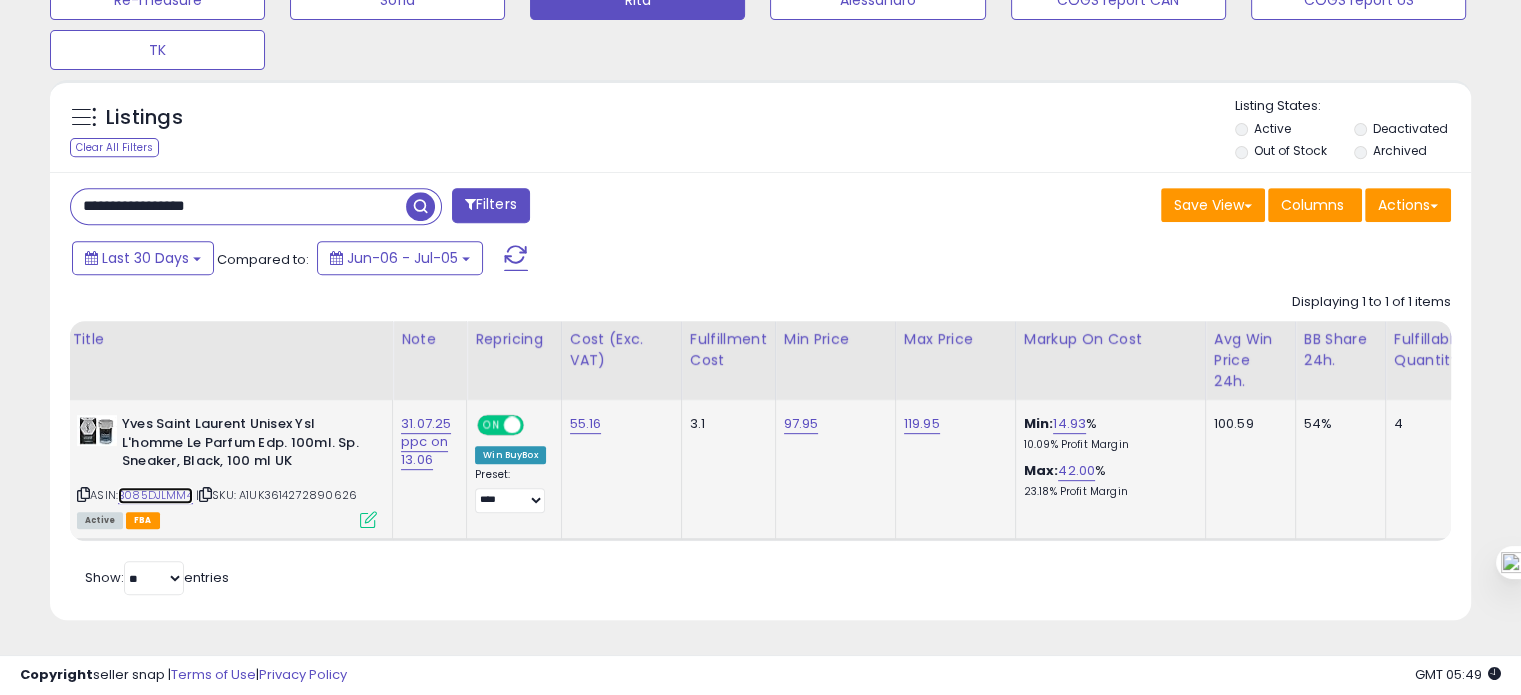 click on "B085DJLMM4" at bounding box center (155, 495) 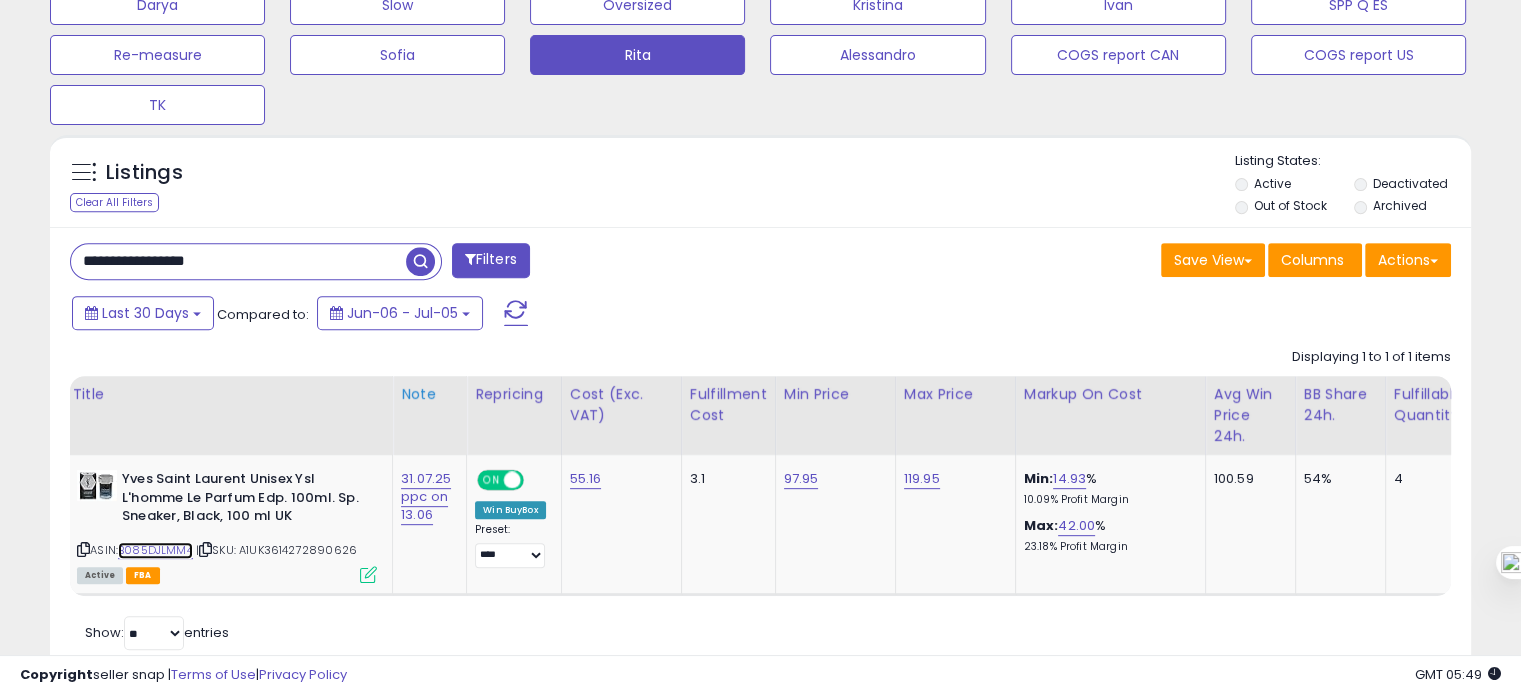 scroll, scrollTop: 814, scrollLeft: 0, axis: vertical 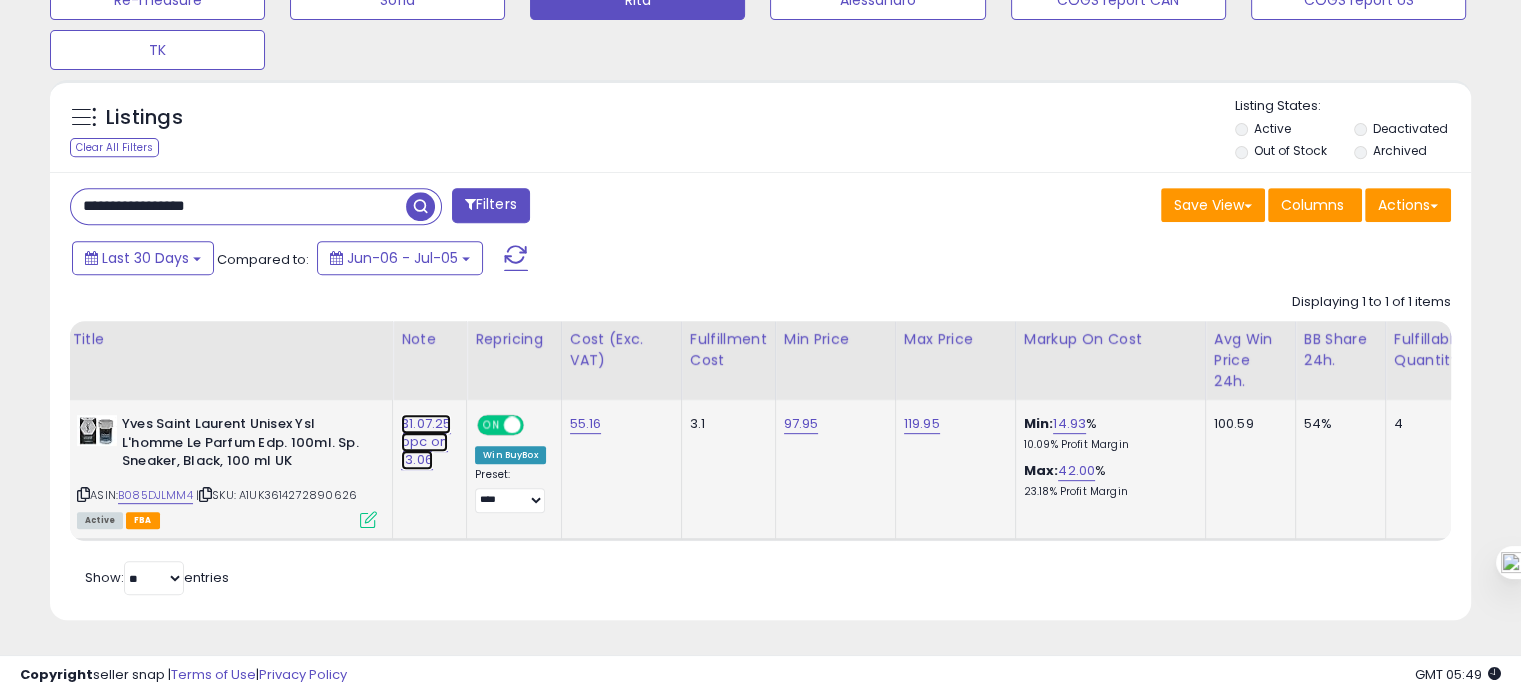 click on "31.07.25 ppc on 13.06" at bounding box center (426, 442) 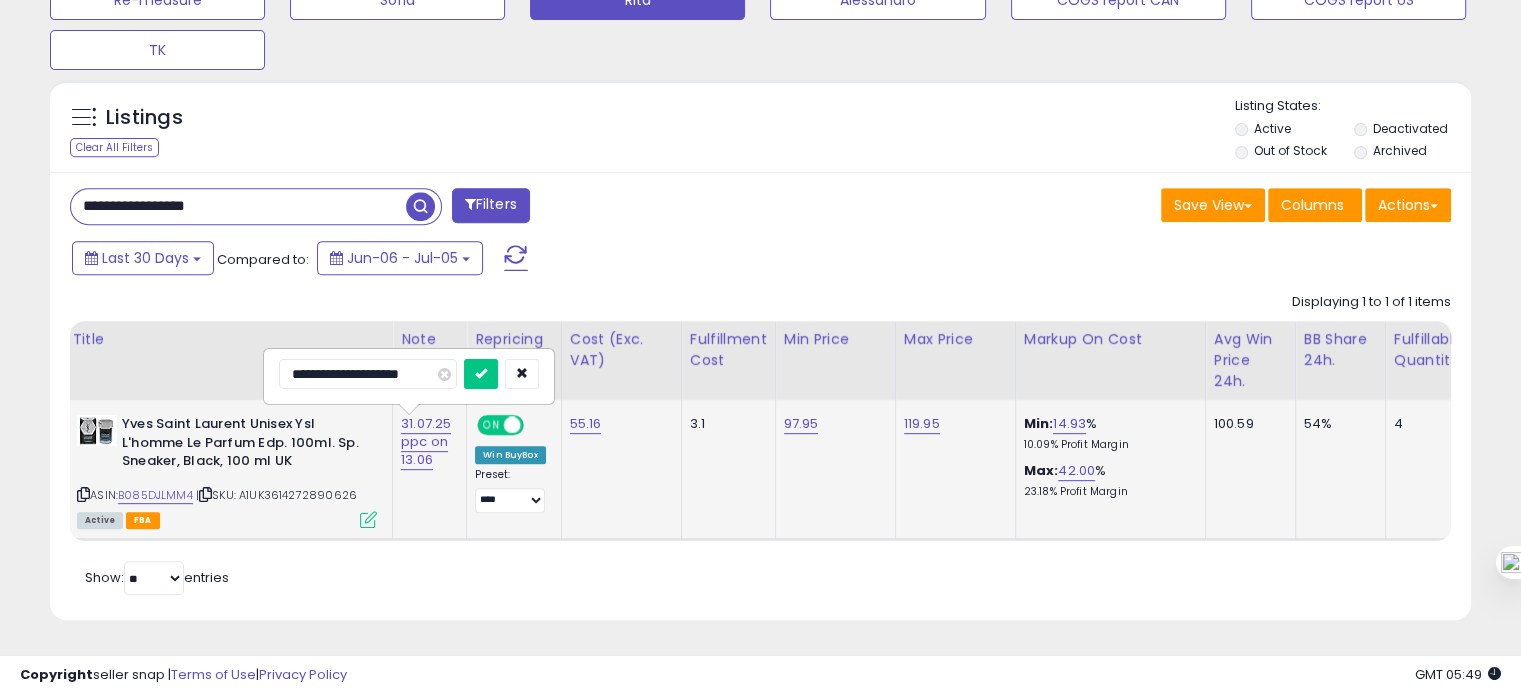 drag, startPoint x: 324, startPoint y: 350, endPoint x: 291, endPoint y: 350, distance: 33 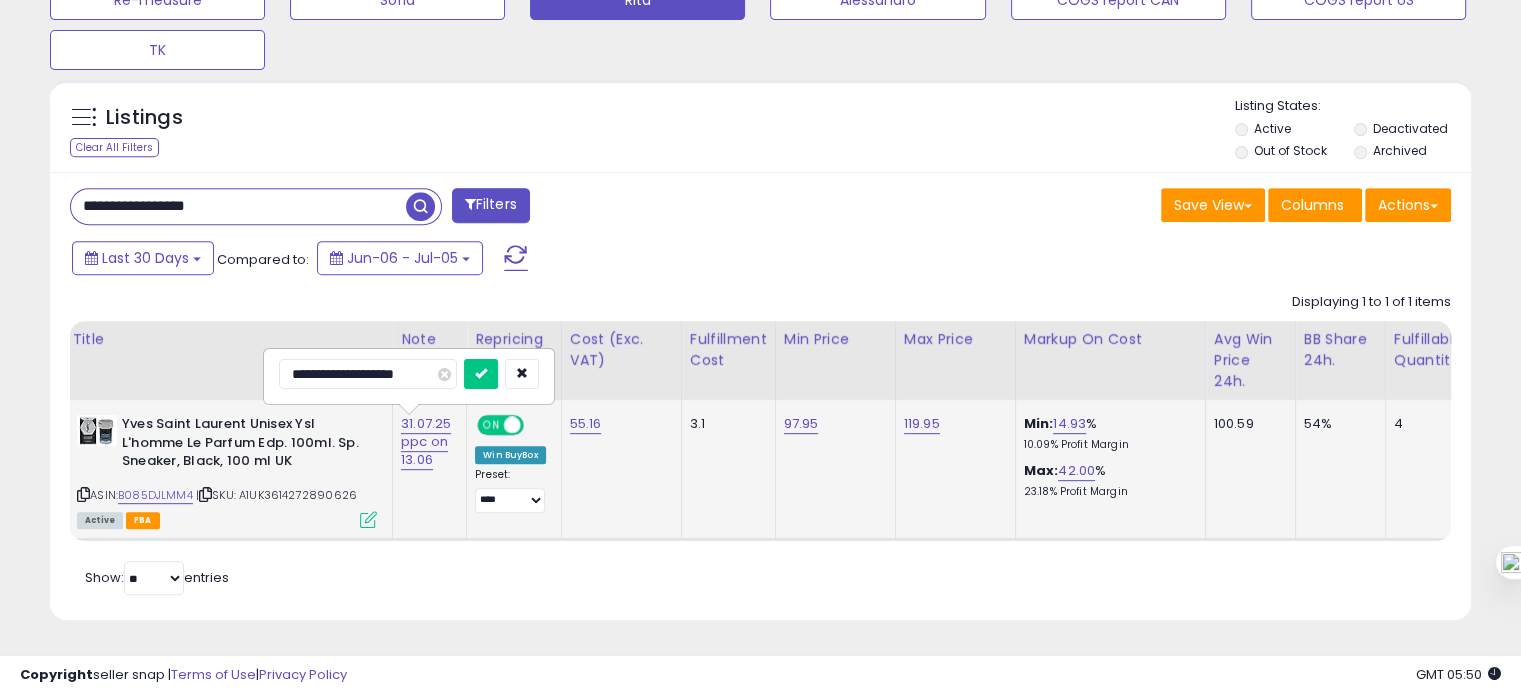 type on "**********" 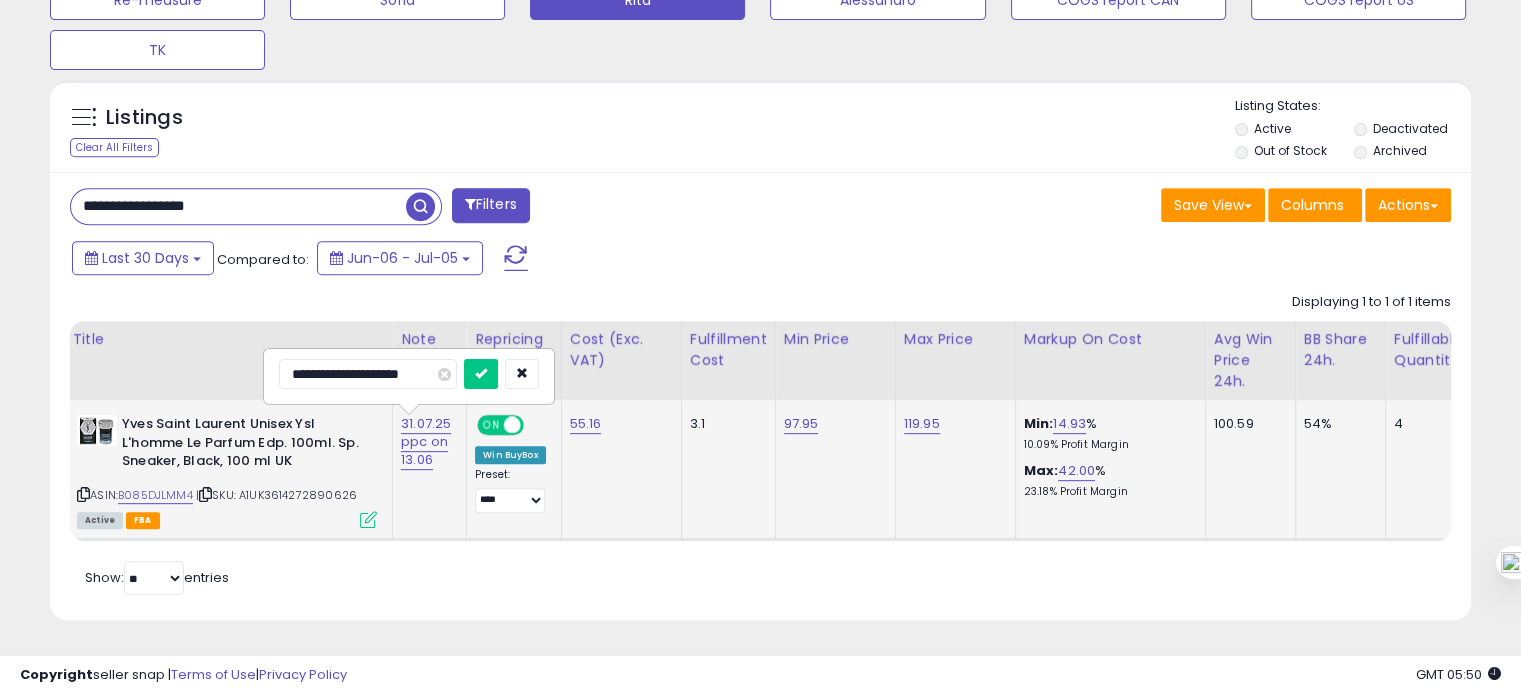click at bounding box center [481, 374] 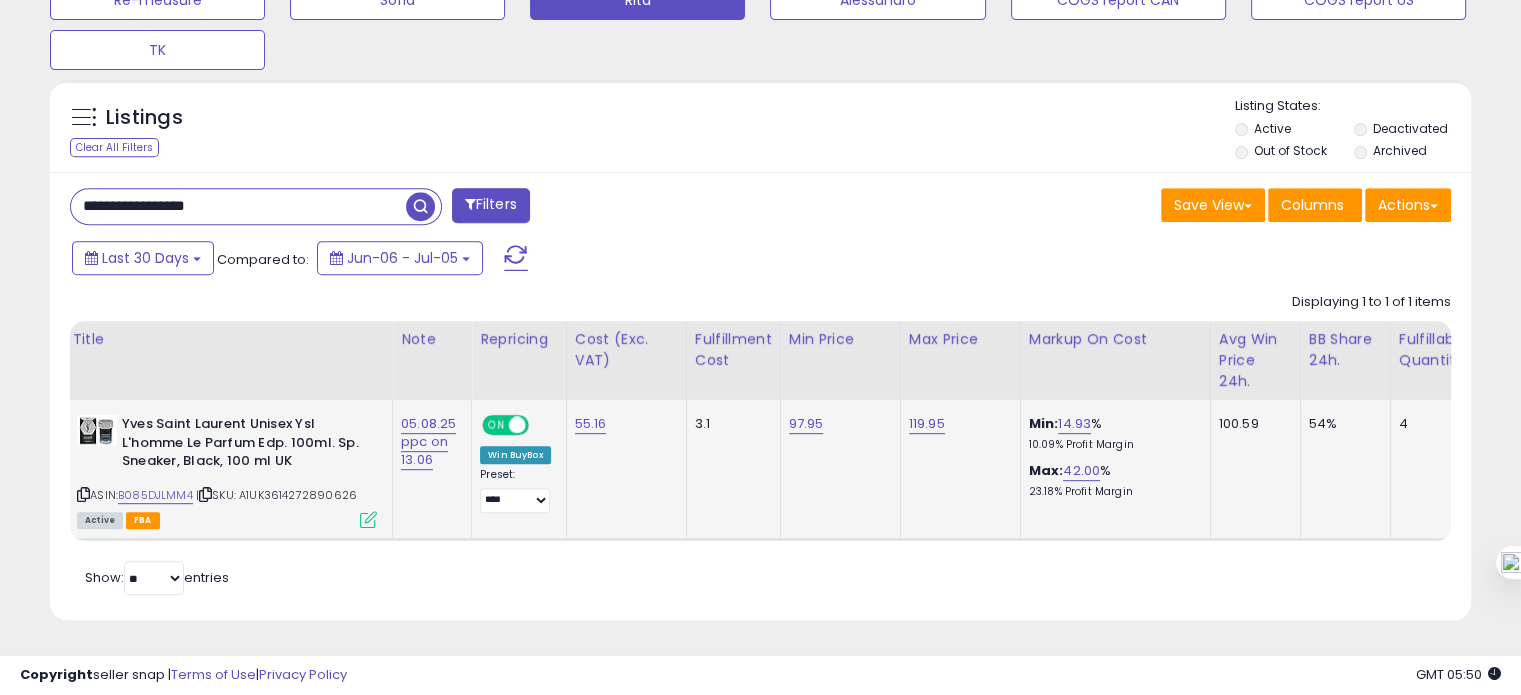 click on "**********" at bounding box center [238, 206] 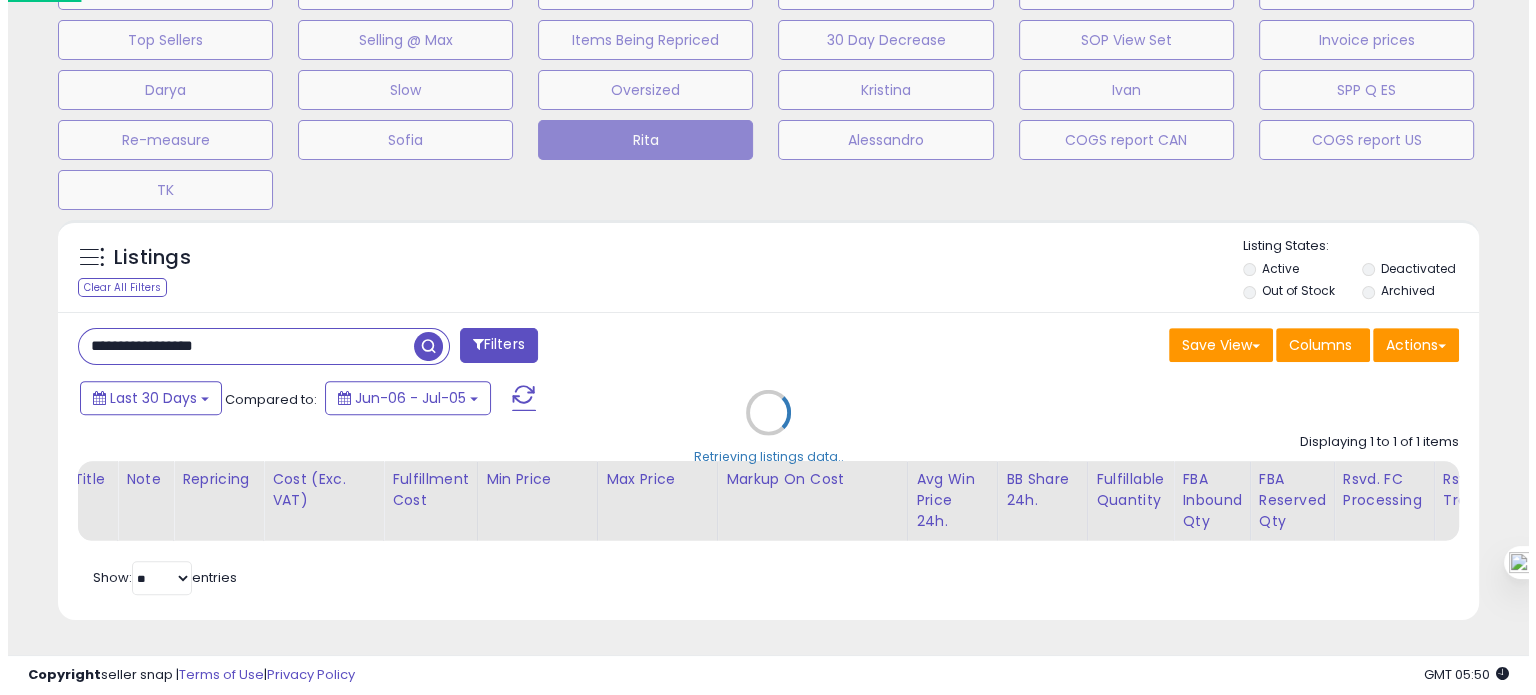 scroll, scrollTop: 674, scrollLeft: 0, axis: vertical 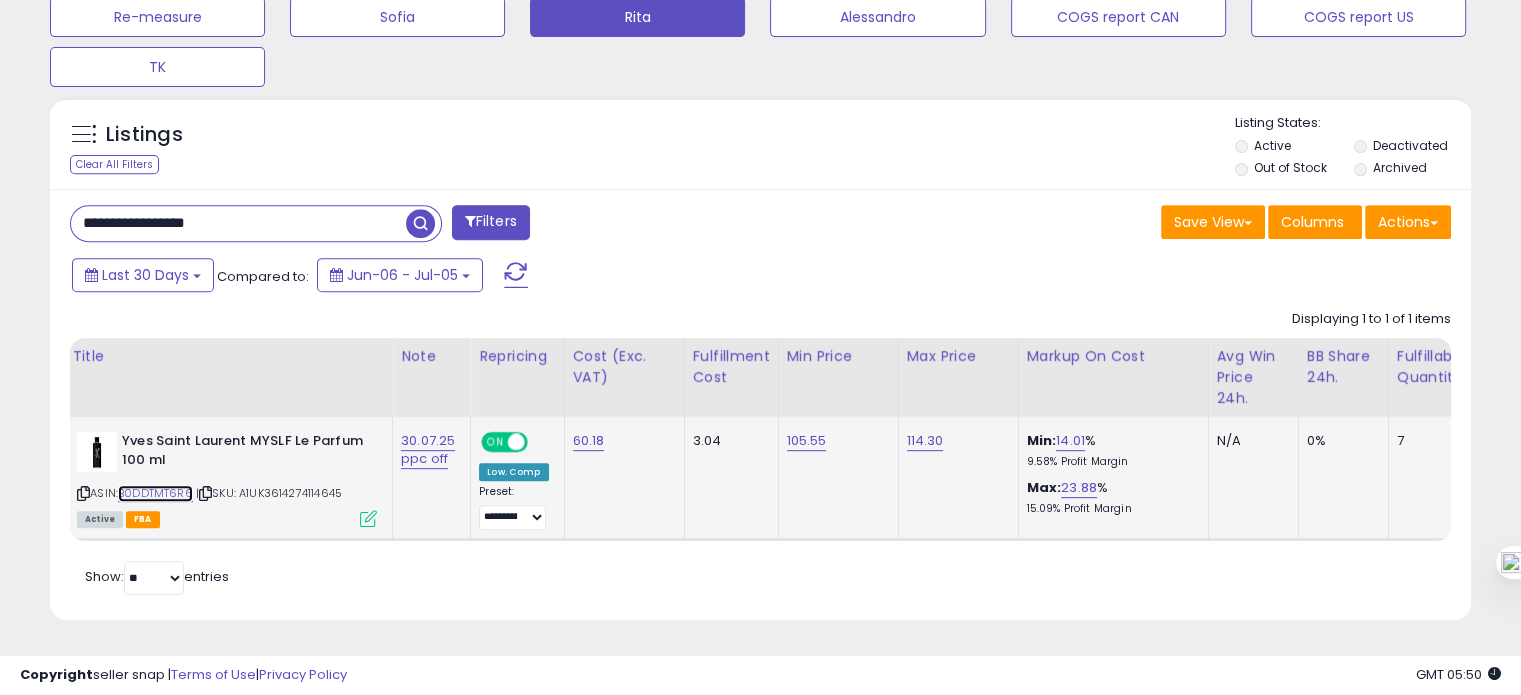 click on "B0DDTMT6R6" at bounding box center (155, 493) 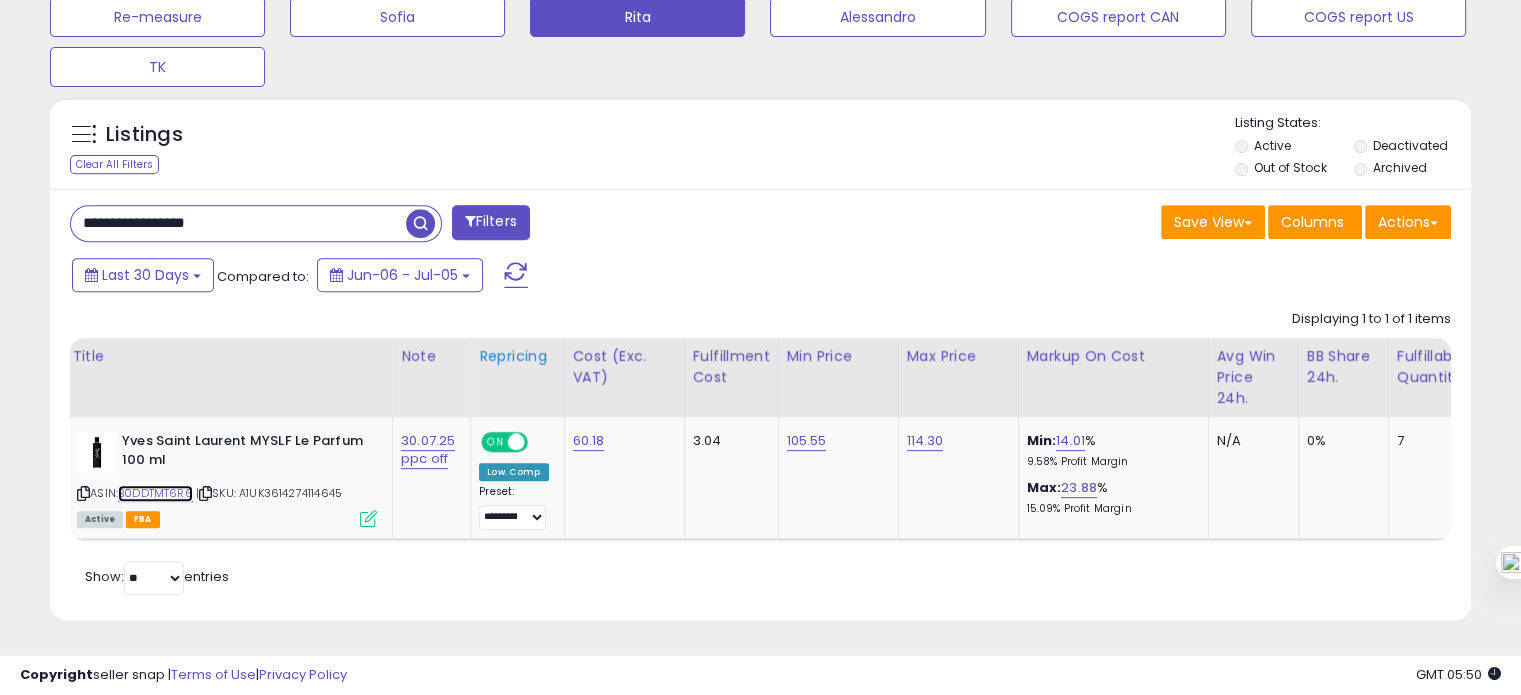 scroll, scrollTop: 776, scrollLeft: 0, axis: vertical 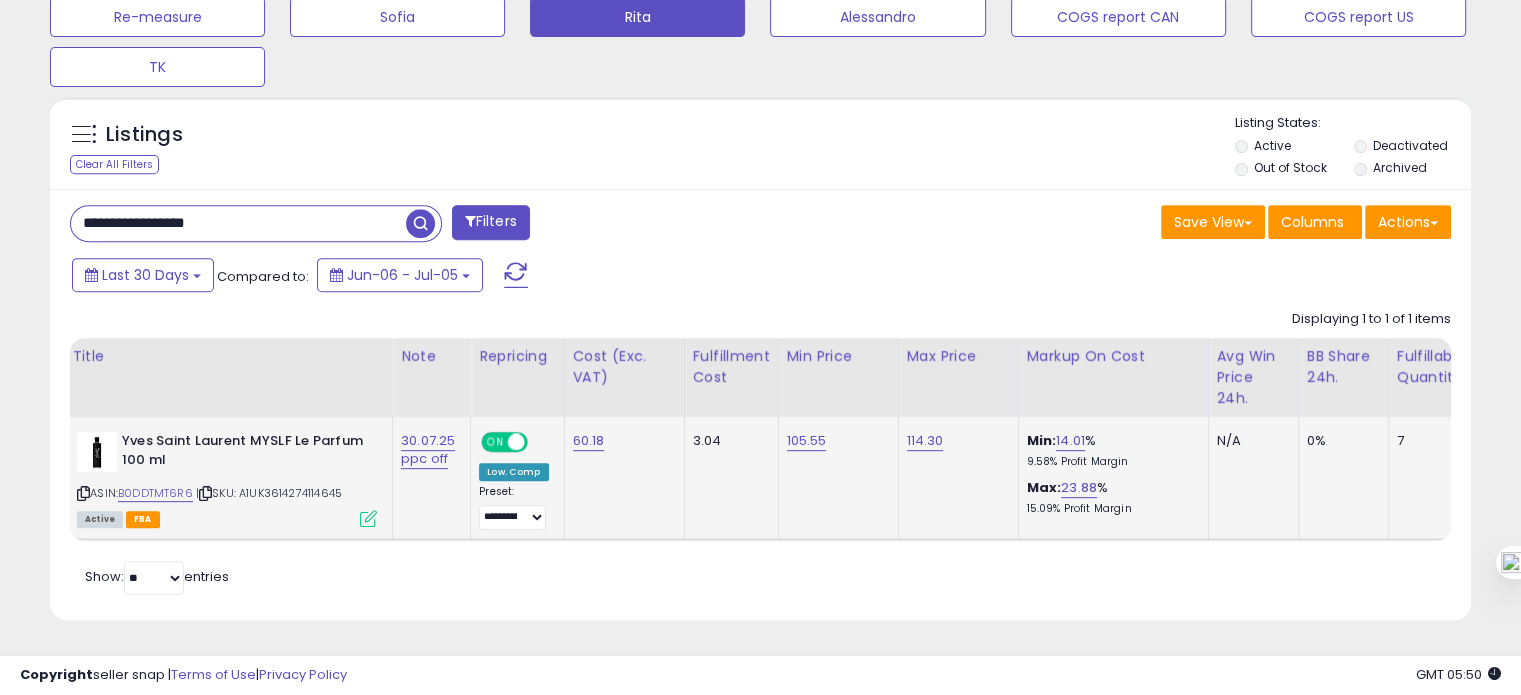 drag, startPoint x: 797, startPoint y: 414, endPoint x: 800, endPoint y: 428, distance: 14.3178215 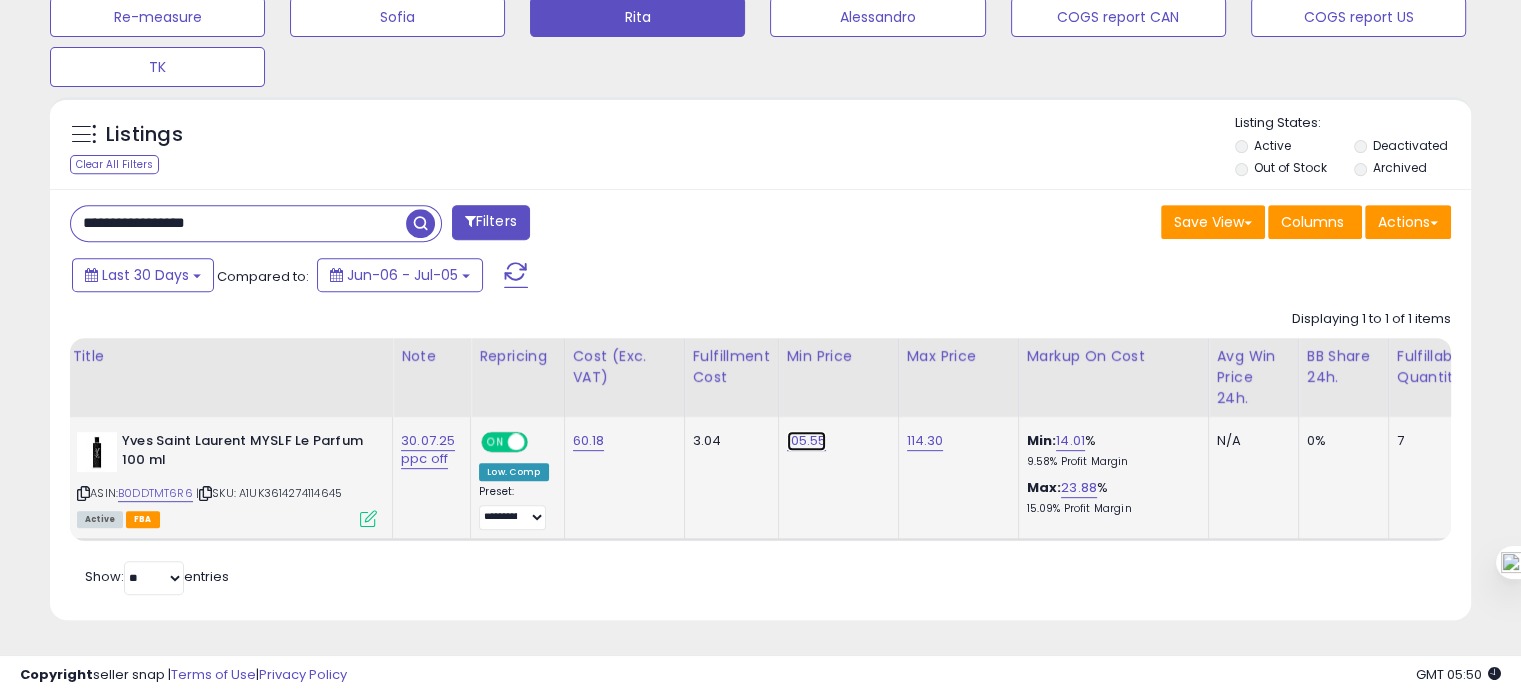 click on "105.55" at bounding box center (807, 441) 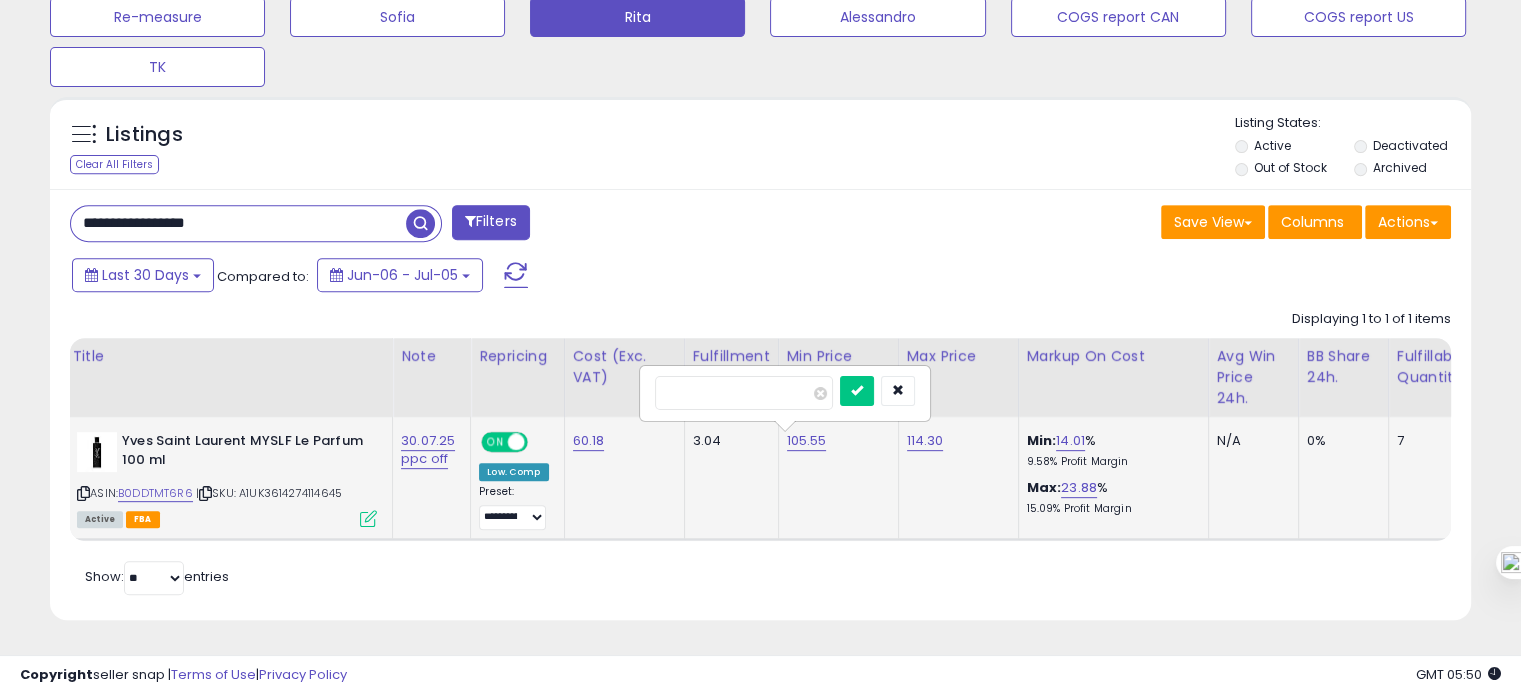 click on "105.55   ******" 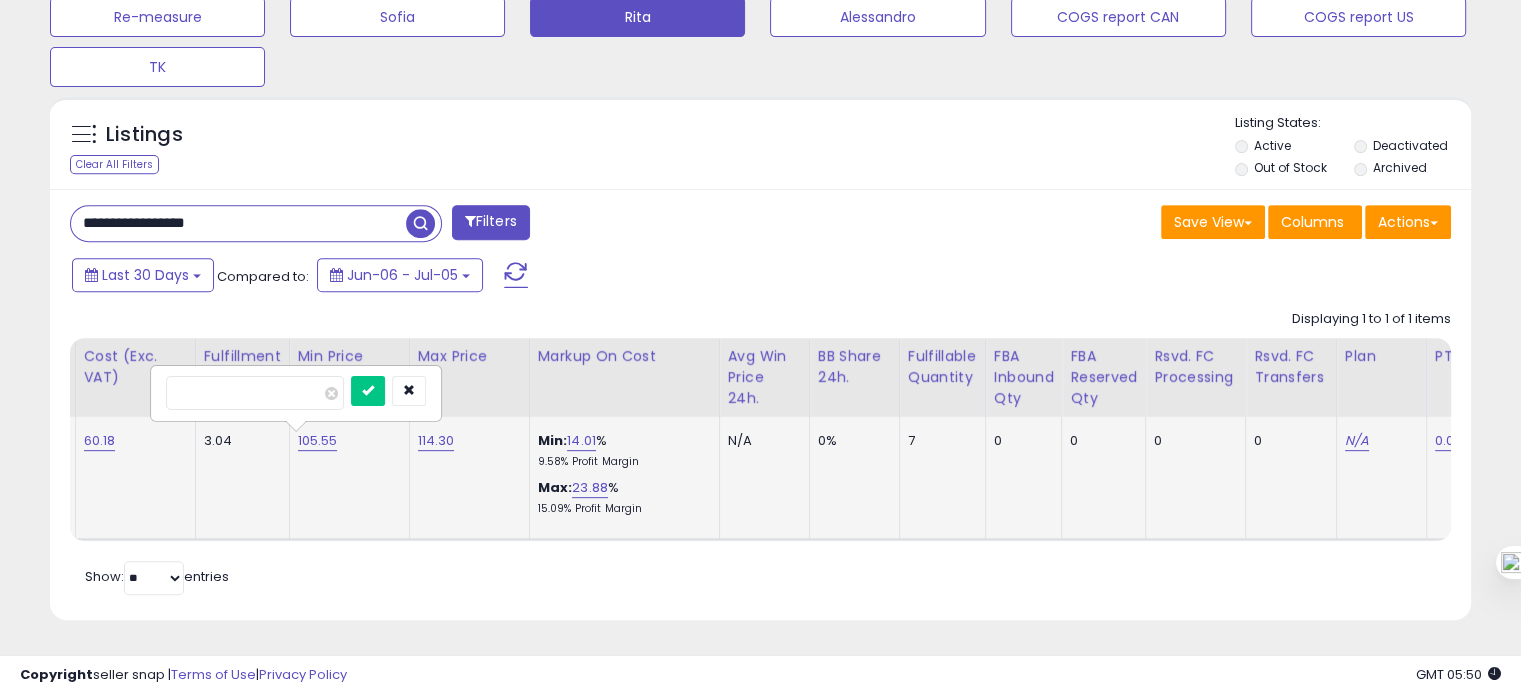 scroll, scrollTop: 0, scrollLeft: 548, axis: horizontal 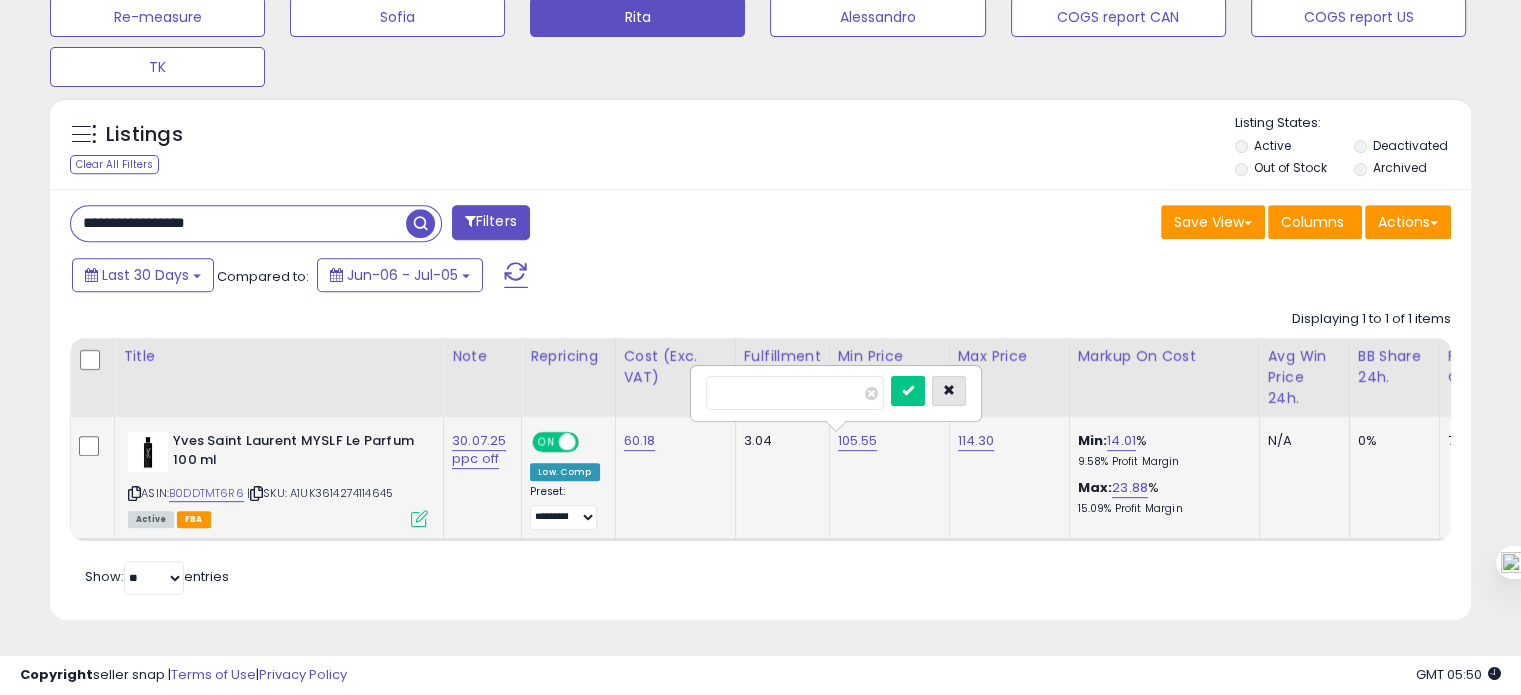 click at bounding box center [949, 390] 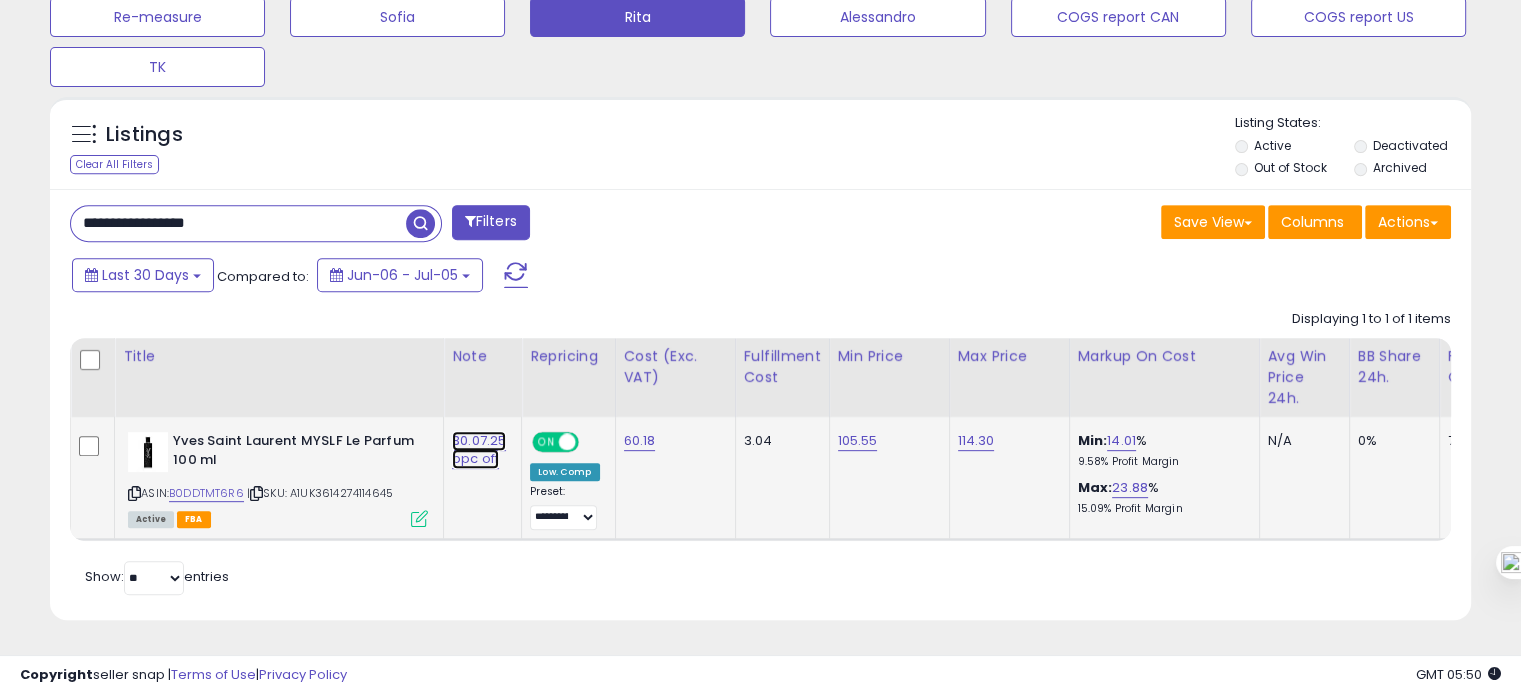 click on "30.07.25 ppc off" at bounding box center (479, 450) 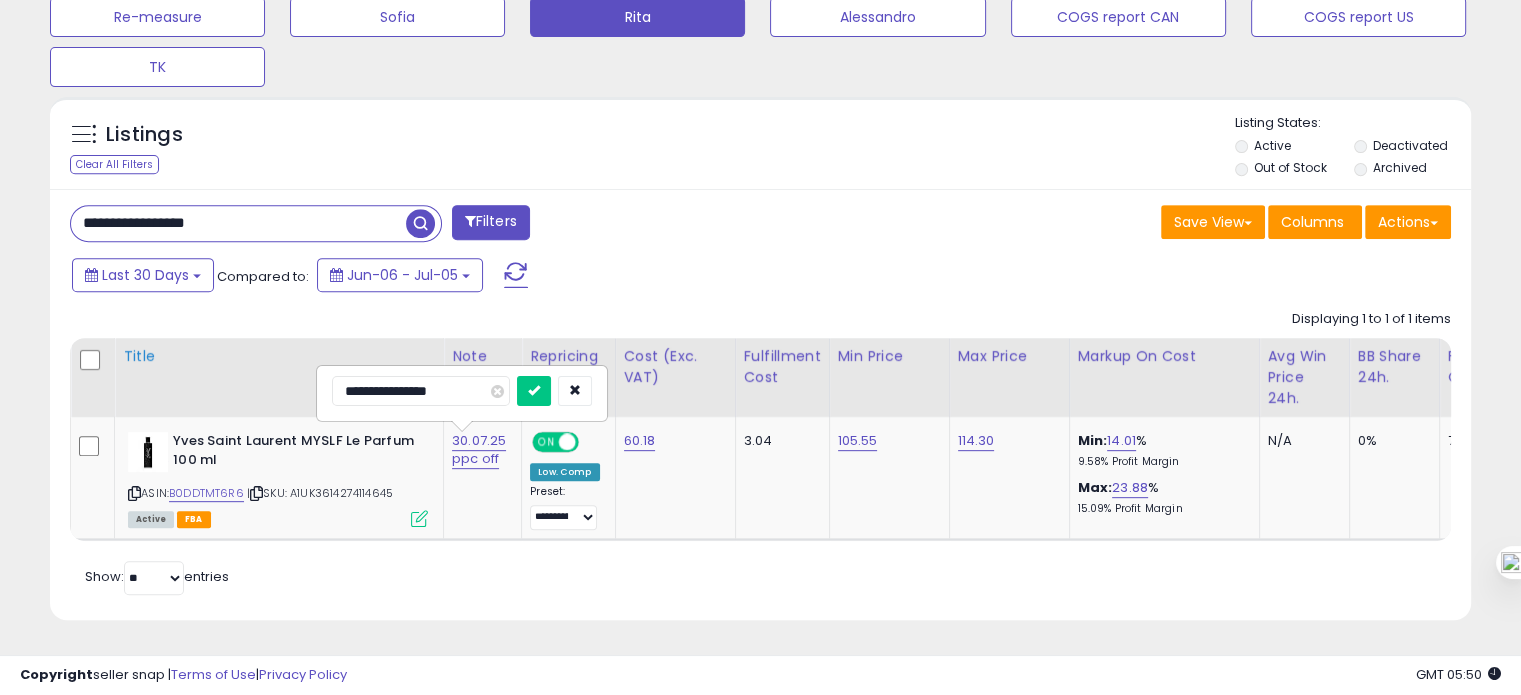 drag, startPoint x: 378, startPoint y: 381, endPoint x: 281, endPoint y: 393, distance: 97.73945 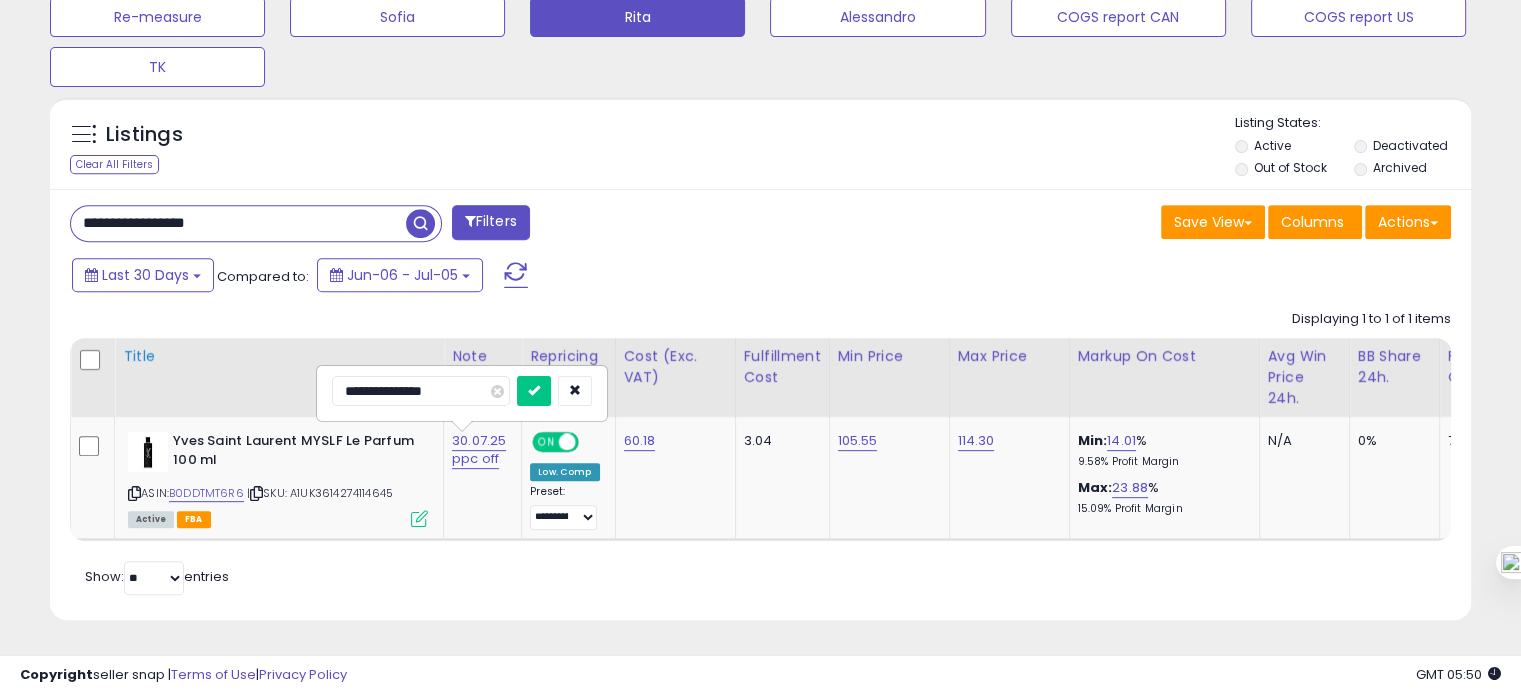 type on "**********" 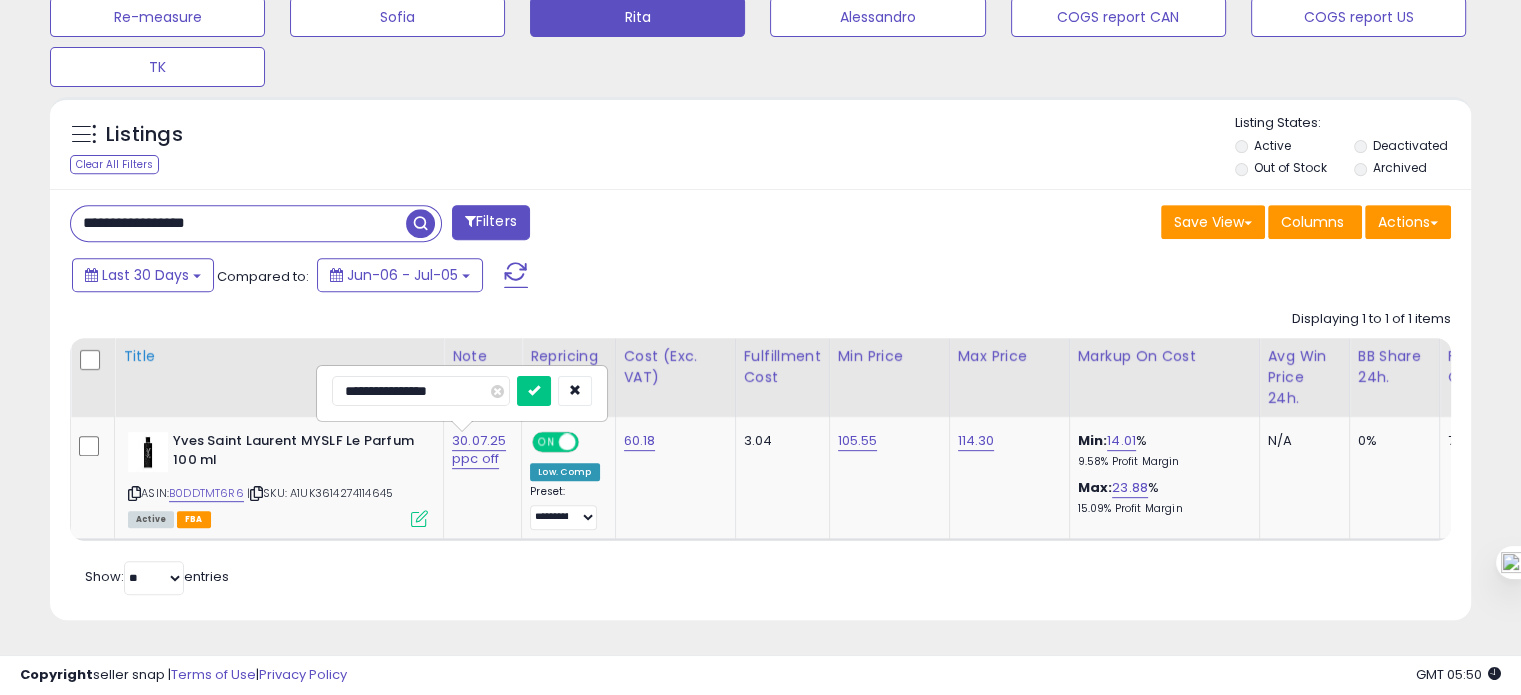 click at bounding box center [534, 391] 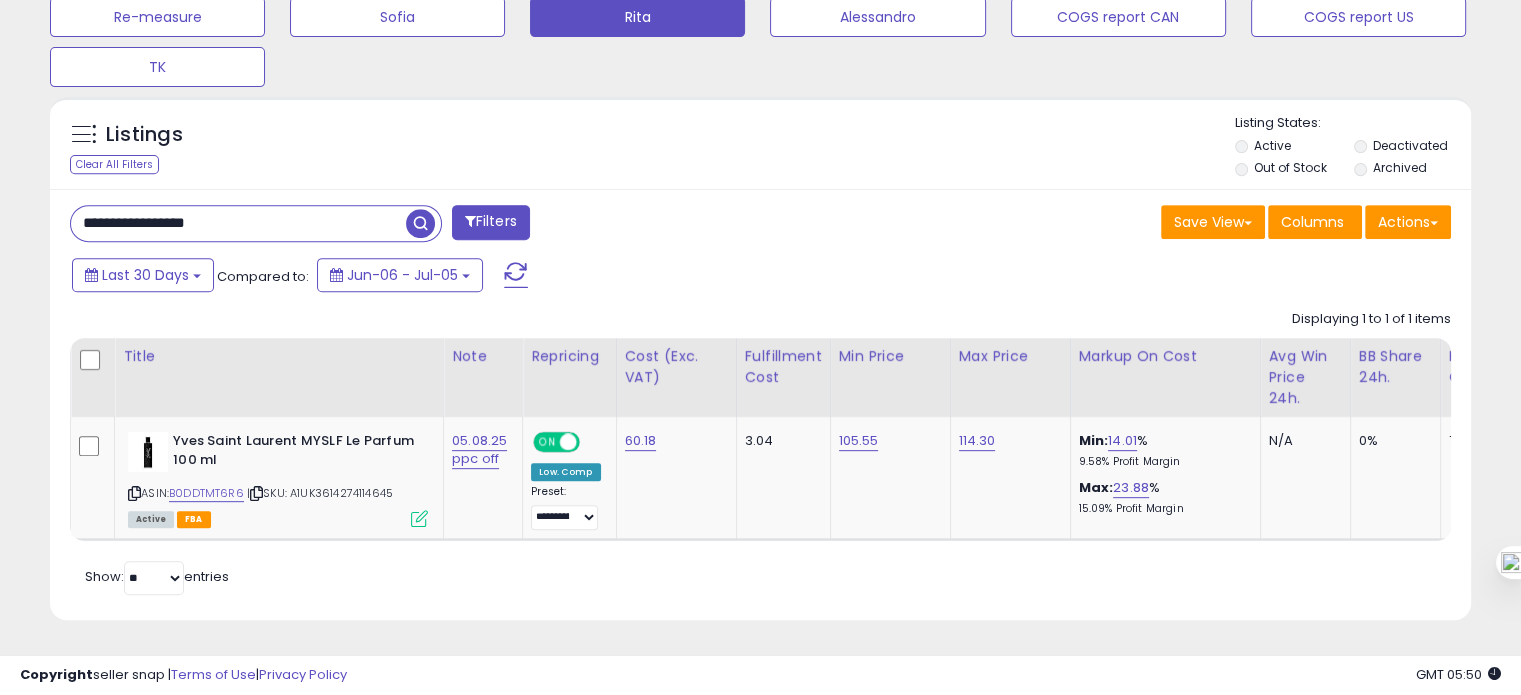 click on "**********" at bounding box center [238, 223] 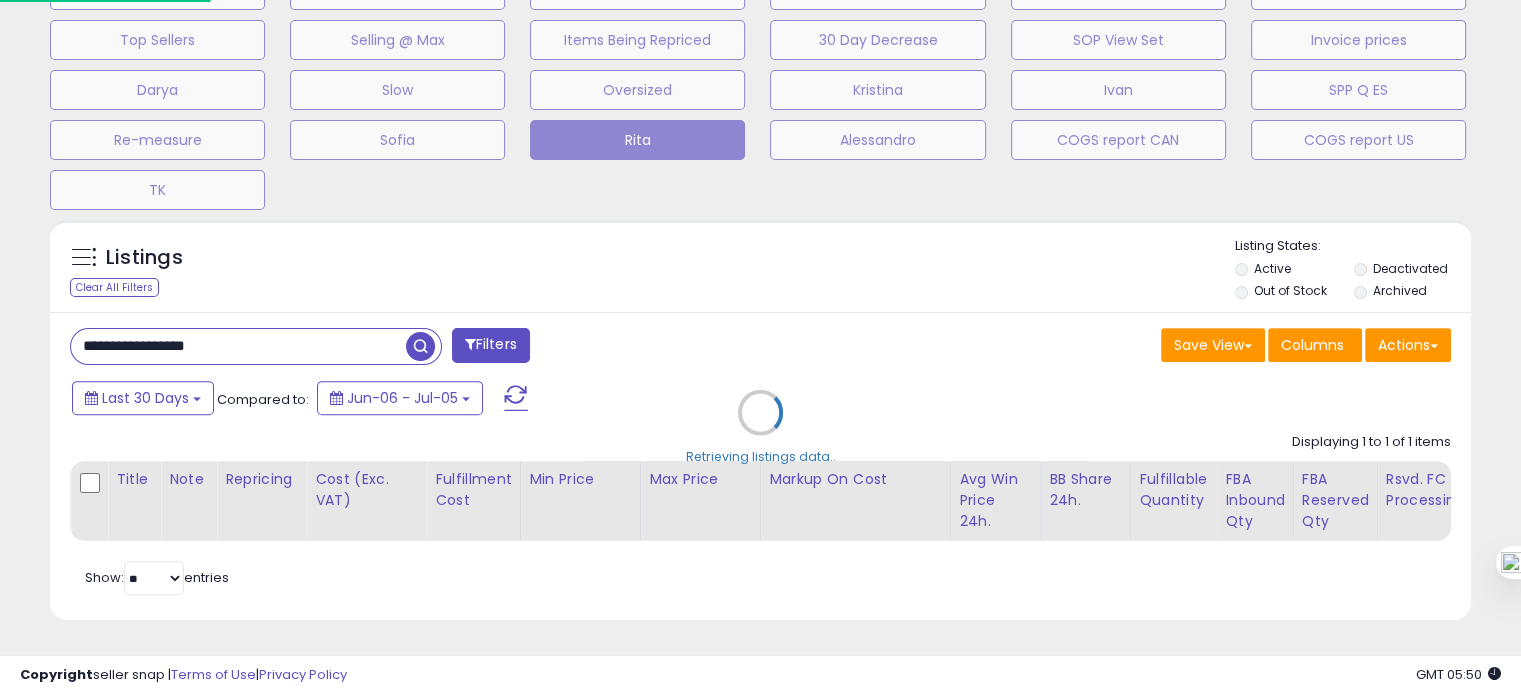 scroll, scrollTop: 999589, scrollLeft: 999168, axis: both 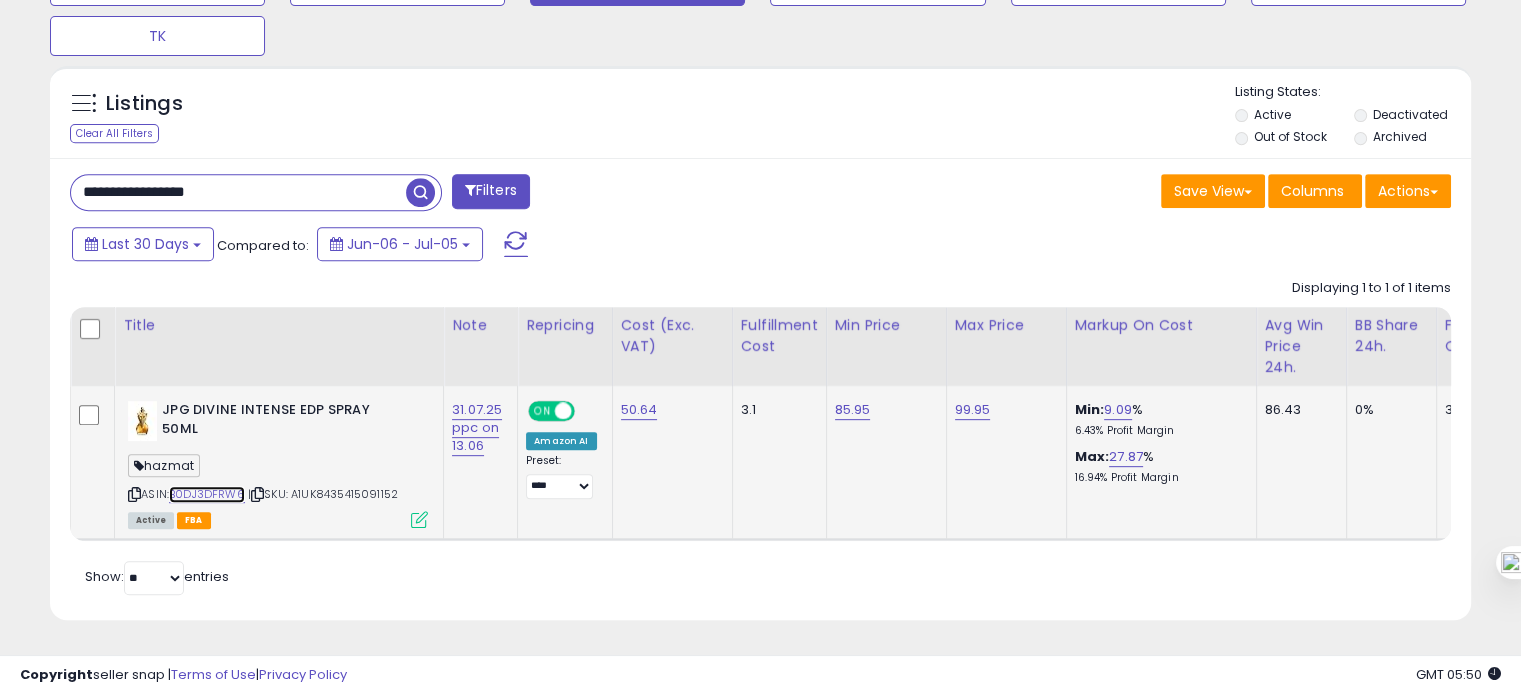 click on "B0DJ3DFRW6" at bounding box center [207, 494] 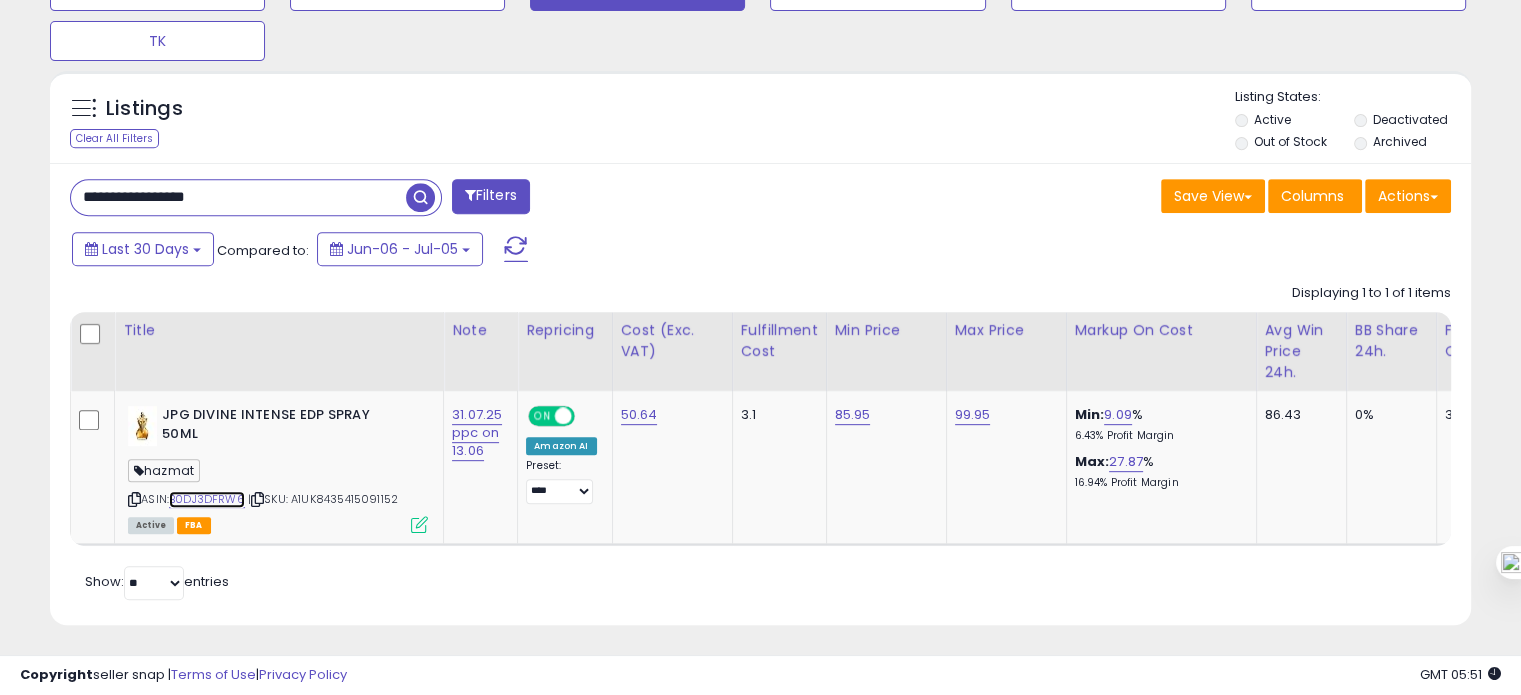 scroll, scrollTop: 825, scrollLeft: 0, axis: vertical 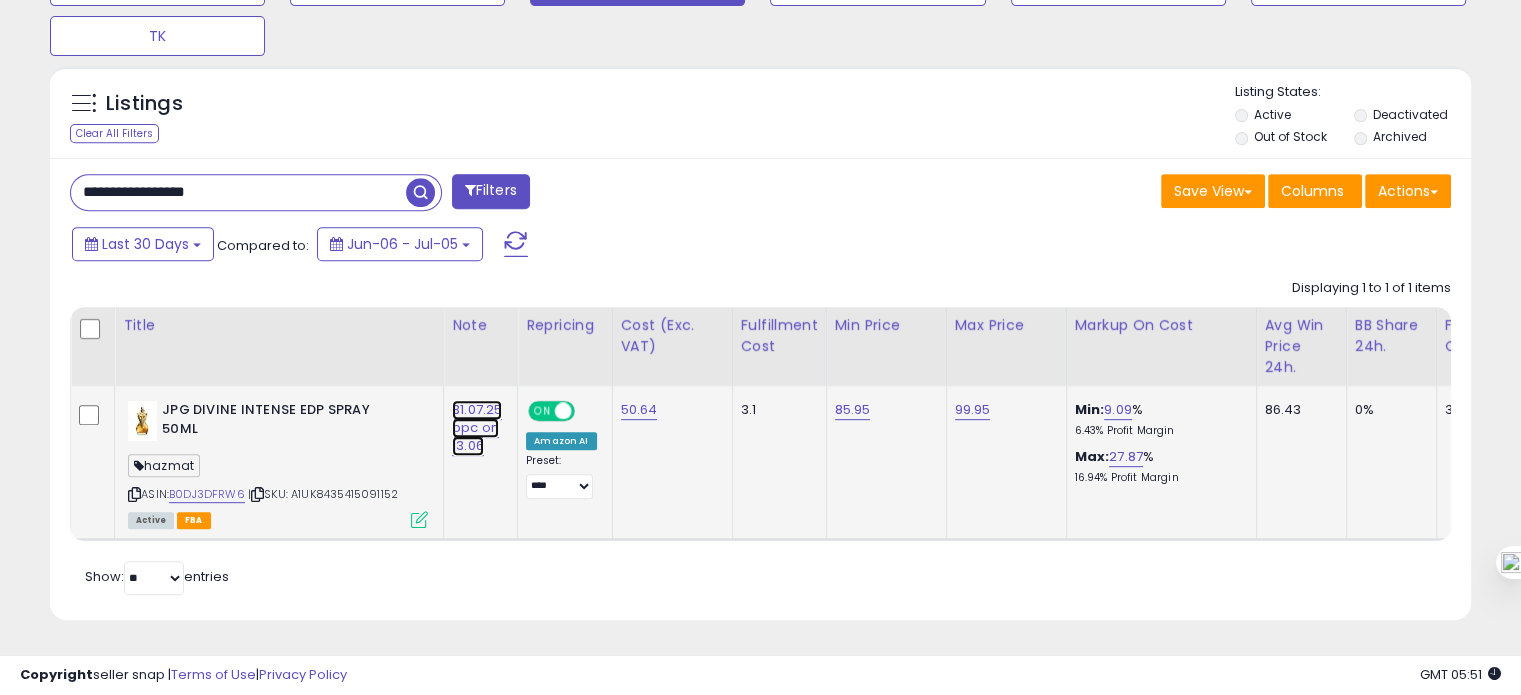 click on "31.07.25 ppc on 13.06" at bounding box center [477, 428] 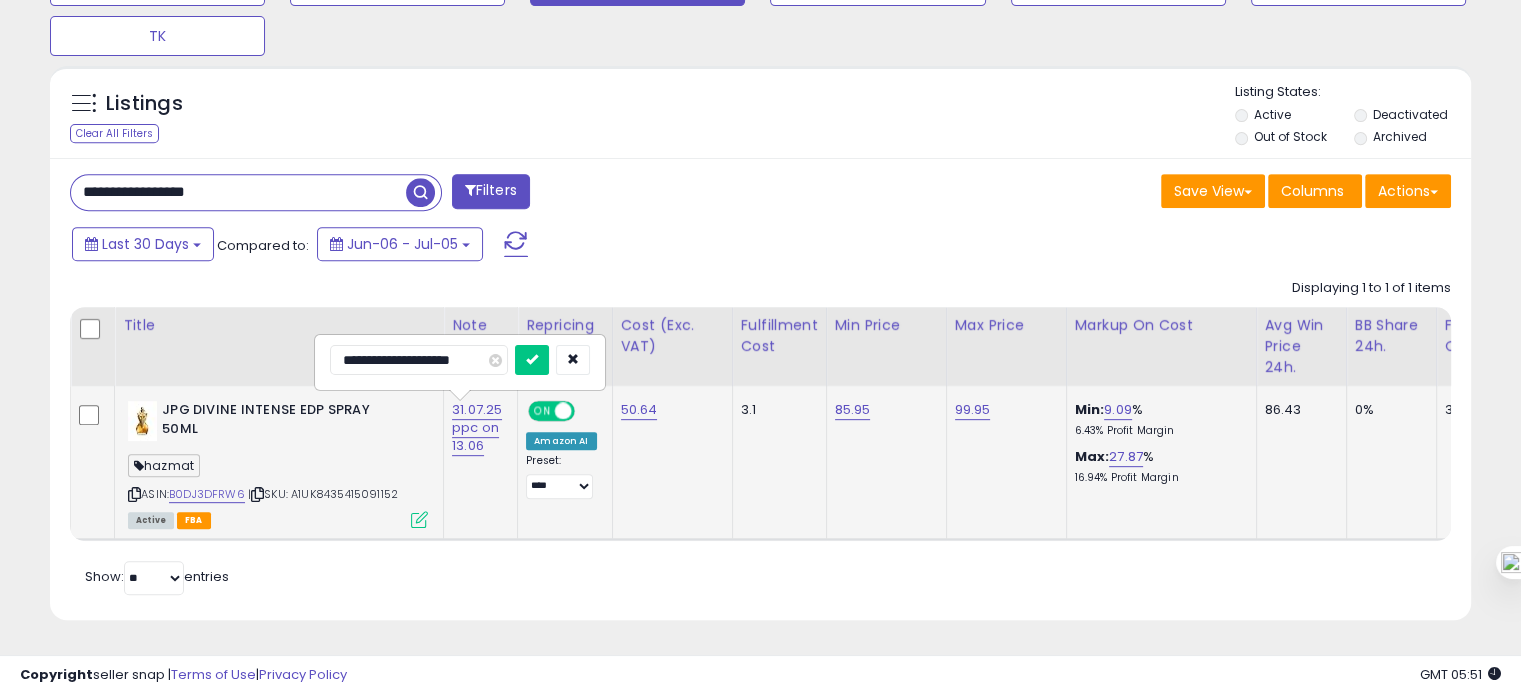 drag, startPoint x: 379, startPoint y: 343, endPoint x: 326, endPoint y: 359, distance: 55.362442 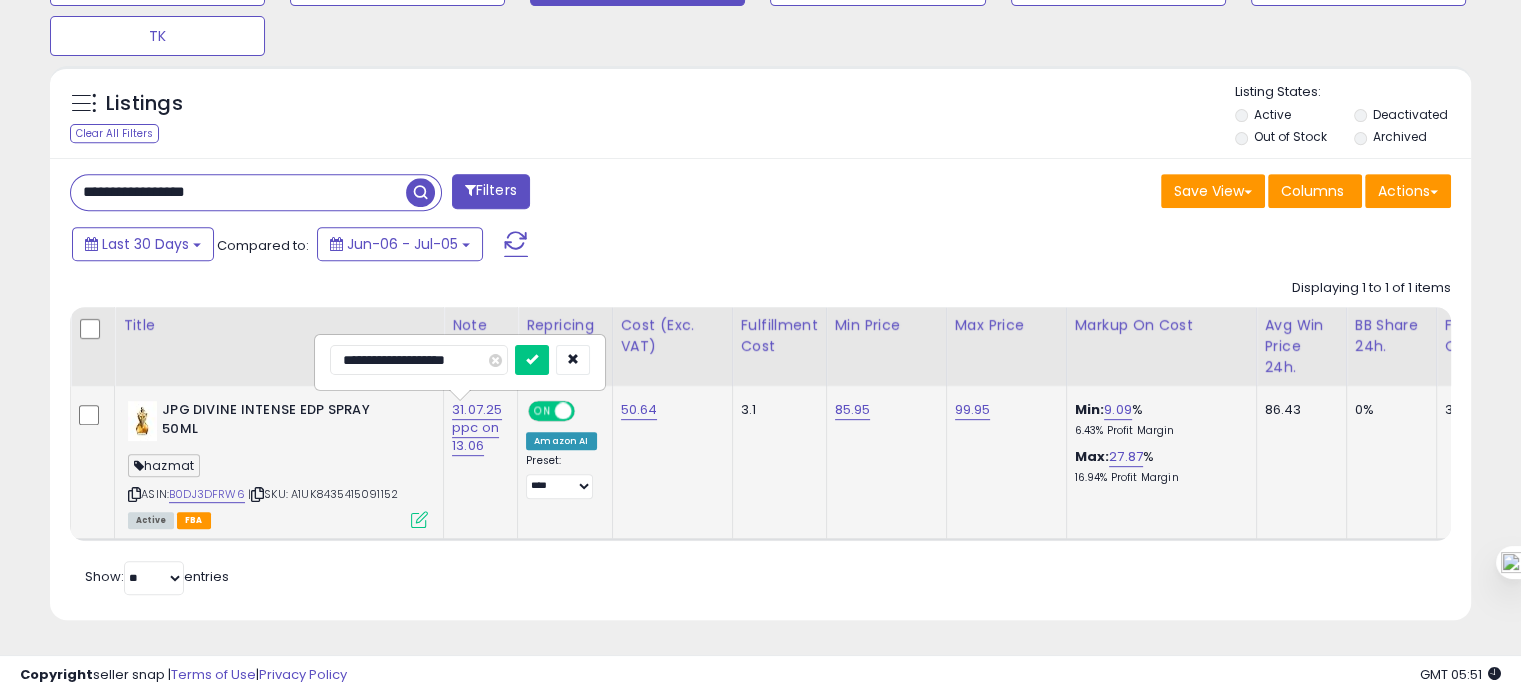 type on "**********" 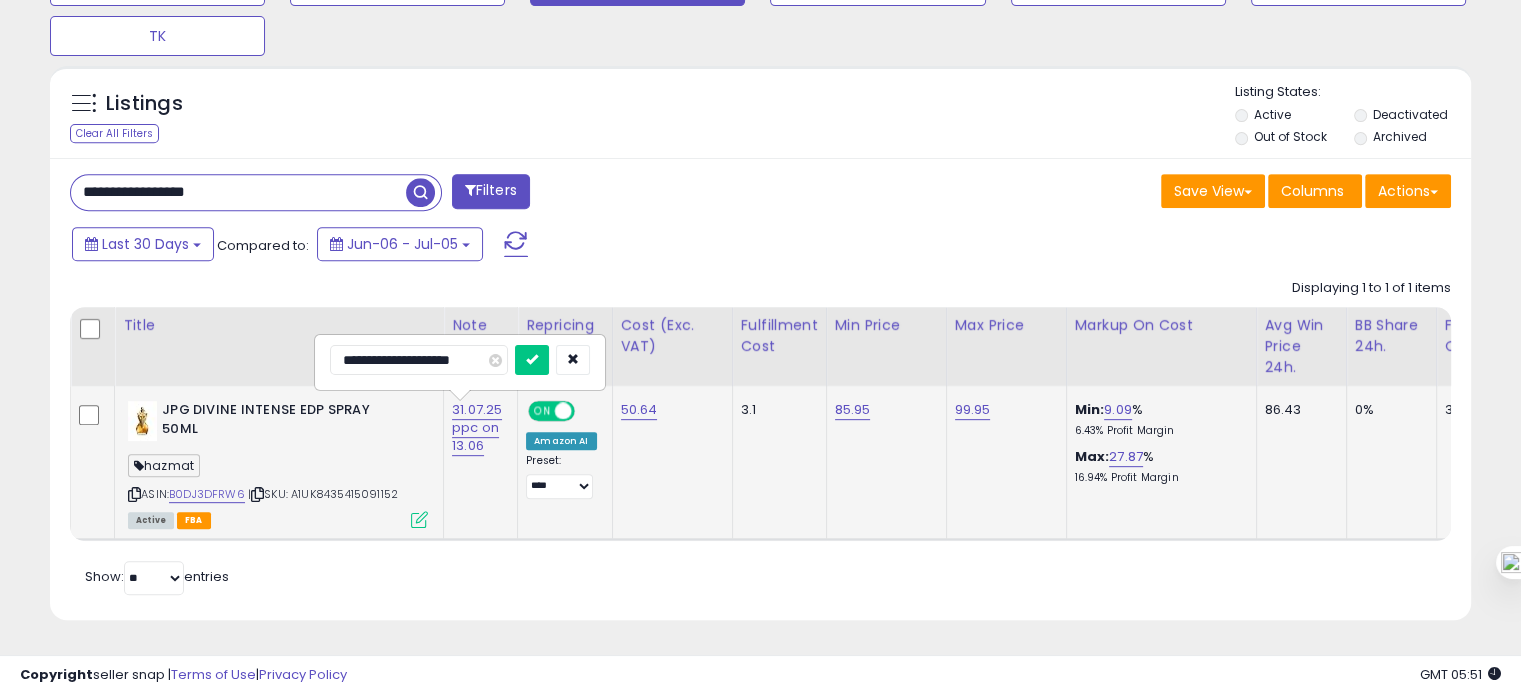 click at bounding box center [532, 360] 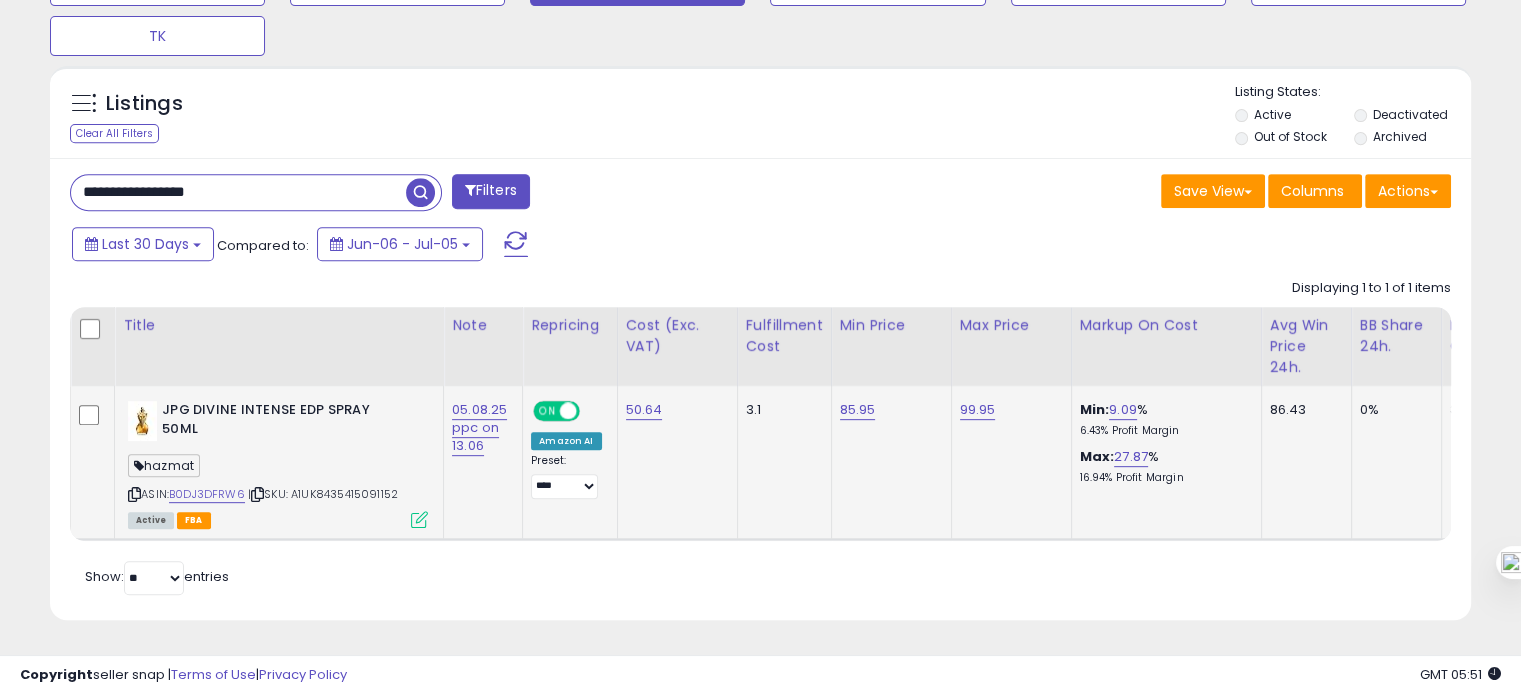 click on "**********" at bounding box center (238, 192) 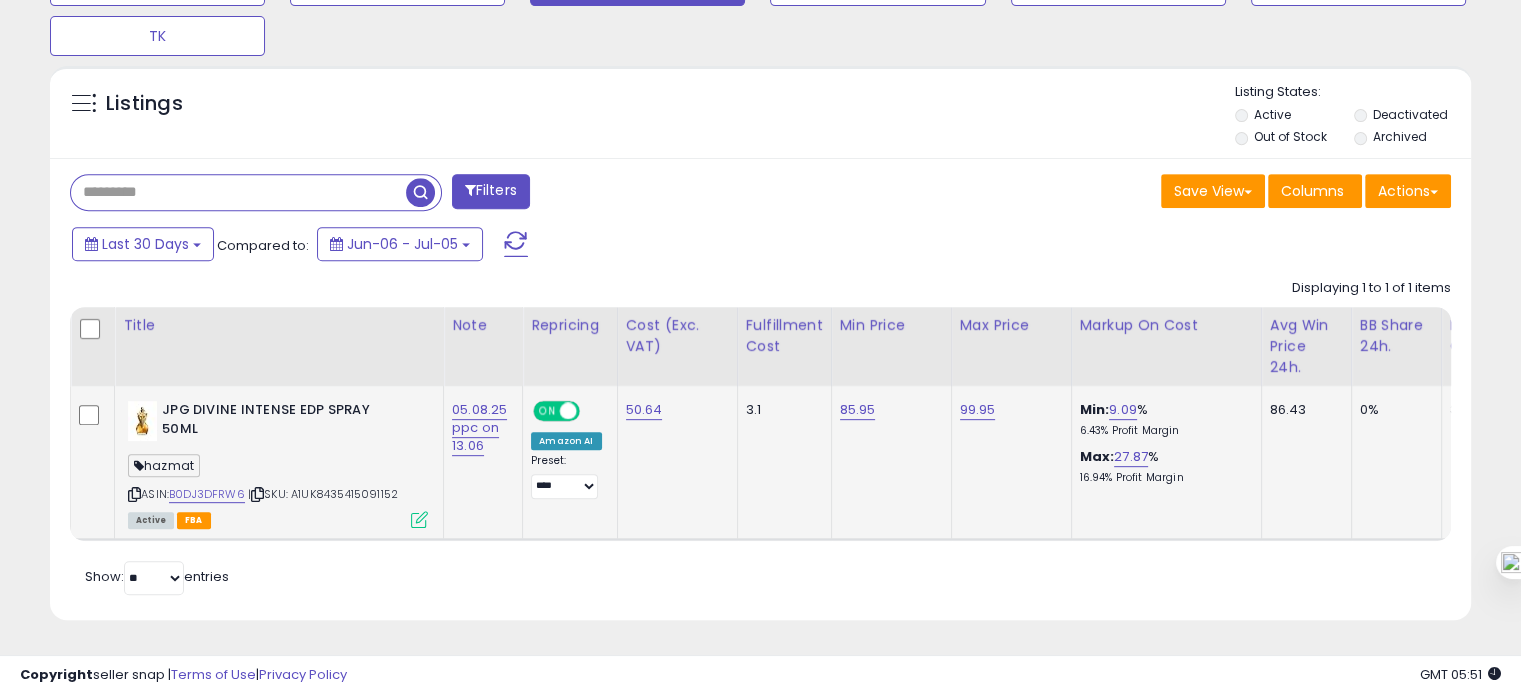 type 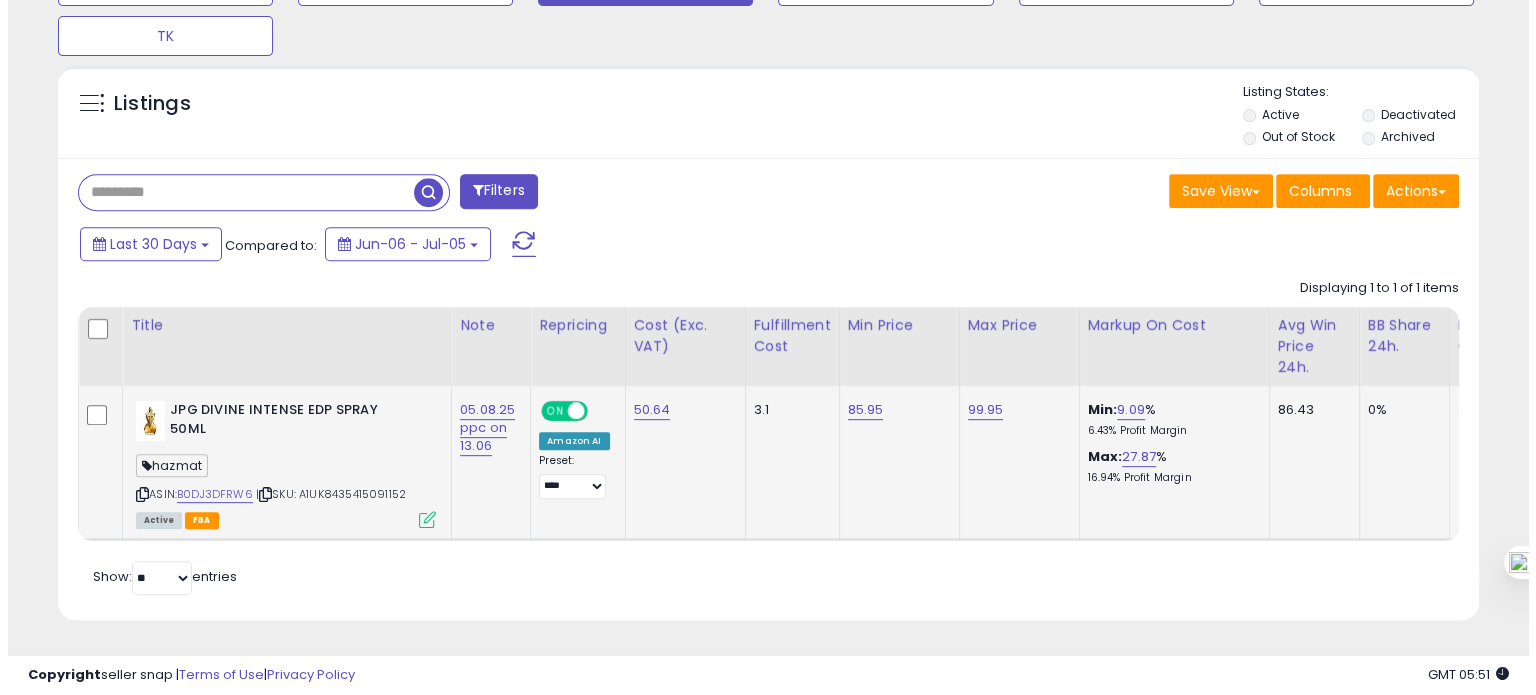 scroll, scrollTop: 674, scrollLeft: 0, axis: vertical 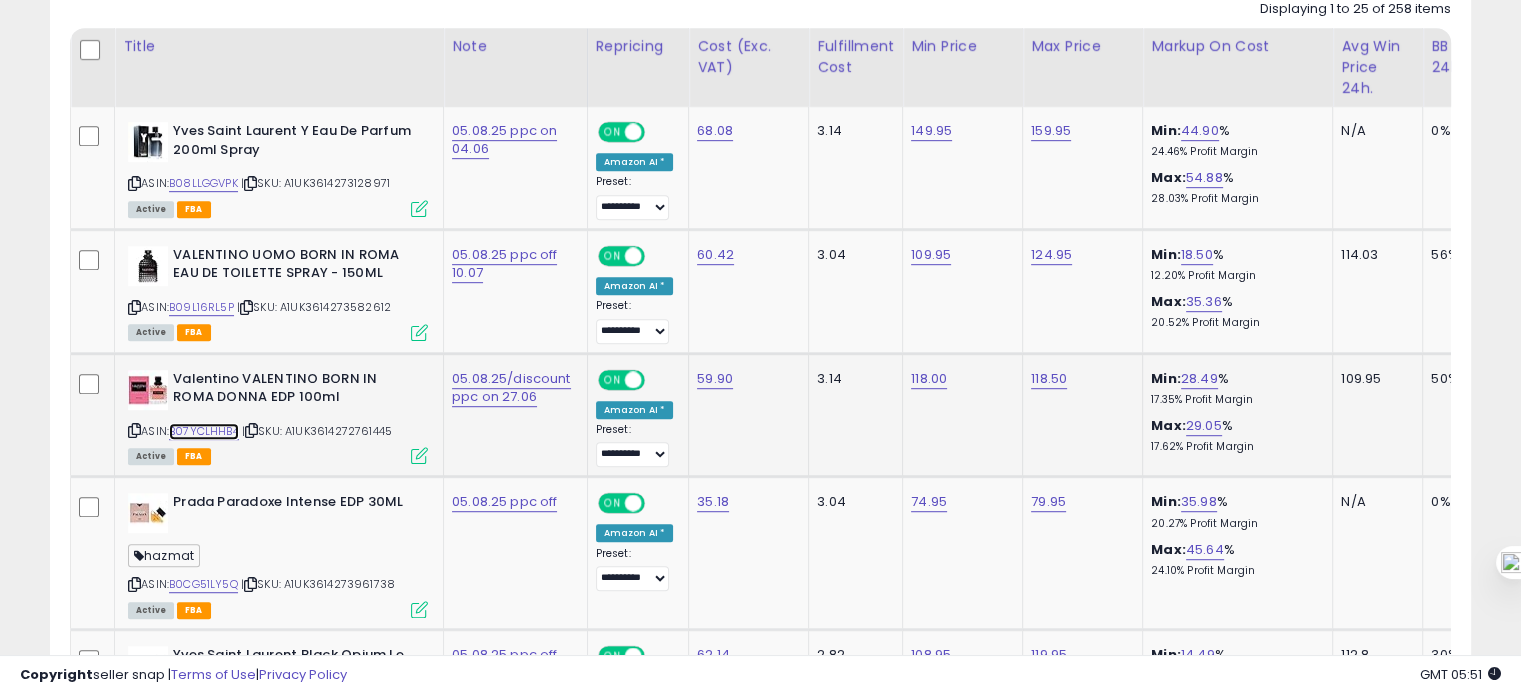 click on "B07YCLHHB4" at bounding box center (204, 431) 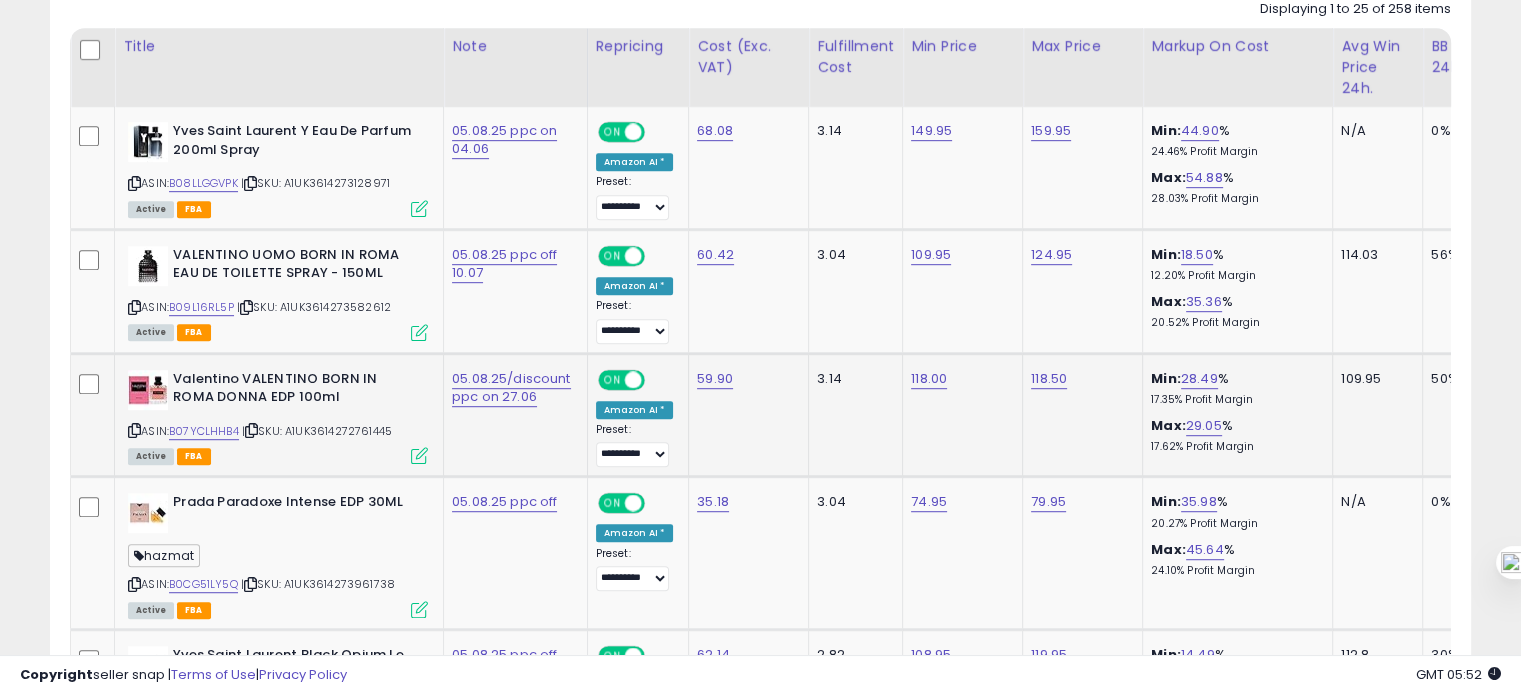 click on "ON" at bounding box center (612, 379) 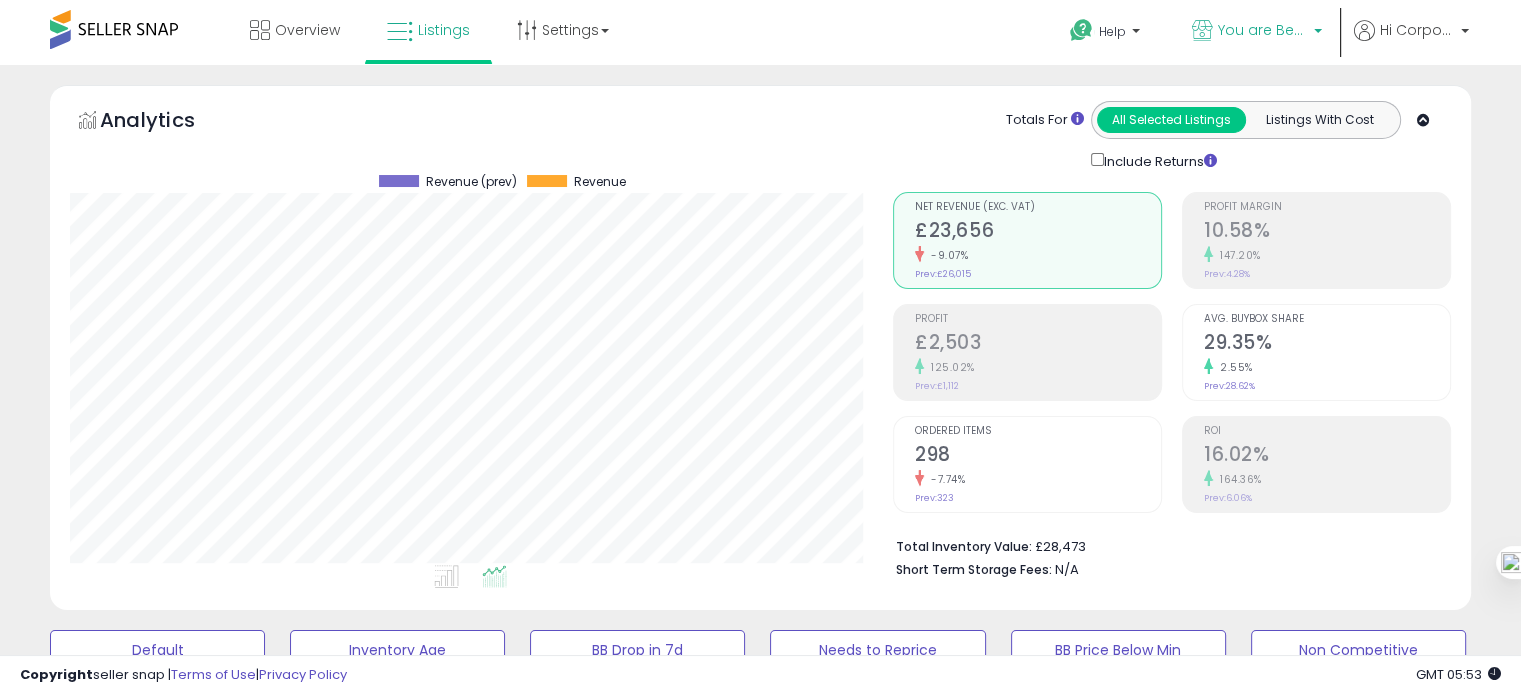 scroll, scrollTop: 0, scrollLeft: 0, axis: both 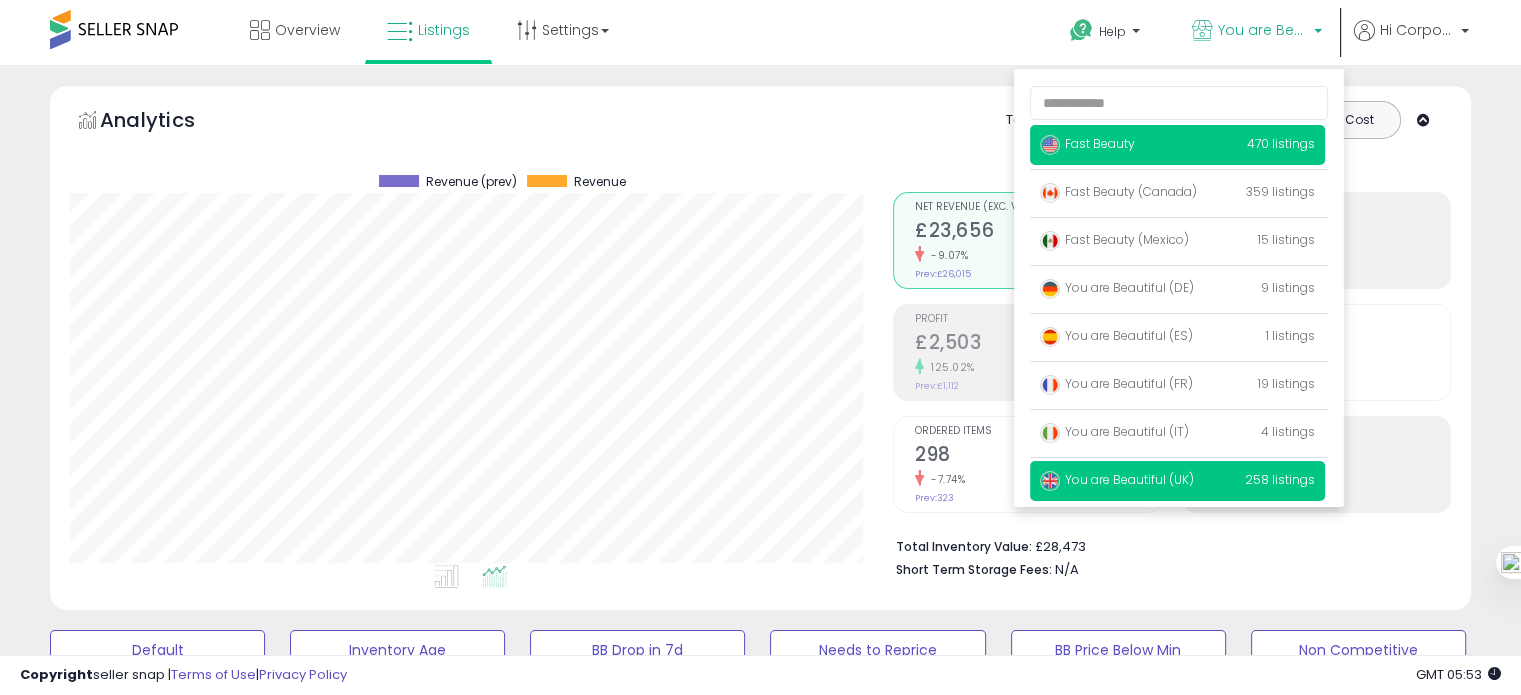 click on "Fast Beauty" at bounding box center (1087, 143) 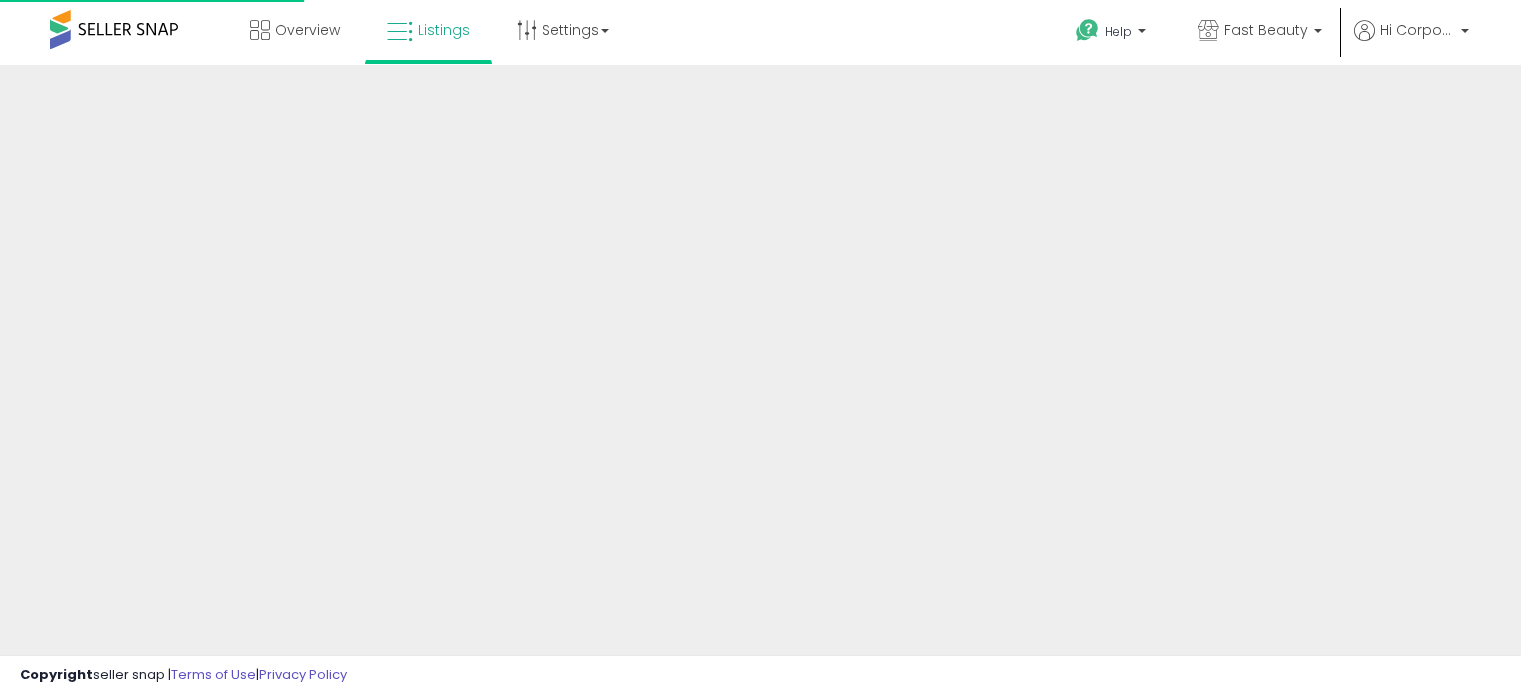 scroll, scrollTop: 0, scrollLeft: 0, axis: both 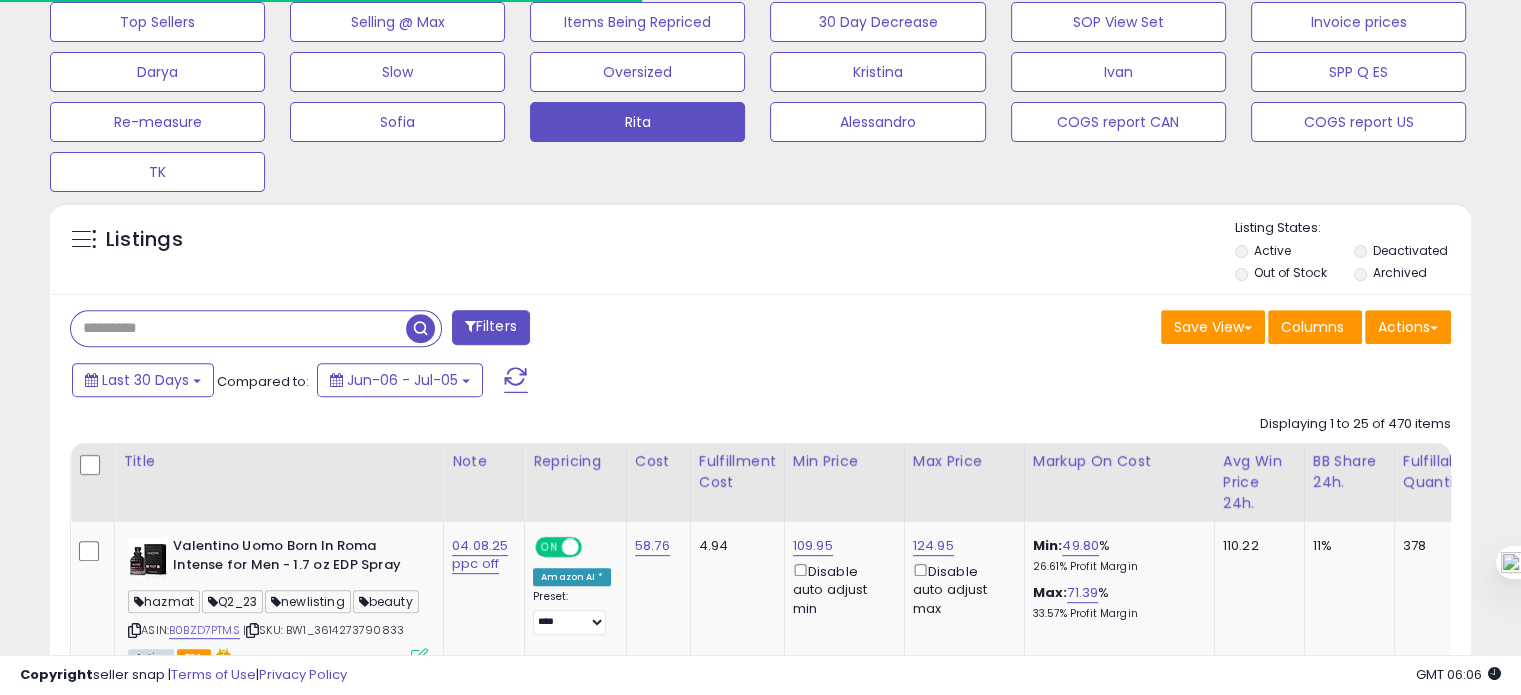 paste on "**********" 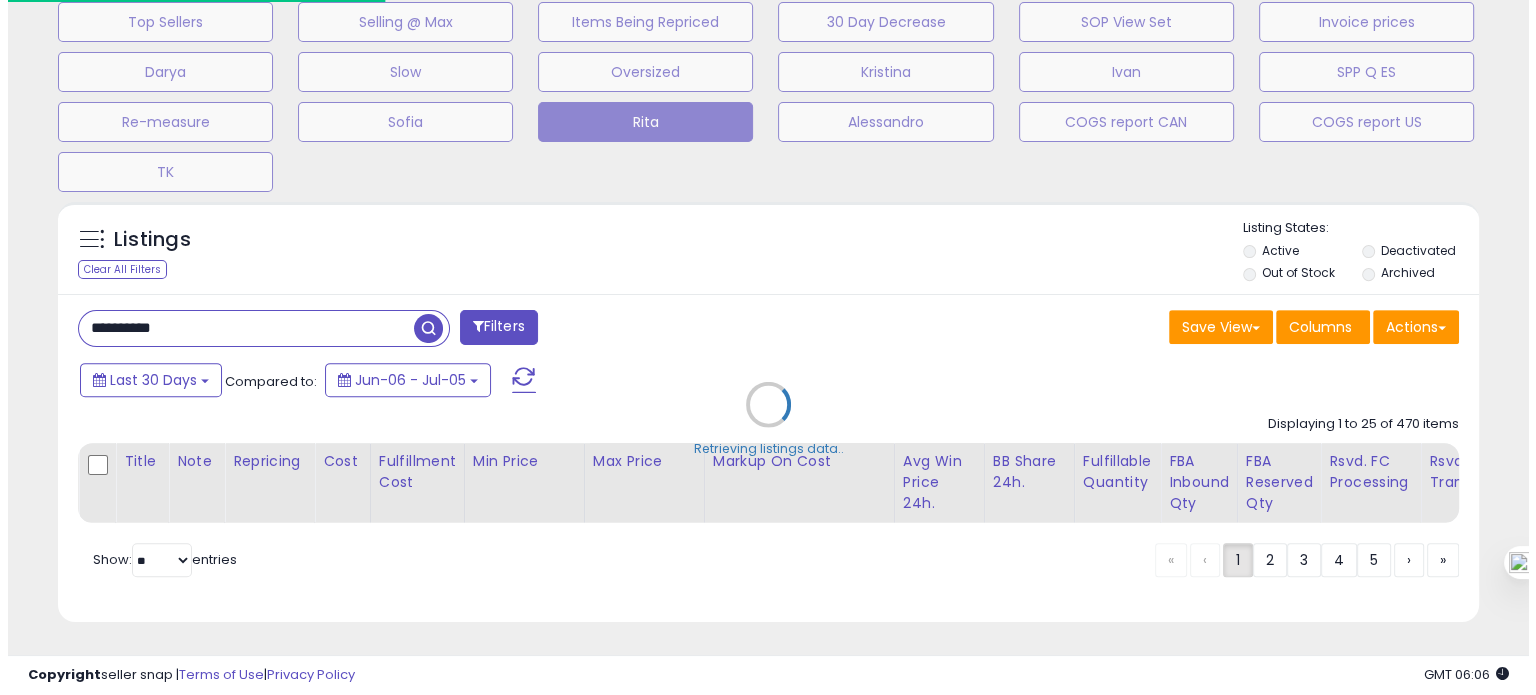 scroll, scrollTop: 999589, scrollLeft: 999168, axis: both 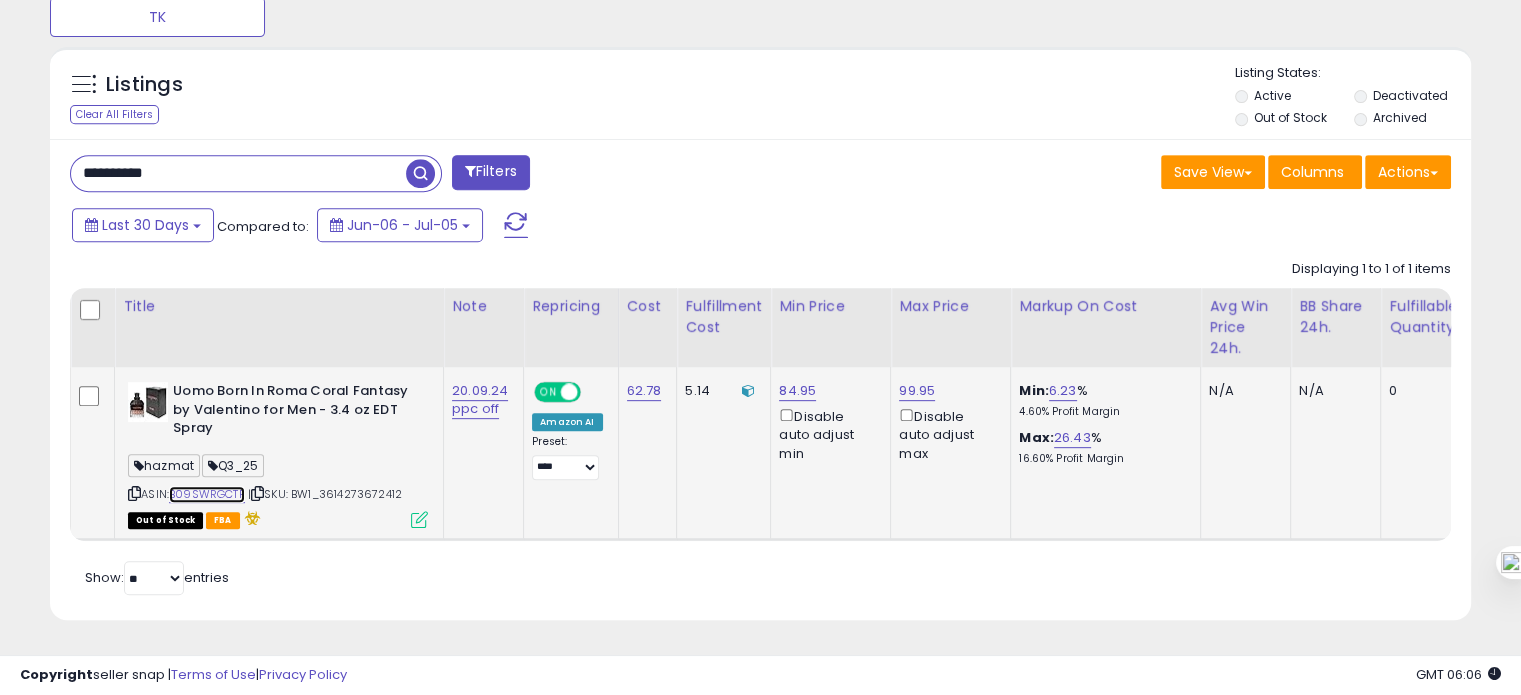 click on "B09SWRGCTP" at bounding box center [207, 494] 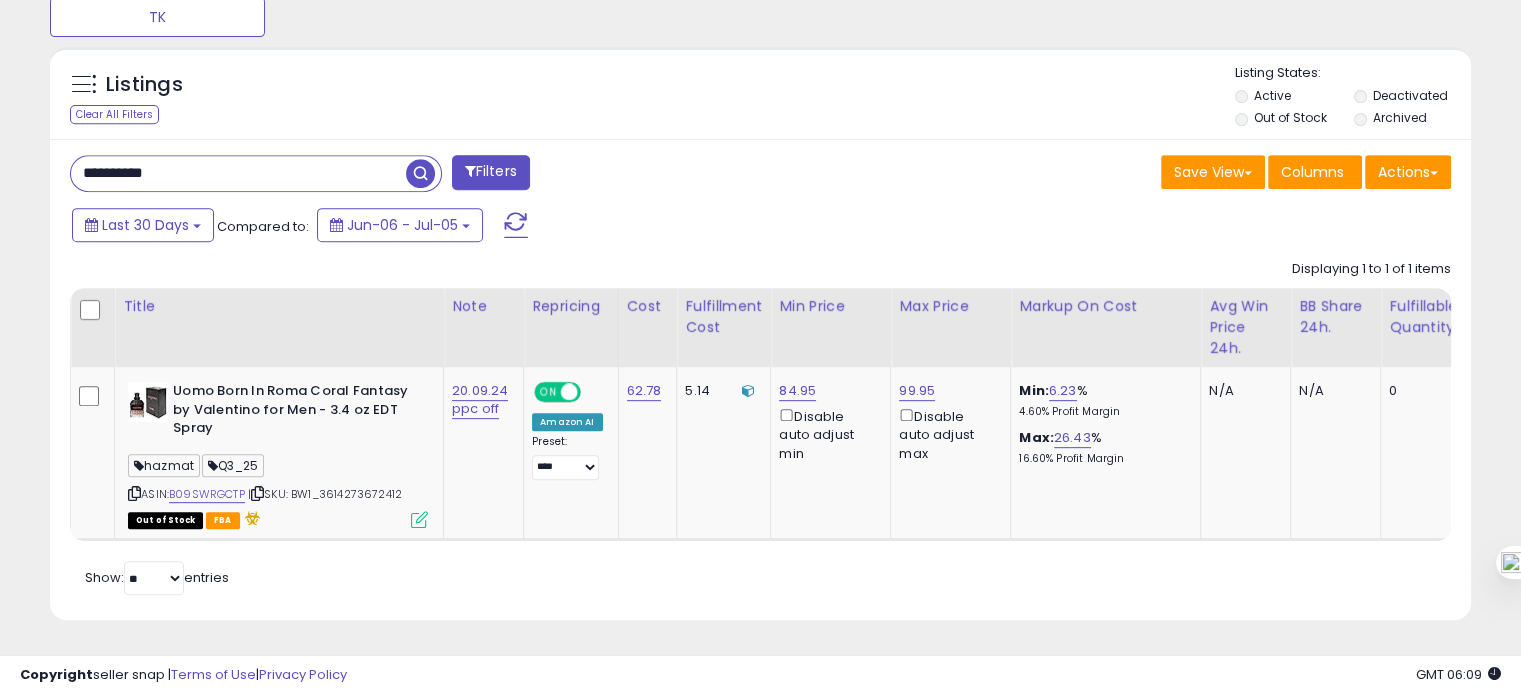 click on "**********" at bounding box center (238, 173) 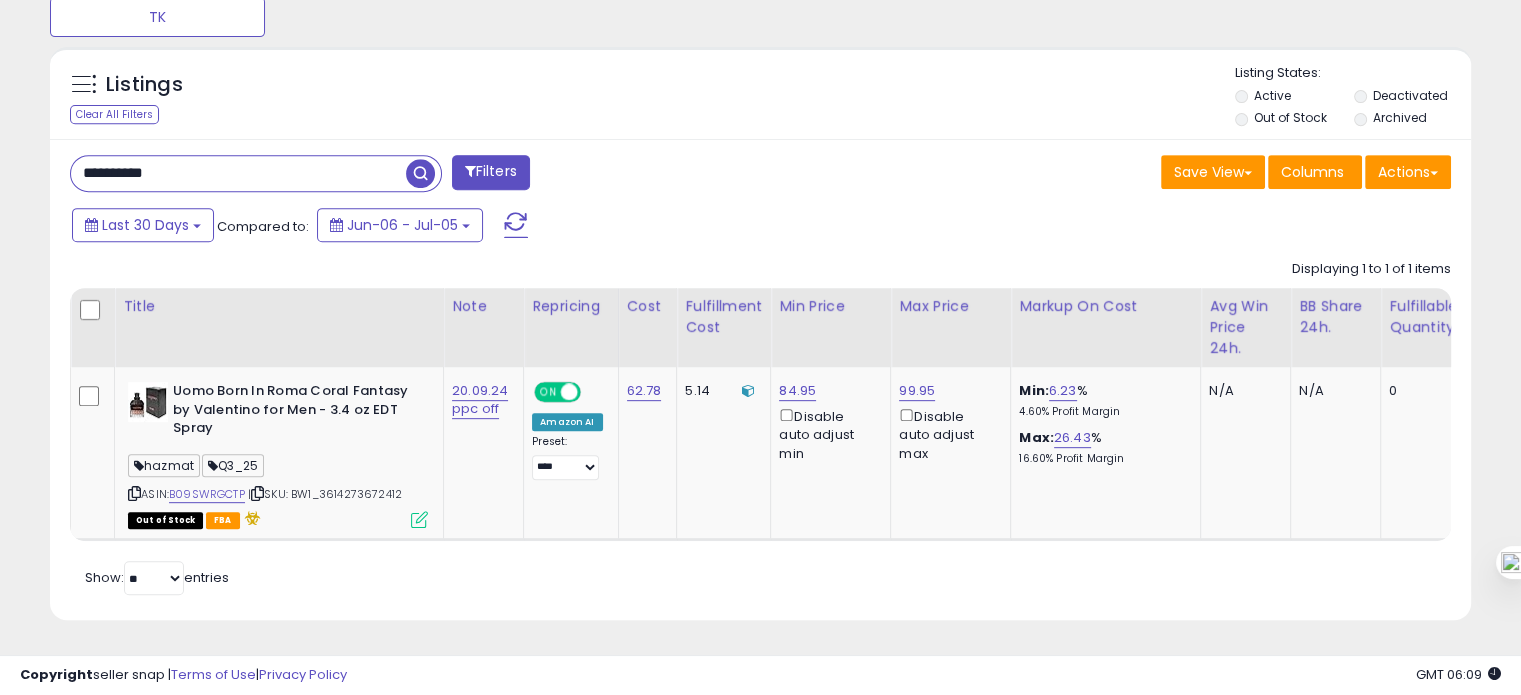 paste 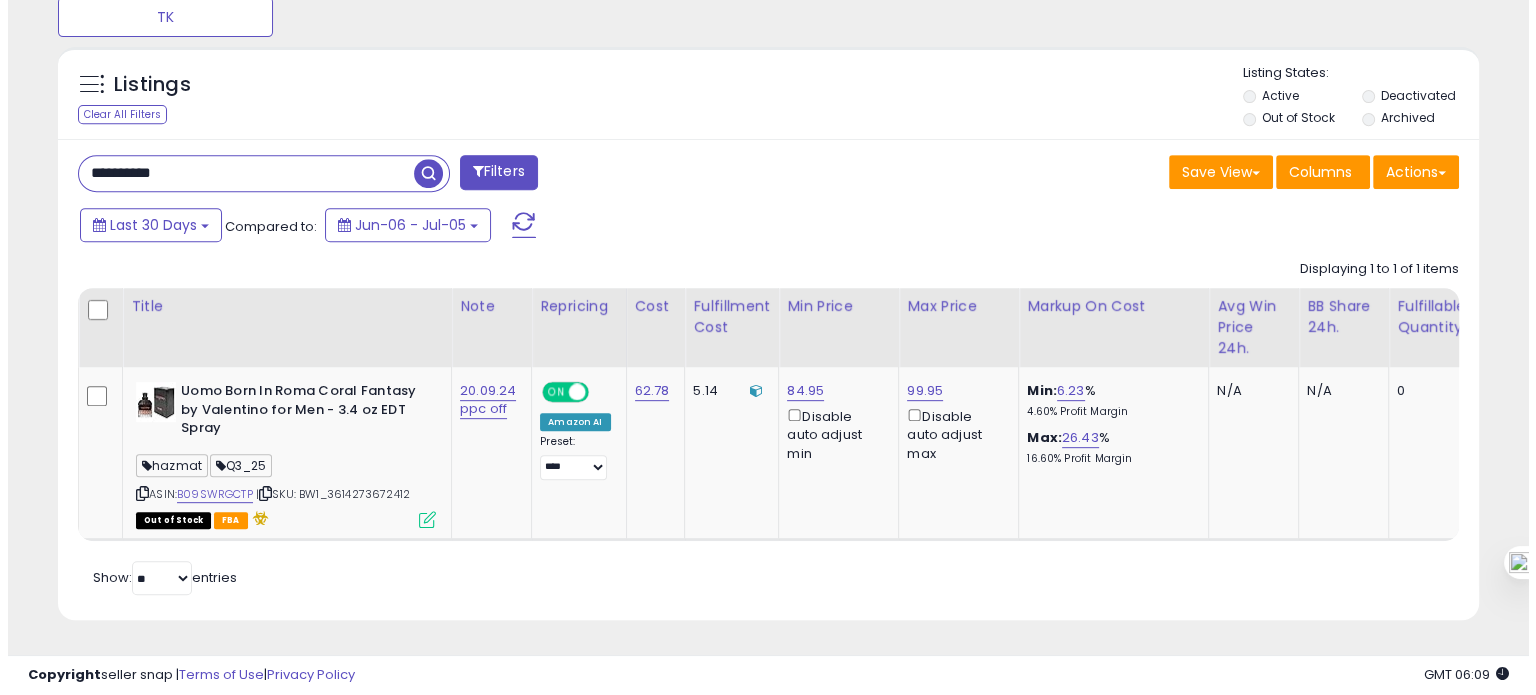 scroll, scrollTop: 674, scrollLeft: 0, axis: vertical 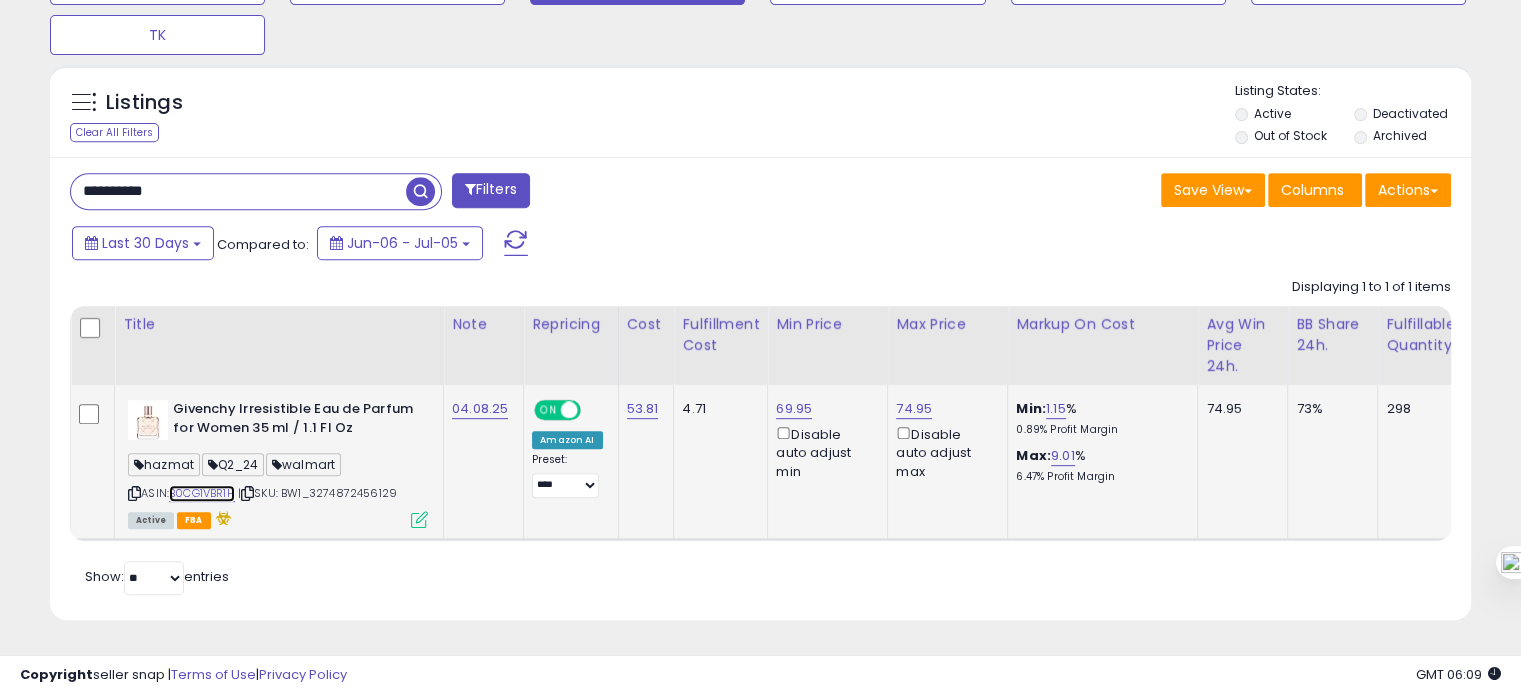 click on "B0CG1VBR1H" at bounding box center [202, 493] 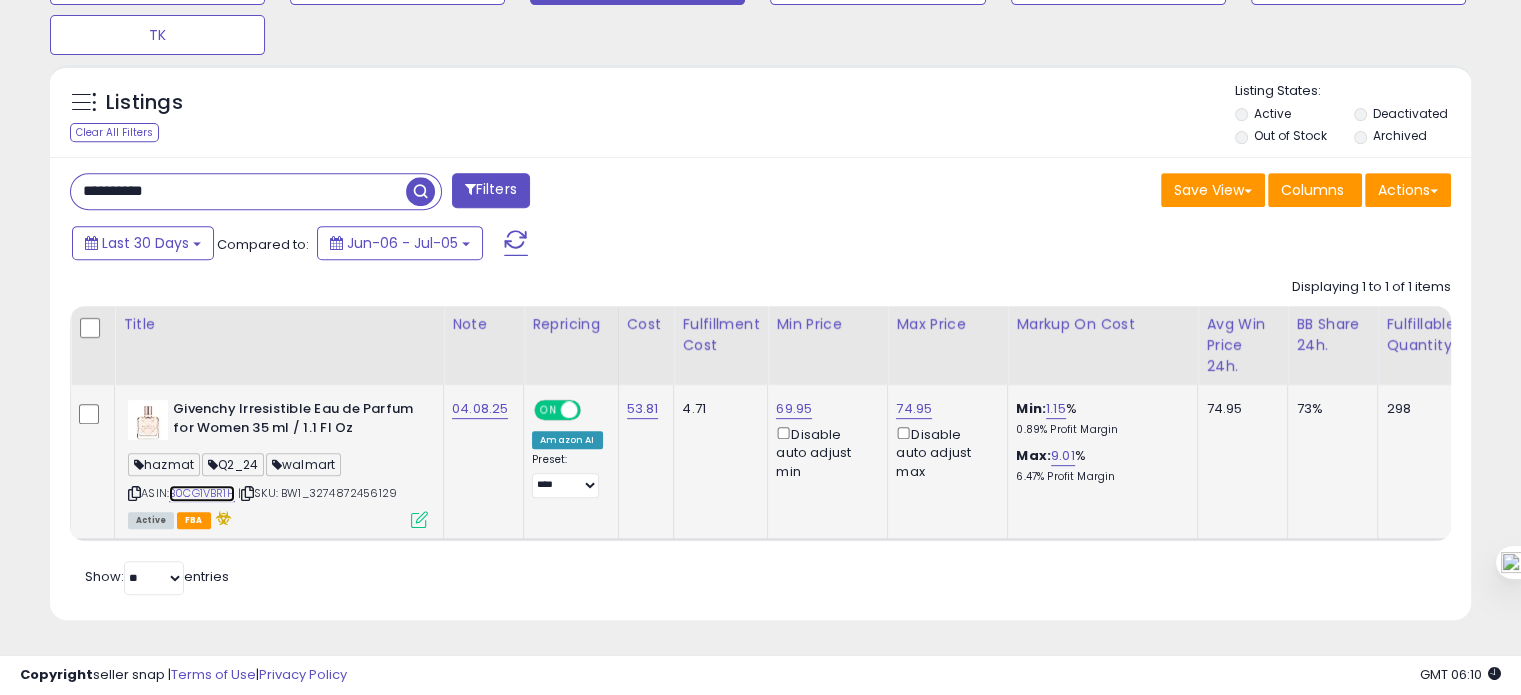 scroll, scrollTop: 0, scrollLeft: 164, axis: horizontal 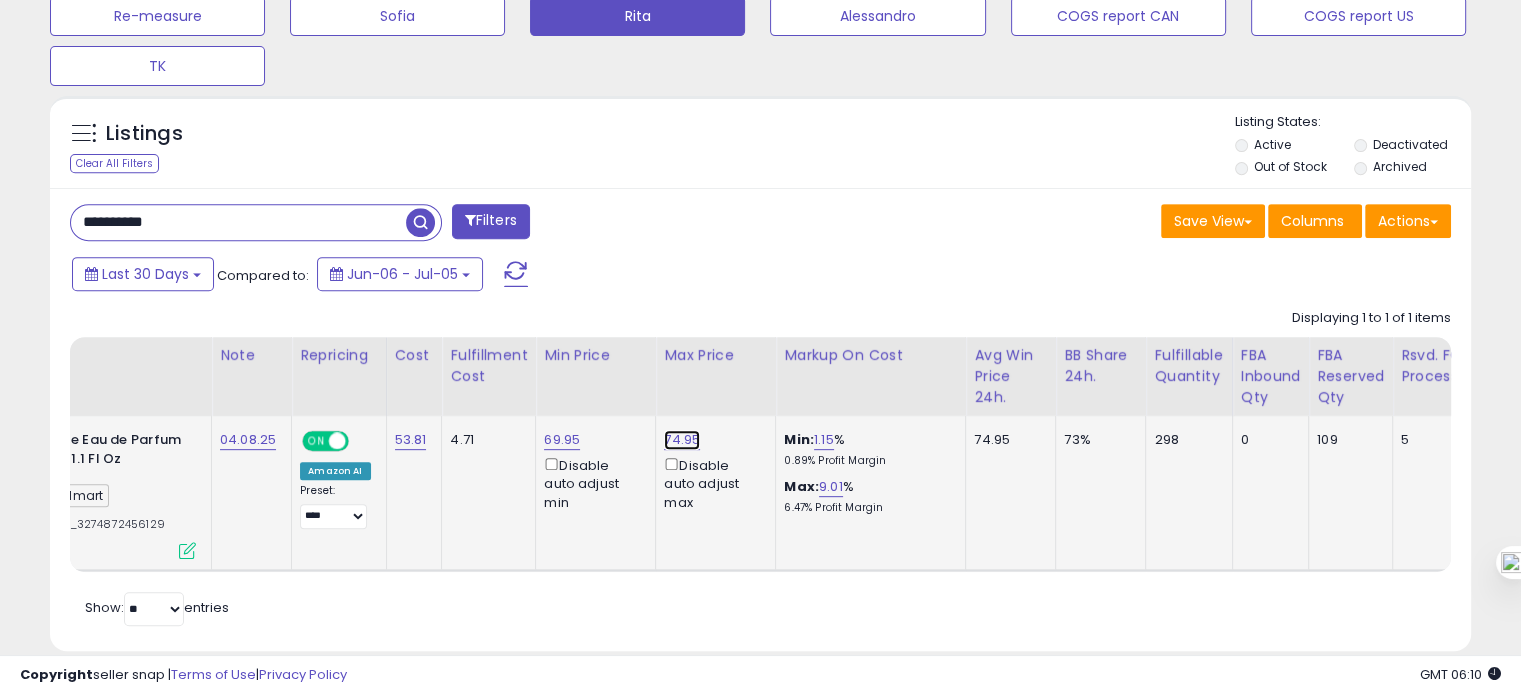 click on "74.95" at bounding box center (682, 440) 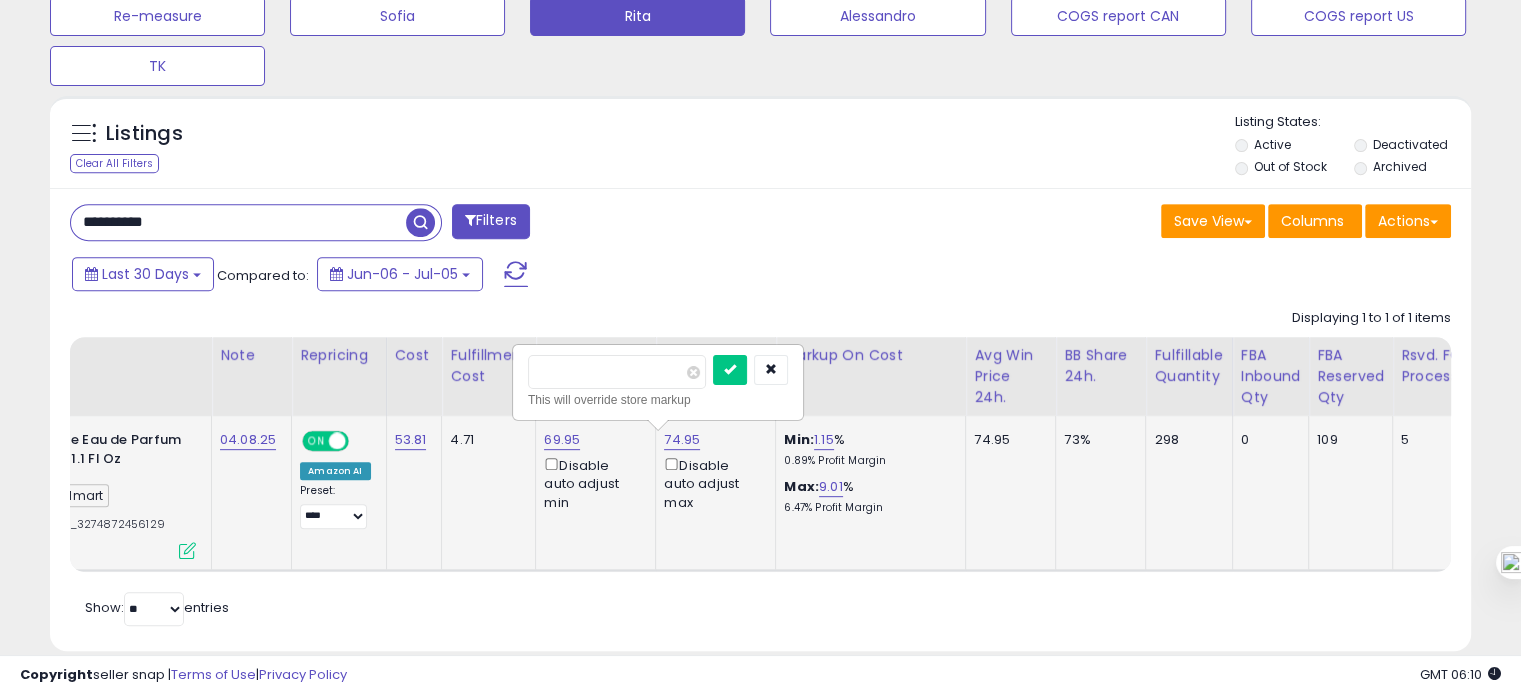 click on "*****" at bounding box center [617, 372] 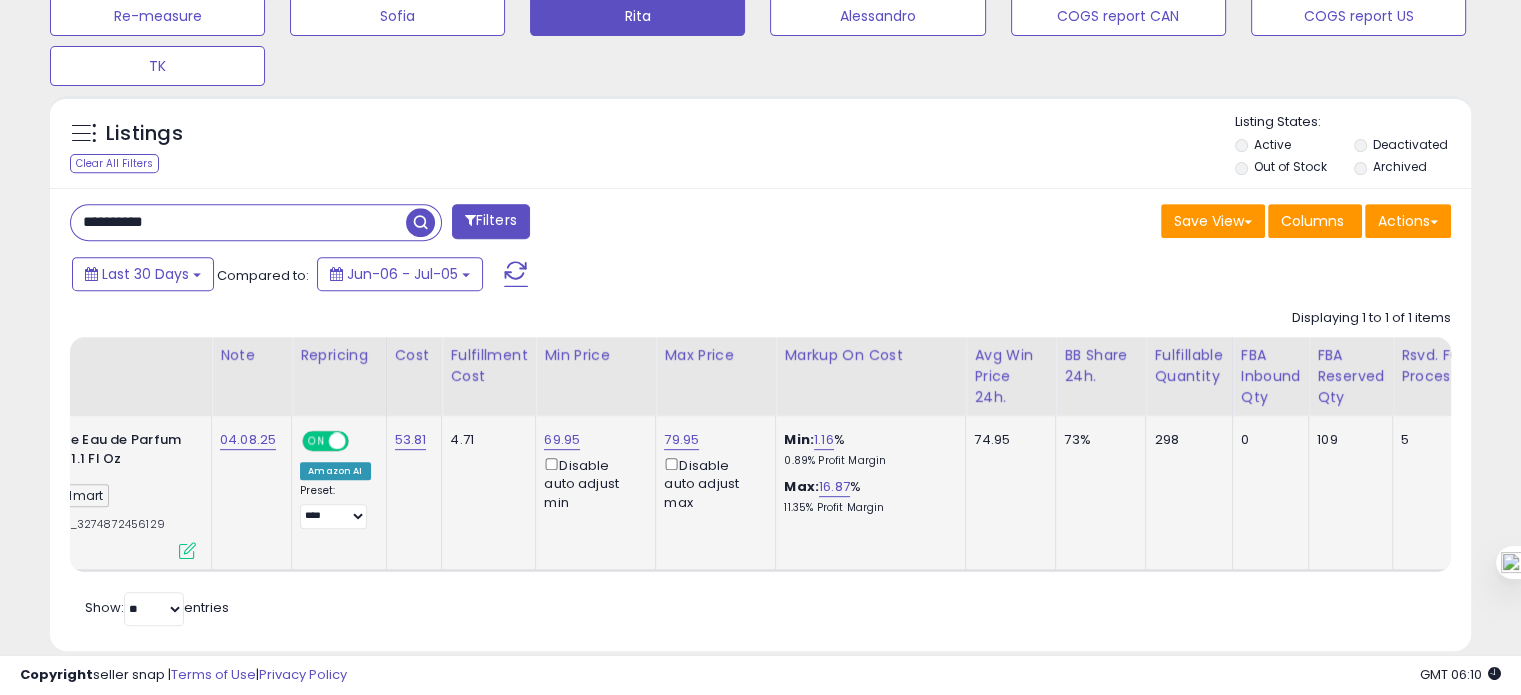 scroll, scrollTop: 0, scrollLeft: 490, axis: horizontal 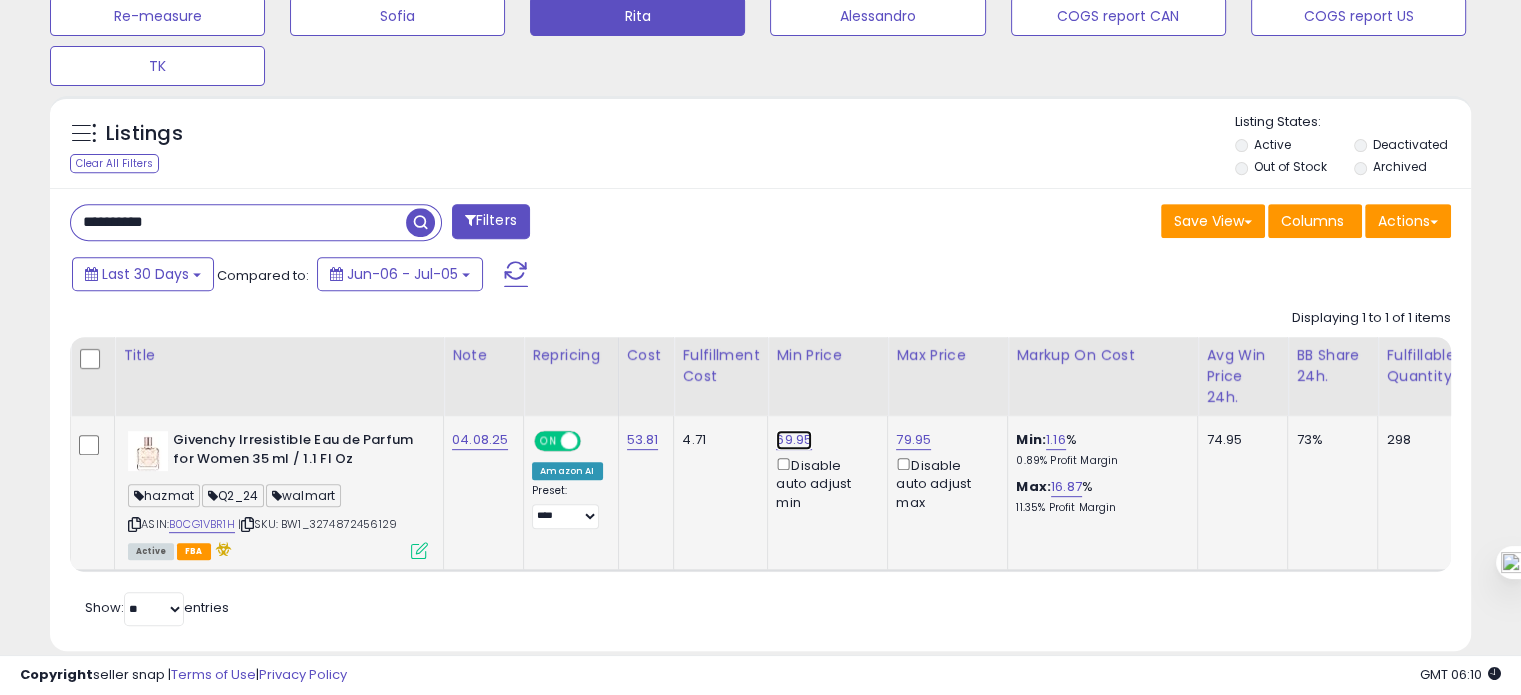 click on "69.95" at bounding box center [794, 440] 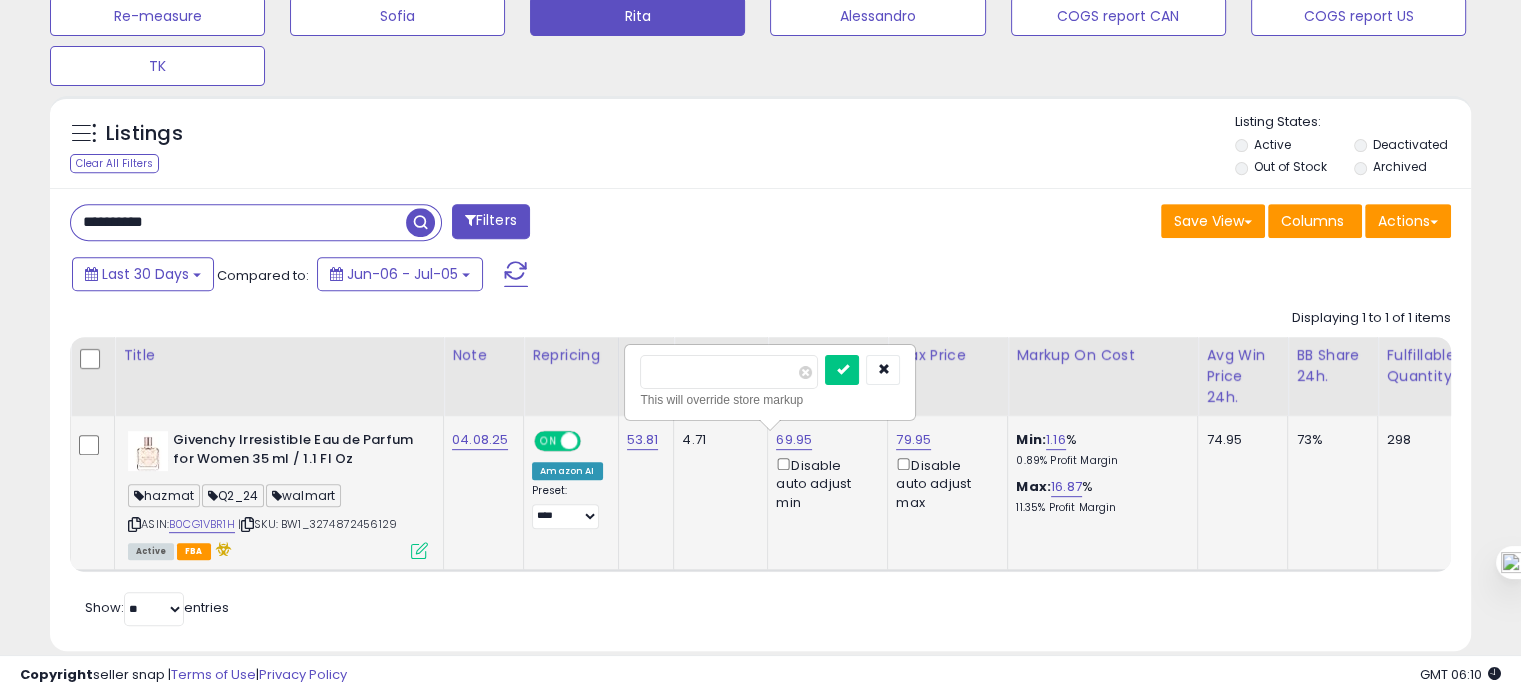 drag, startPoint x: 667, startPoint y: 375, endPoint x: 649, endPoint y: 375, distance: 18 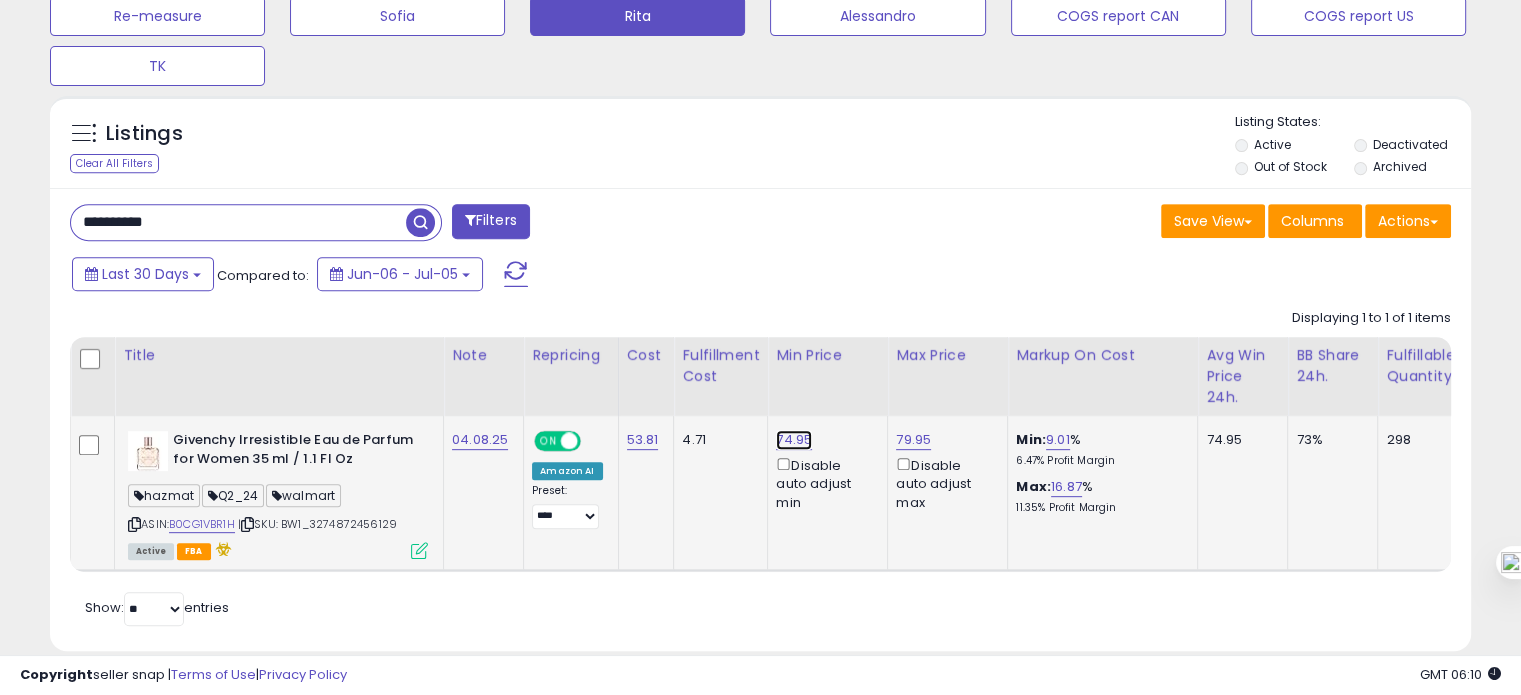 click on "74.95" at bounding box center (794, 440) 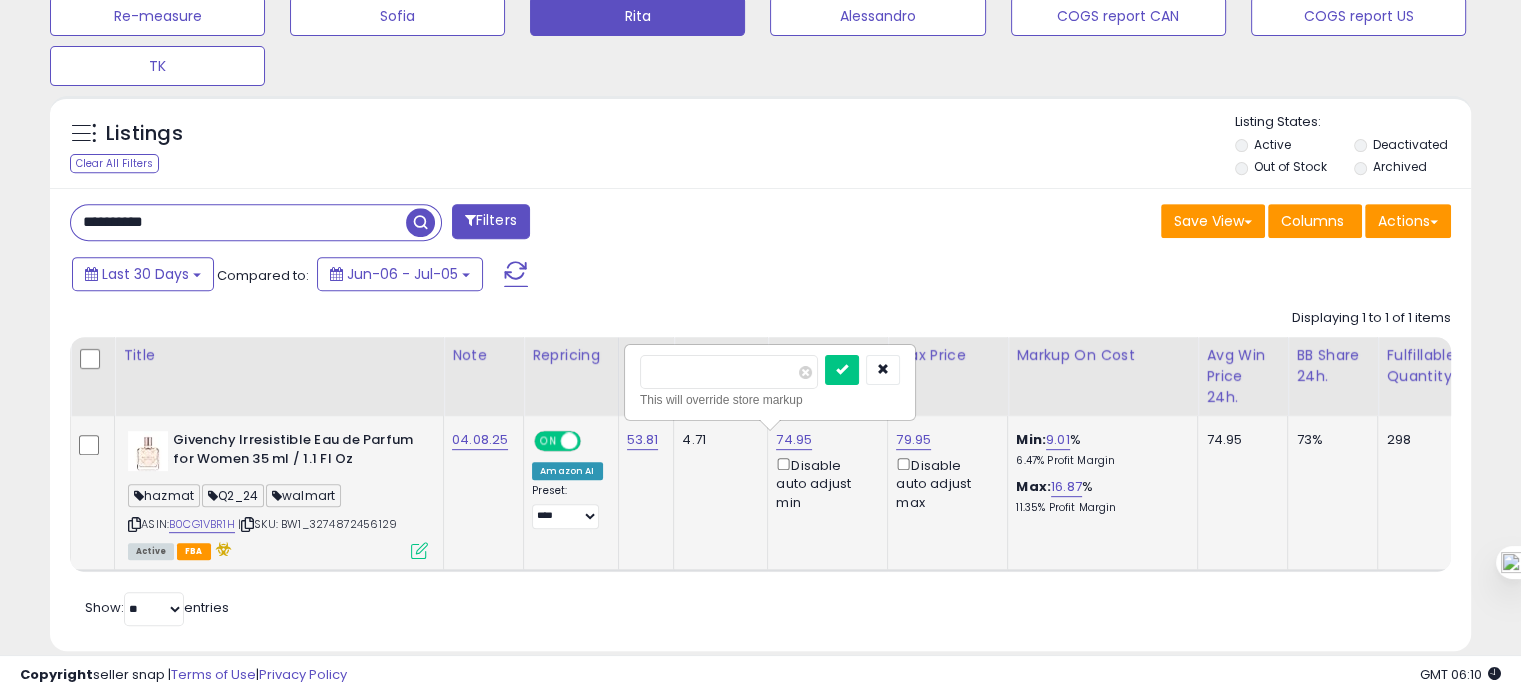click on "*****" at bounding box center [729, 372] 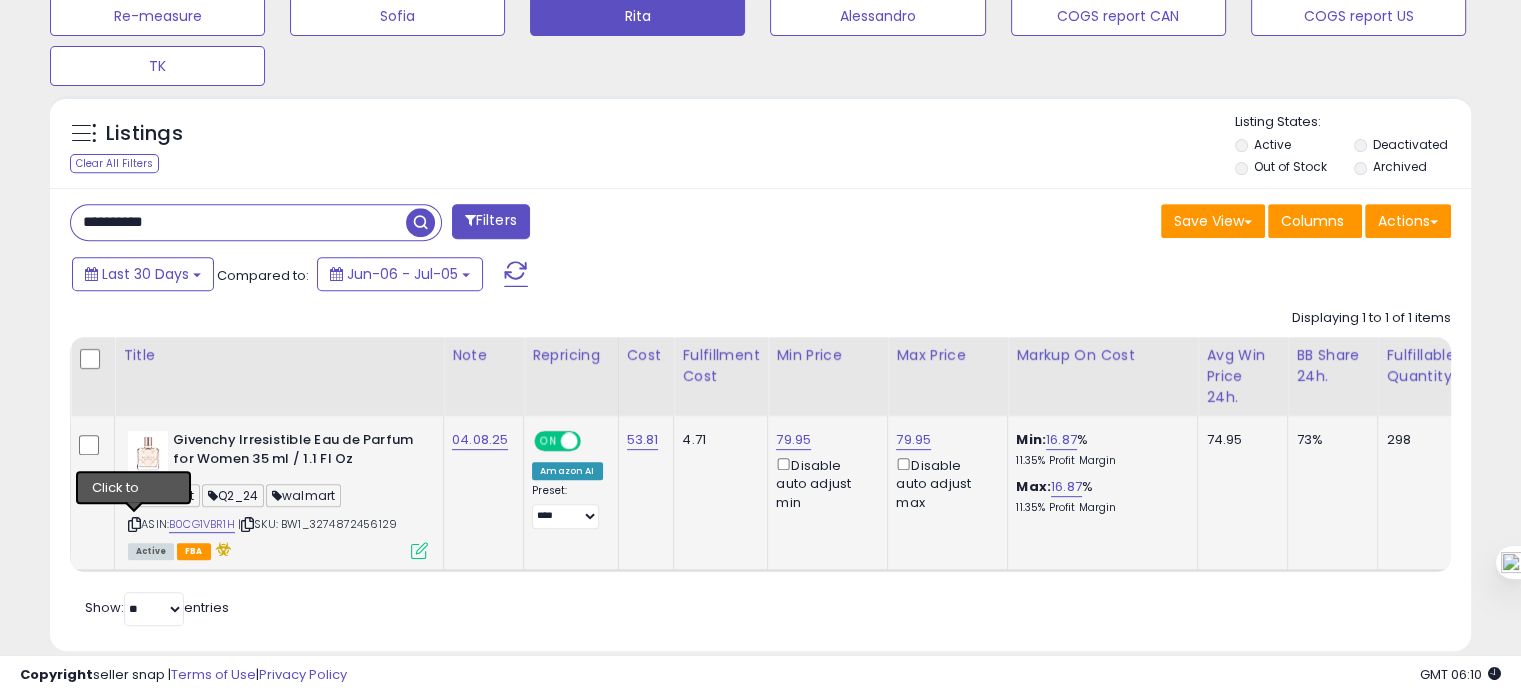 click at bounding box center [134, 524] 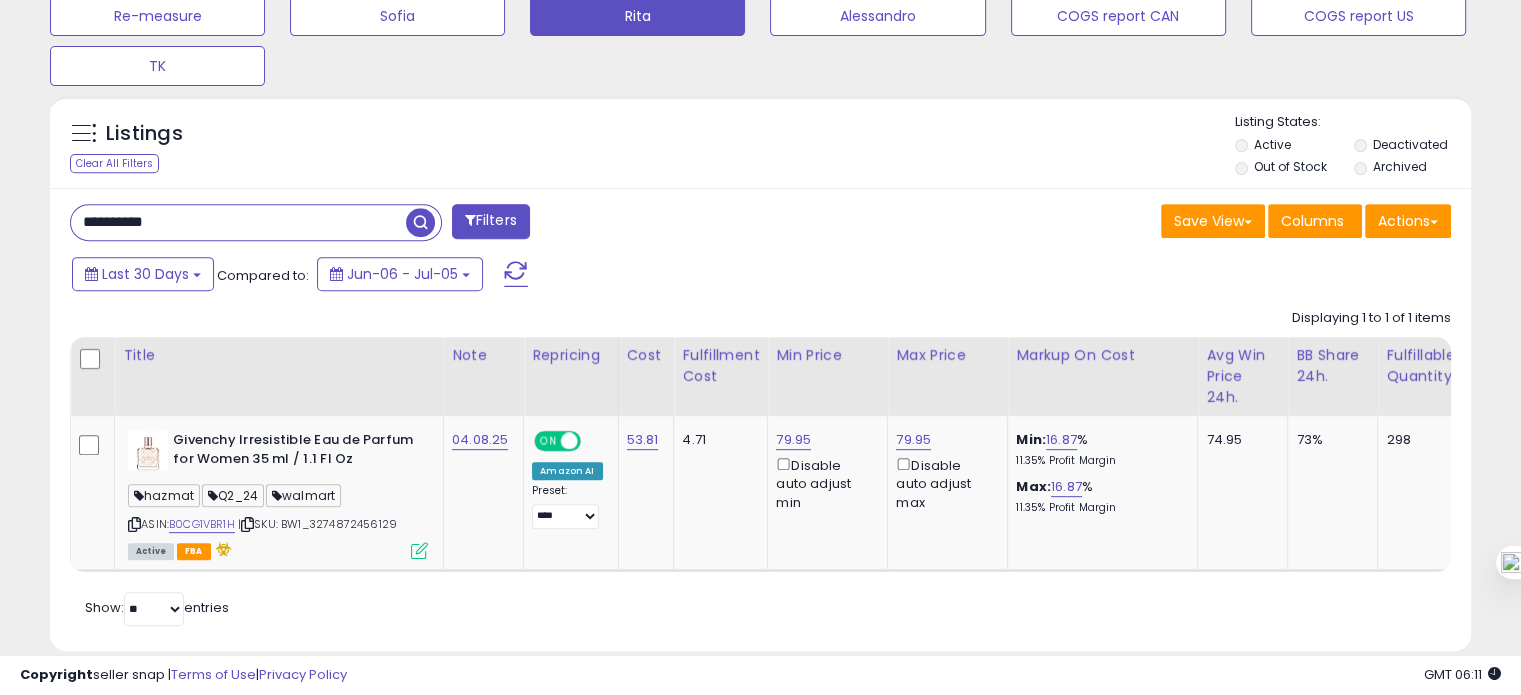 click on "**********" at bounding box center (238, 222) 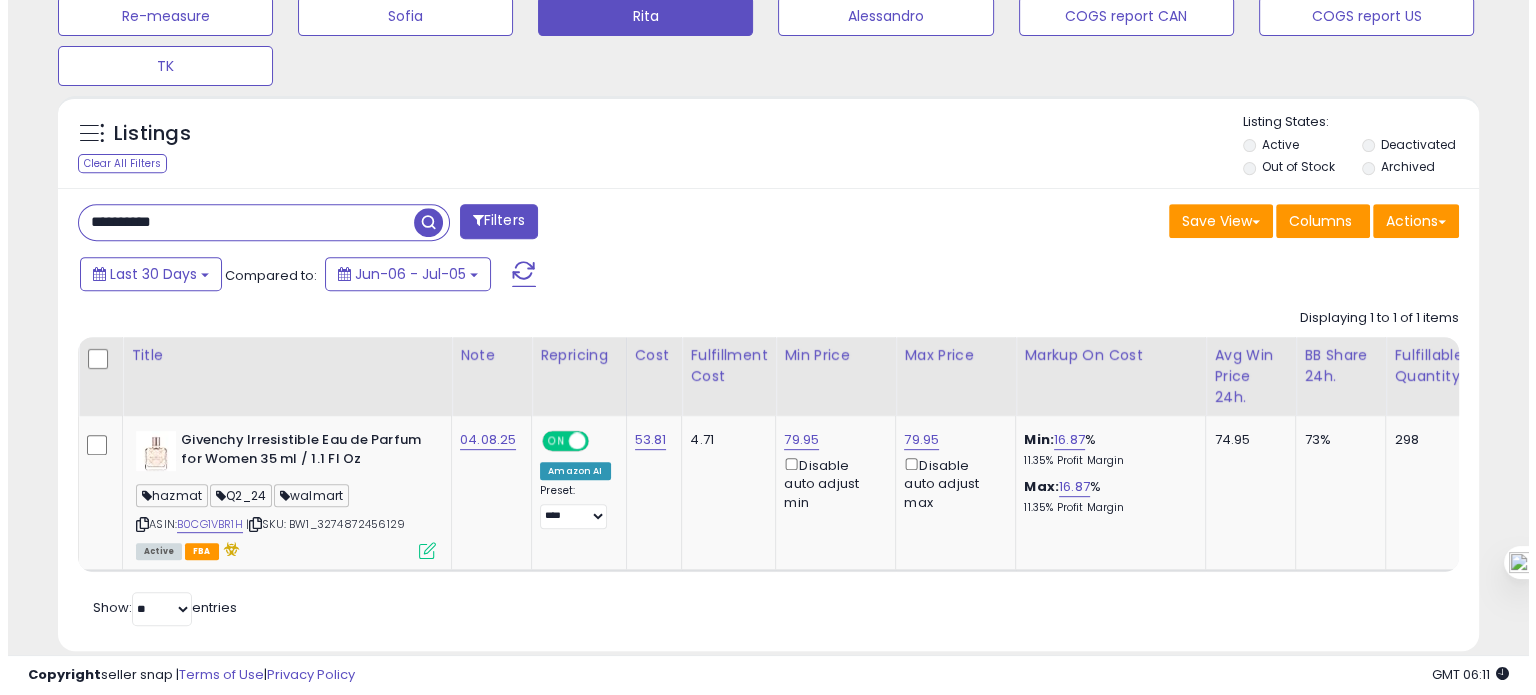 scroll, scrollTop: 674, scrollLeft: 0, axis: vertical 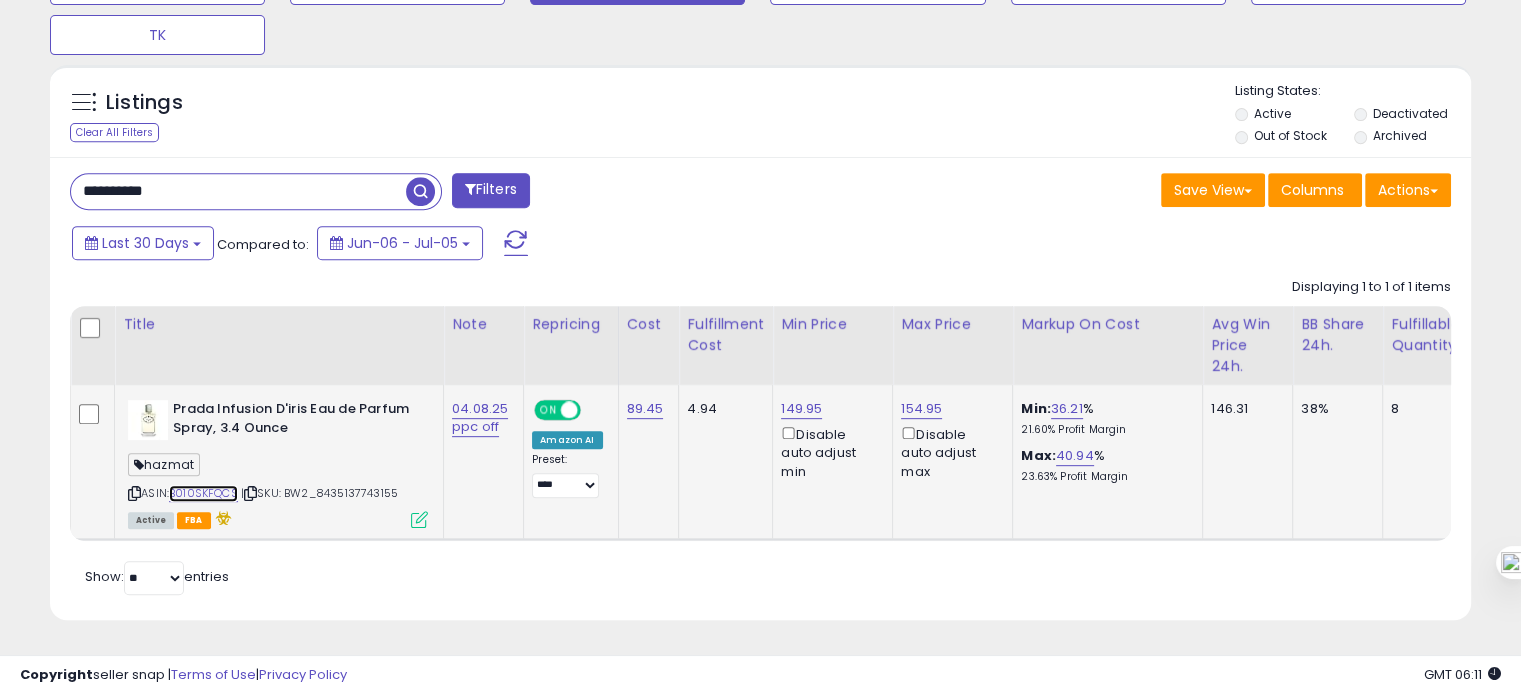 click on "B010SKFQCS" at bounding box center (203, 493) 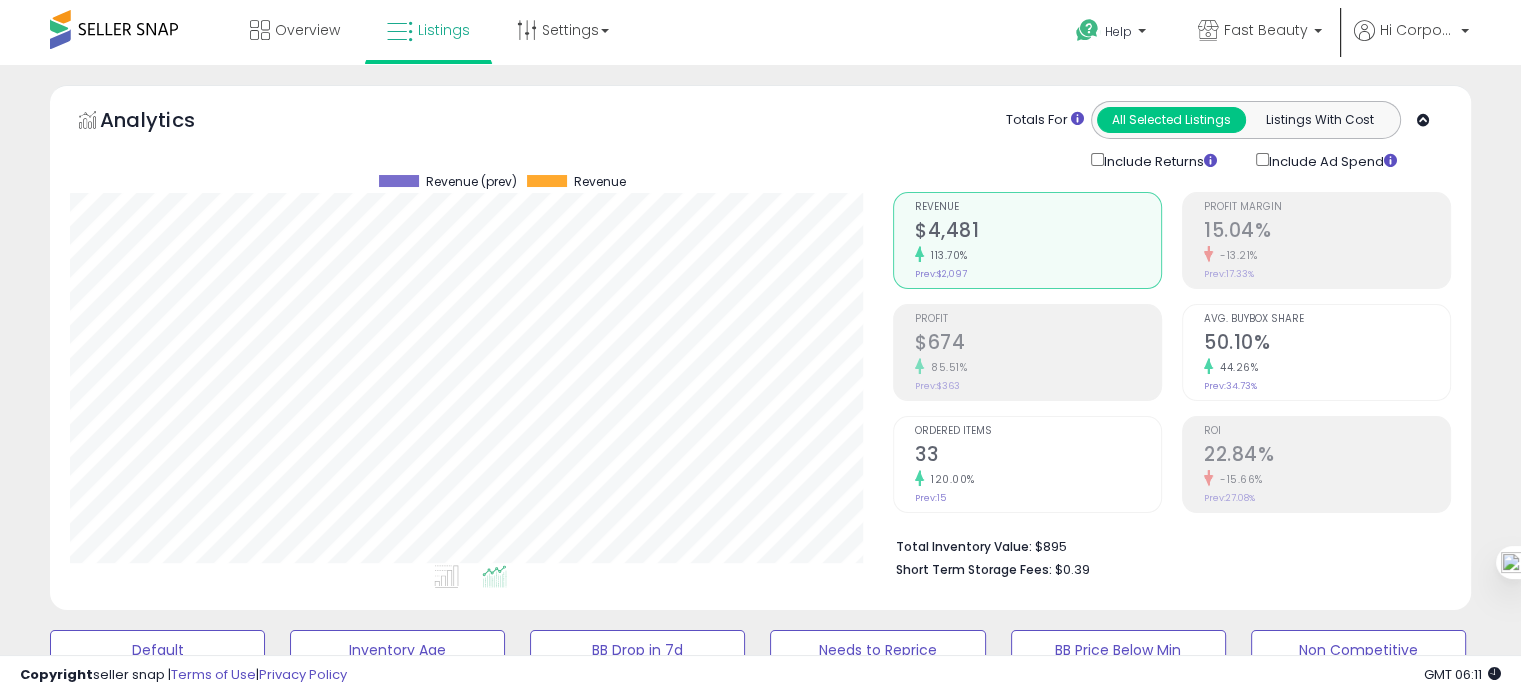 click on "22.84%" at bounding box center (1327, 456) 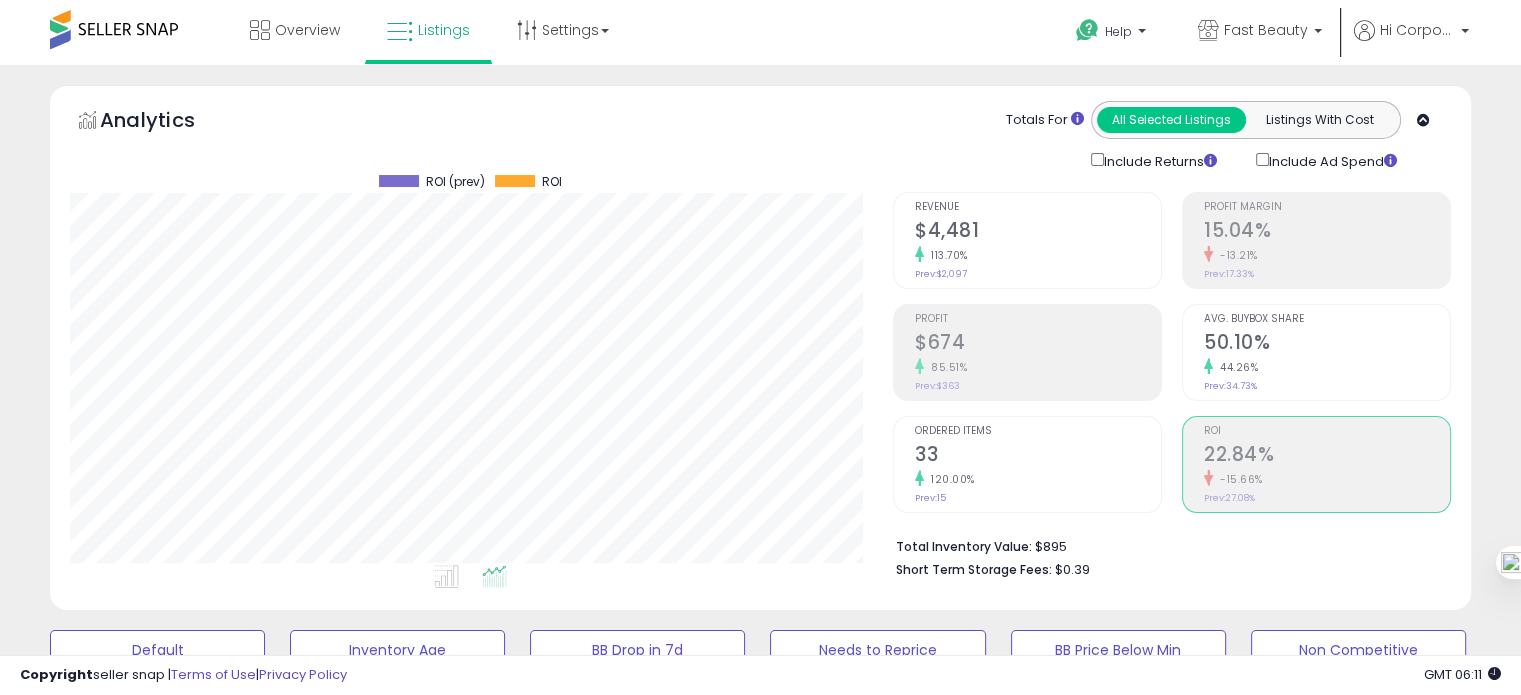 click on "44.26%" 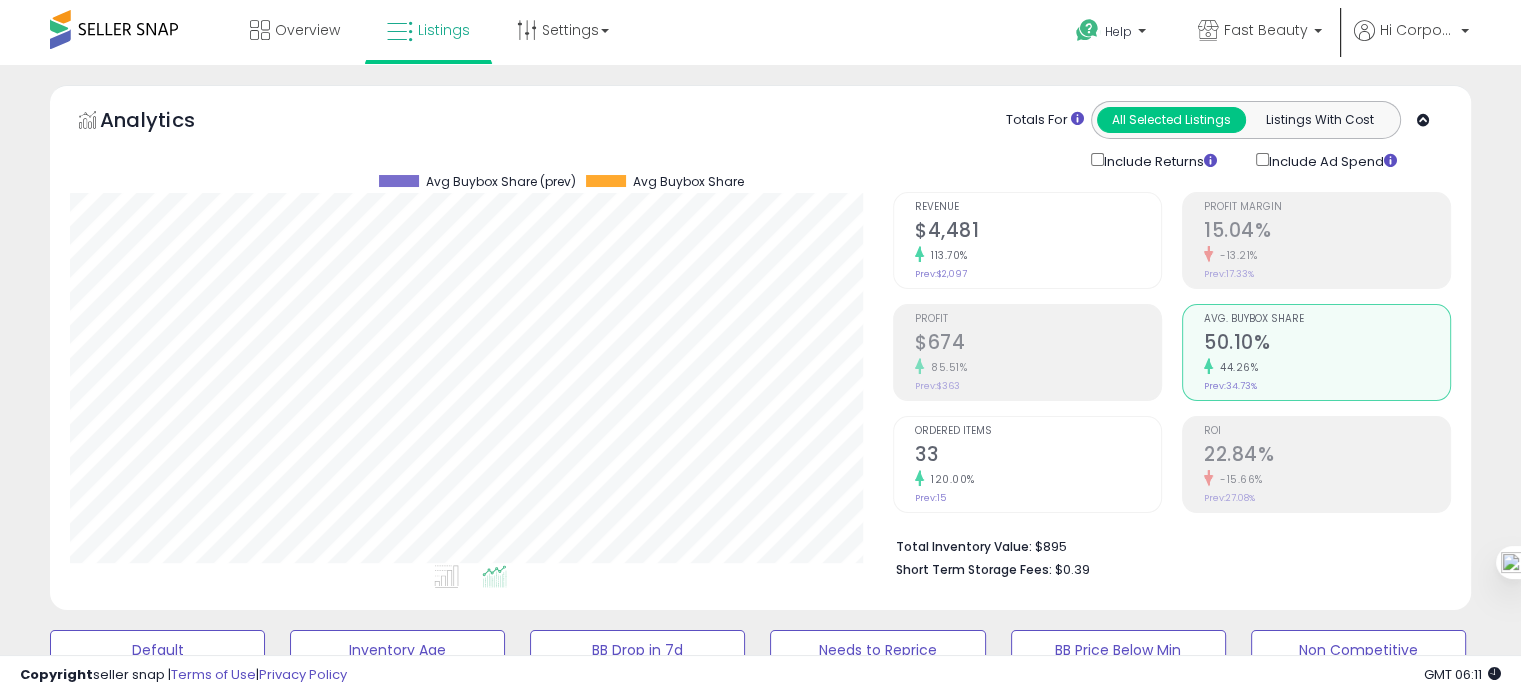click on "Ordered Items
33
120.00%
Prev:  15" at bounding box center [1038, 462] 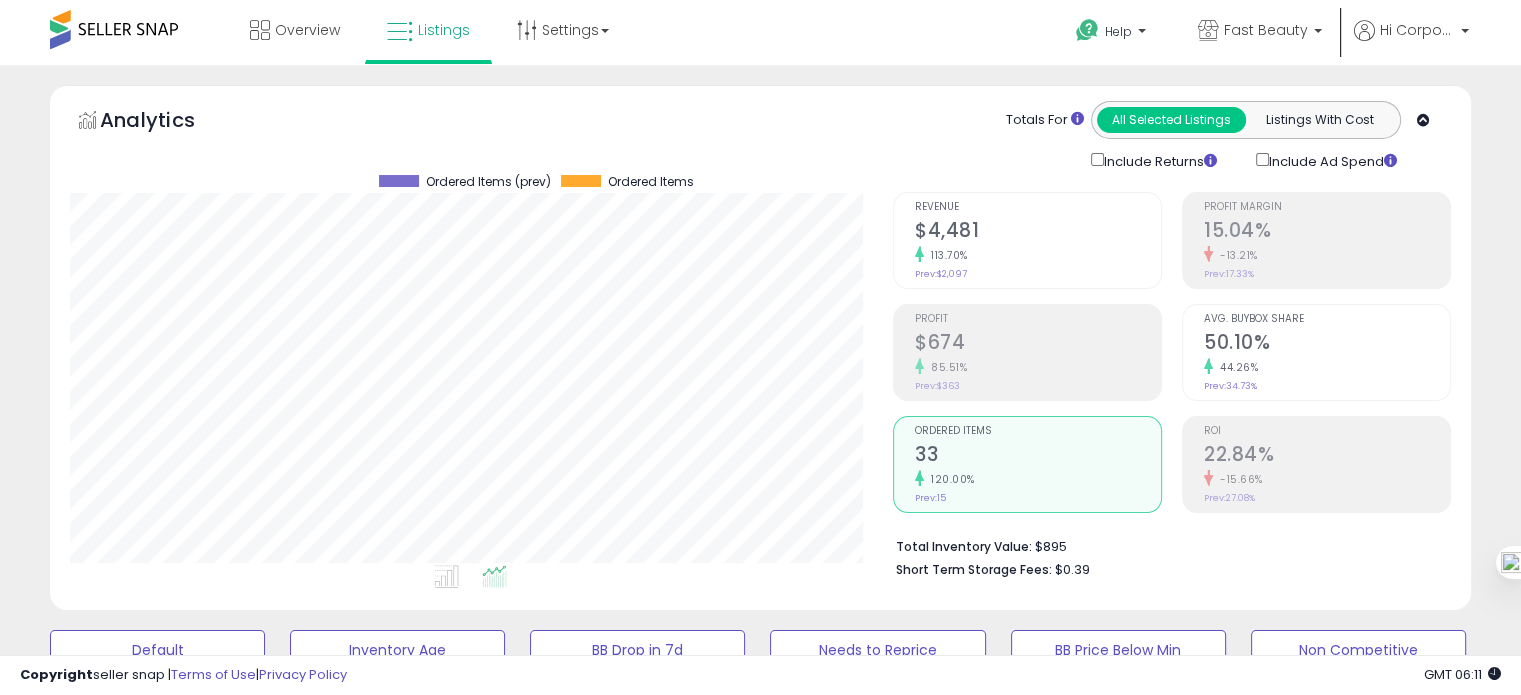 click on "113.70%" 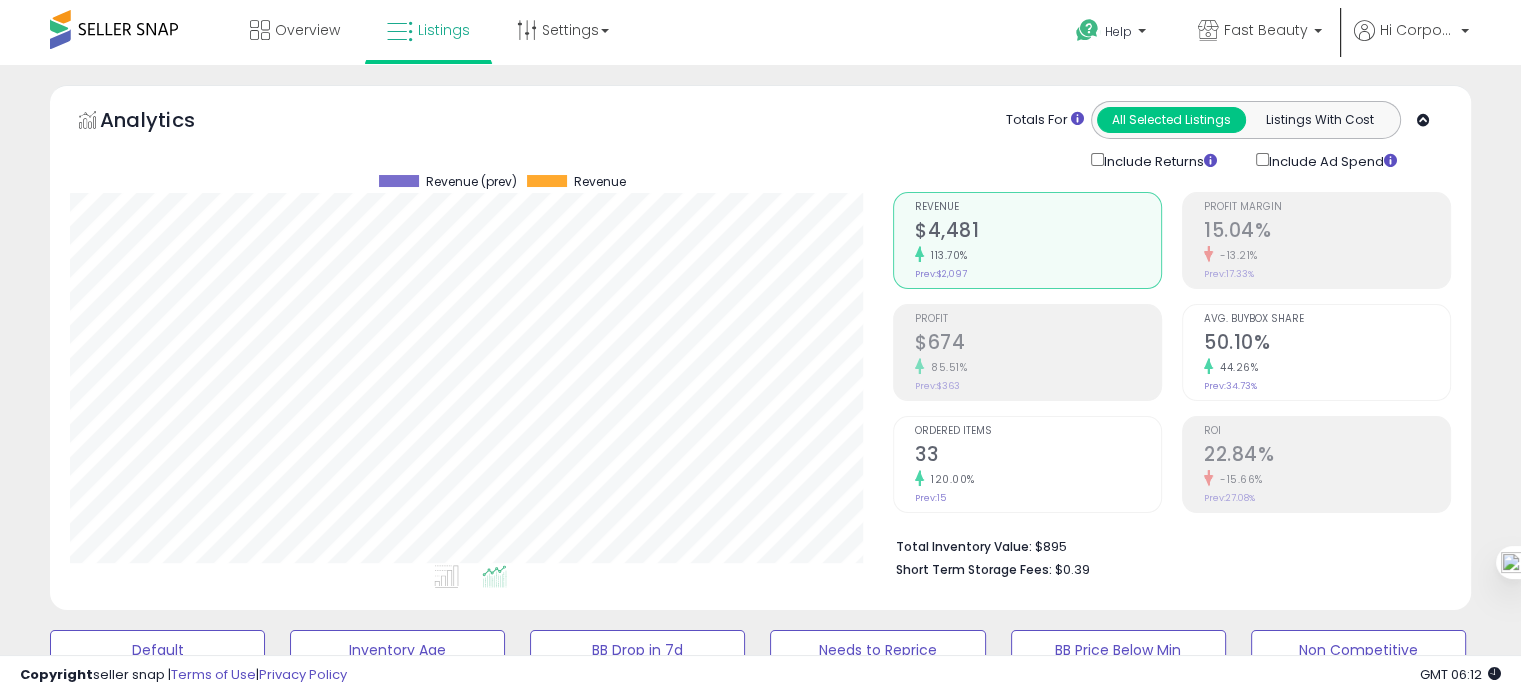click on "Retrieving aggregations..
Revenue
[CURRENCY][NUMBER]
113.70%
Prev:  [CURRENCY][NUMBER]
Profit     [CURRENCY][NUMBER]" at bounding box center (1172, 381) 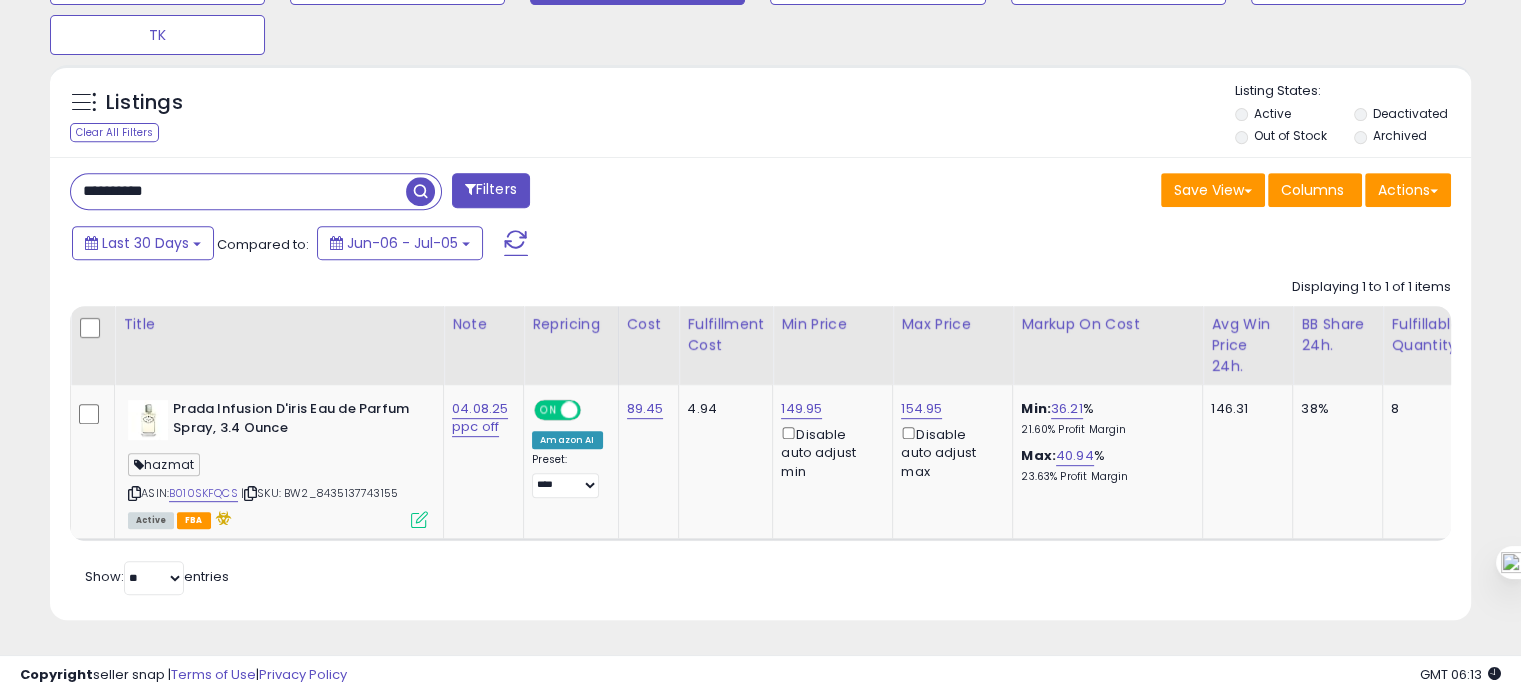 drag, startPoint x: 171, startPoint y: 157, endPoint x: 169, endPoint y: 169, distance: 12.165525 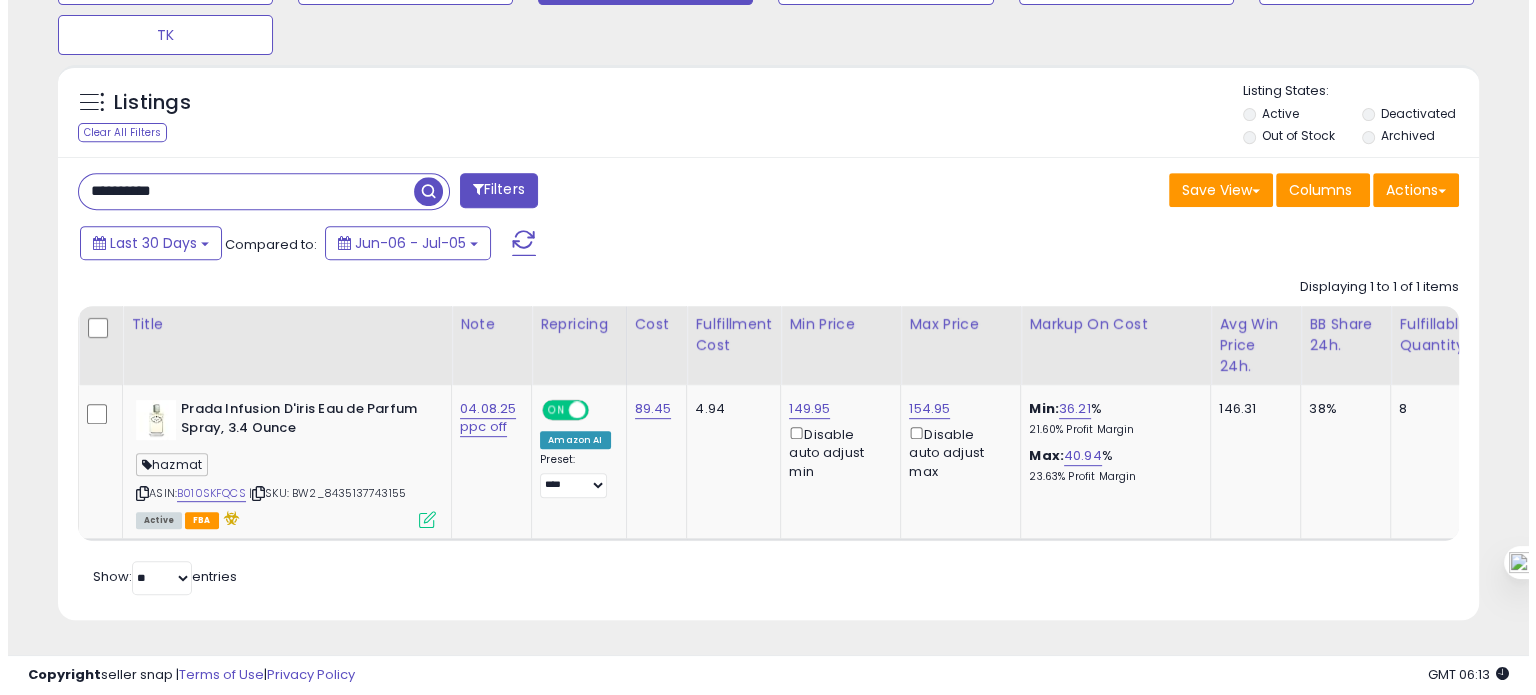 scroll, scrollTop: 674, scrollLeft: 0, axis: vertical 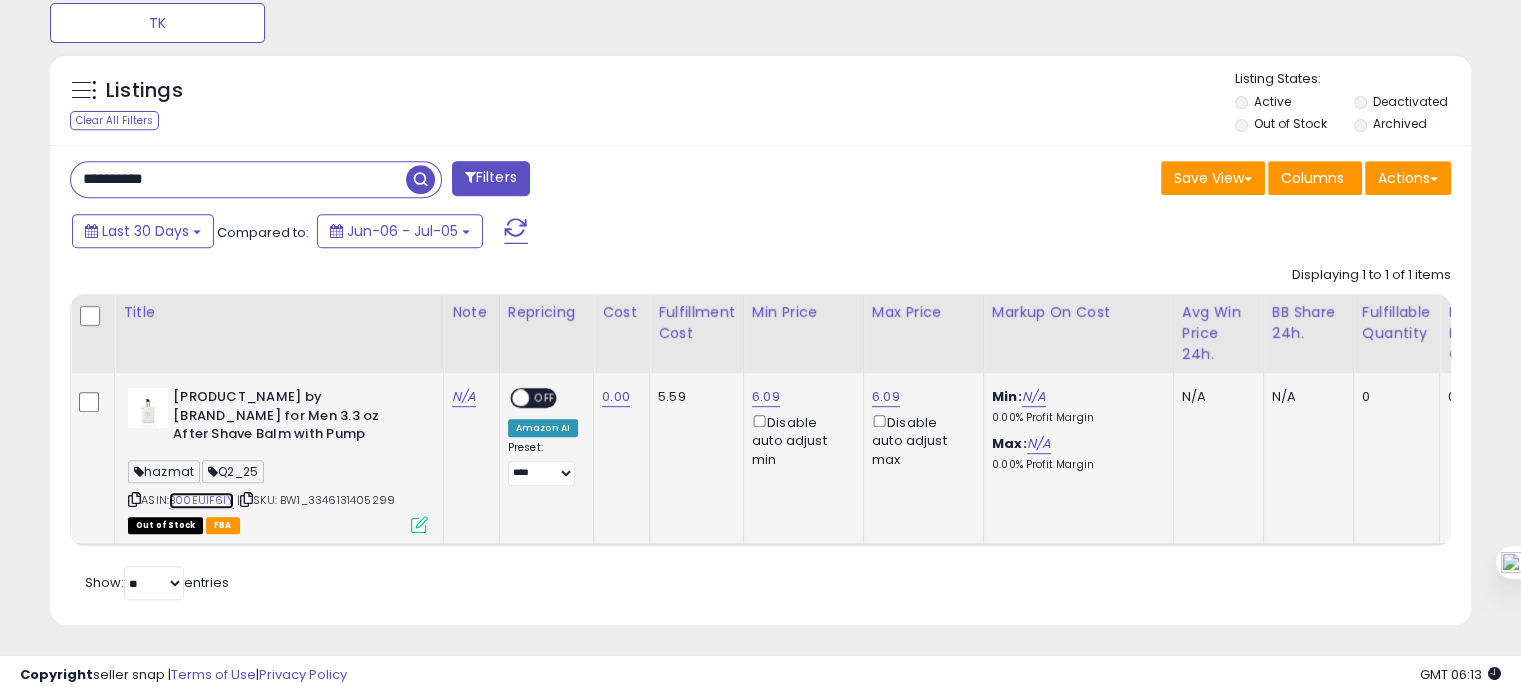 click on "B00EUIF6IY" at bounding box center [201, 500] 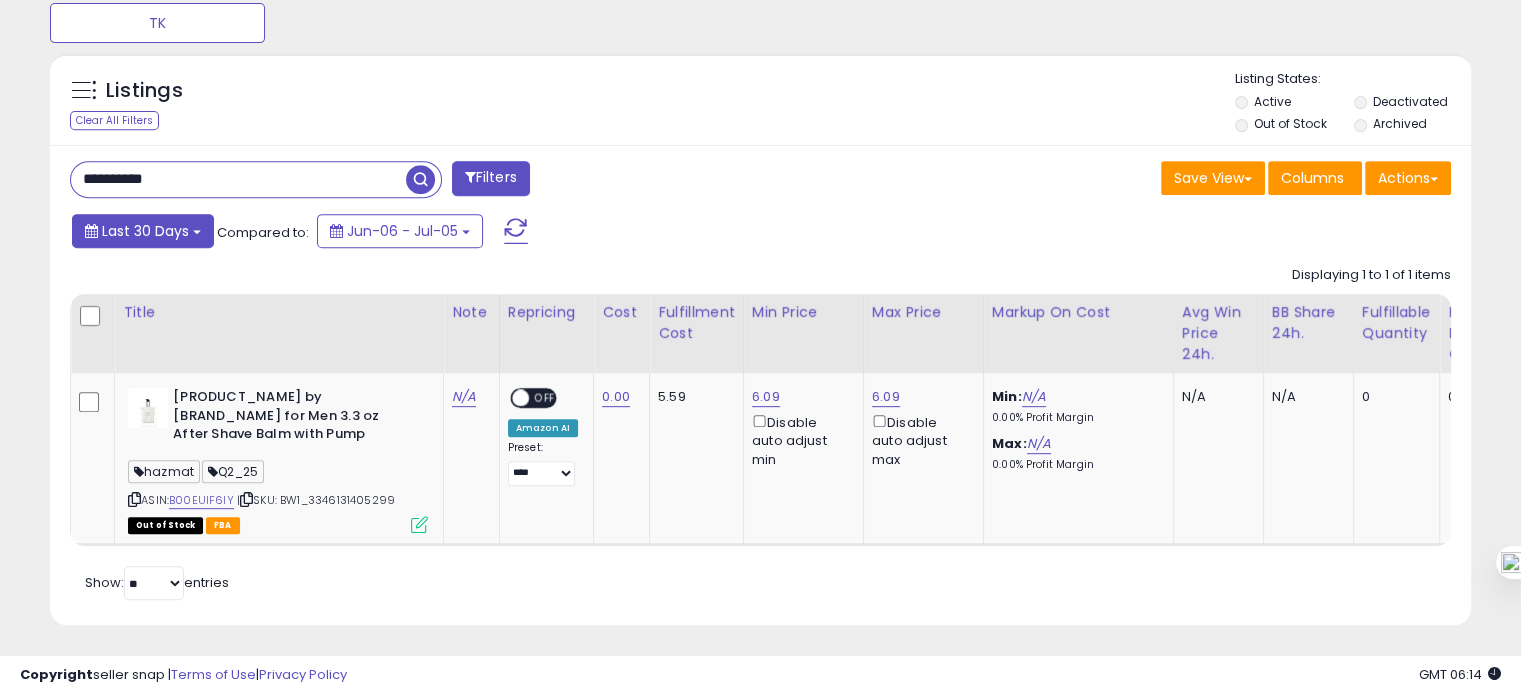 click on "Last 30 Days" at bounding box center [145, 231] 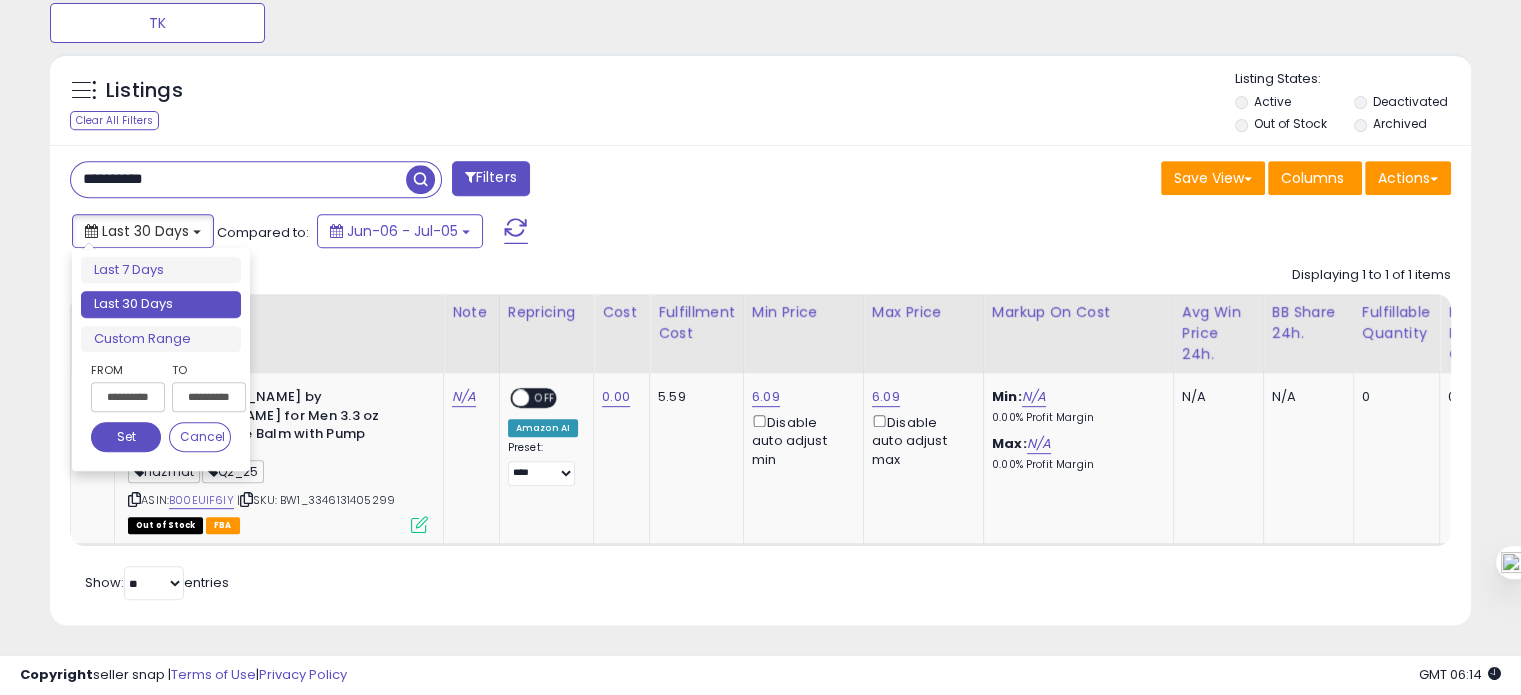 type on "**********" 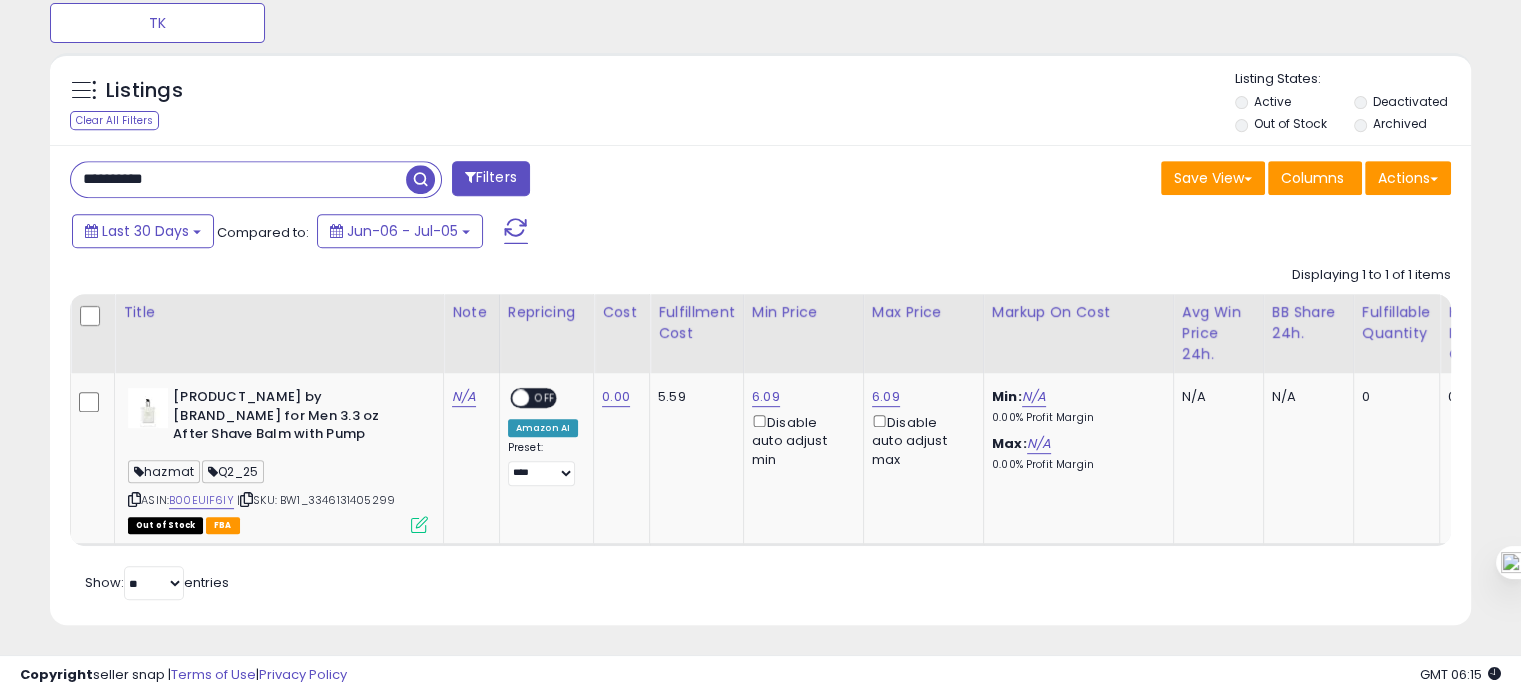 click on "**********" at bounding box center [238, 179] 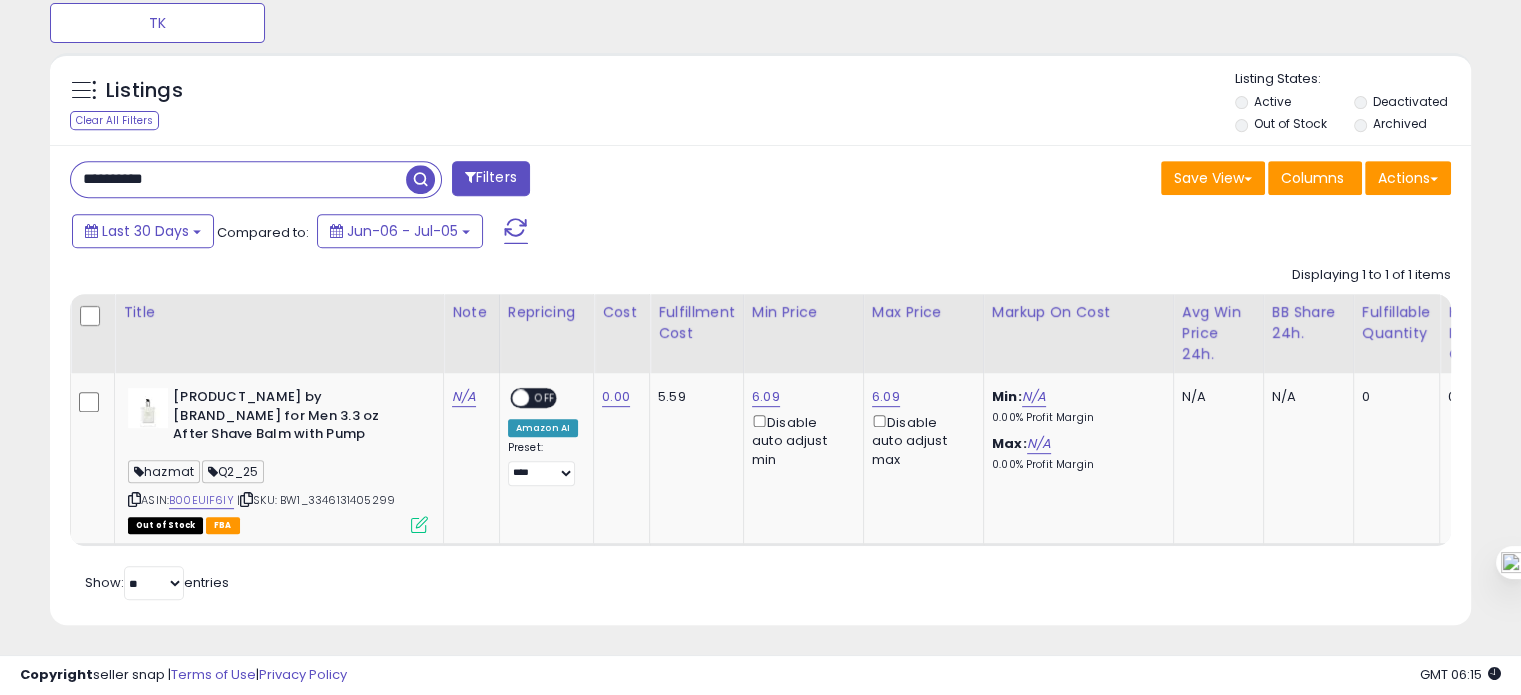 paste 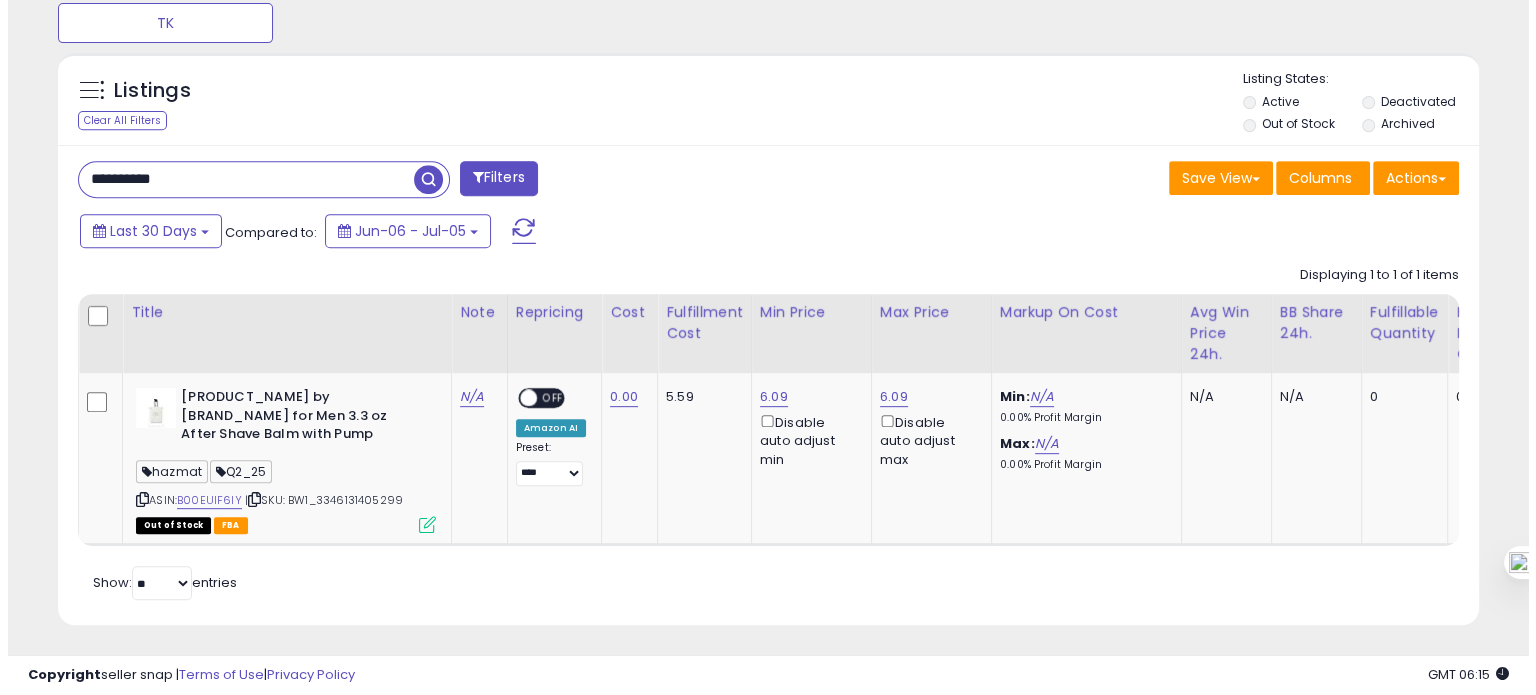 scroll, scrollTop: 674, scrollLeft: 0, axis: vertical 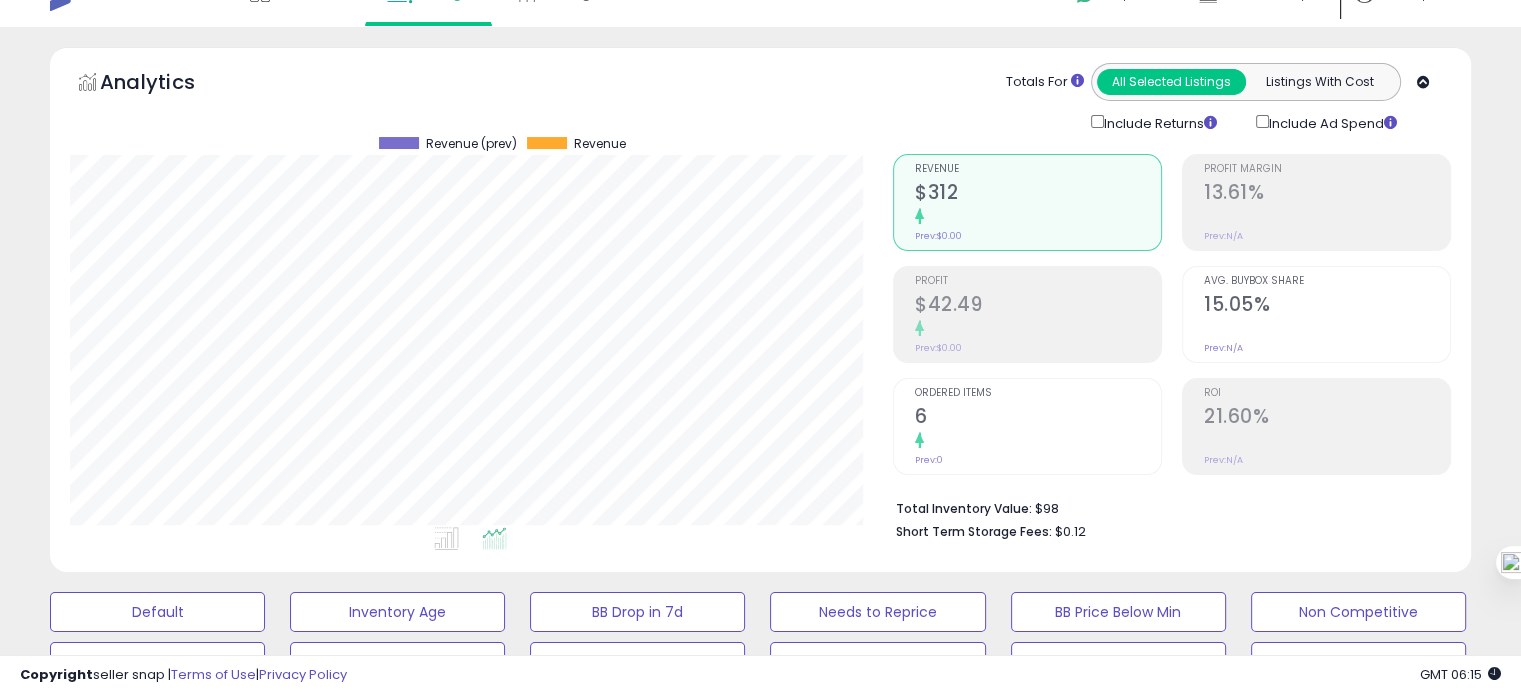 click on "15.05%" at bounding box center [1327, 306] 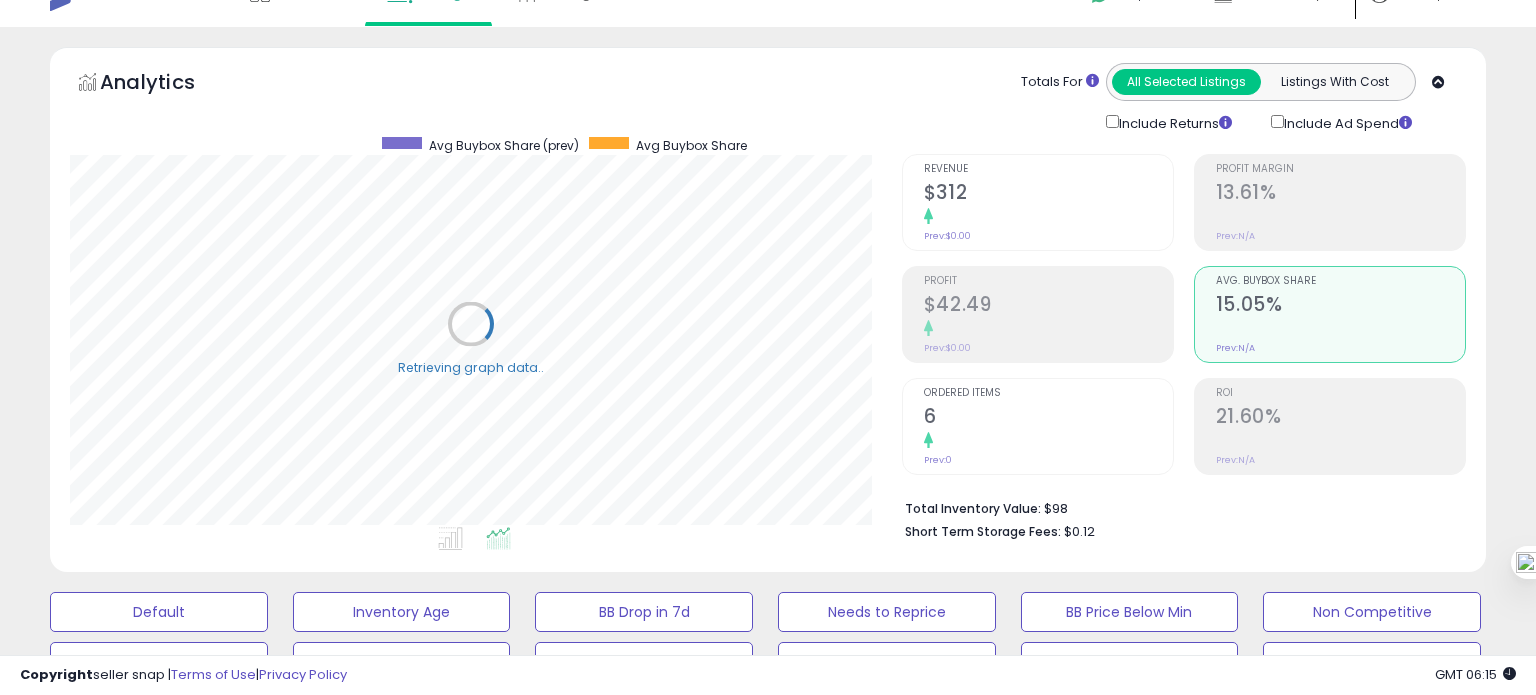 scroll, scrollTop: 999589, scrollLeft: 999168, axis: both 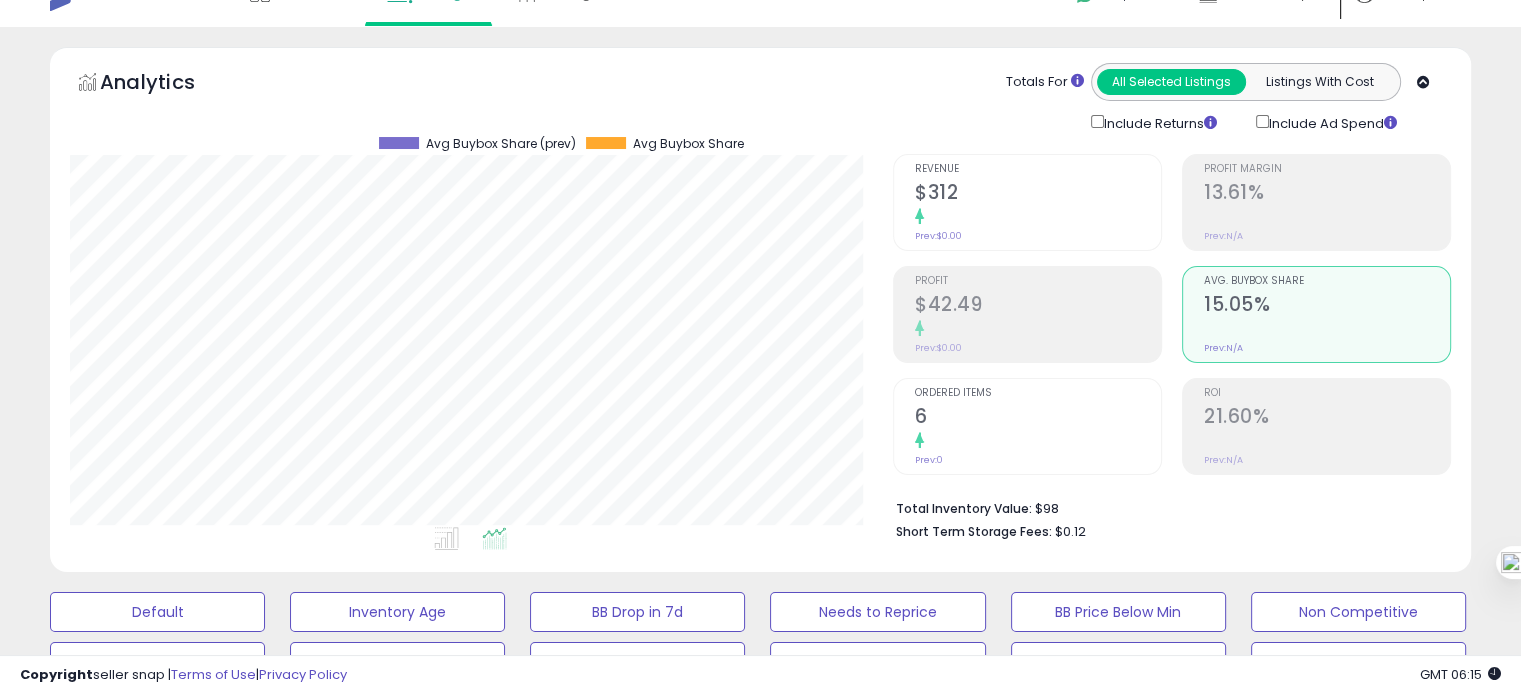 click on "6" at bounding box center (1038, 418) 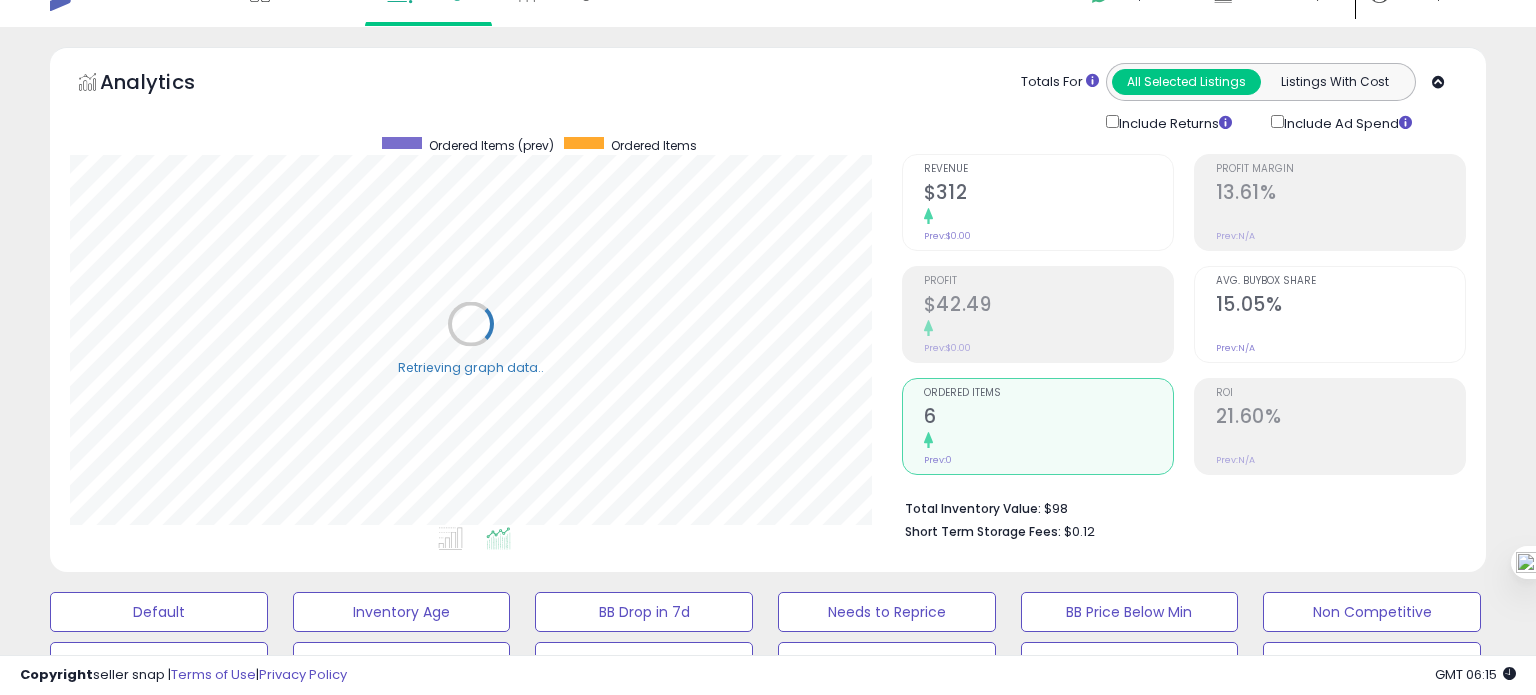 scroll, scrollTop: 999589, scrollLeft: 999168, axis: both 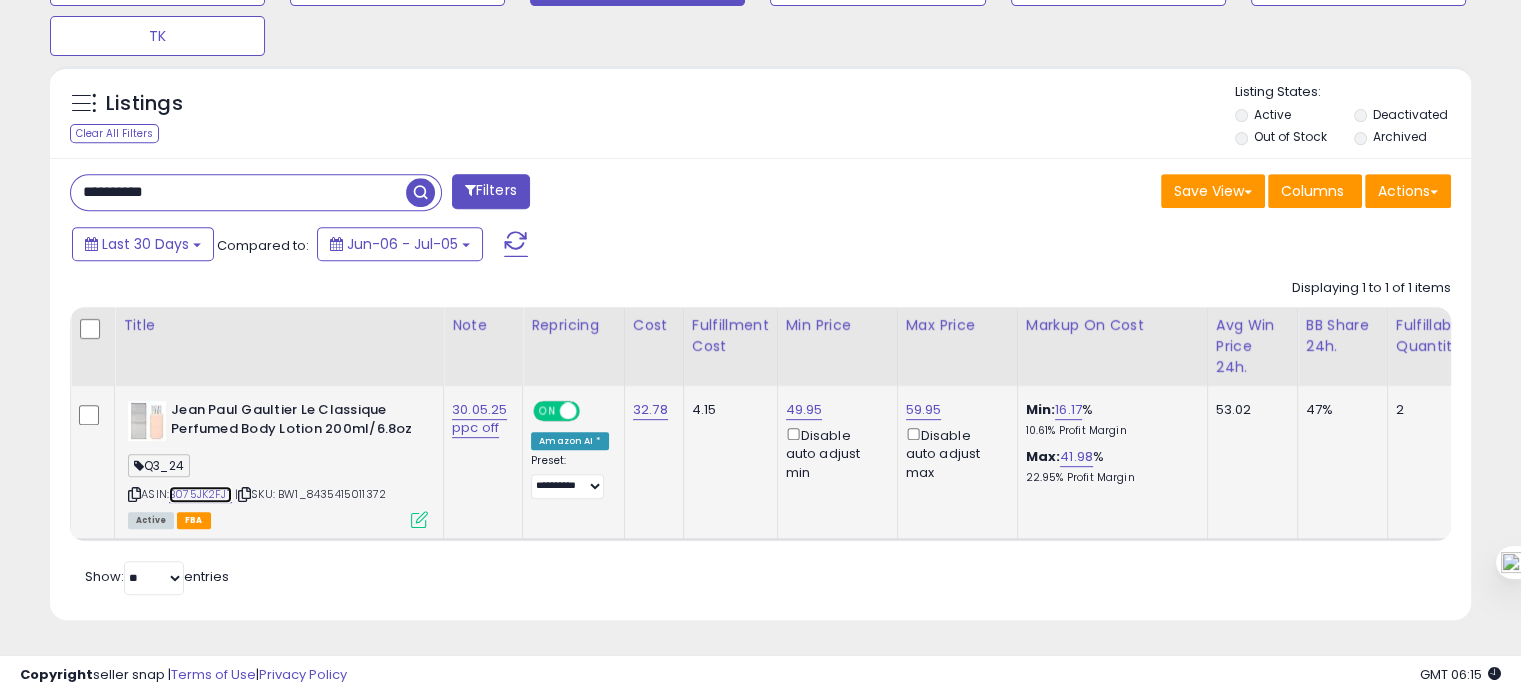 click on "B075JK2FJT" at bounding box center [200, 494] 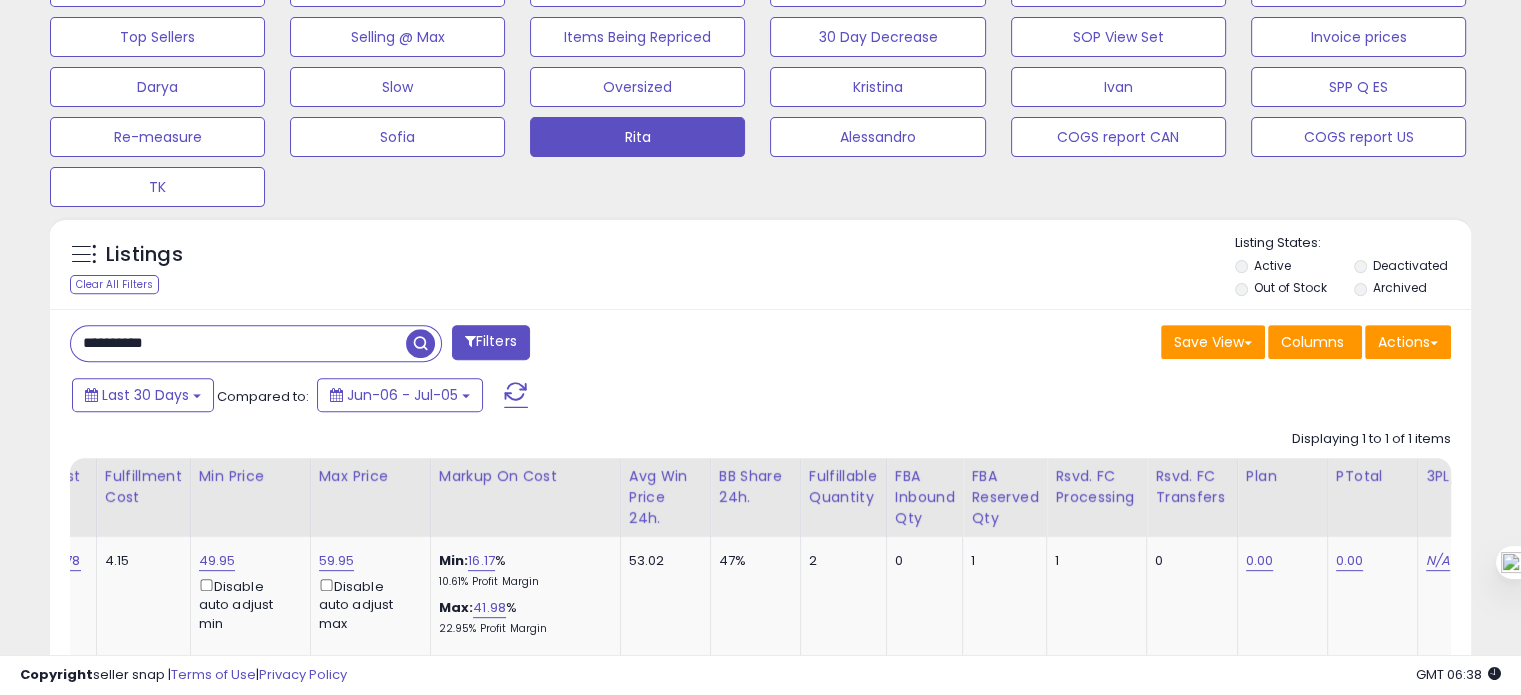 scroll, scrollTop: 707, scrollLeft: 0, axis: vertical 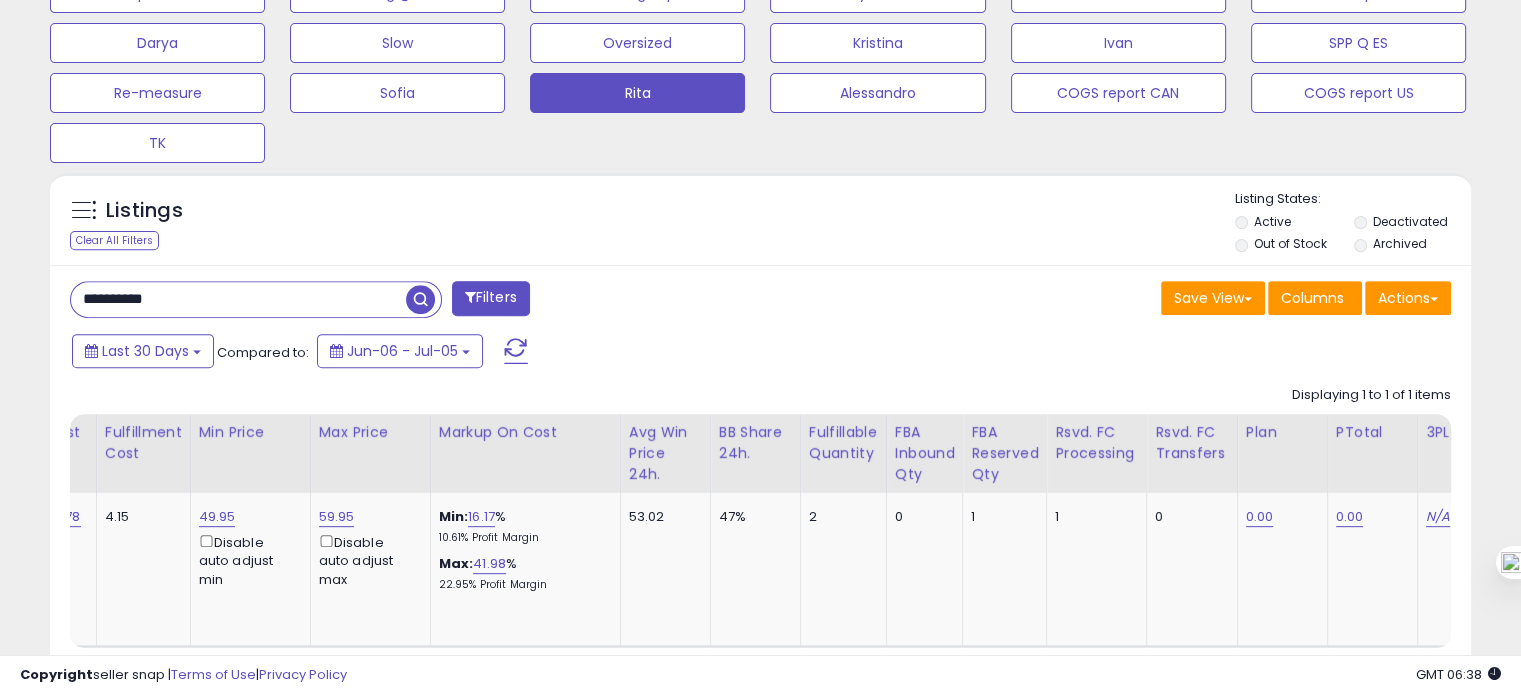 click on "**********" at bounding box center [238, 299] 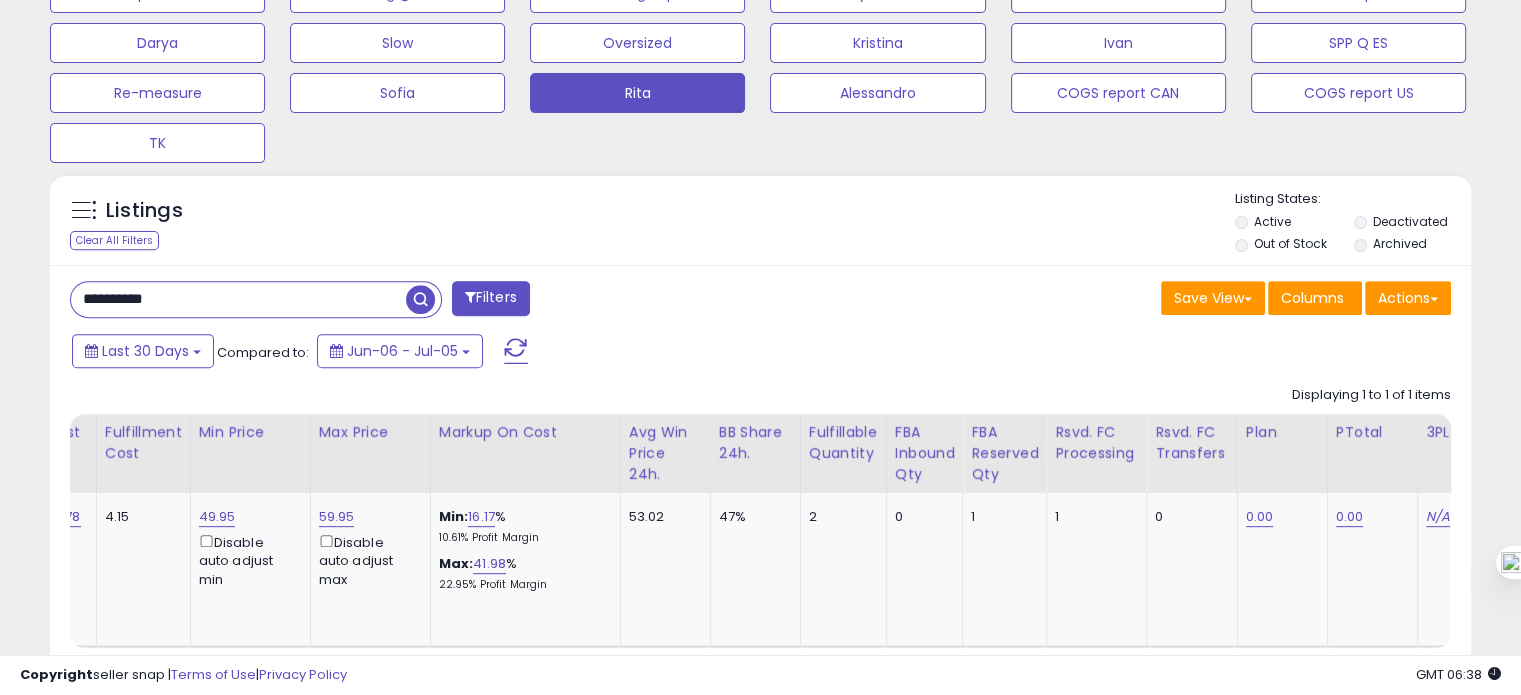 paste 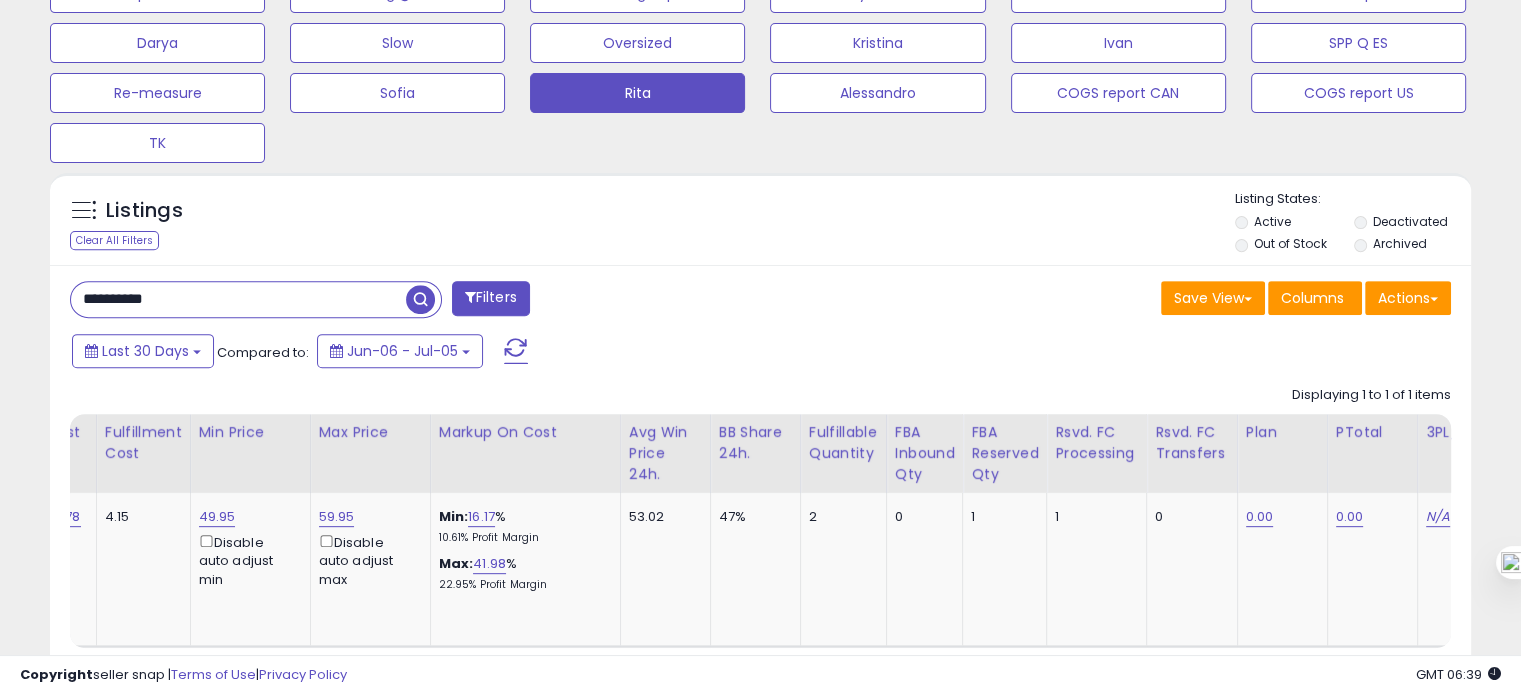 scroll, scrollTop: 999589, scrollLeft: 999168, axis: both 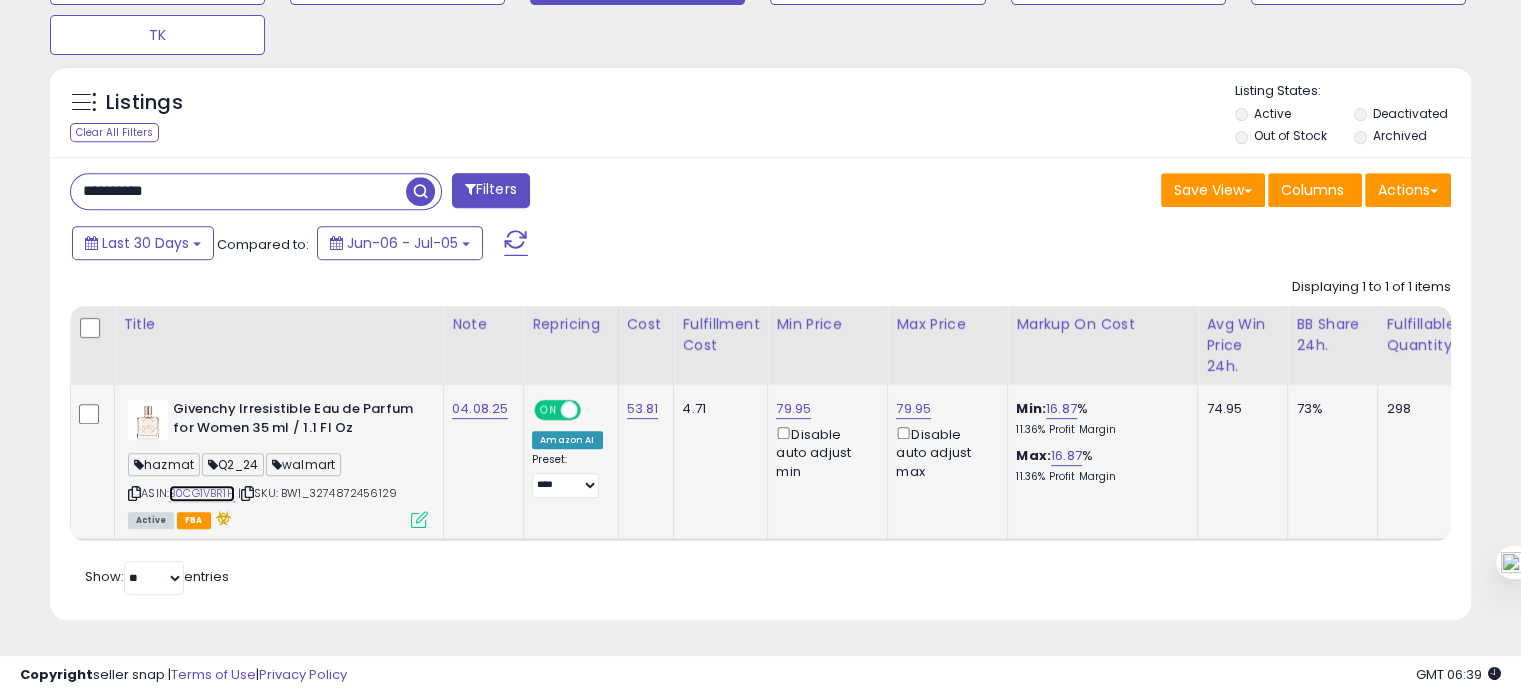 click on "B0CG1VBR1H" at bounding box center [202, 493] 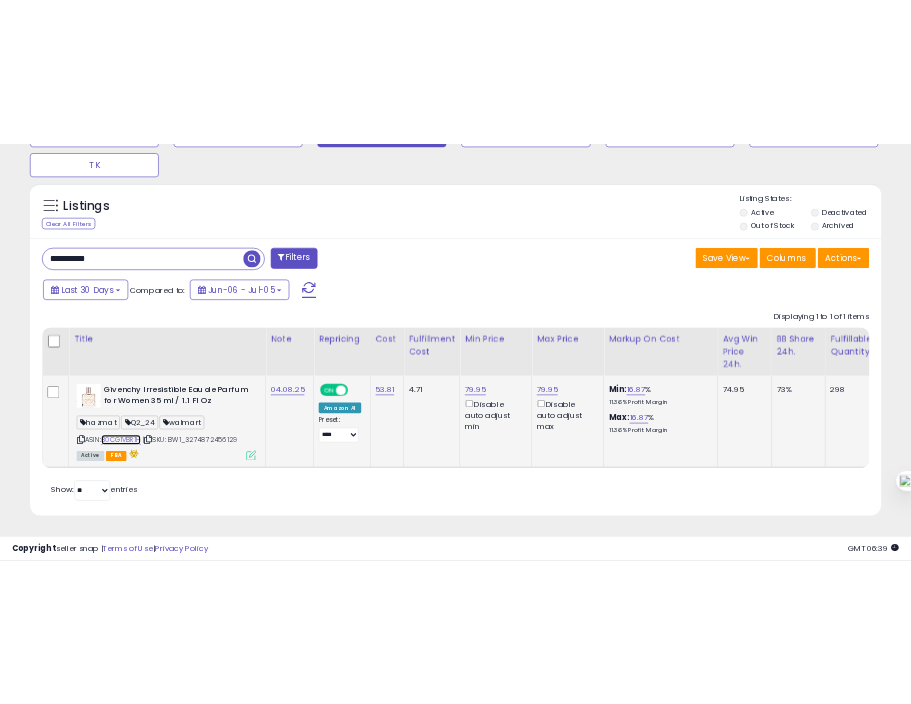 scroll, scrollTop: 389, scrollLeft: 800, axis: both 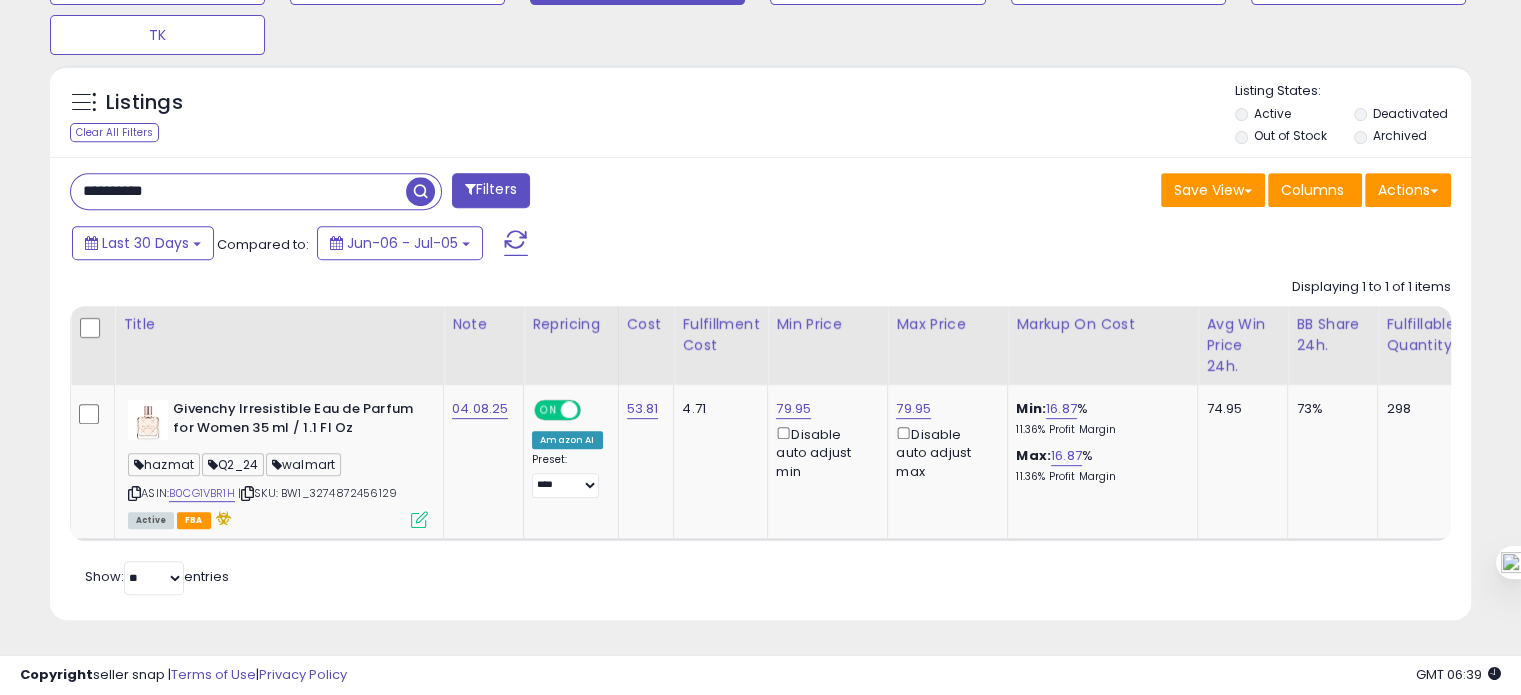 click on "**********" at bounding box center [238, 191] 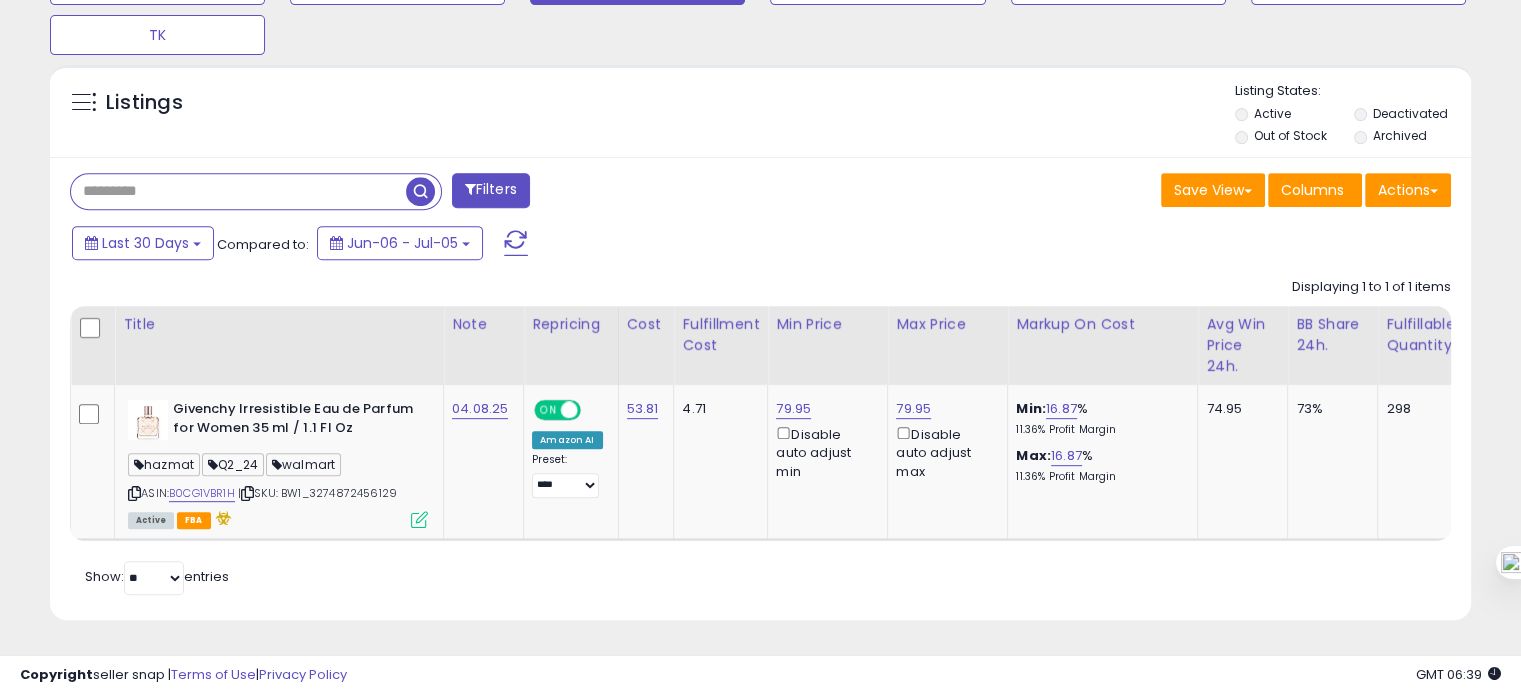 type 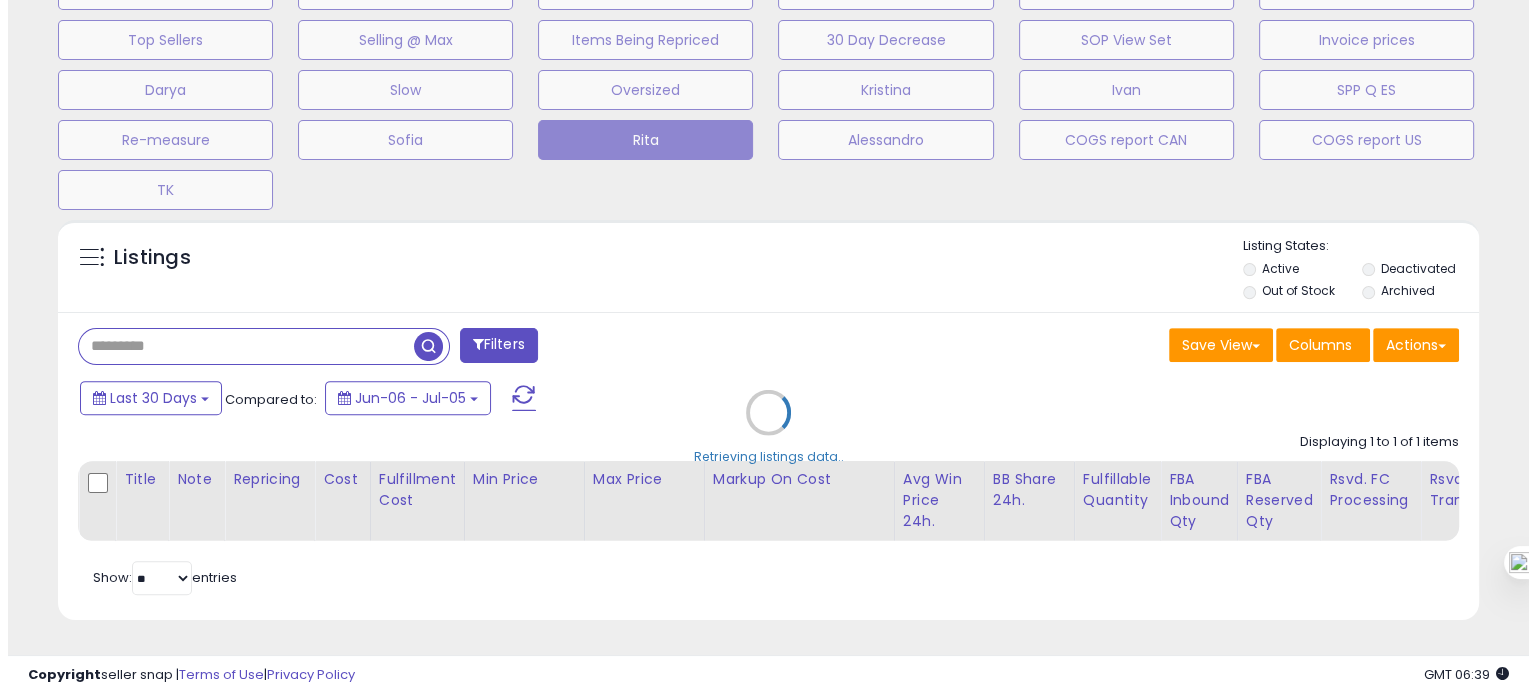 scroll, scrollTop: 674, scrollLeft: 0, axis: vertical 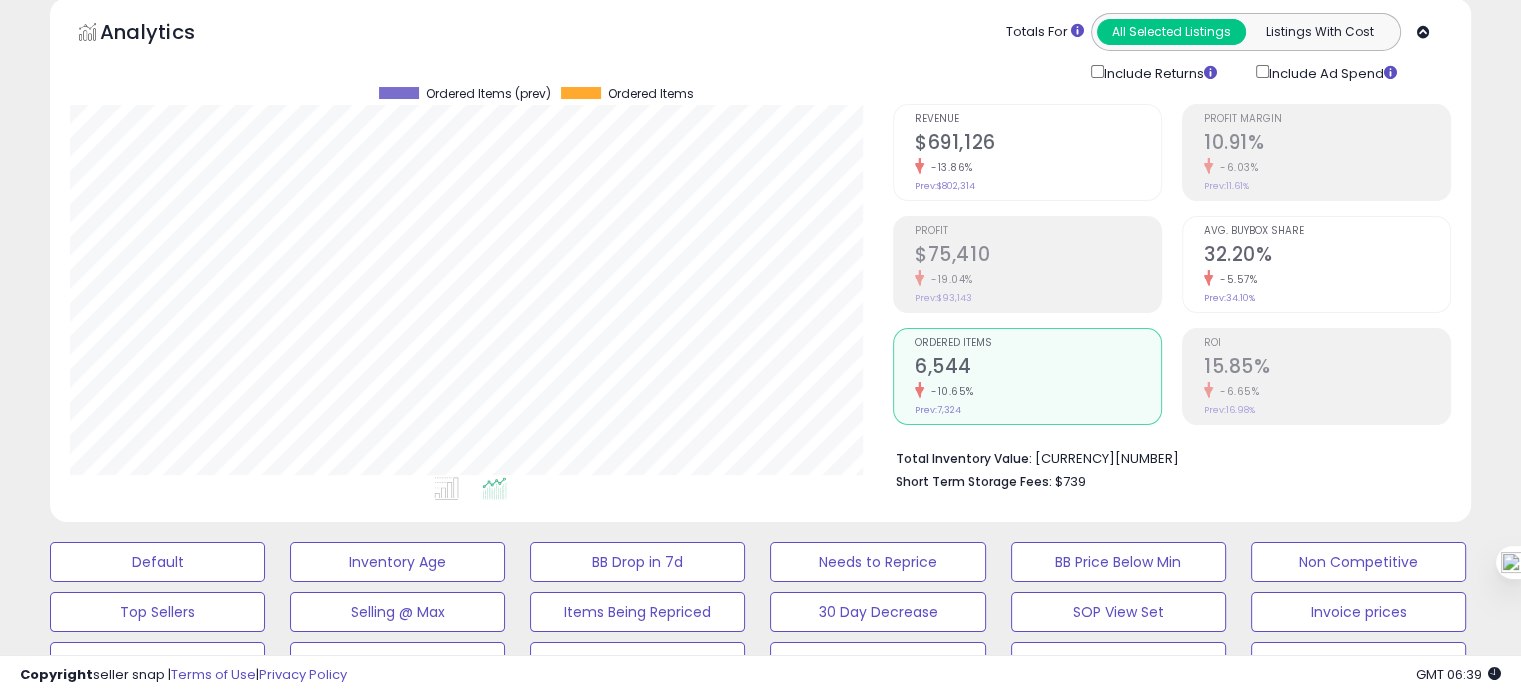 click on "Revenue" at bounding box center [1038, 119] 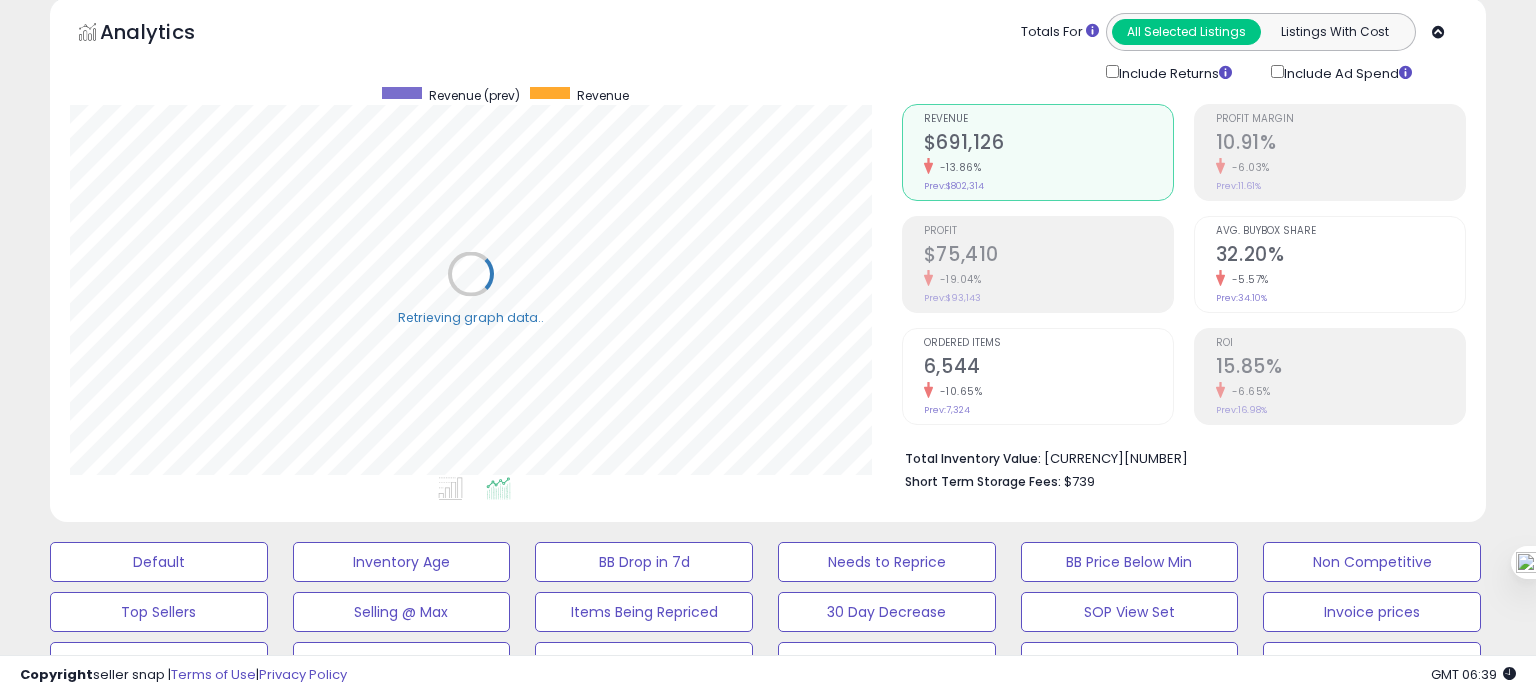 scroll, scrollTop: 999589, scrollLeft: 999168, axis: both 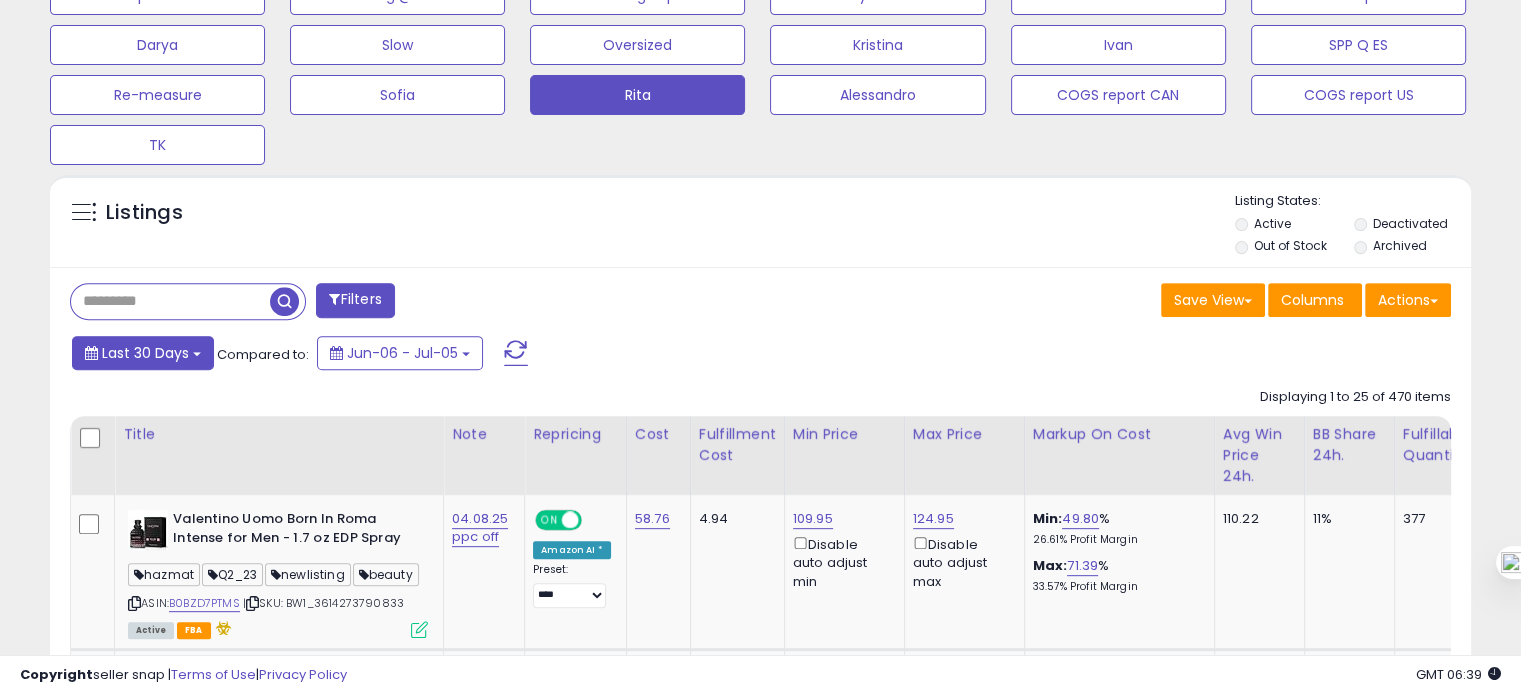 click on "Last 30 Days" at bounding box center [145, 353] 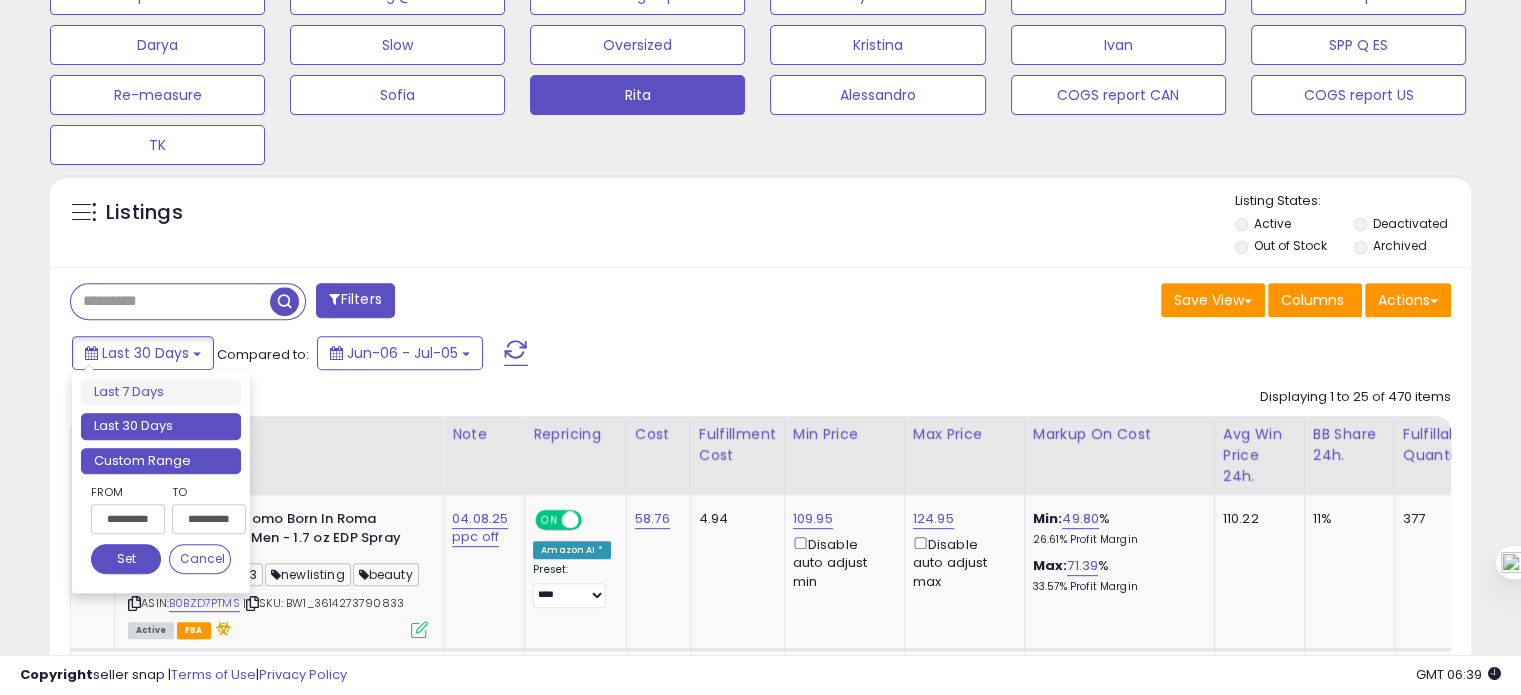 click on "Custom Range" at bounding box center (161, 461) 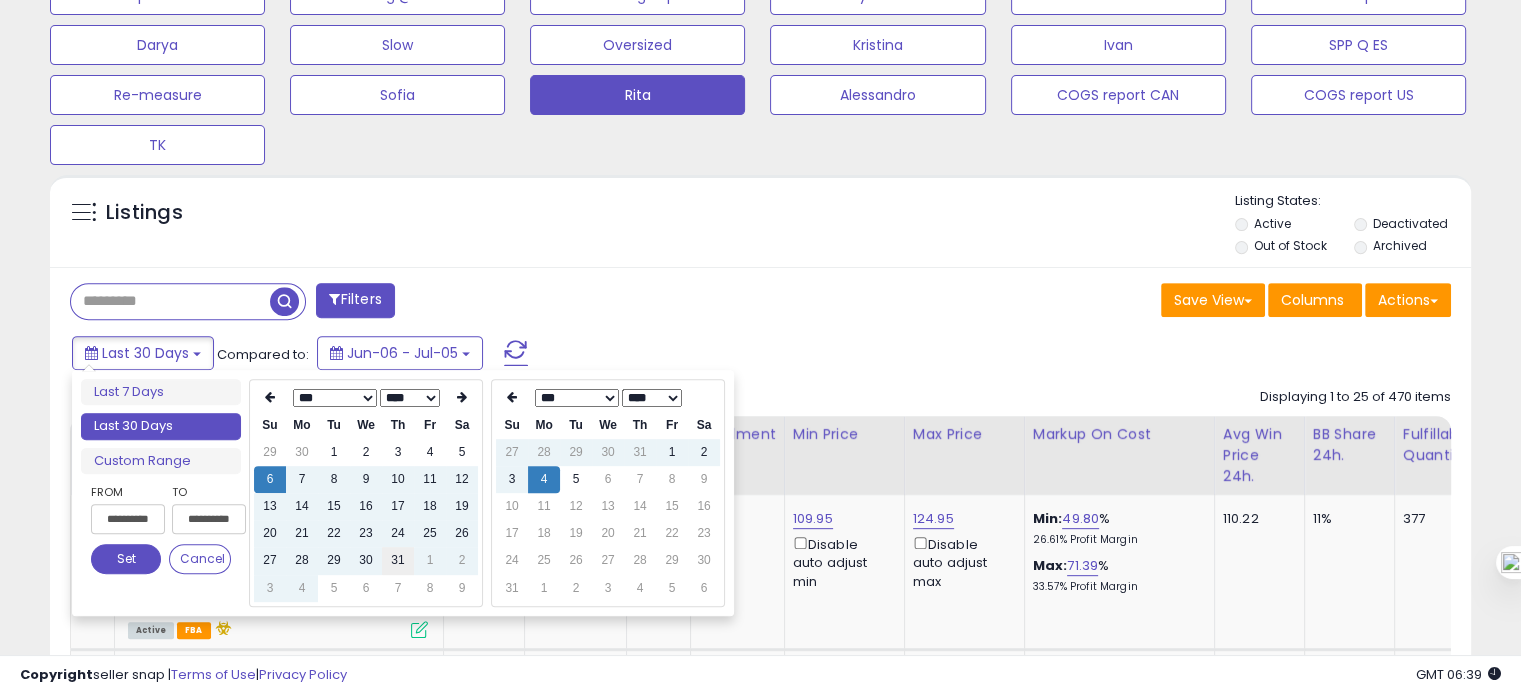 click on "31" at bounding box center (398, 560) 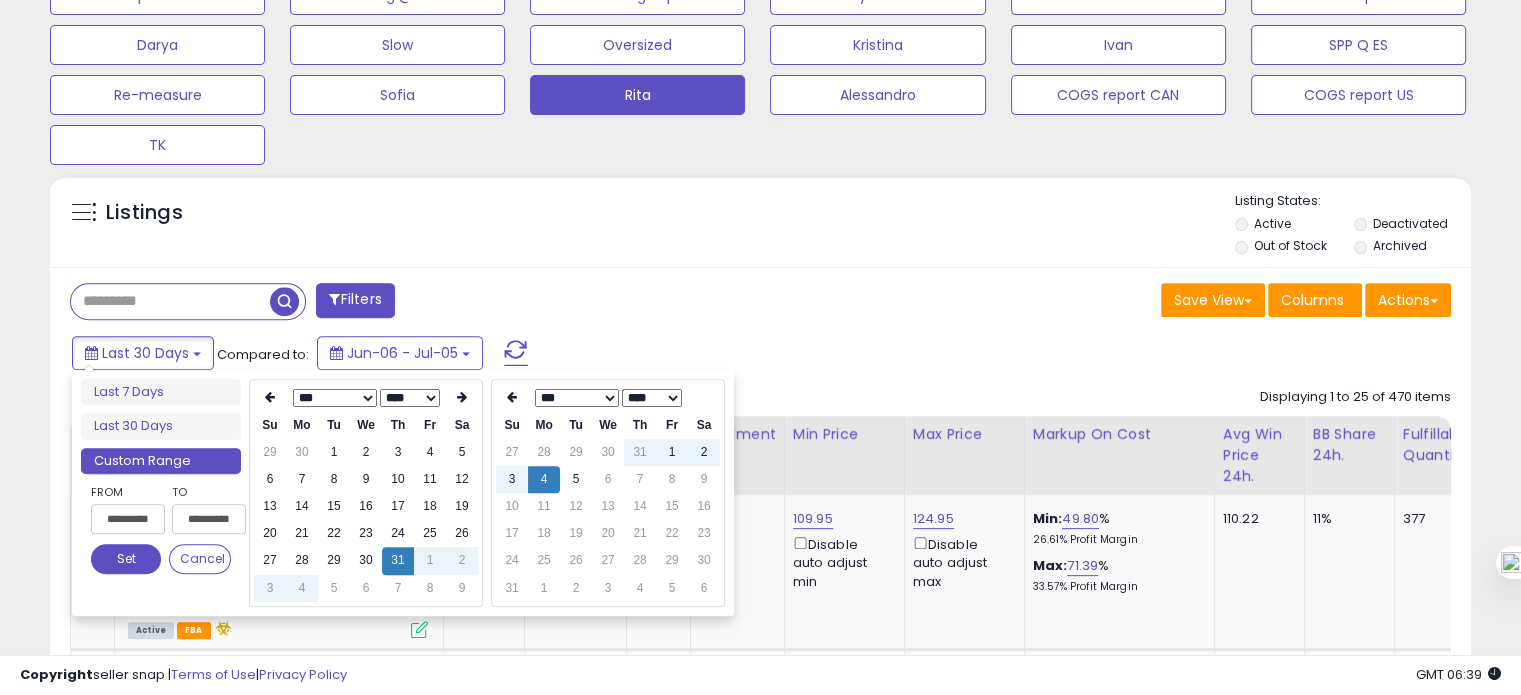 type on "**********" 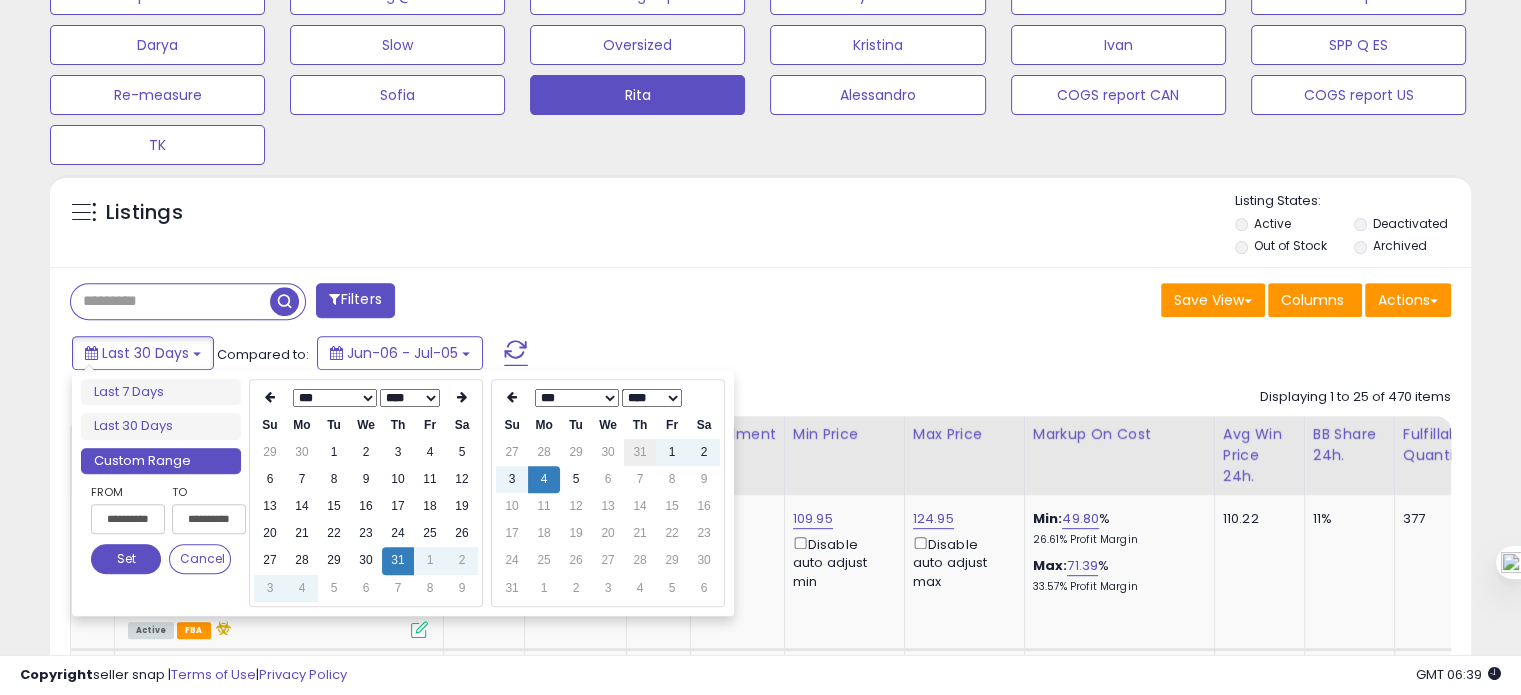 type on "**********" 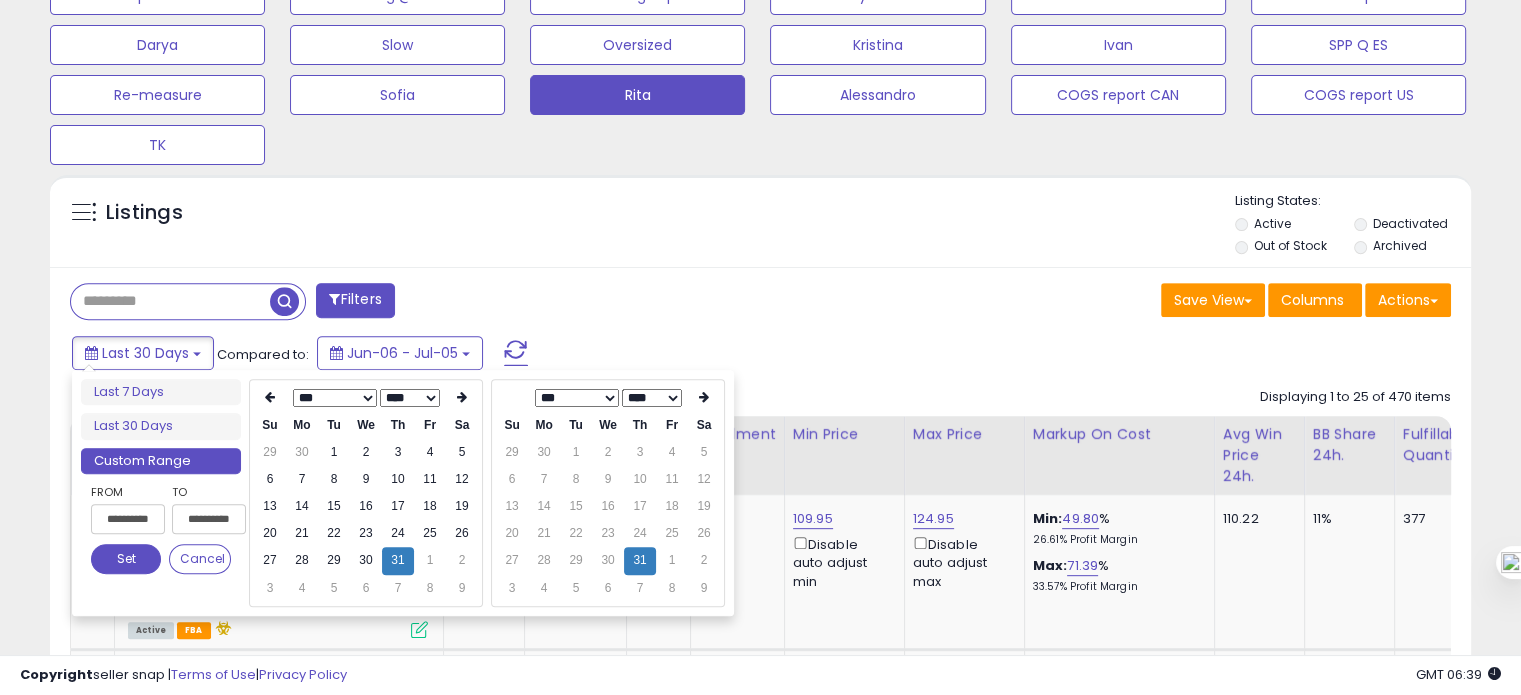 type on "**********" 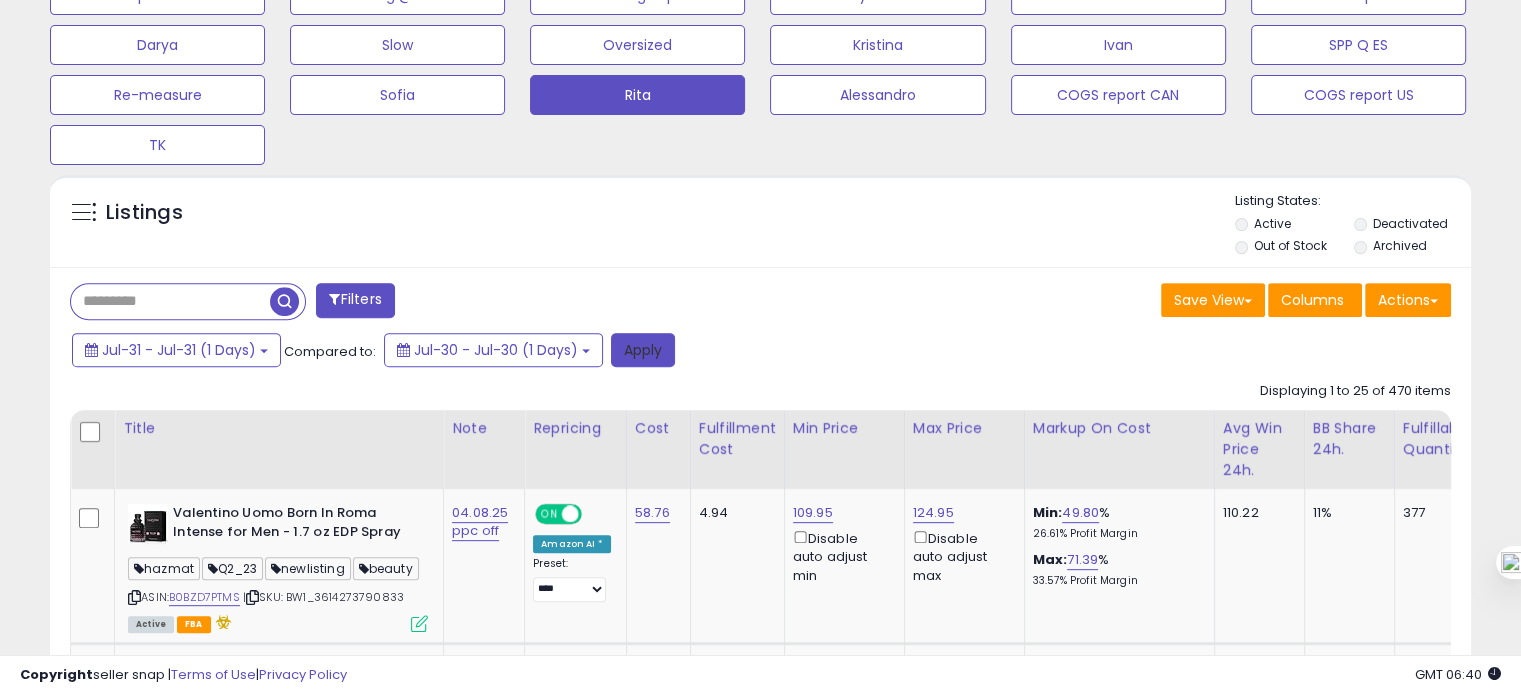 click on "Apply" at bounding box center [643, 350] 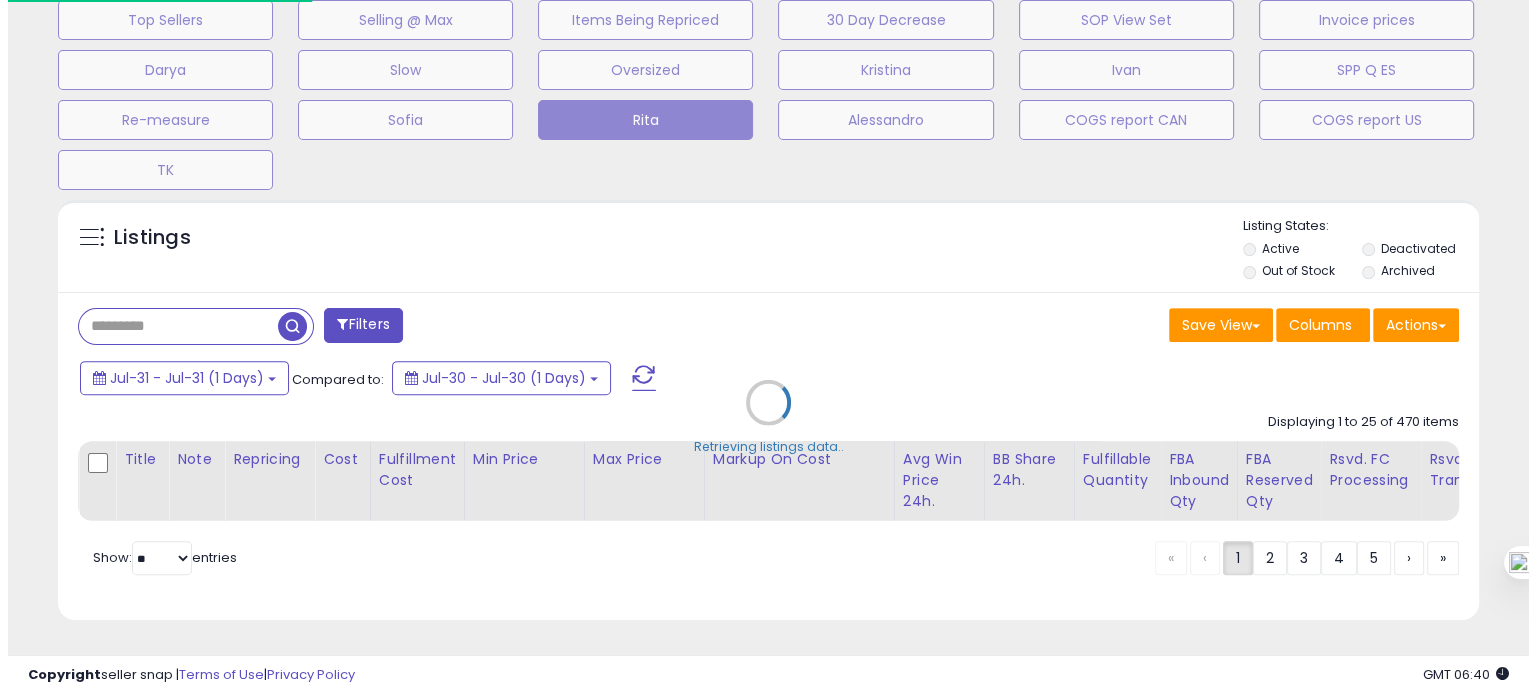 scroll, scrollTop: 693, scrollLeft: 0, axis: vertical 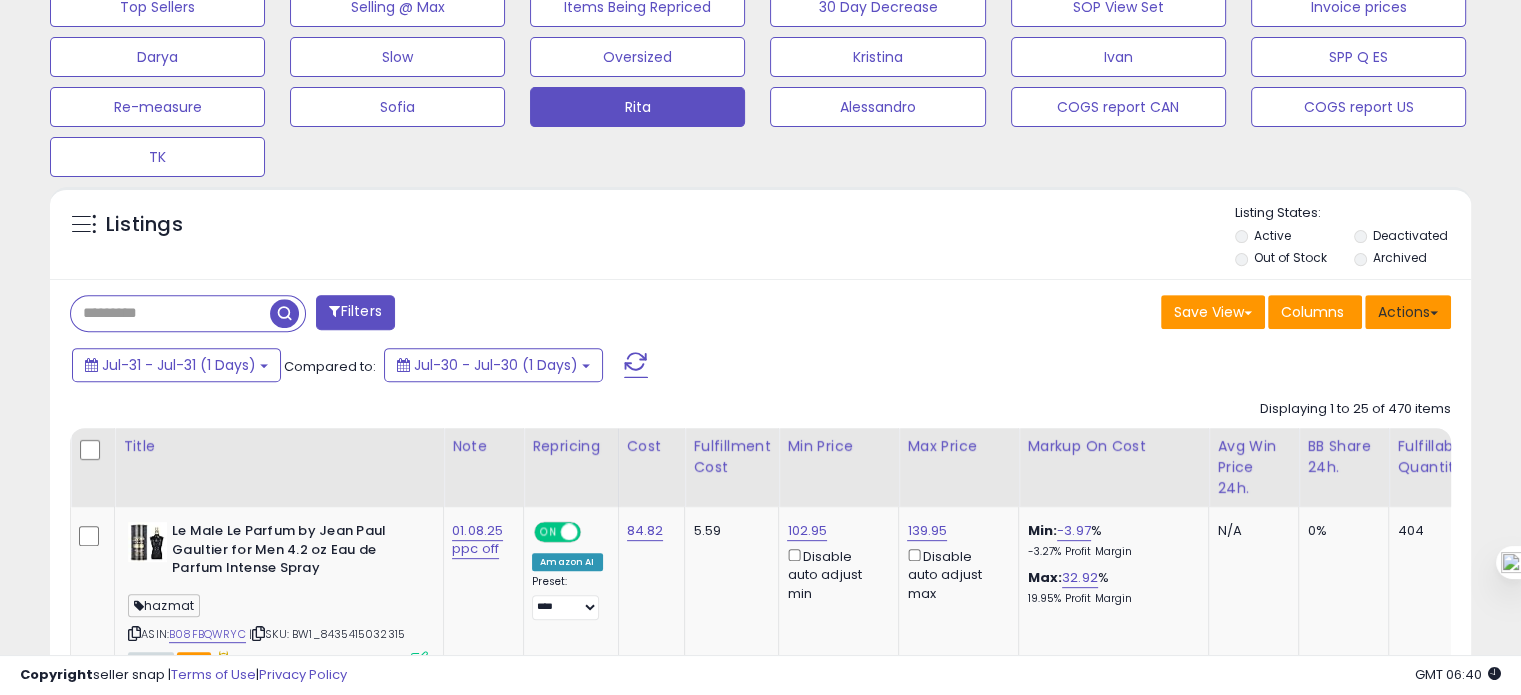 click on "Actions" at bounding box center (1408, 312) 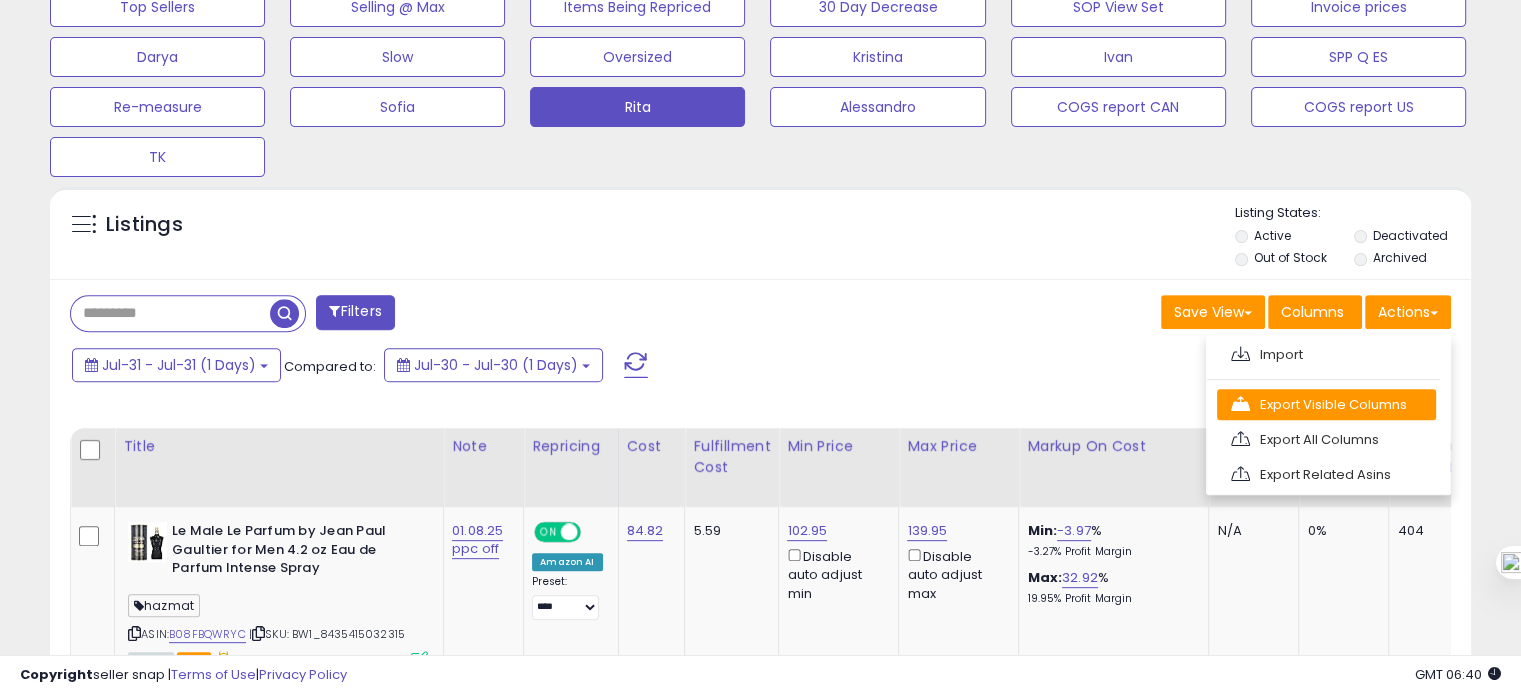 click on "Export Visible Columns" at bounding box center (1326, 404) 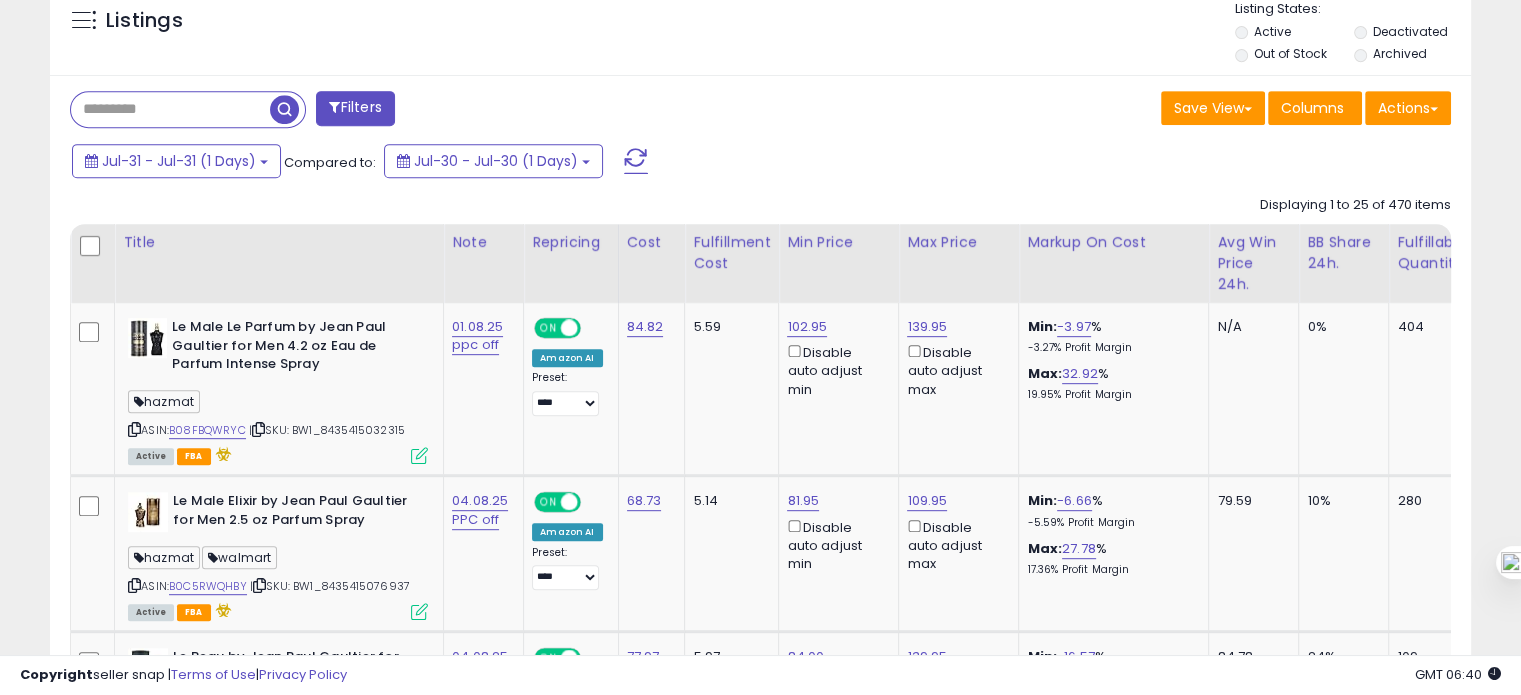 scroll, scrollTop: 905, scrollLeft: 0, axis: vertical 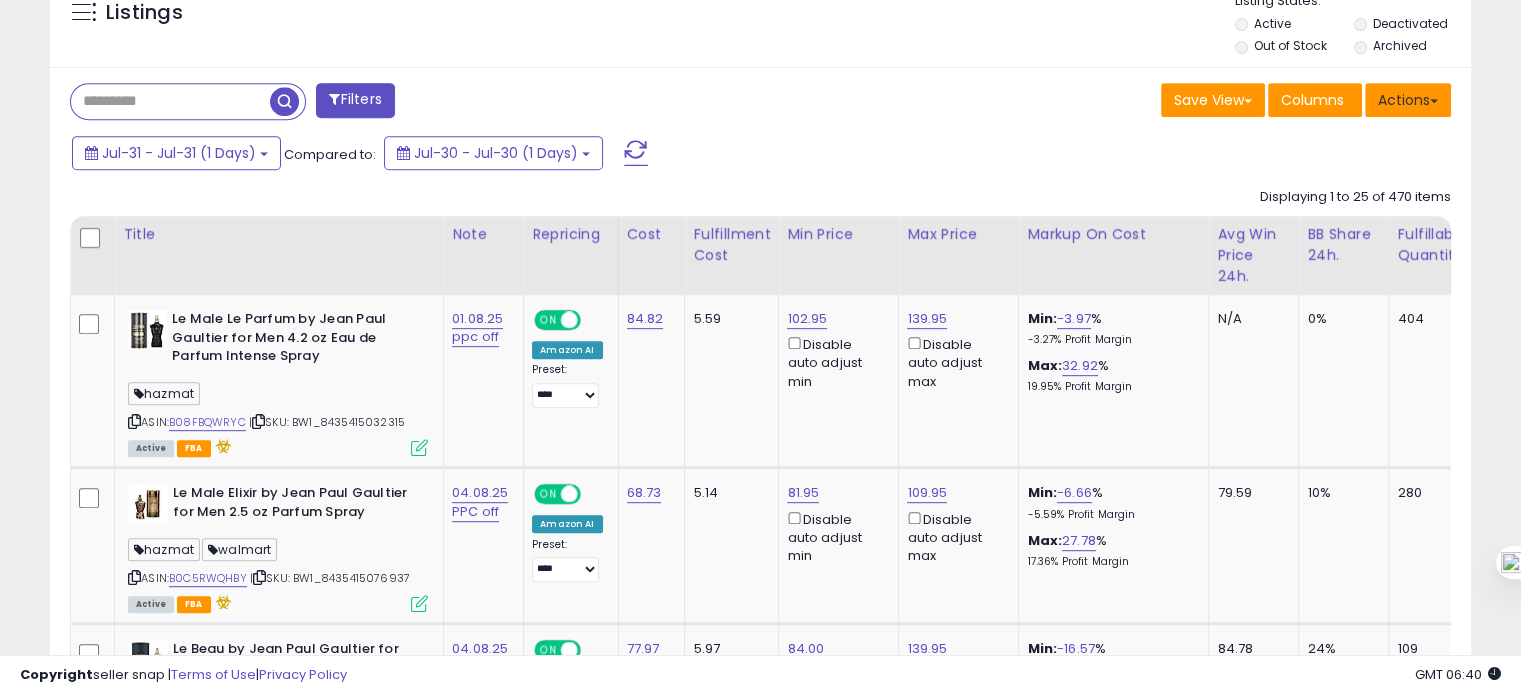 click on "Actions" at bounding box center (1408, 100) 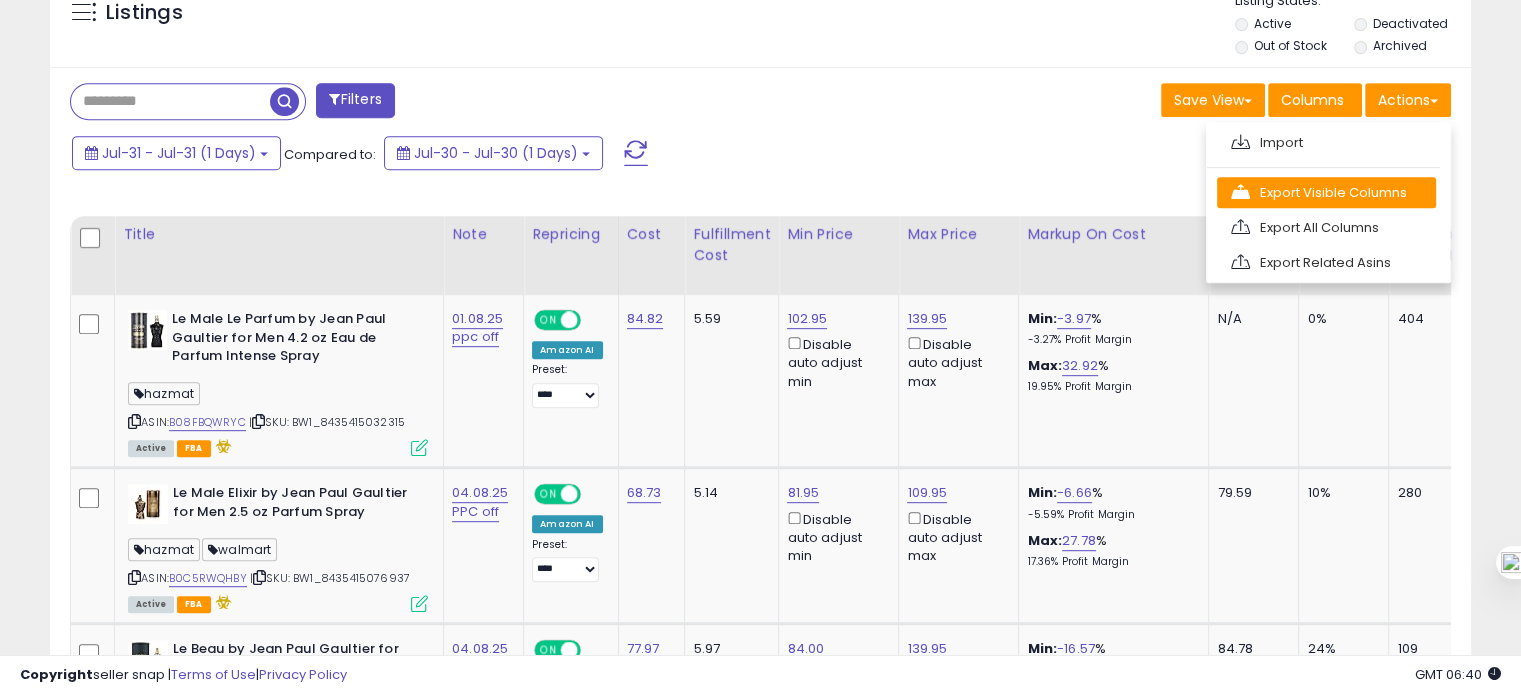click on "Export Visible Columns" at bounding box center [1326, 192] 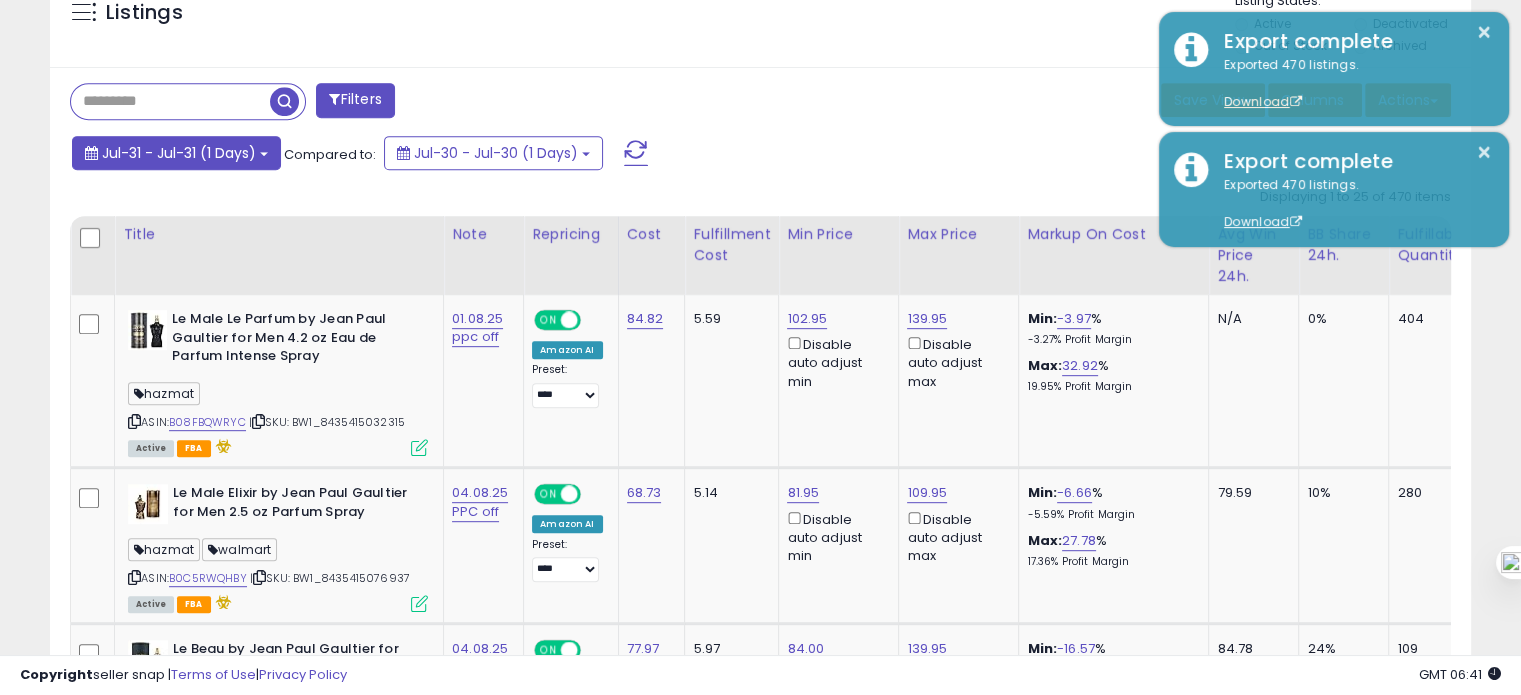 click on "Jul-31 - Jul-31 (1 Days)" at bounding box center (179, 153) 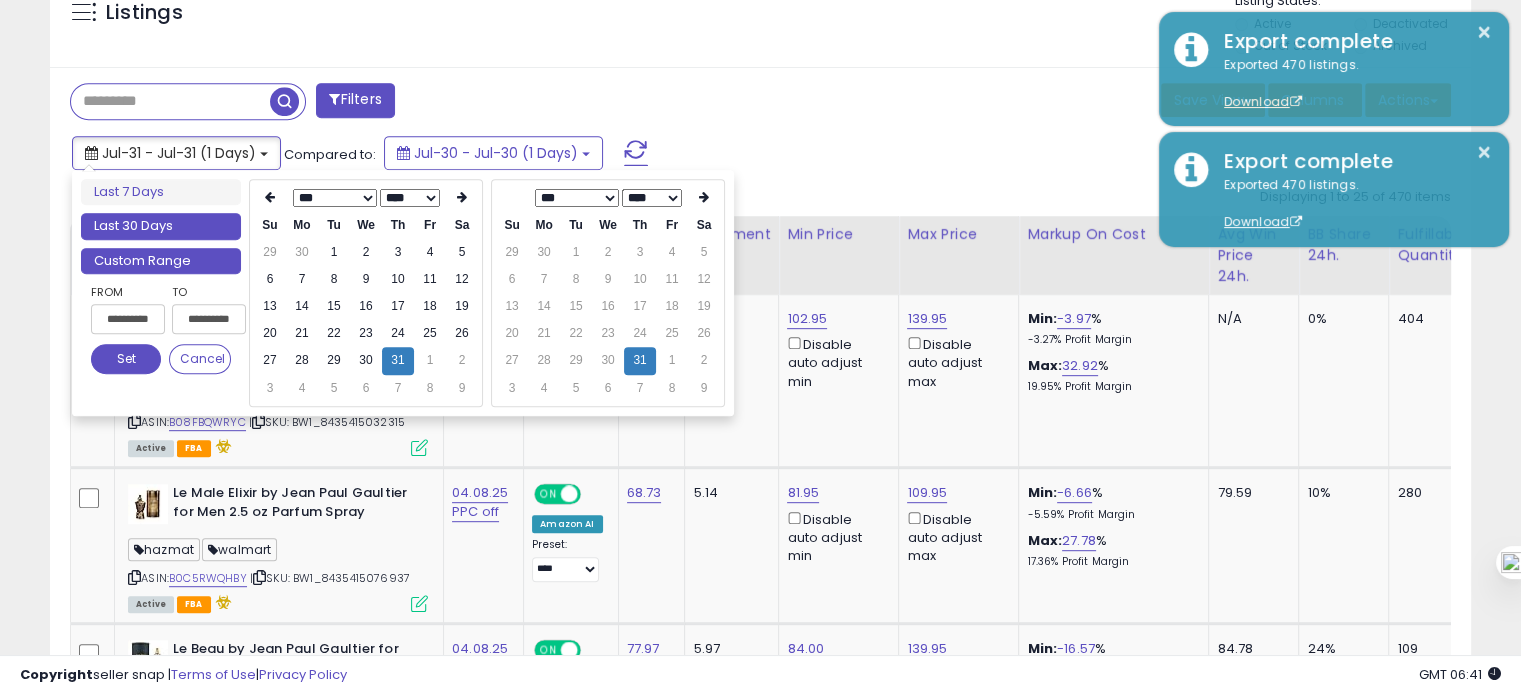 type on "**********" 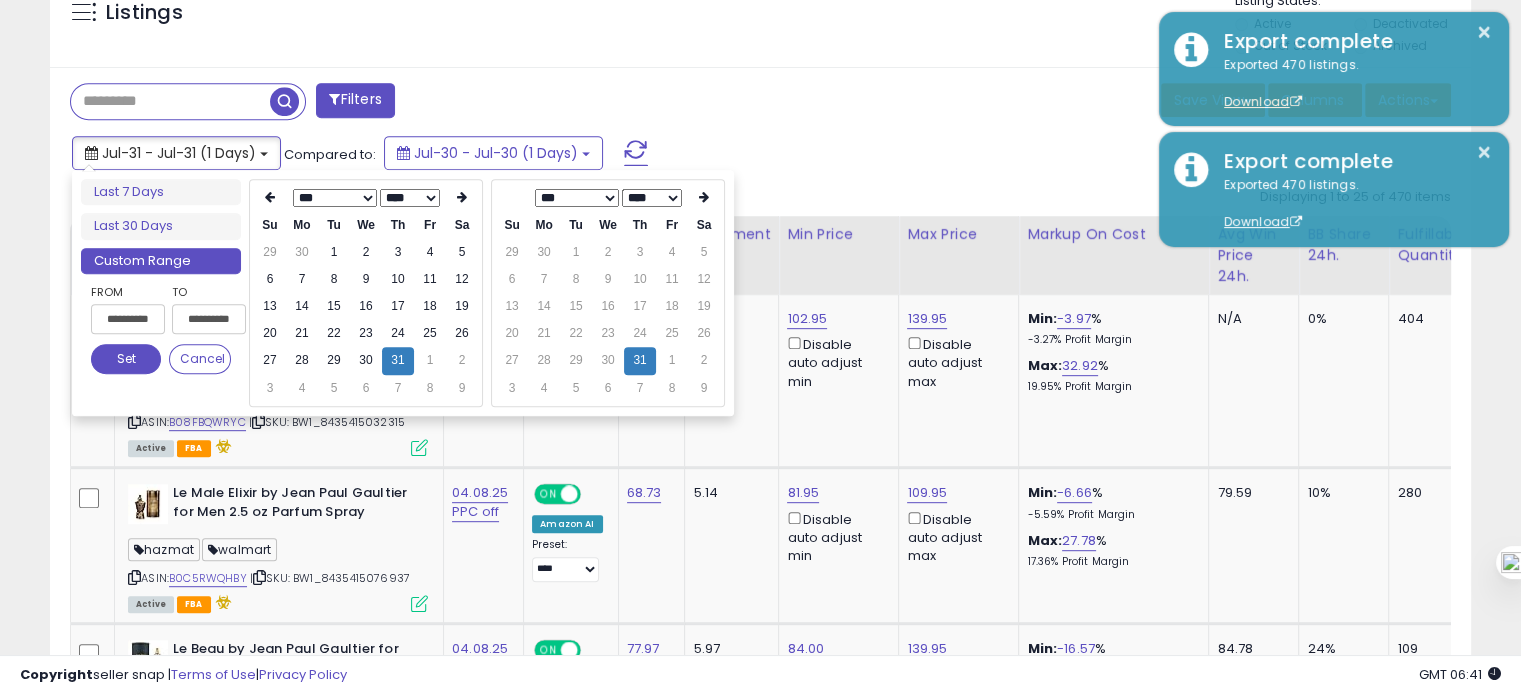 type on "**********" 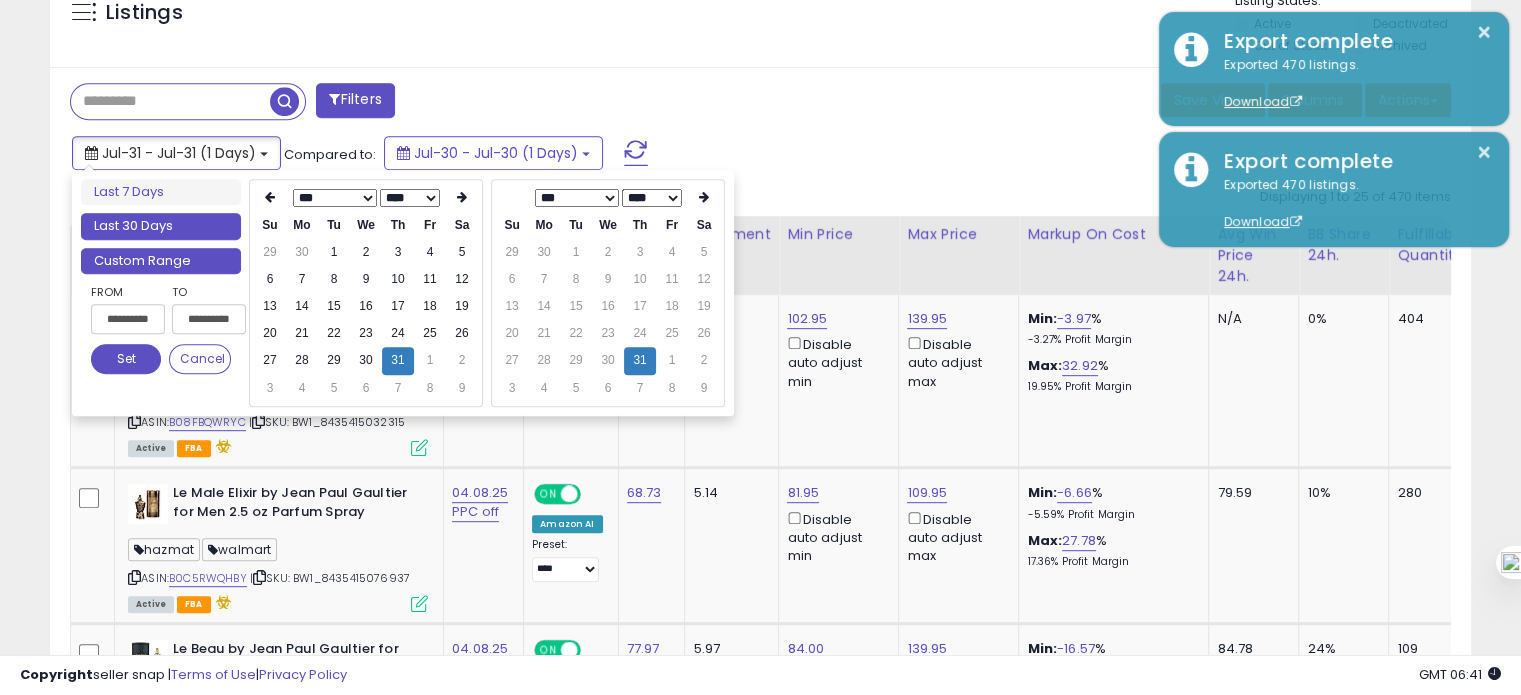type on "**********" 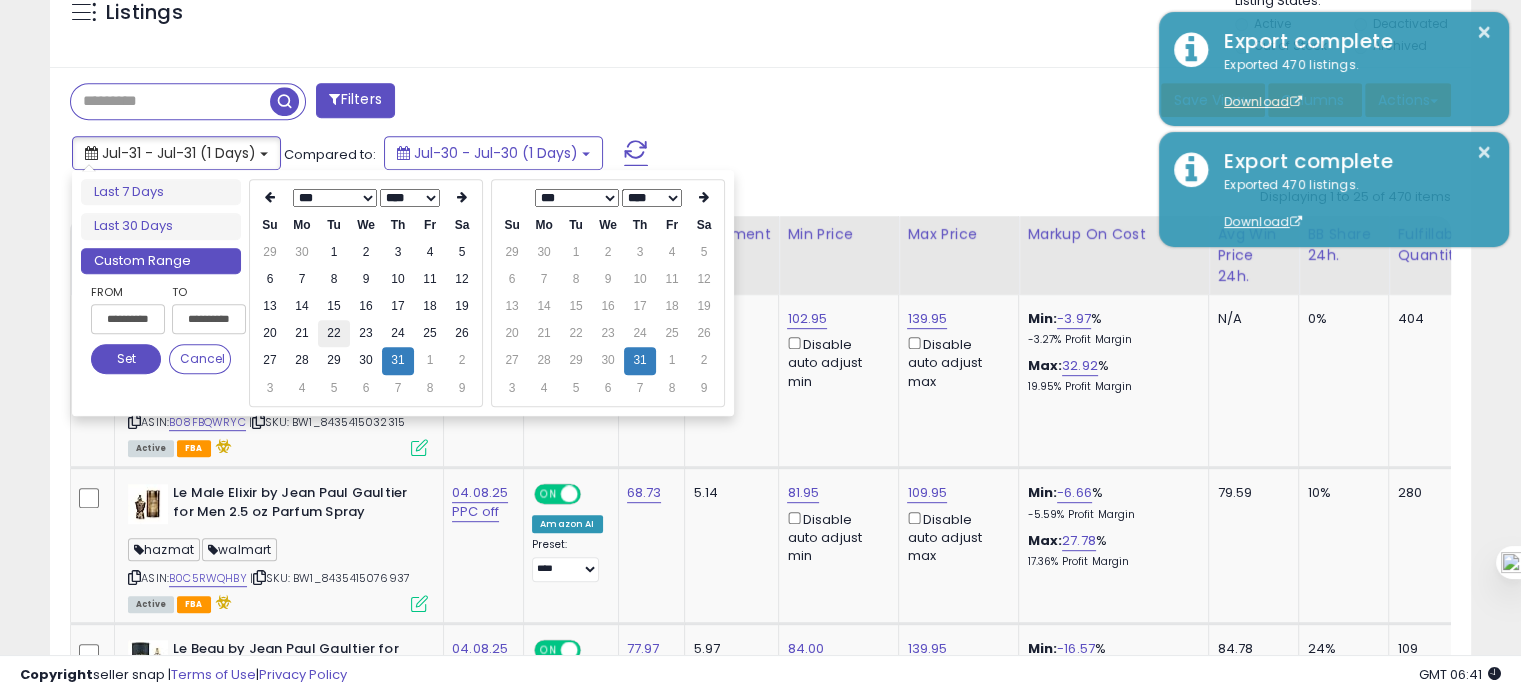 type on "**********" 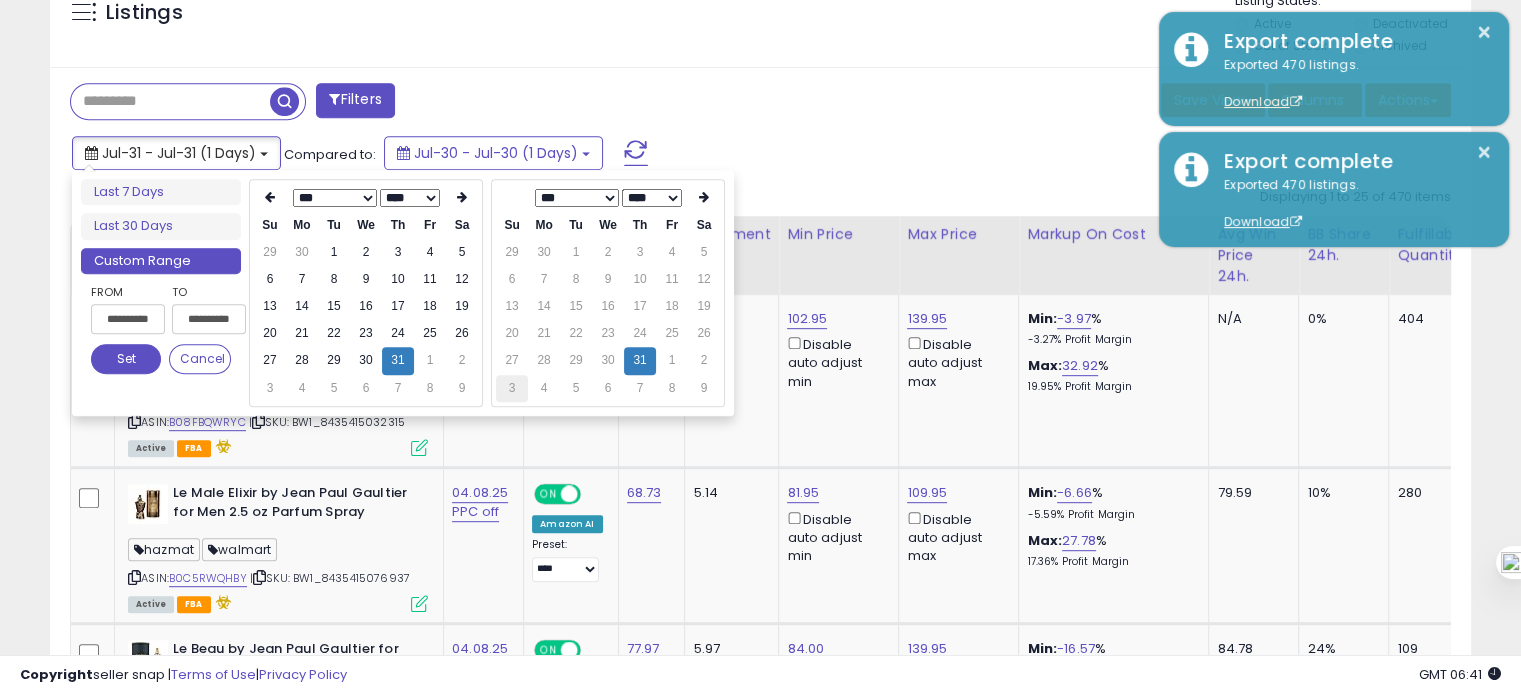 type on "**********" 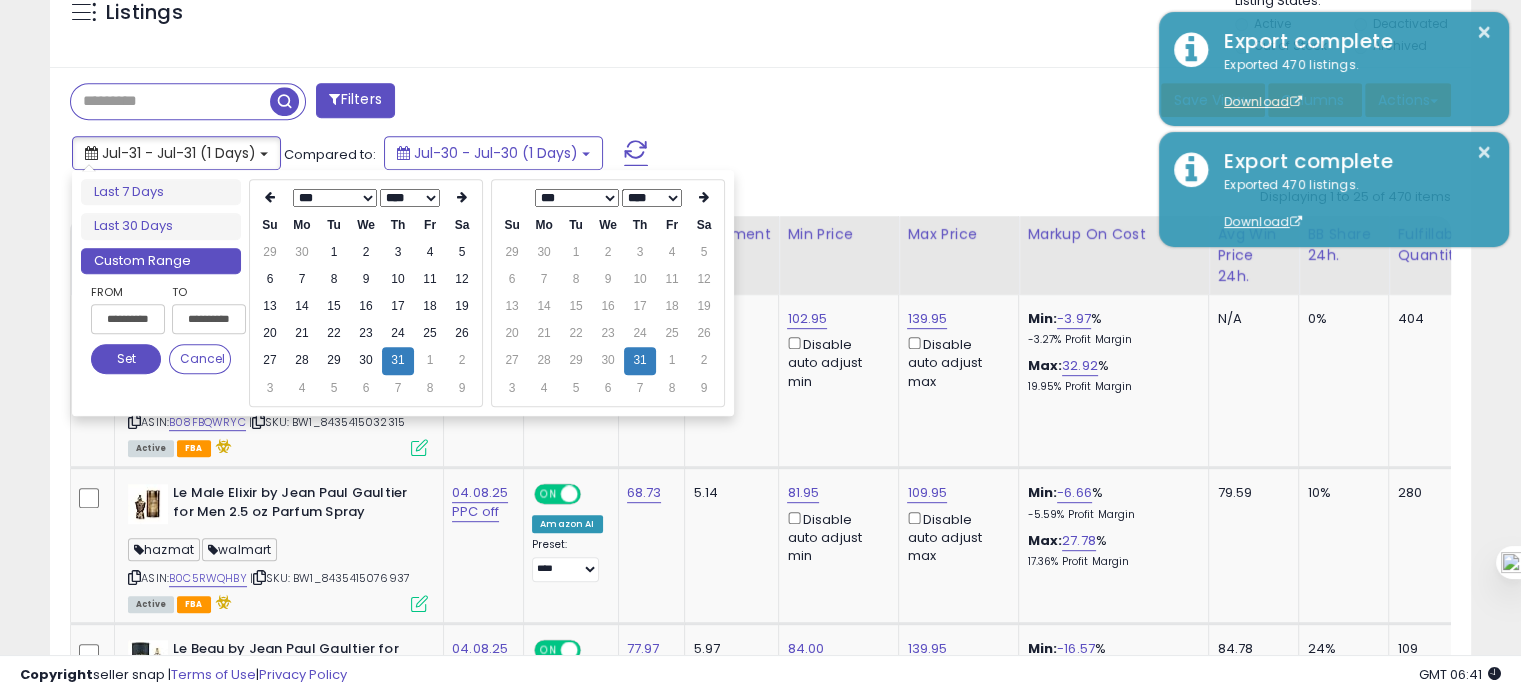 type on "**********" 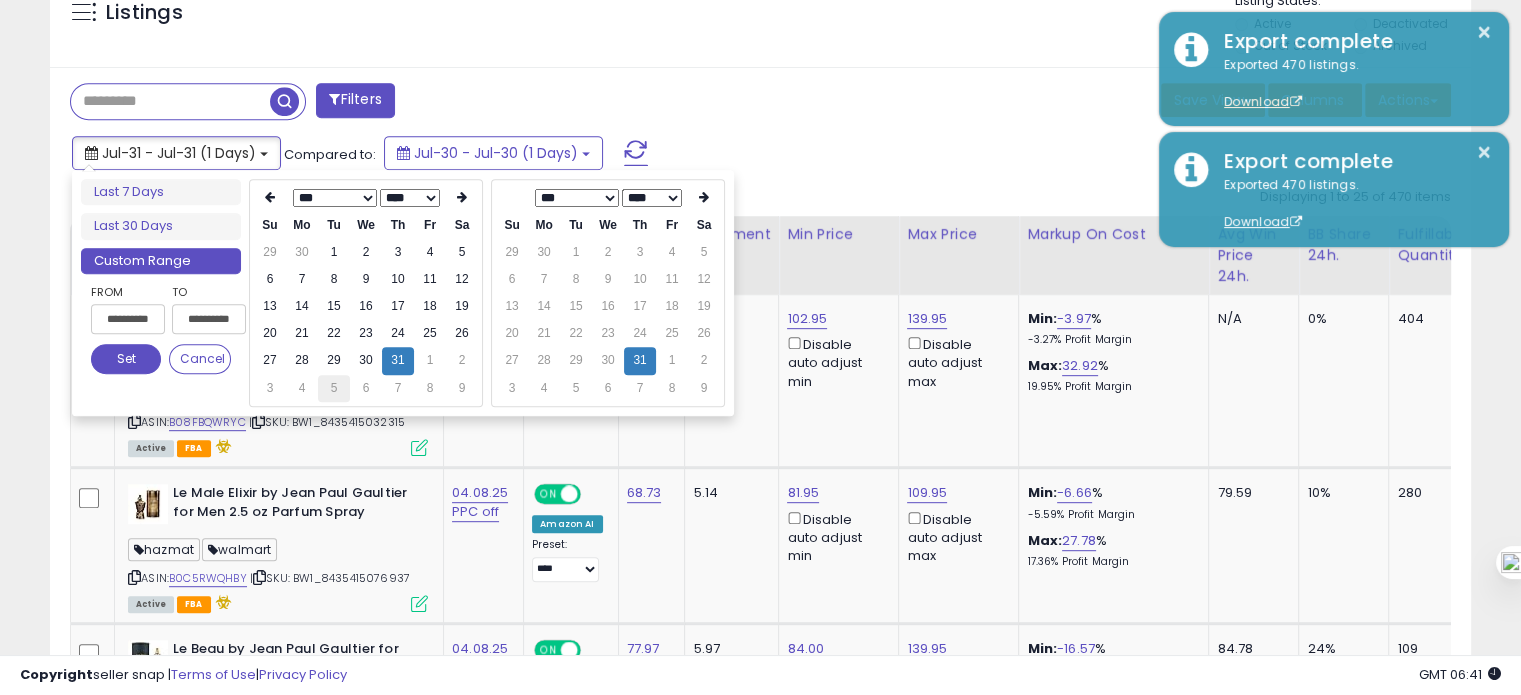 type on "**********" 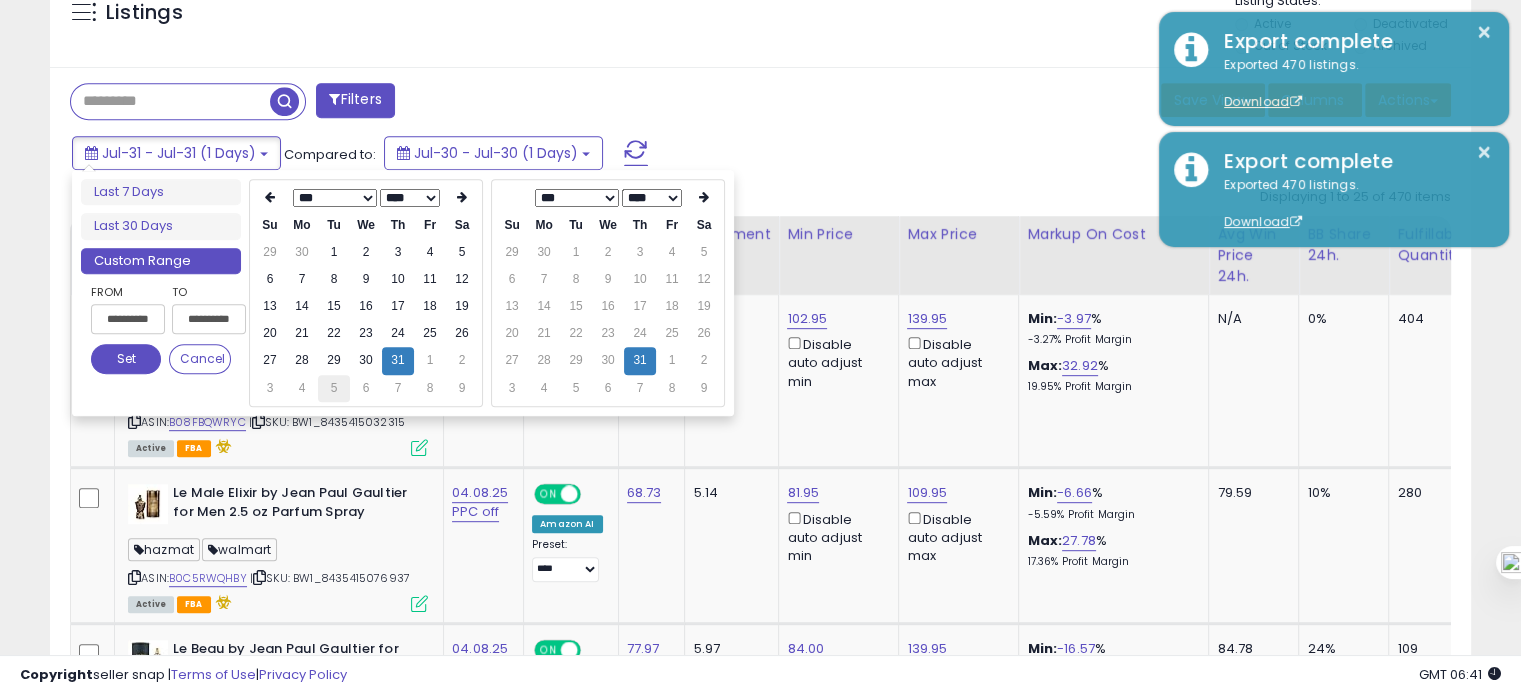 click on "5" at bounding box center [334, 388] 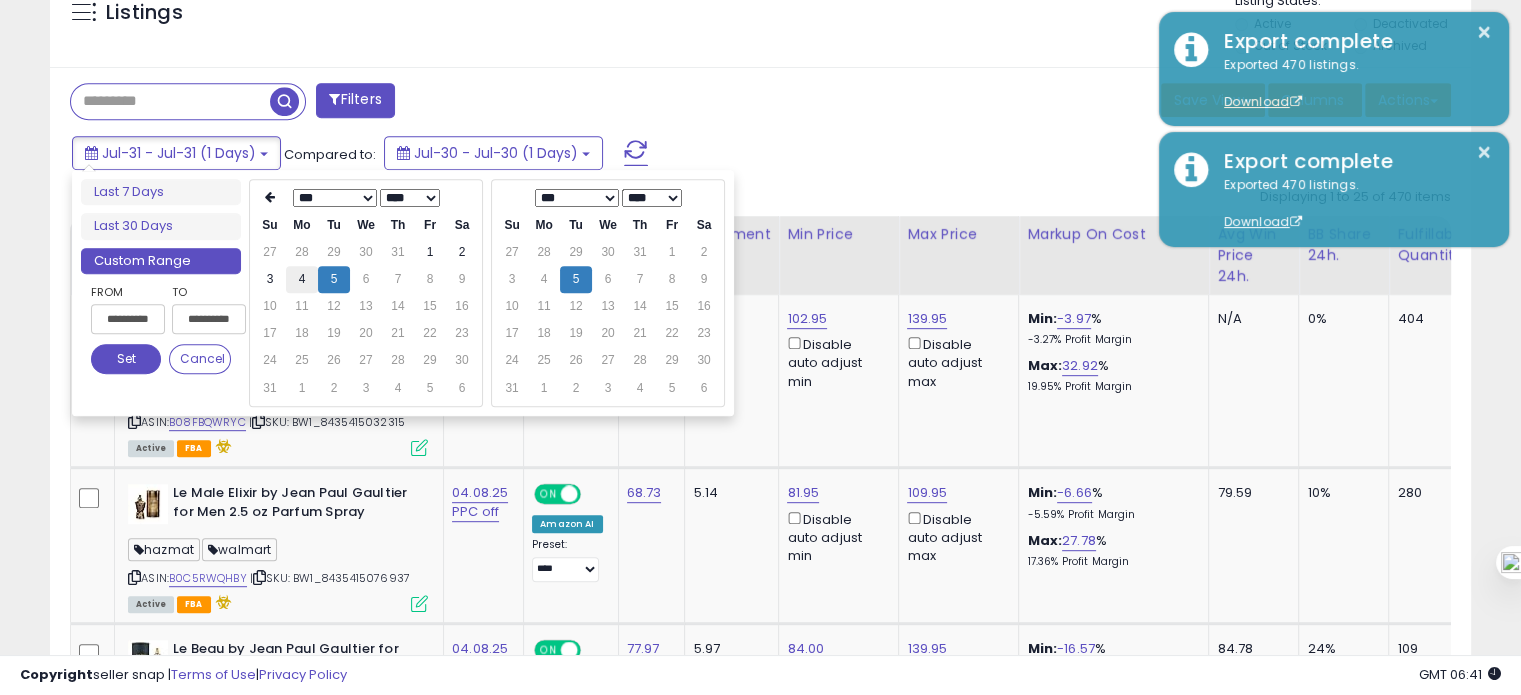 click on "4" at bounding box center [302, 279] 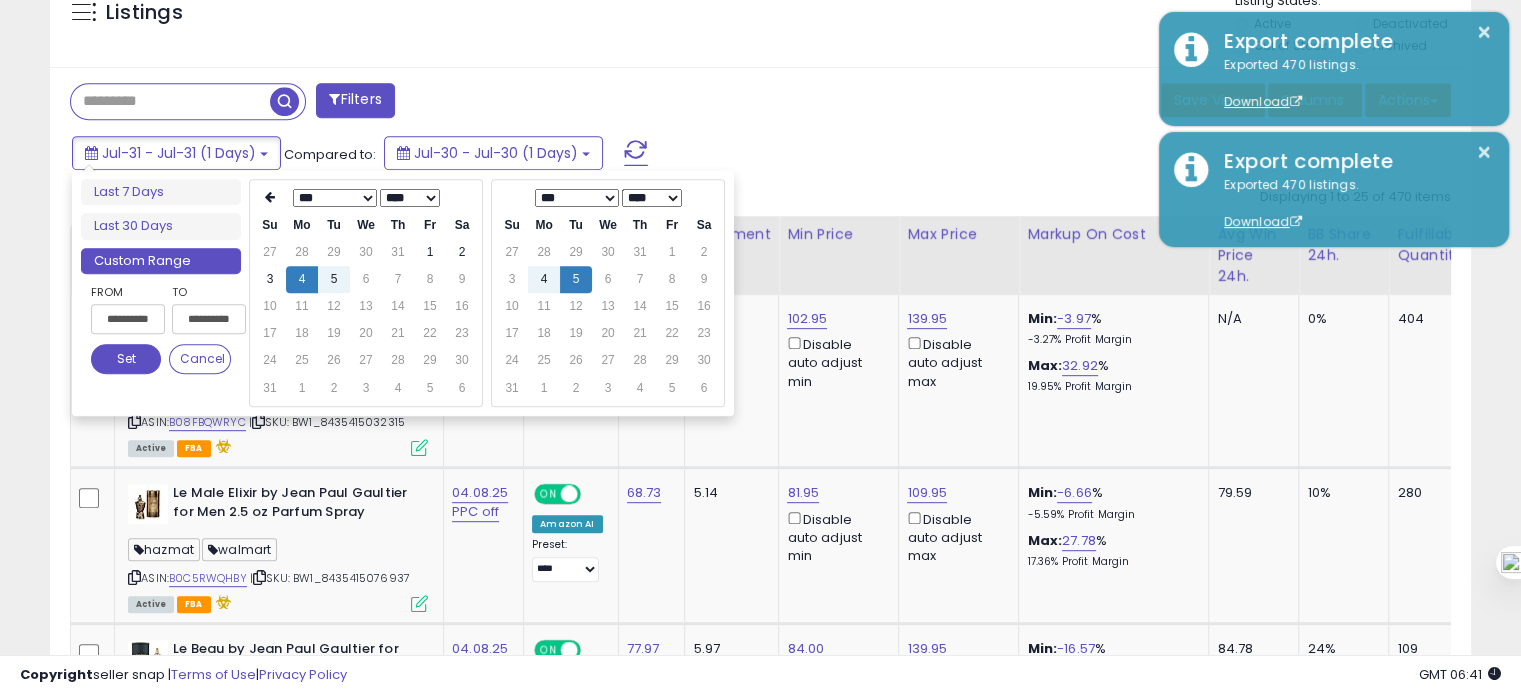 type on "**********" 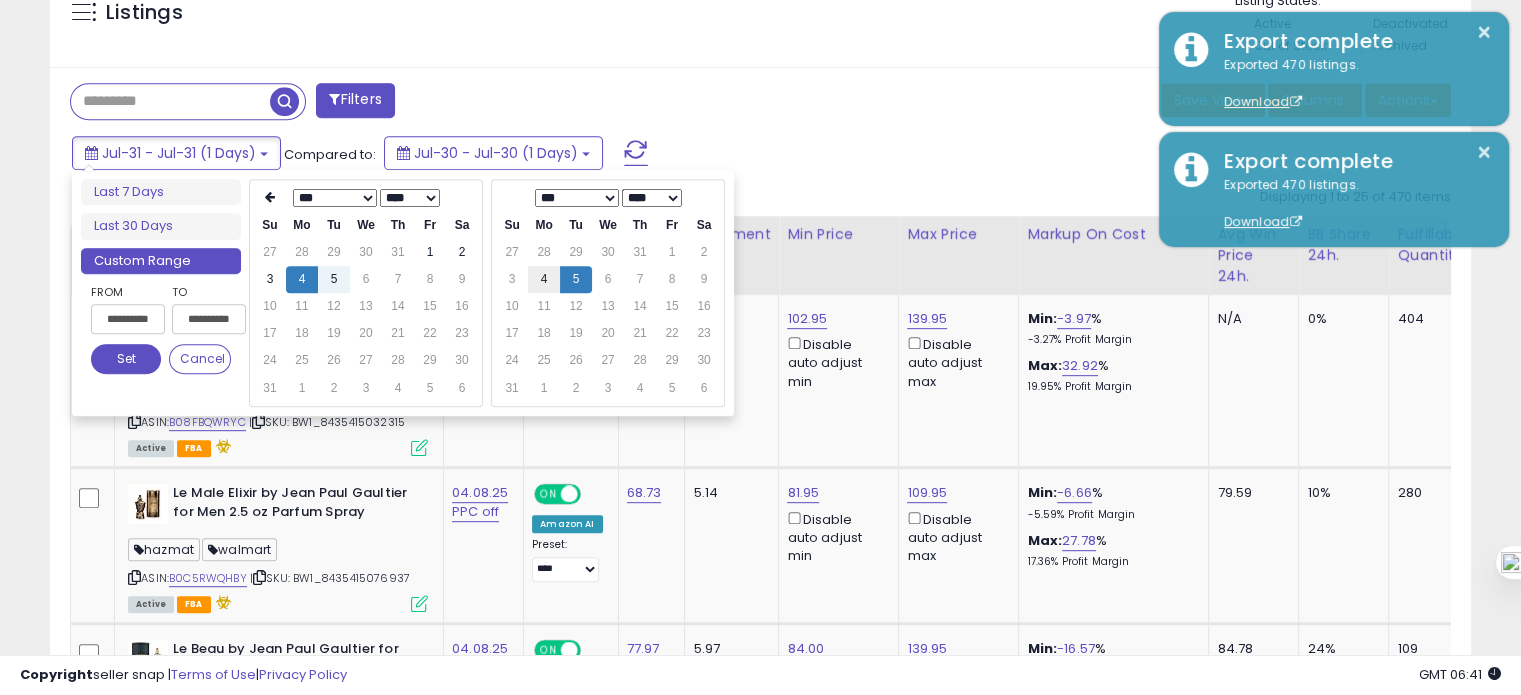 type on "**********" 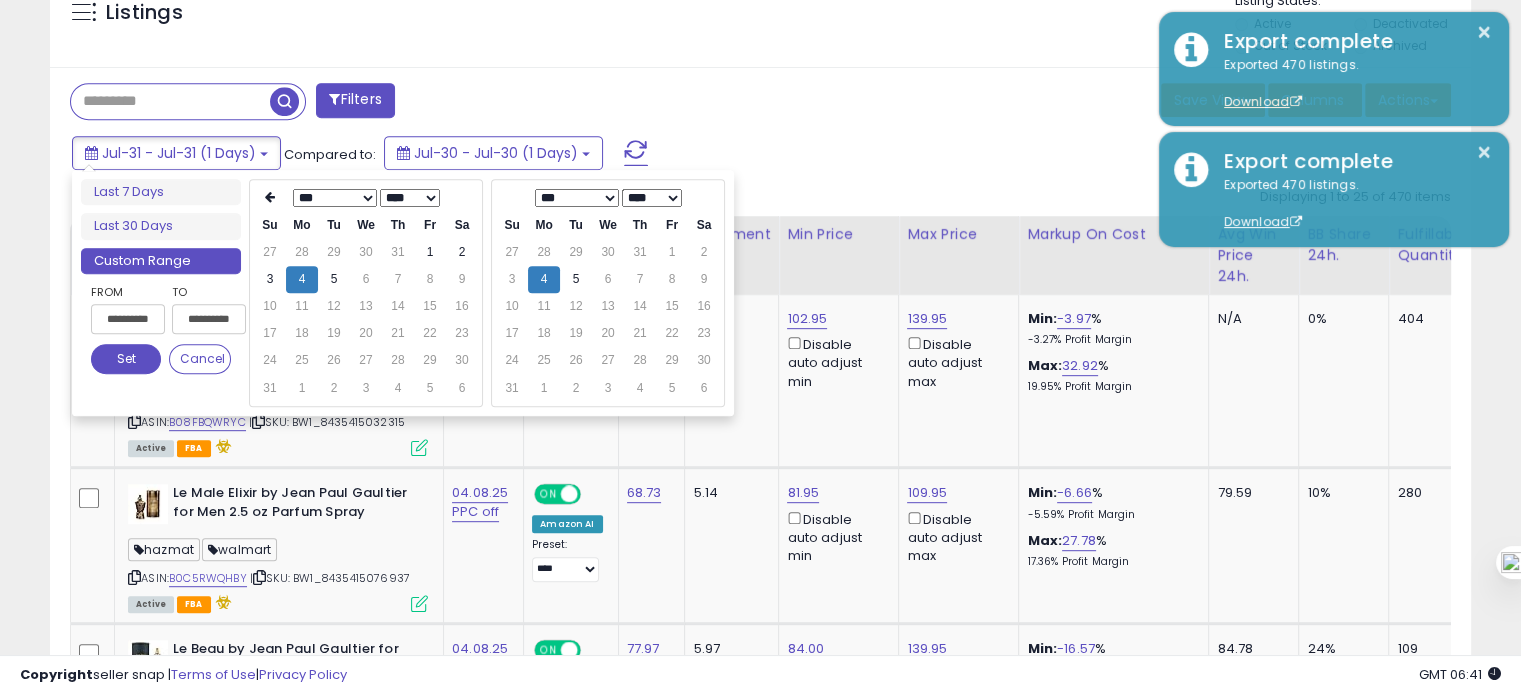 click on "Set" at bounding box center (126, 359) 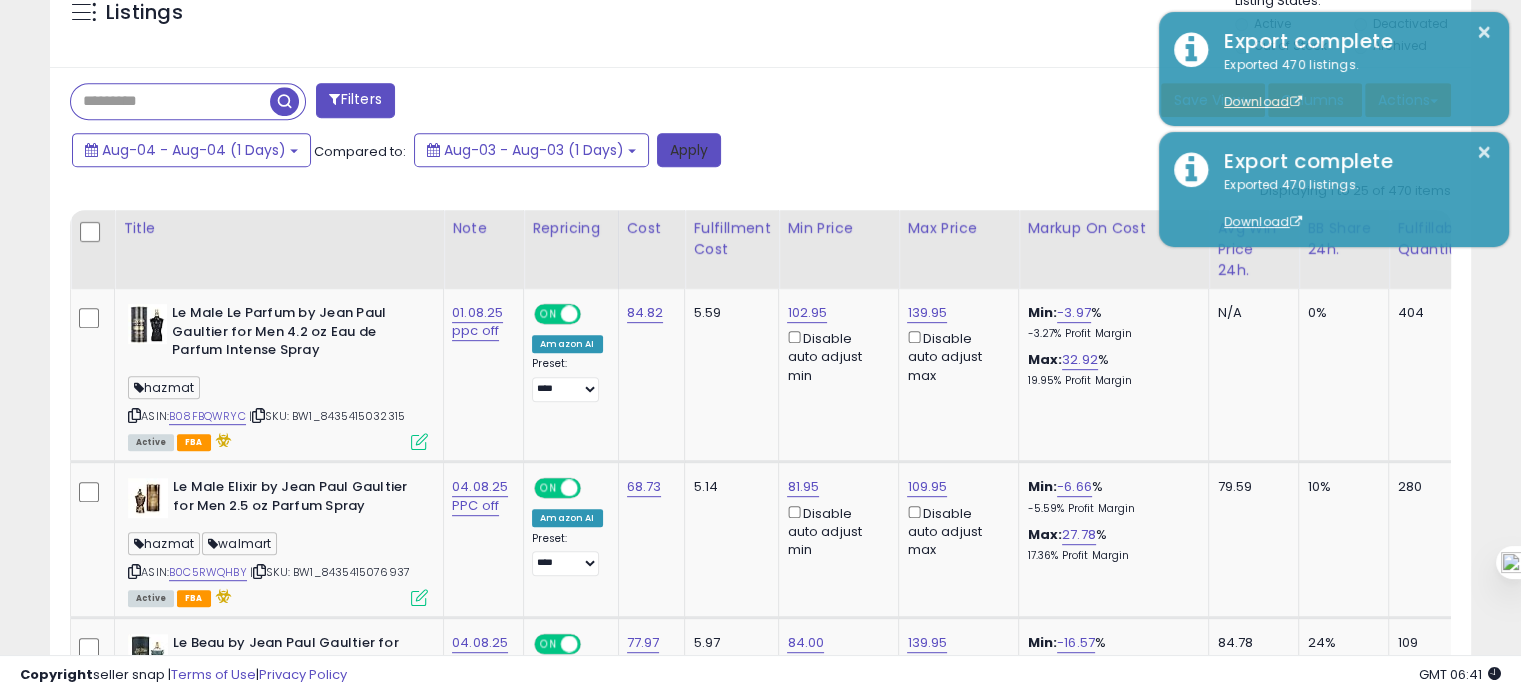 click on "Apply" at bounding box center (689, 150) 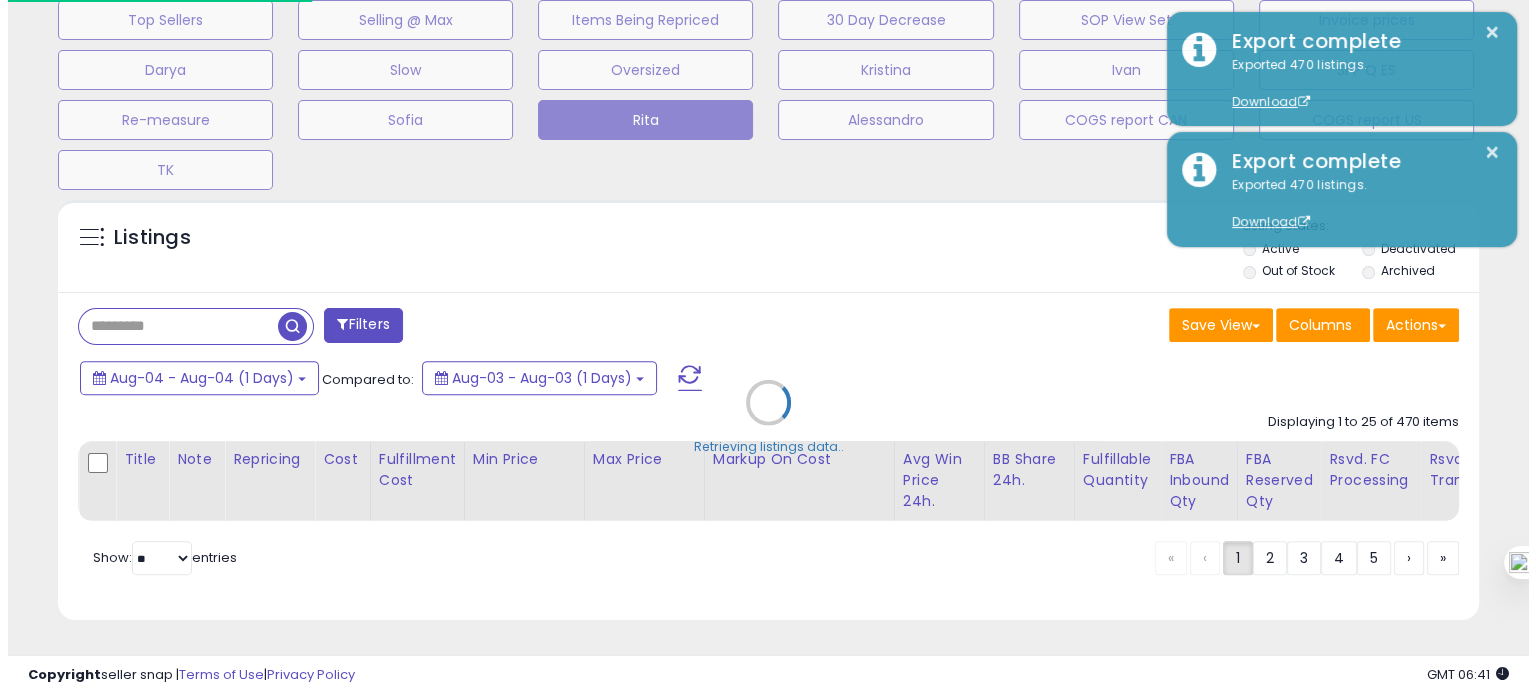 scroll, scrollTop: 693, scrollLeft: 0, axis: vertical 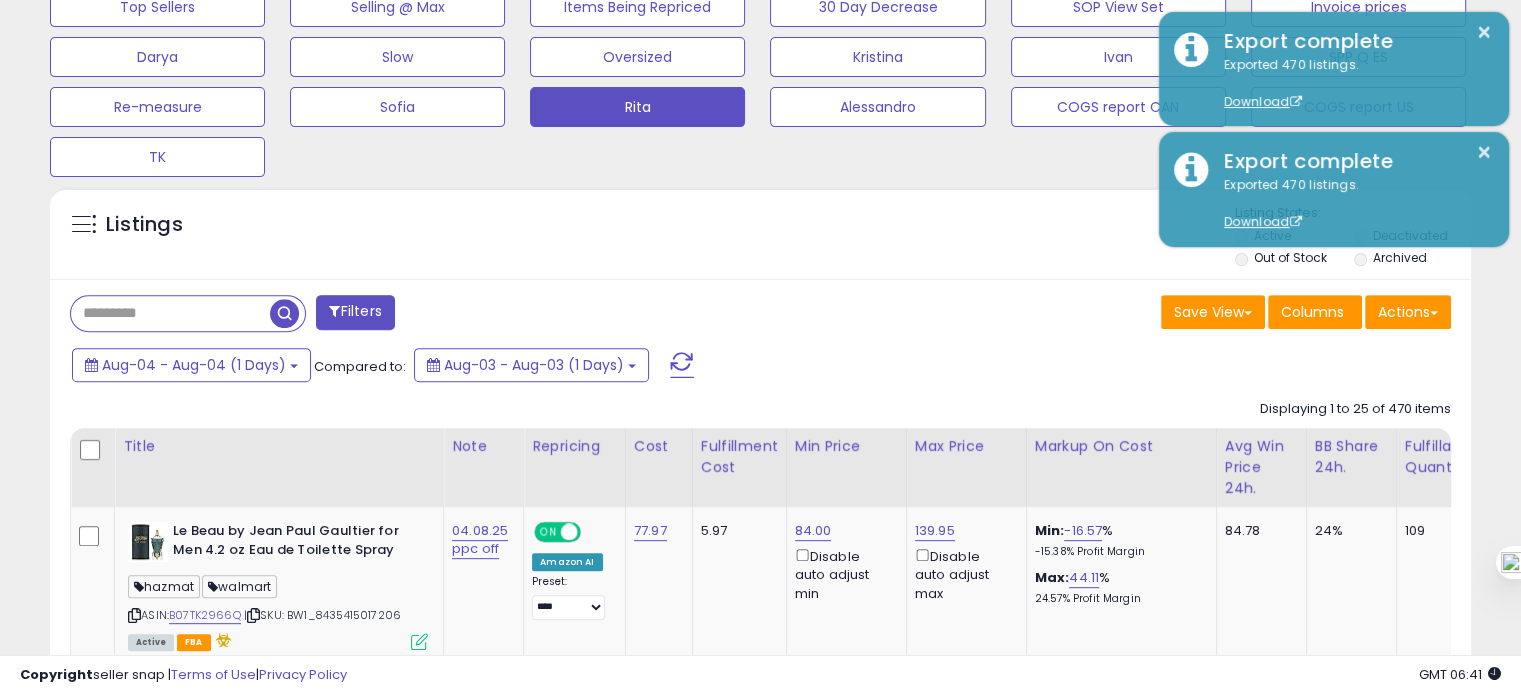 click on "Displaying 1 to 25 of 470 items
Title
Note
Cost" 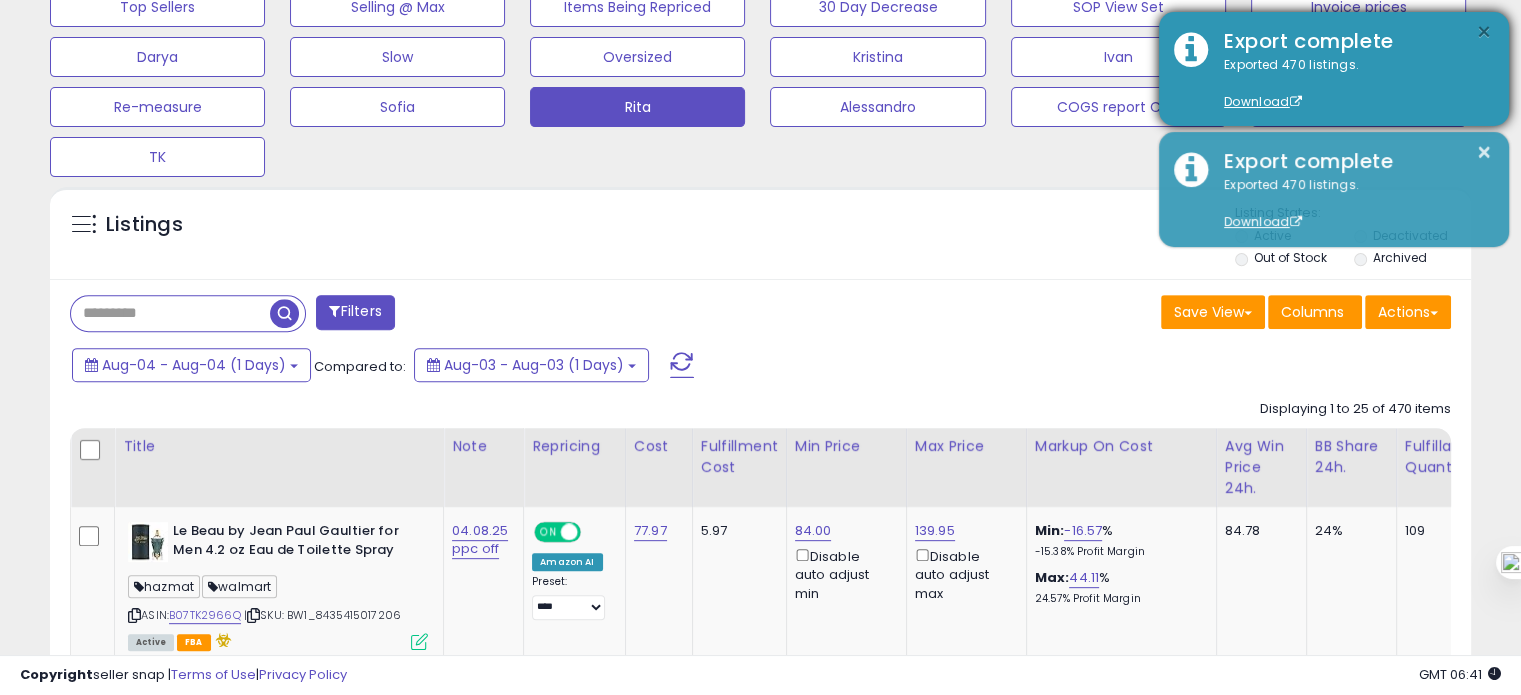 click on "×" at bounding box center (1484, 32) 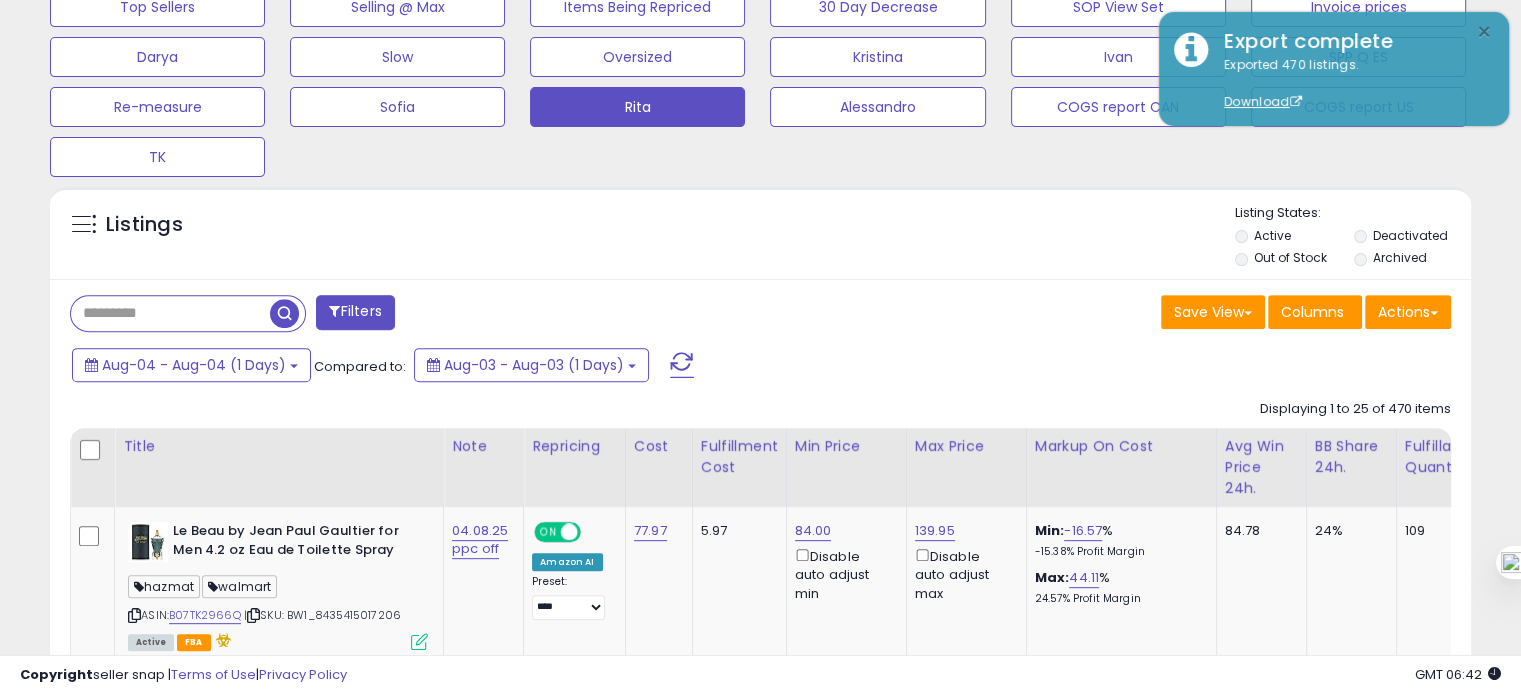 click on "×" at bounding box center [1484, 32] 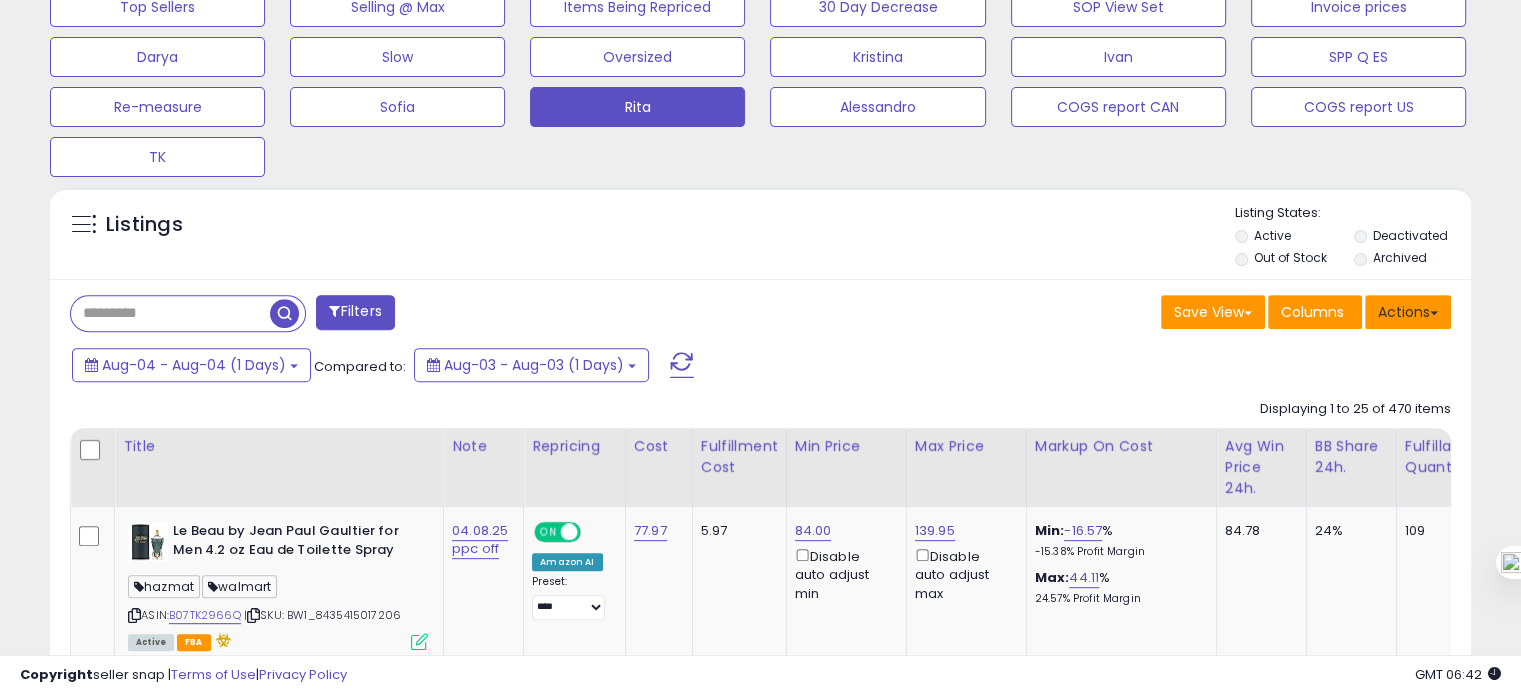 click on "Actions" at bounding box center [1408, 312] 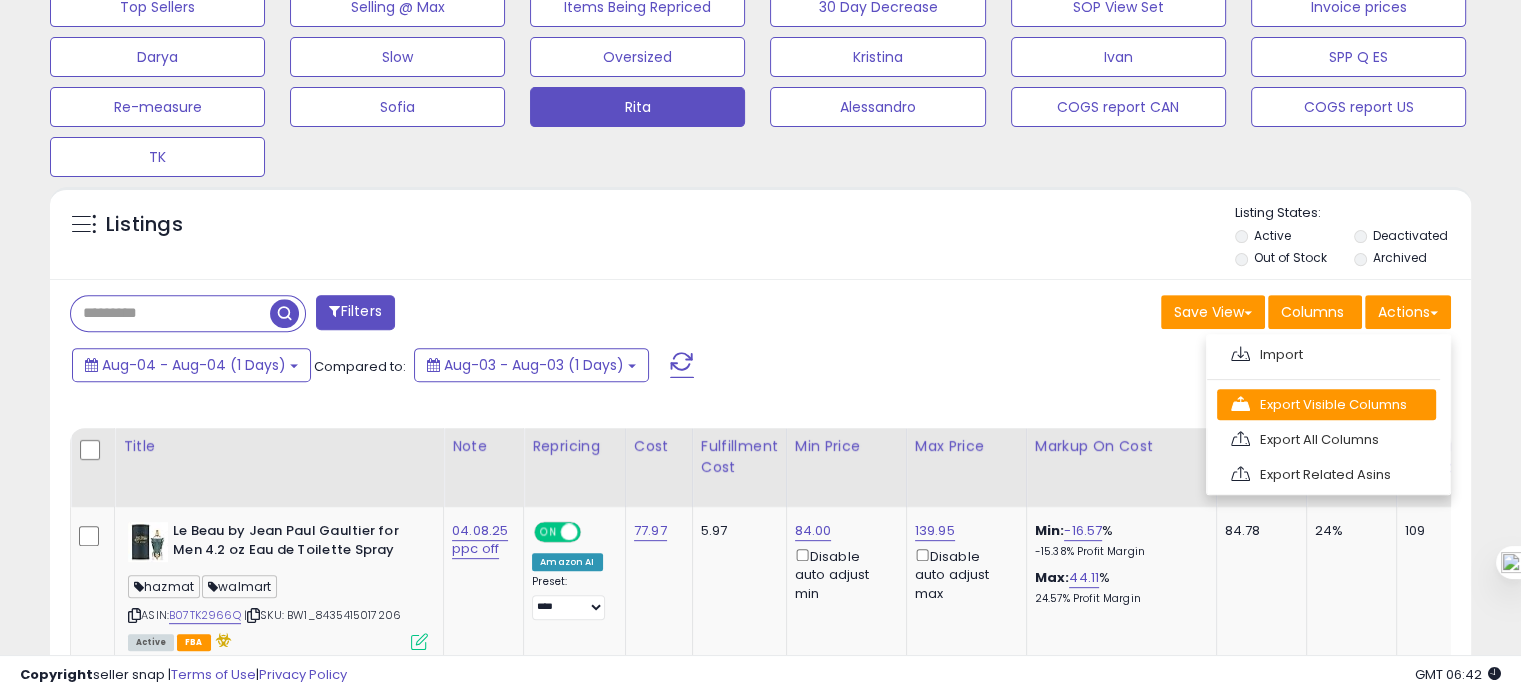 click on "Export Visible Columns" at bounding box center (1326, 404) 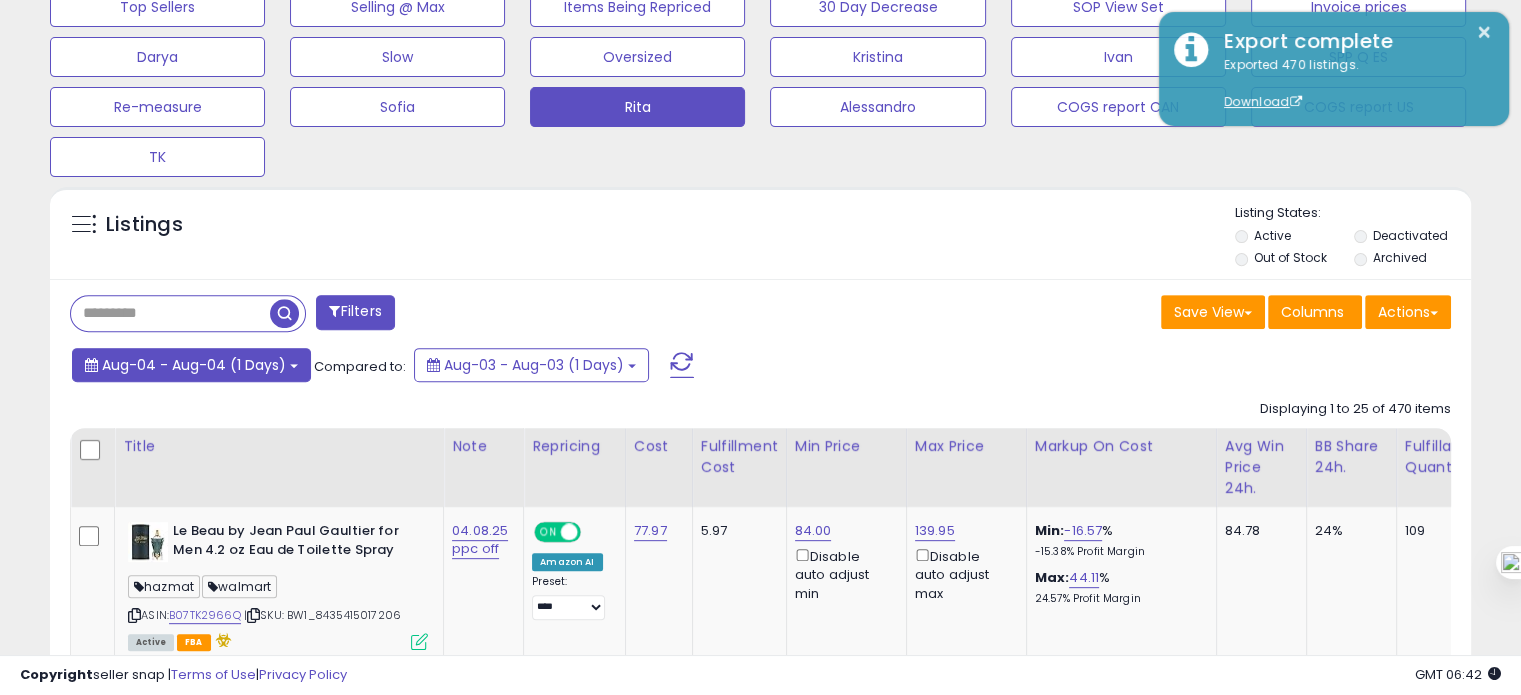 click on "Aug-04 - Aug-04 (1 Days)" at bounding box center [194, 365] 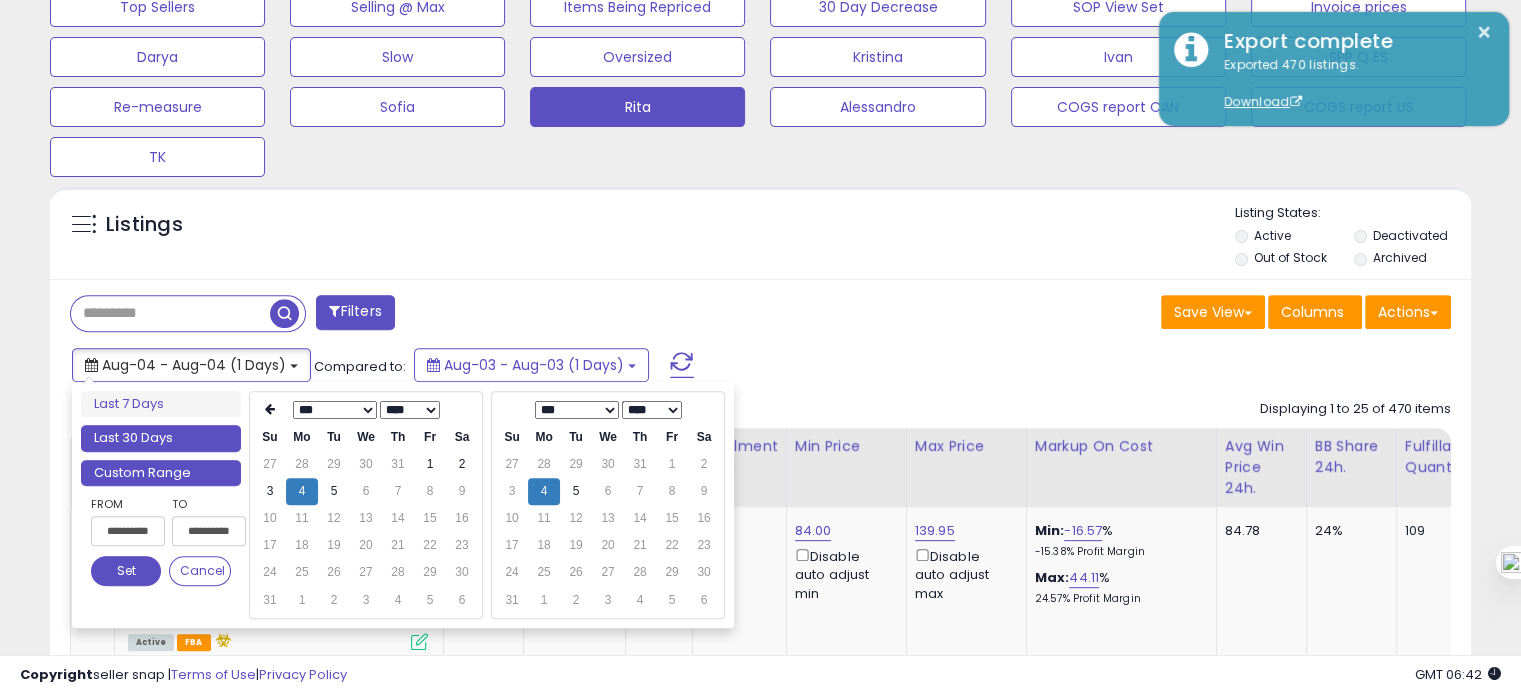 type on "**********" 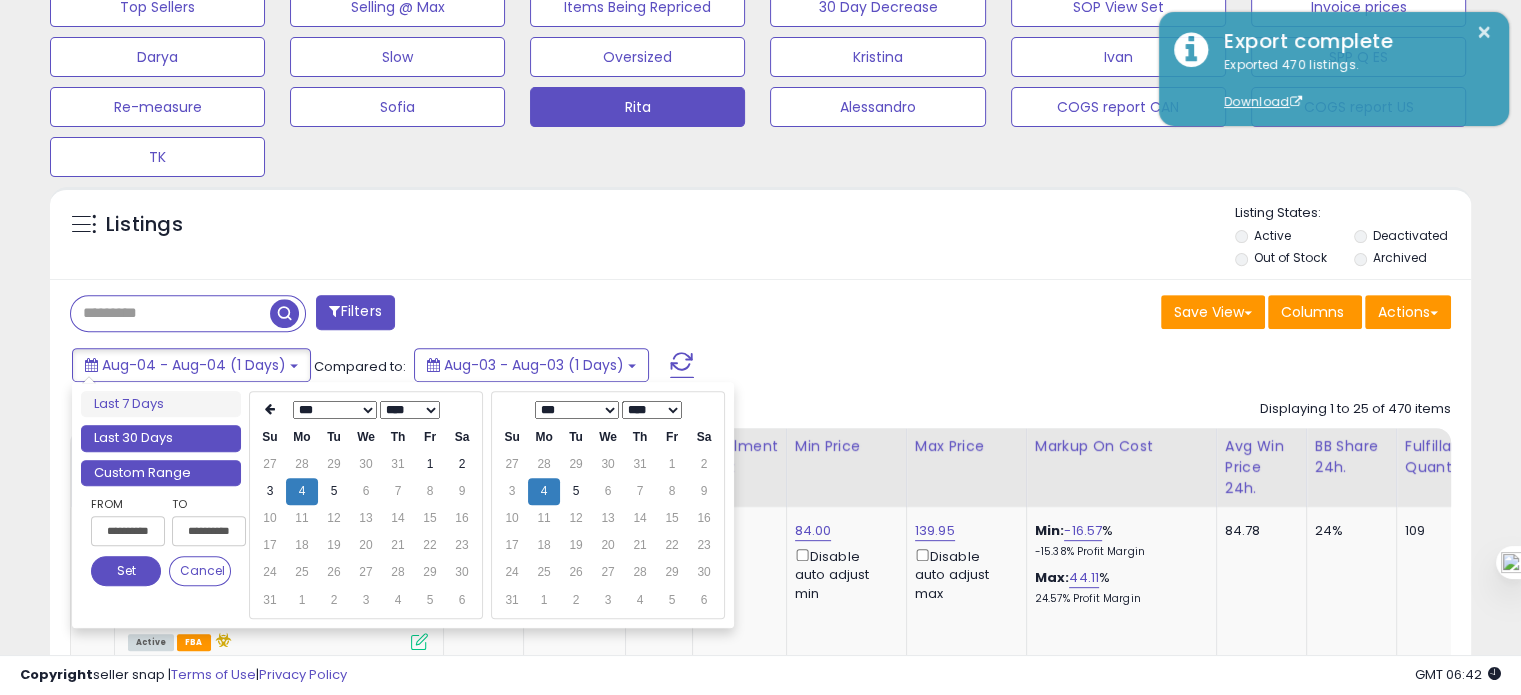 click on "Last 30 Days" at bounding box center (161, 438) 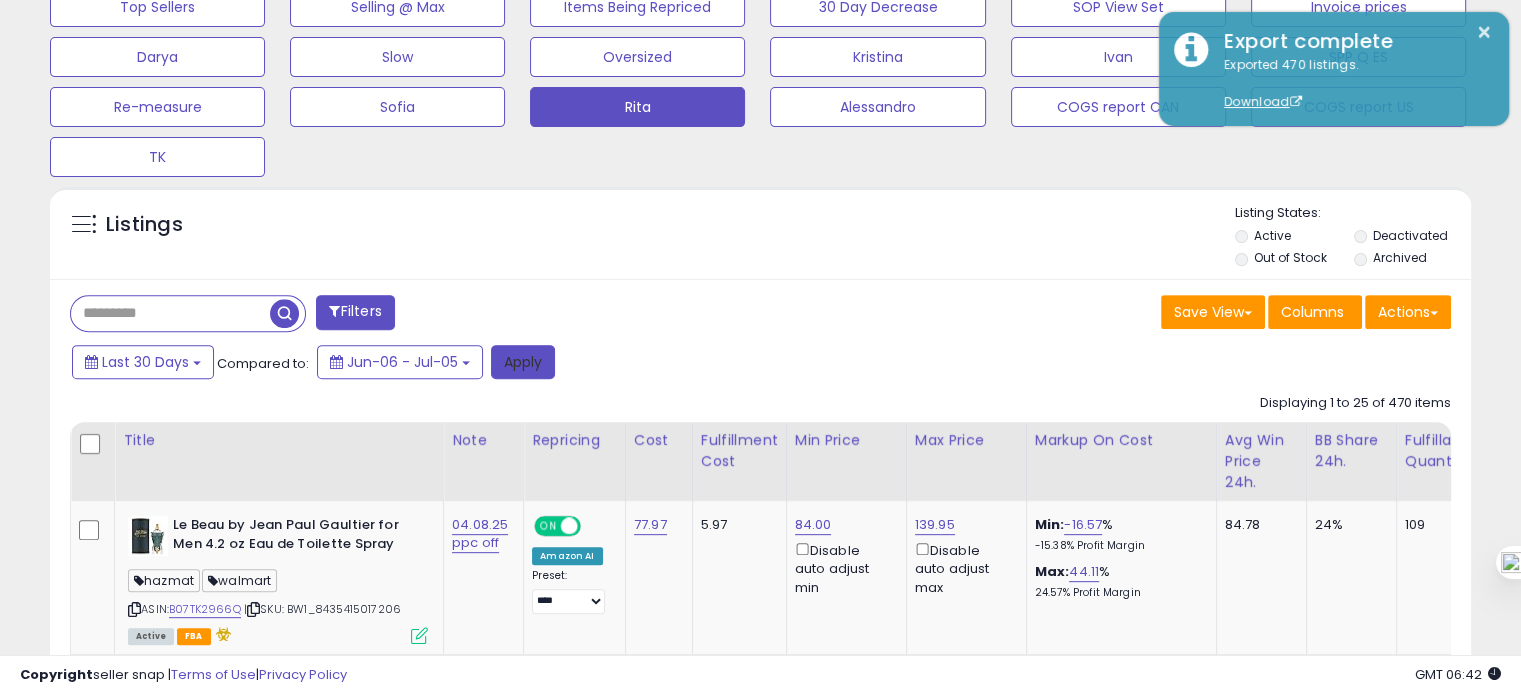 click on "Apply" at bounding box center (523, 362) 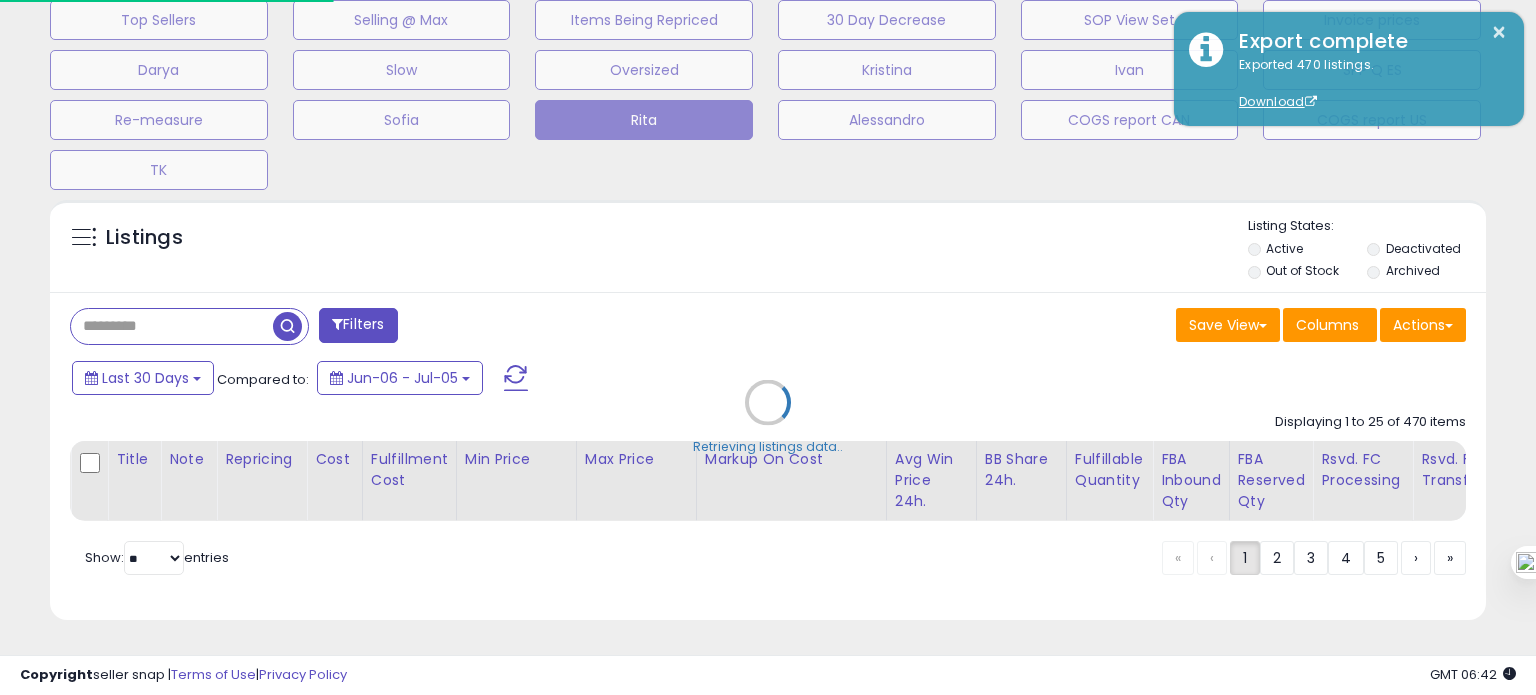 scroll, scrollTop: 999589, scrollLeft: 999168, axis: both 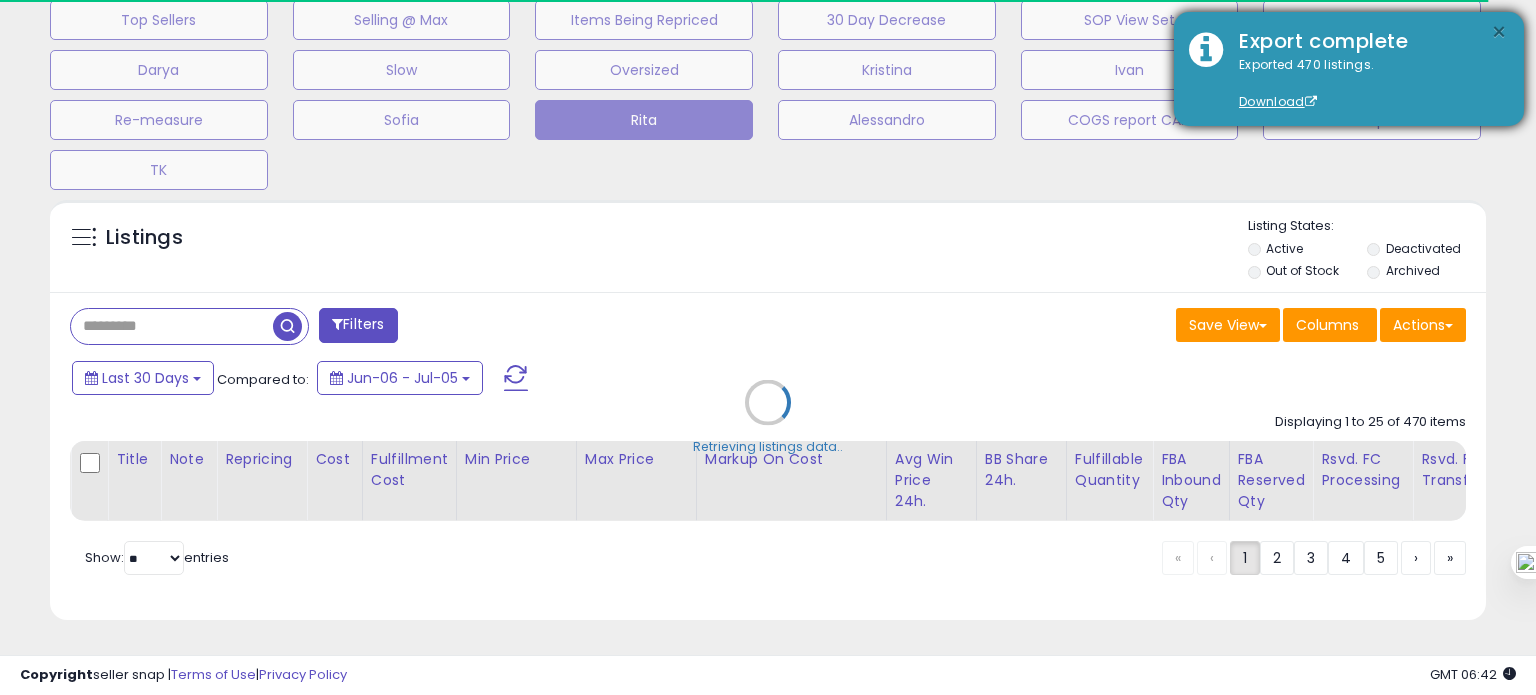 click on "×" at bounding box center [1499, 32] 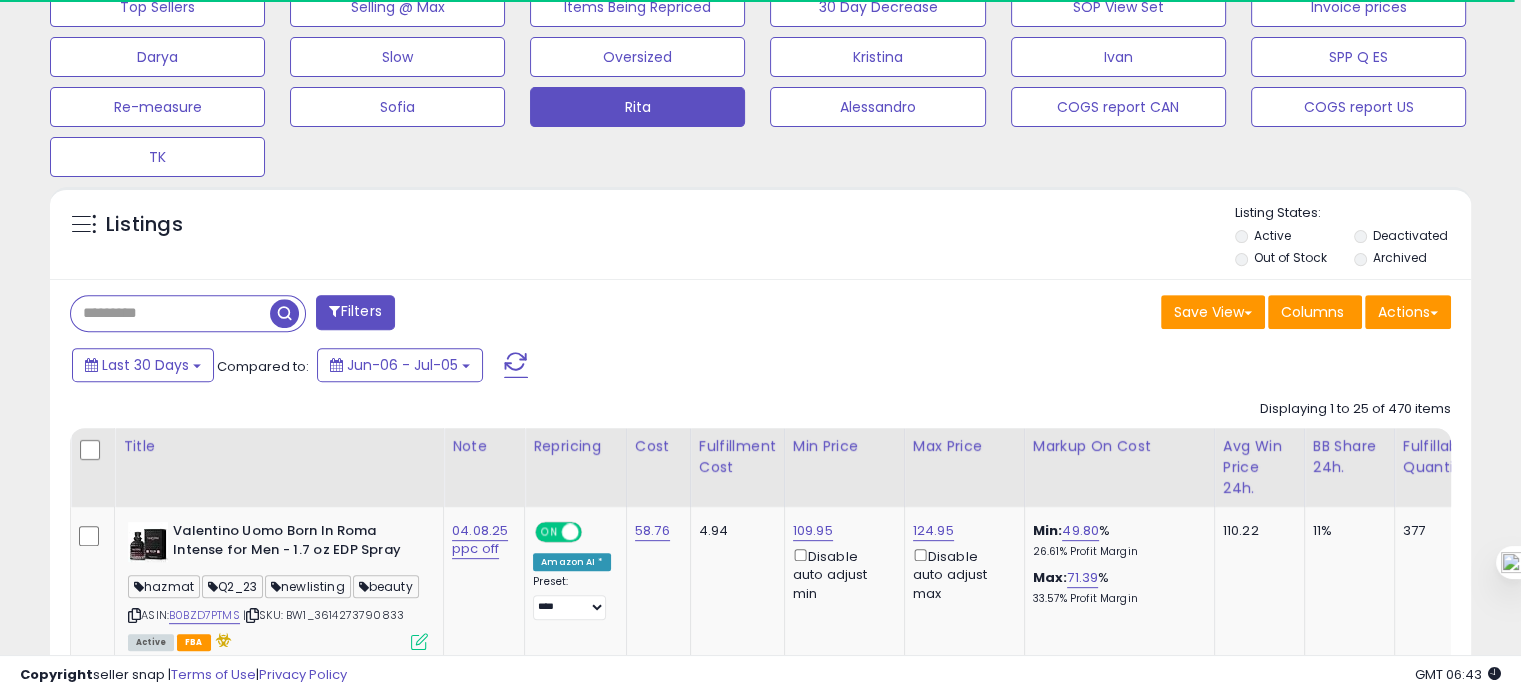 scroll, scrollTop: 409, scrollLeft: 822, axis: both 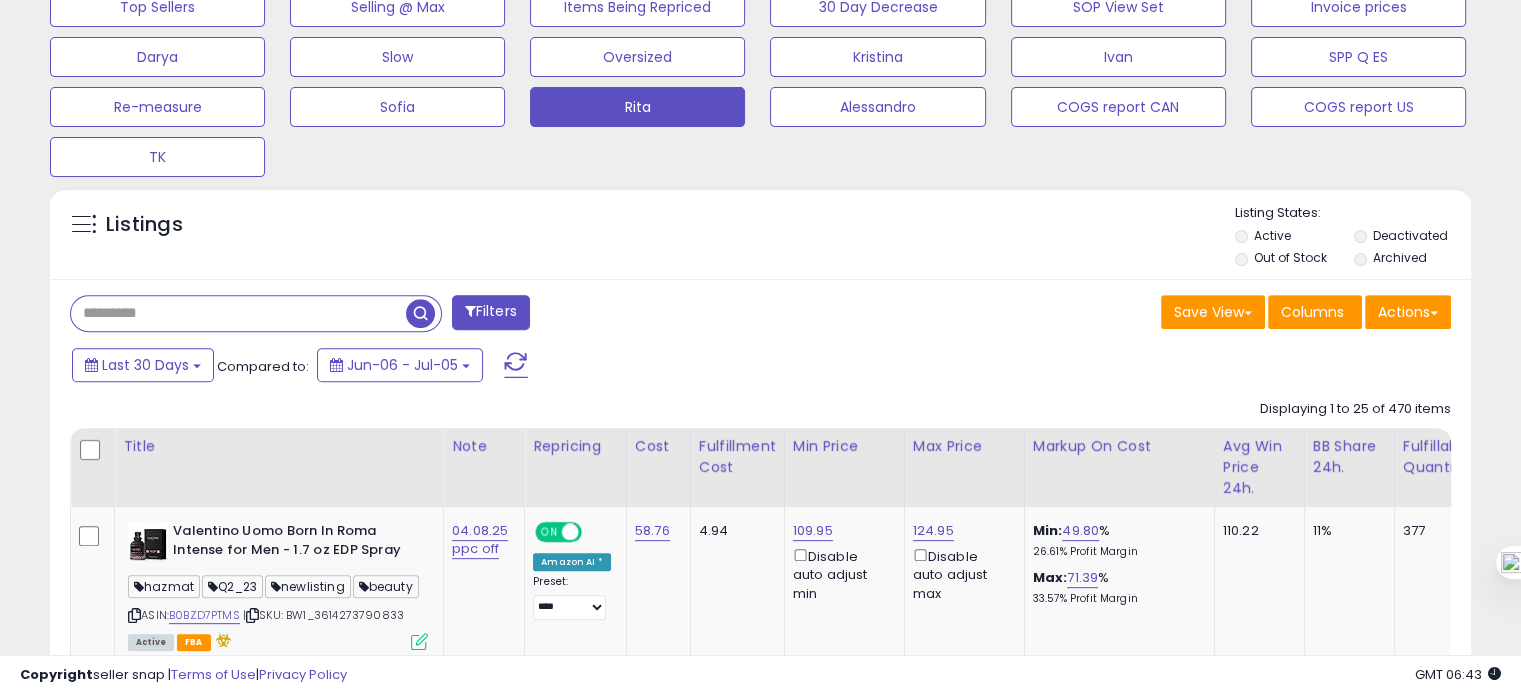 click at bounding box center [238, 313] 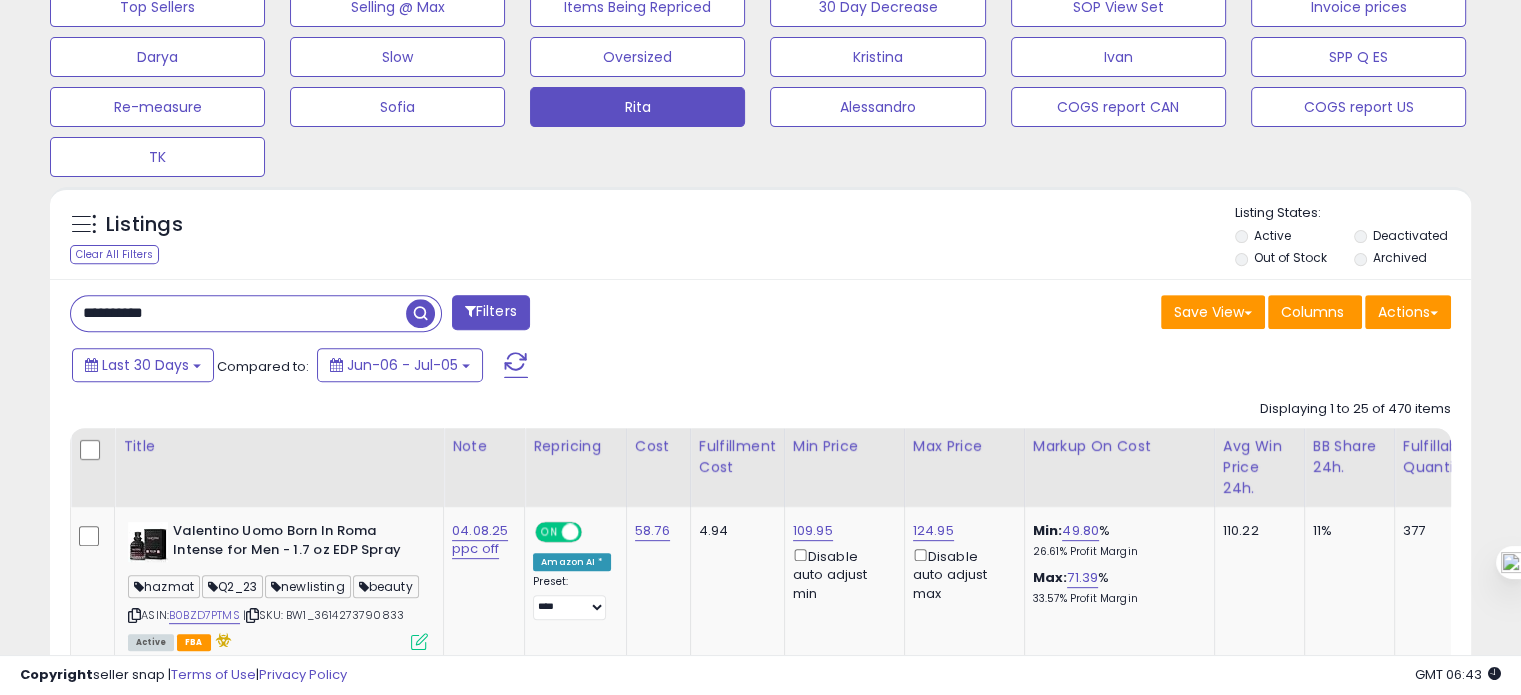 type on "**********" 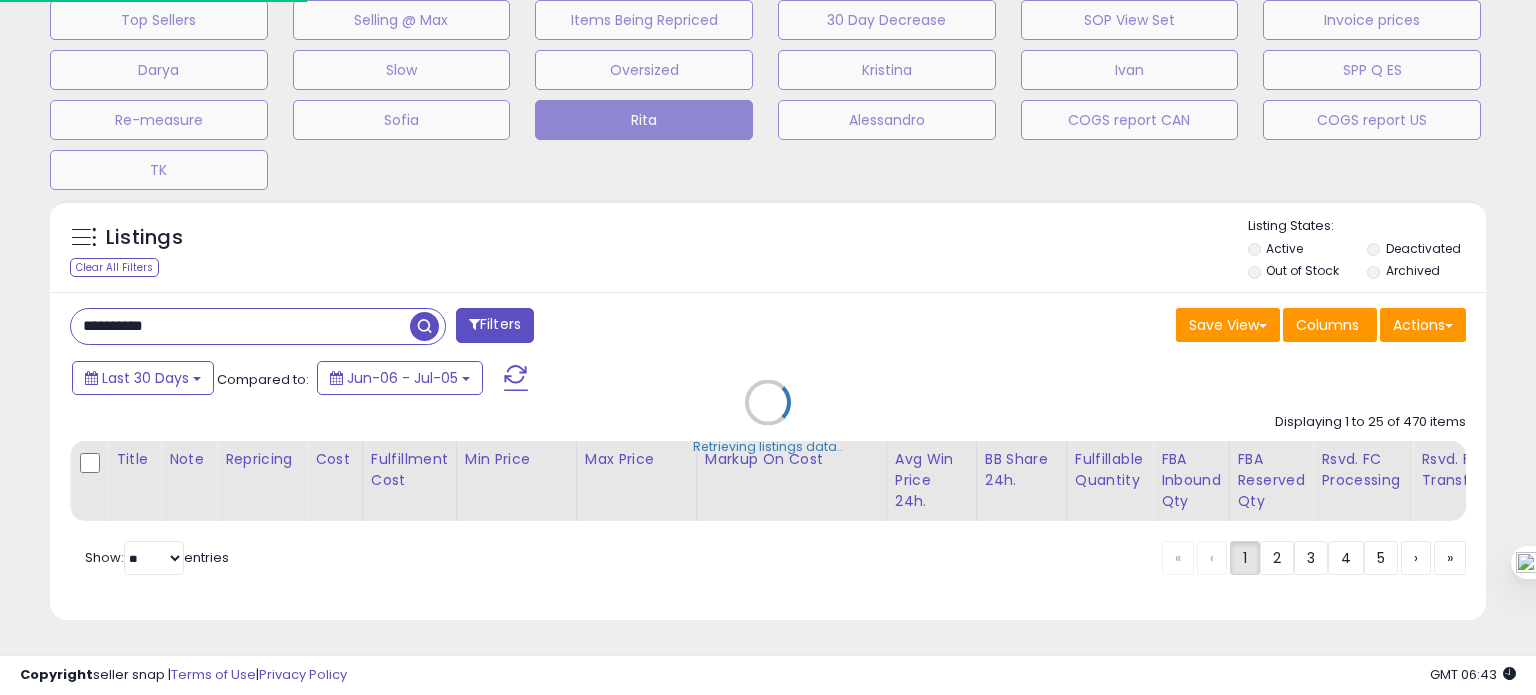 scroll, scrollTop: 999589, scrollLeft: 999168, axis: both 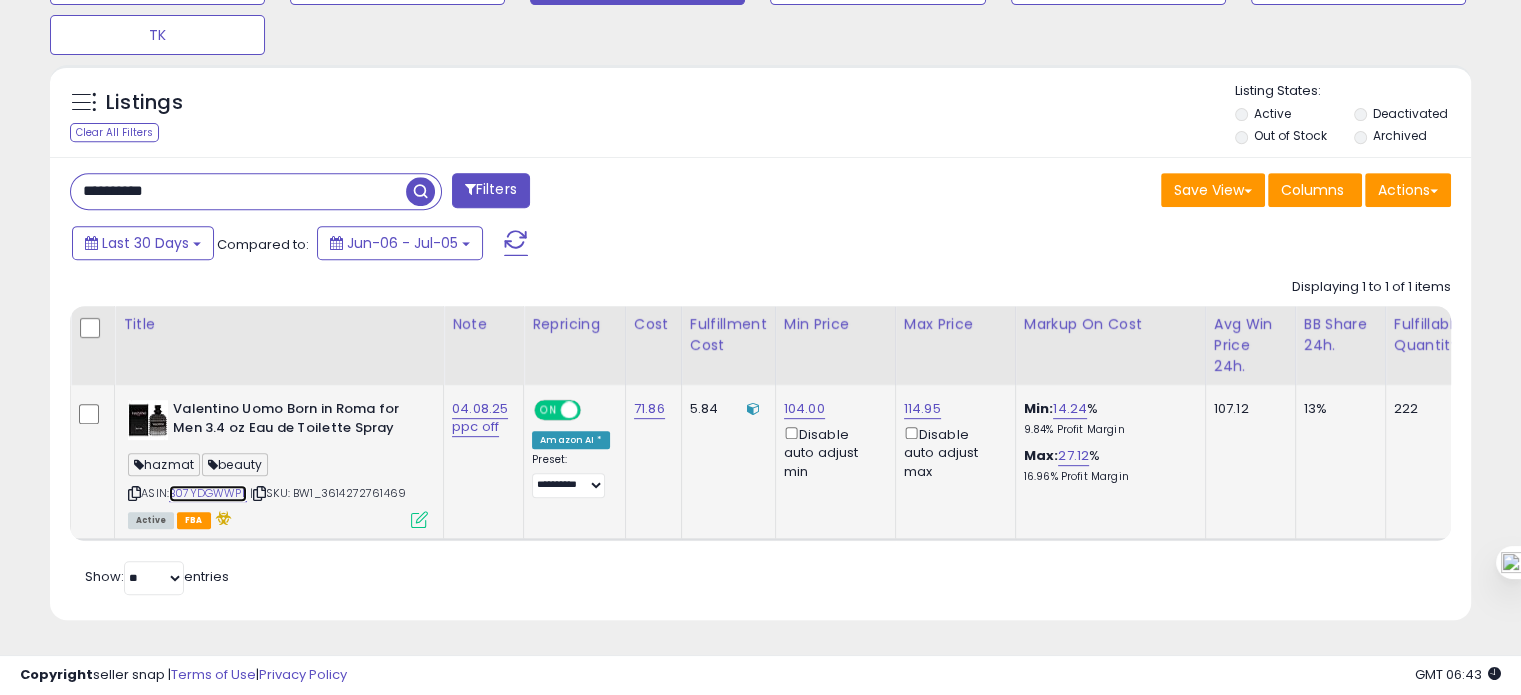 click on "B07YDGWWPL" at bounding box center (208, 493) 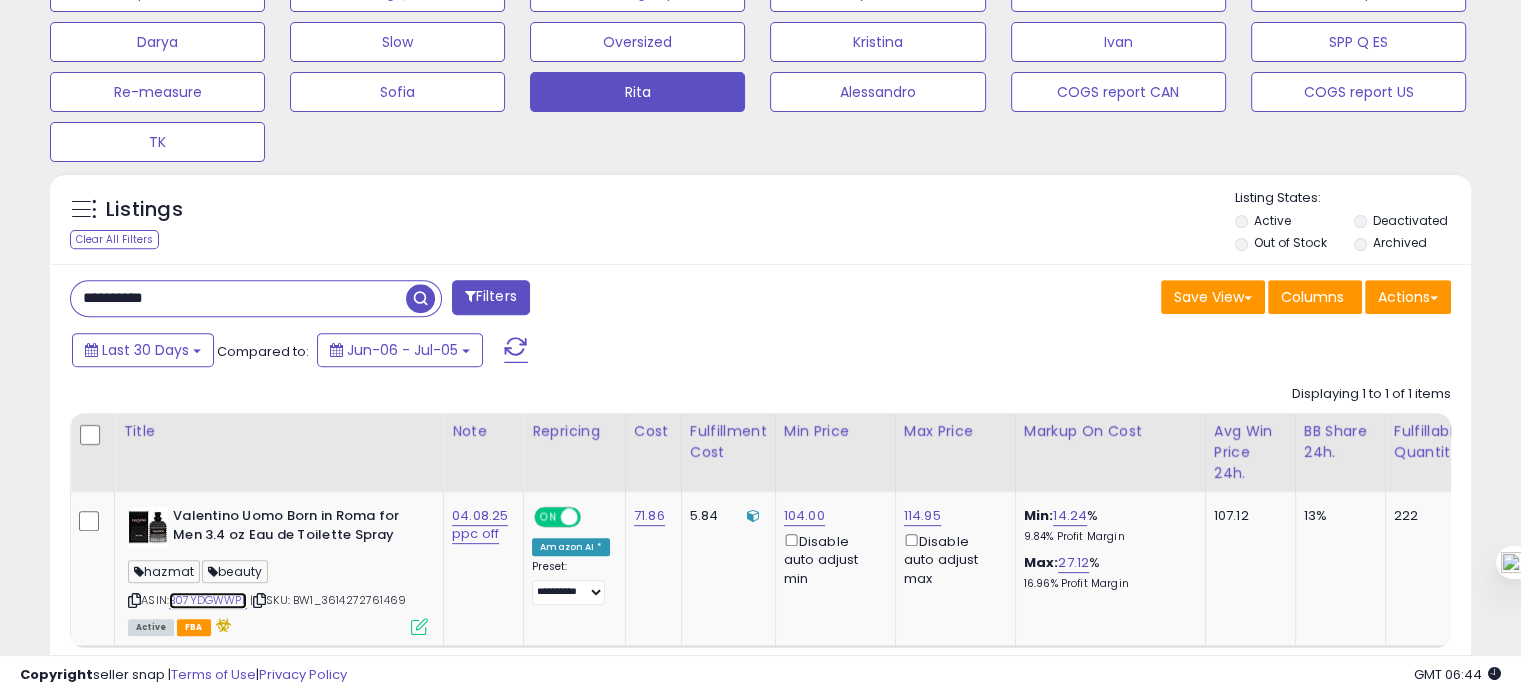 scroll, scrollTop: 828, scrollLeft: 0, axis: vertical 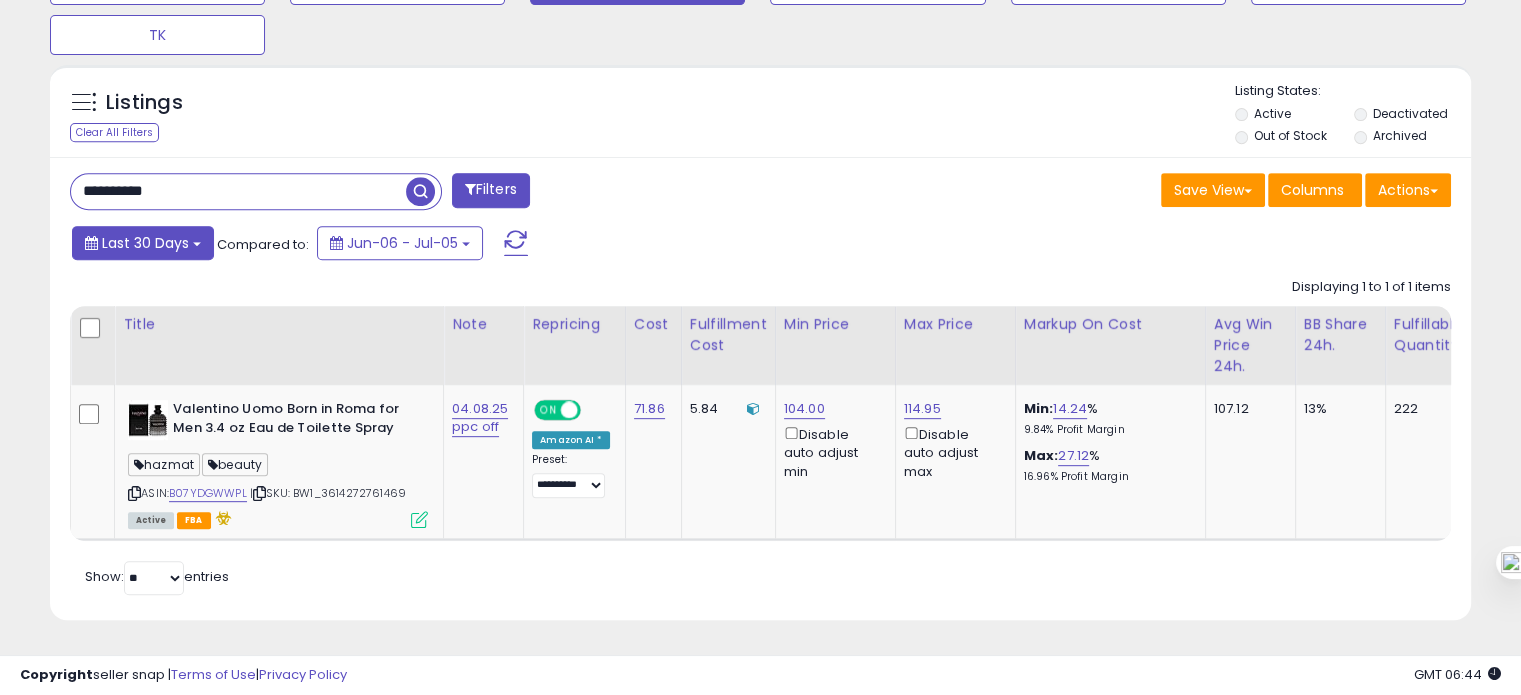click on "Last 30 Days" at bounding box center [143, 243] 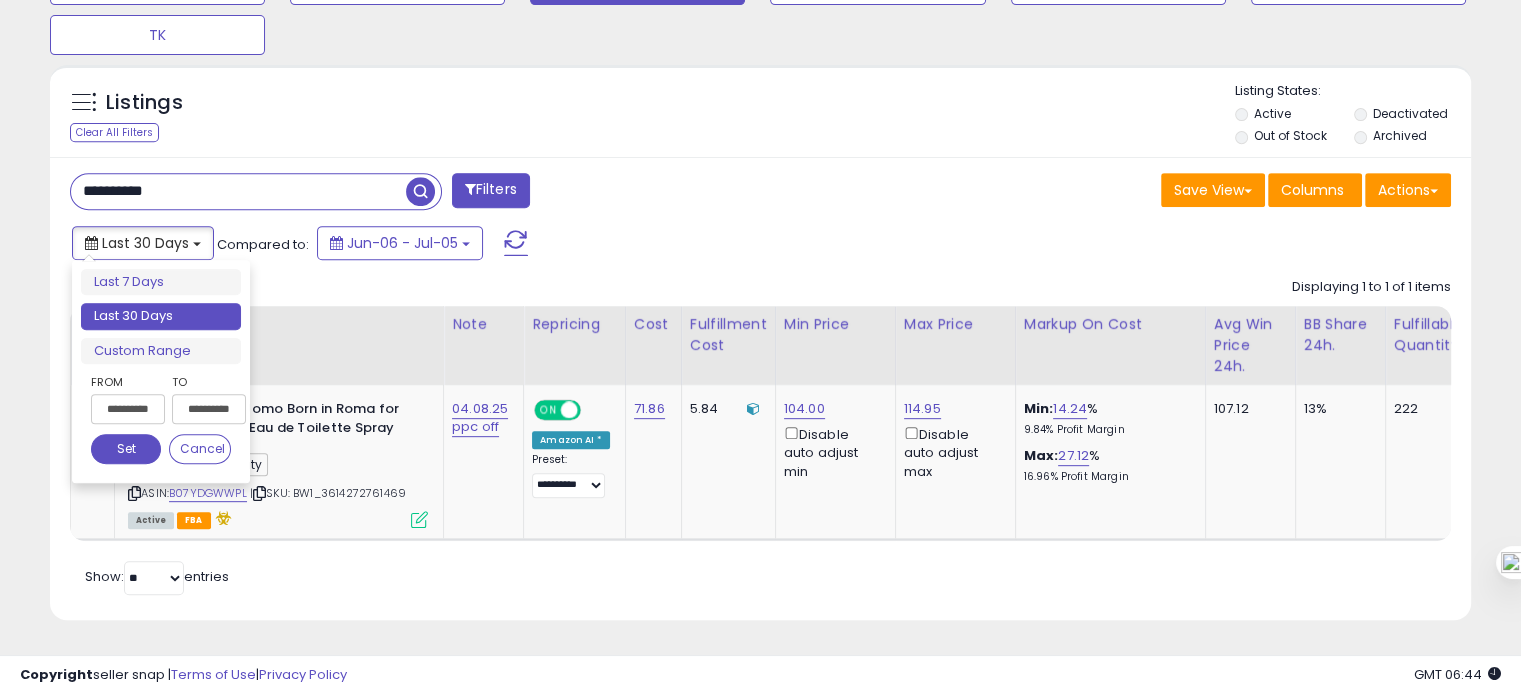 type on "**********" 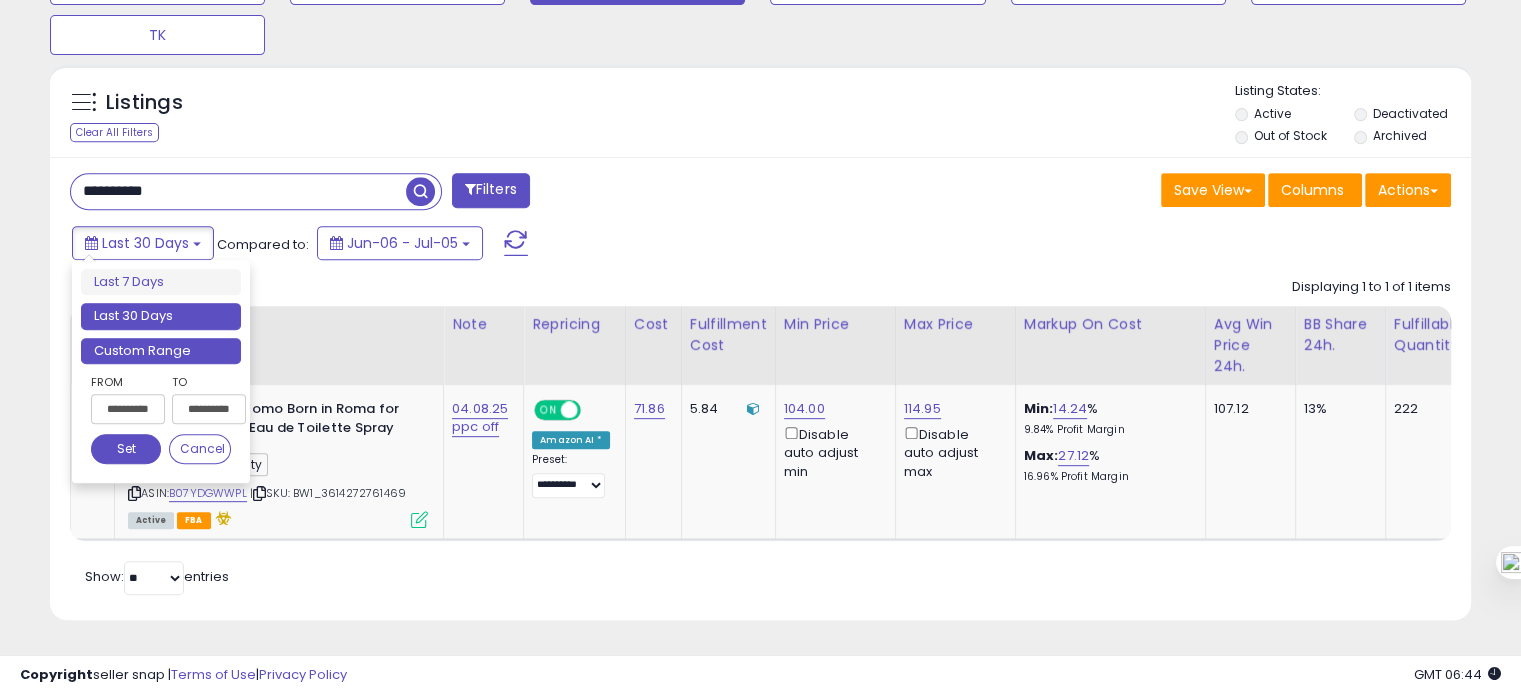click on "Custom Range" at bounding box center (161, 351) 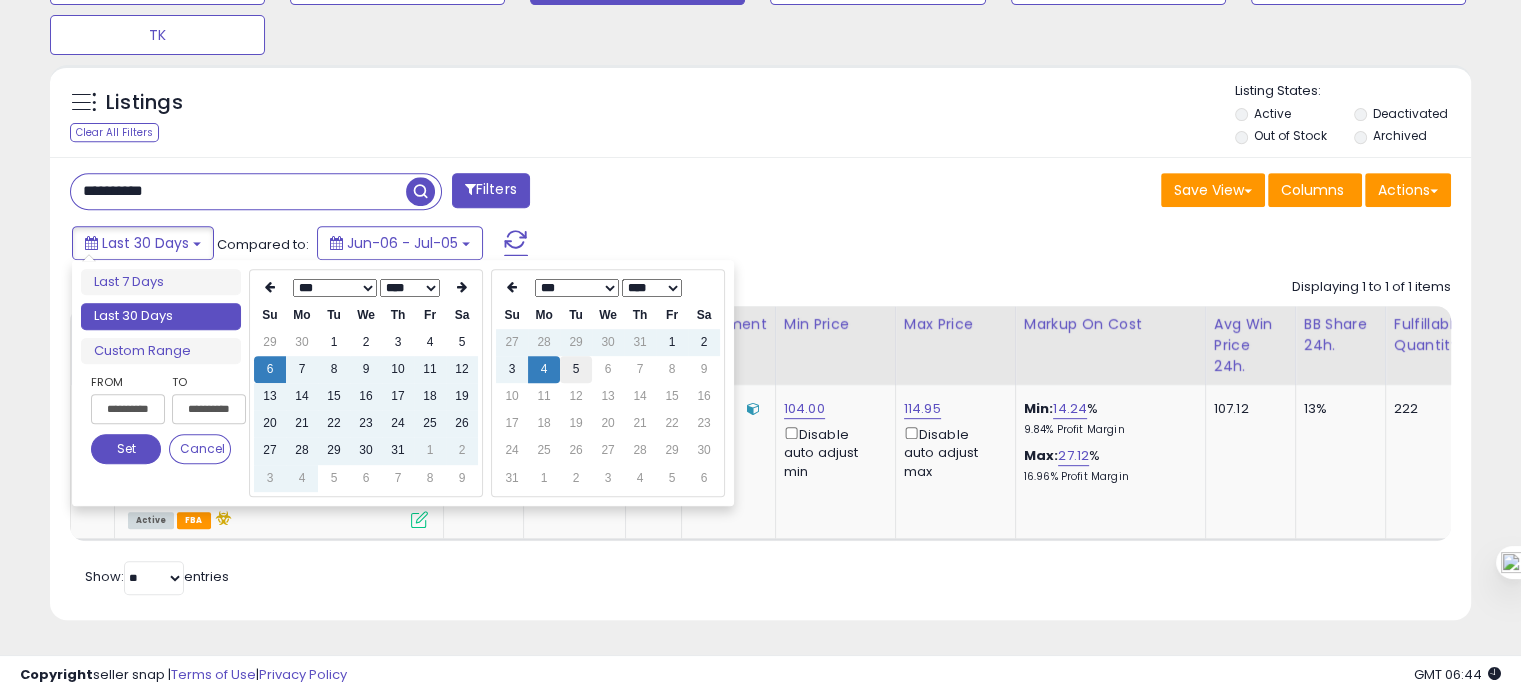type on "**********" 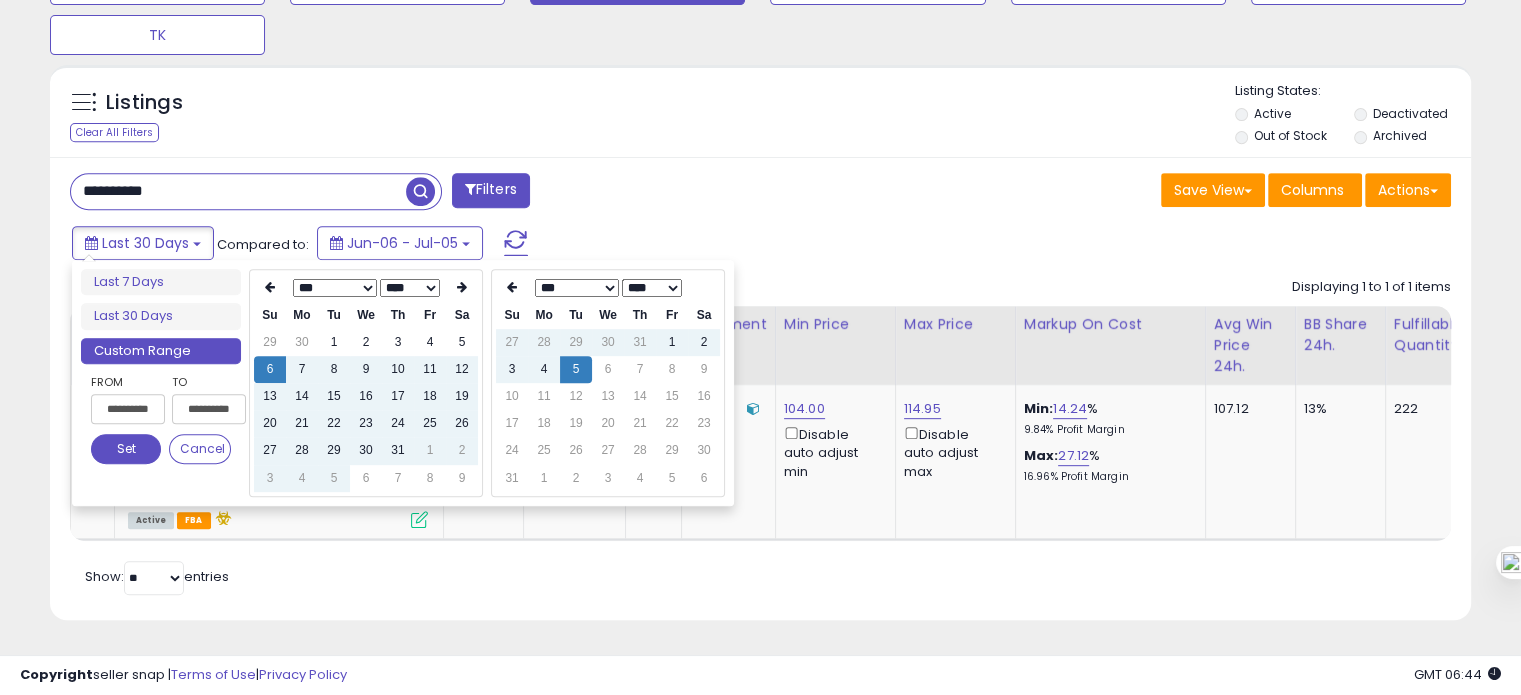 type on "**********" 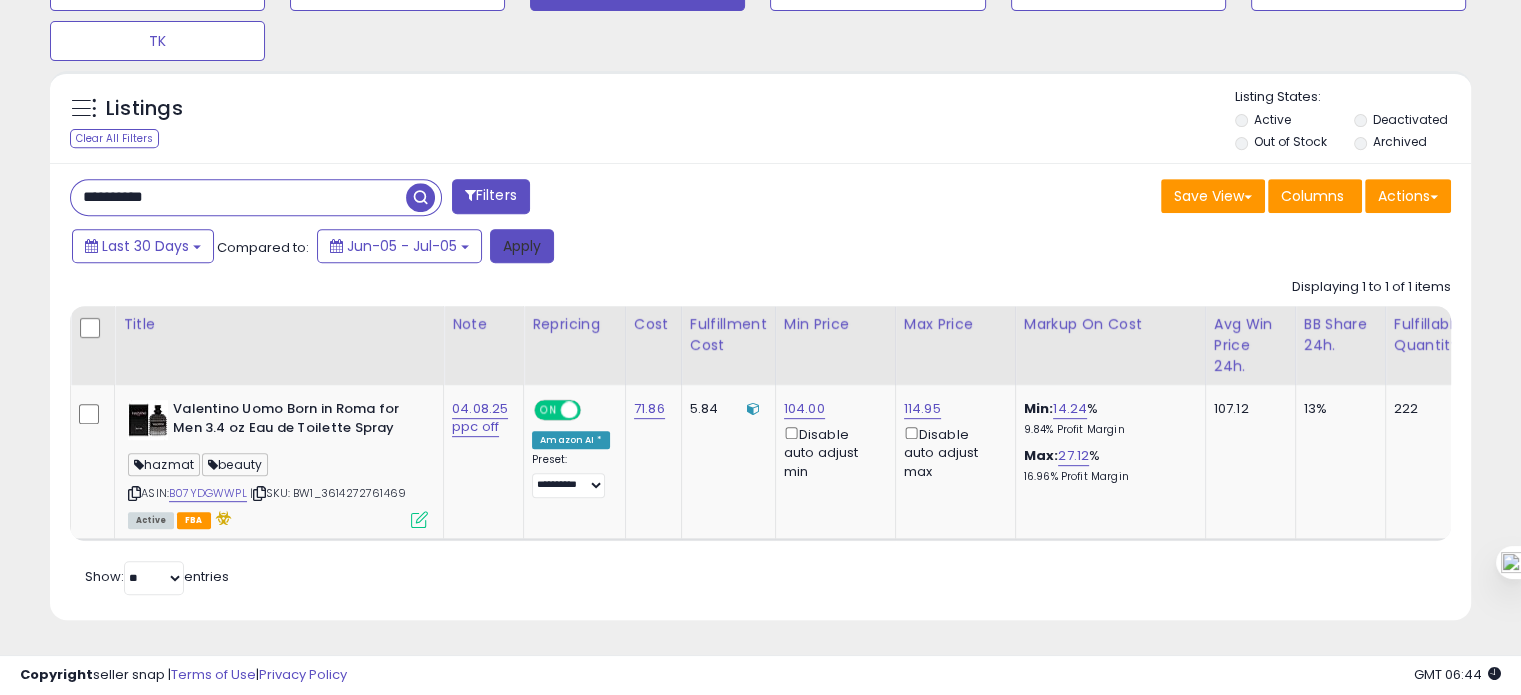 click on "Apply" at bounding box center (522, 246) 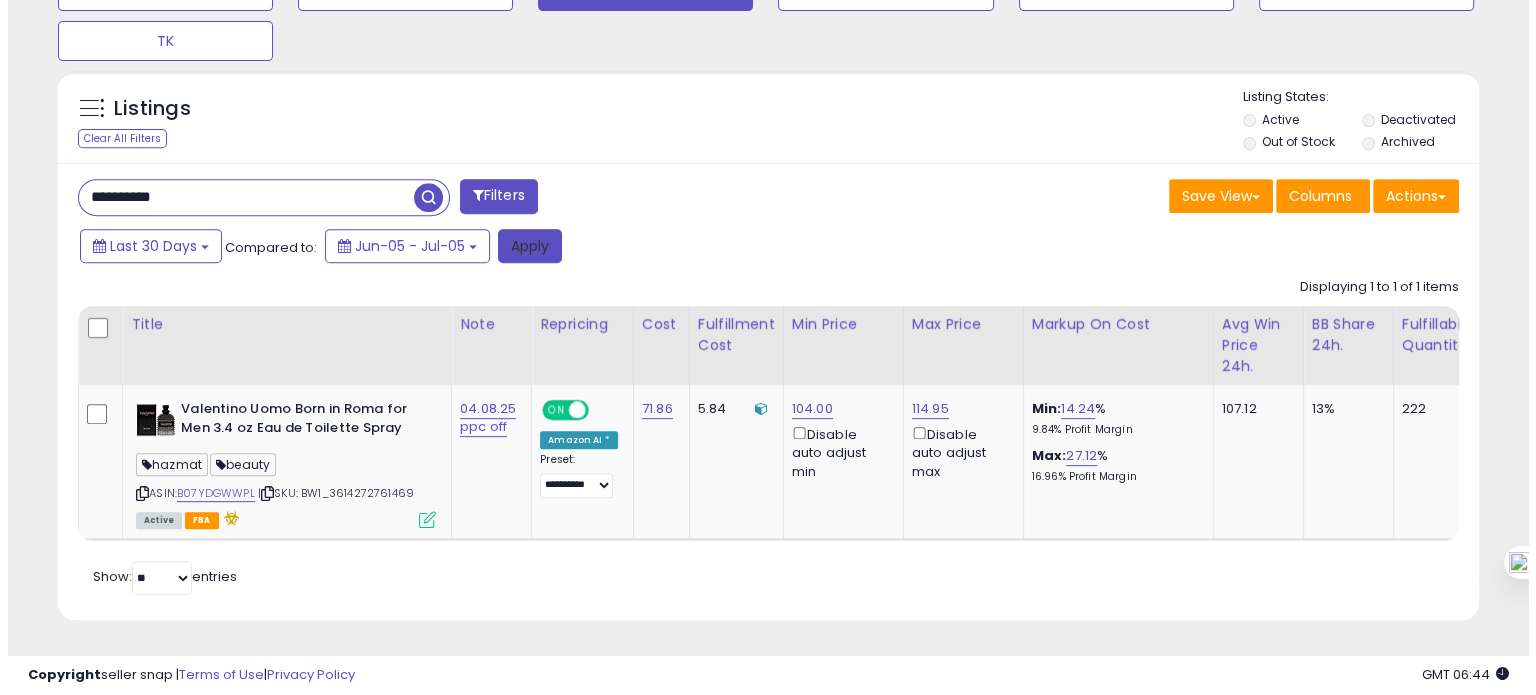 scroll, scrollTop: 674, scrollLeft: 0, axis: vertical 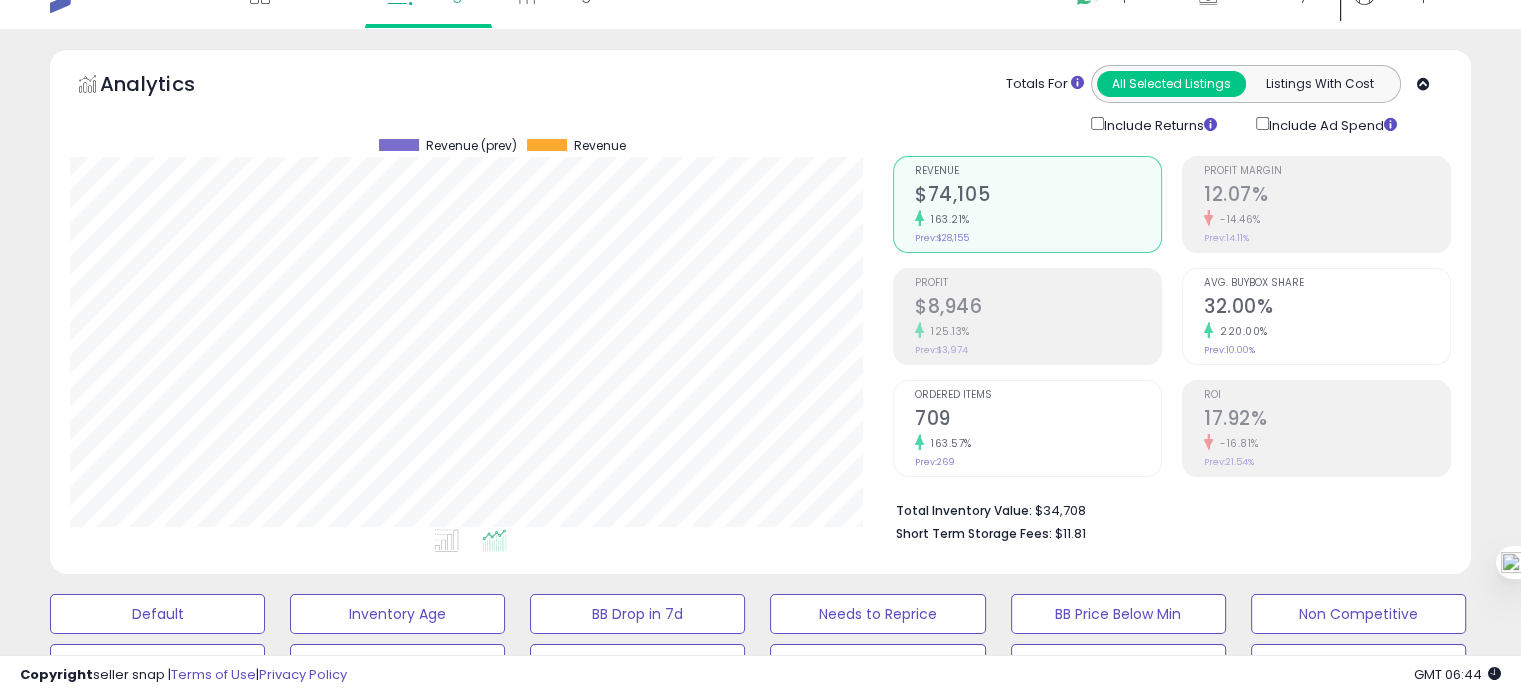 click on "163.57%" at bounding box center (1038, 443) 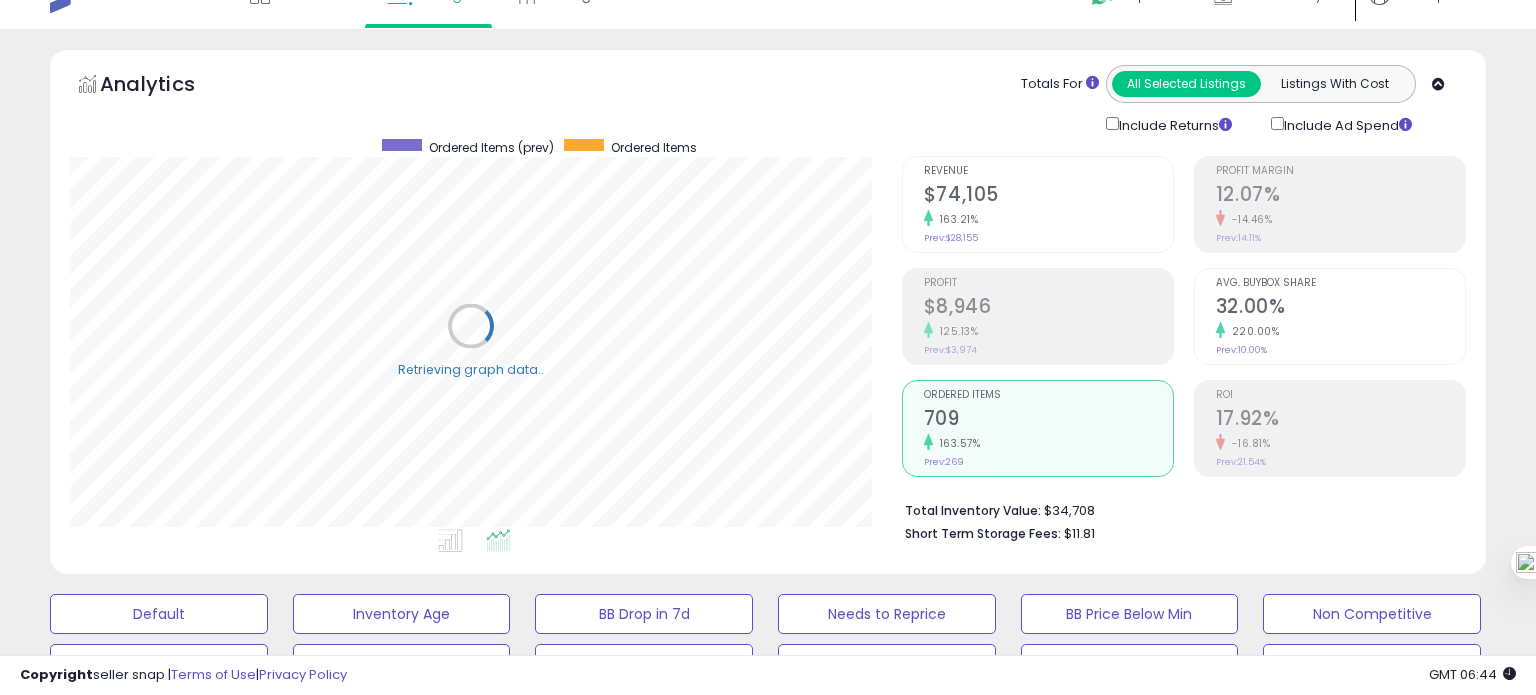 scroll, scrollTop: 999589, scrollLeft: 999168, axis: both 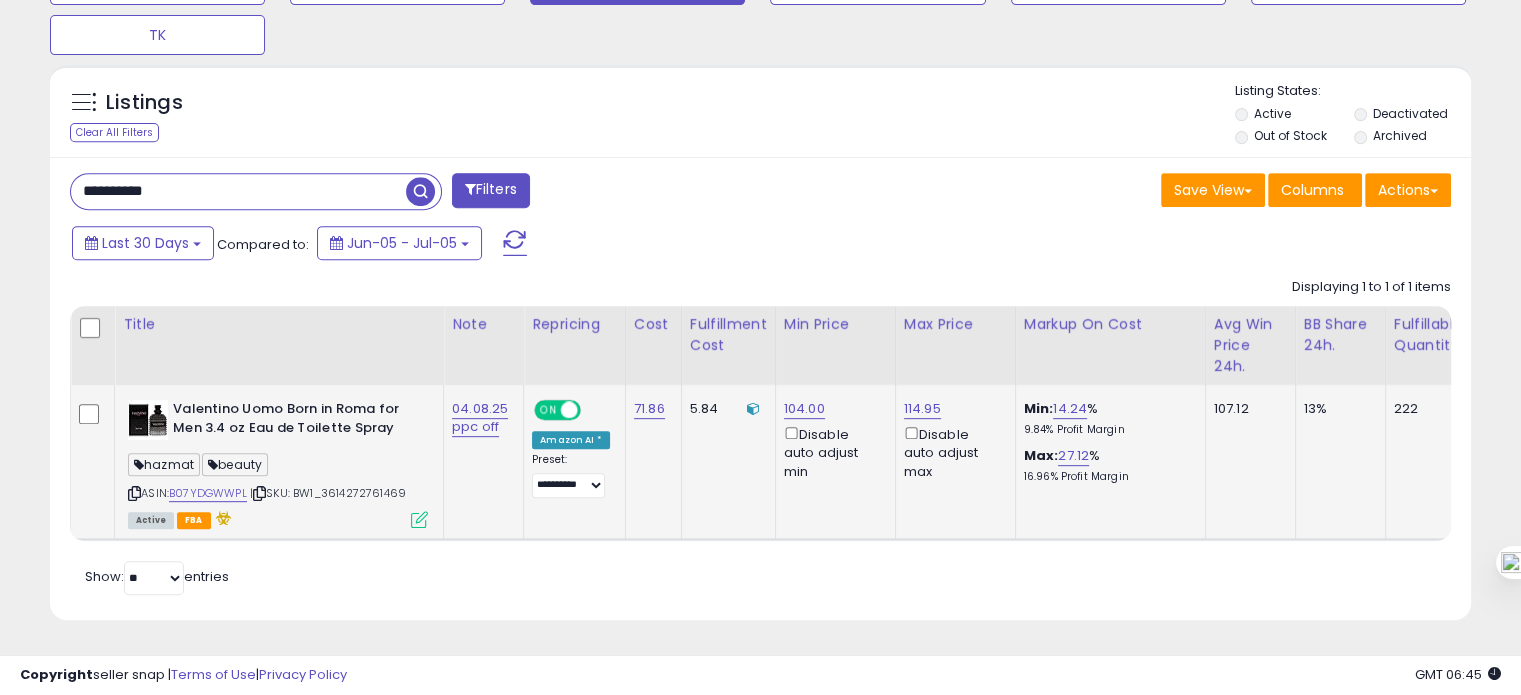 click at bounding box center [419, 519] 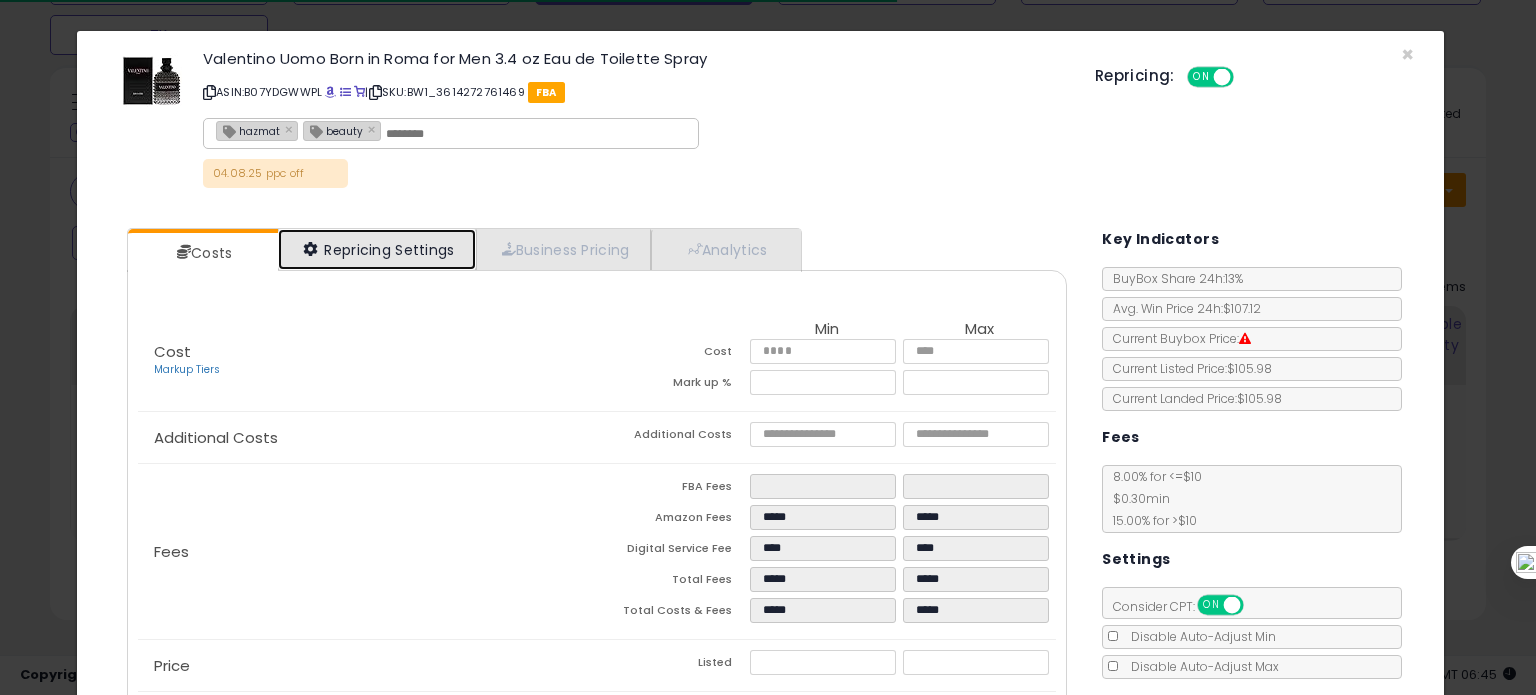 click on "Repricing Settings" at bounding box center [377, 249] 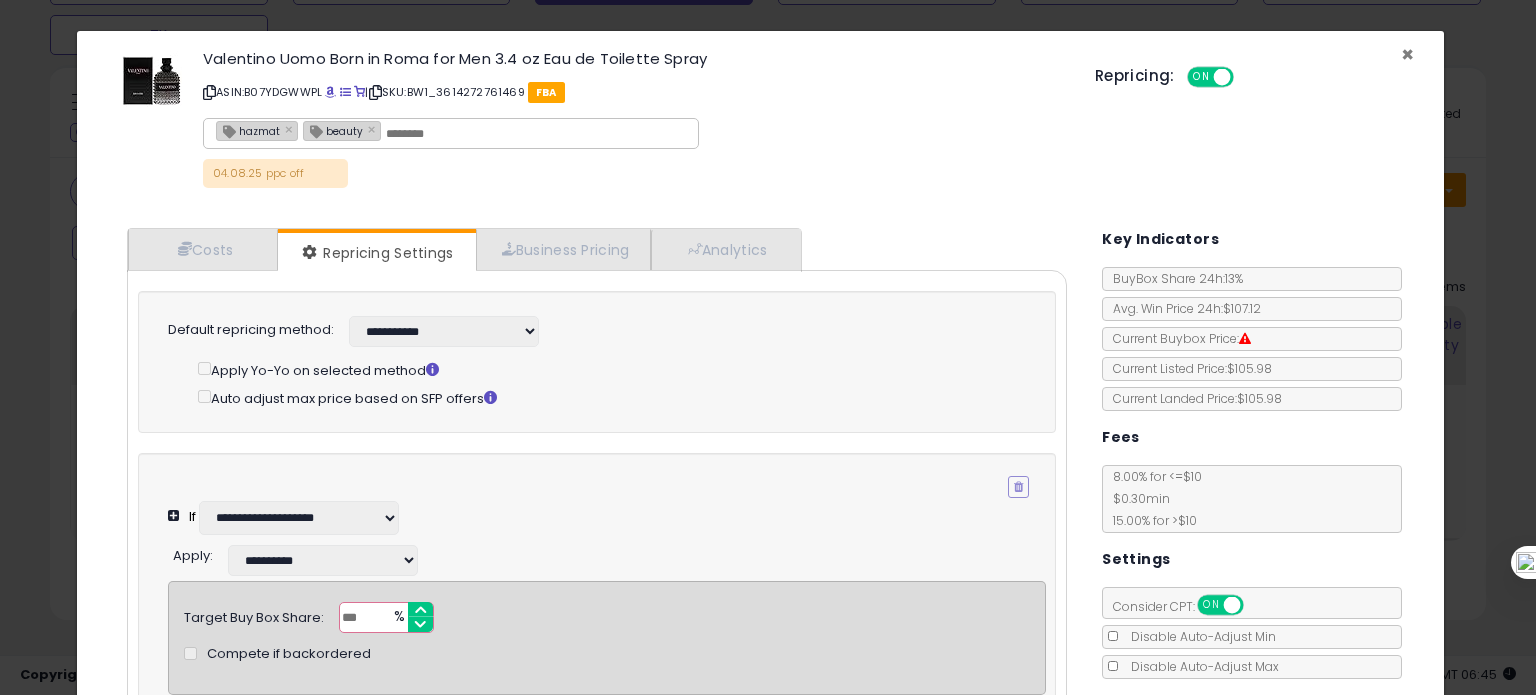 click on "×" at bounding box center [1407, 54] 